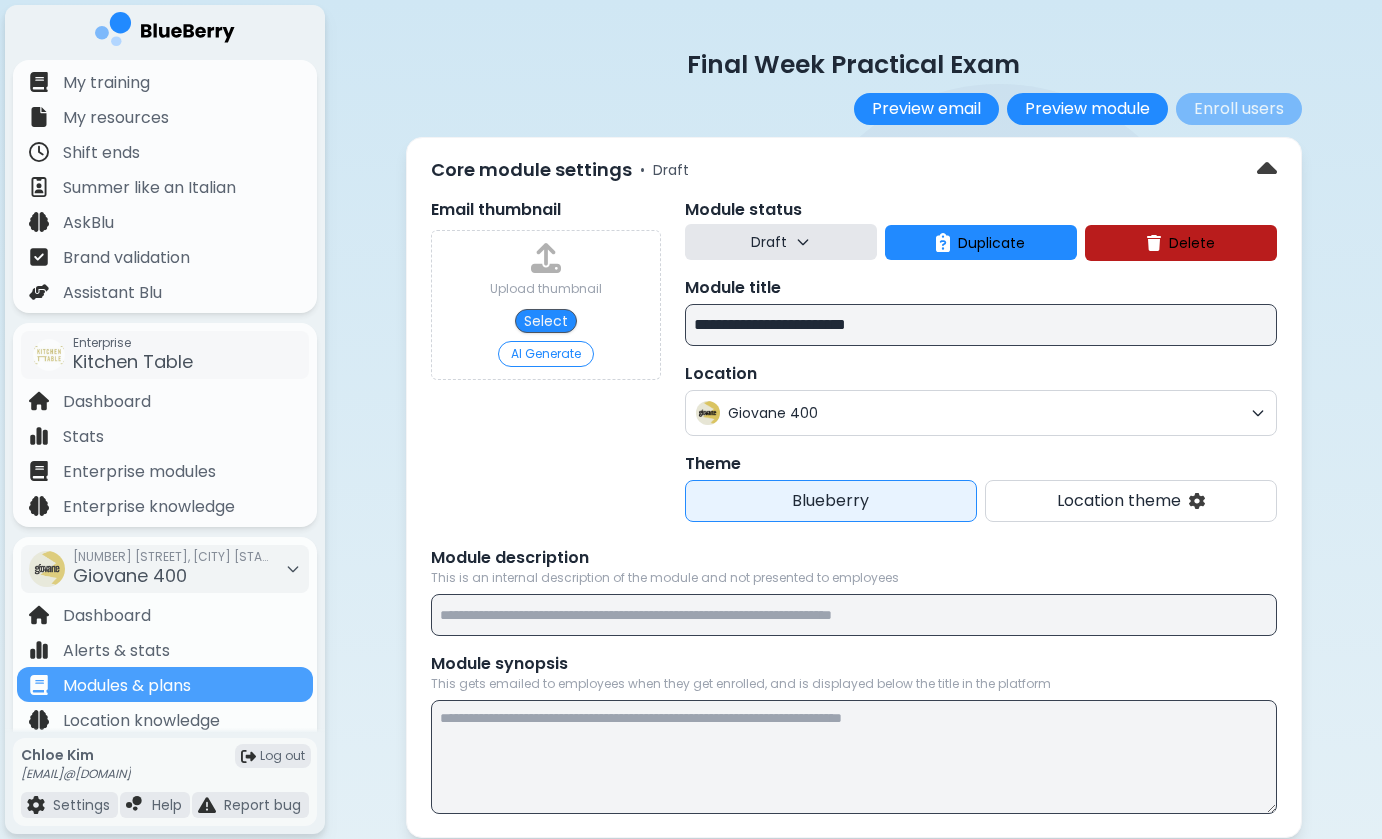scroll, scrollTop: 0, scrollLeft: 0, axis: both 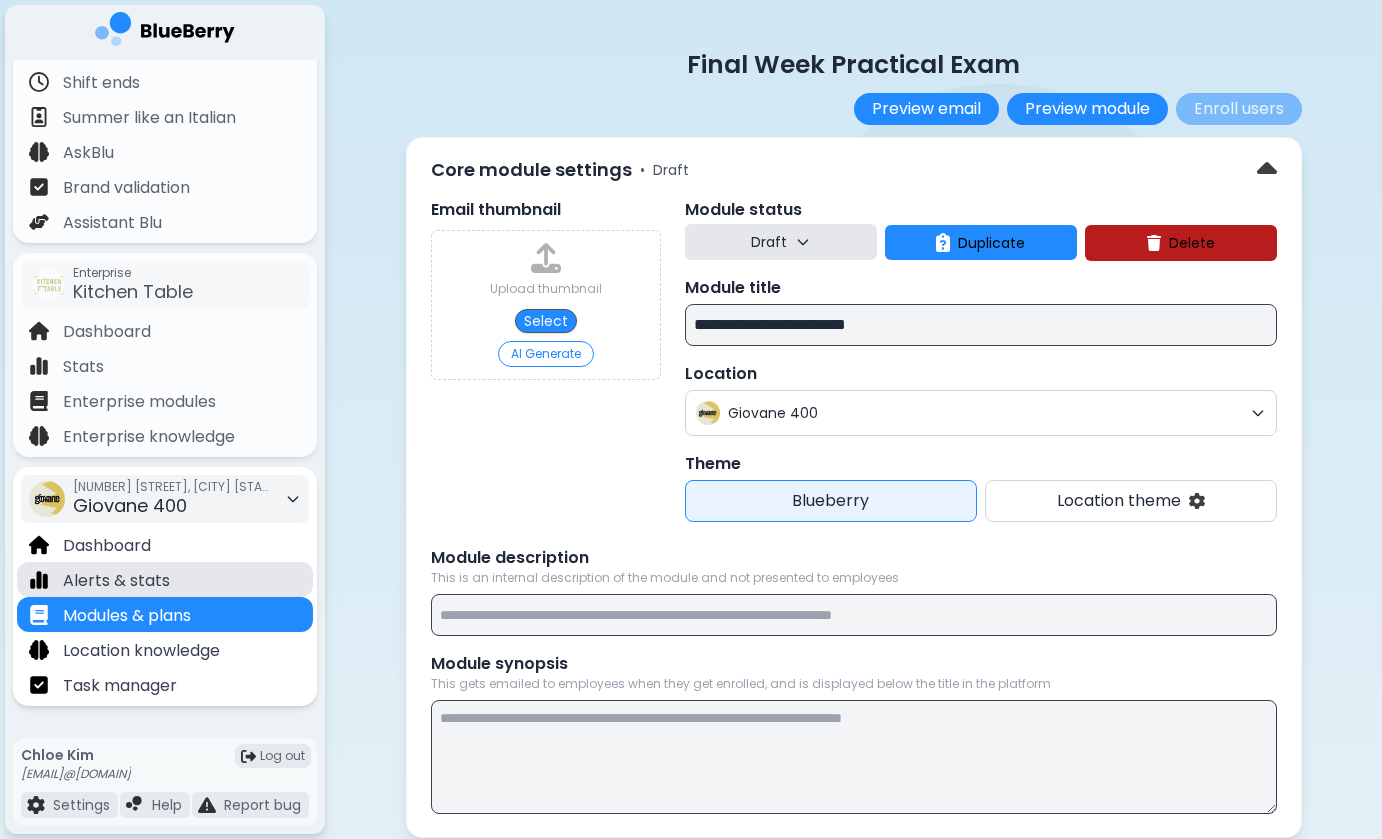 click on "Alerts & stats" at bounding box center [165, 579] 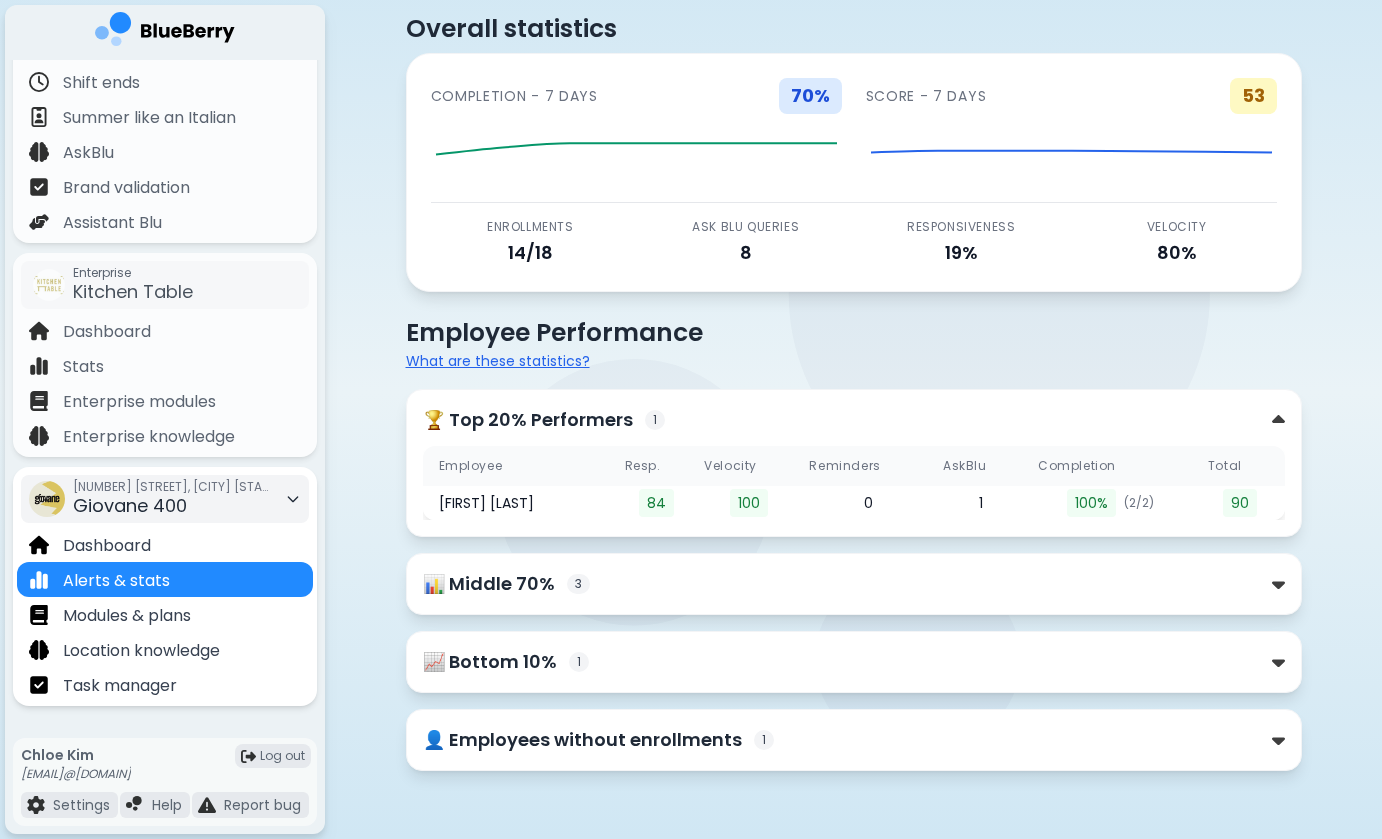 scroll, scrollTop: 56, scrollLeft: 0, axis: vertical 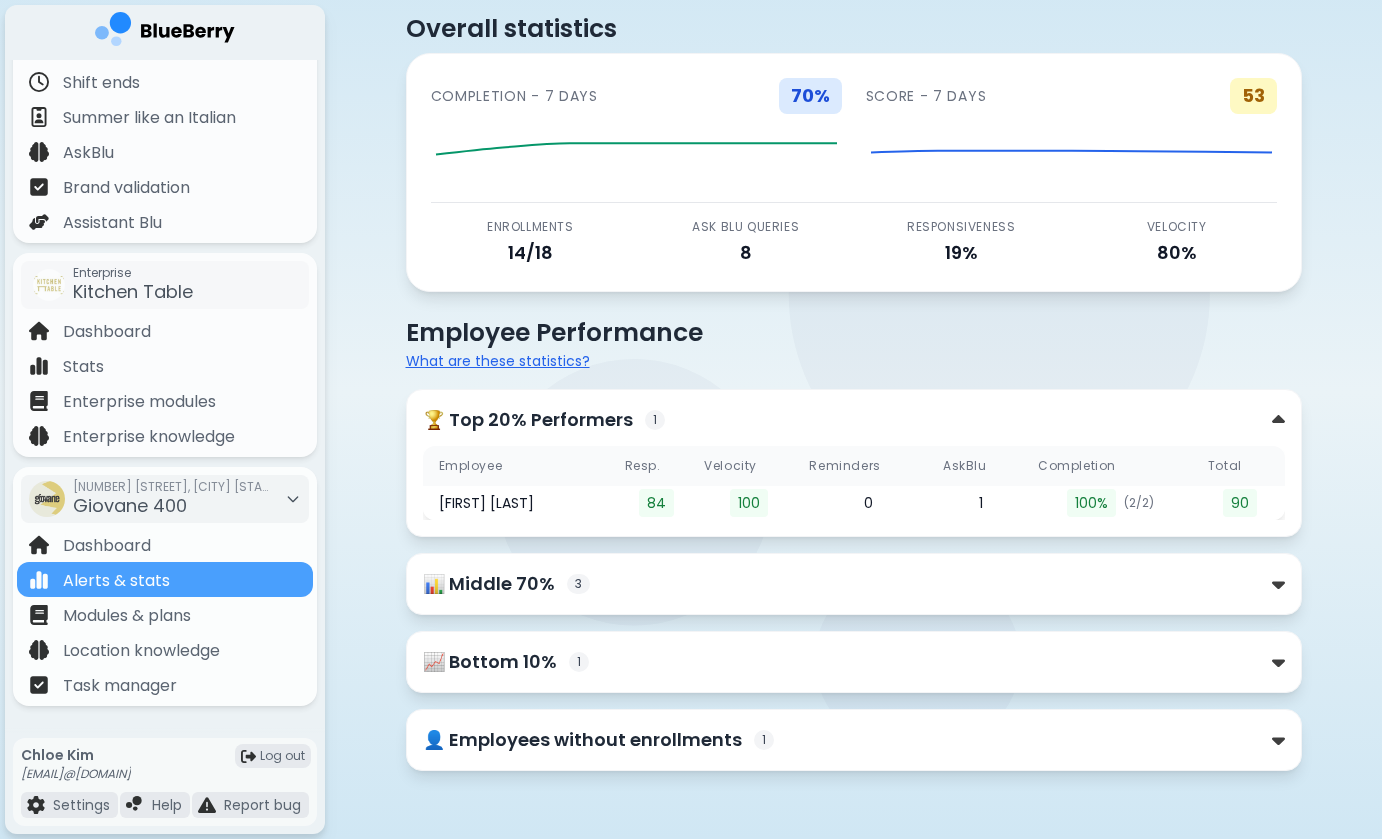 click on "📊 Middle 70%" at bounding box center [489, 584] 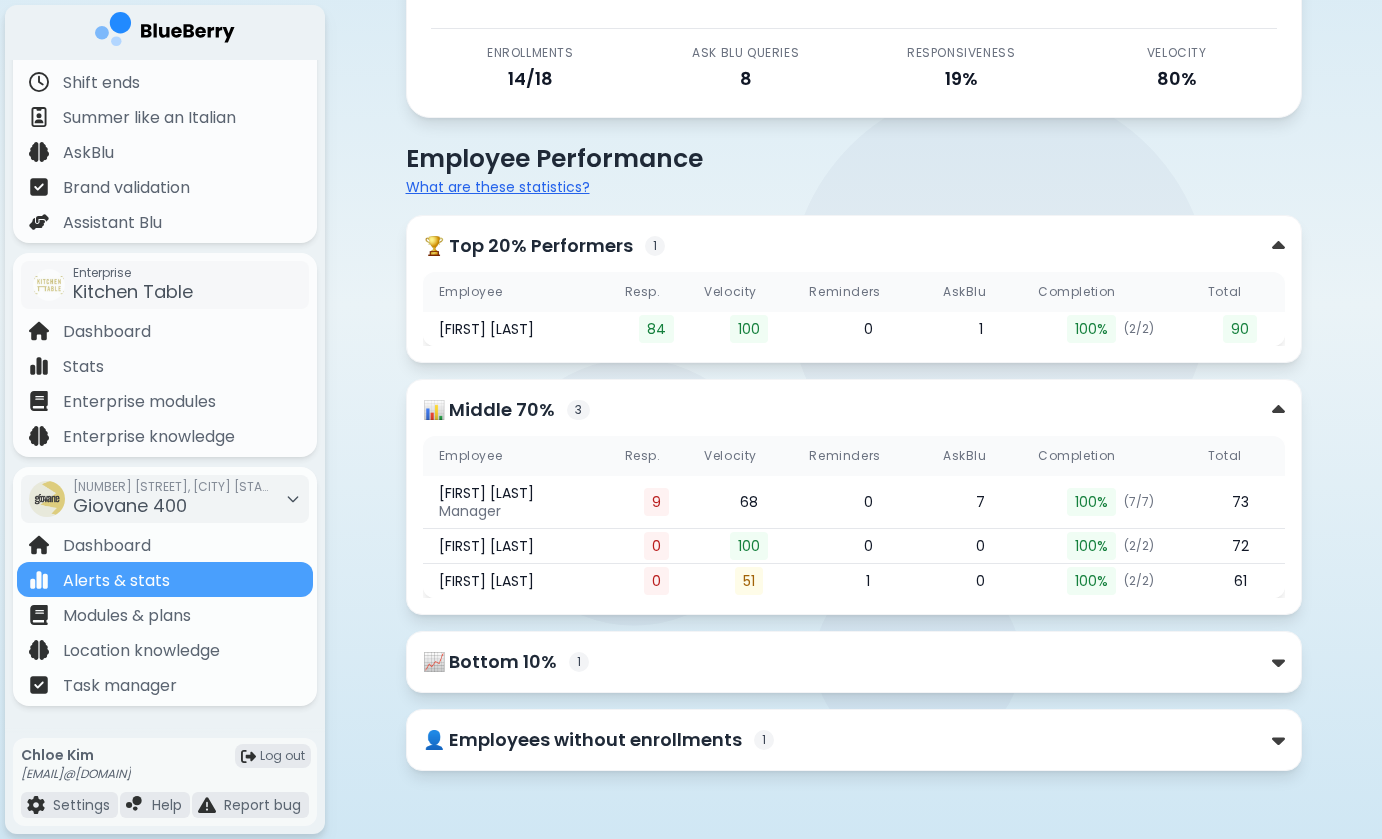 scroll, scrollTop: 230, scrollLeft: 0, axis: vertical 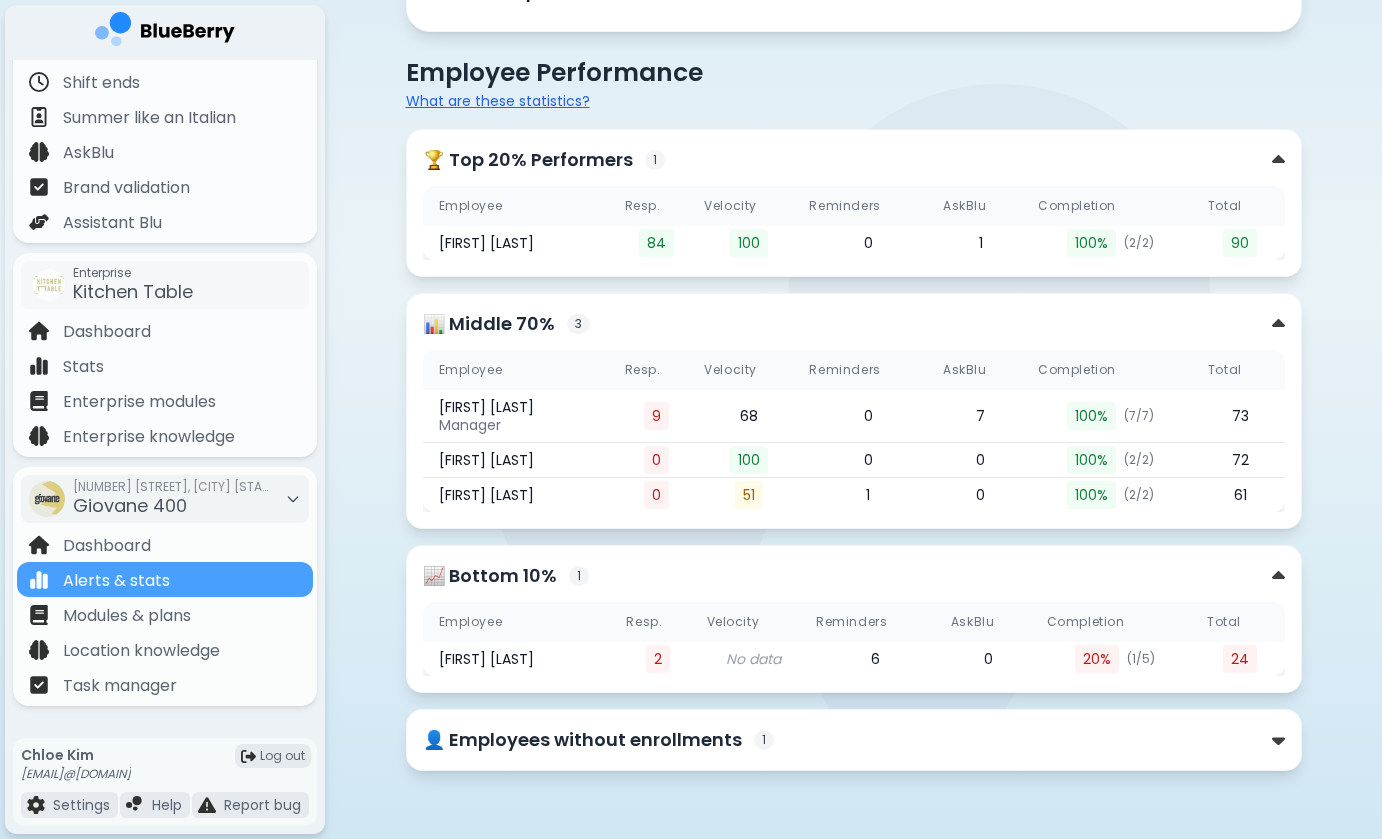 click on "👤 Employees without enrollments" at bounding box center (582, 740) 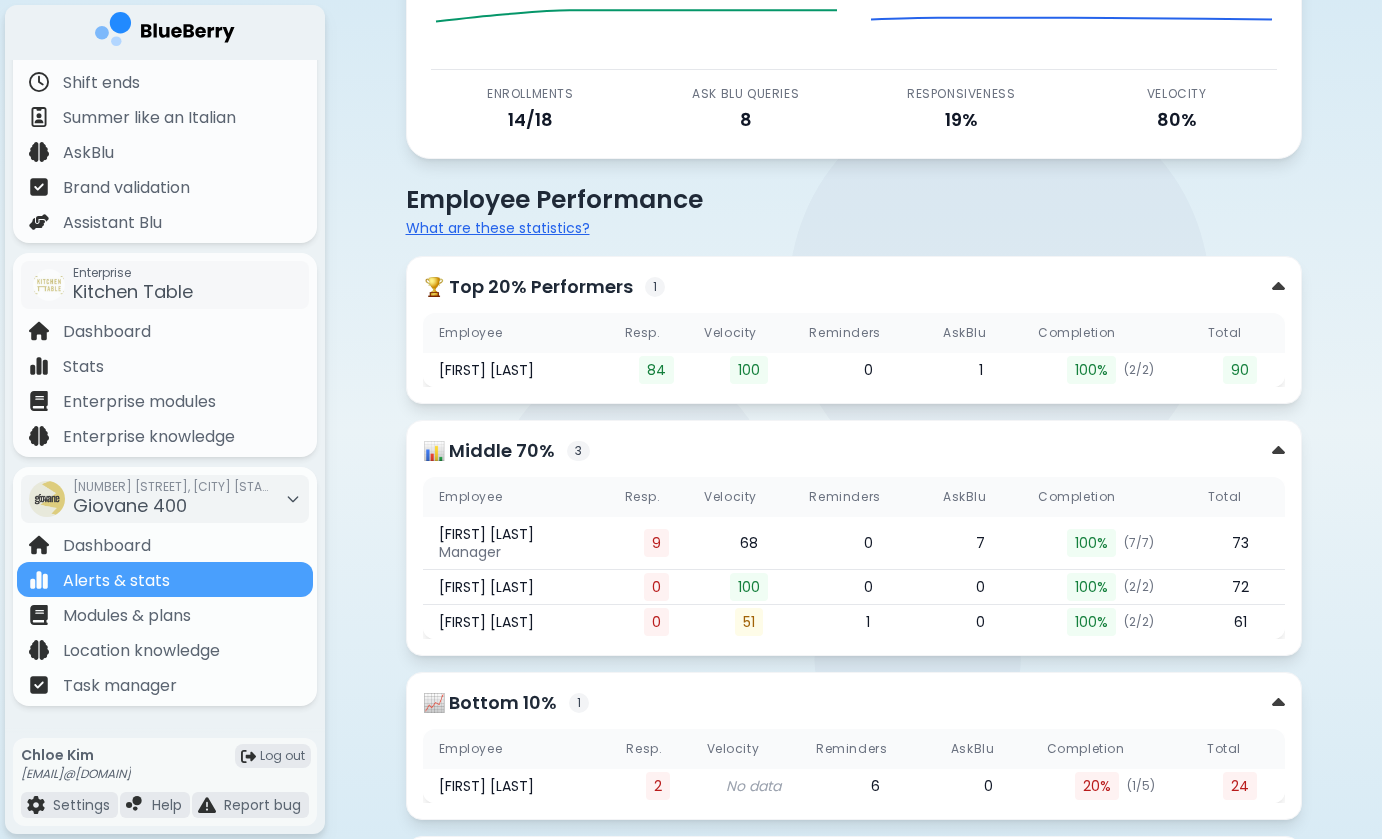 scroll, scrollTop: 98, scrollLeft: 0, axis: vertical 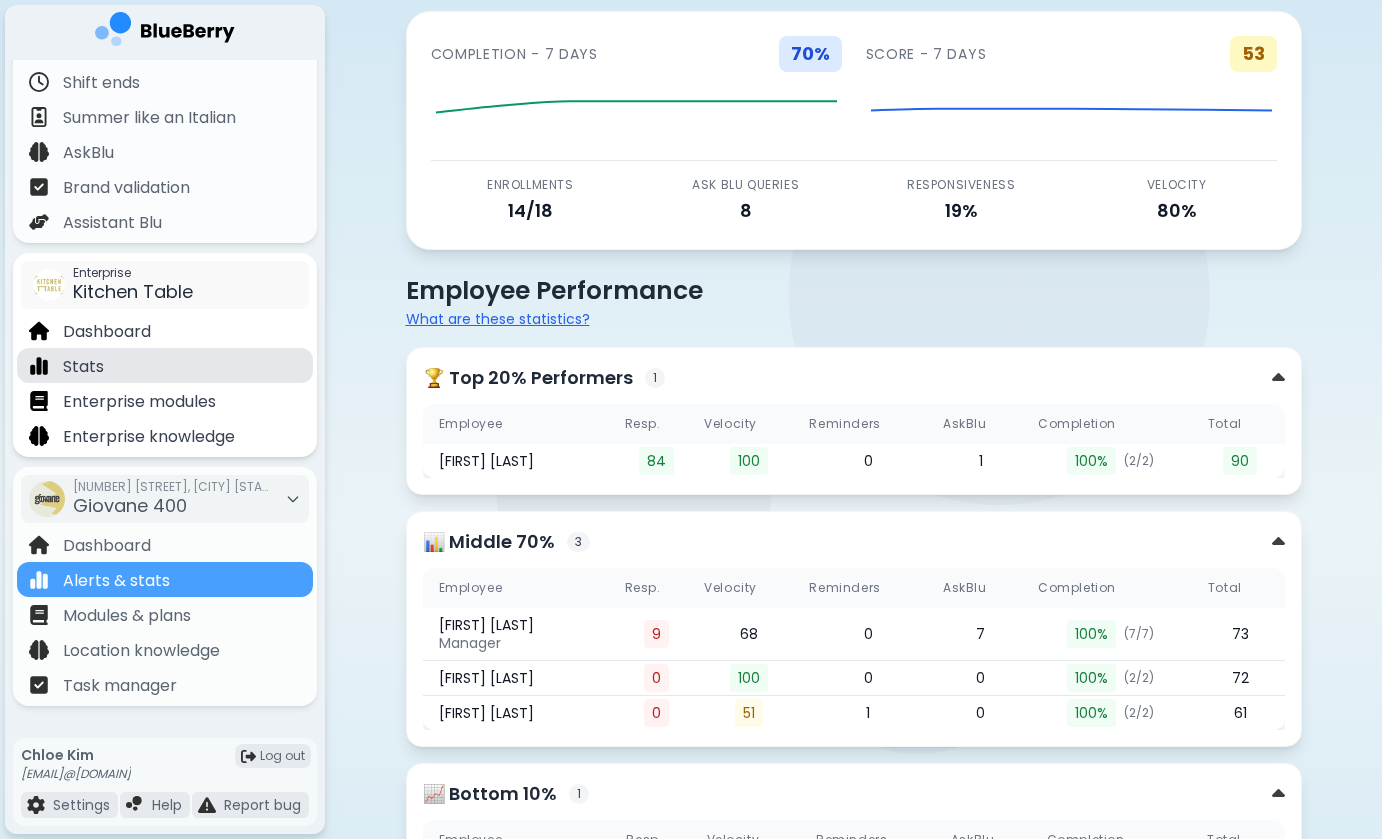 click on "Stats" at bounding box center (165, 365) 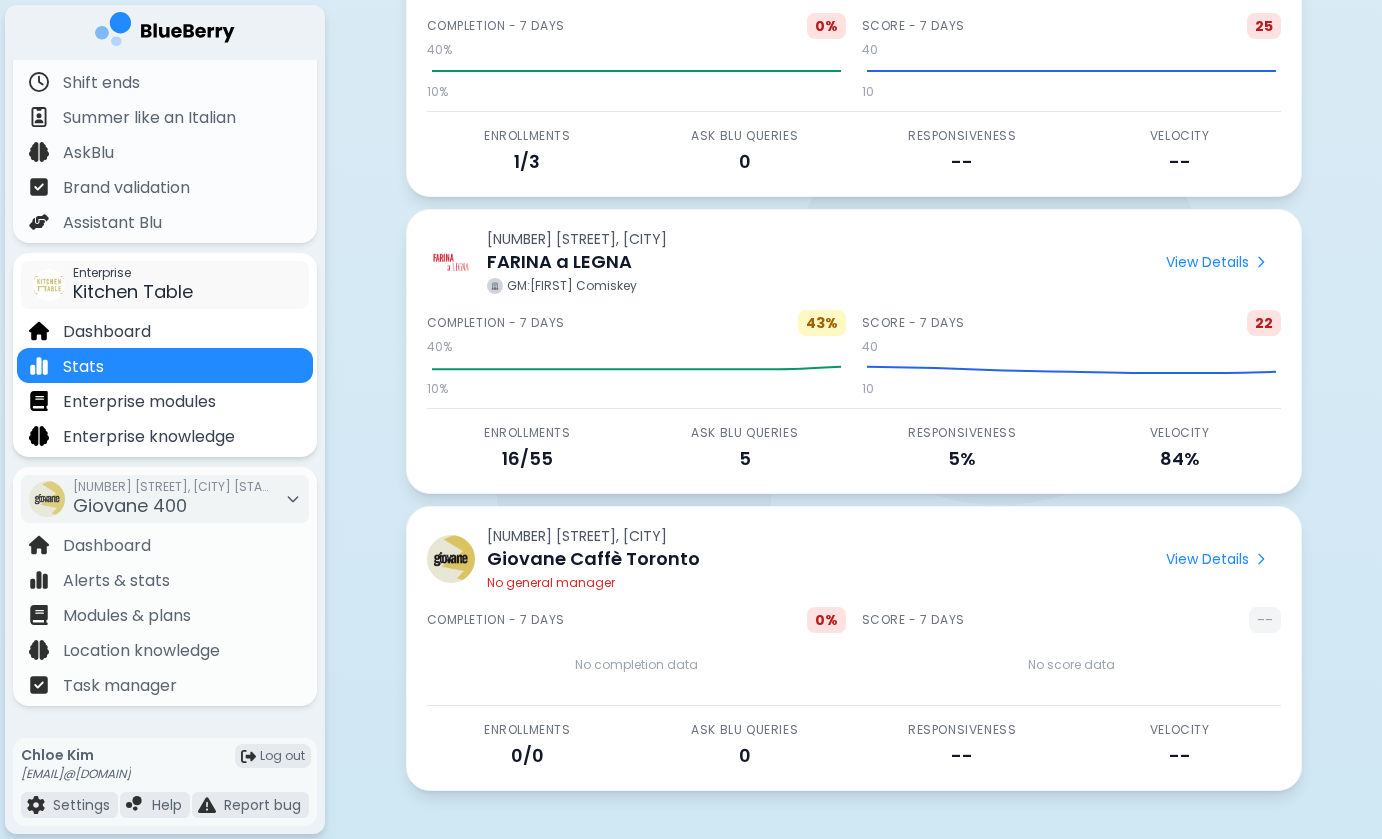 scroll, scrollTop: 4382, scrollLeft: 0, axis: vertical 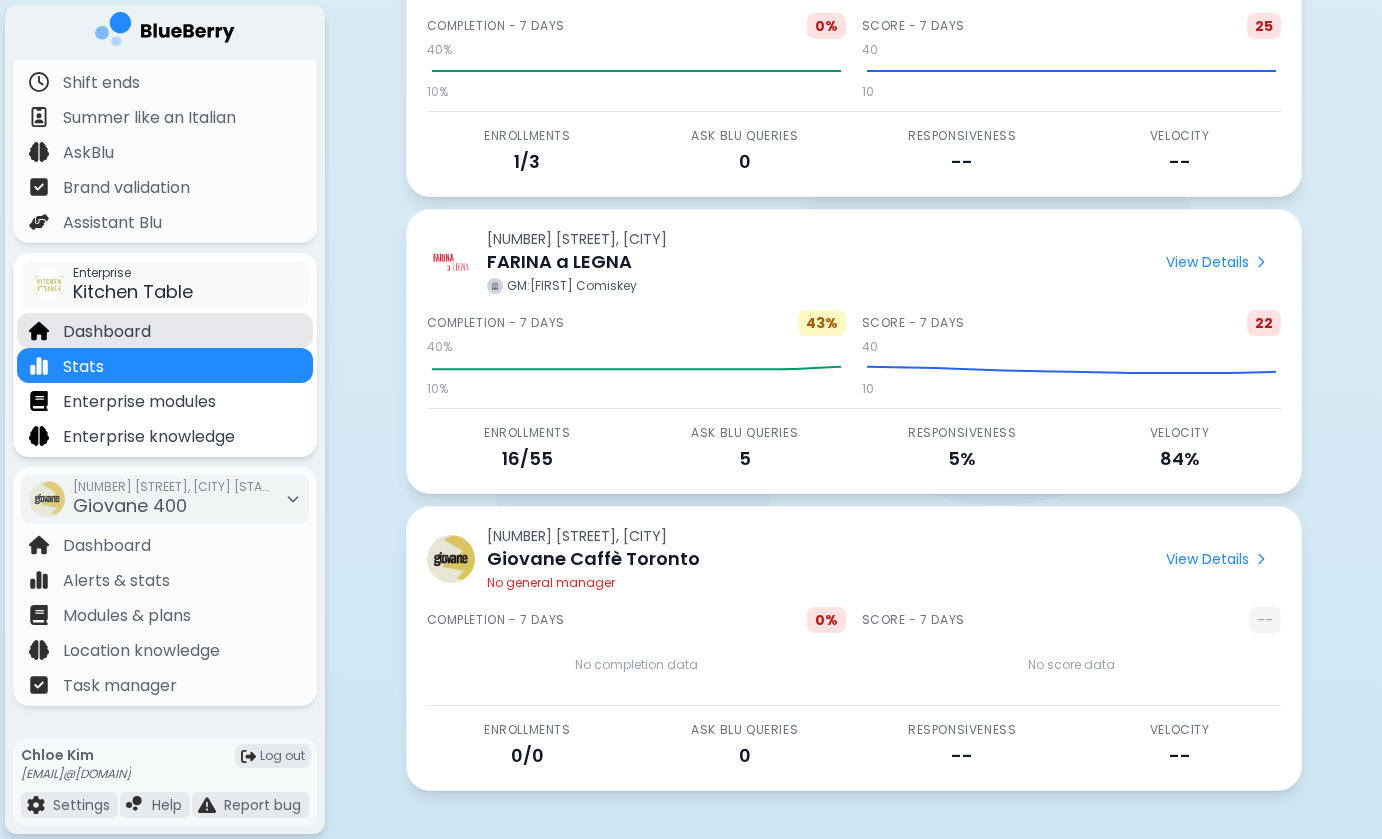 click on "Dashboard" at bounding box center (107, 332) 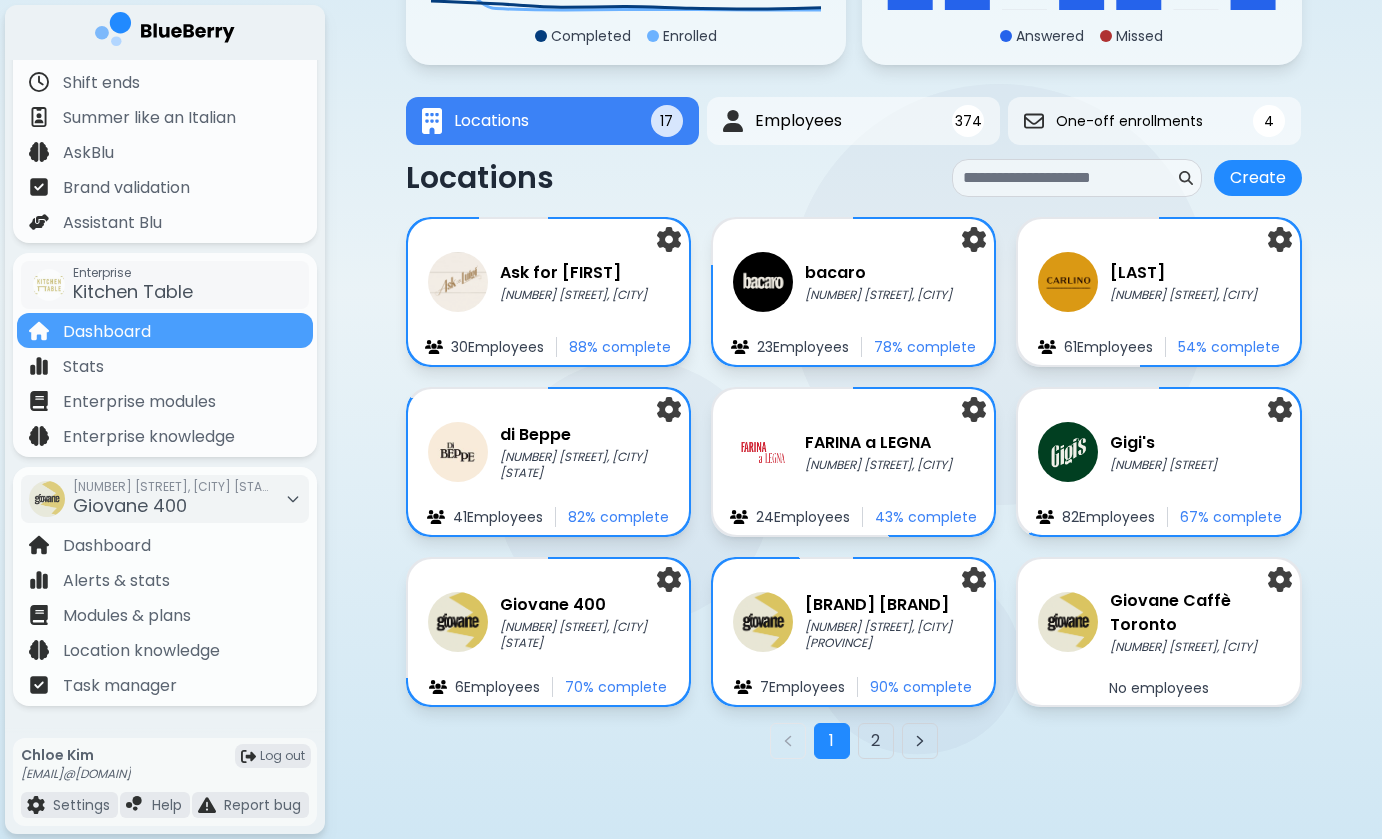 scroll, scrollTop: 252, scrollLeft: 0, axis: vertical 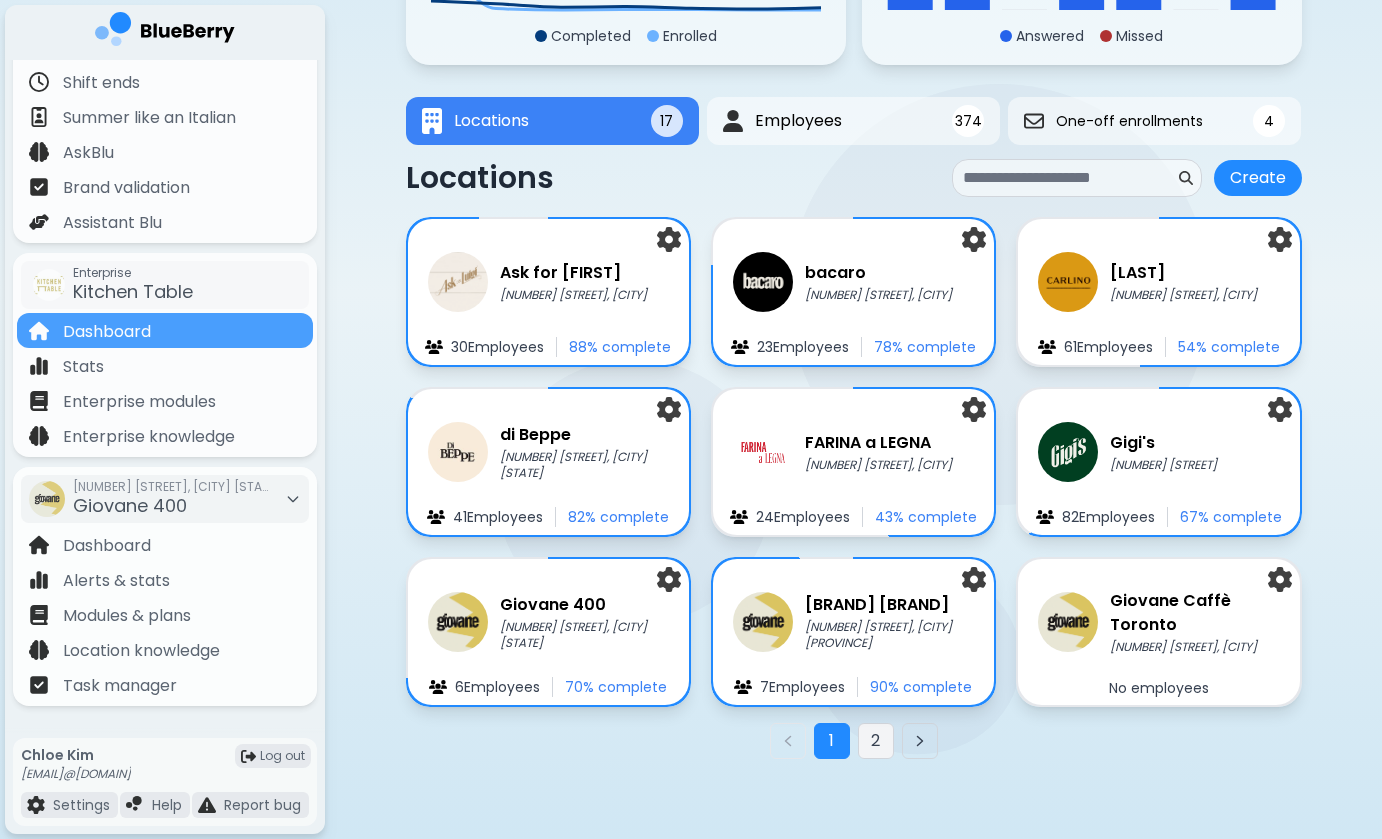 click on "2" at bounding box center [876, 741] 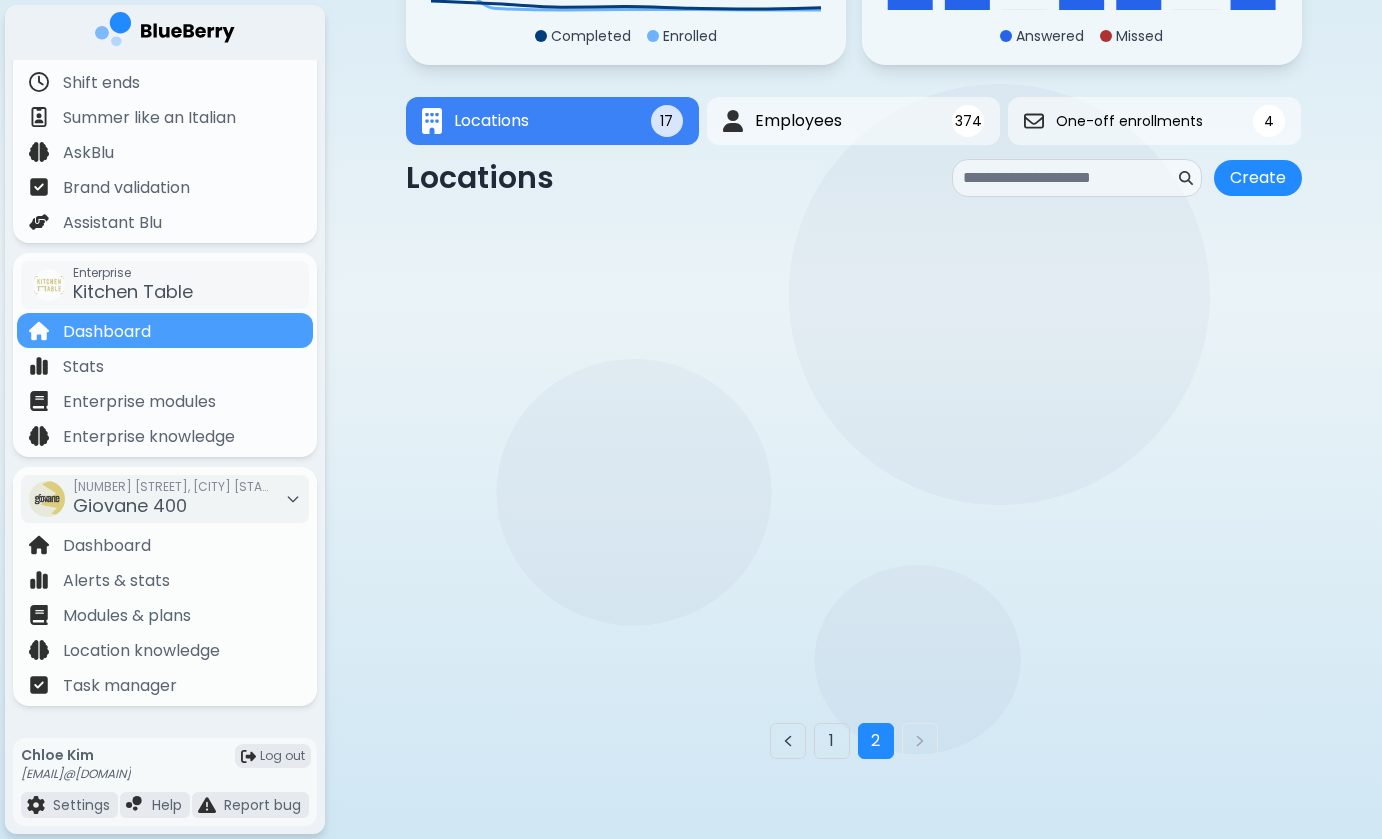 scroll, scrollTop: 0, scrollLeft: 0, axis: both 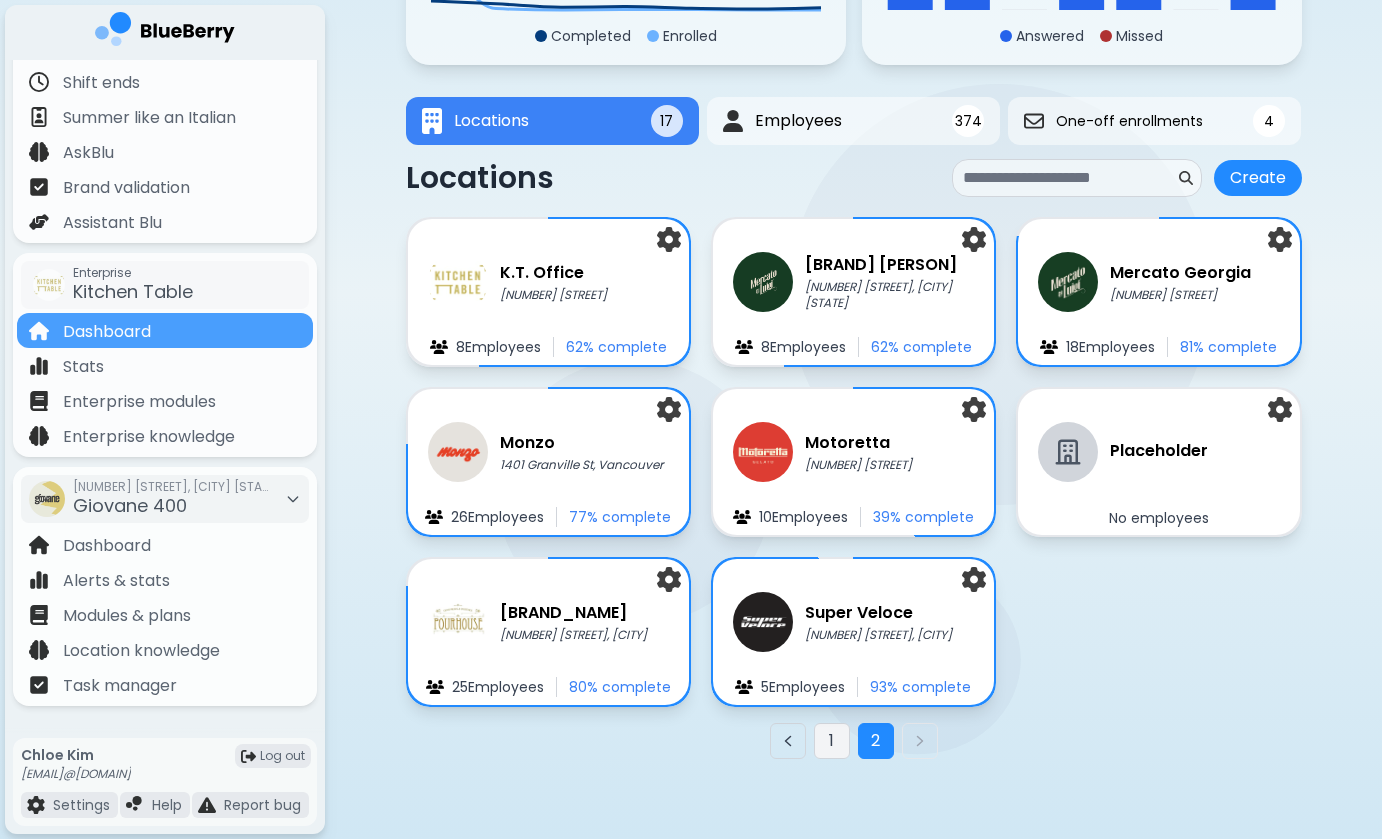 click on "1" at bounding box center [832, 741] 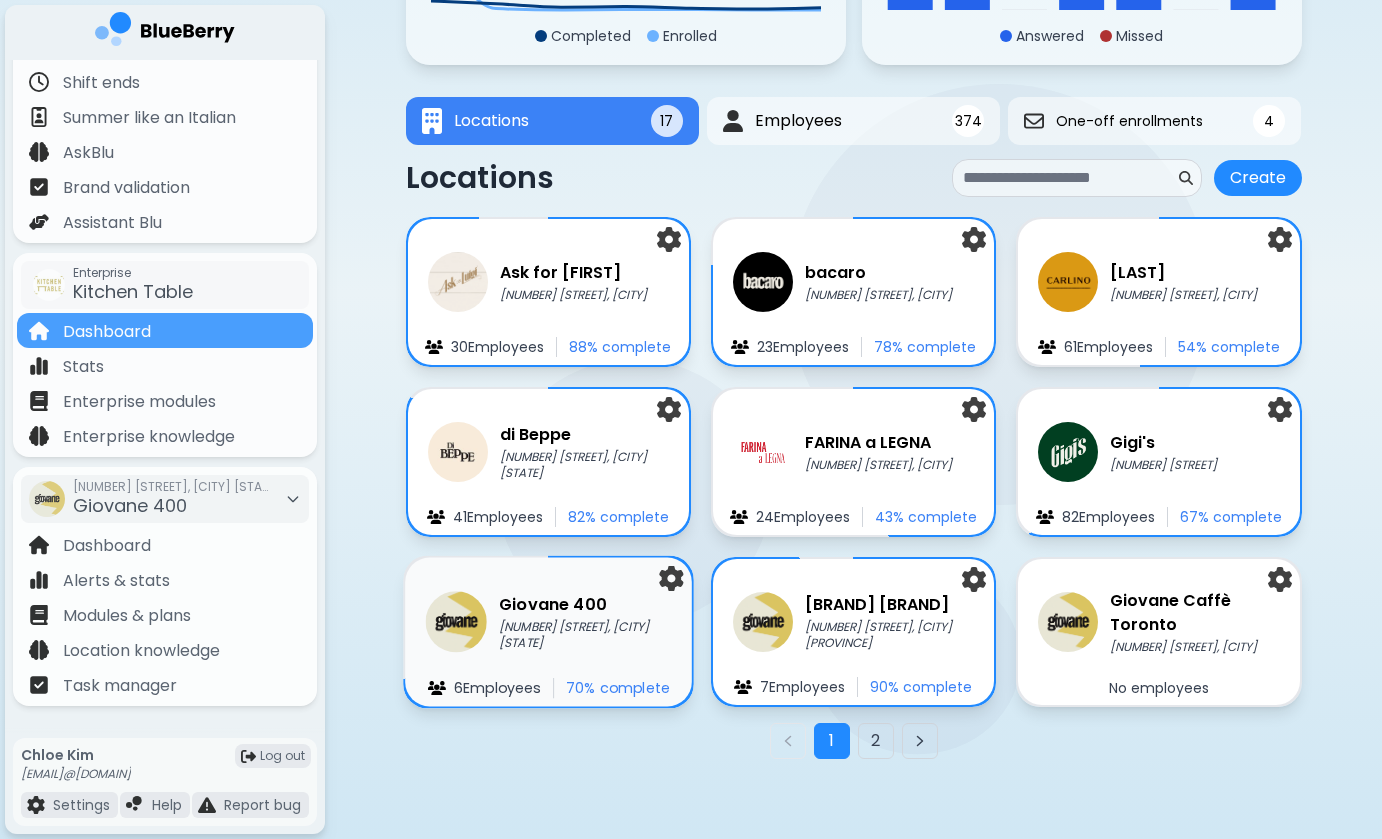 scroll, scrollTop: 252, scrollLeft: 0, axis: vertical 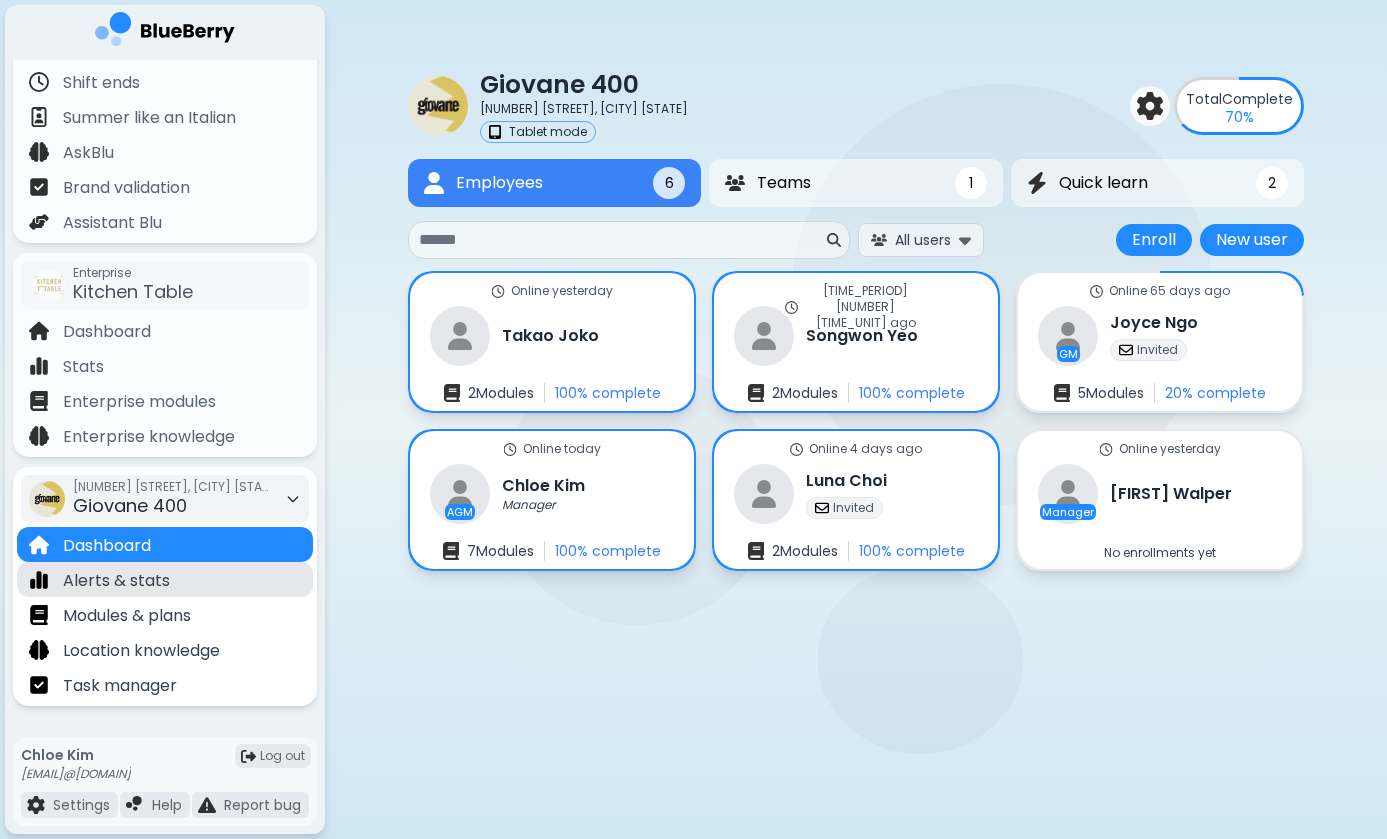 click on "Alerts & stats" at bounding box center [116, 581] 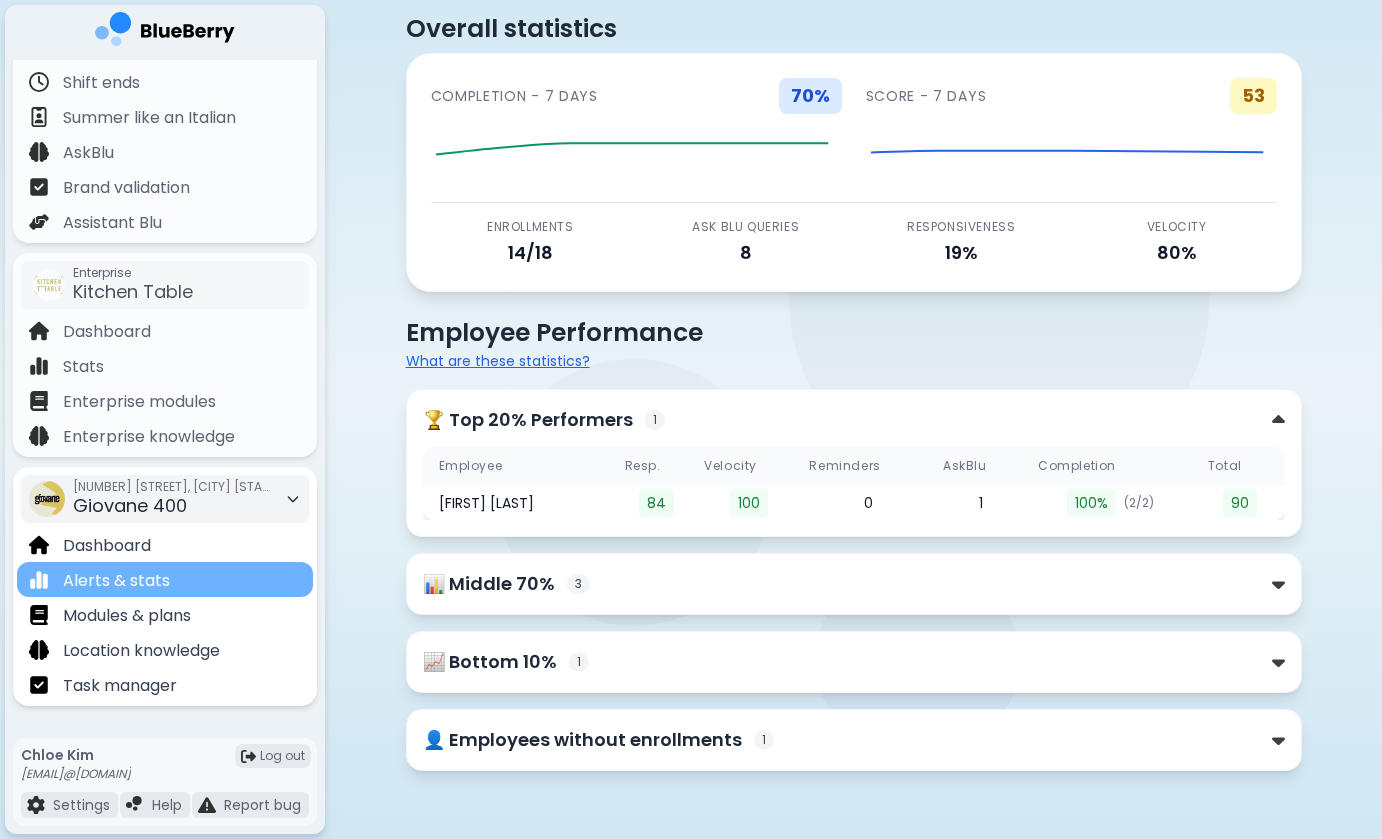 scroll, scrollTop: 134, scrollLeft: 0, axis: vertical 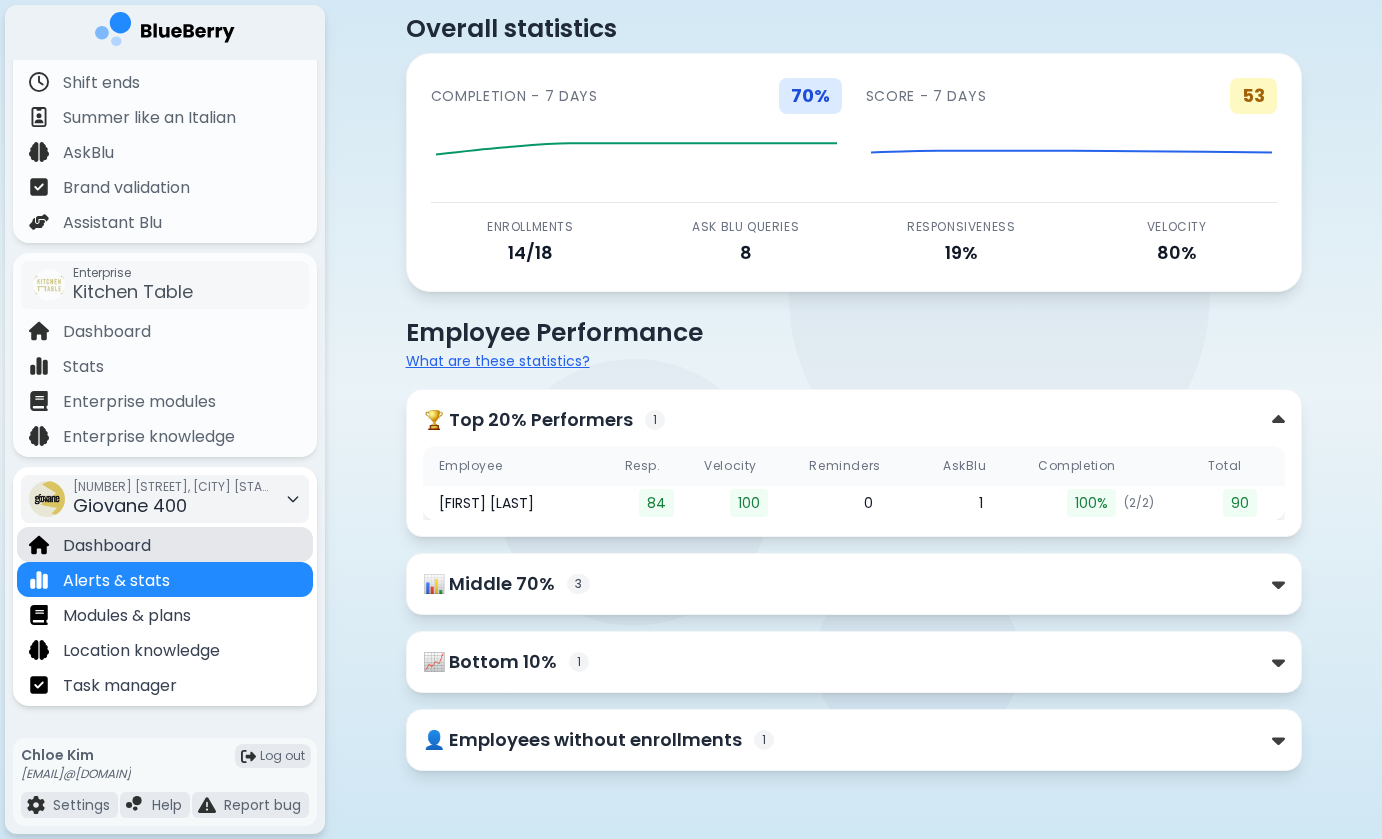 click on "Dashboard" at bounding box center (165, 544) 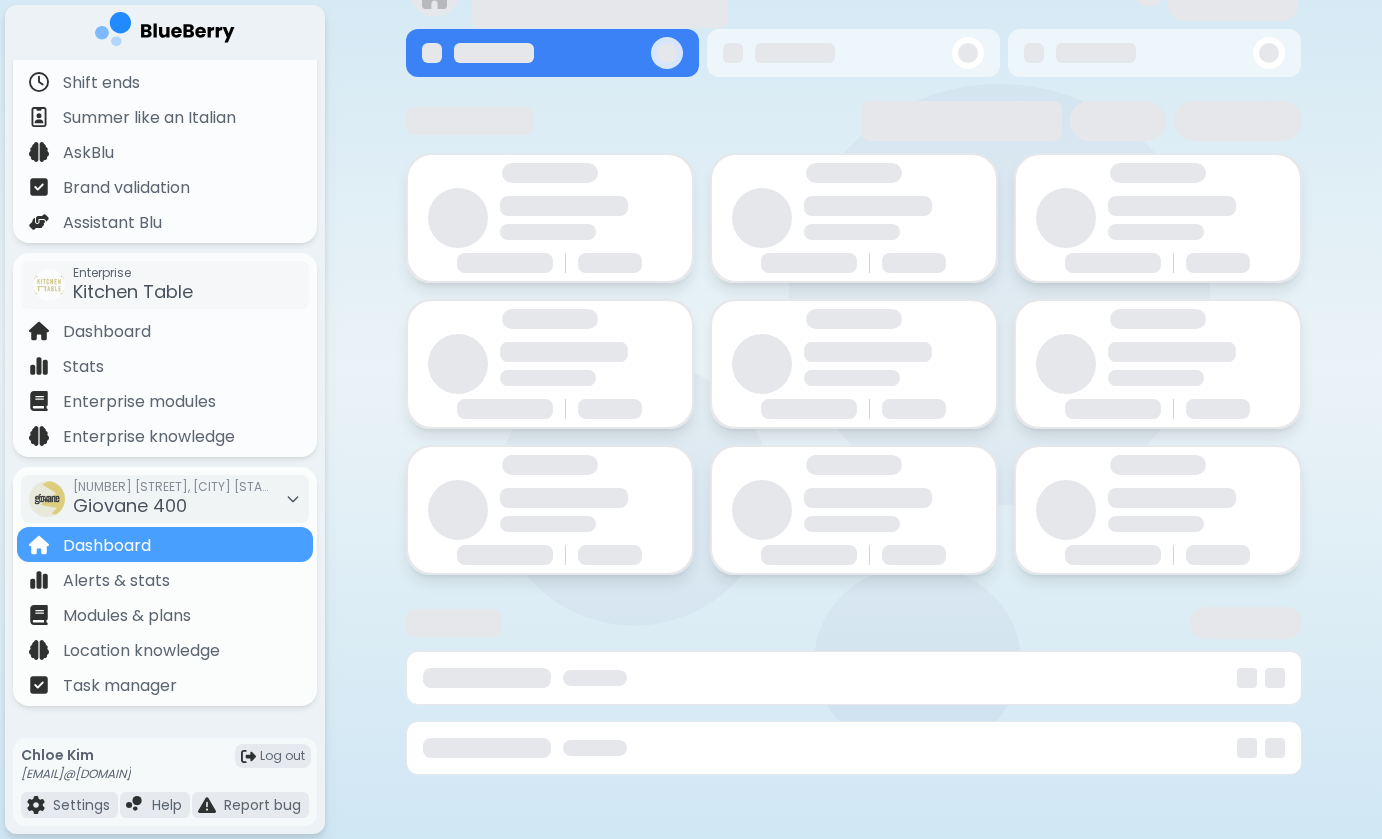 scroll, scrollTop: 0, scrollLeft: 0, axis: both 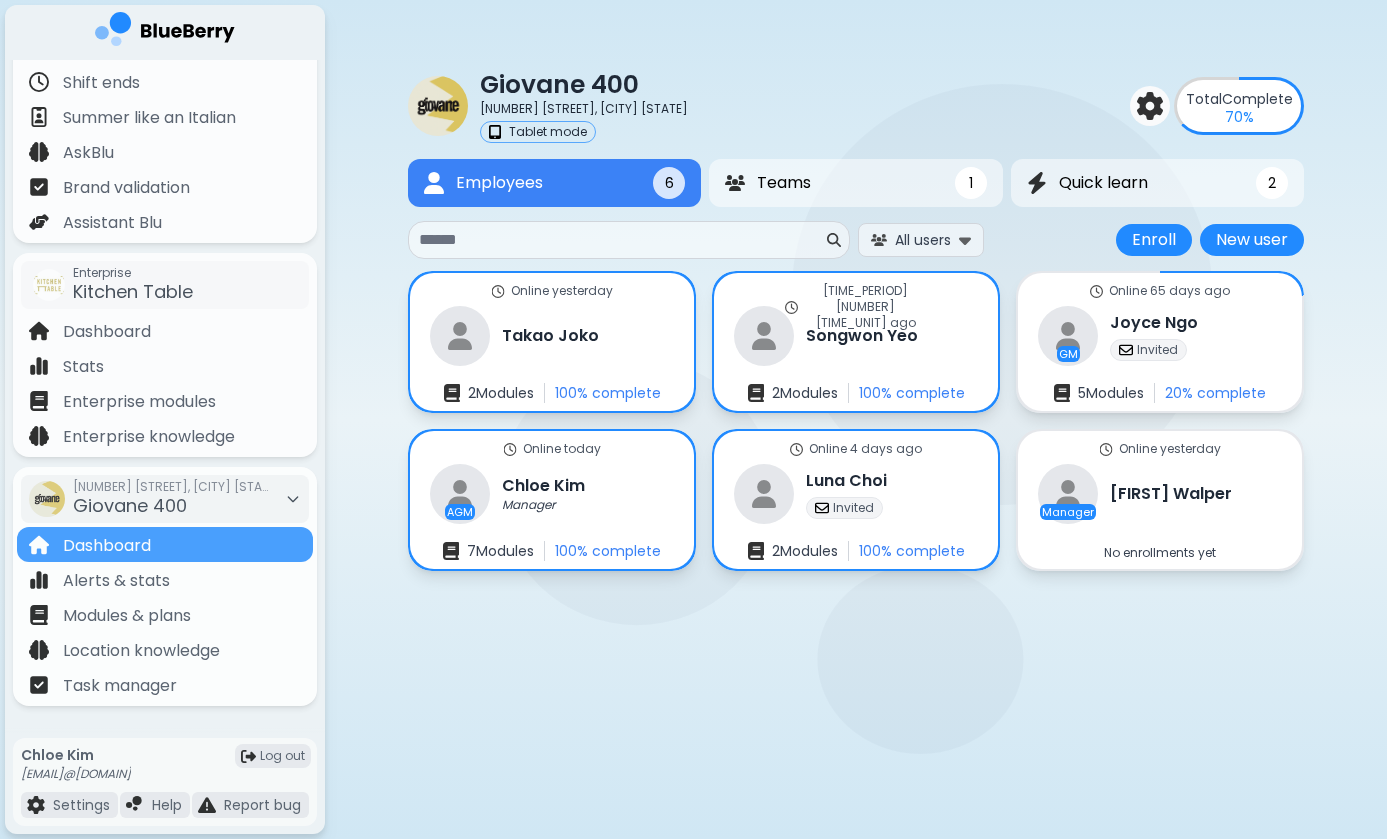 click on "Employees 6 1 2 All users Enroll New user Enroll New user Online yesterday Takao   Joko 2  Module s 100 % complete Online 6 days ago Songwon   Yeo 2  Module s 100 % complete Online 65 days ago GM Joyce   Ngo Invited 5  Module s 20 % complete Online today AGM Chloe   Kim Manager 7  Module s 100 % complete Online 4 days ago Luna   Choi Invited 2  Module s 100 % complete Online yesterday Manager Sheena   Walper No enrollments yet Teams New team General 5  member s Quick learn Quick learn progress In Progress Hidden Summer Like an Italian - Team Communication Complete 1 100 % complete Summer Like an Italian - Team Communication Hide 5 80 % complete" at bounding box center (693, 419) 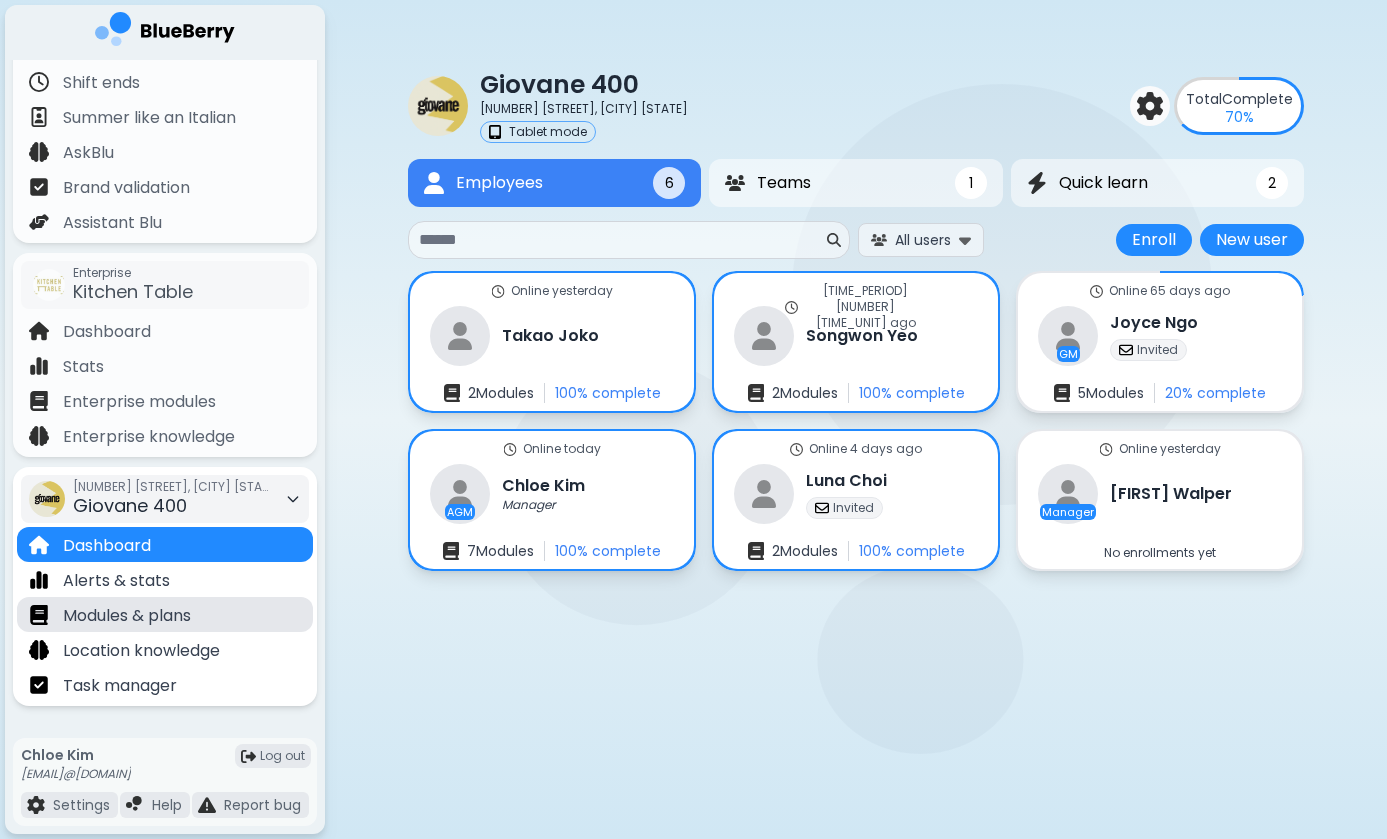 click on "Modules & plans" at bounding box center [127, 616] 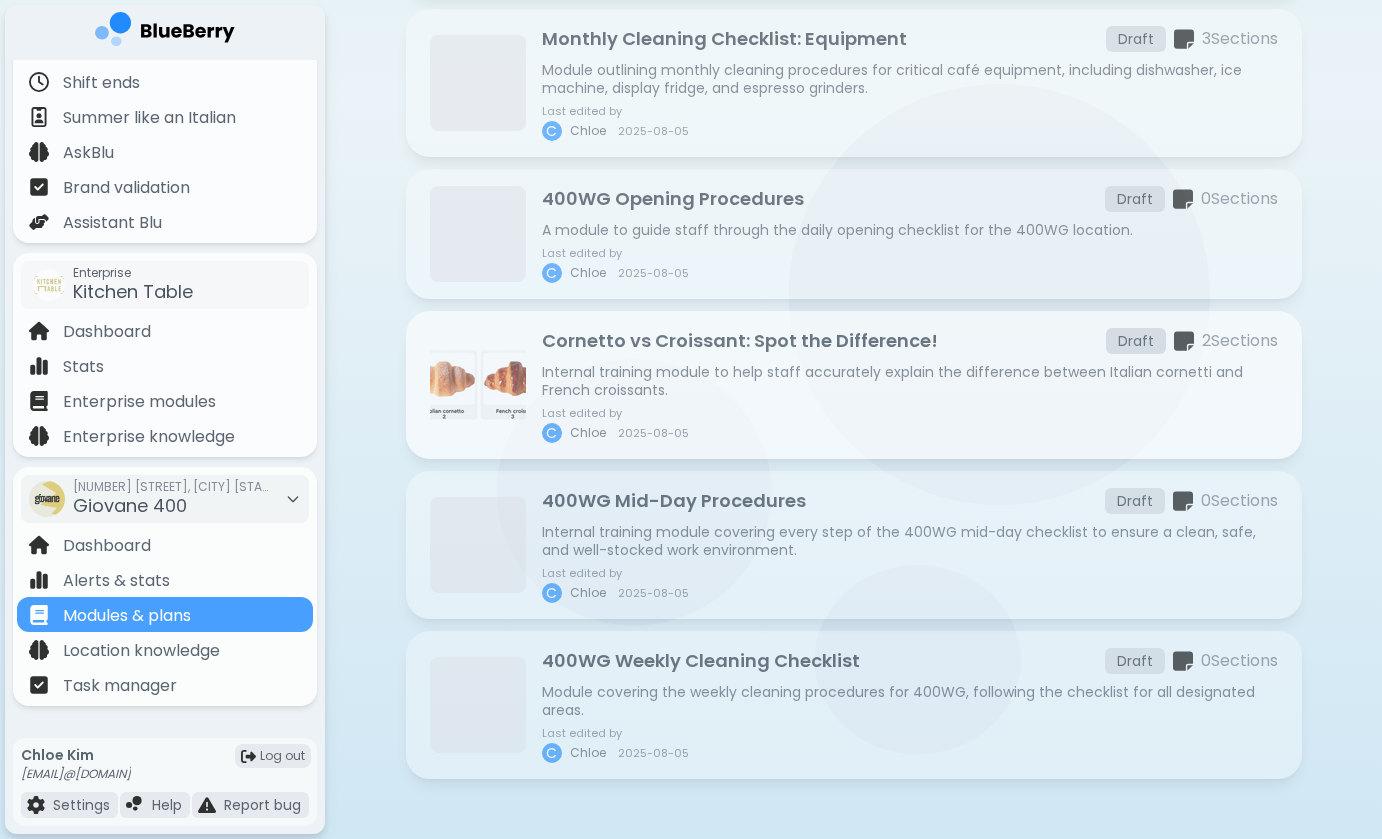 scroll, scrollTop: 652, scrollLeft: 0, axis: vertical 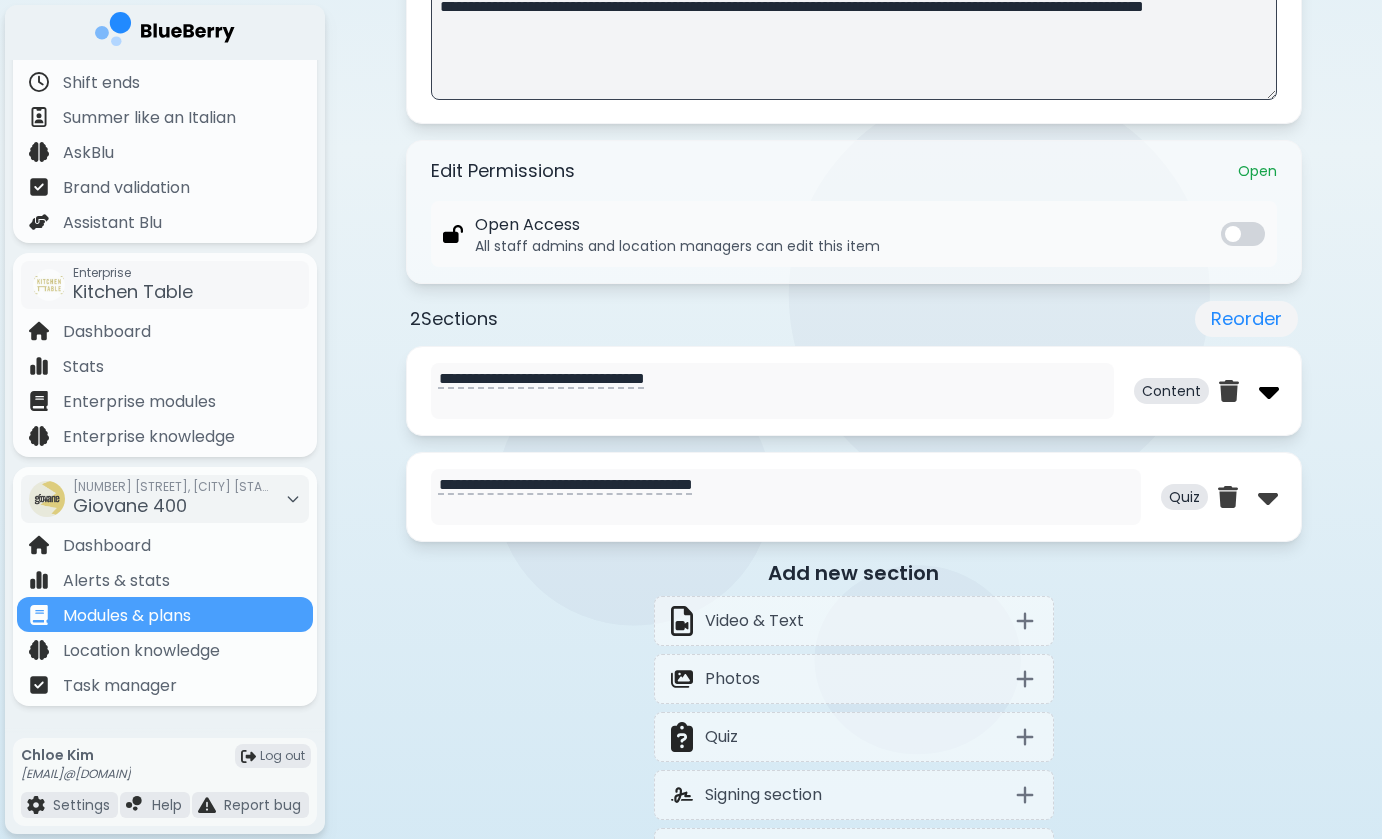 click at bounding box center [1269, 391] 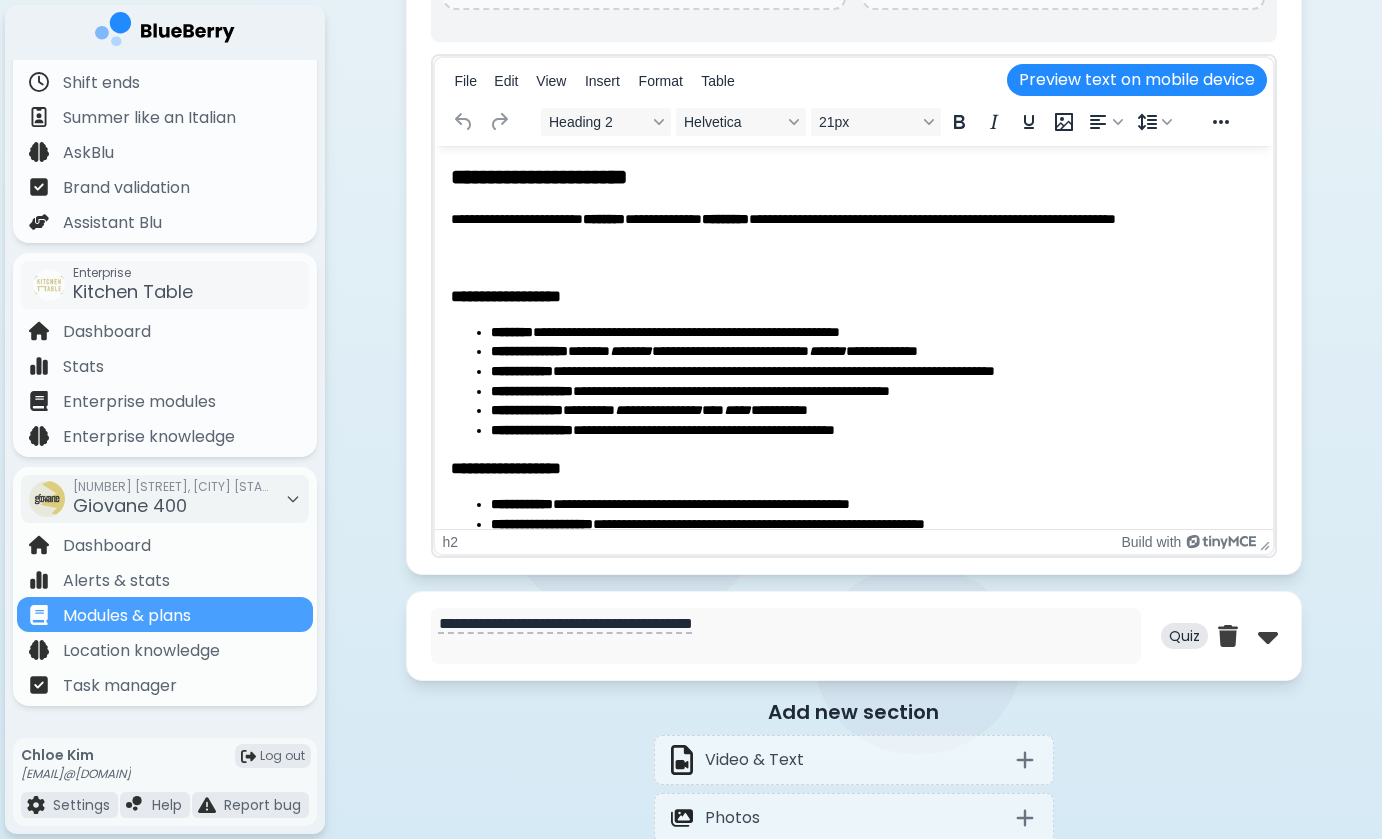 scroll, scrollTop: 1529, scrollLeft: 0, axis: vertical 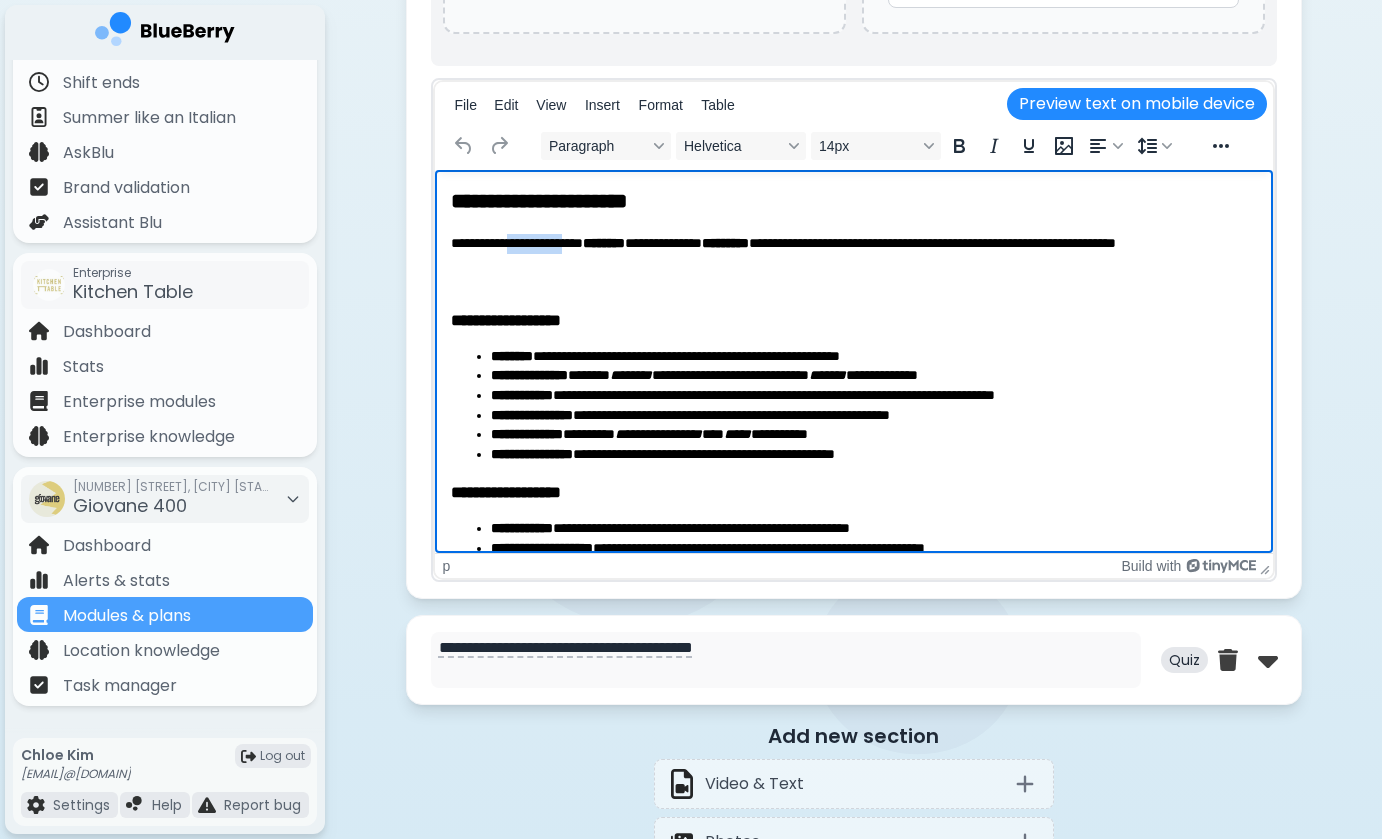 drag, startPoint x: 527, startPoint y: 236, endPoint x: 604, endPoint y: 251, distance: 78.44743 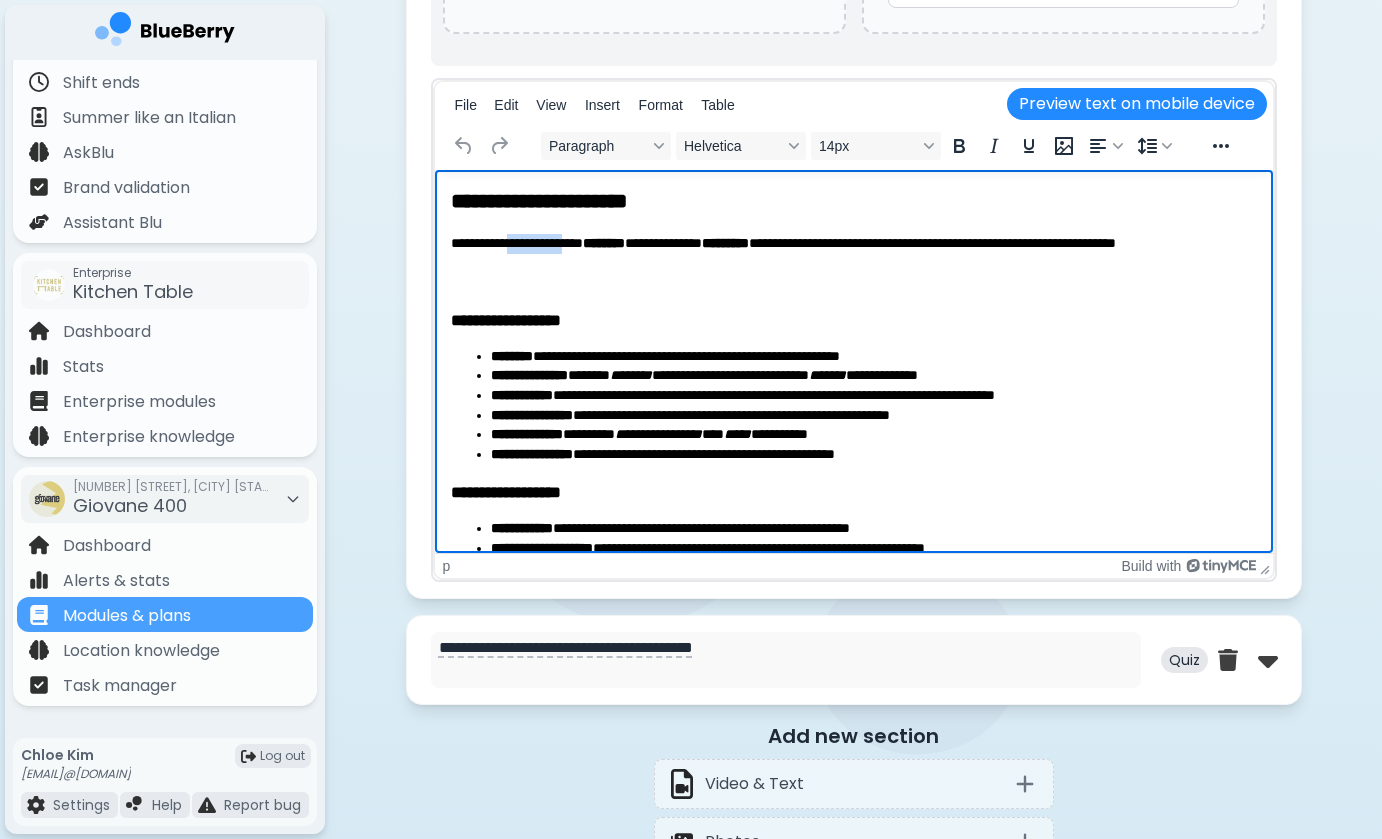 click on "**********" at bounding box center (853, 243) 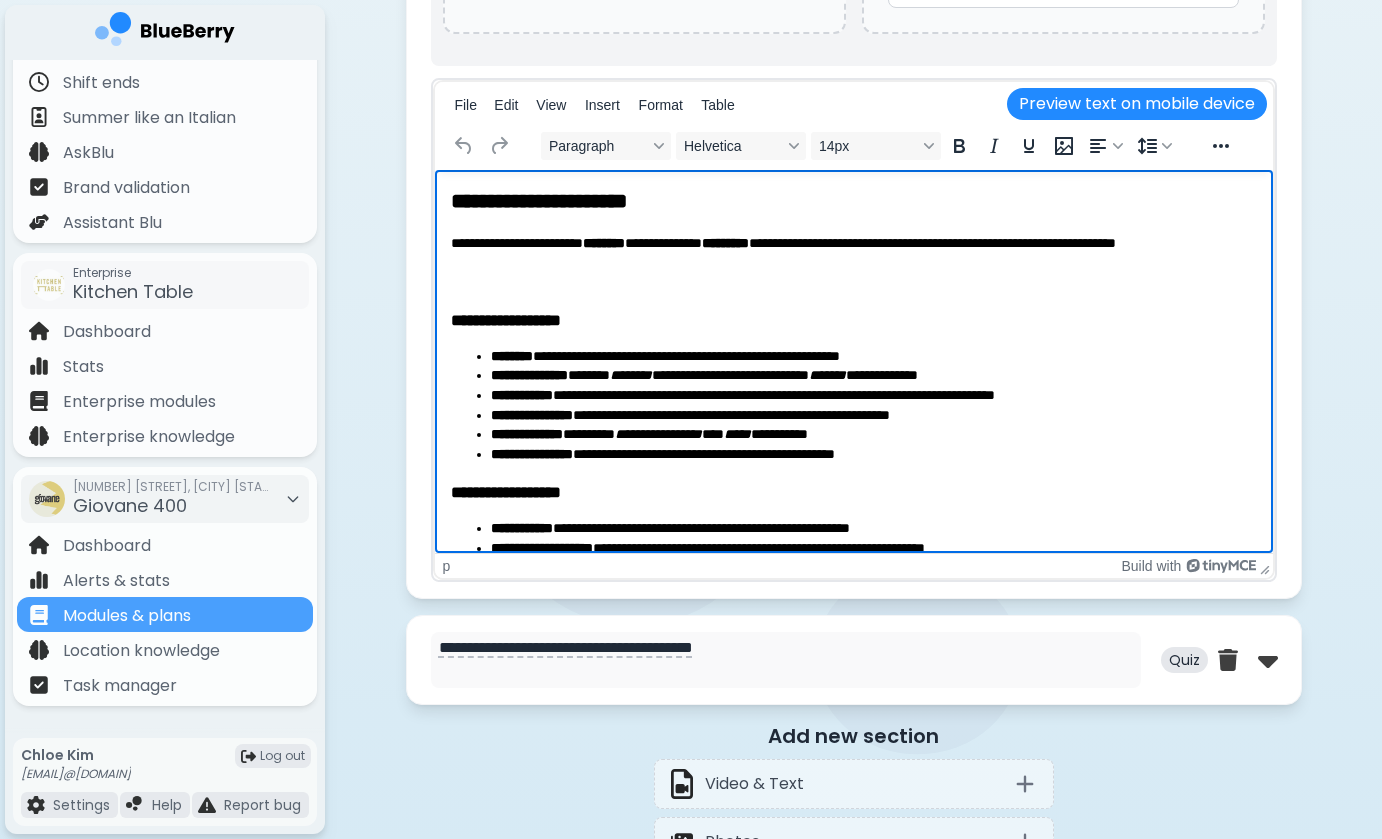click on "**********" at bounding box center [853, 243] 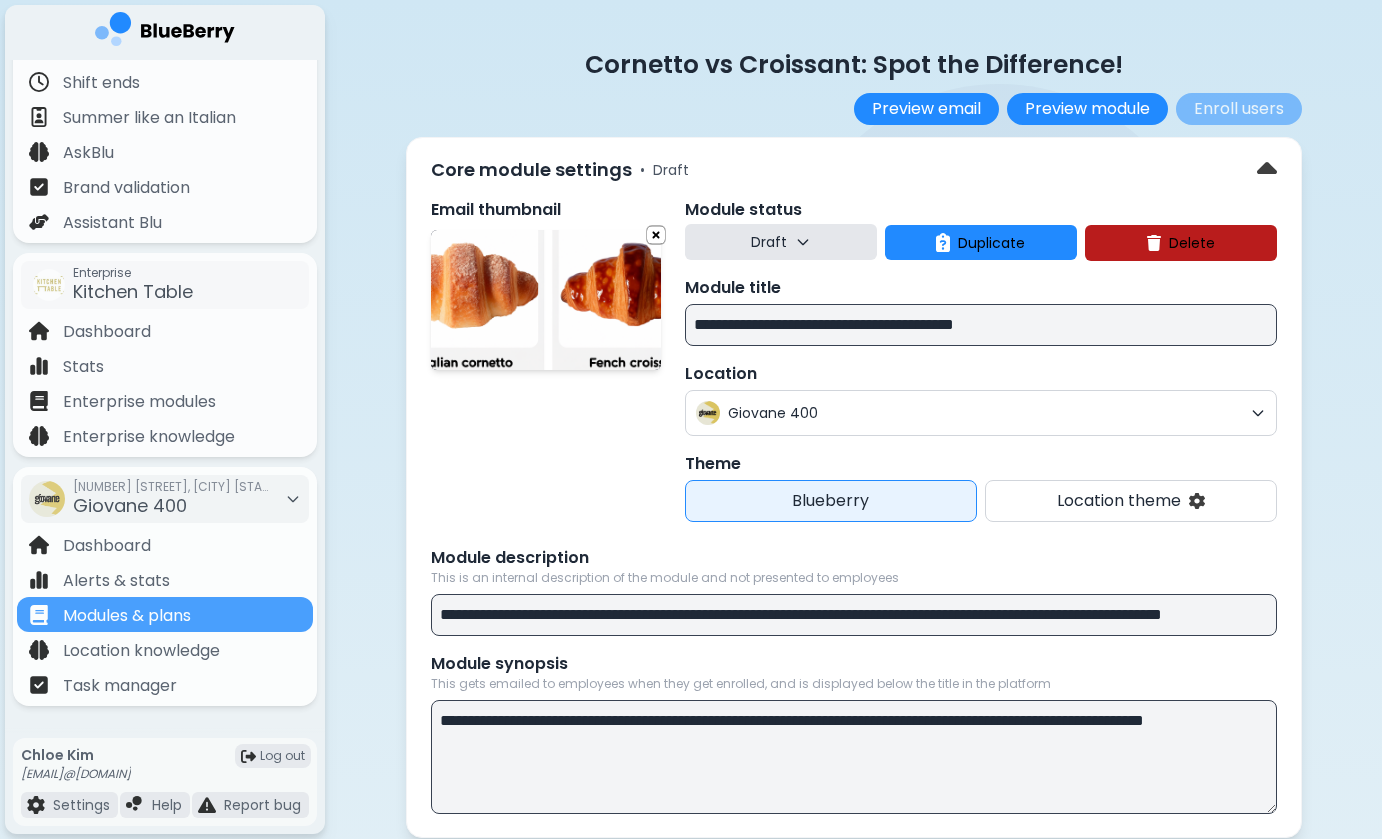 scroll, scrollTop: 0, scrollLeft: 0, axis: both 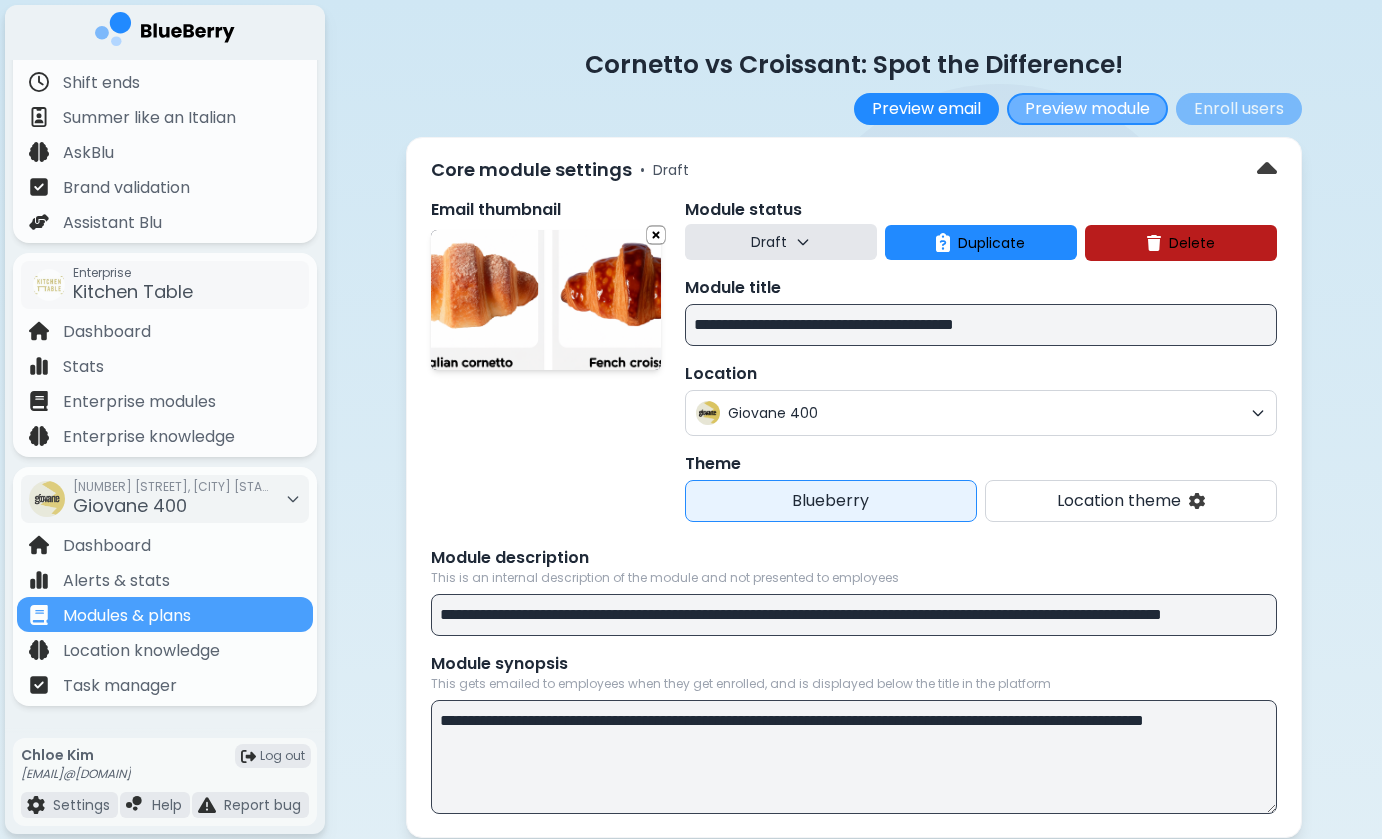 click on "Preview module" at bounding box center [1087, 109] 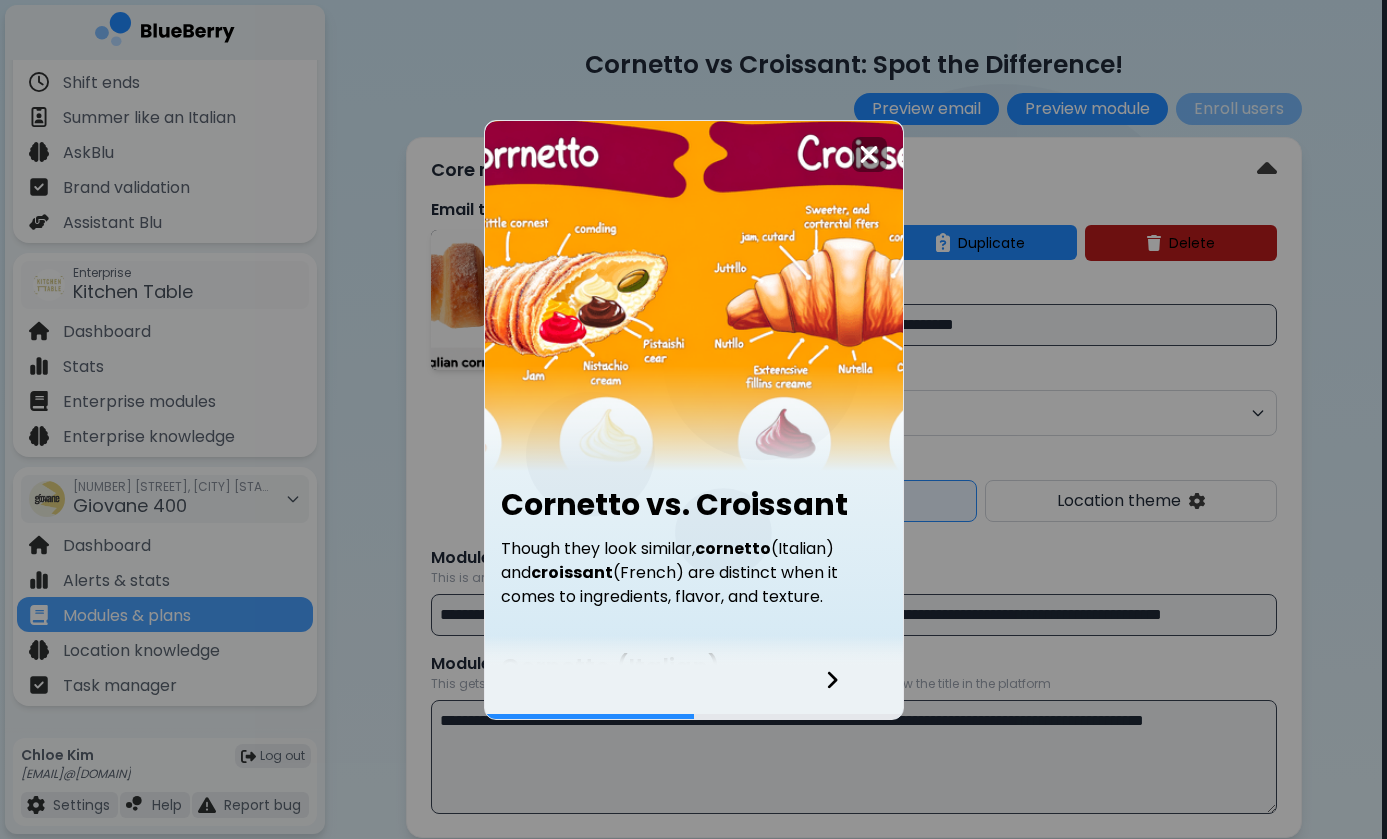 click 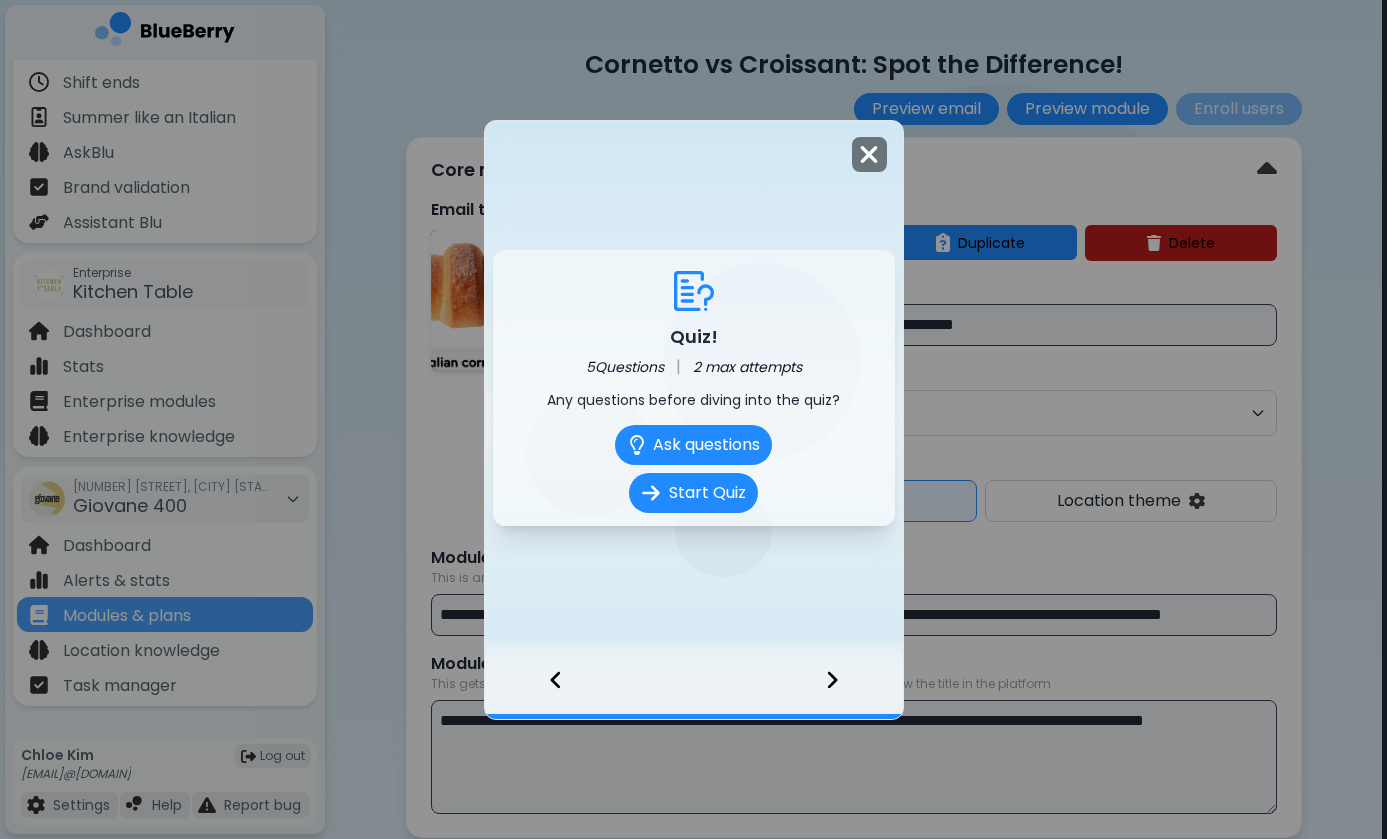 click at bounding box center [869, 154] 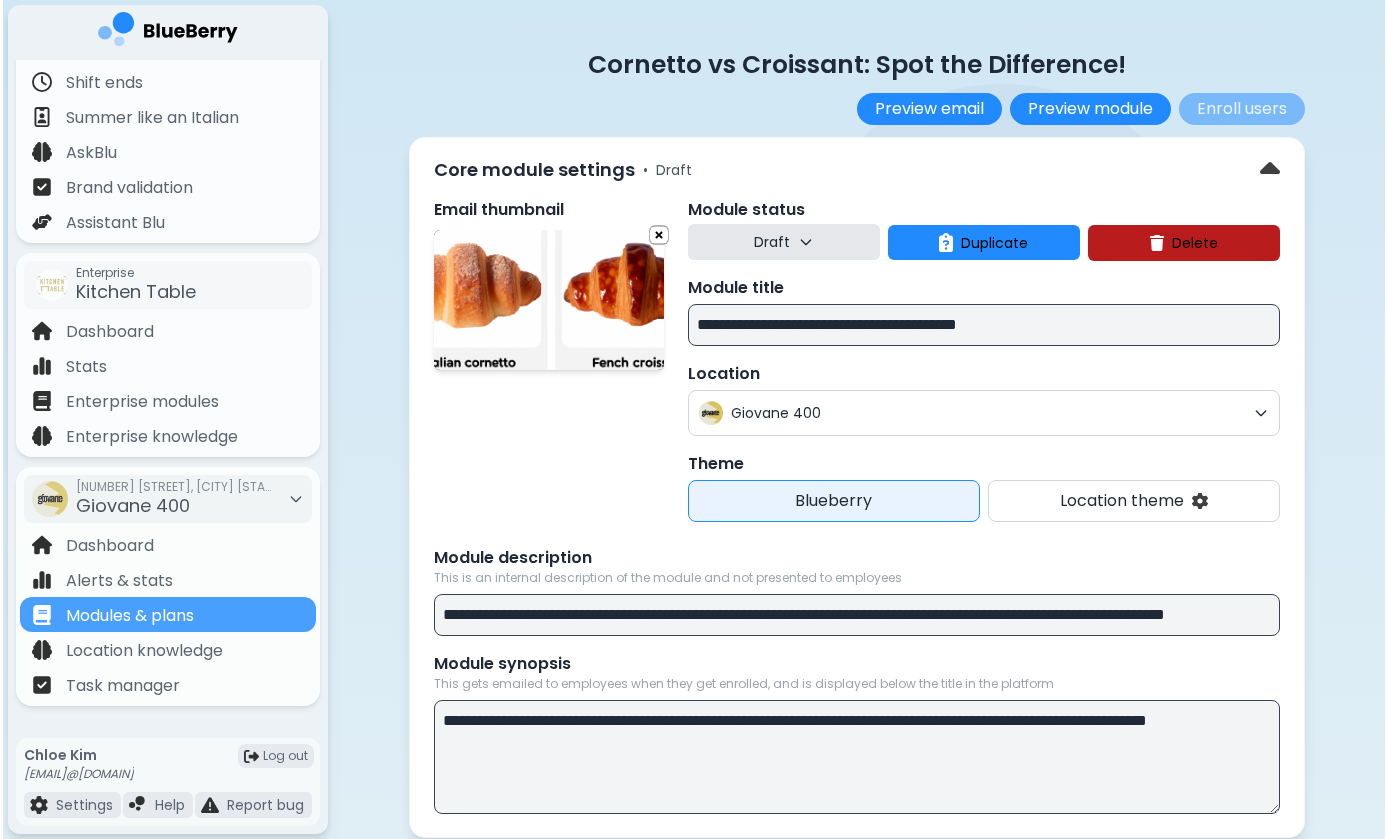 scroll, scrollTop: 0, scrollLeft: 0, axis: both 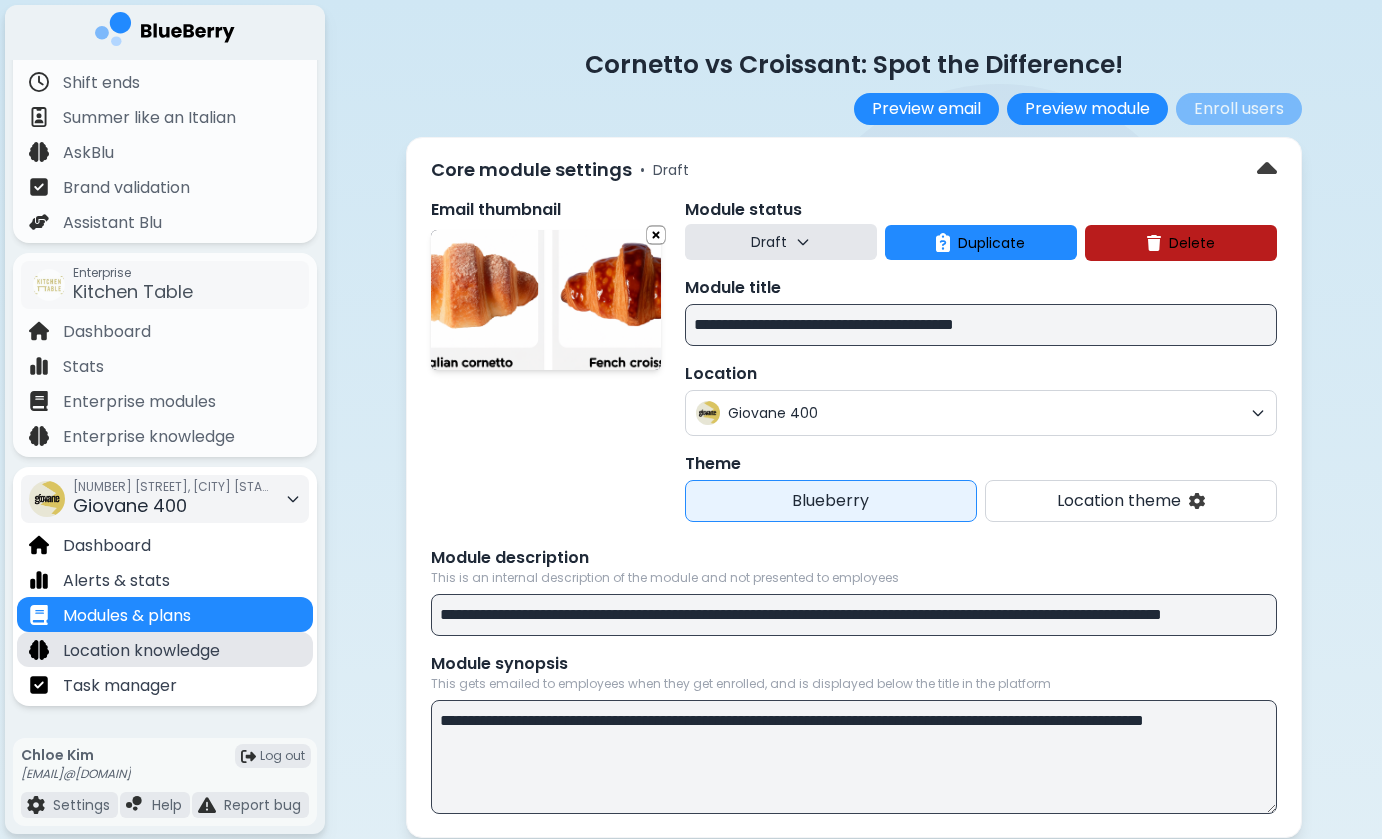 click on "Location knowledge" at bounding box center (141, 651) 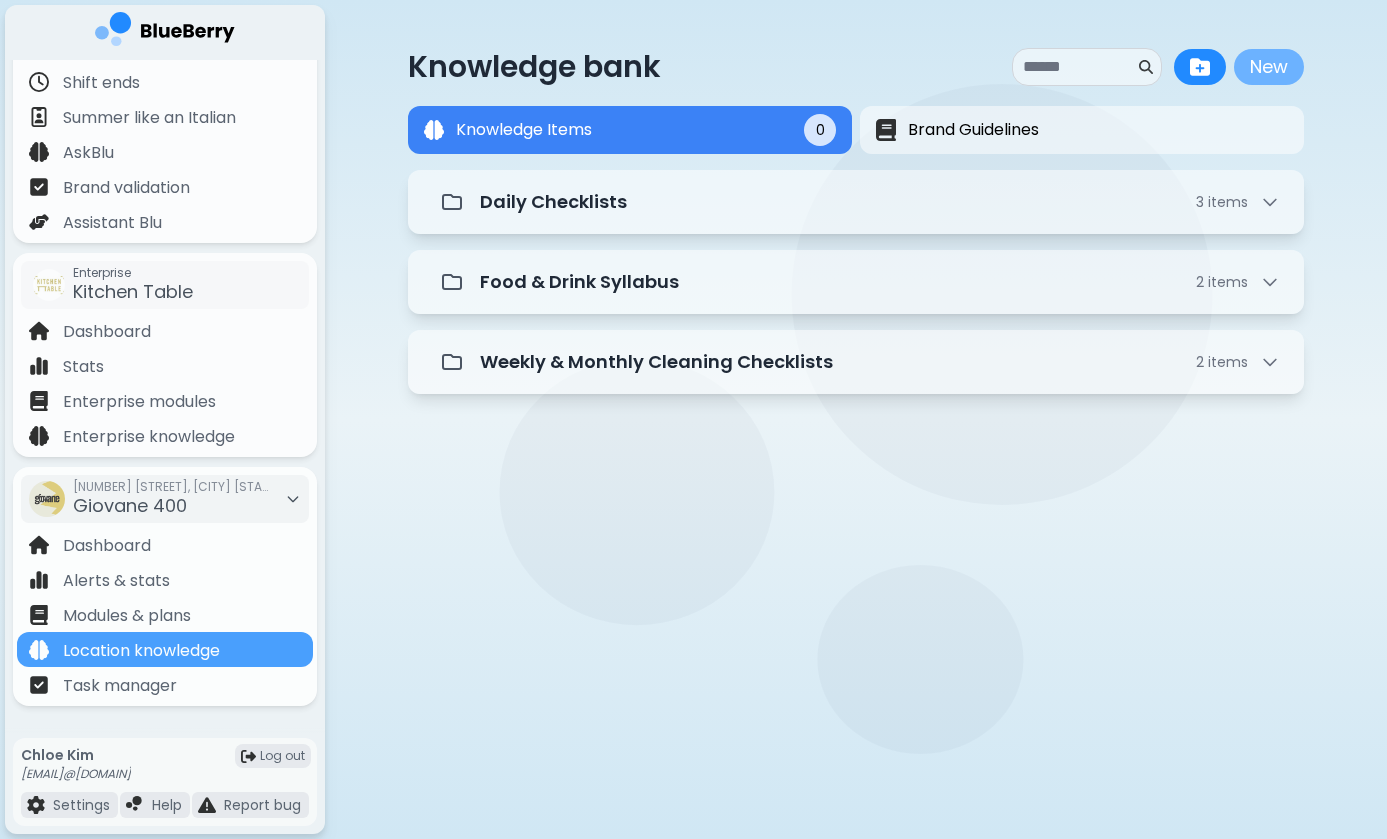 click on "New" at bounding box center [1269, 67] 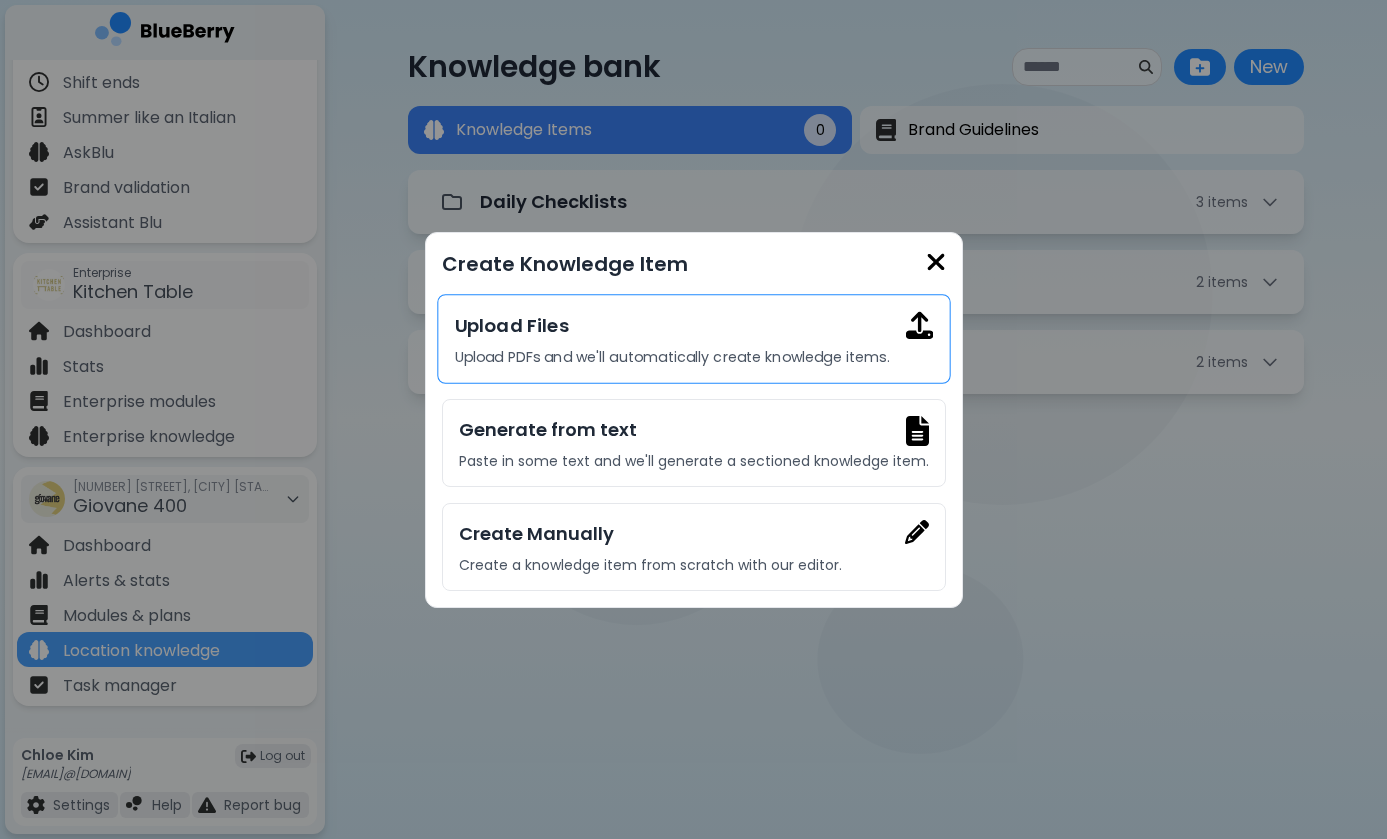 click on "Upload Files Upload PDFs and we'll automatically create knowledge items." at bounding box center (693, 339) 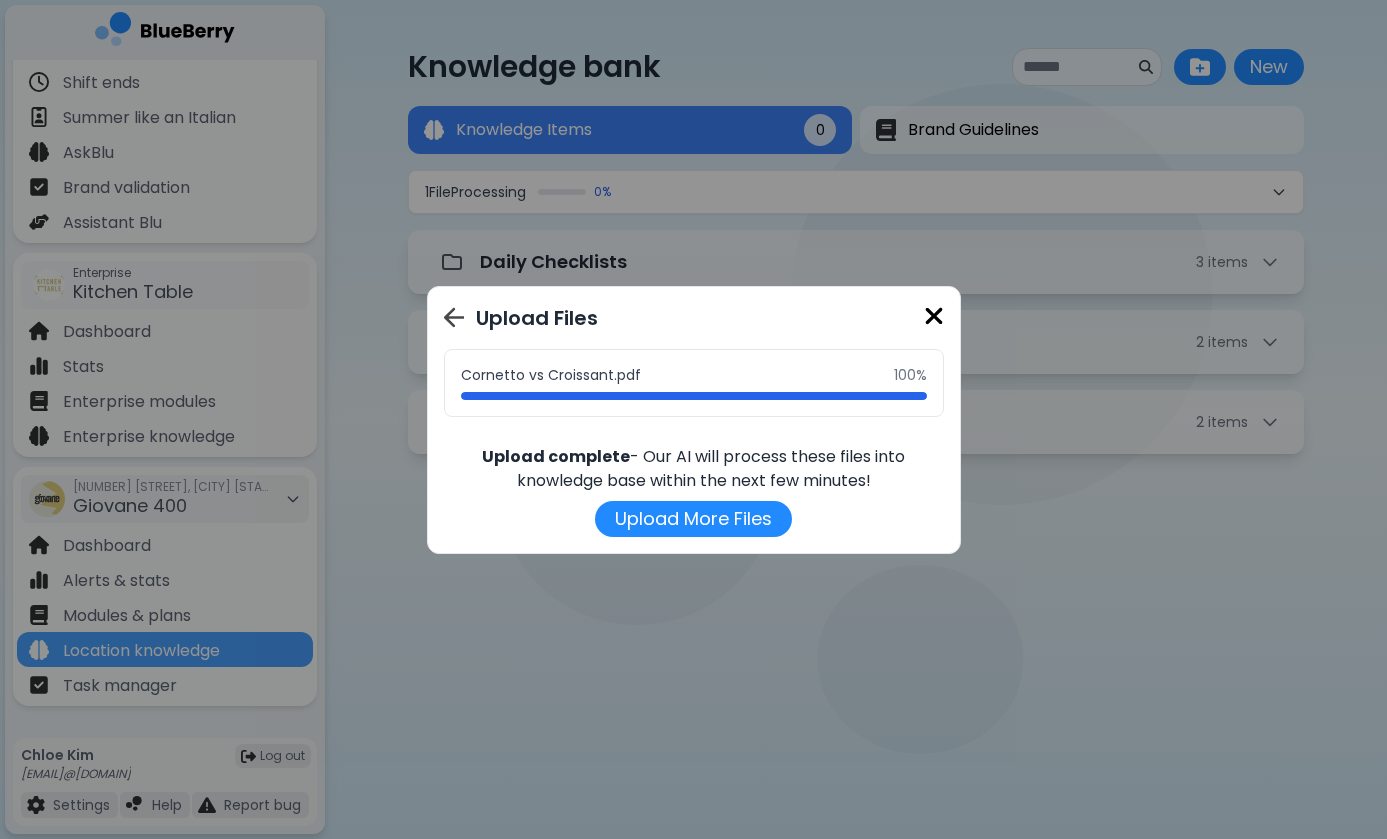 click at bounding box center (934, 316) 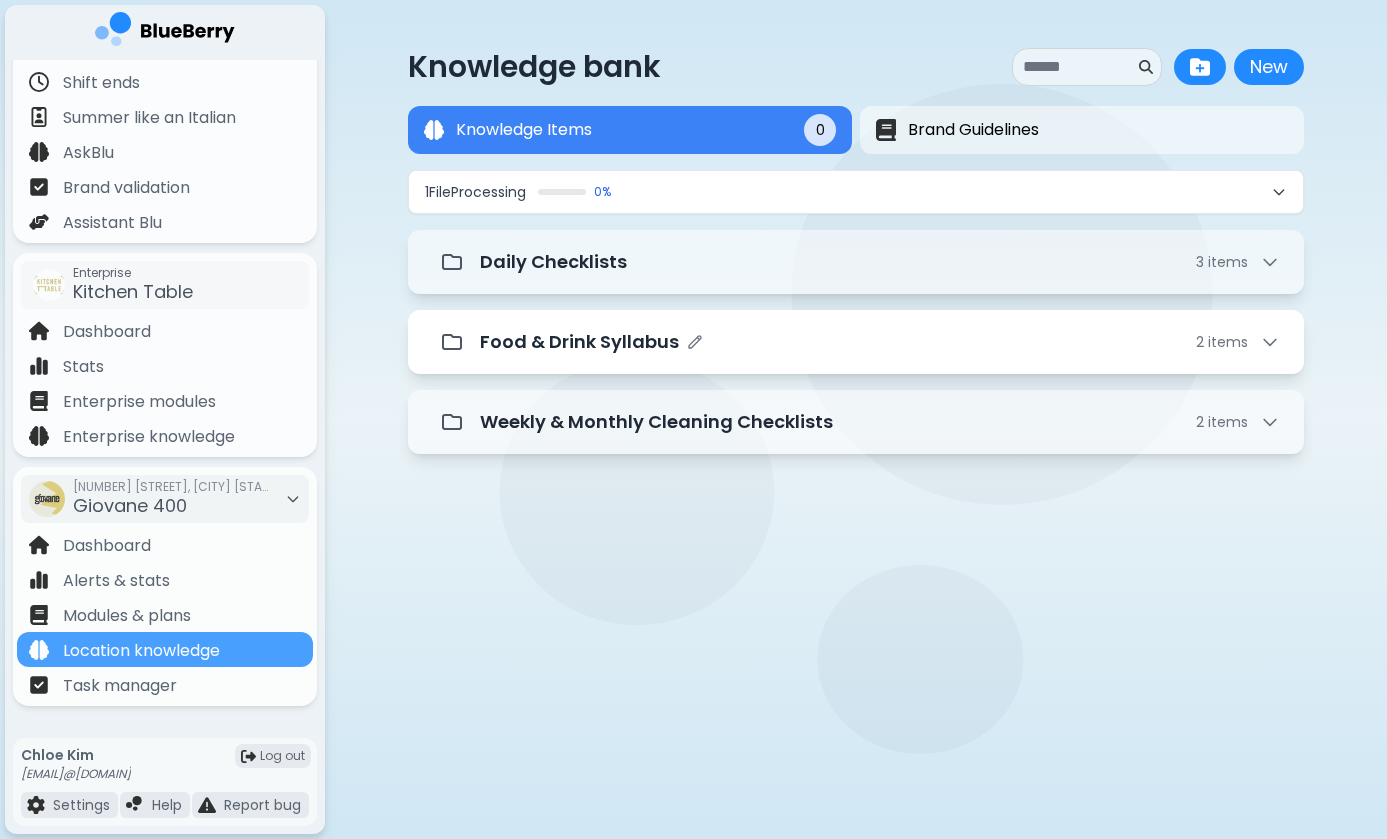 click on "Food & Drink Syllabus" at bounding box center (579, 342) 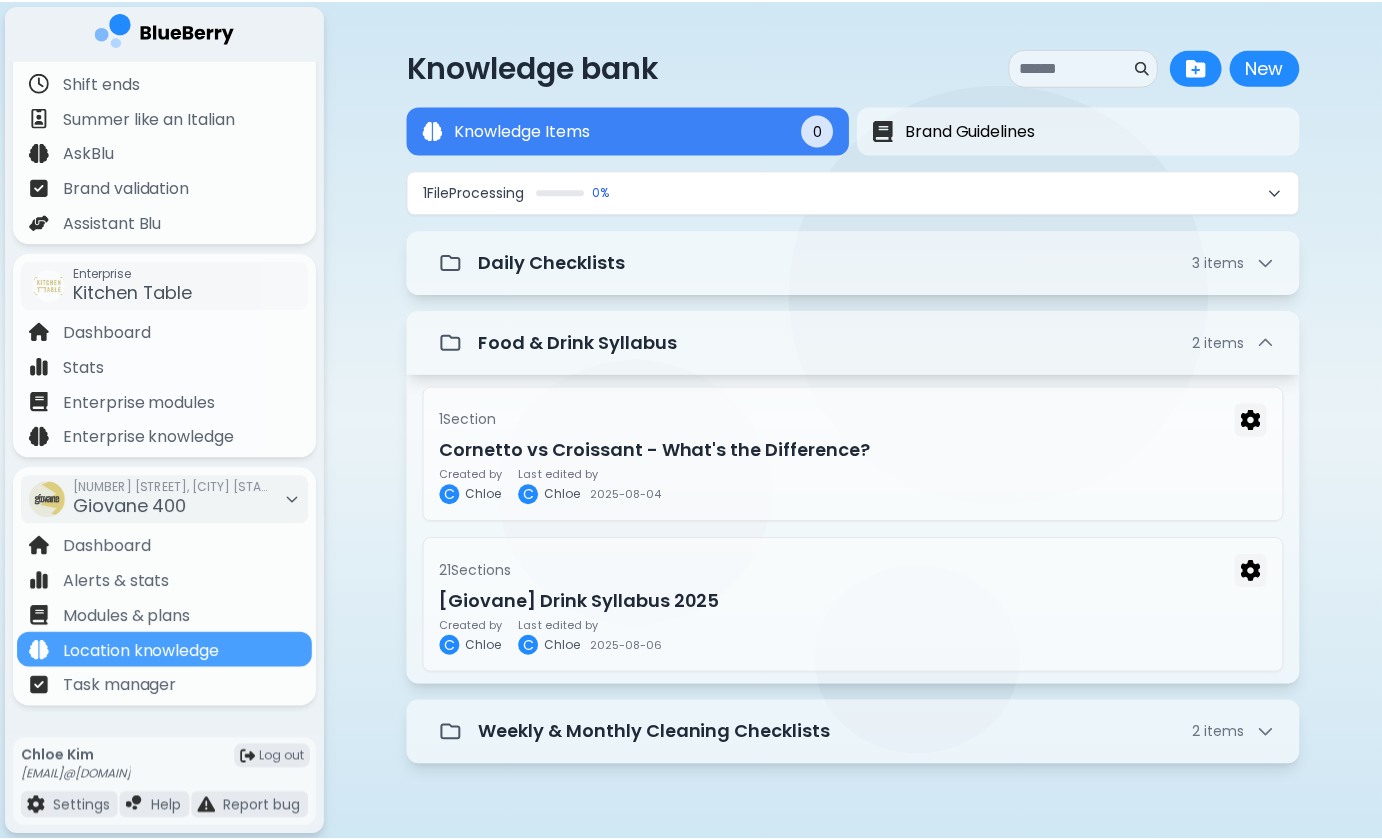 scroll, scrollTop: 0, scrollLeft: 0, axis: both 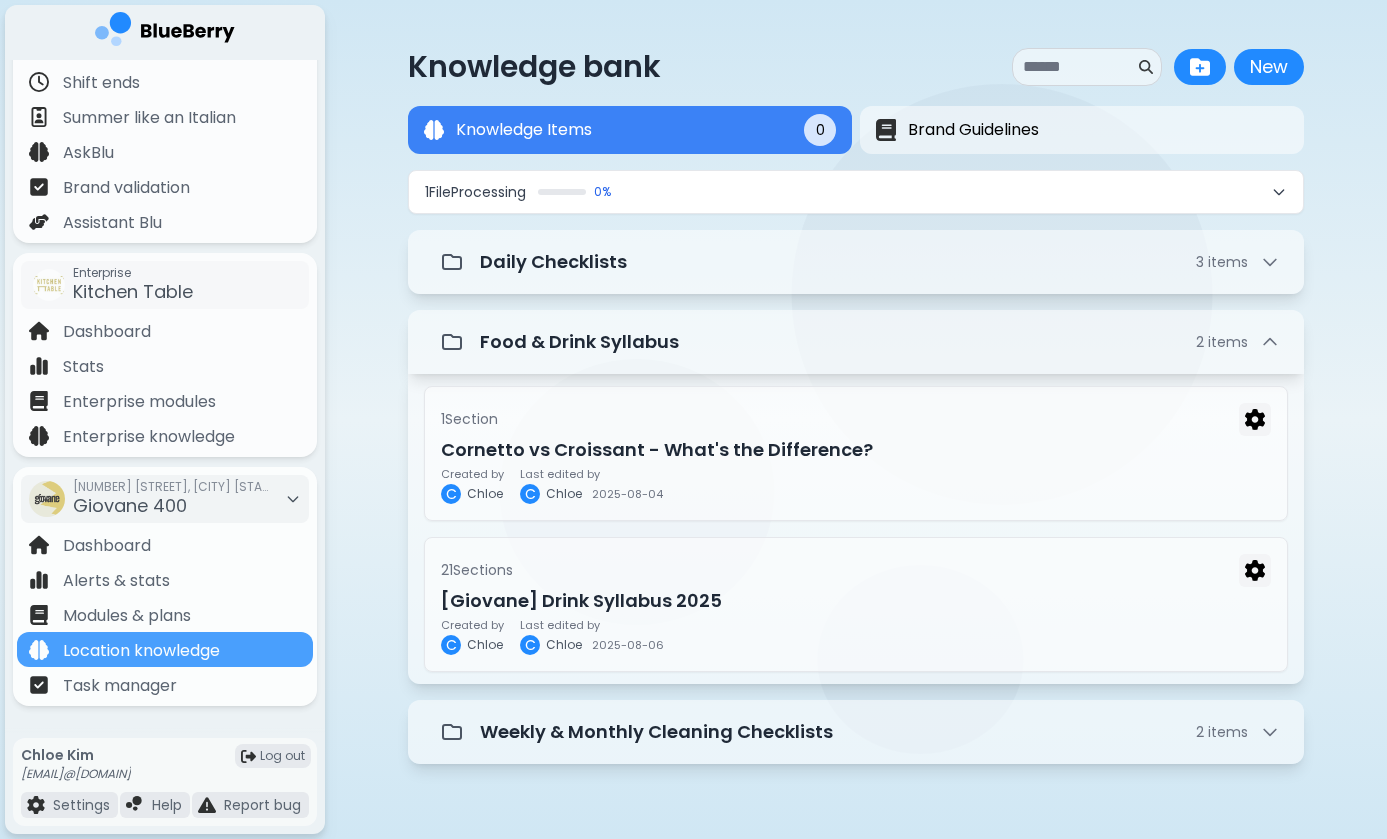 click on "Knowledge bank New New Knowledge Items 0 Brand Guidelines Knowledge Items 0 1 File Processing 0 % Daily Checklists 3 items Food & Drink Syllabus 2 items 1 Section Cornetto vs Croissant - What's the Difference? Created by C [FIRST] Last edited by C [FIRST] [YEAR]-[MONTH]-[DAY] 21 Section s [FIRST] Drink Syllabus [YEAR] Created by C [FIRST] Last edited by C [FIRST] [YEAR]-[MONTH]-[DAY] Weekly & Monthly Cleaning Checklists 2 items" at bounding box center [856, 414] 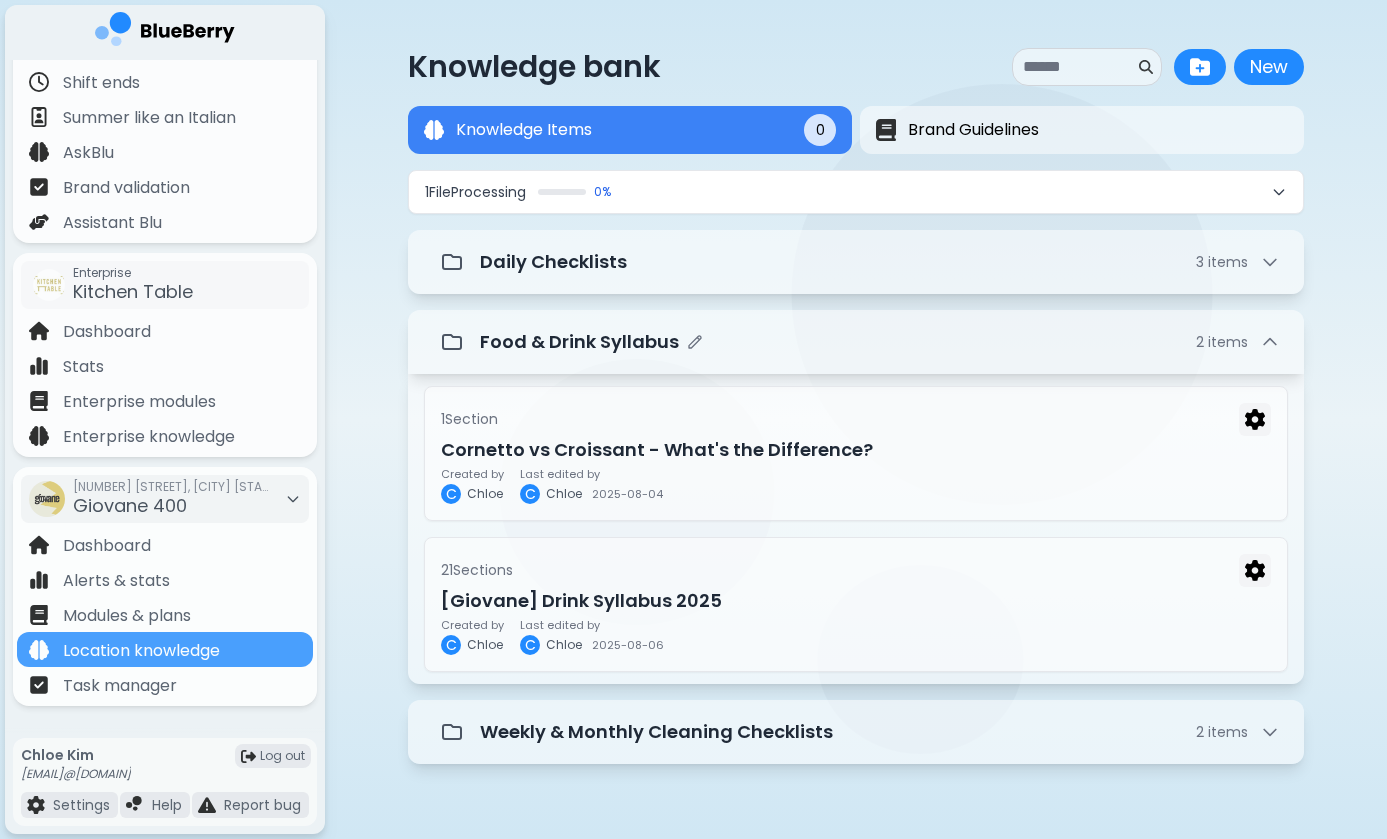 click on "item s" at bounding box center [1228, 342] 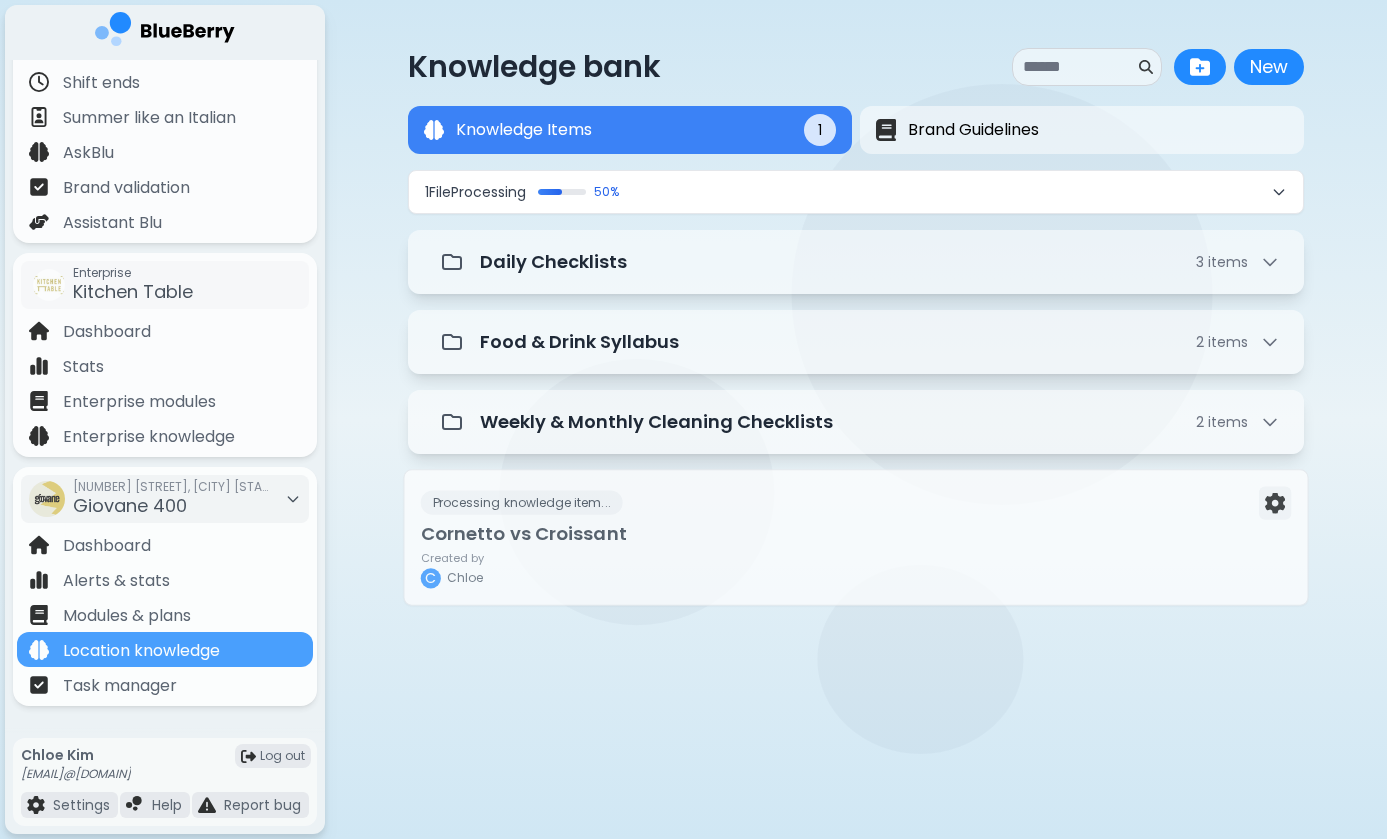 click on "Cornetto vs Croissant" at bounding box center (856, 534) 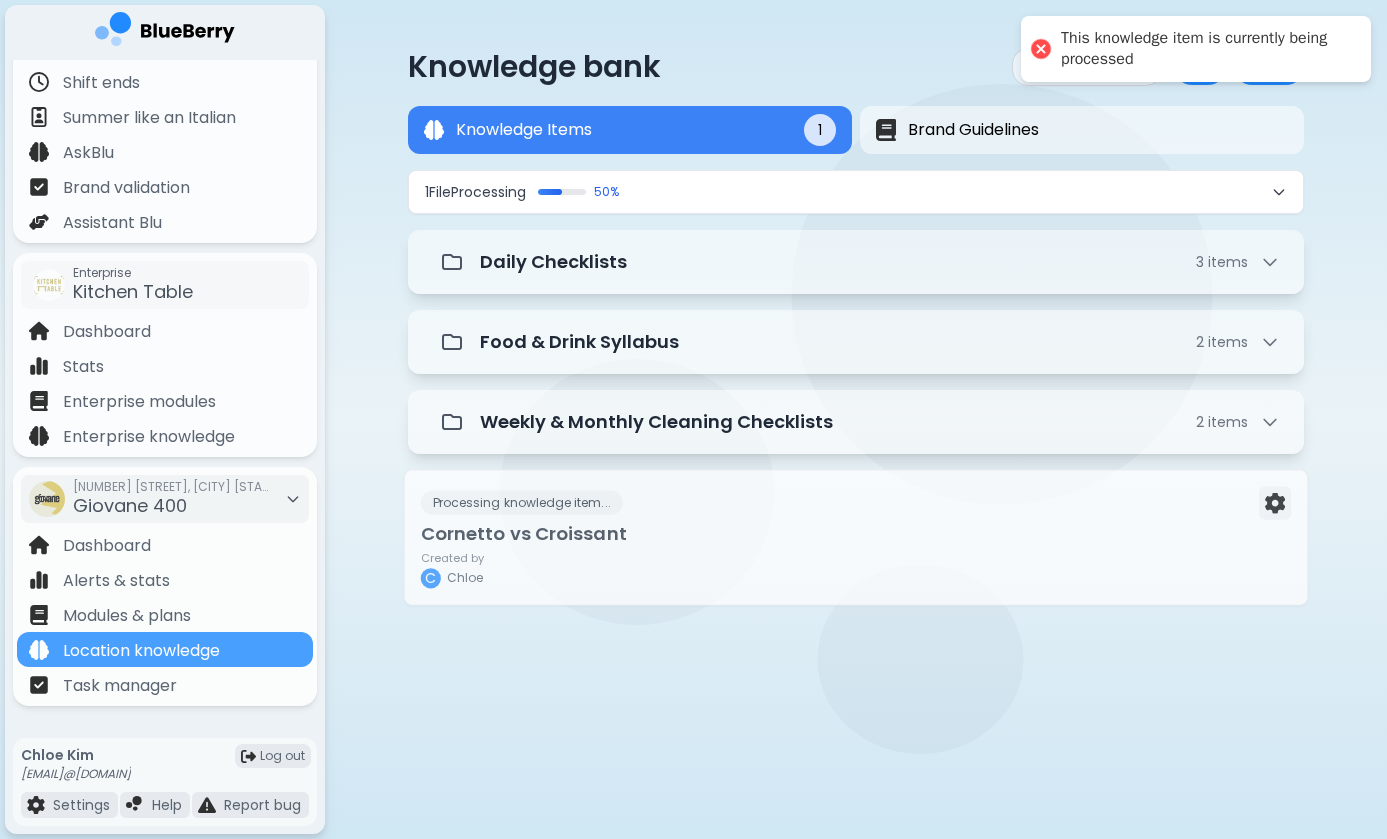 click on "Cornetto vs Croissant" at bounding box center (856, 534) 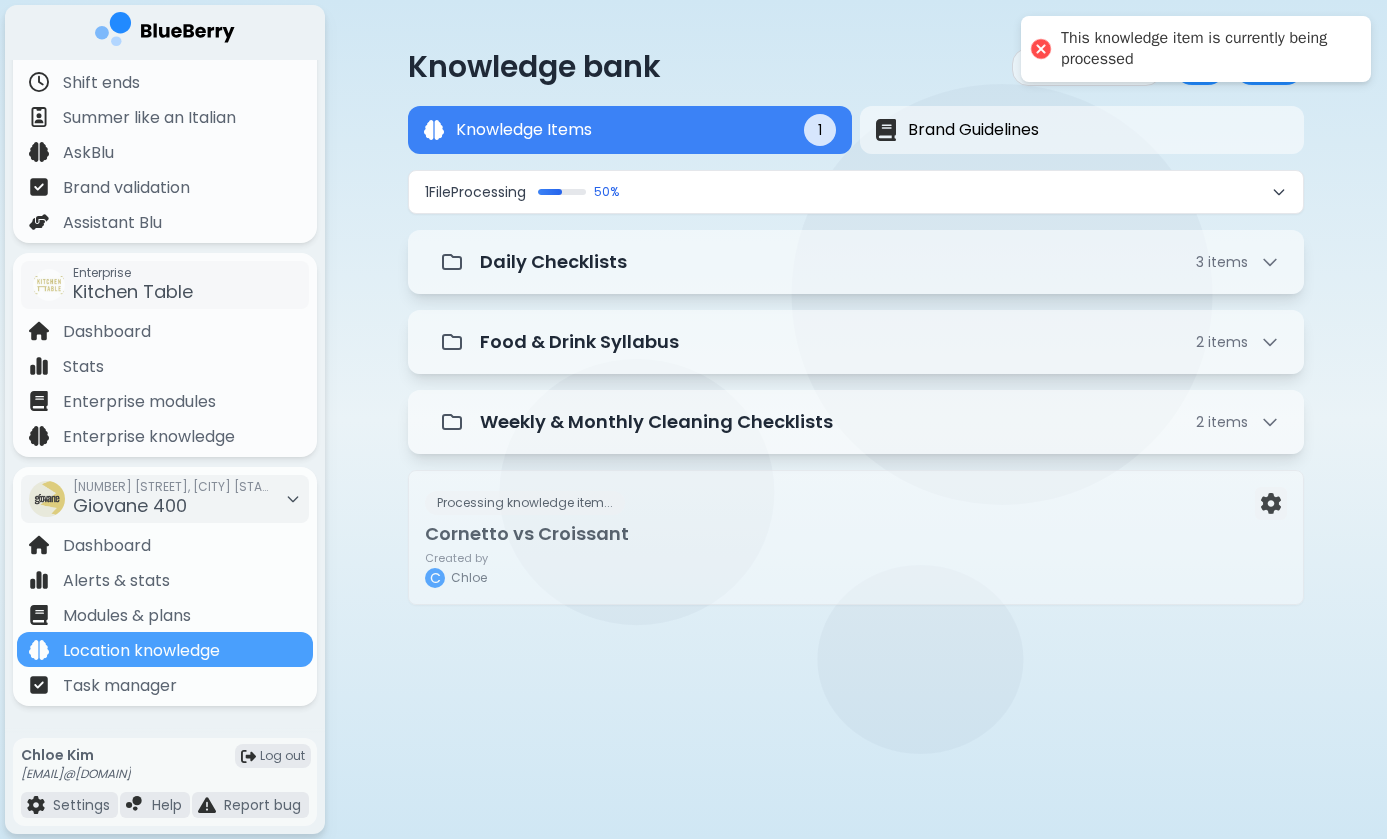click on "Knowledge bank New New Knowledge Items 1 Brand Guidelines Knowledge Items 1 1  File  Processing 50 % Daily Checklists 3   item s Food & Drink Syllabus 2   item s Weekly & Monthly Cleaning Checklists 2   item s Processing knowledge item... Cornetto vs Croissant Created by C Chloe" at bounding box center (693, 419) 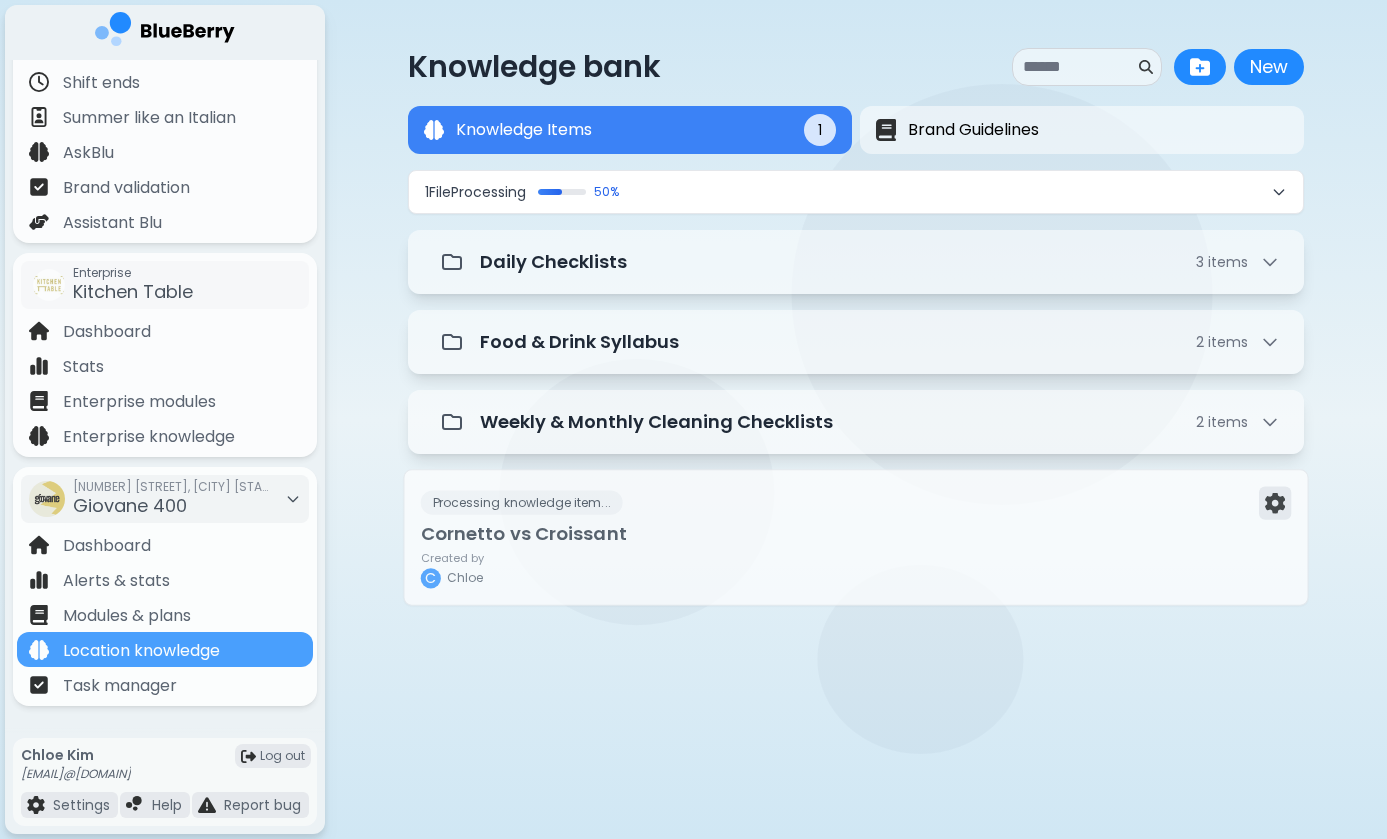 click at bounding box center [1275, 503] 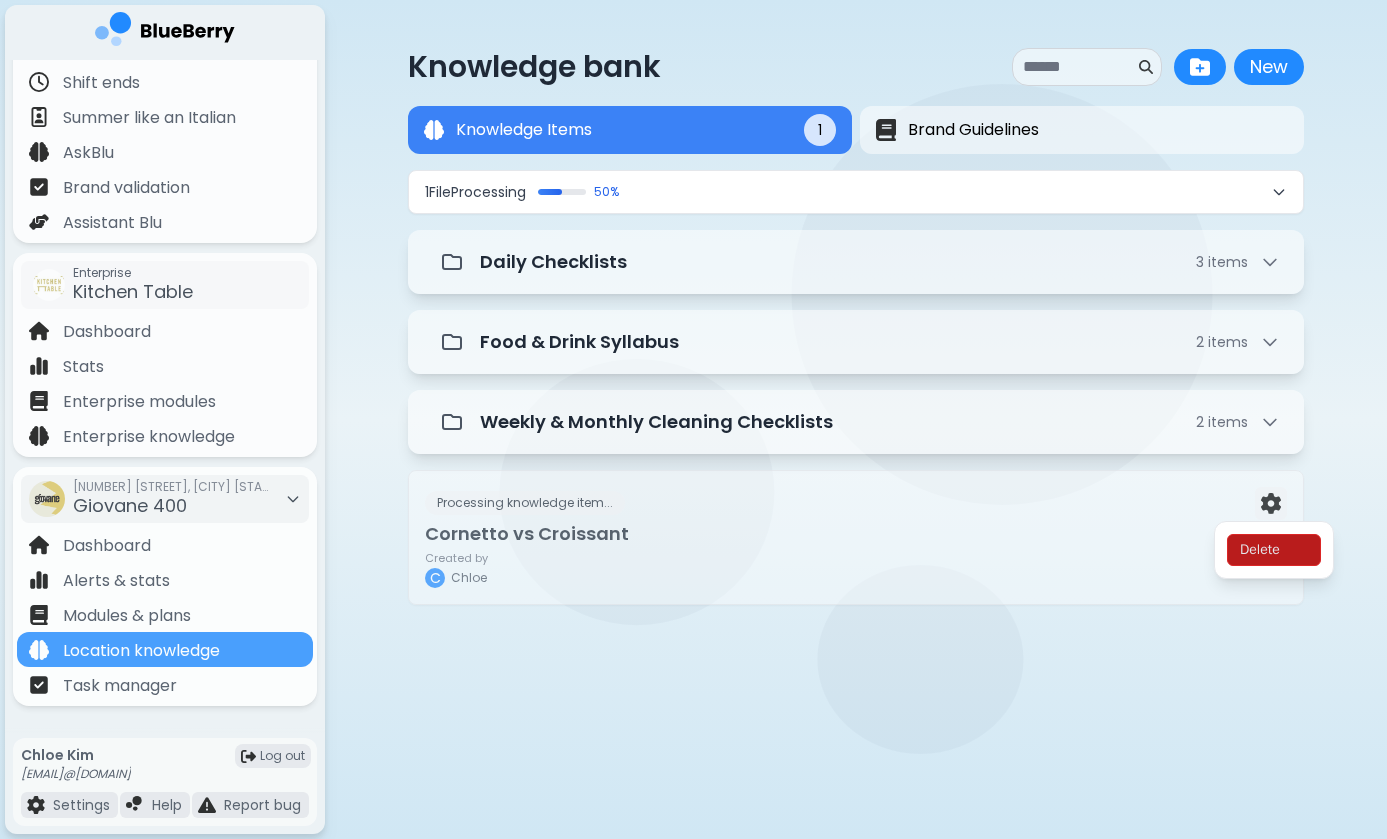 click on "Knowledge bank New New Knowledge Items 1 Brand Guidelines Knowledge Items 1 1  File  Processing 50 % Daily Checklists 3   item s Food & Drink Syllabus 2   item s Weekly & Monthly Cleaning Checklists 2   item s Processing knowledge item... Cornetto vs Croissant Created by C Chloe" at bounding box center [856, 326] 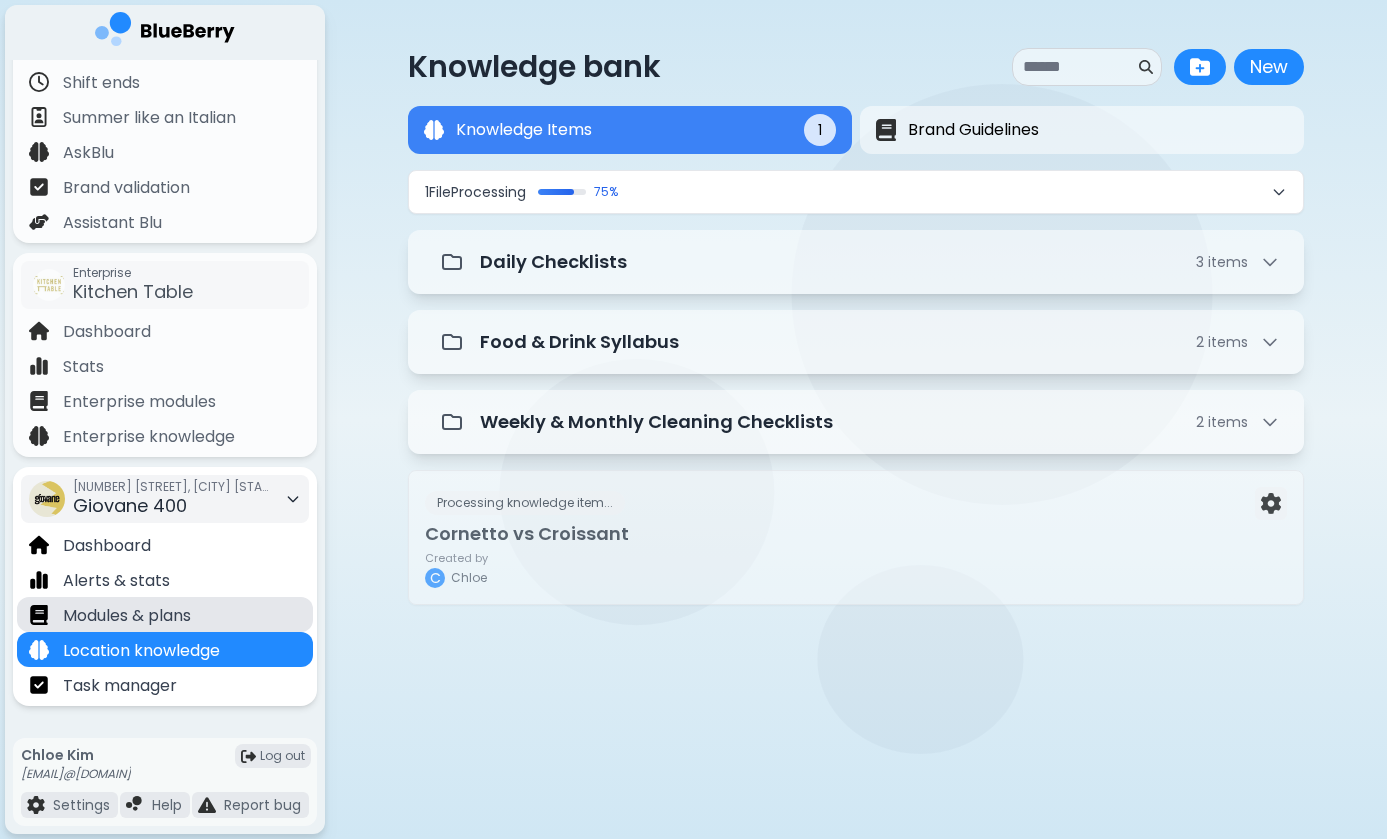 click on "Modules & plans" at bounding box center (165, 614) 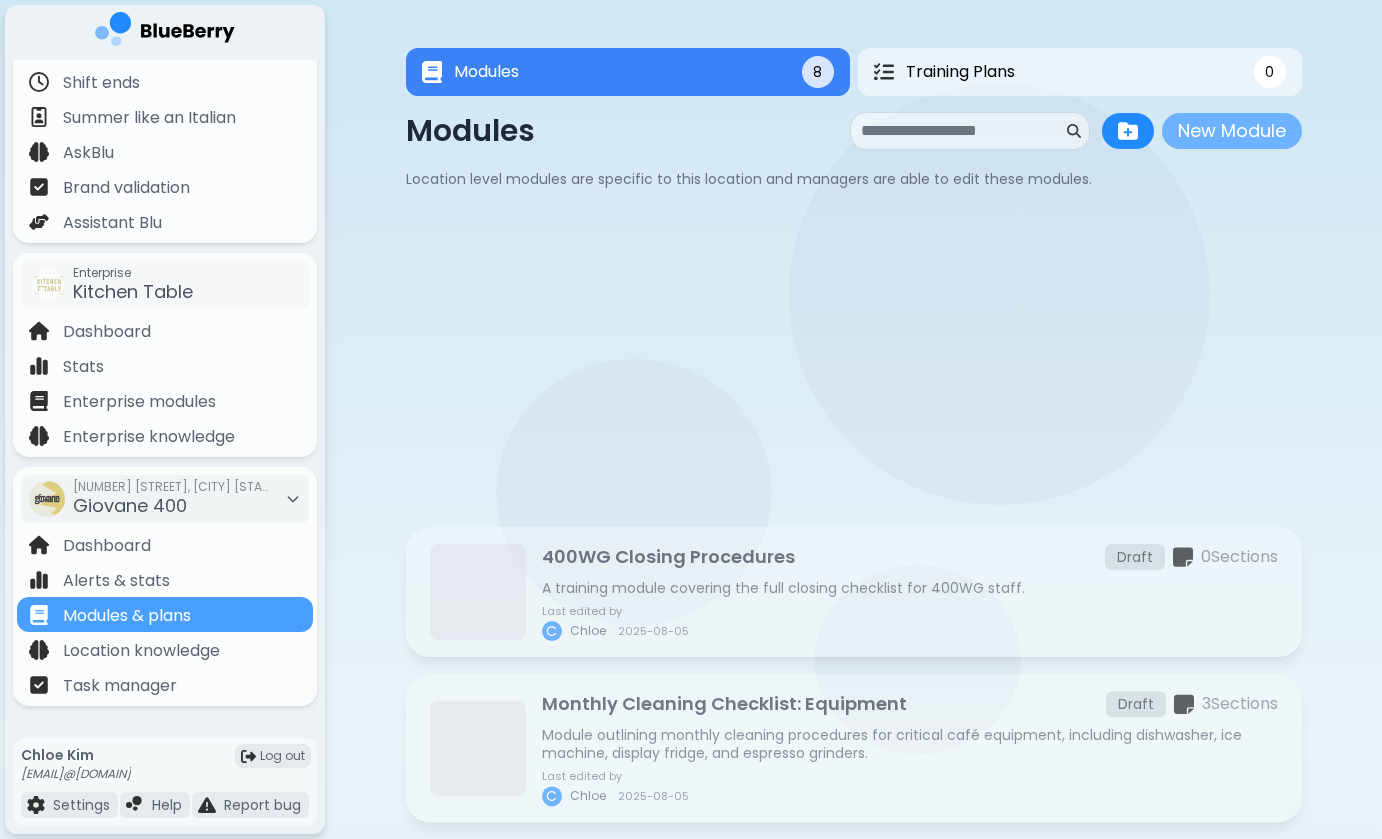 click on "New Module" at bounding box center [1232, 131] 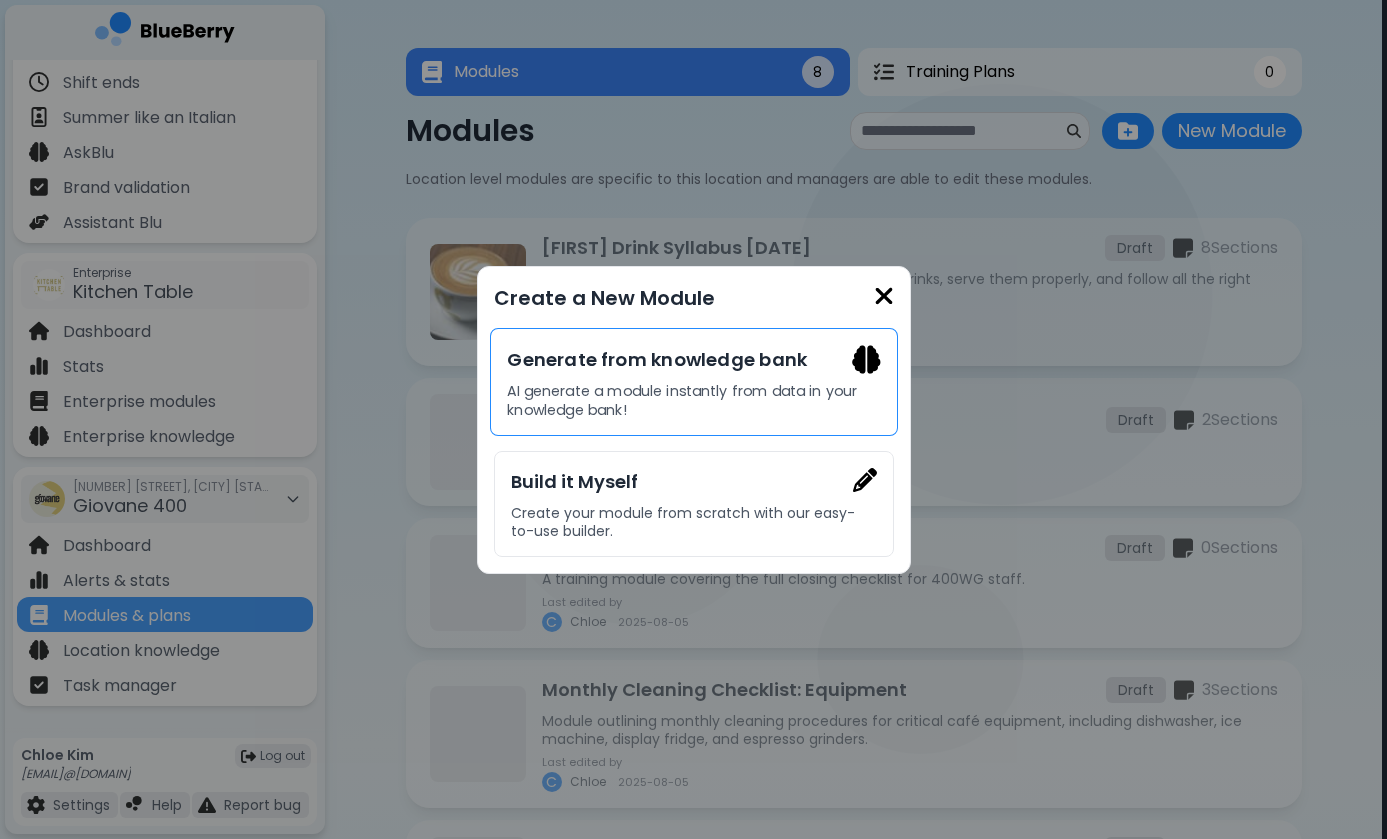 click on "AI generate a module instantly from data in your knowledge bank!" at bounding box center [693, 400] 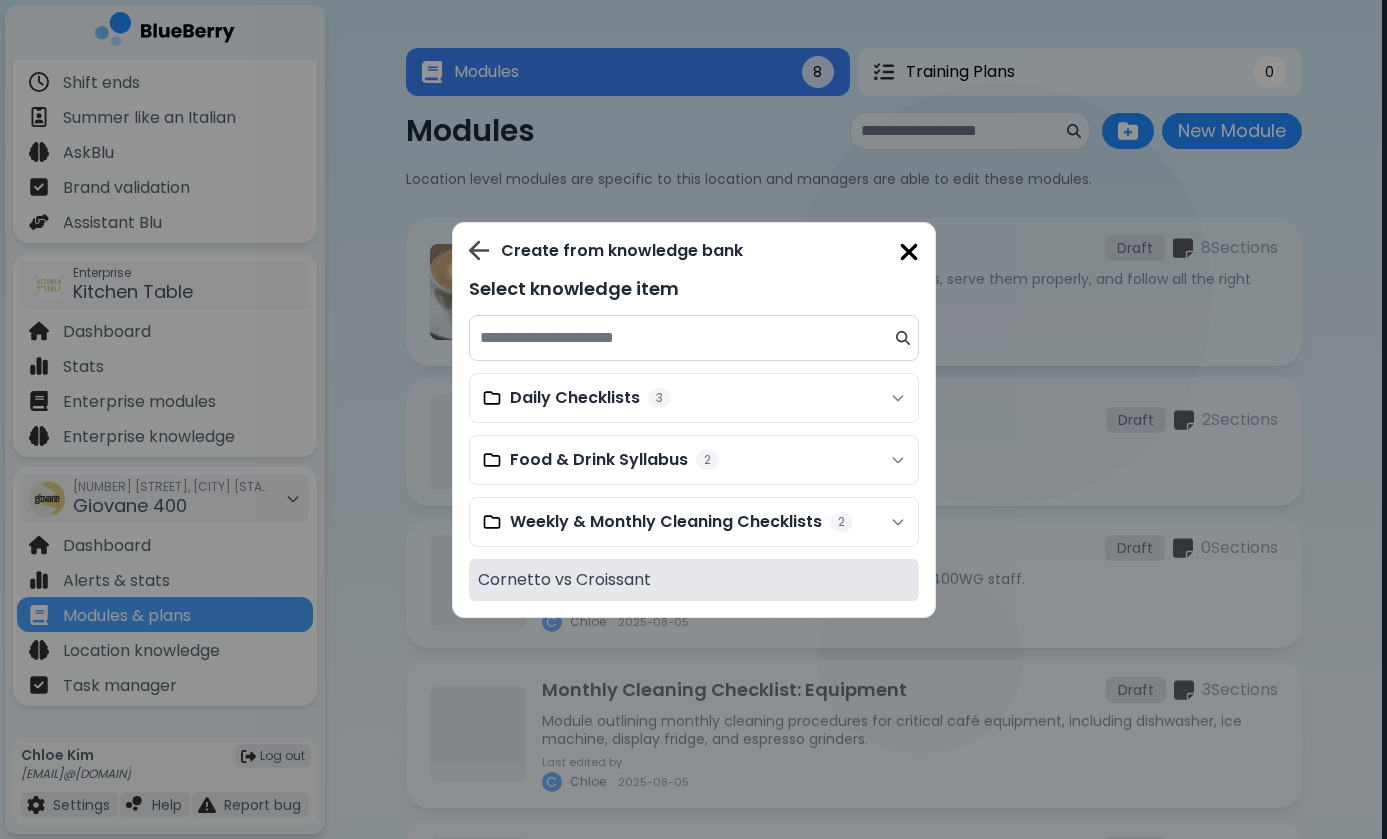 click on "Cornetto vs Croissant" at bounding box center [564, 580] 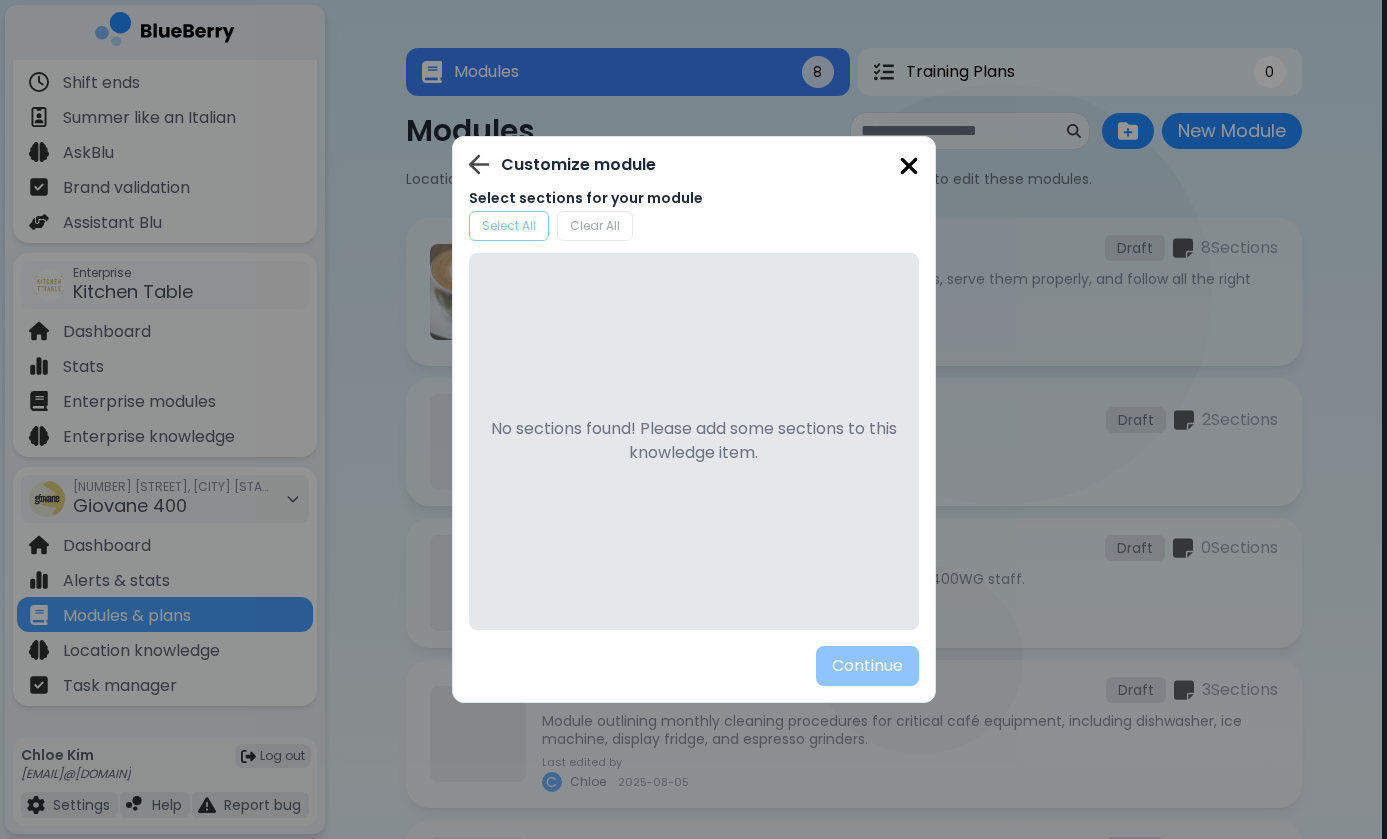click on "Customize module Select sections for your module Select All Clear All No sections found! Please add some sections to this knowledge item. Continue" at bounding box center [693, 419] 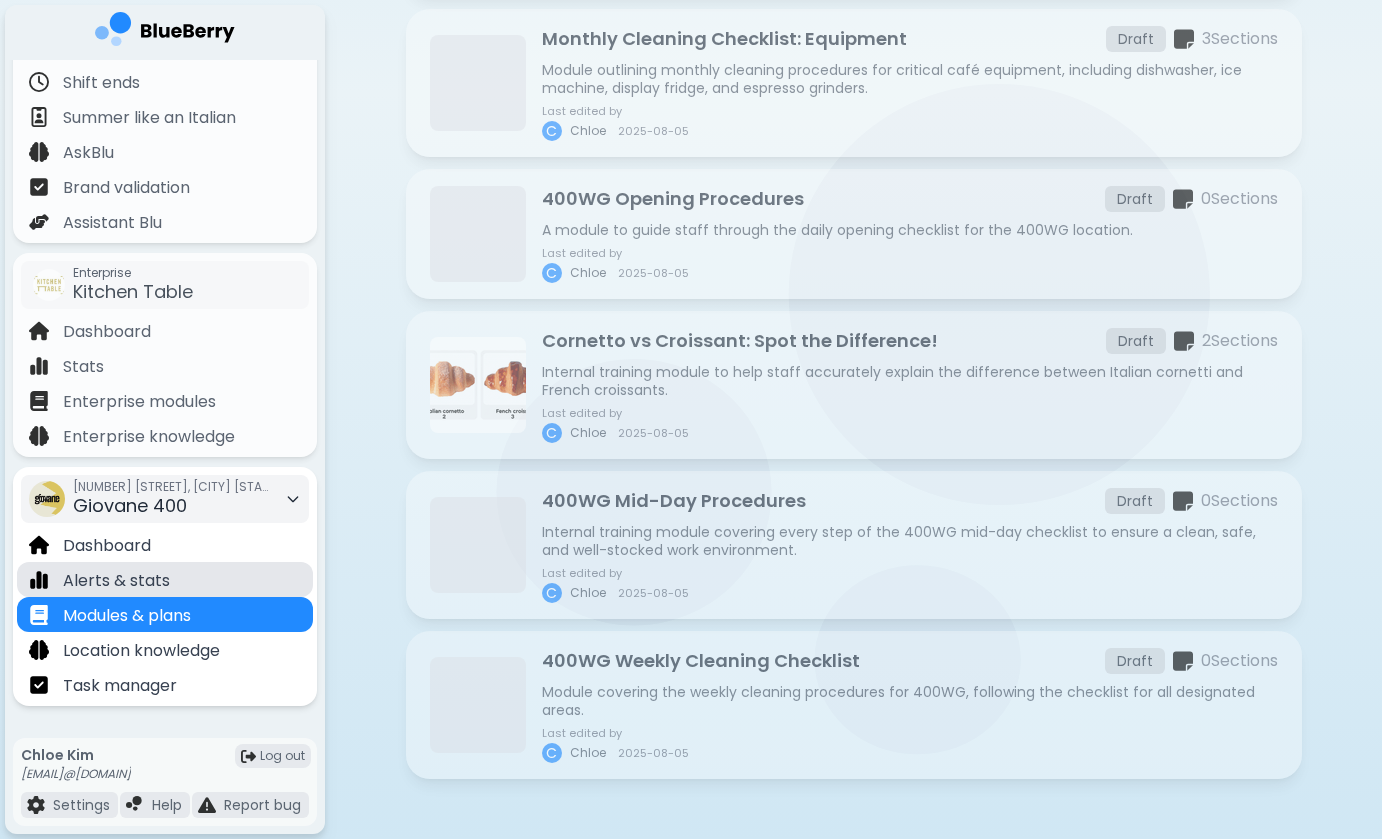 scroll, scrollTop: 652, scrollLeft: 0, axis: vertical 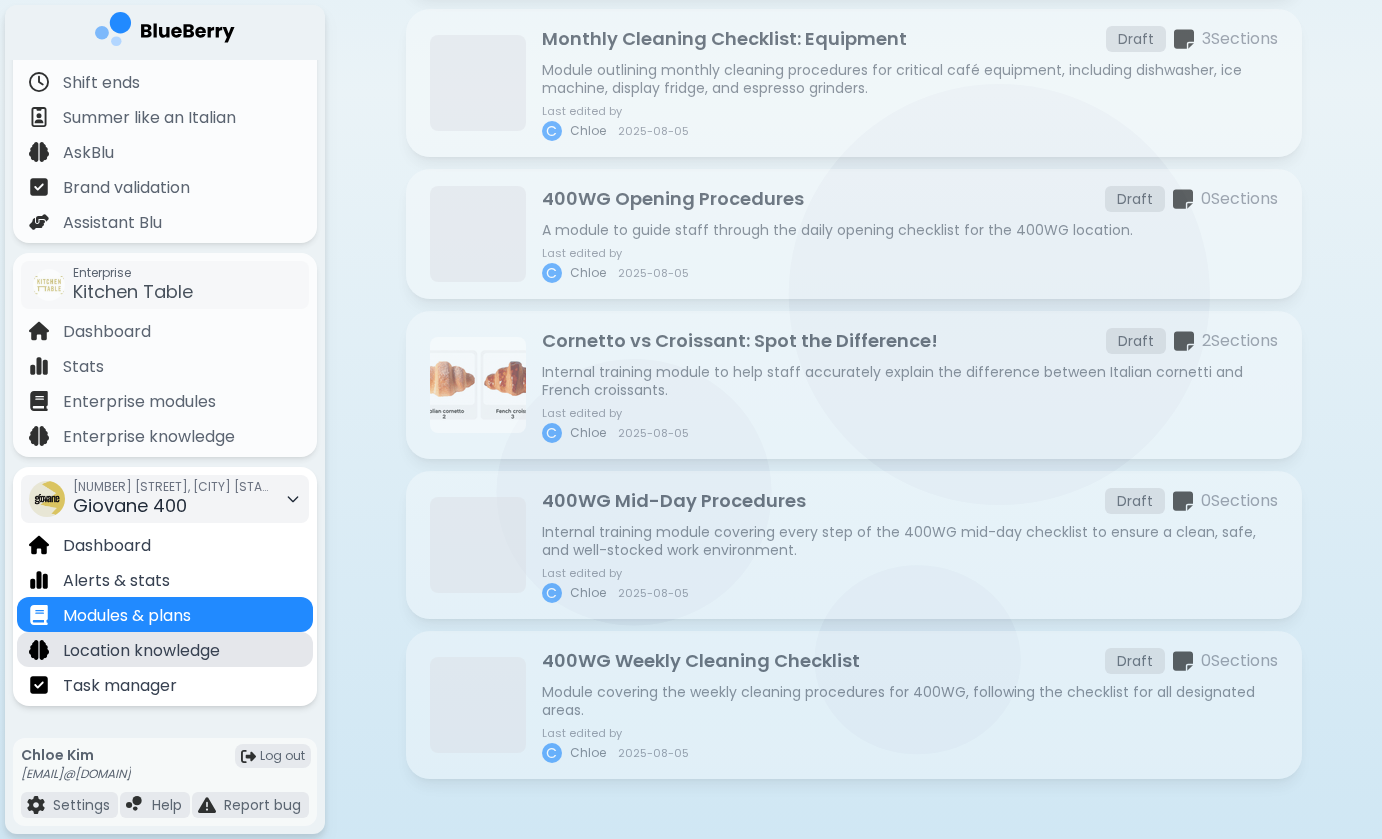 click on "Location knowledge" at bounding box center (141, 651) 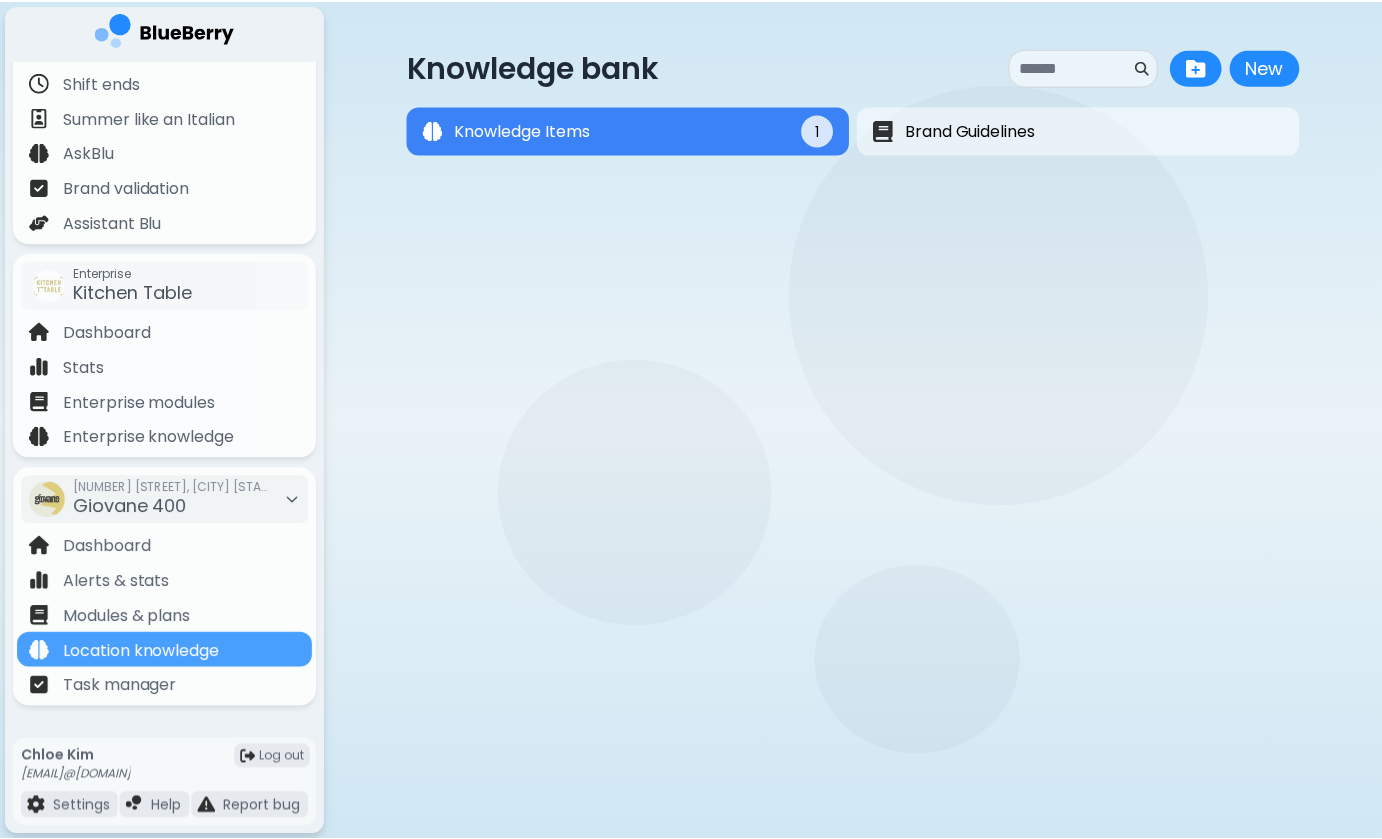 scroll, scrollTop: 0, scrollLeft: 0, axis: both 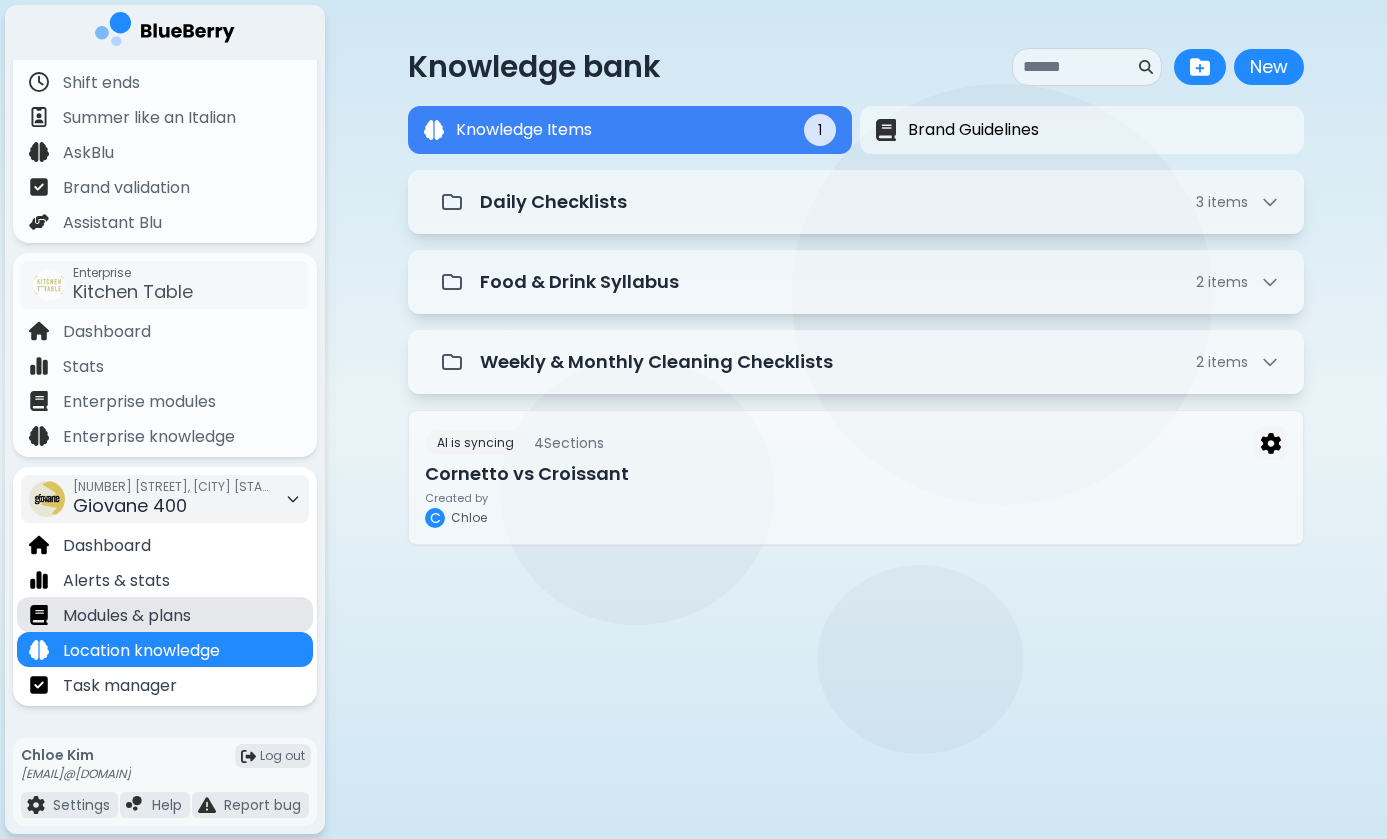 click on "Modules & plans" at bounding box center [127, 616] 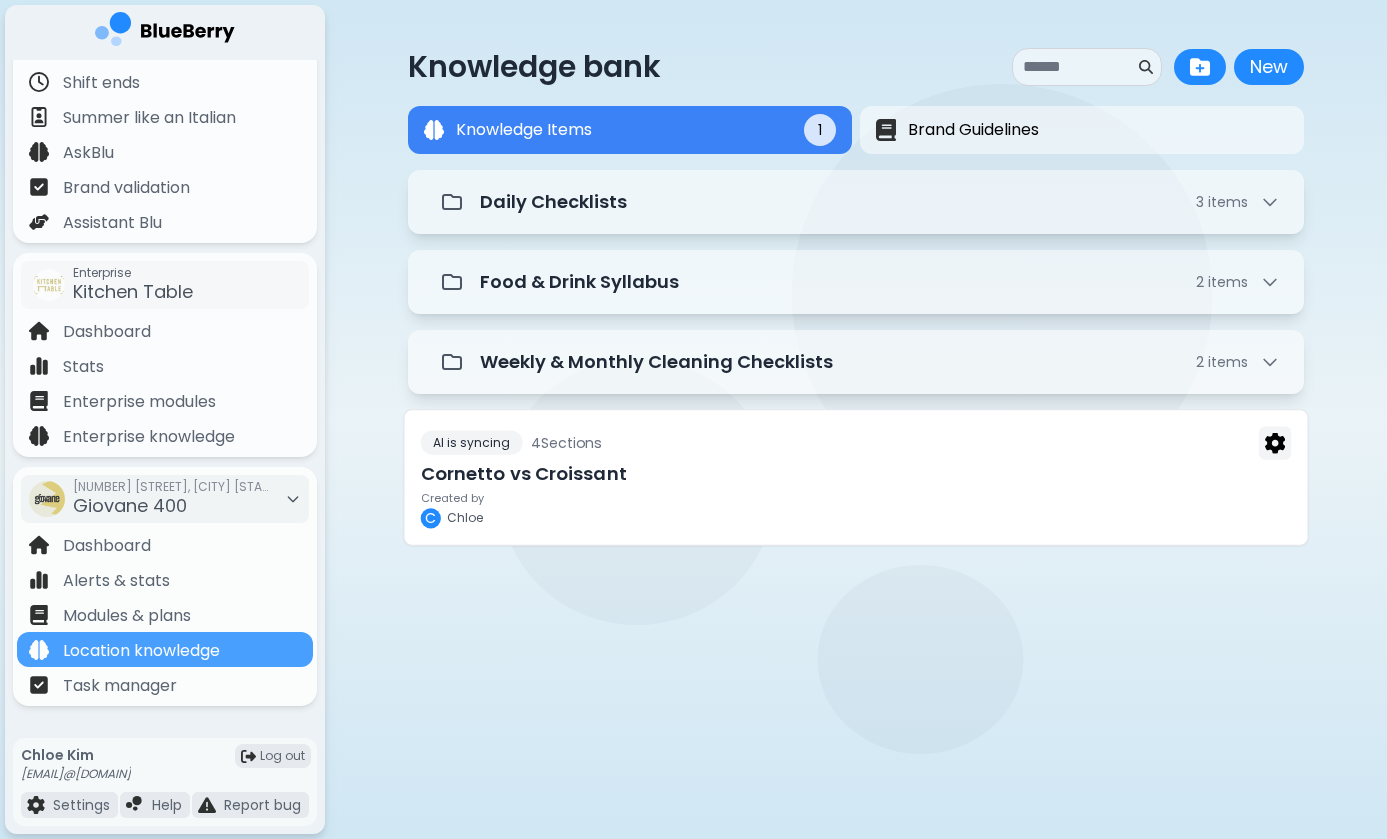click on "Cornetto vs Croissant" at bounding box center (856, 474) 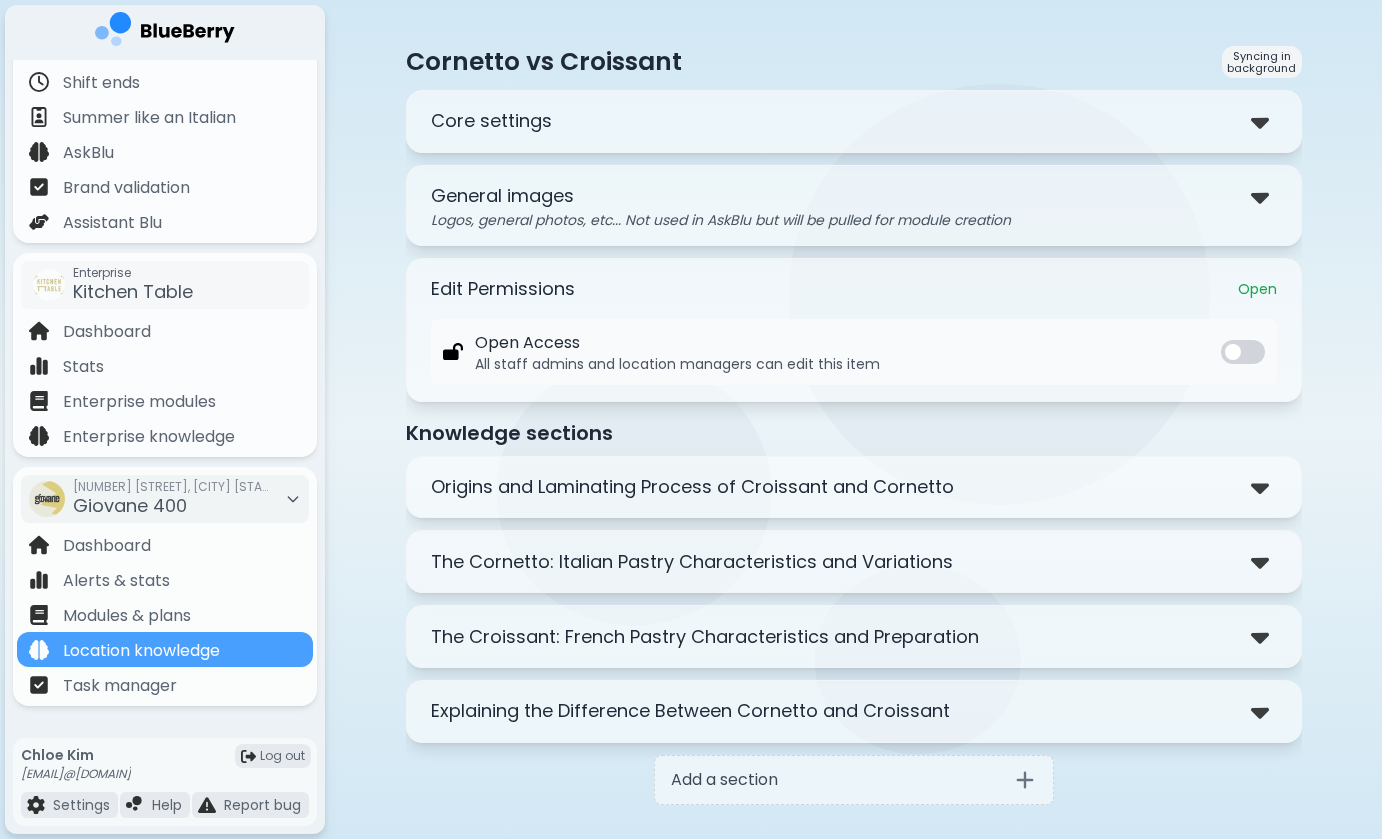 scroll, scrollTop: 44, scrollLeft: 0, axis: vertical 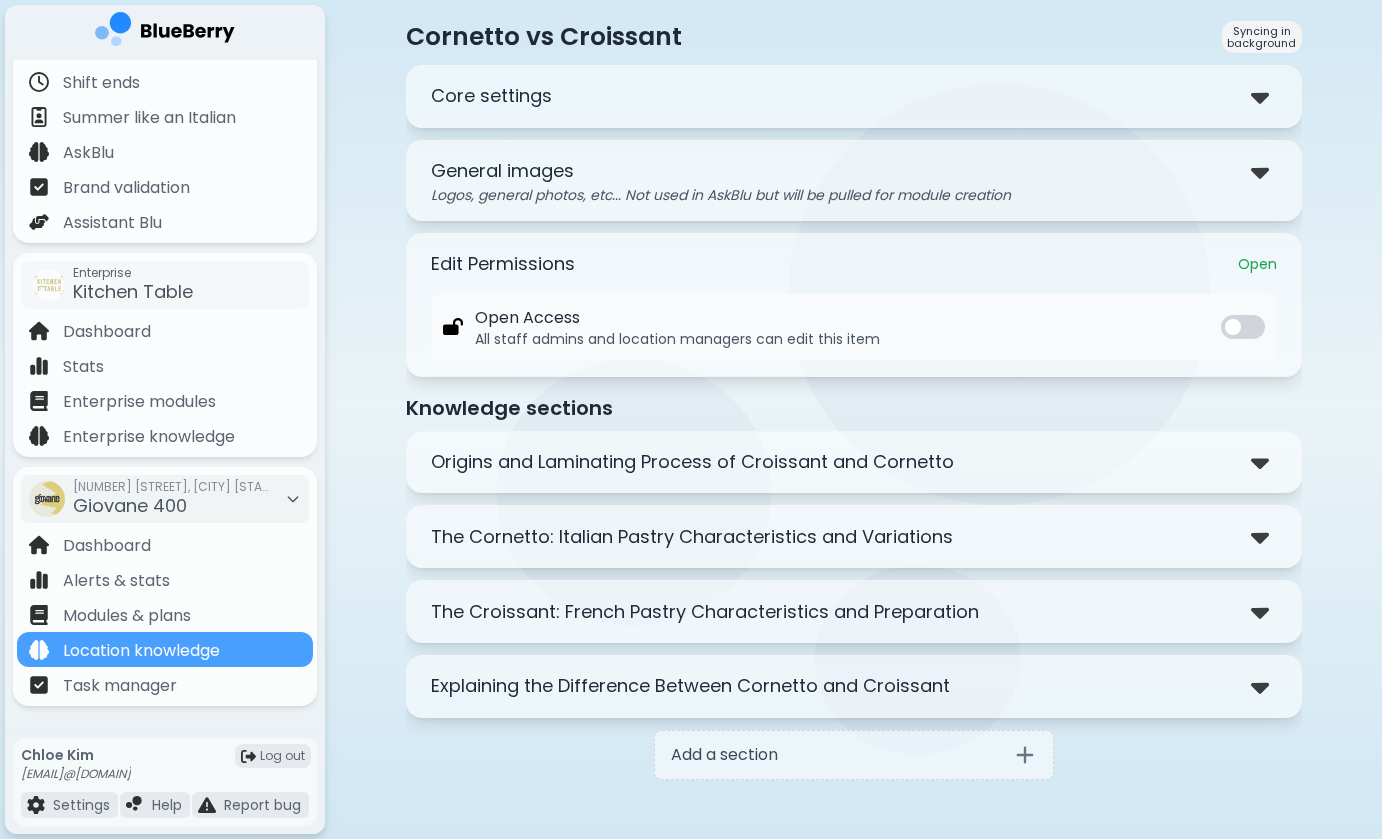 click on "Origins and Laminating Process of Croissant and Cornetto" at bounding box center [692, 462] 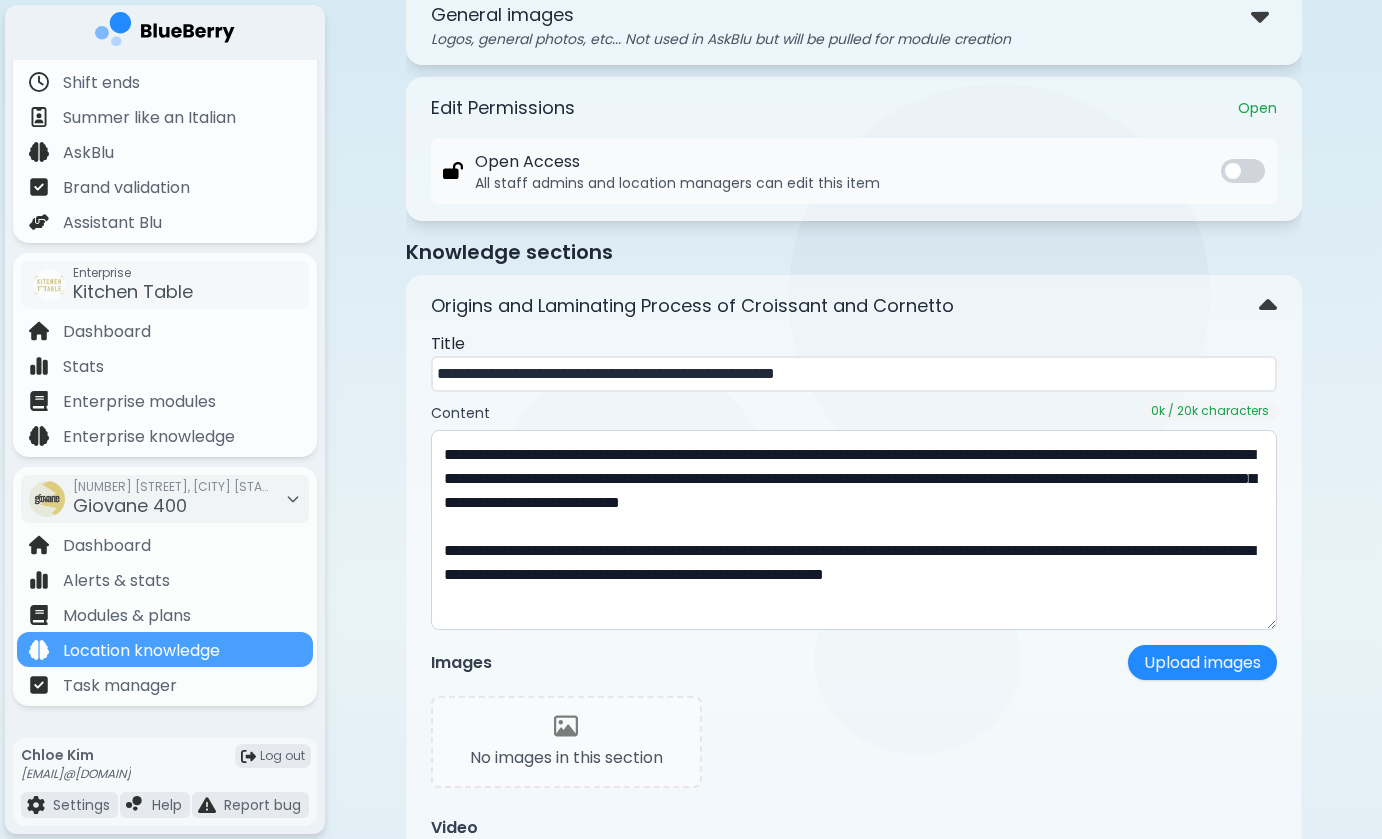 scroll, scrollTop: 210, scrollLeft: 0, axis: vertical 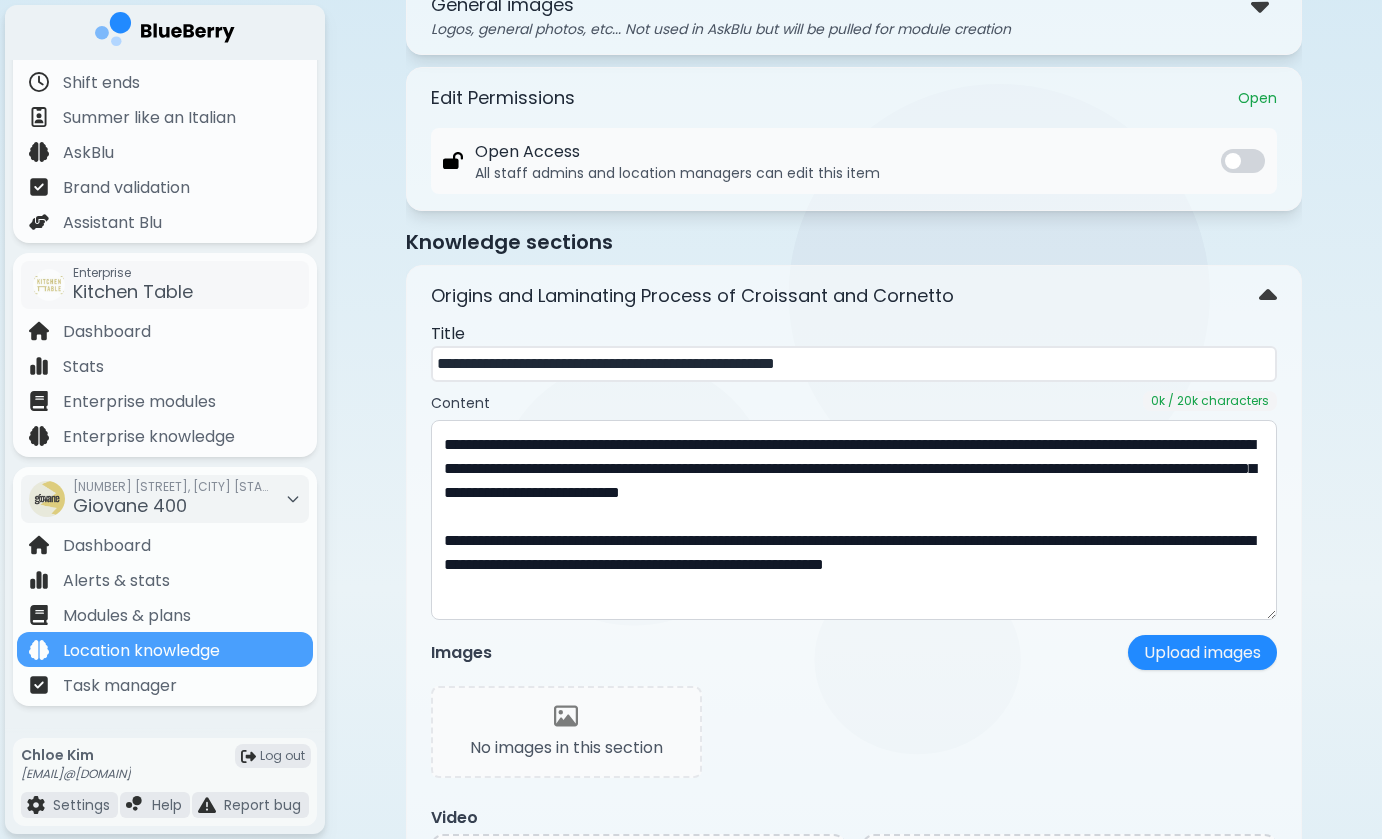 click on "**********" at bounding box center [854, 364] 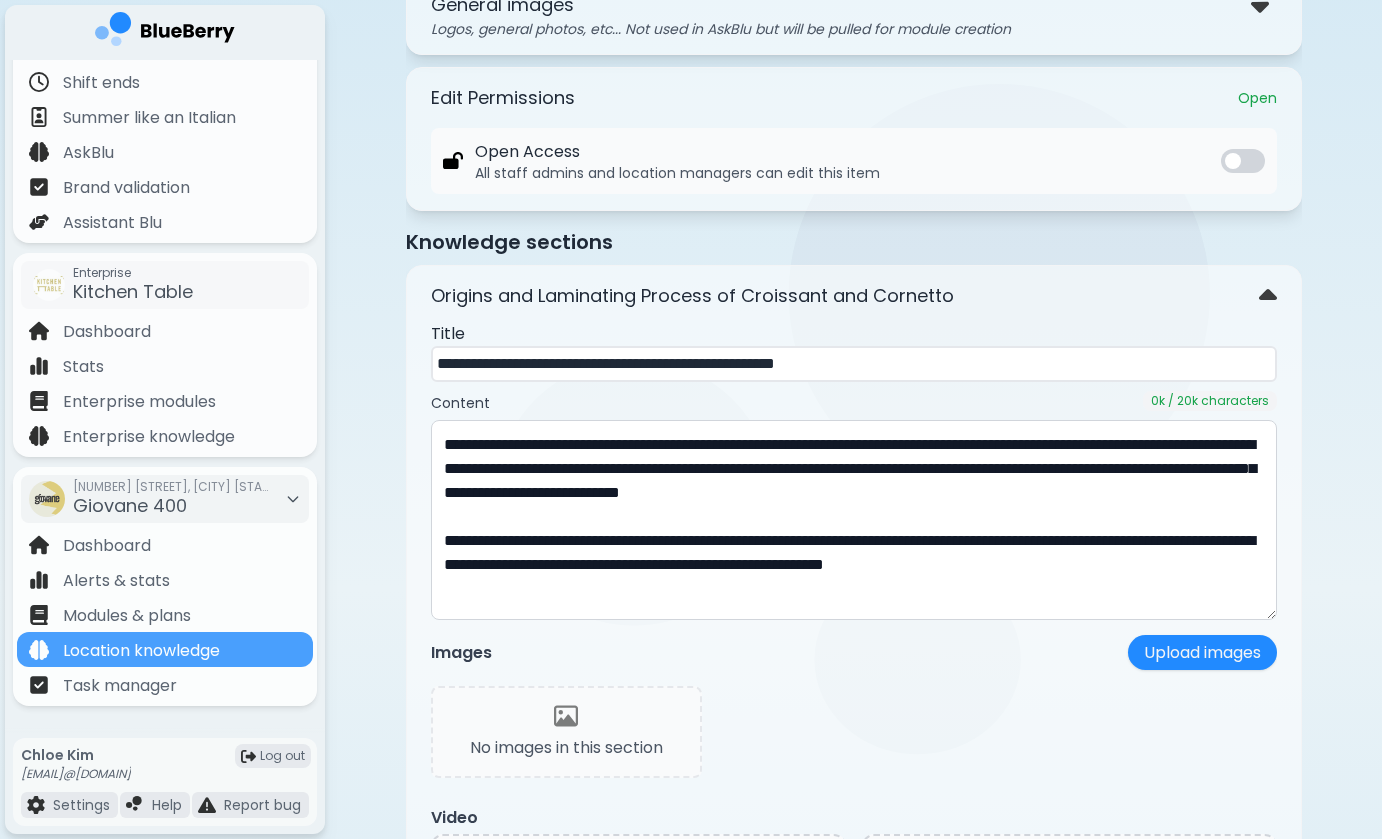 click on "**********" at bounding box center (854, 364) 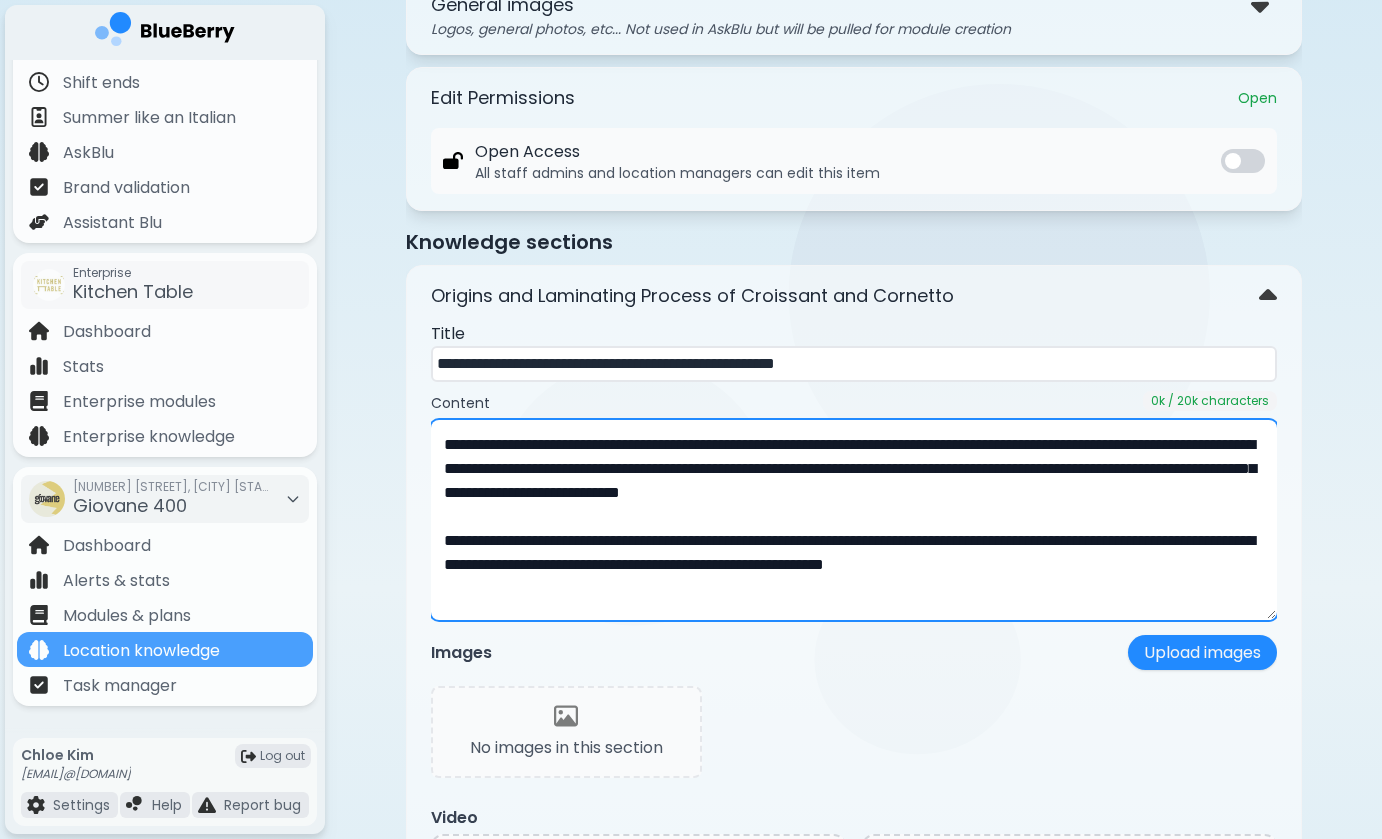 click on "**********" at bounding box center [854, 520] 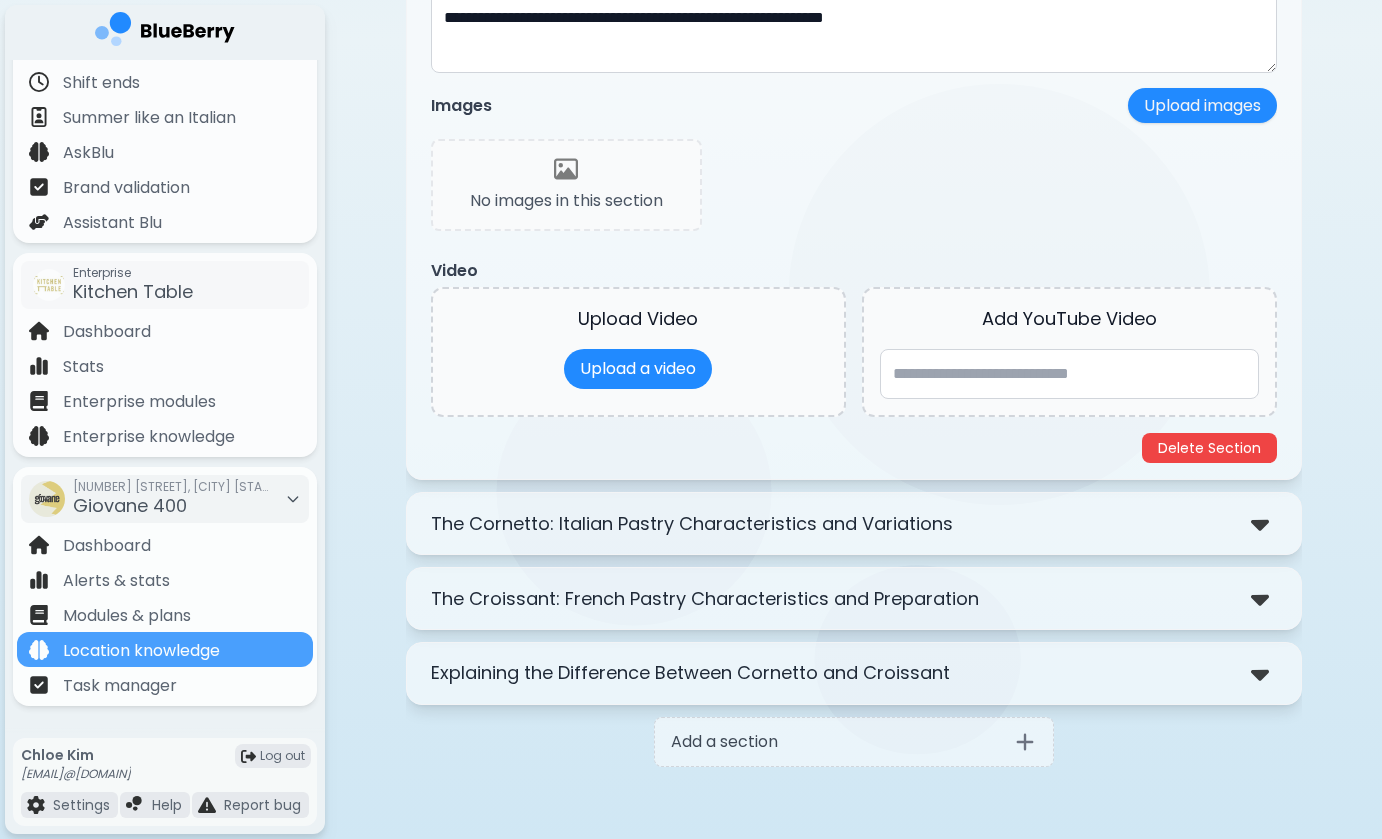 click on "The Cornetto: Italian Pastry Characteristics and Variations" at bounding box center (692, 524) 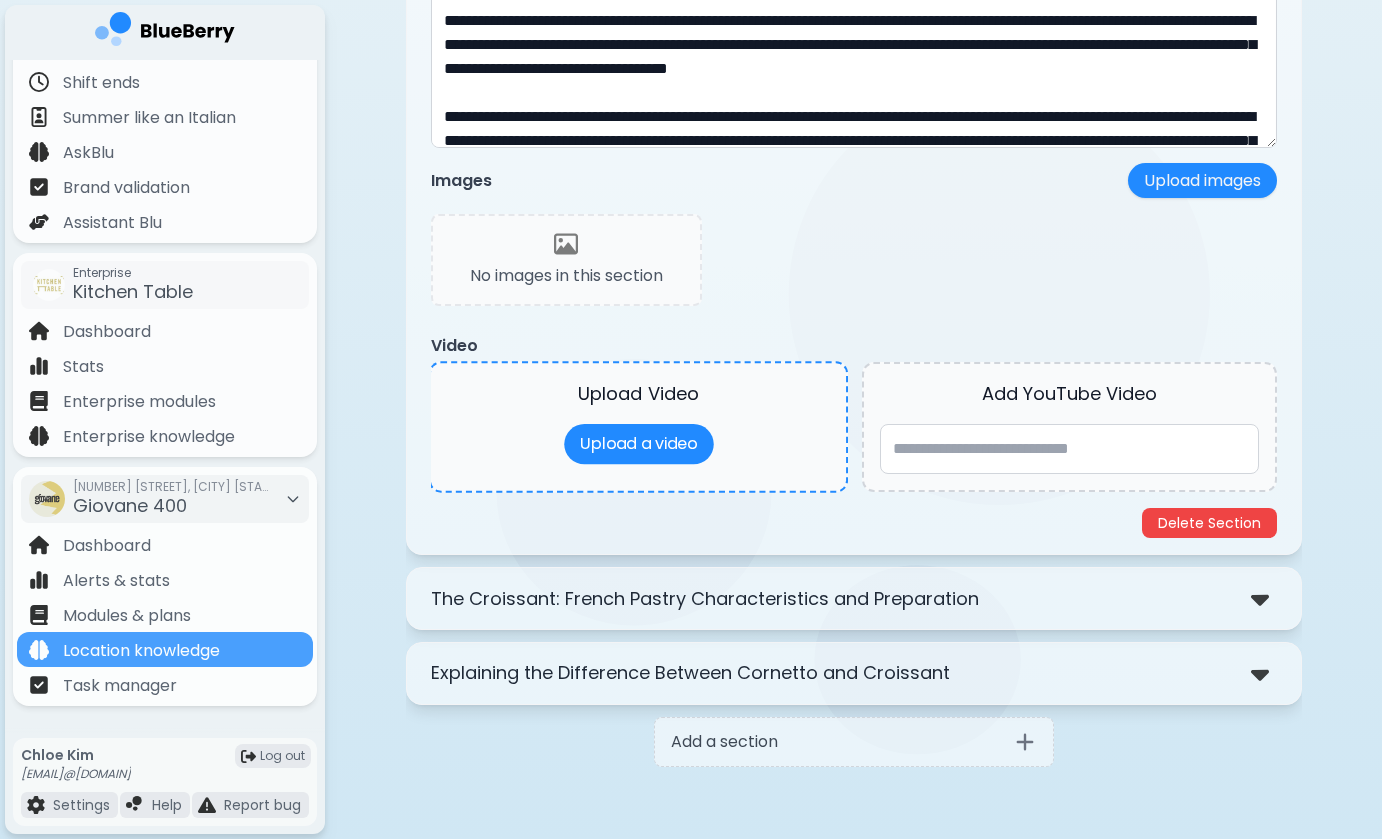 scroll, scrollTop: 1461, scrollLeft: 0, axis: vertical 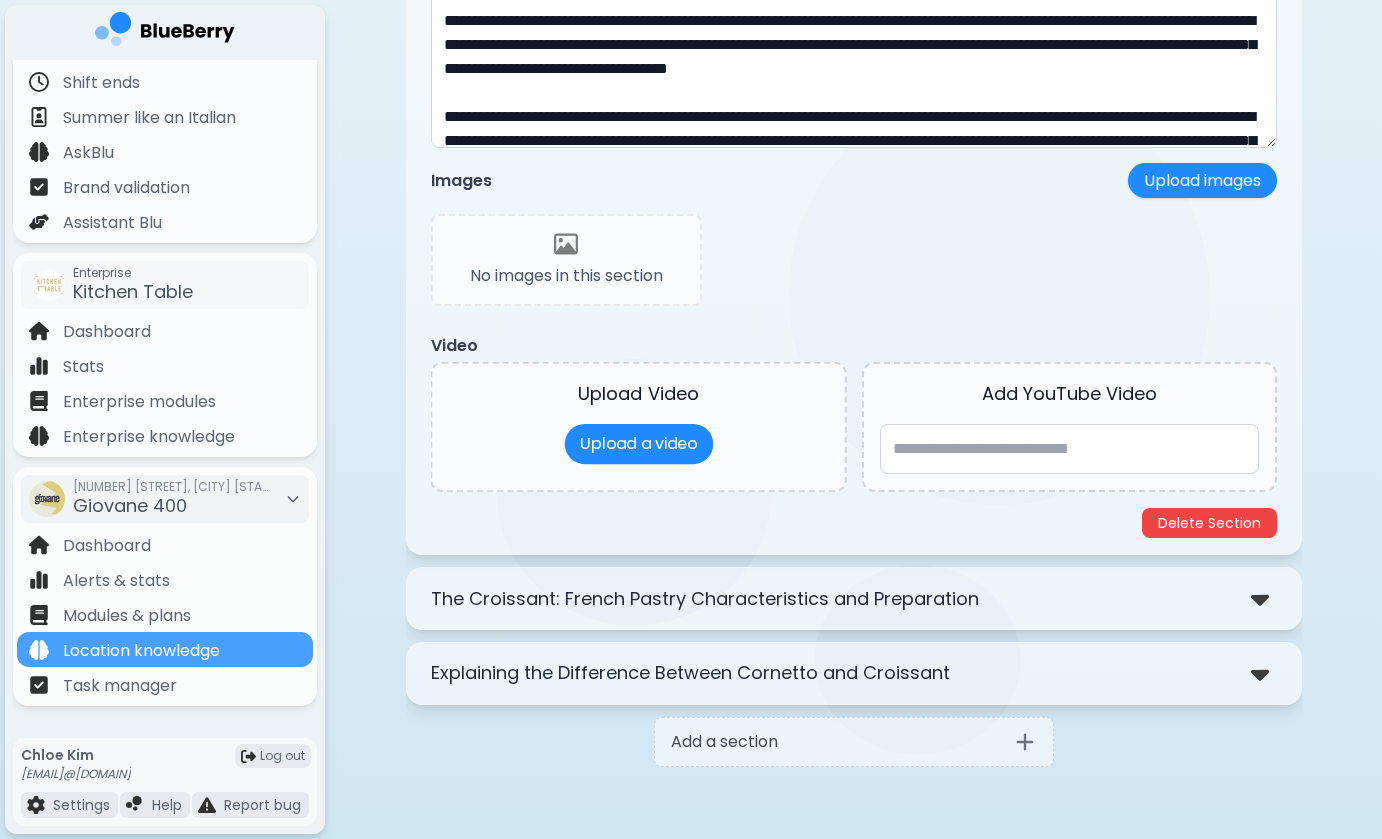 click on "**********" at bounding box center (854, -309) 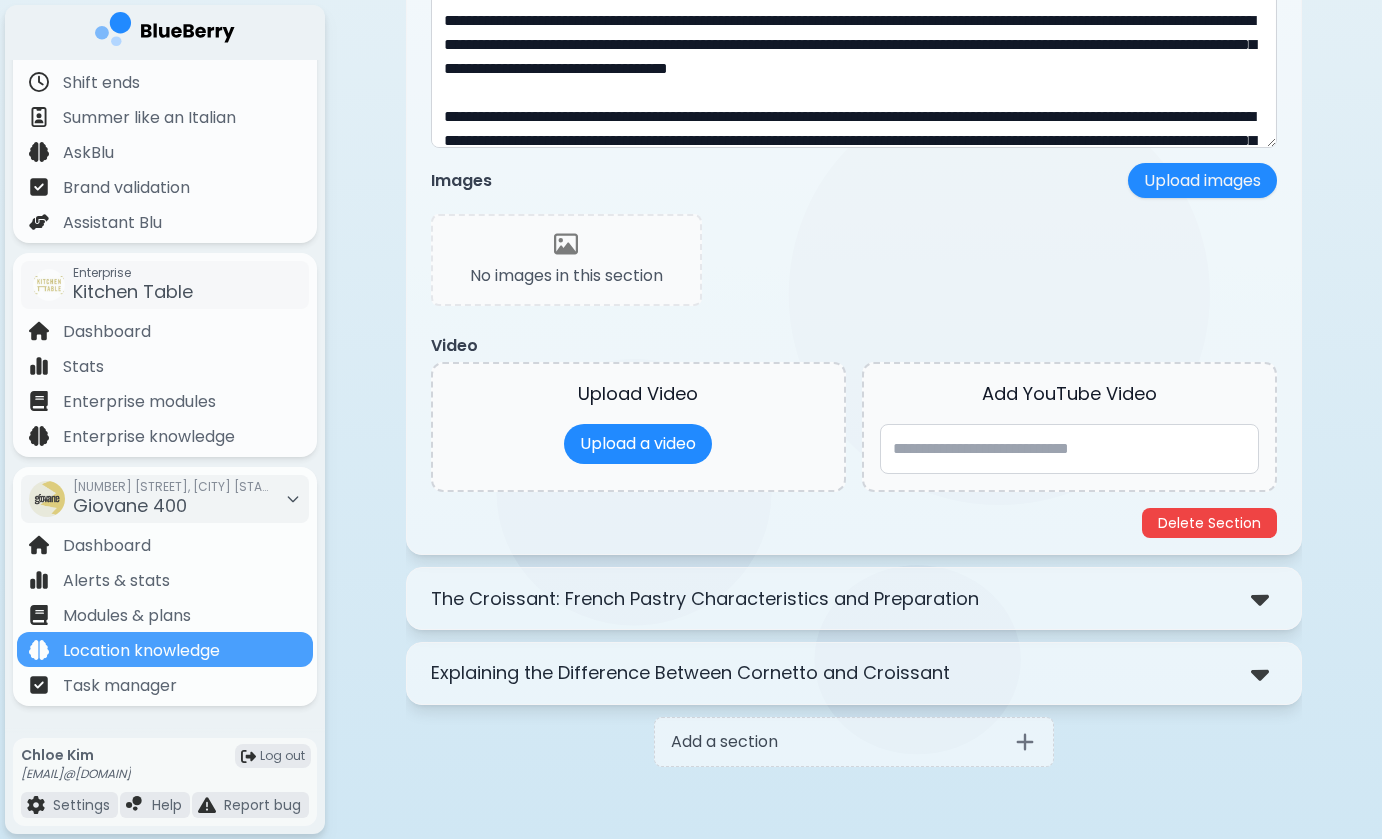 click on "The Croissant: French Pastry Characteristics and Preparation" at bounding box center [705, 599] 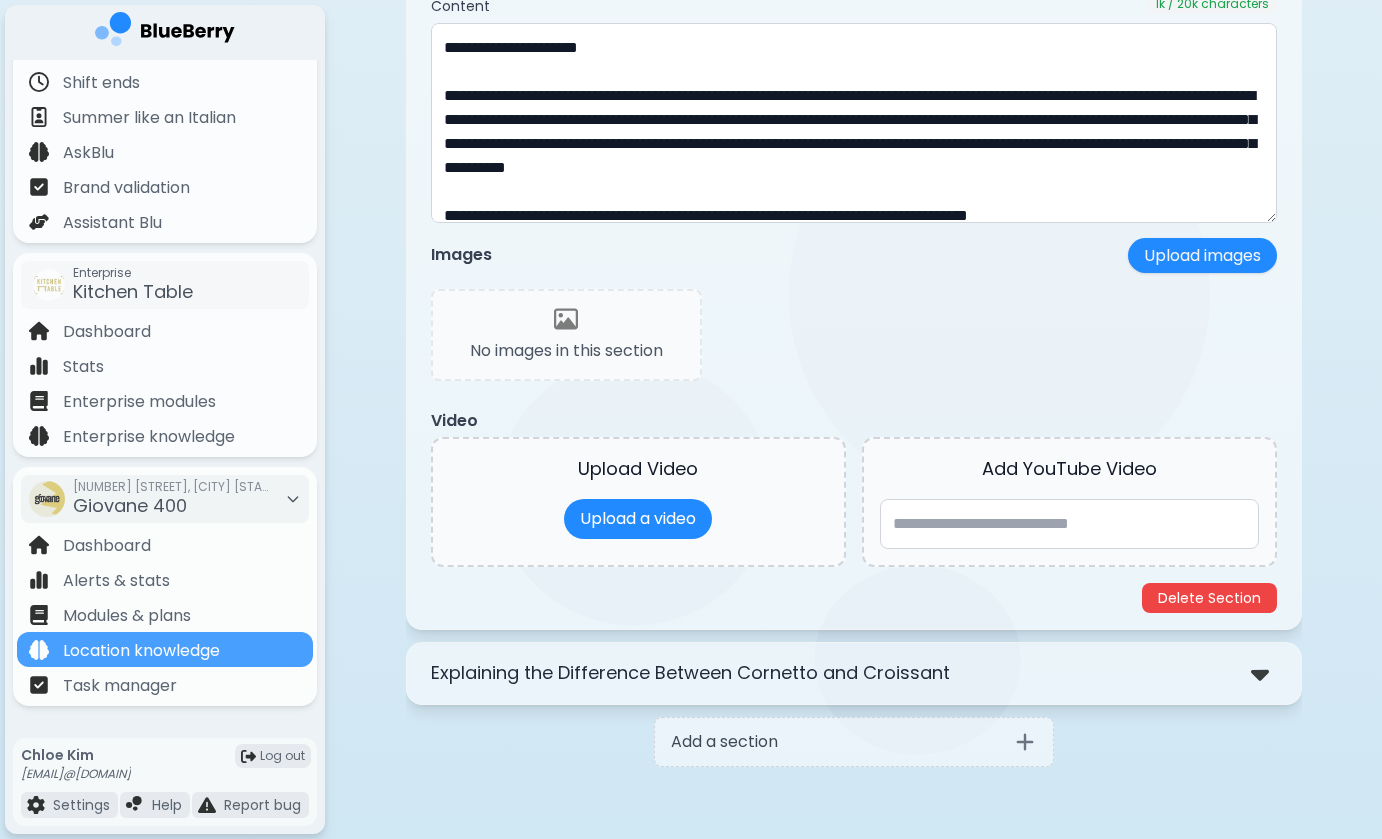 scroll, scrollTop: 2163, scrollLeft: 0, axis: vertical 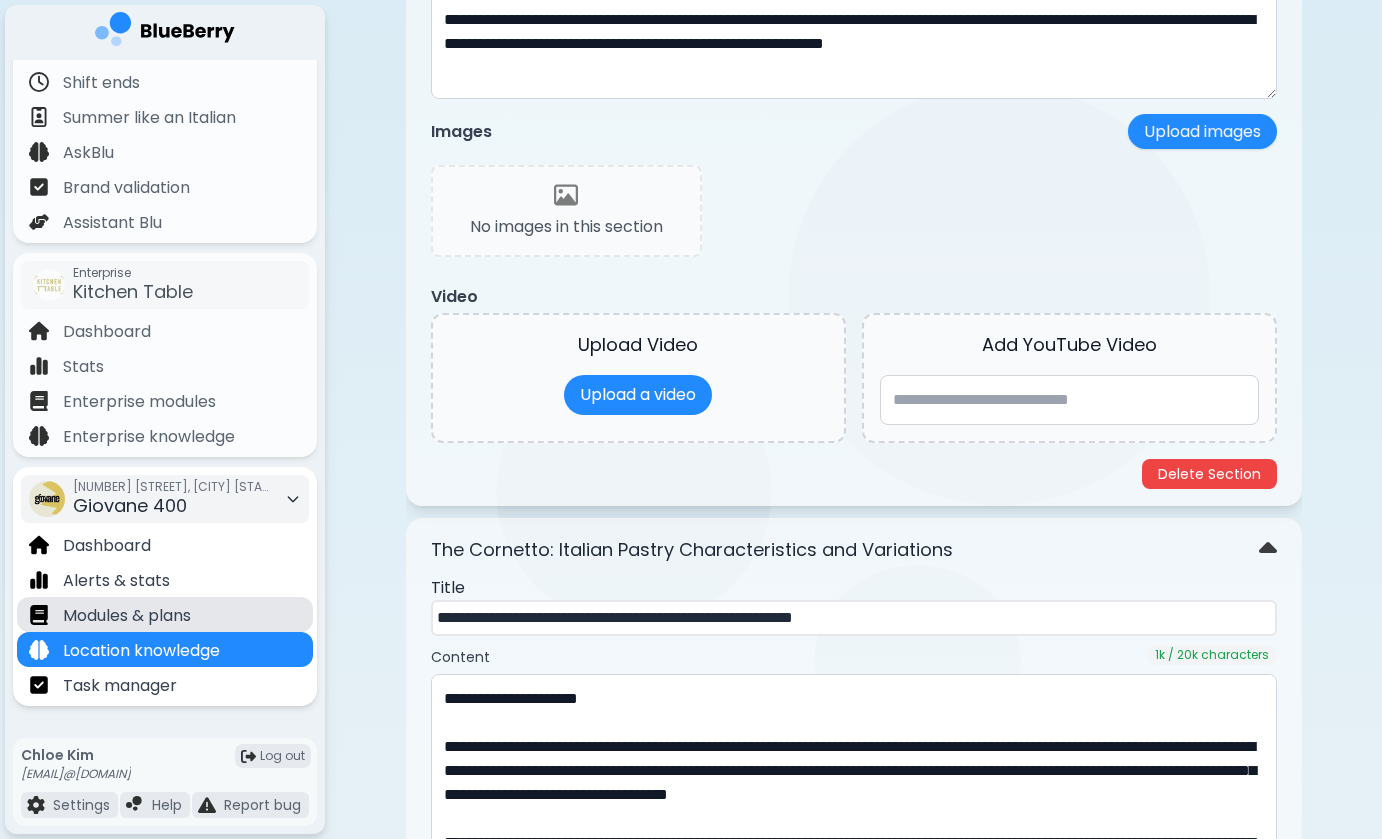 click on "Modules & plans" at bounding box center [127, 616] 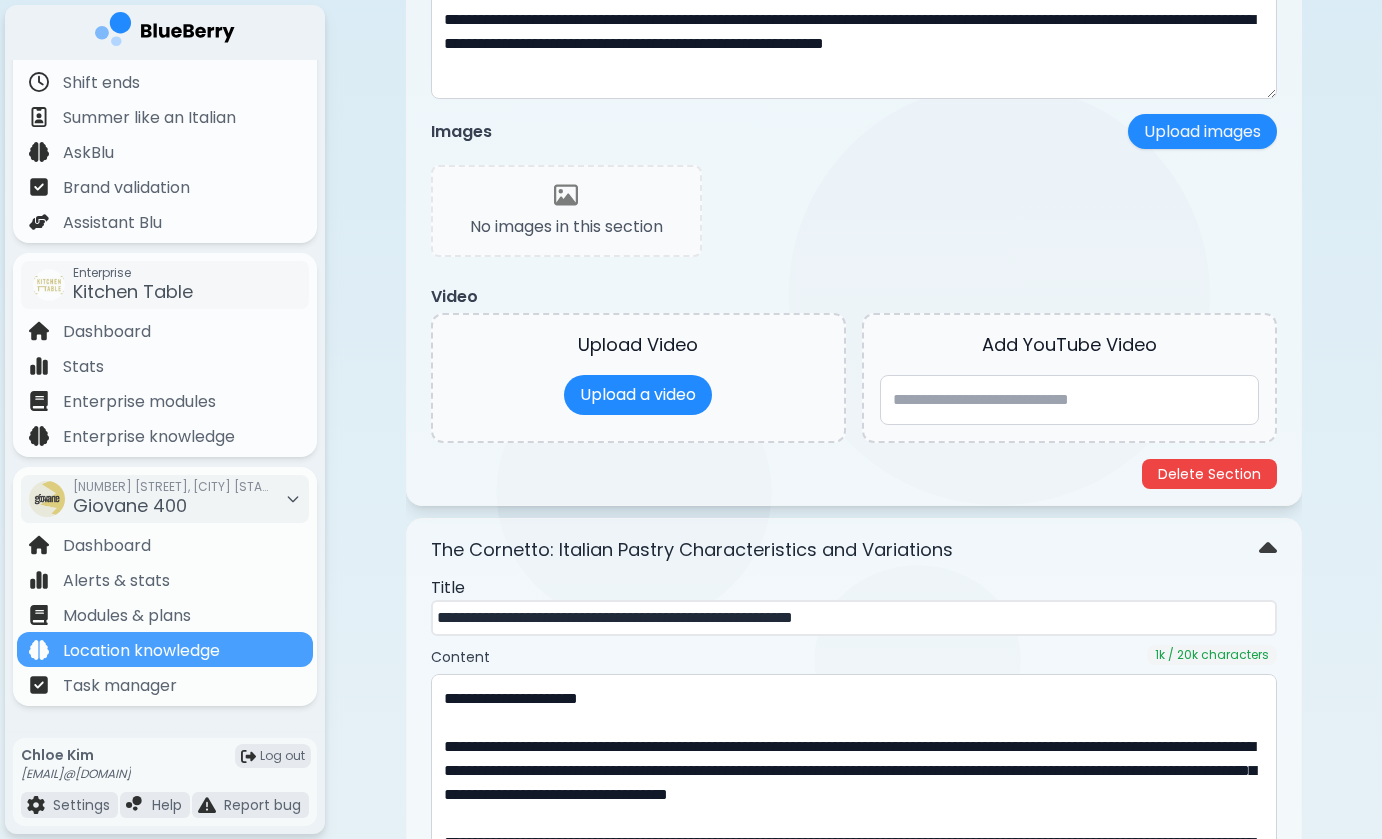 scroll, scrollTop: 0, scrollLeft: 0, axis: both 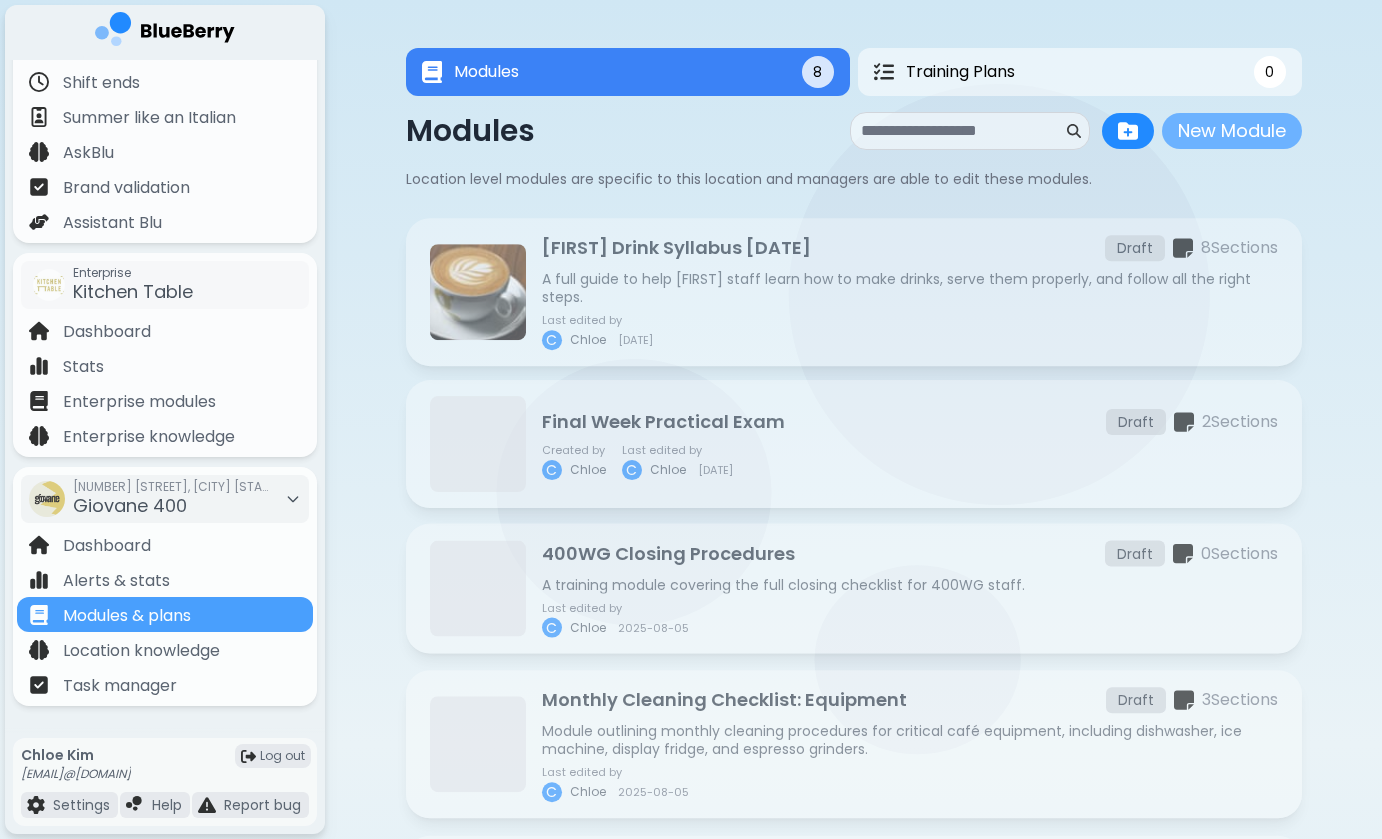 click on "New Module" at bounding box center [1232, 131] 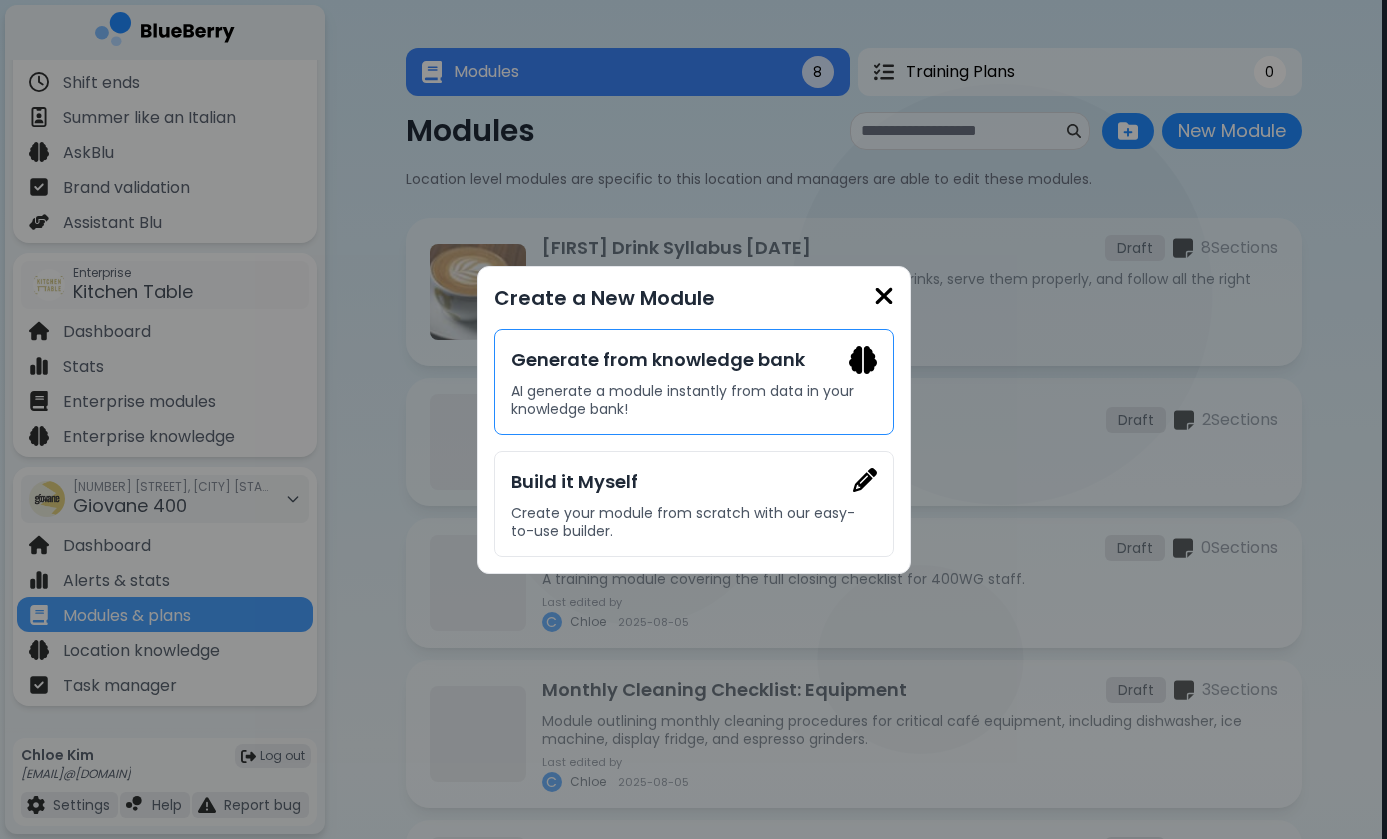 click on "AI generate a module instantly from data in your knowledge bank!" at bounding box center (694, 400) 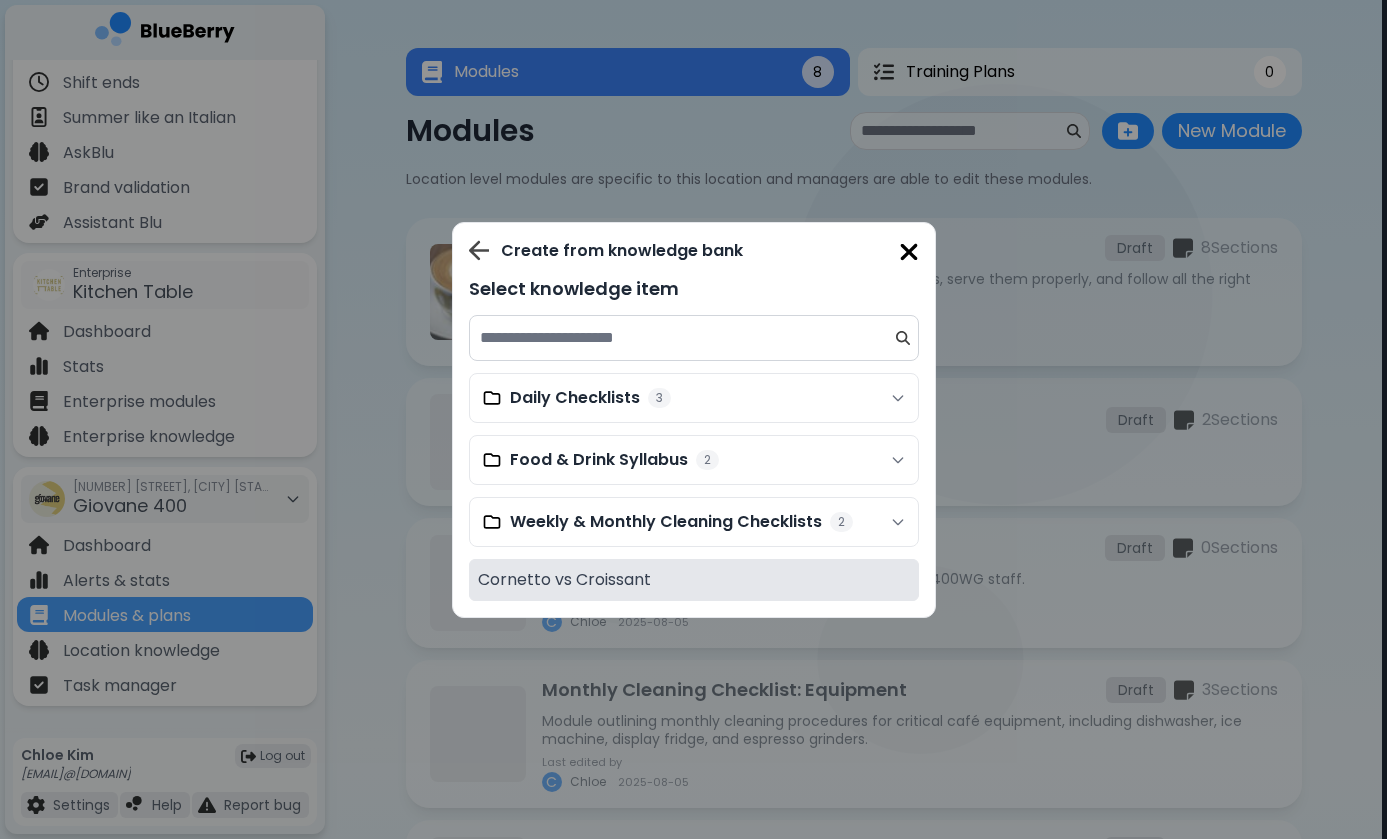 click on "Cornetto vs Croissant" at bounding box center [564, 580] 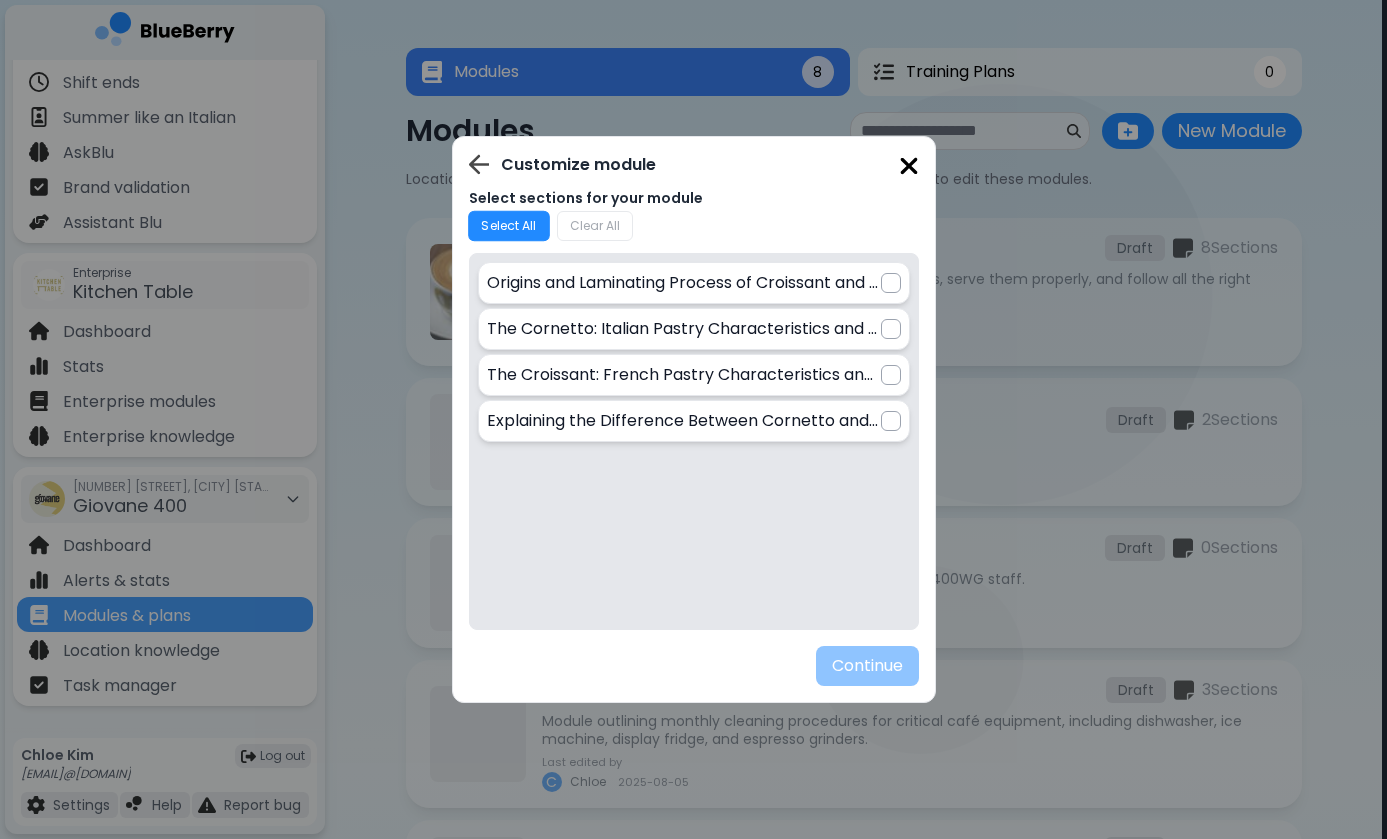 click on "Select All" at bounding box center [509, 225] 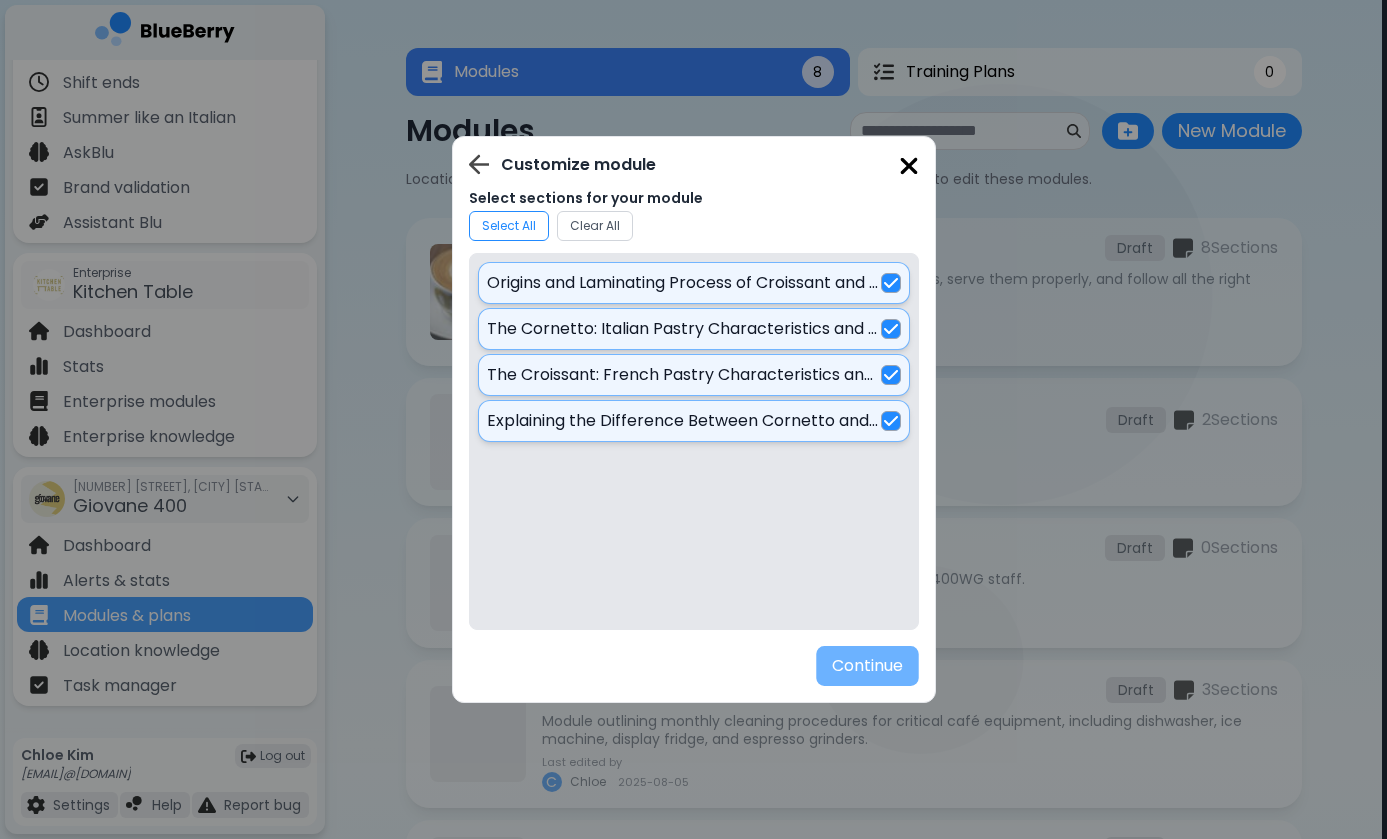 click on "Continue" at bounding box center (867, 666) 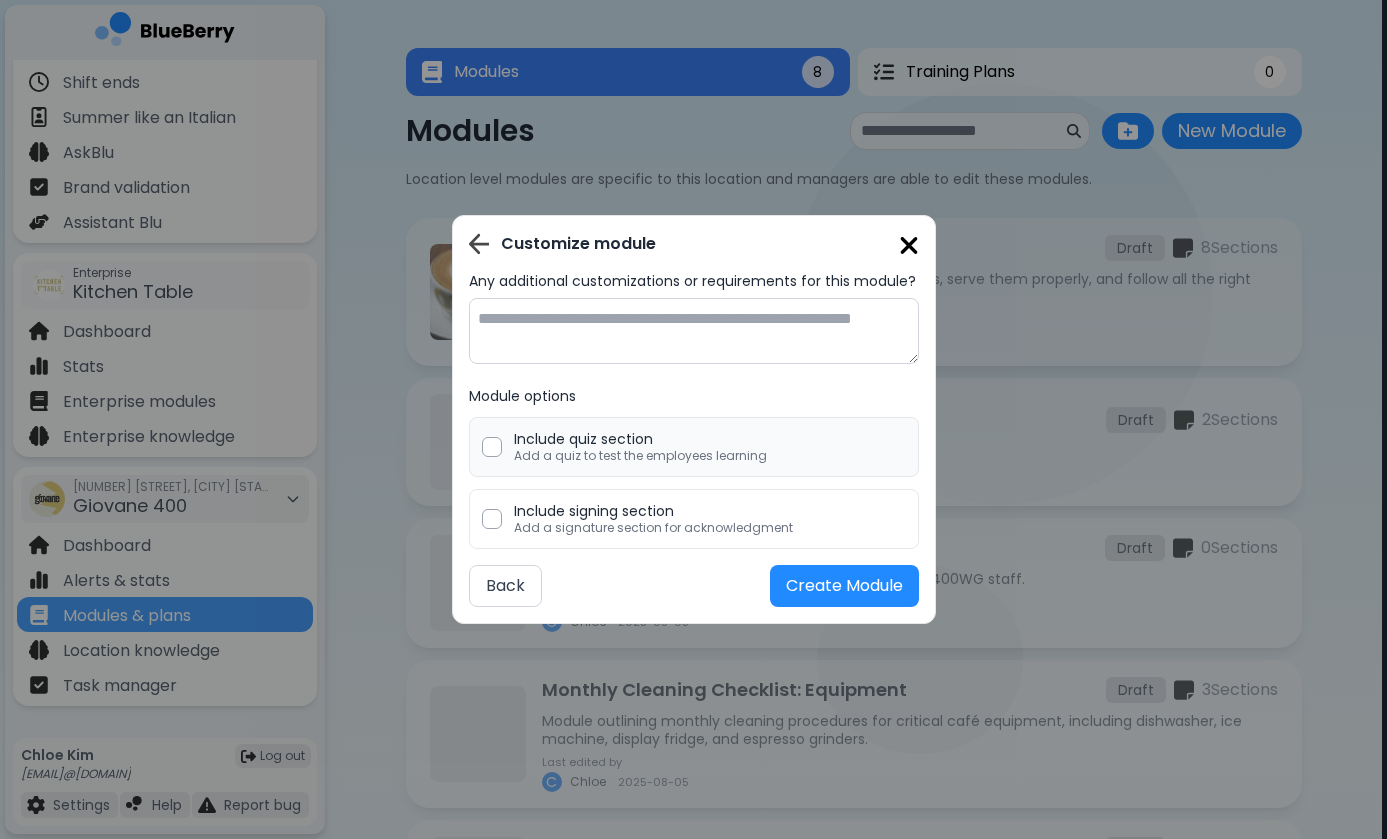 click on "Add a quiz to test the employees learning" at bounding box center (640, 456) 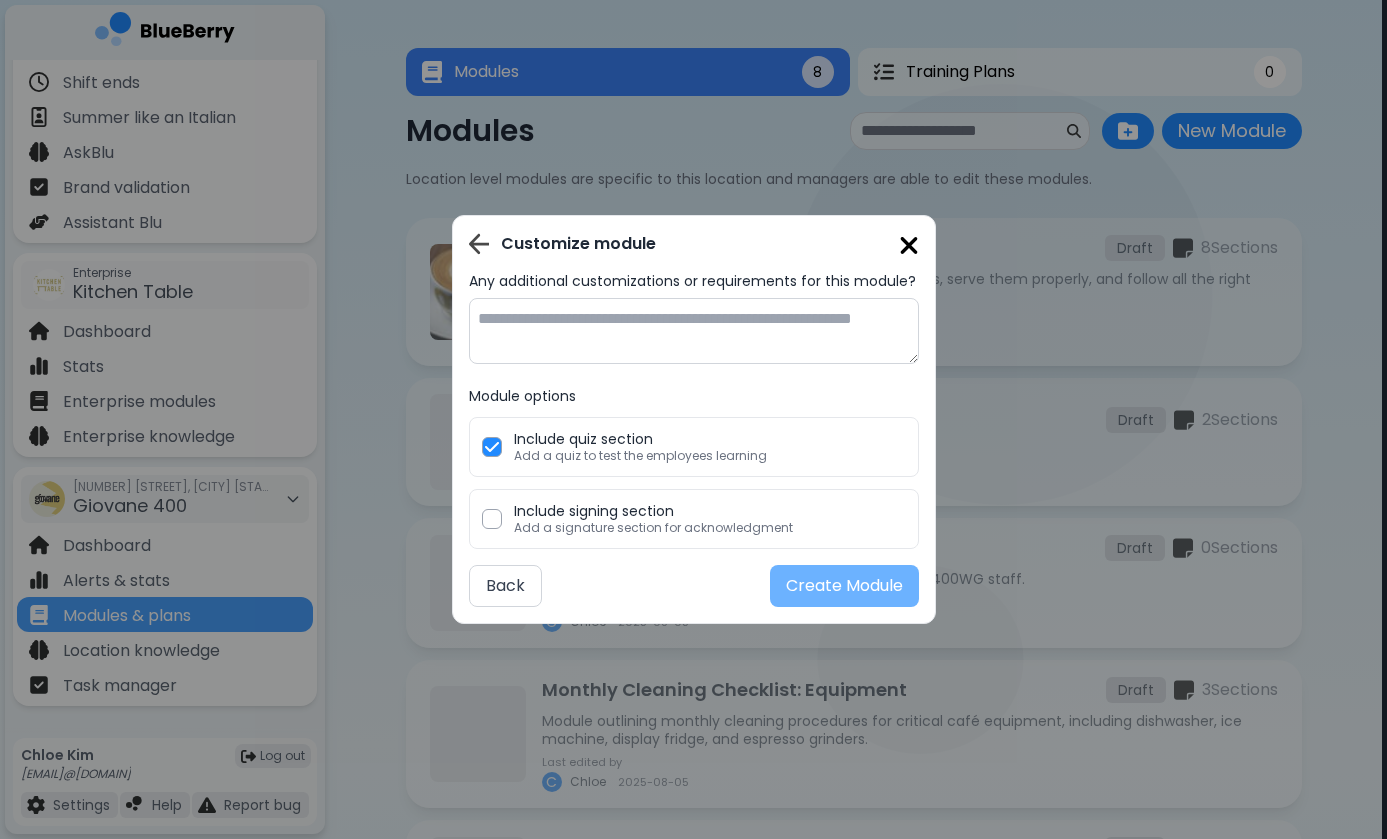 click on "Create Module" at bounding box center [844, 586] 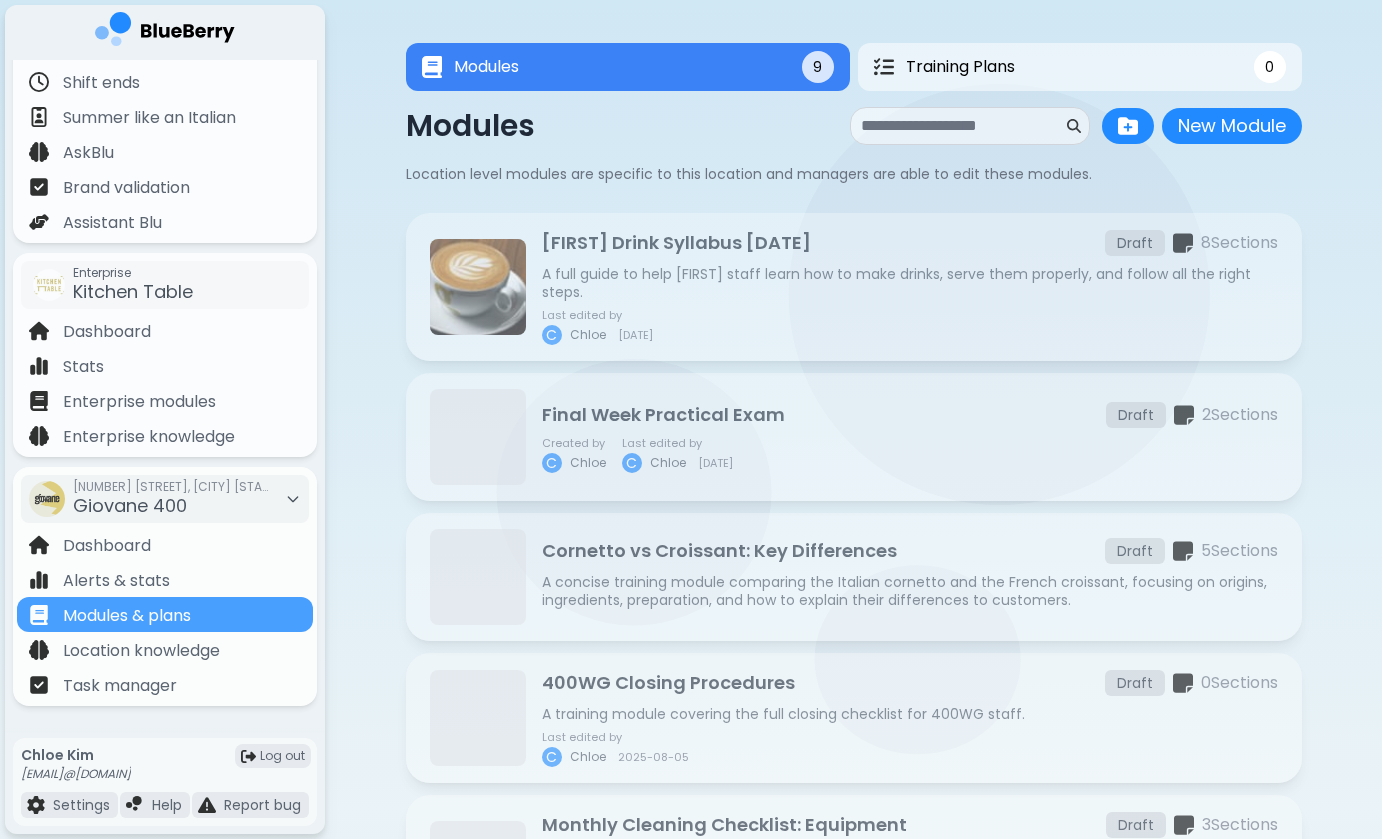 scroll, scrollTop: 5, scrollLeft: 0, axis: vertical 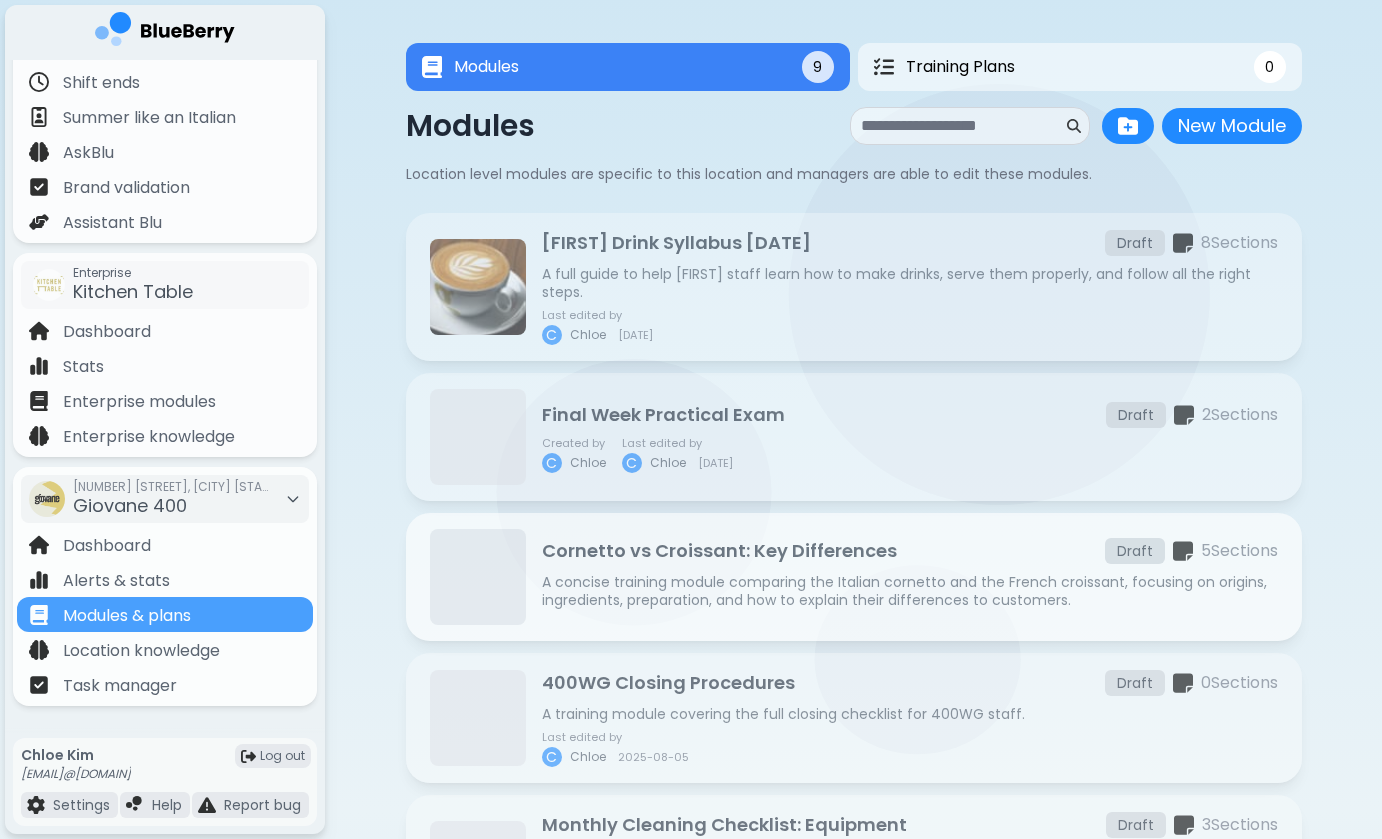 click on "A concise training module comparing the Italian cornetto and the French croissant, focusing on origins, ingredients, preparation, and how to explain their differences to customers." at bounding box center [910, 591] 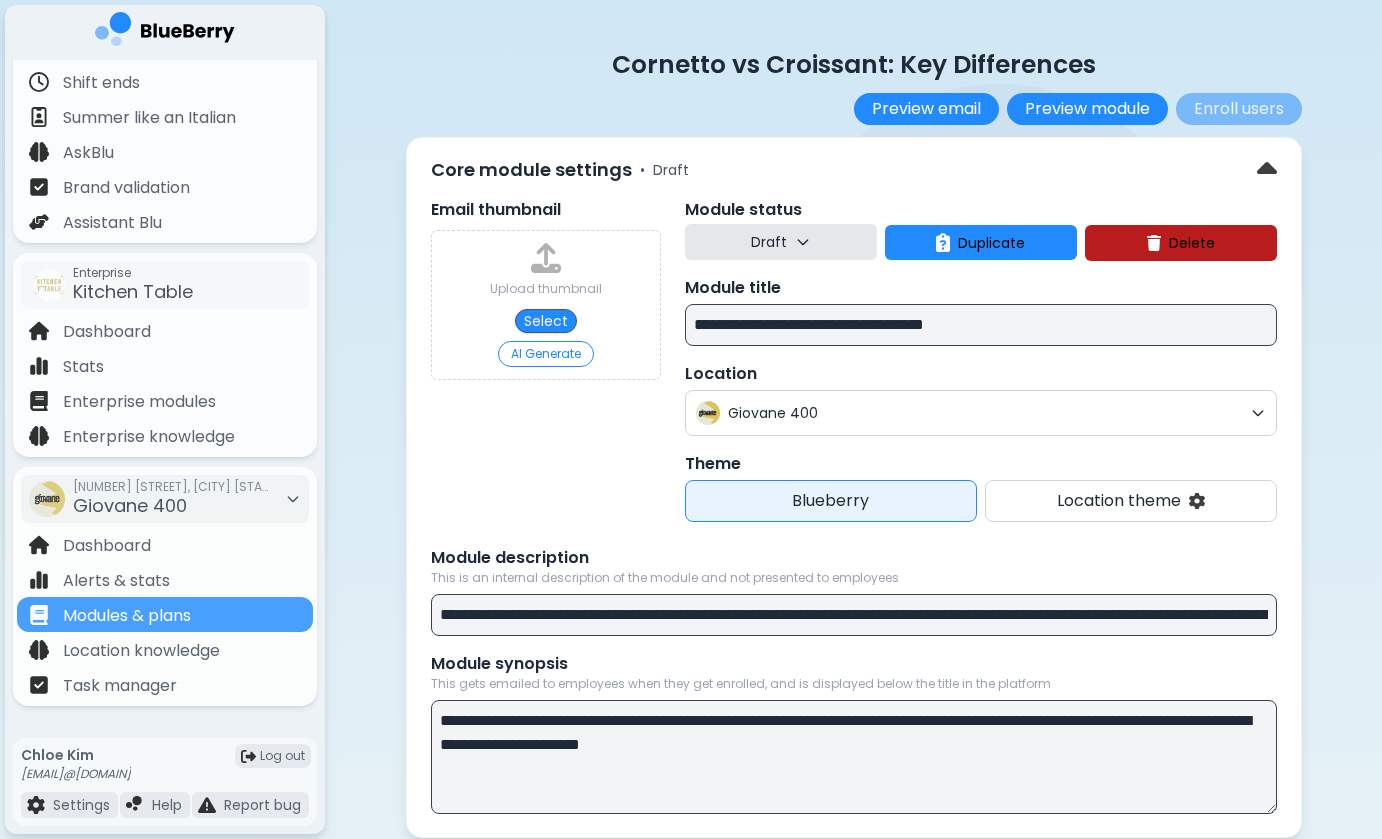 scroll, scrollTop: 0, scrollLeft: 0, axis: both 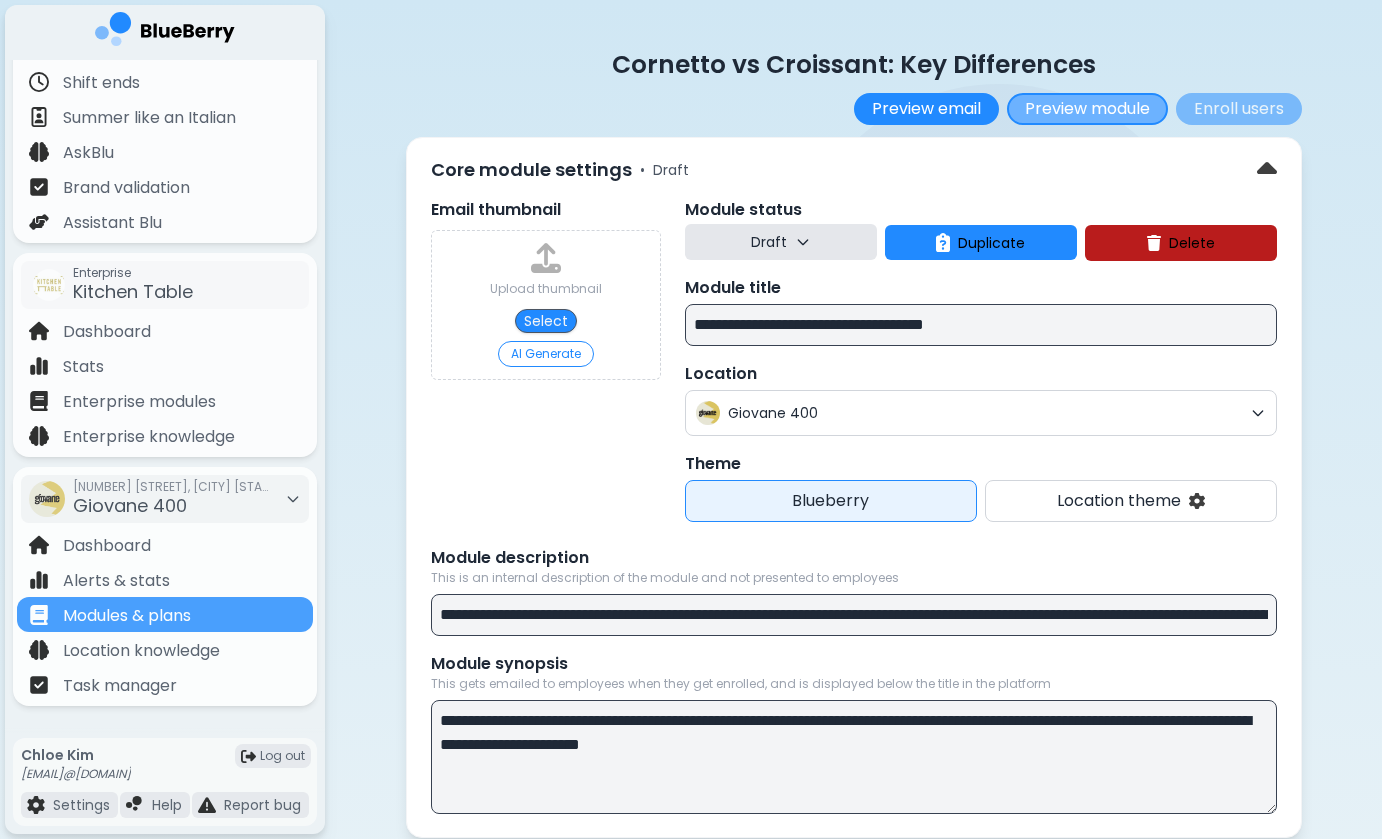 click on "Preview module" at bounding box center [1087, 109] 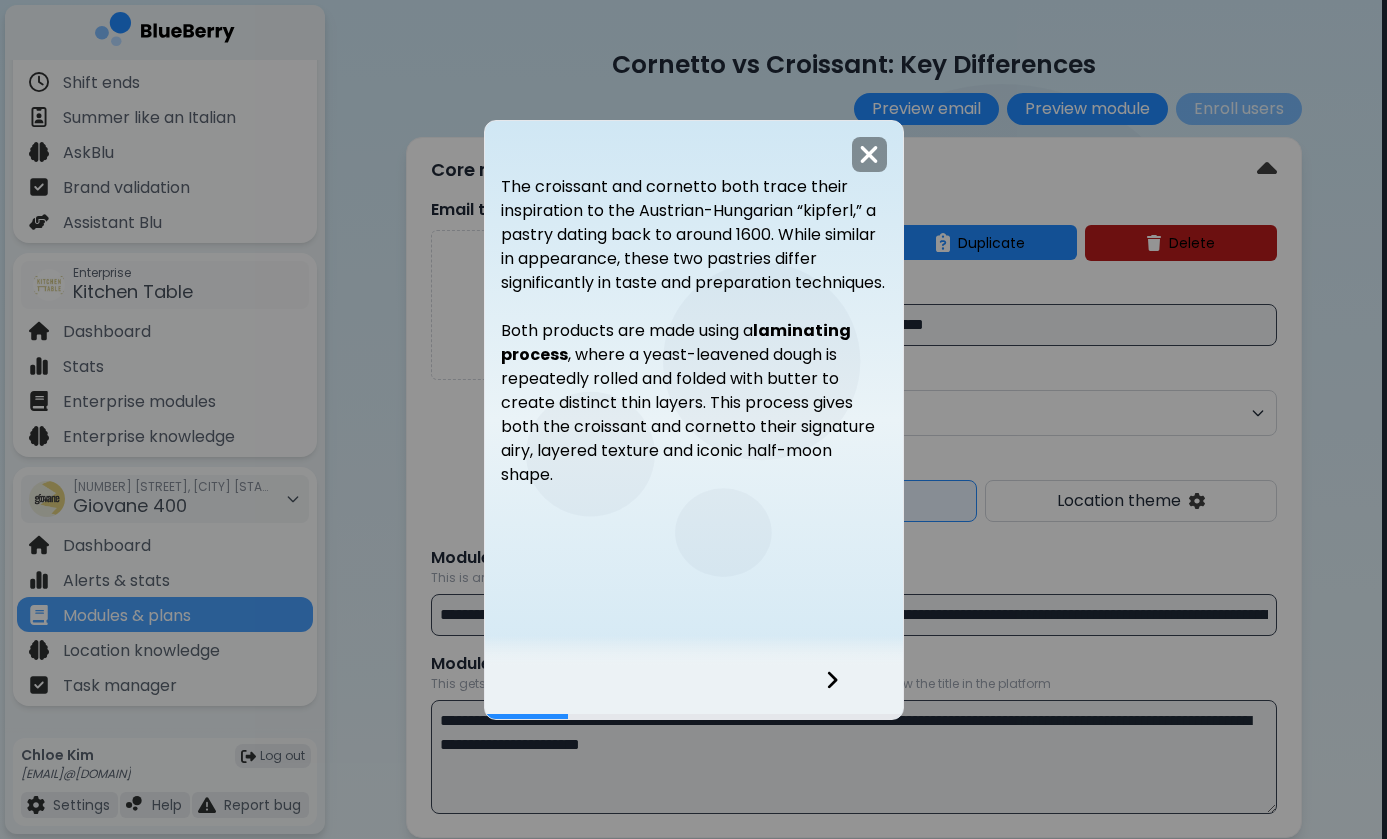 click 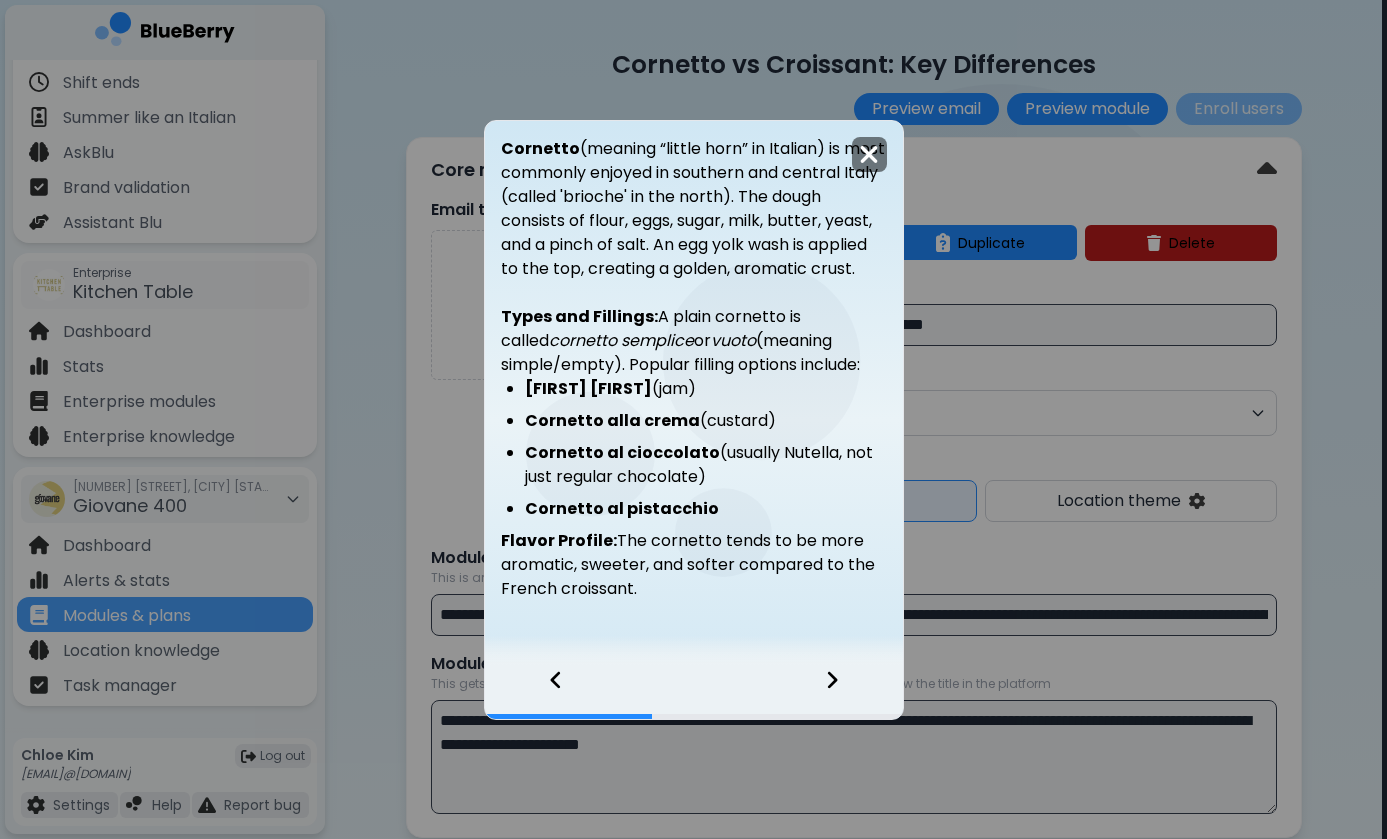 click at bounding box center [869, 154] 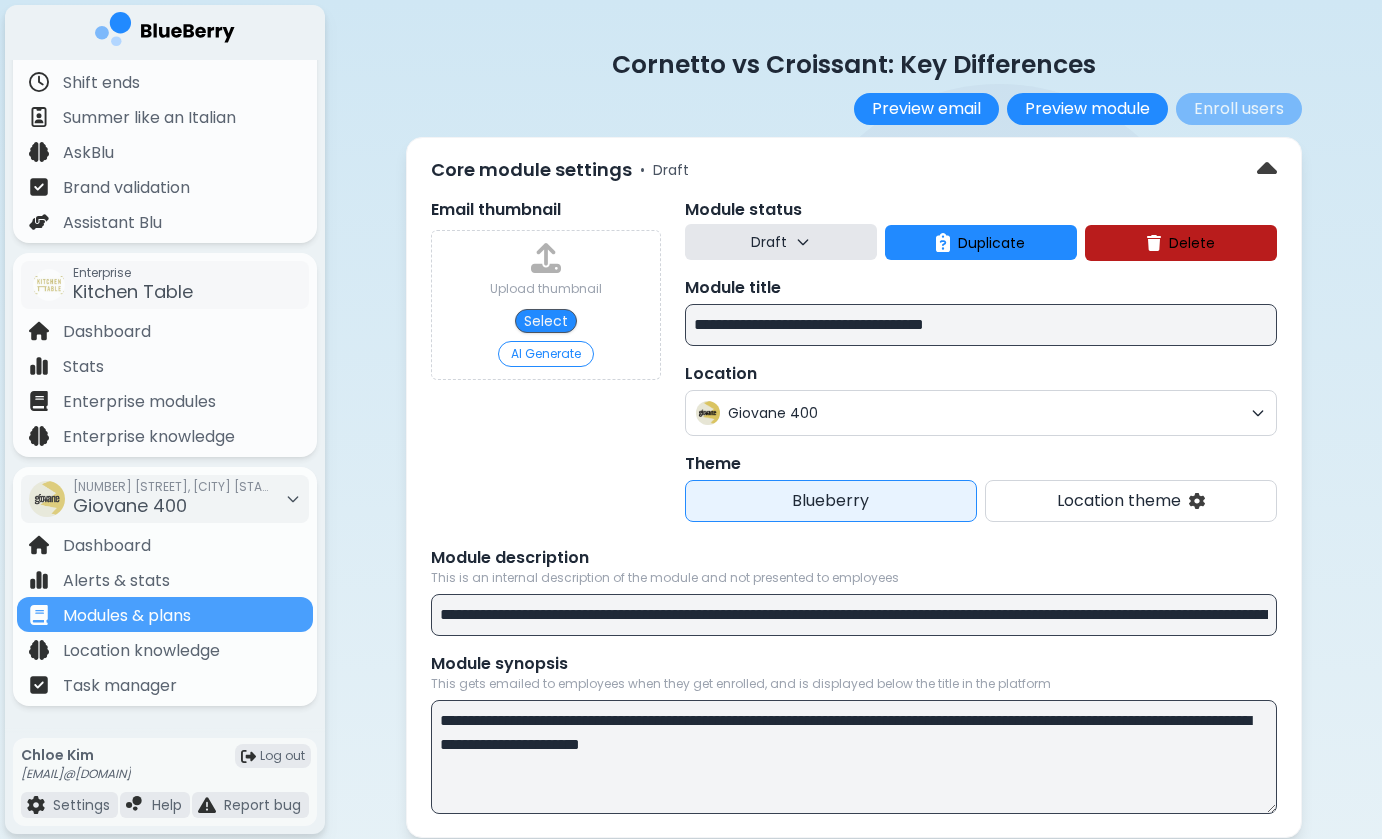 click on "AI Generate" at bounding box center (546, 354) 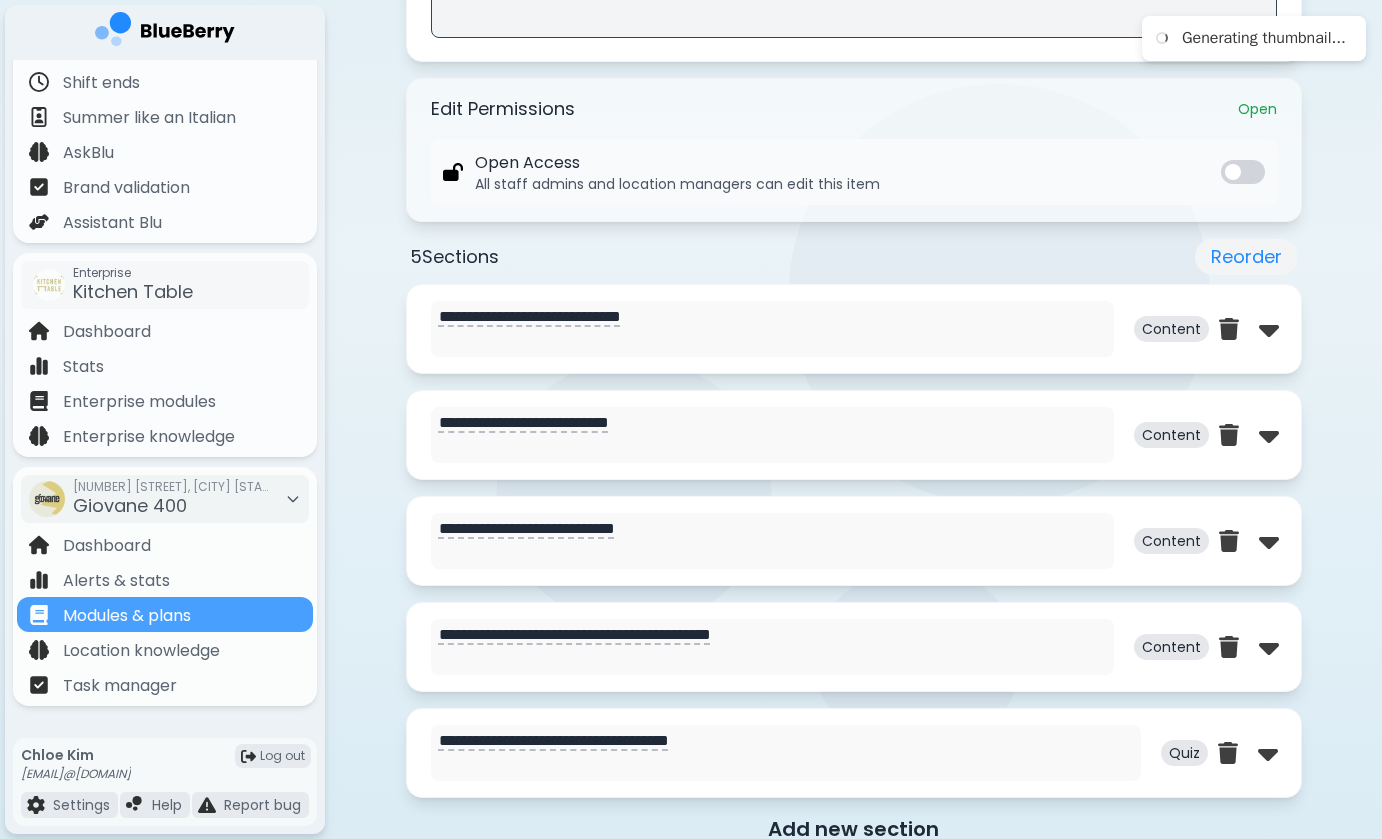 scroll, scrollTop: 920, scrollLeft: 0, axis: vertical 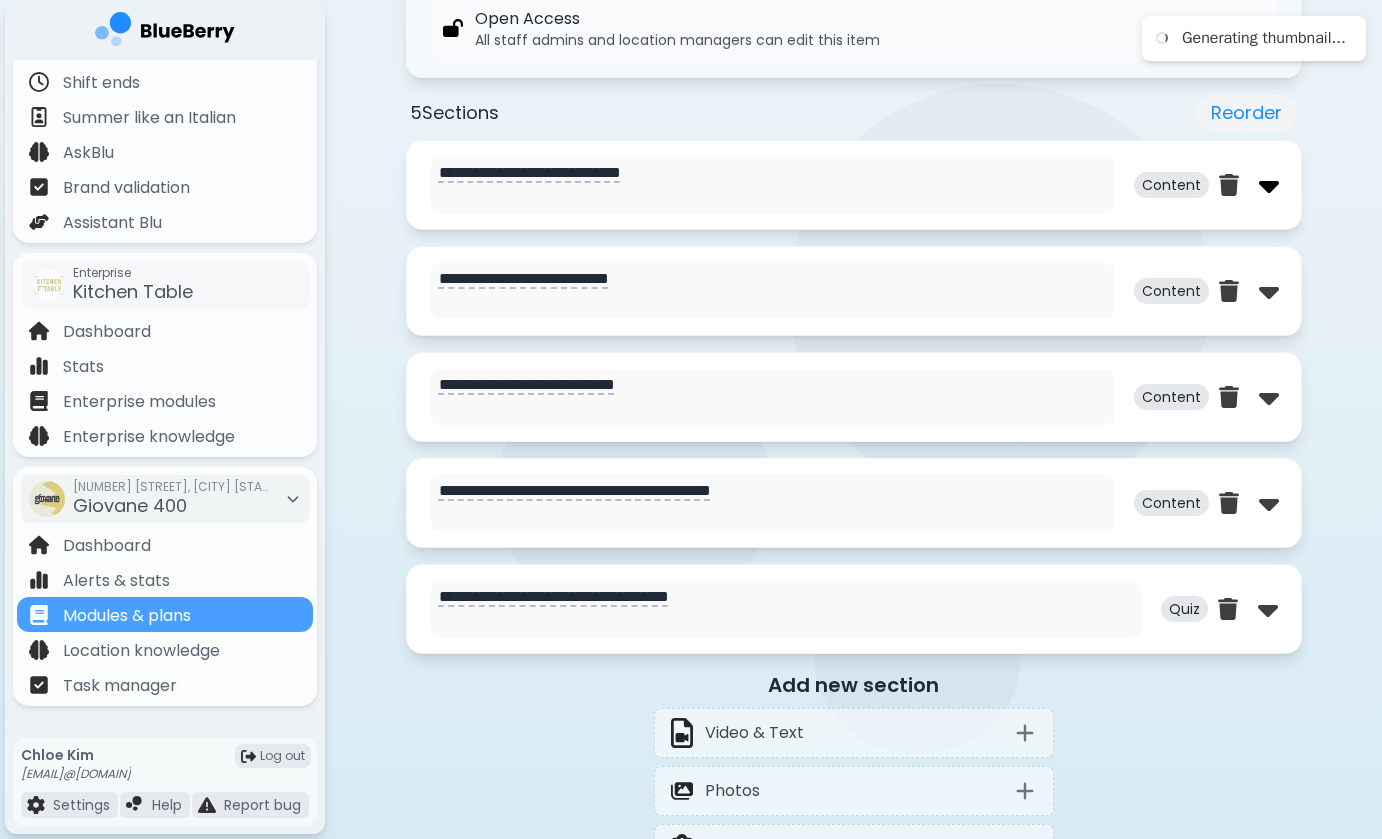 click at bounding box center (1269, 185) 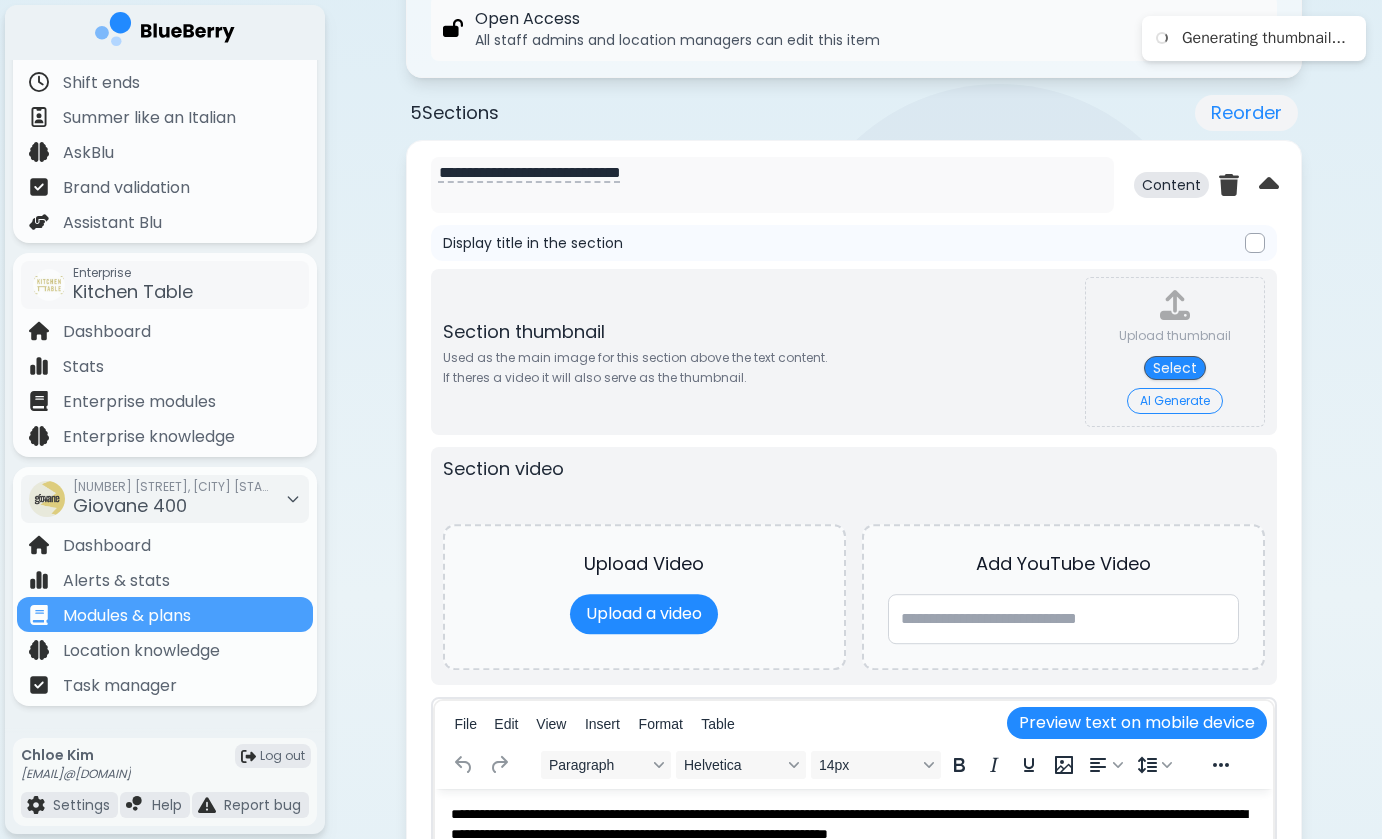 scroll, scrollTop: 0, scrollLeft: 0, axis: both 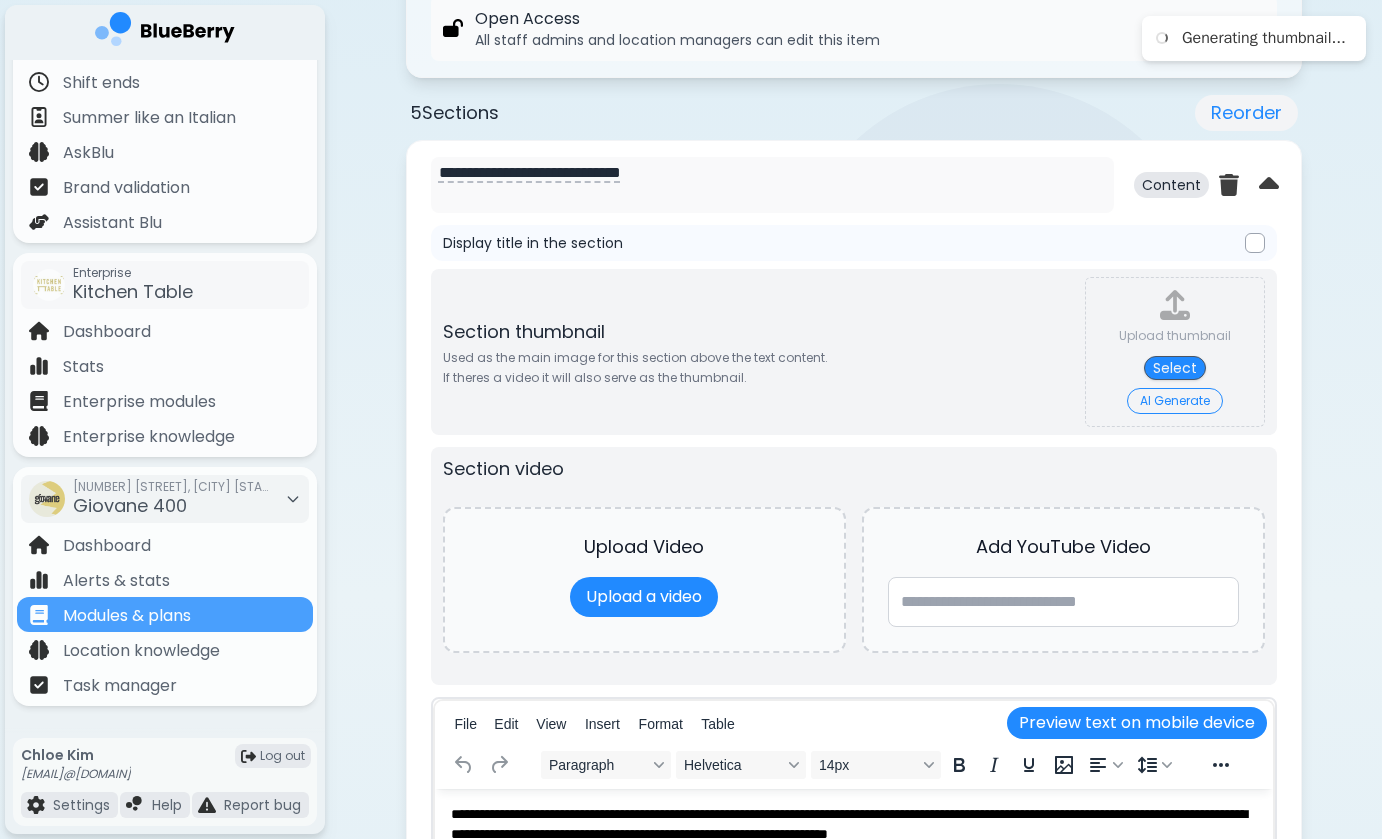 click on "Display title in the section" at bounding box center [854, 243] 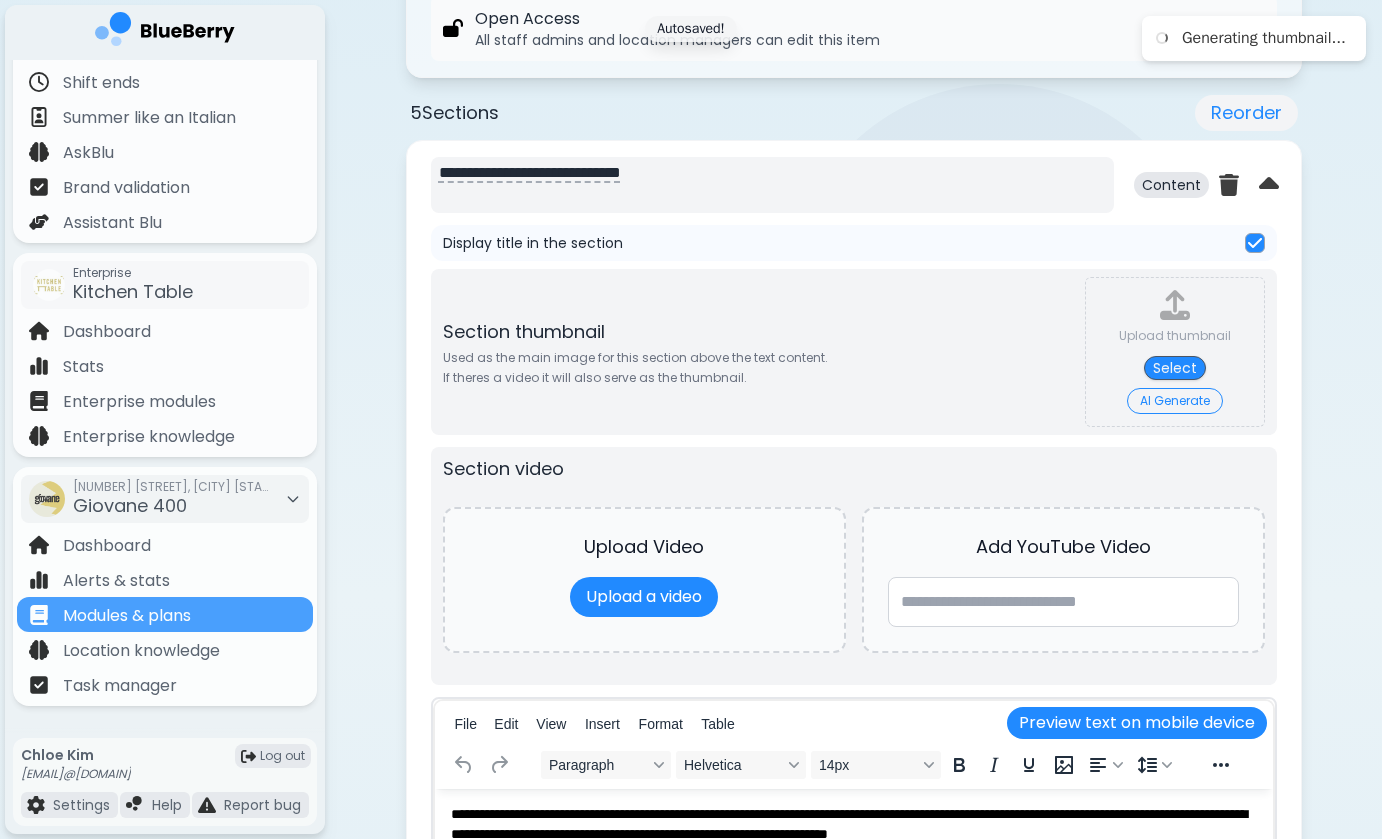 click on "**********" at bounding box center [772, 185] 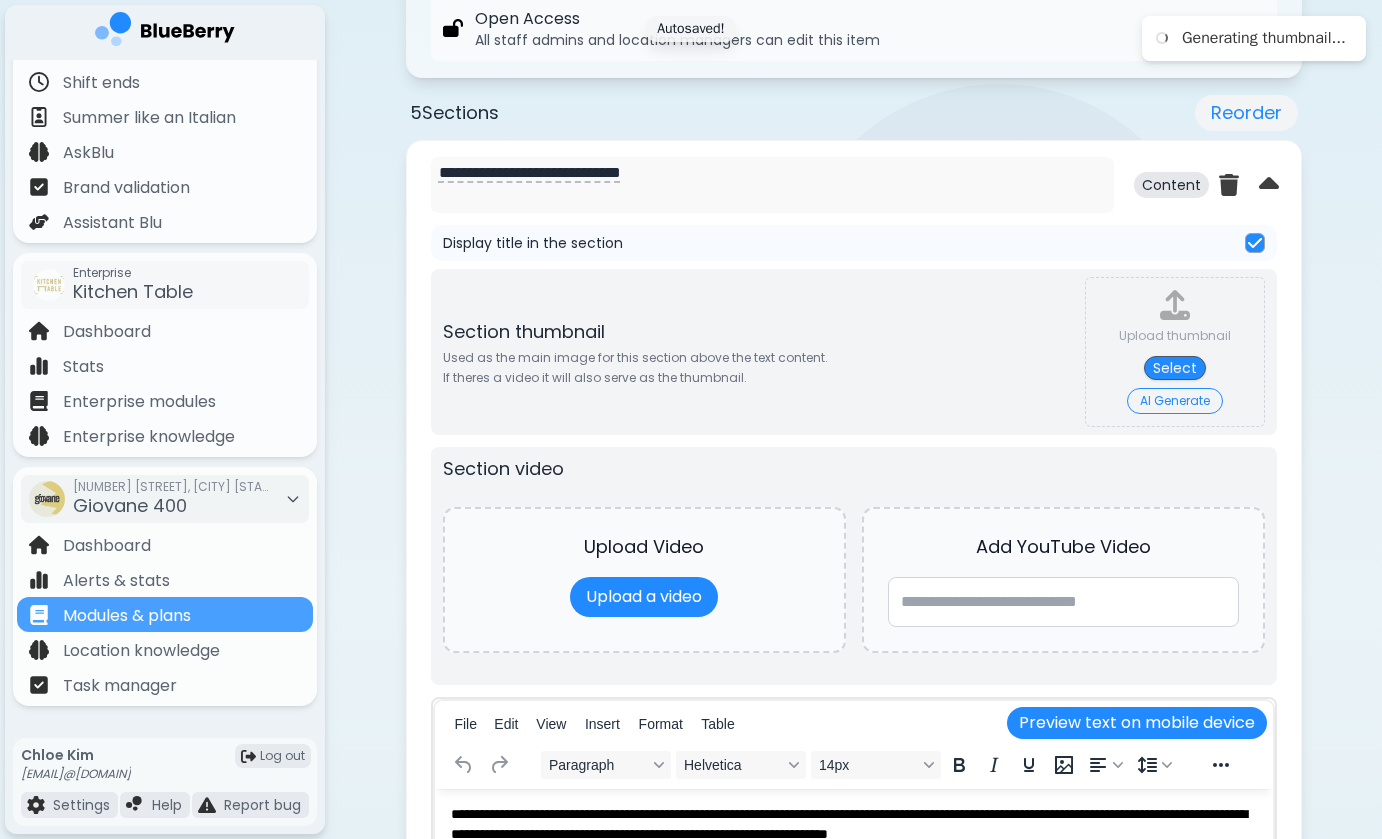 click on "Display title in the section" at bounding box center [854, 243] 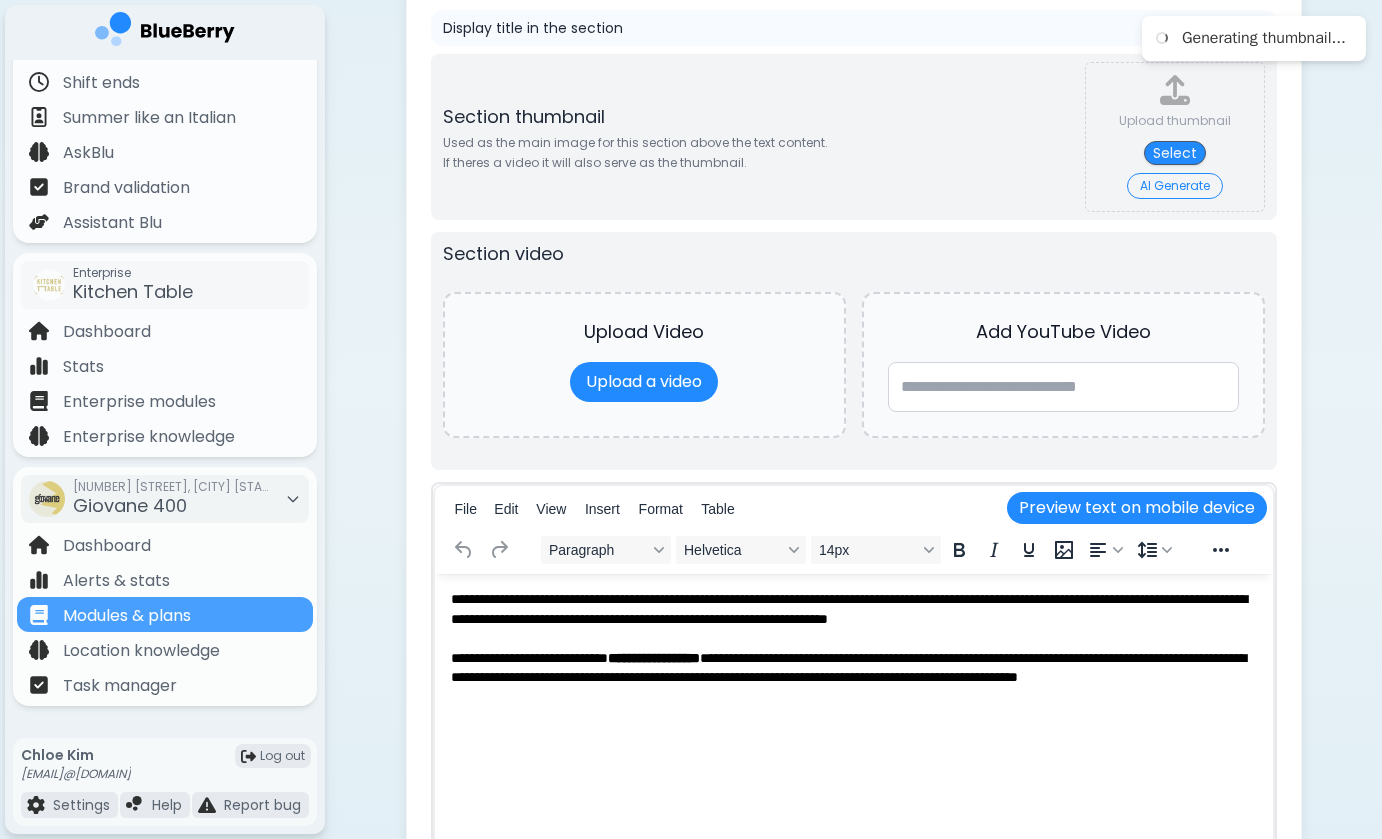 scroll, scrollTop: 1210, scrollLeft: 0, axis: vertical 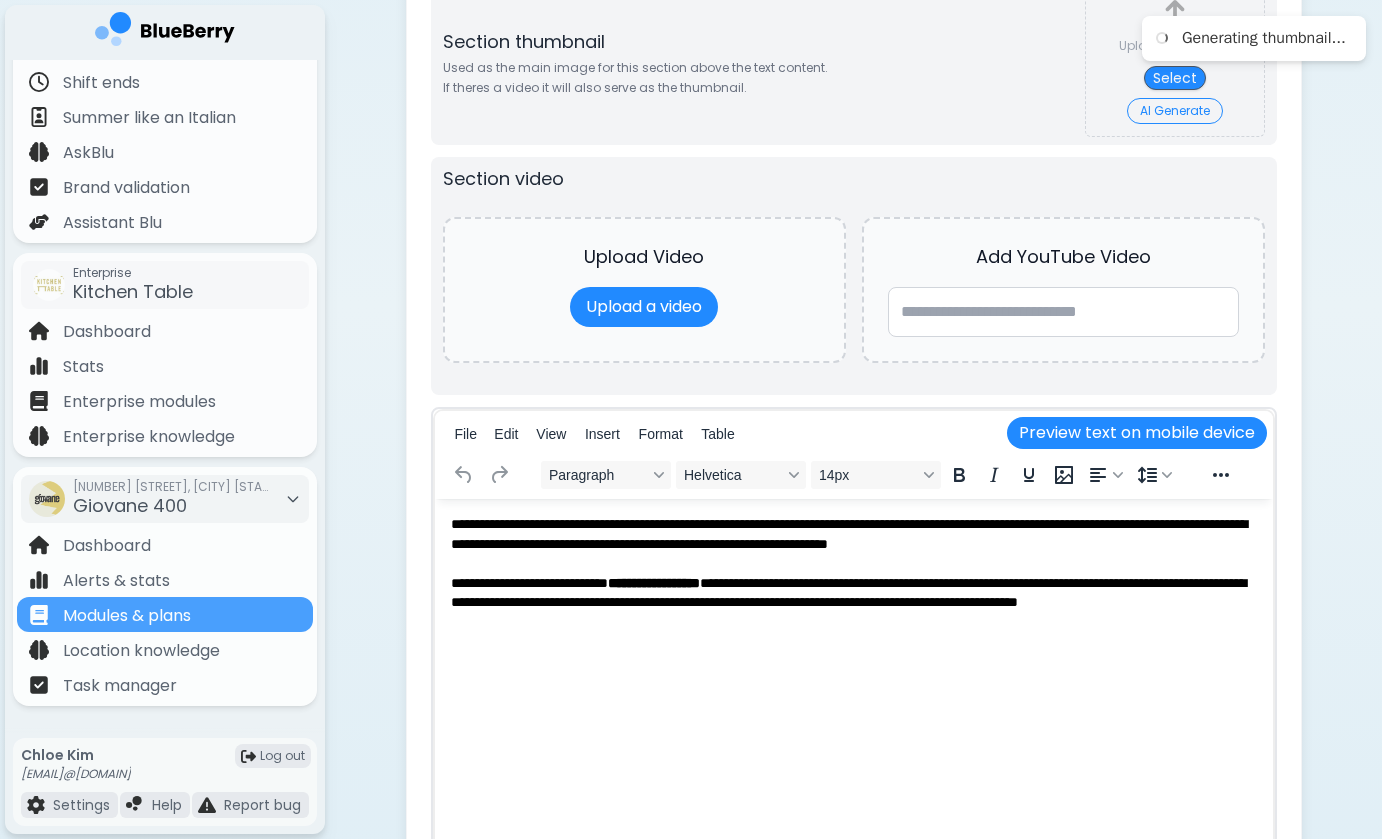 click on "**********" at bounding box center [853, 572] 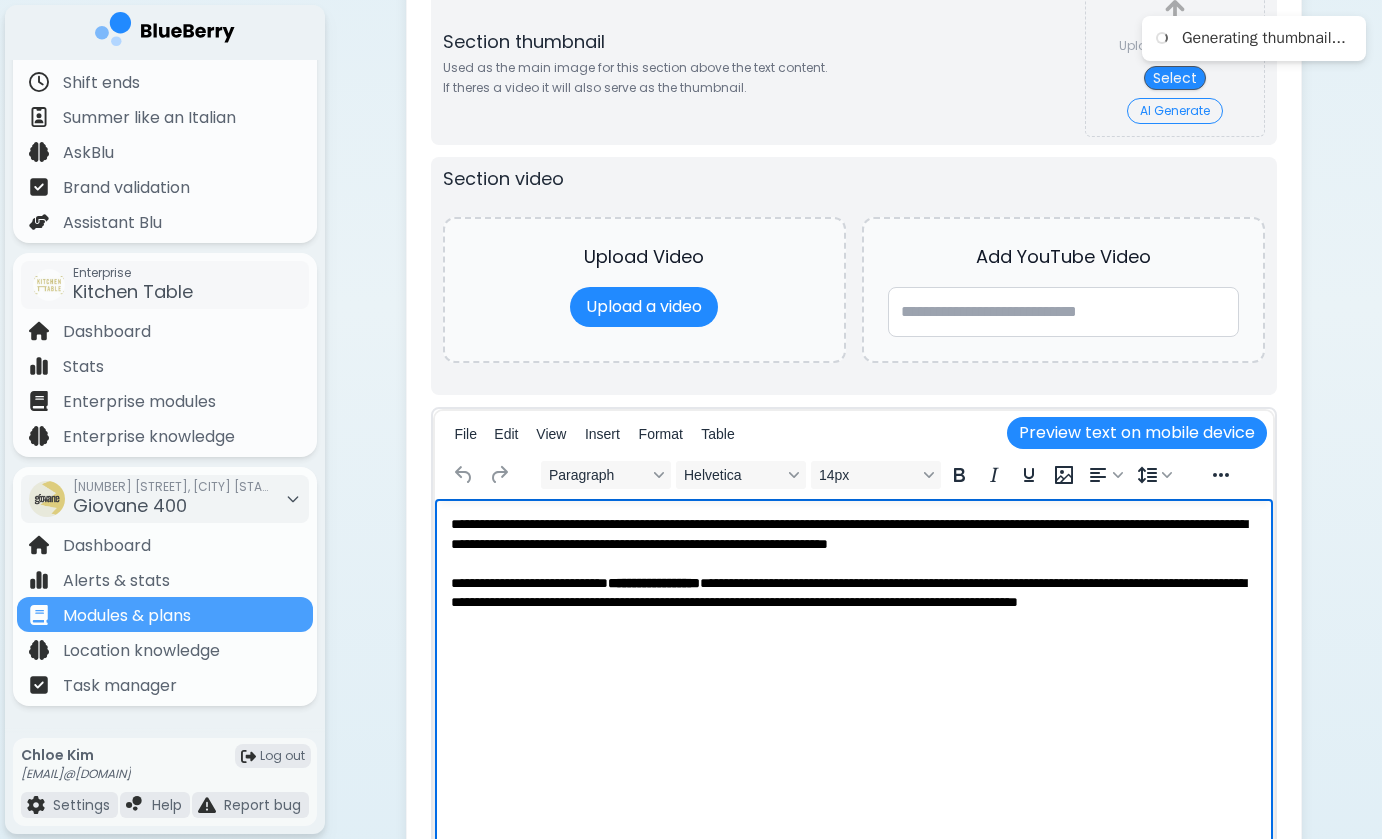 click on "**********" at bounding box center (853, 572) 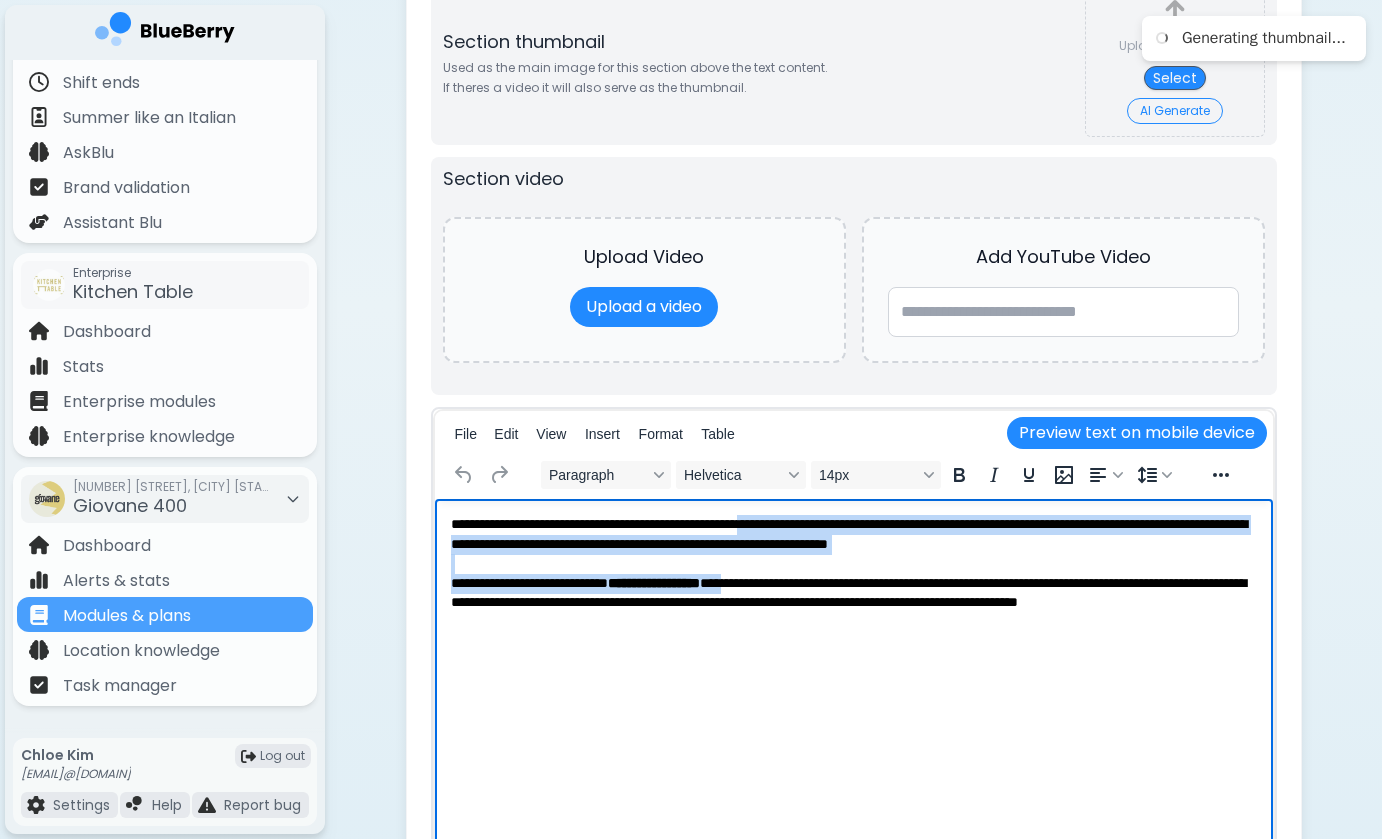drag, startPoint x: 789, startPoint y: 525, endPoint x: 809, endPoint y: 577, distance: 55.713554 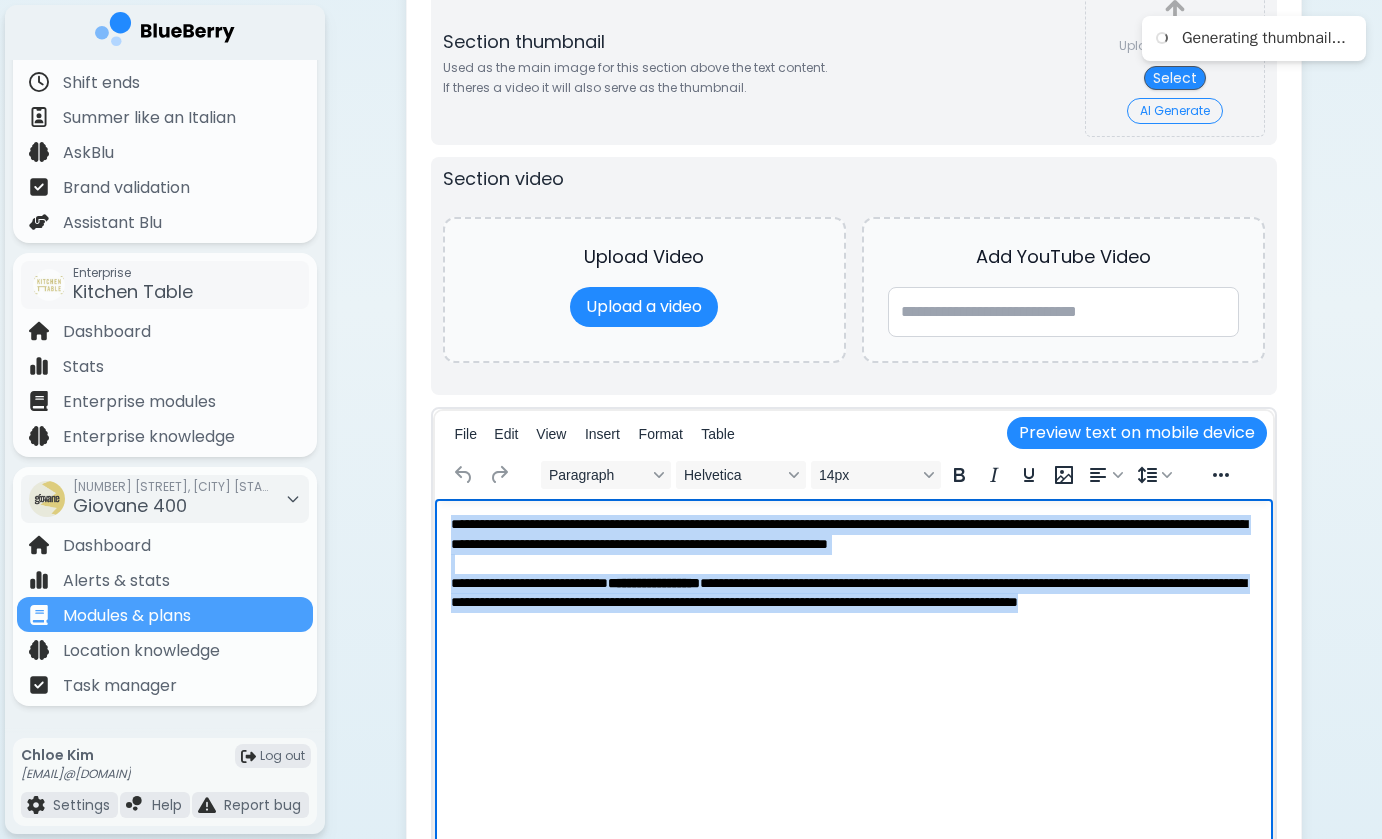 drag, startPoint x: 595, startPoint y: 621, endPoint x: 355, endPoint y: 445, distance: 297.61722 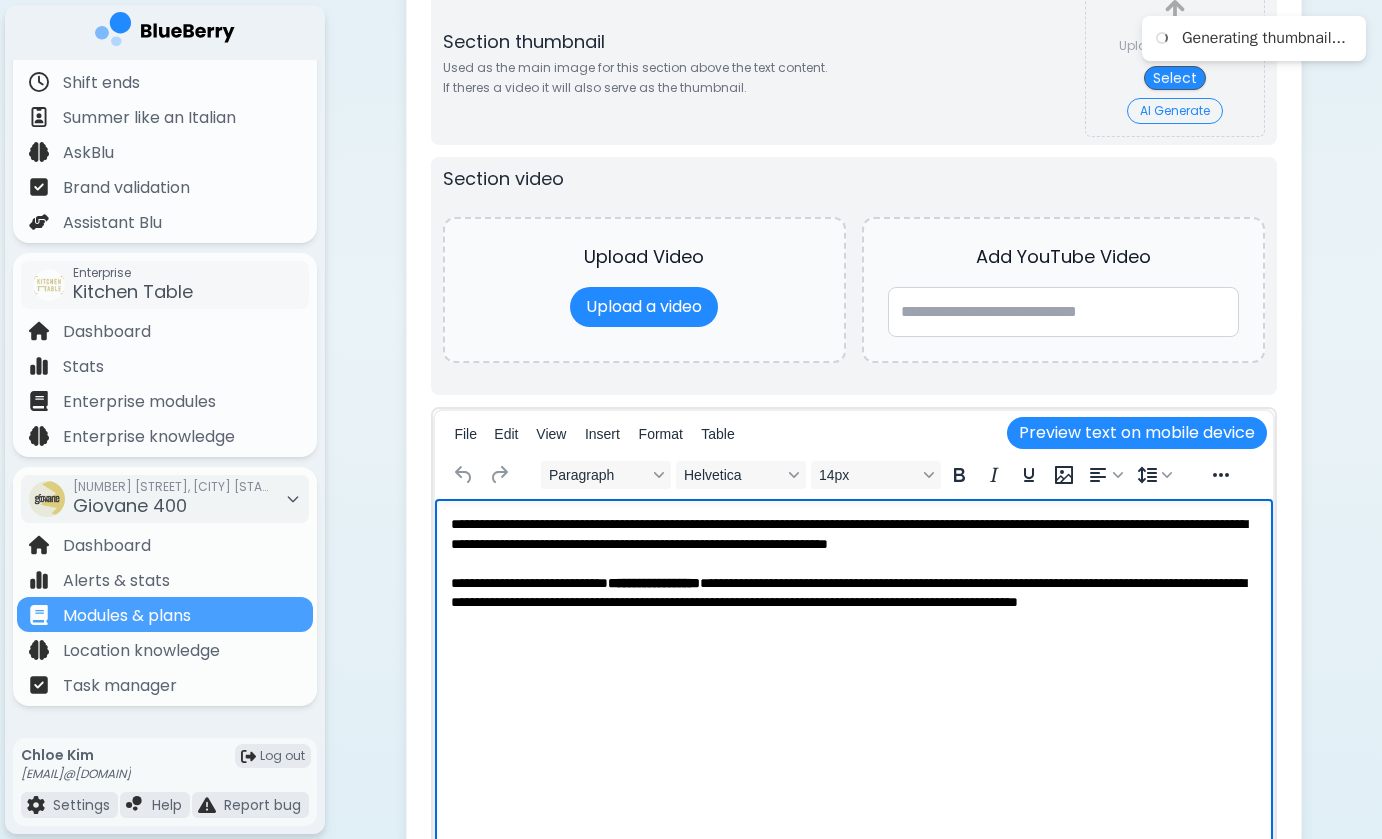 click on "**********" at bounding box center [853, 572] 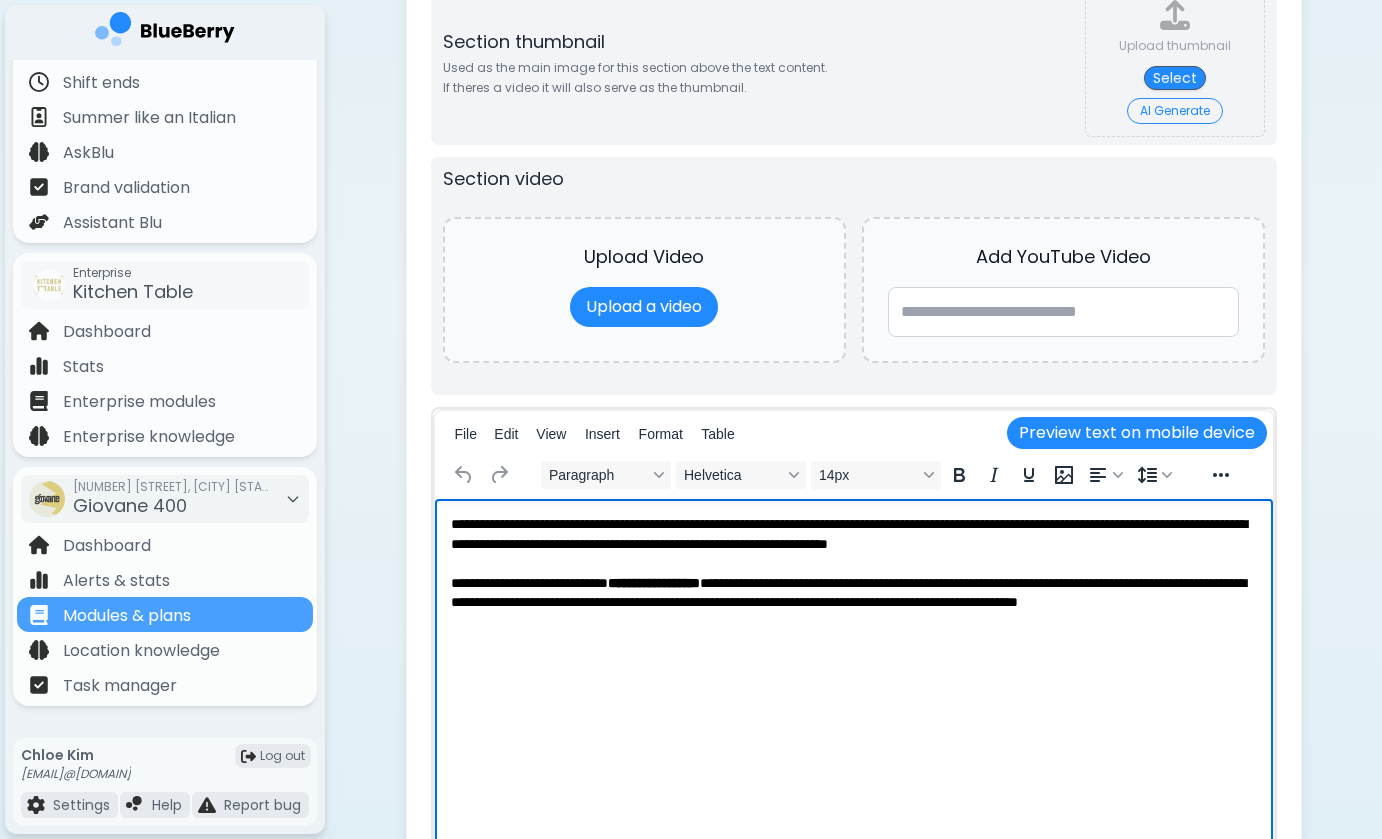 click on "**********" at bounding box center [853, 572] 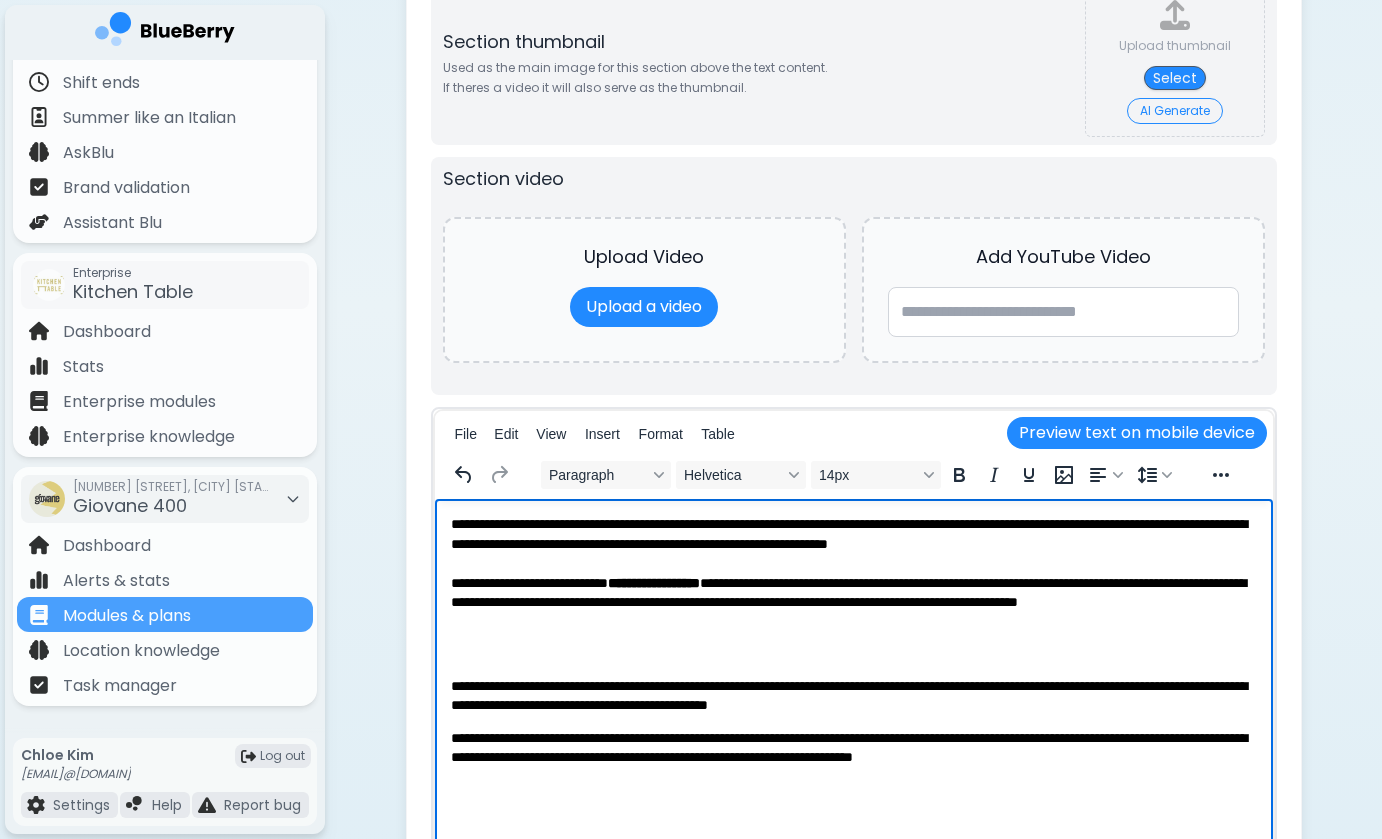 click on "**********" at bounding box center [853, 696] 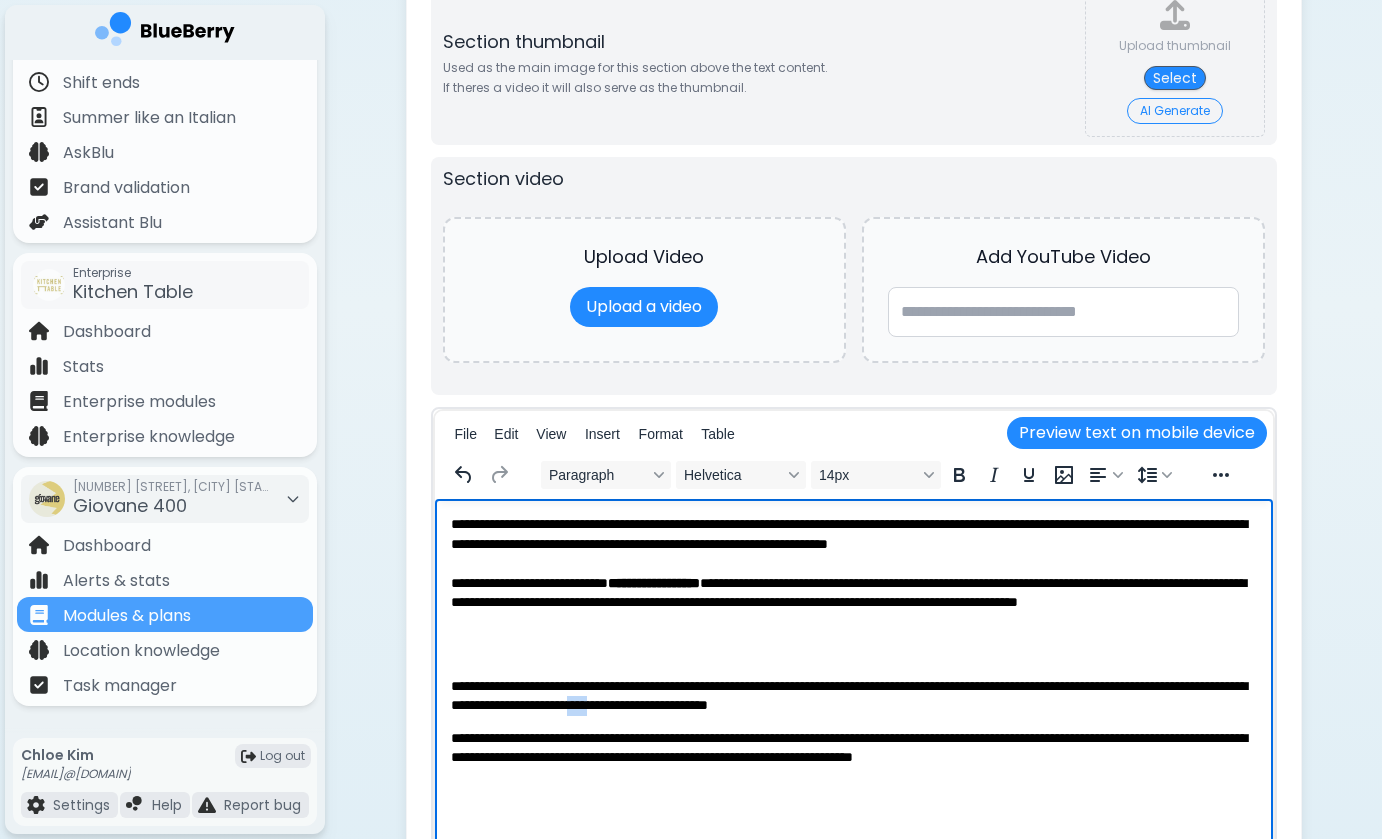 drag, startPoint x: 752, startPoint y: 705, endPoint x: 778, endPoint y: 705, distance: 26 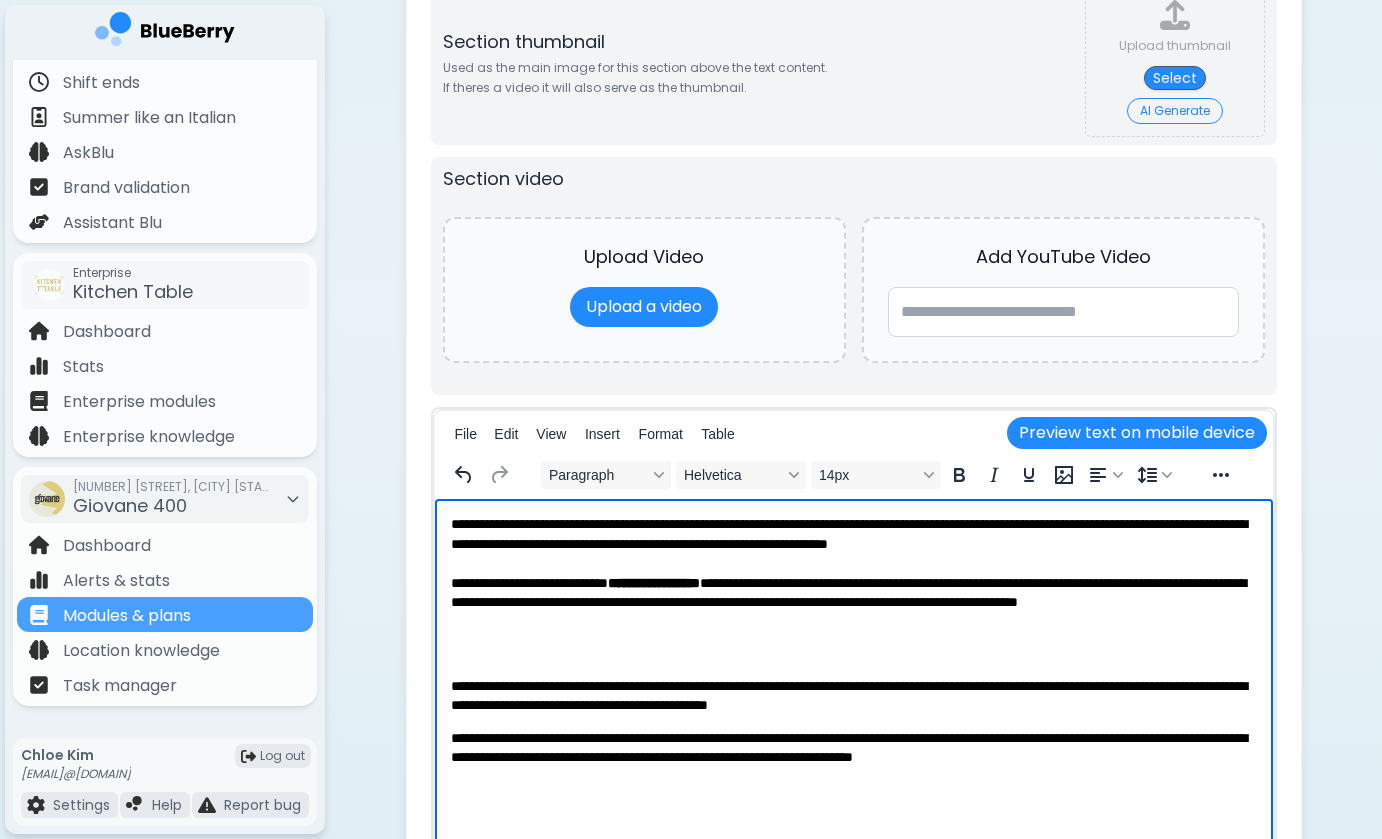 click on "**********" at bounding box center [853, 696] 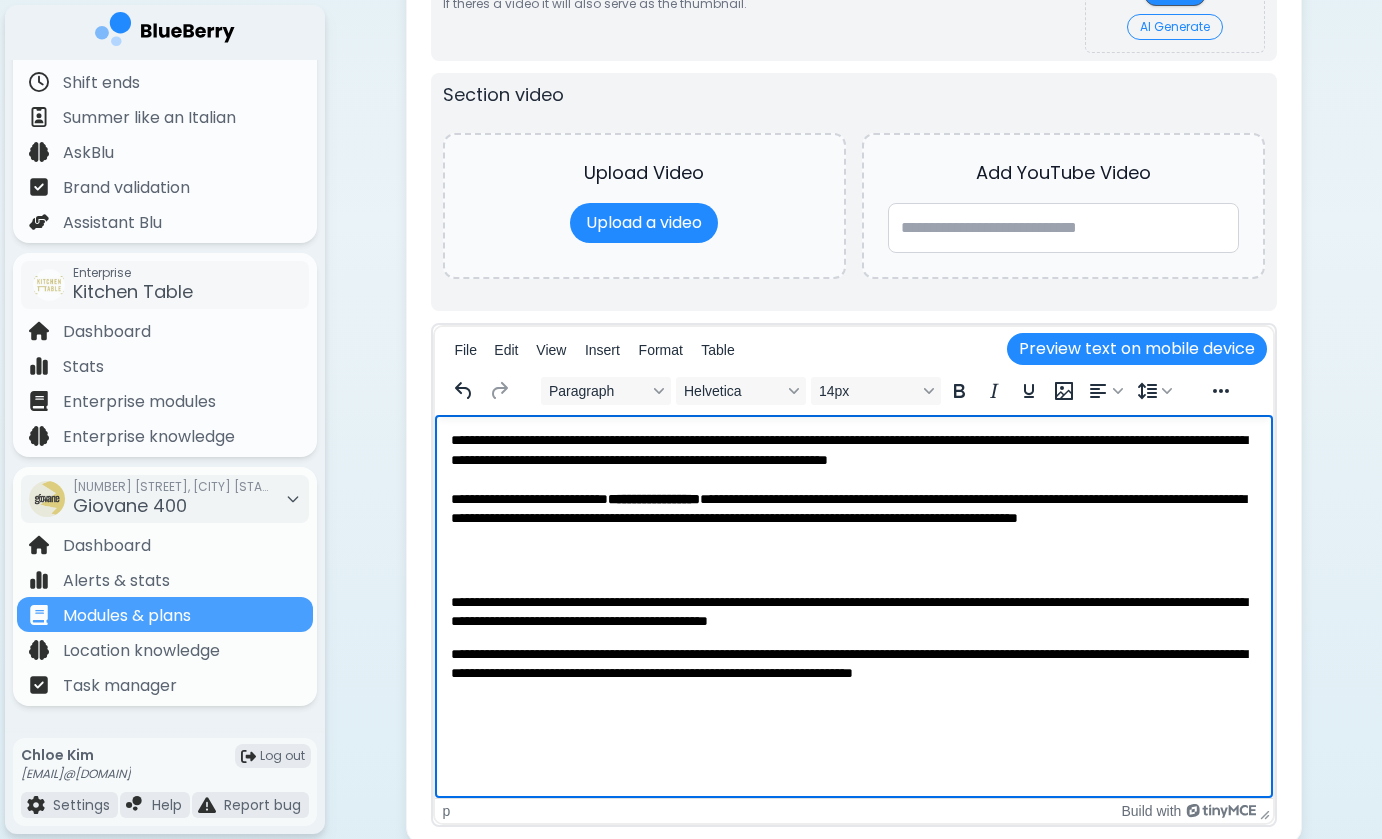 scroll, scrollTop: 1296, scrollLeft: 0, axis: vertical 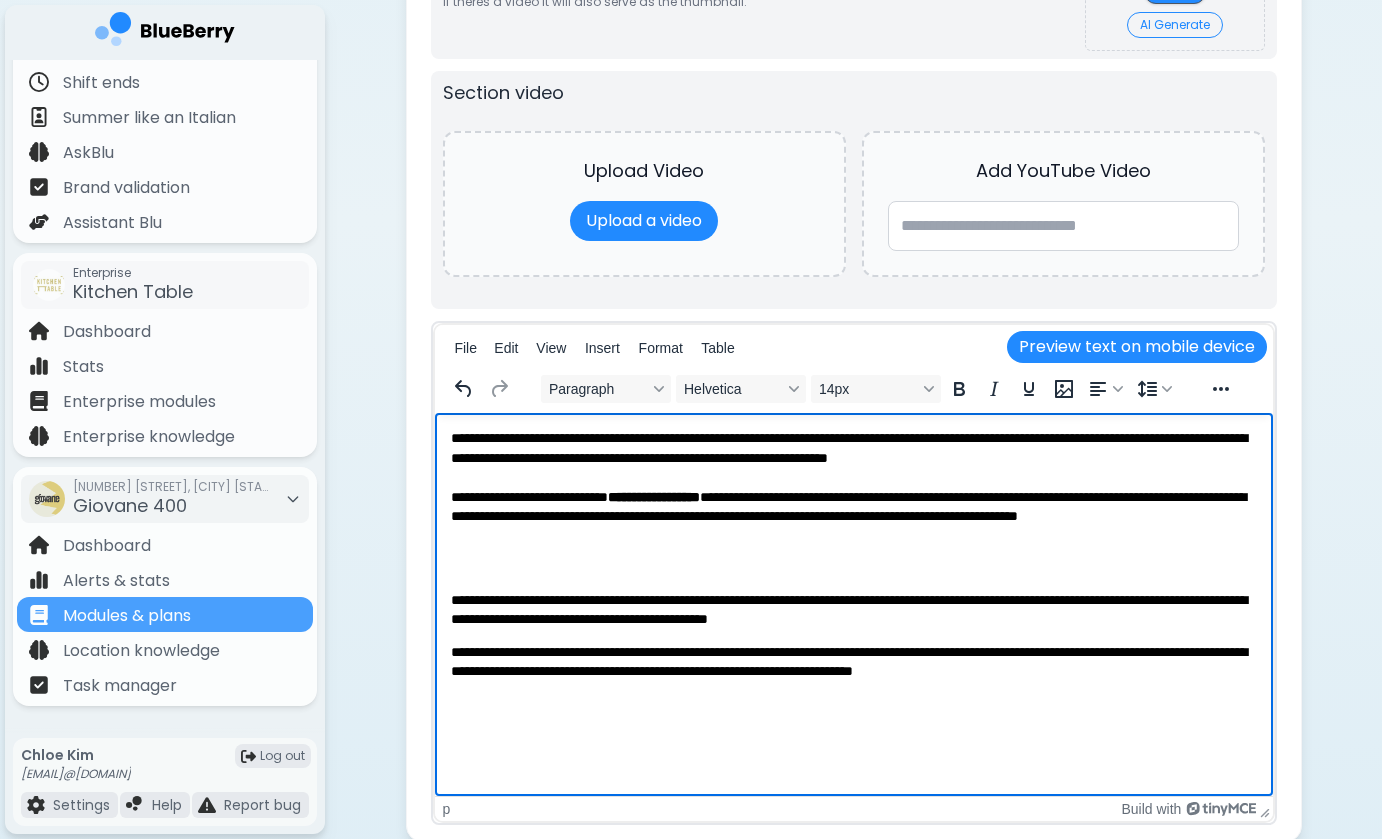 click on "**********" at bounding box center [853, 555] 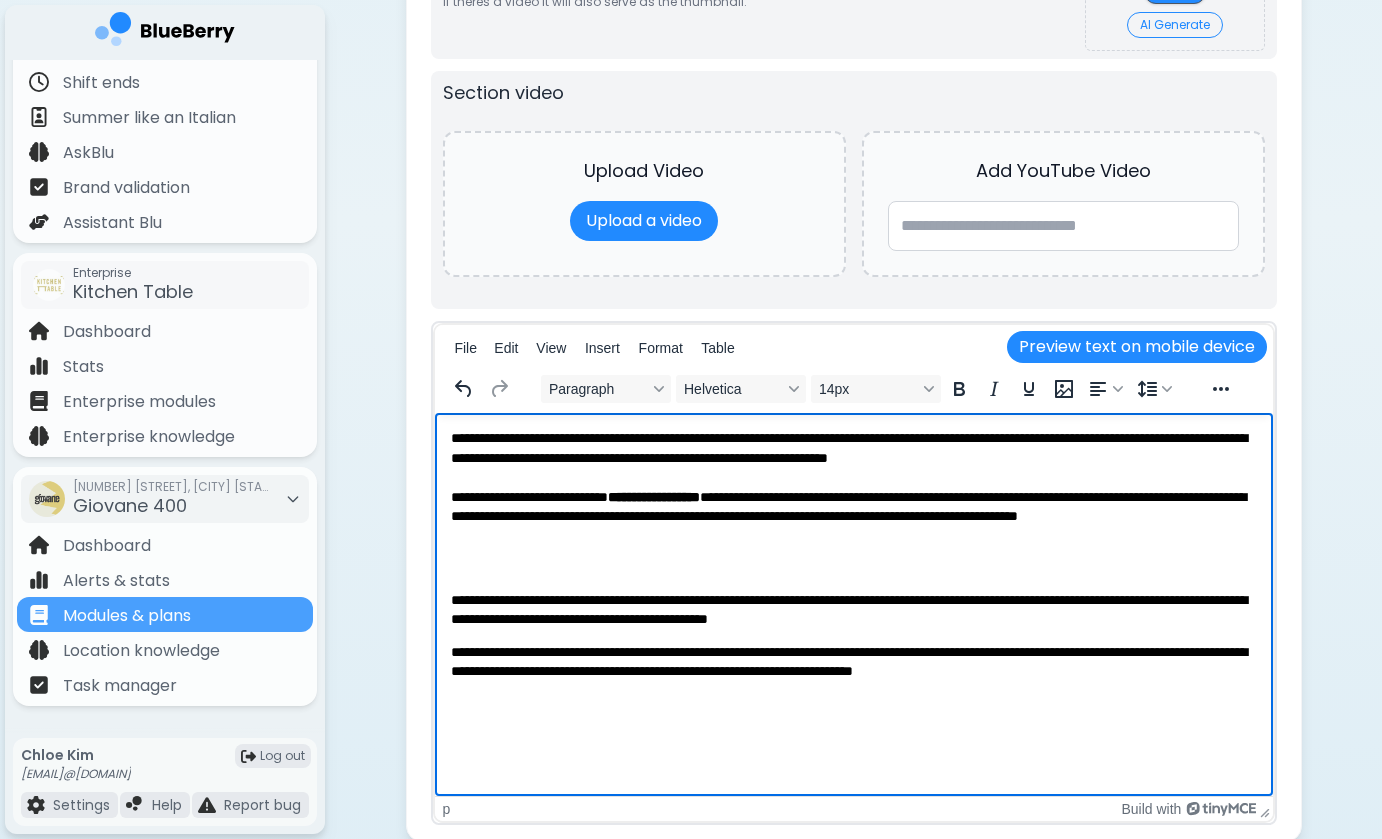 drag, startPoint x: 563, startPoint y: 651, endPoint x: 759, endPoint y: 667, distance: 196.65198 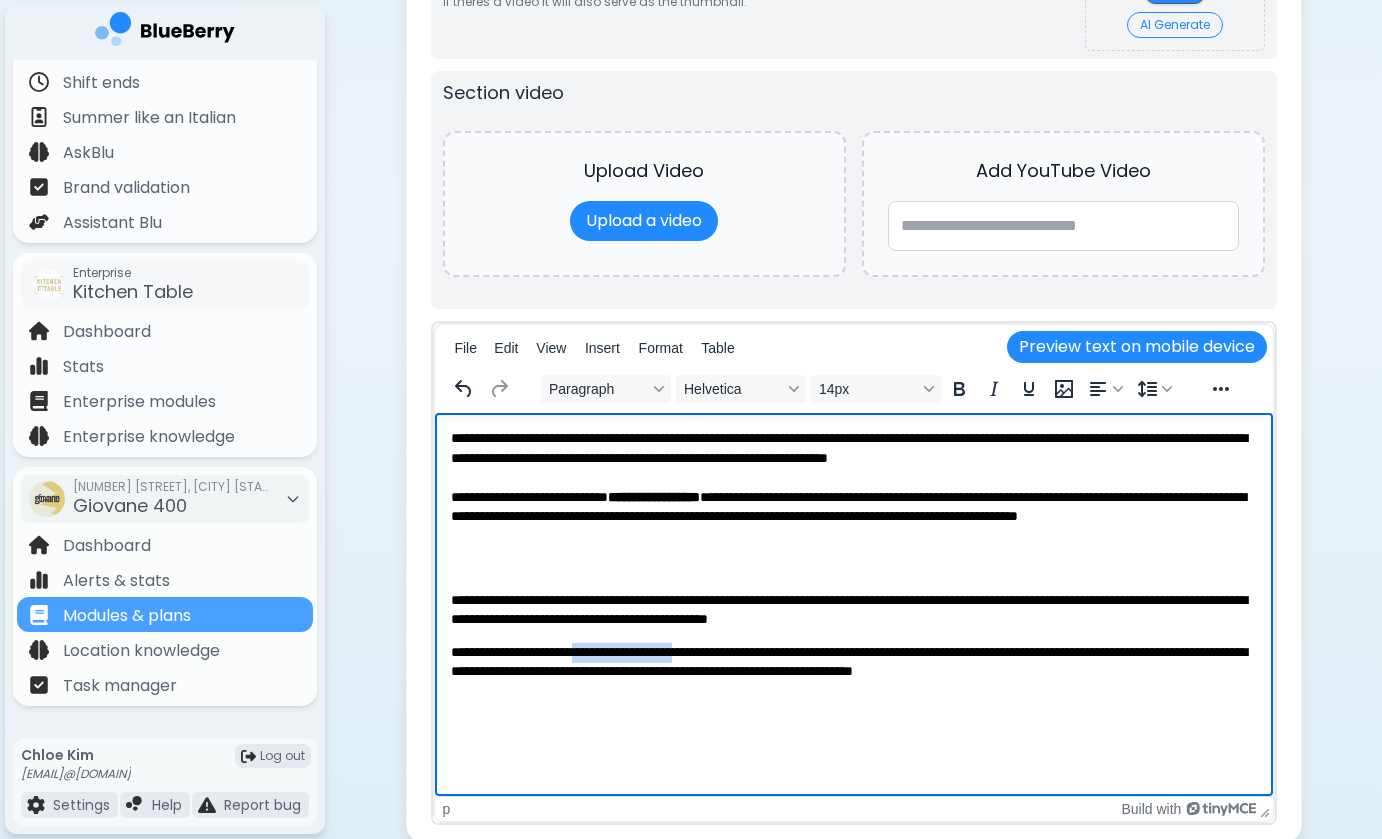 drag, startPoint x: 594, startPoint y: 652, endPoint x: 721, endPoint y: 641, distance: 127.47549 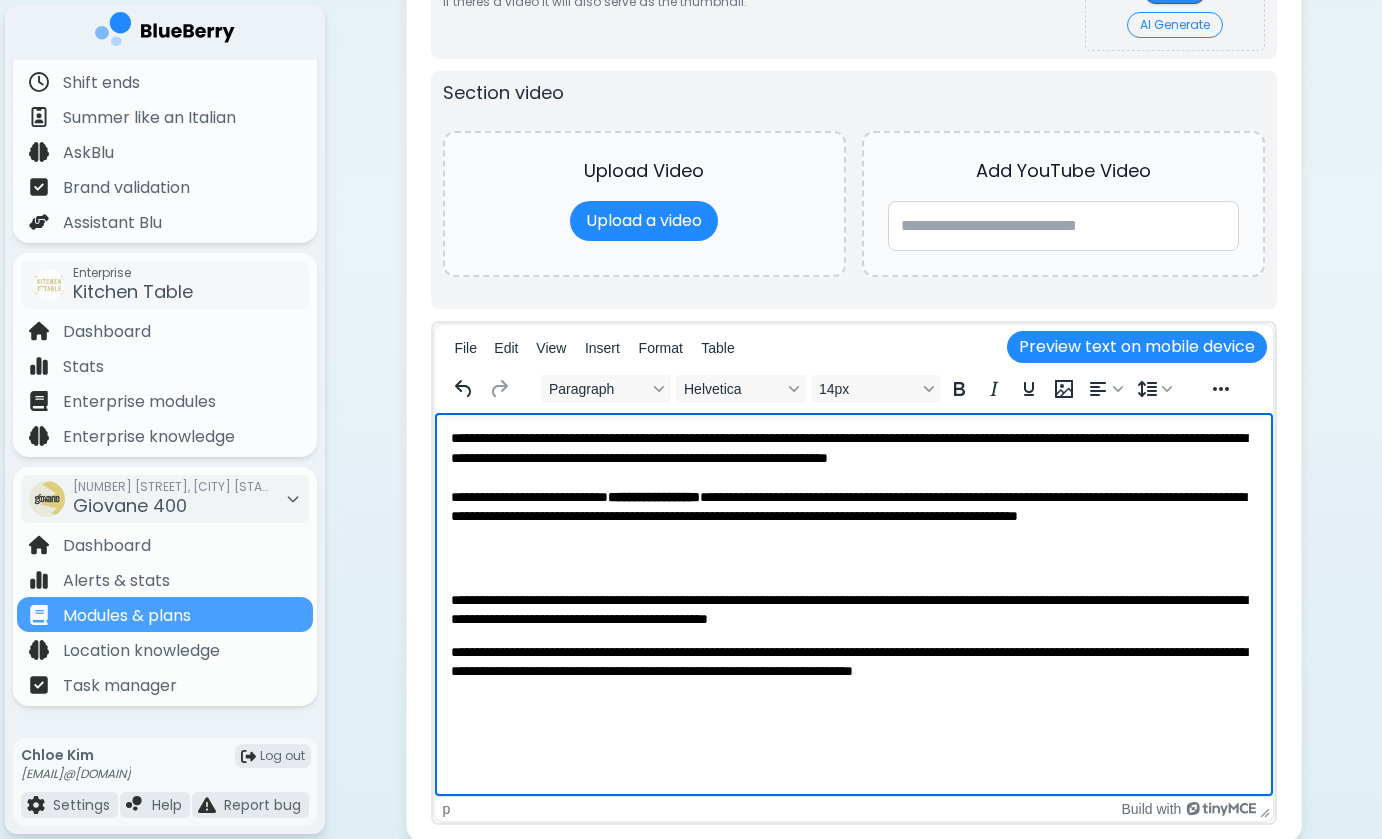 click on "**********" at bounding box center (853, 555) 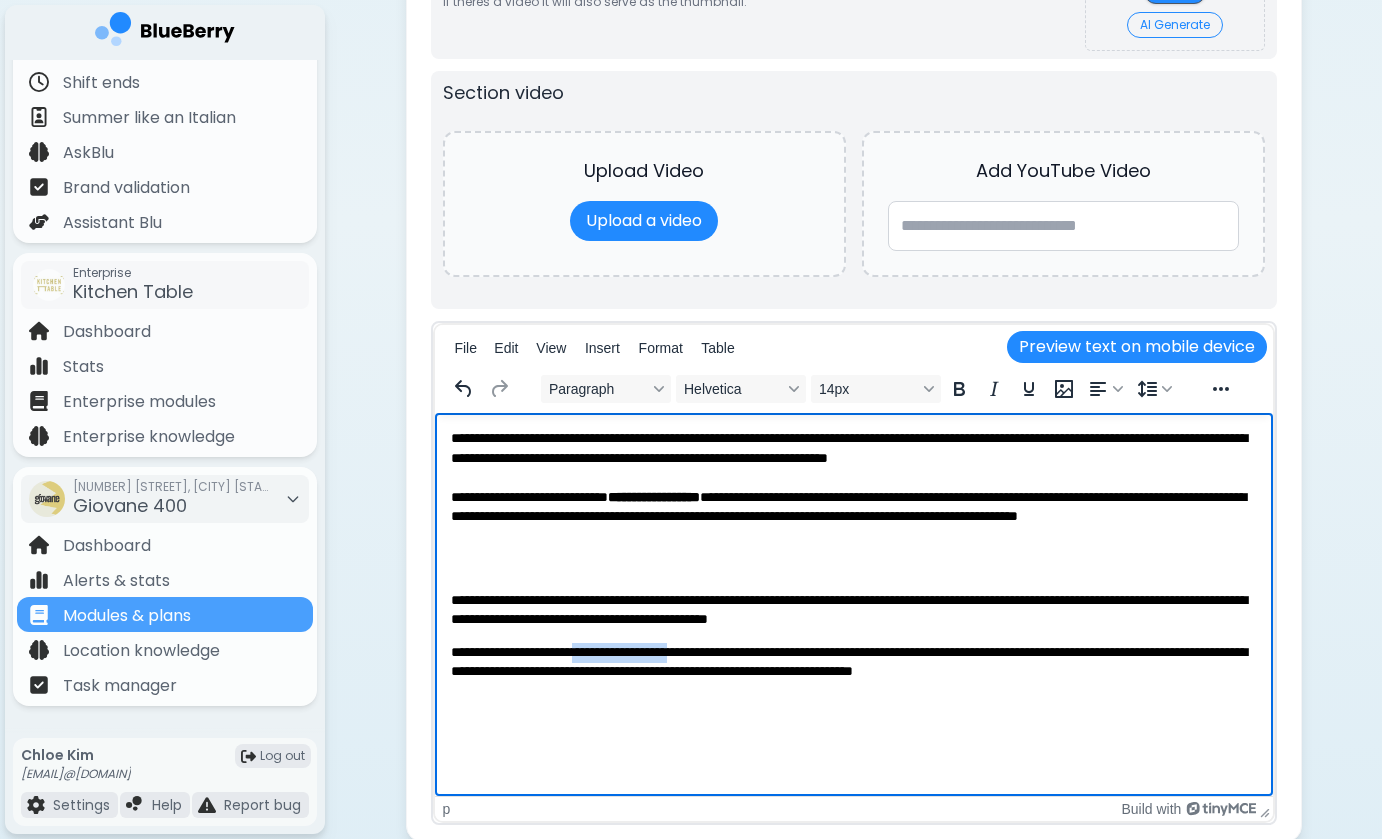 drag, startPoint x: 594, startPoint y: 651, endPoint x: 720, endPoint y: 652, distance: 126.00397 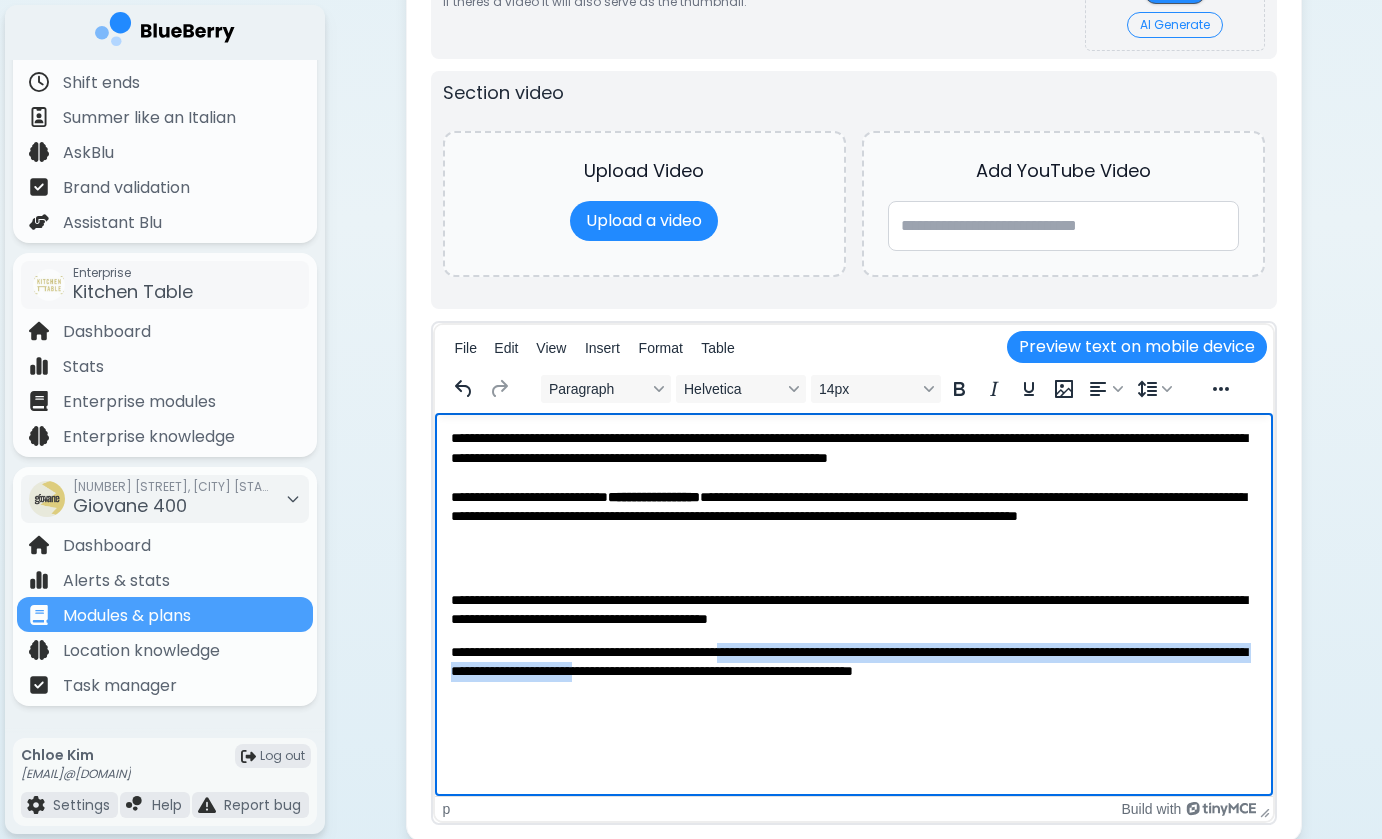 drag, startPoint x: 777, startPoint y: 648, endPoint x: 826, endPoint y: 690, distance: 64.53681 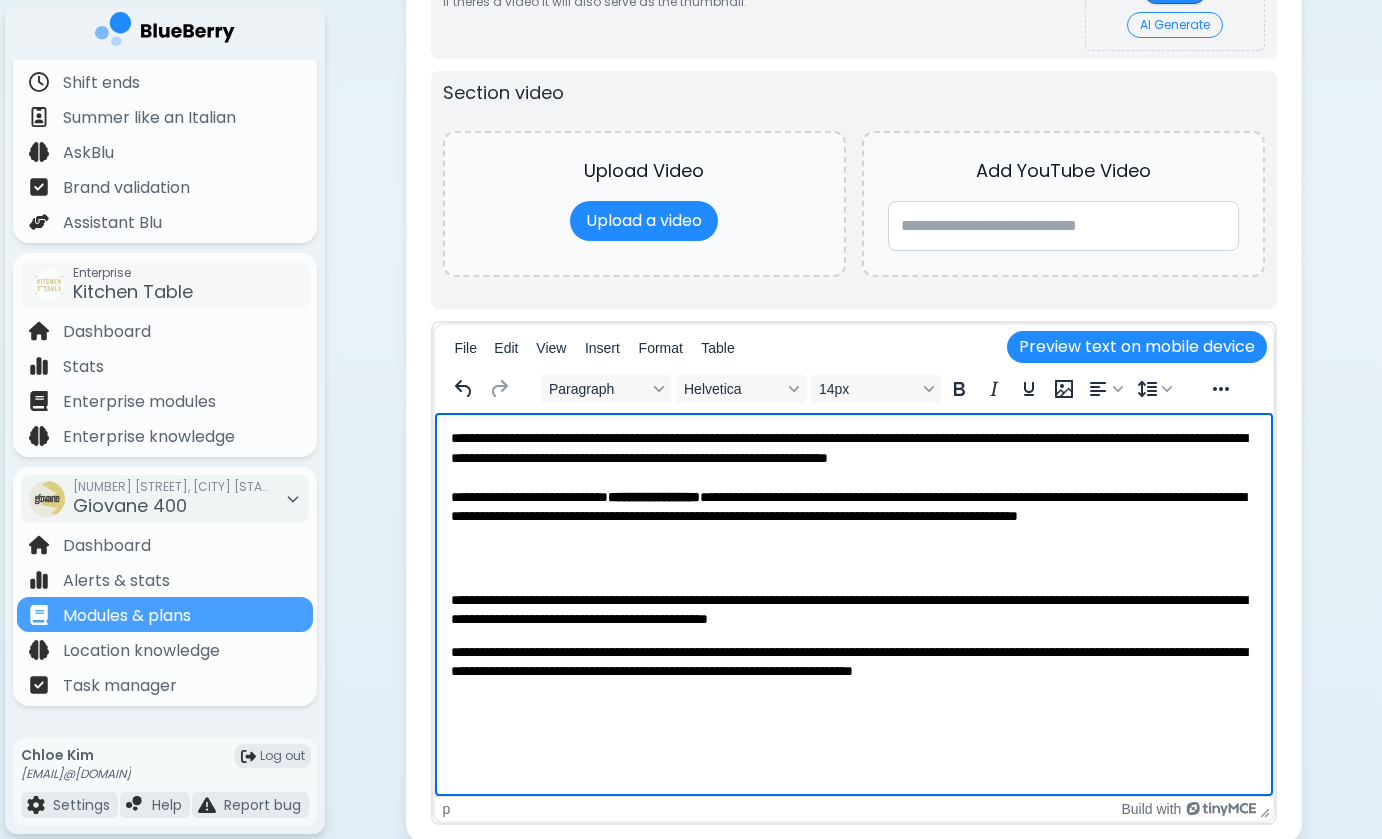 click on "**********" at bounding box center (853, 555) 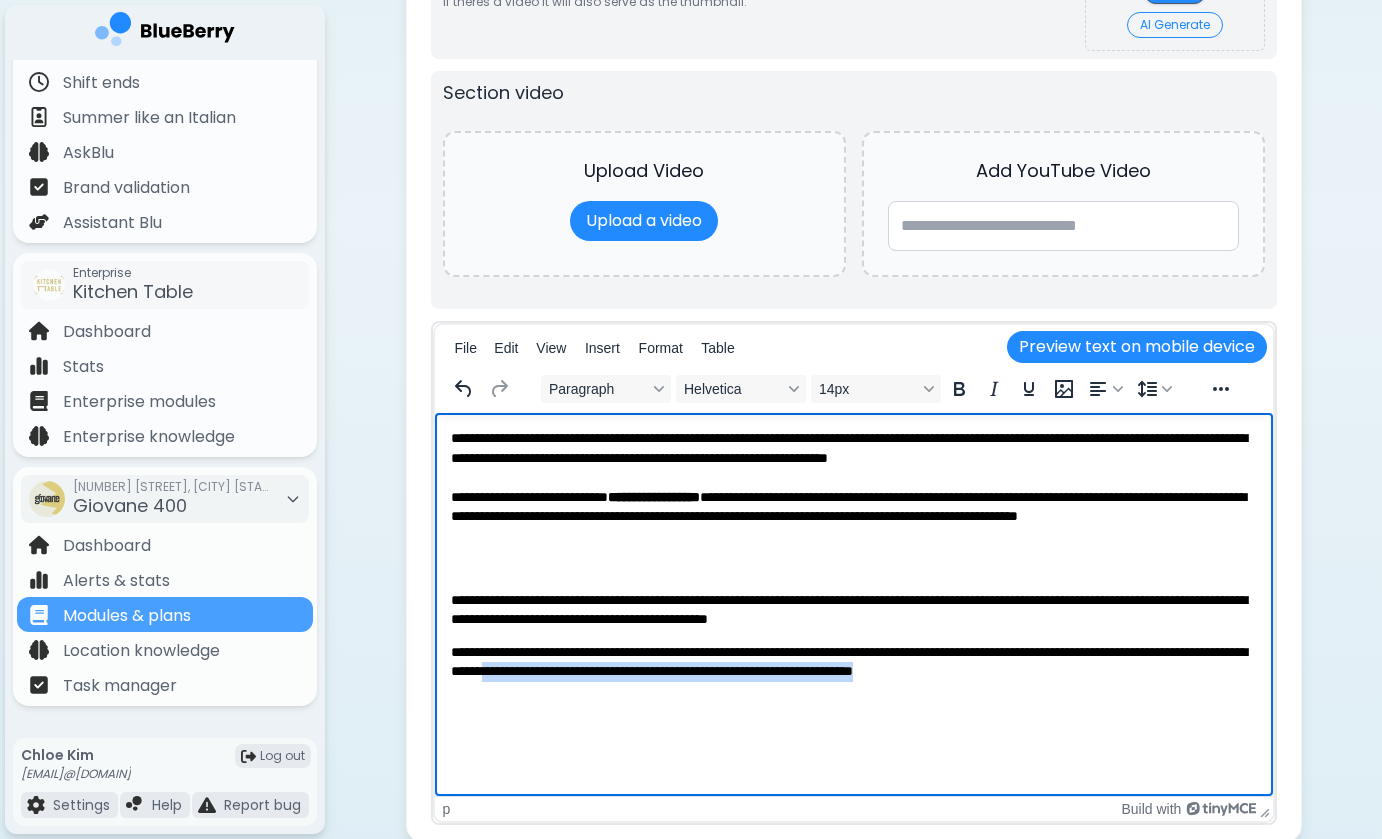 drag, startPoint x: 706, startPoint y: 673, endPoint x: 816, endPoint y: 710, distance: 116.05602 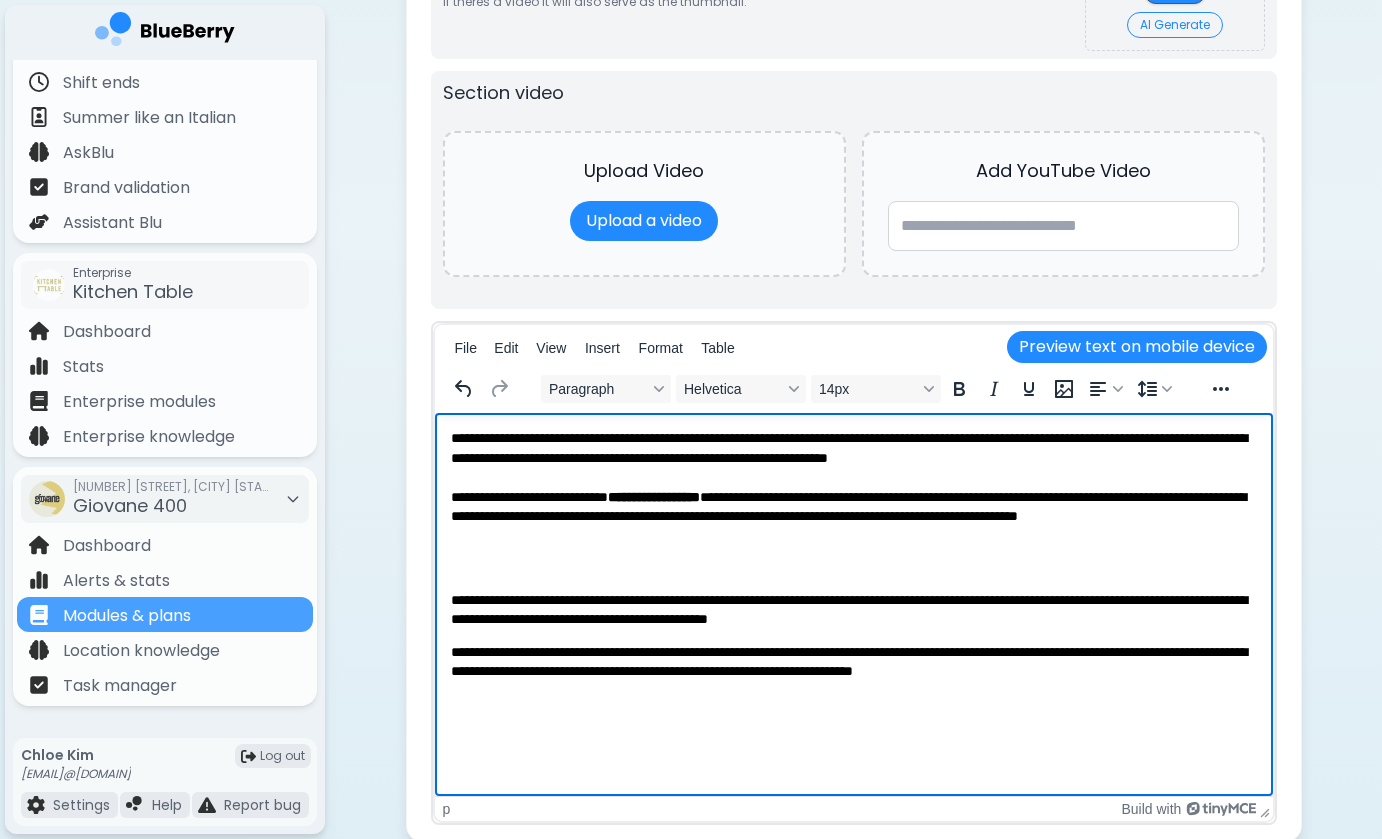 click on "**********" at bounding box center [853, 555] 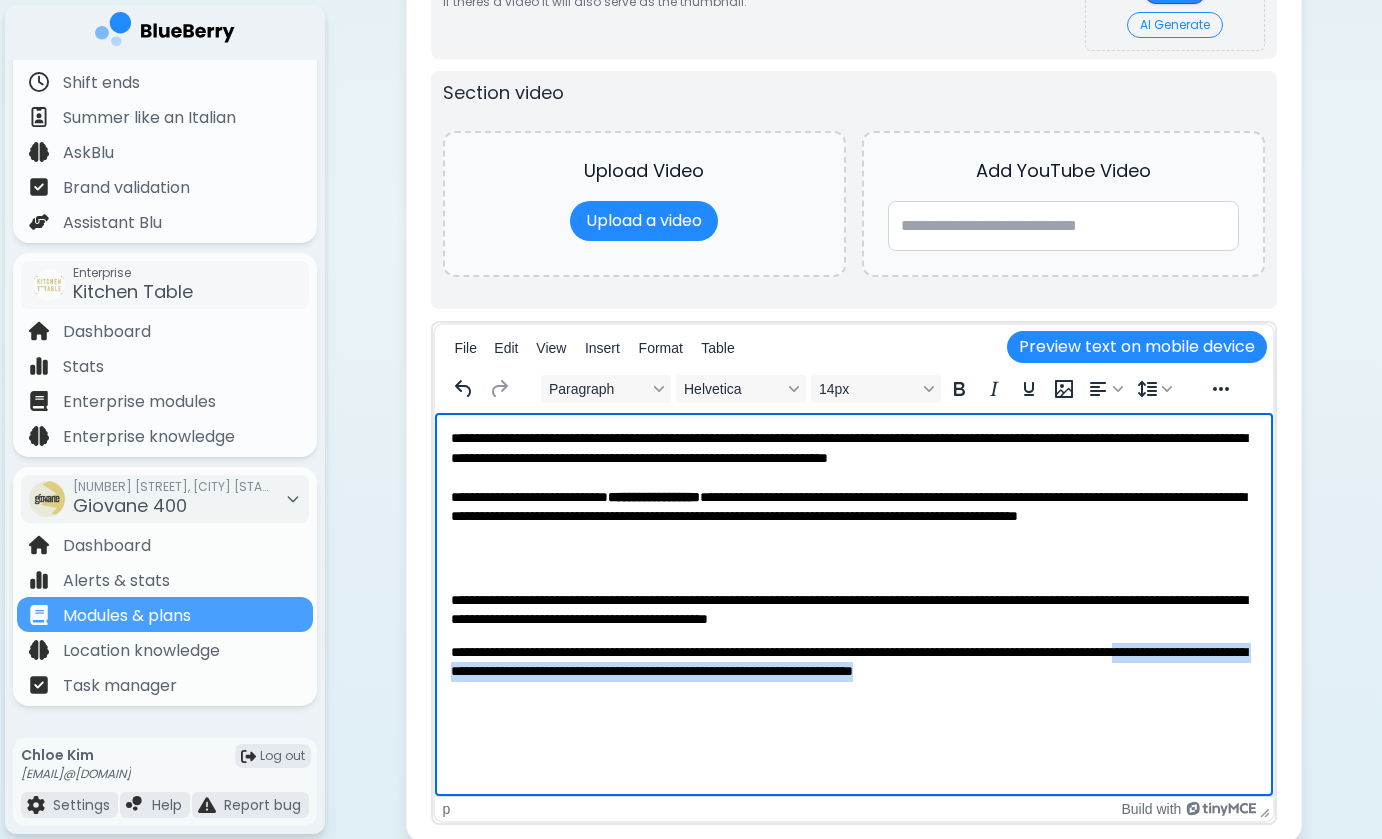 drag, startPoint x: 498, startPoint y: 669, endPoint x: 620, endPoint y: 698, distance: 125.39936 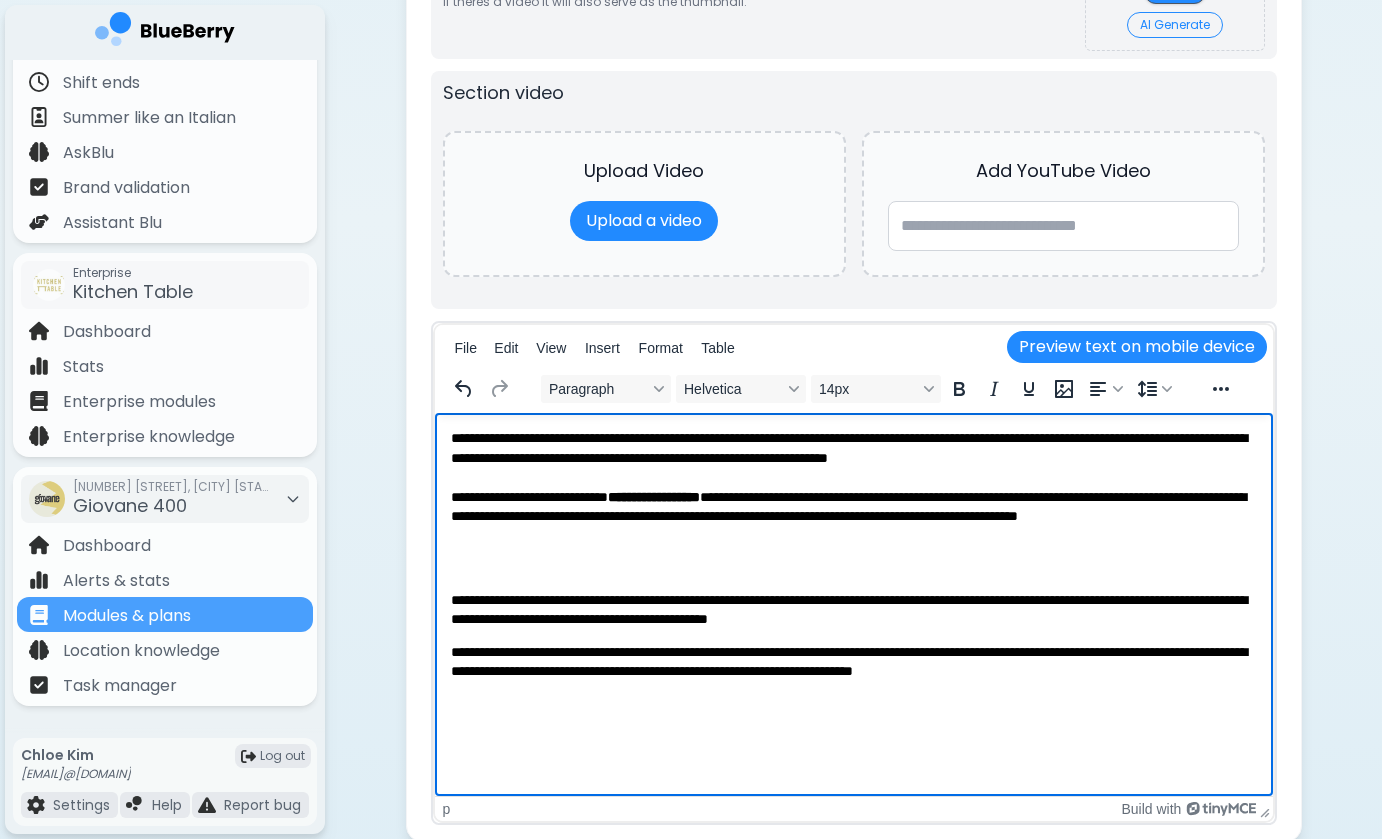 click on "**********" at bounding box center (853, 555) 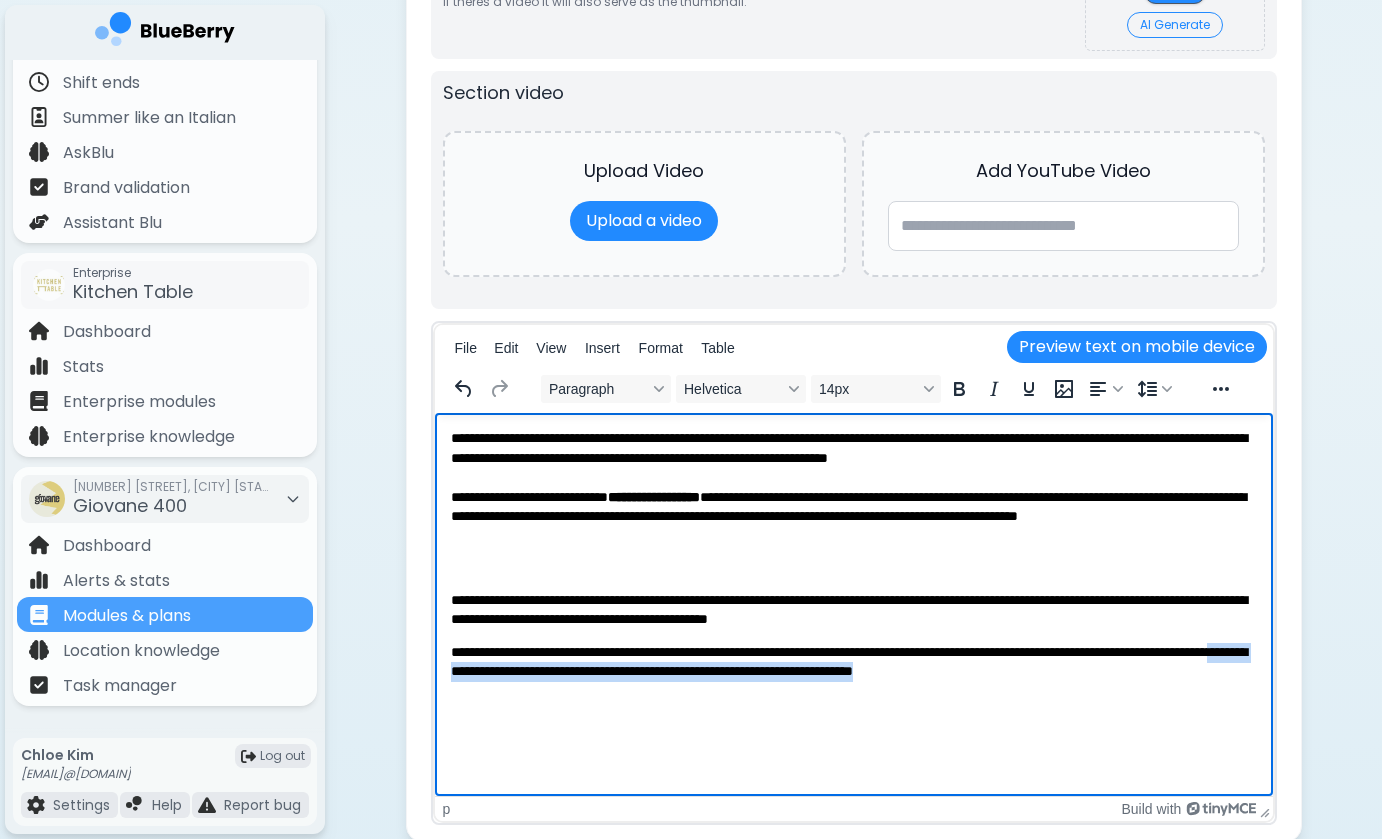 drag, startPoint x: 610, startPoint y: 670, endPoint x: 798, endPoint y: 687, distance: 188.76706 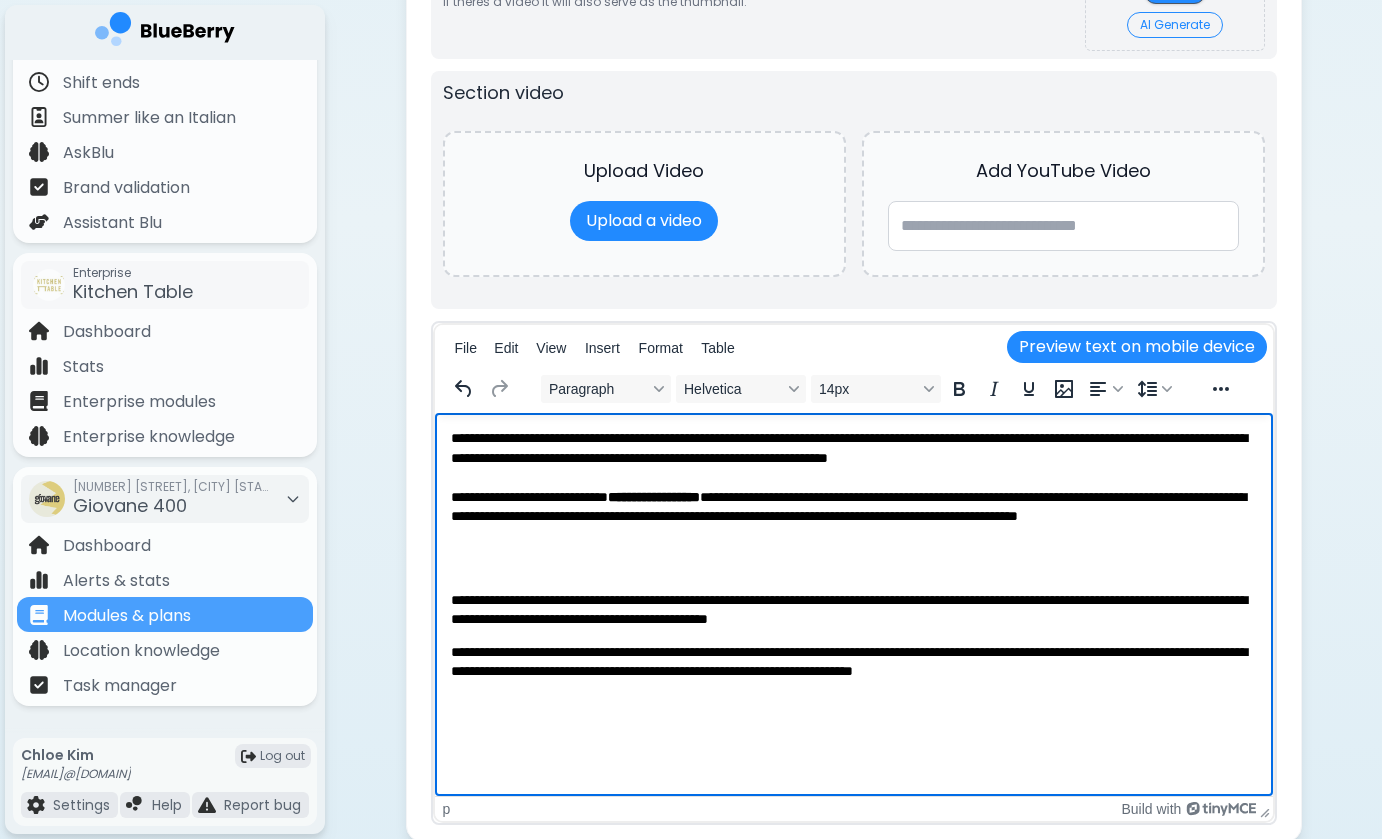 click on "**********" at bounding box center [853, 555] 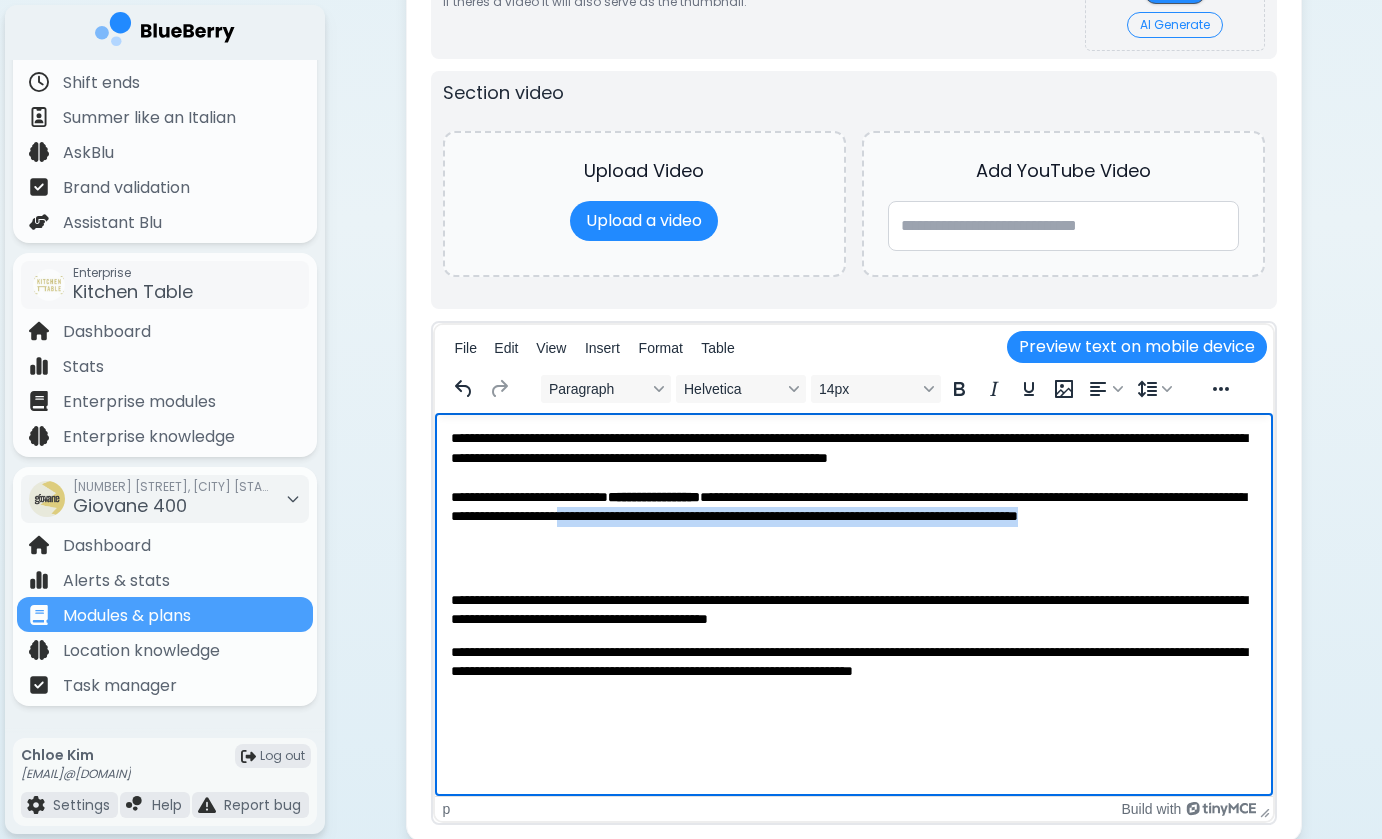 drag, startPoint x: 763, startPoint y: 514, endPoint x: 934, endPoint y: 522, distance: 171.18703 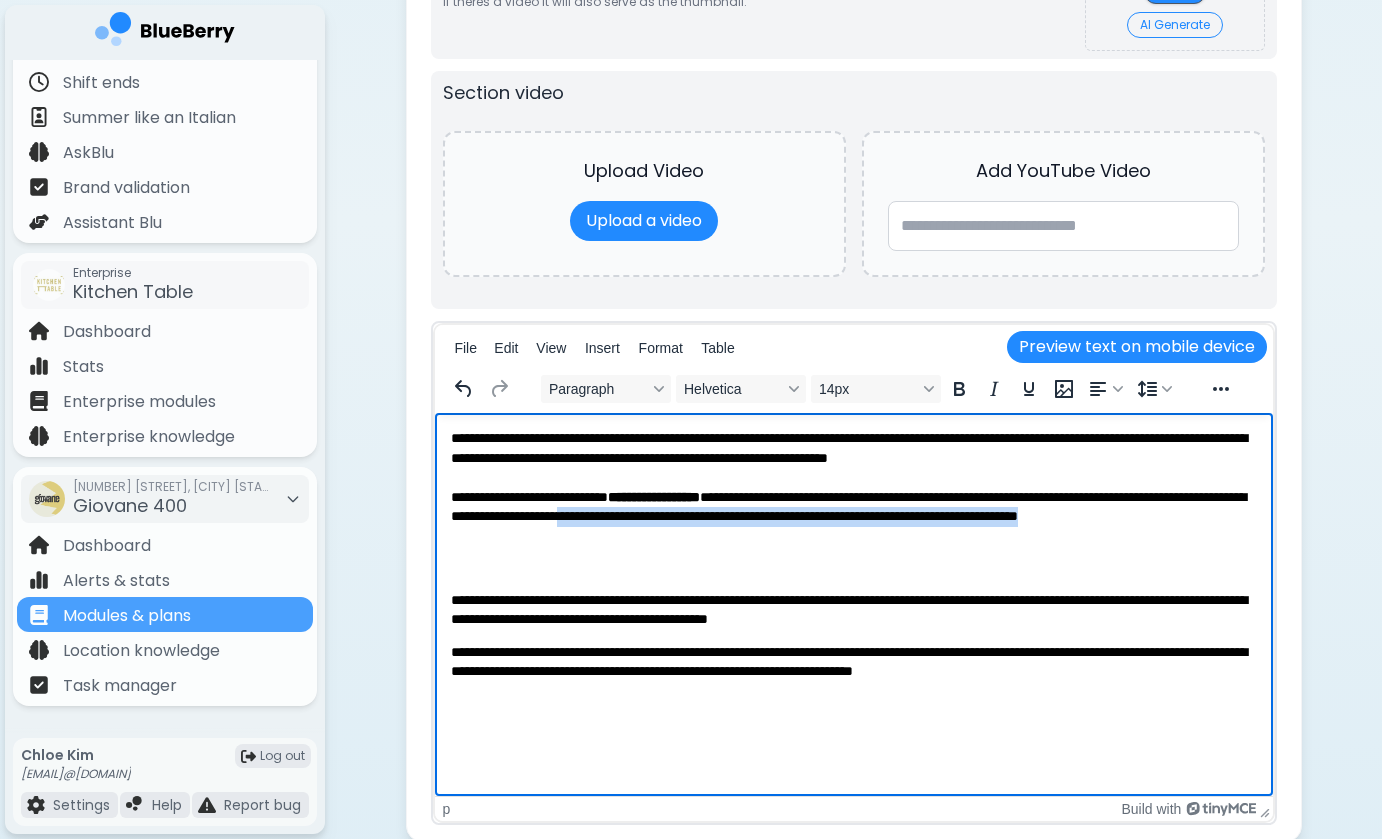 copy on "**********" 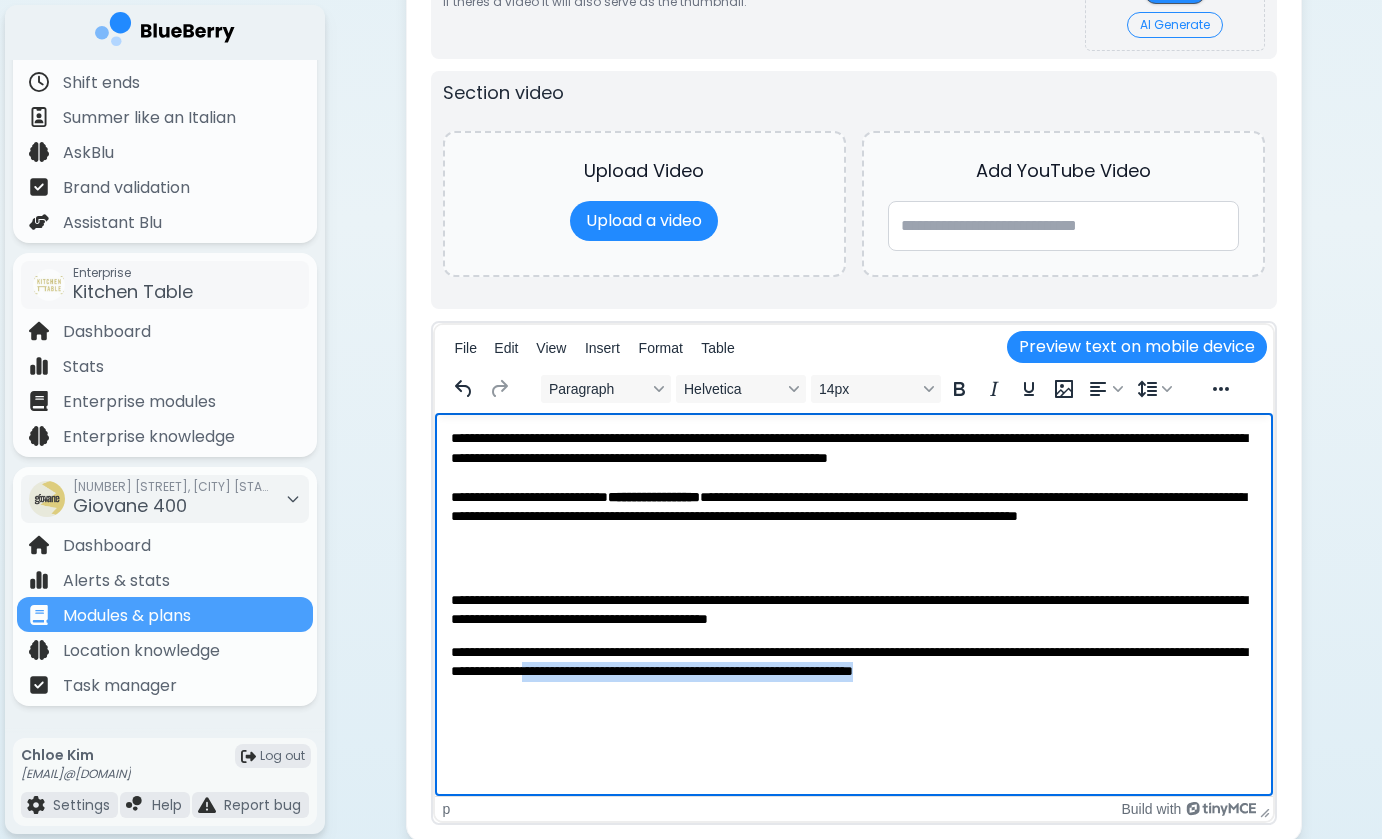 drag, startPoint x: 752, startPoint y: 666, endPoint x: 769, endPoint y: 690, distance: 29.410883 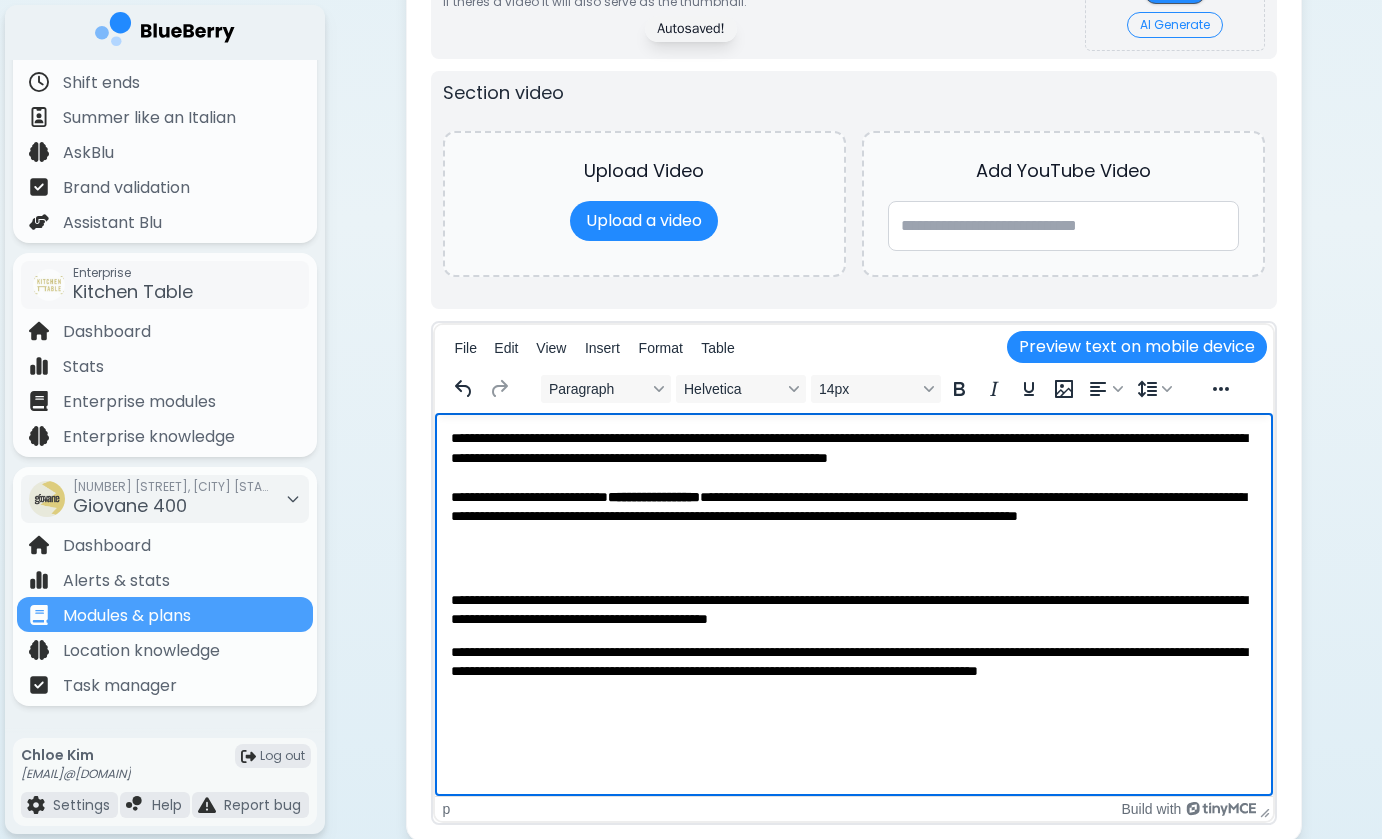 click on "**********" at bounding box center (853, 564) 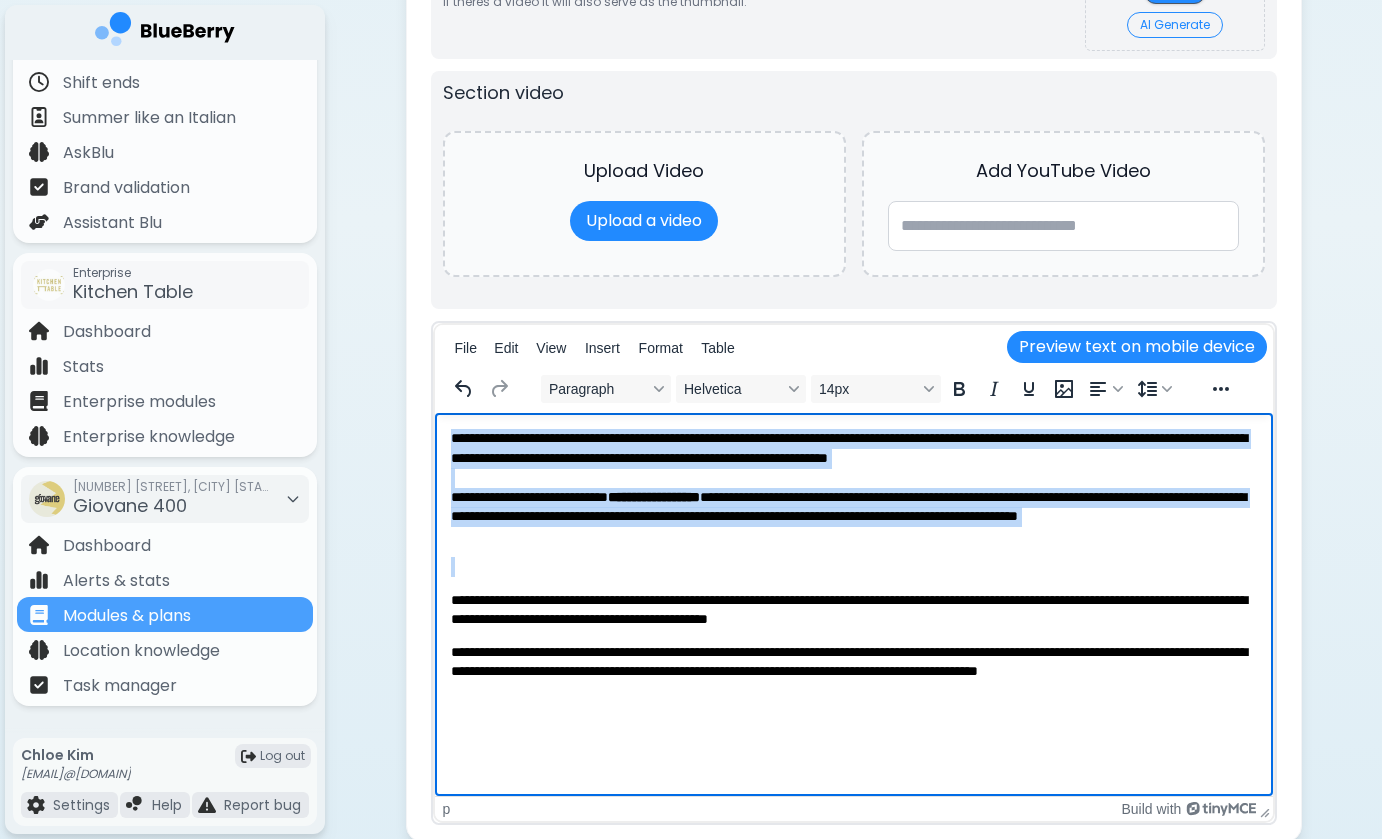 drag, startPoint x: 550, startPoint y: 546, endPoint x: 303, endPoint y: 247, distance: 387.82727 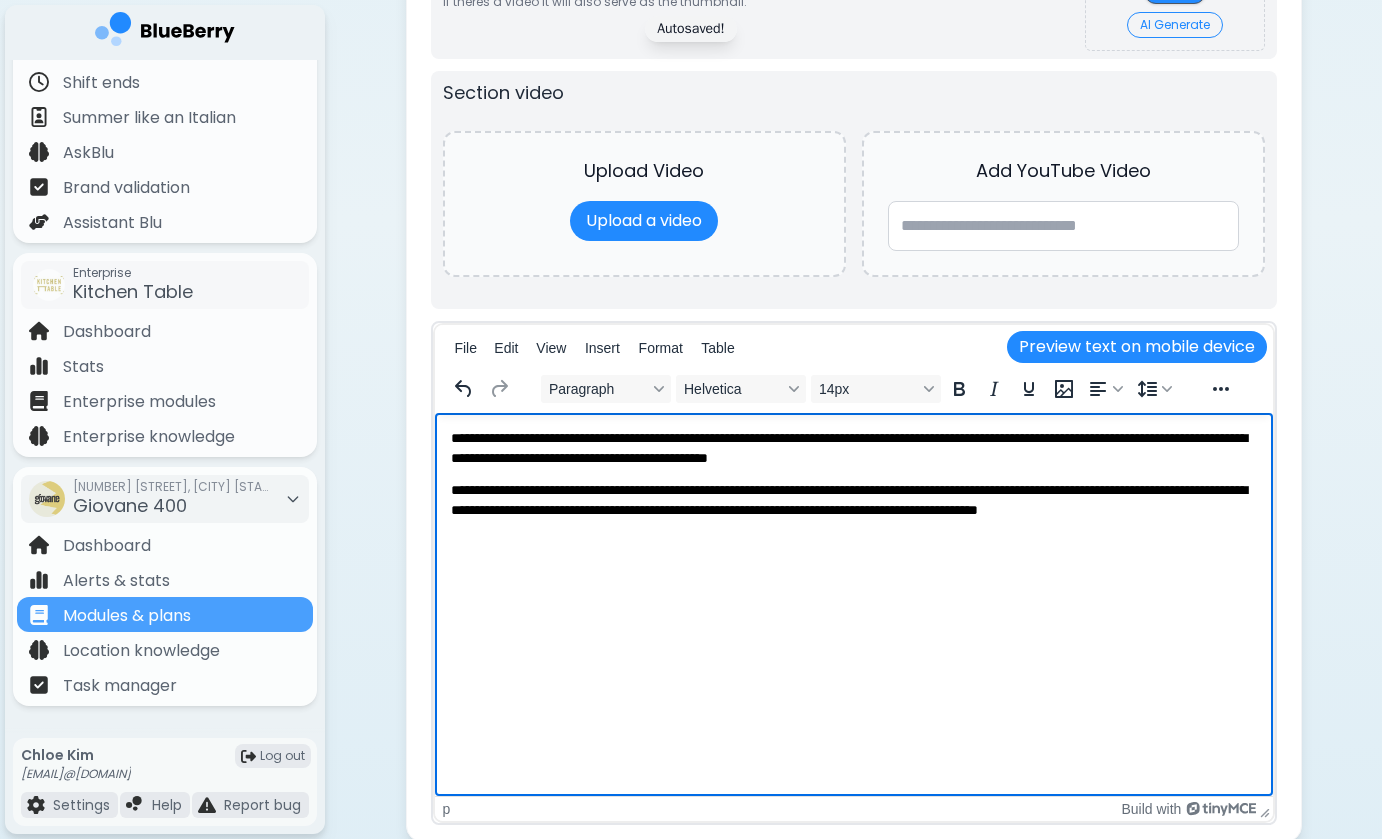 click on "**********" at bounding box center (853, 509) 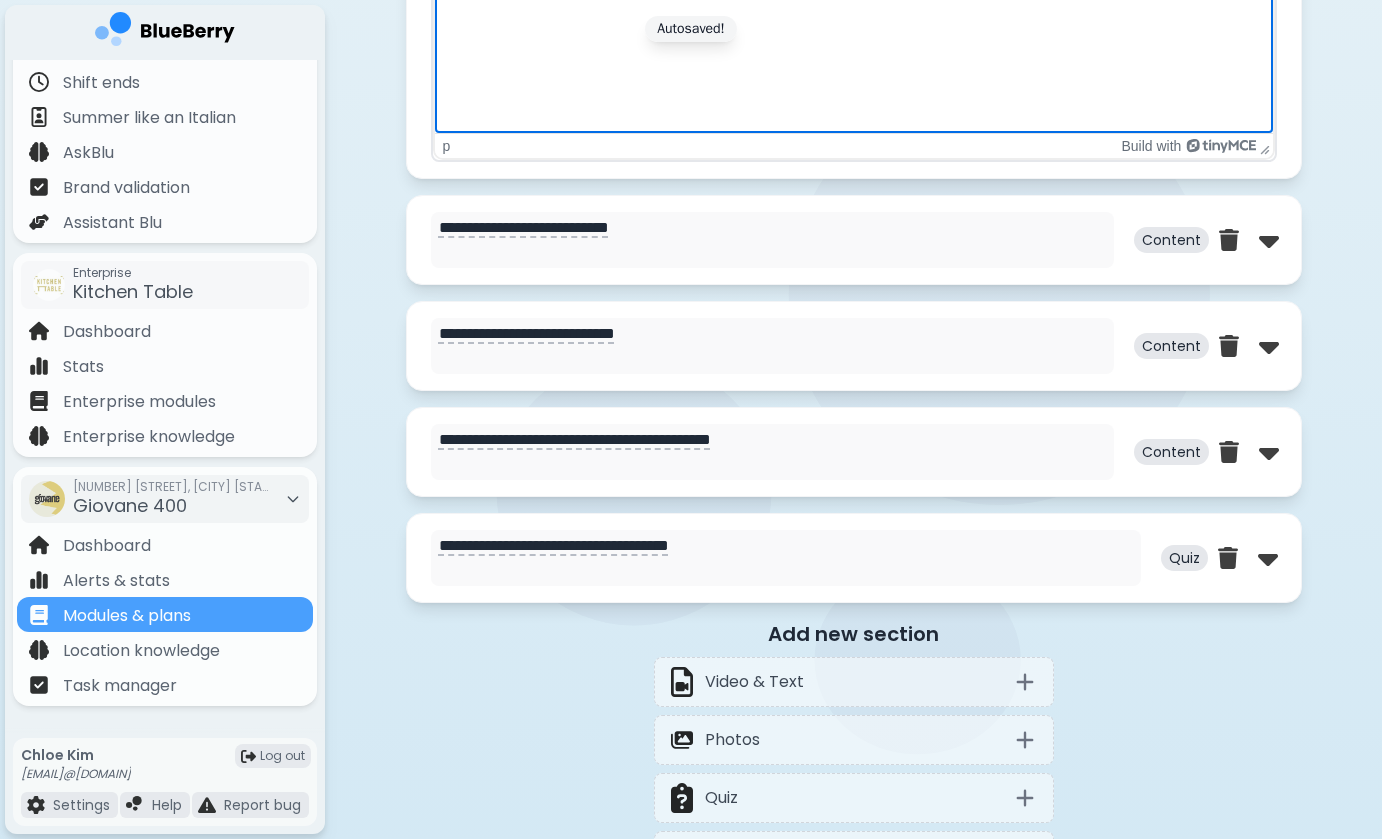 scroll, scrollTop: 1985, scrollLeft: 0, axis: vertical 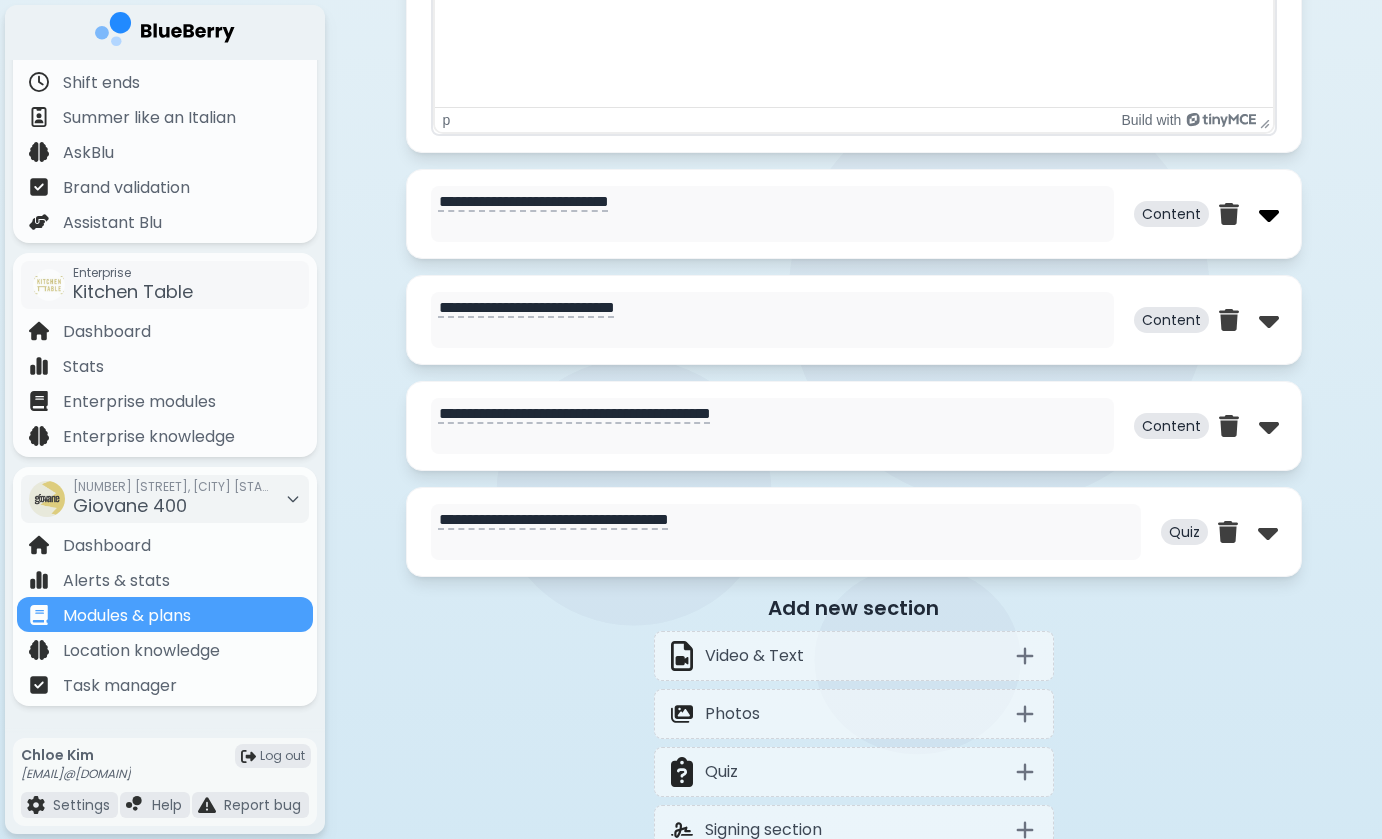 click at bounding box center (1269, 214) 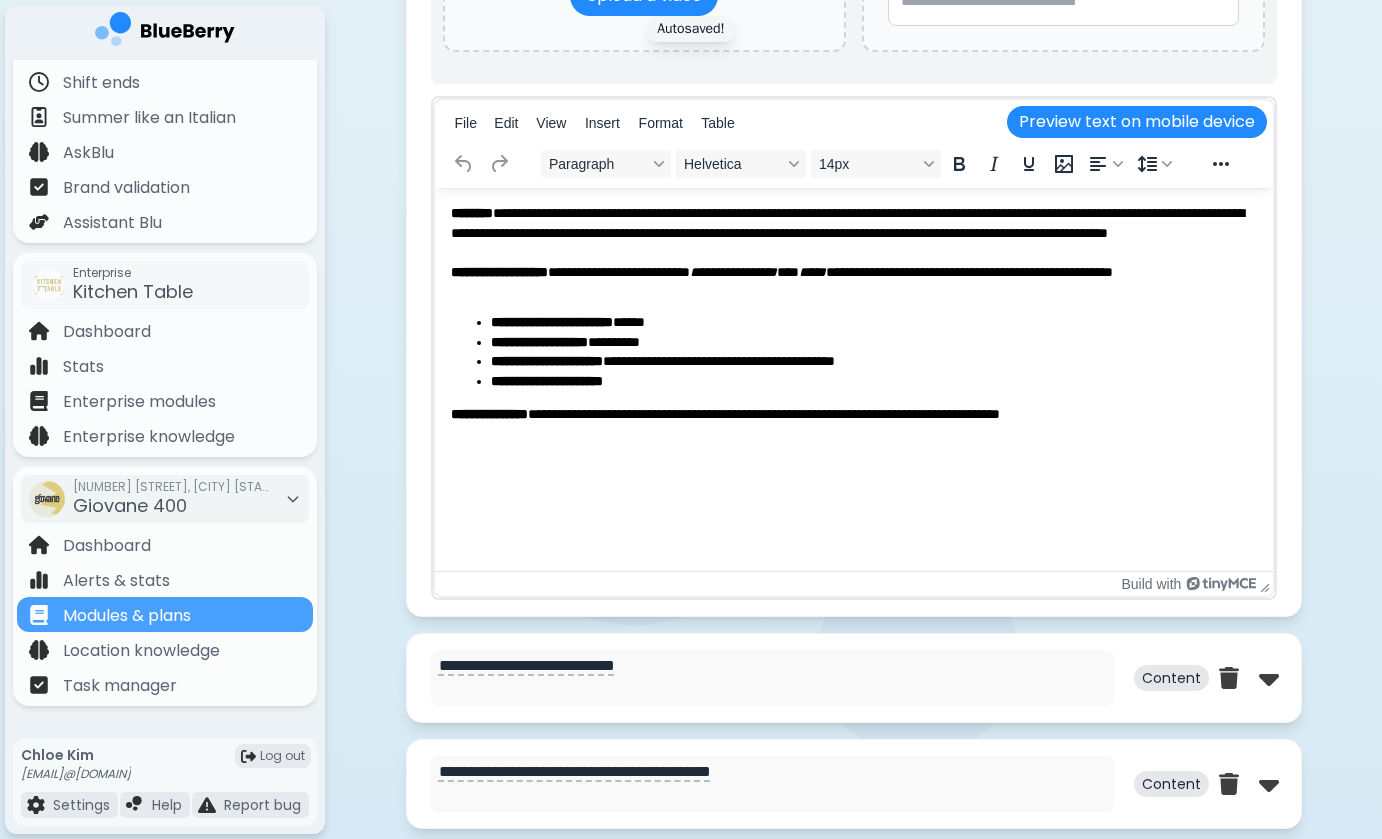 scroll, scrollTop: 2615, scrollLeft: 0, axis: vertical 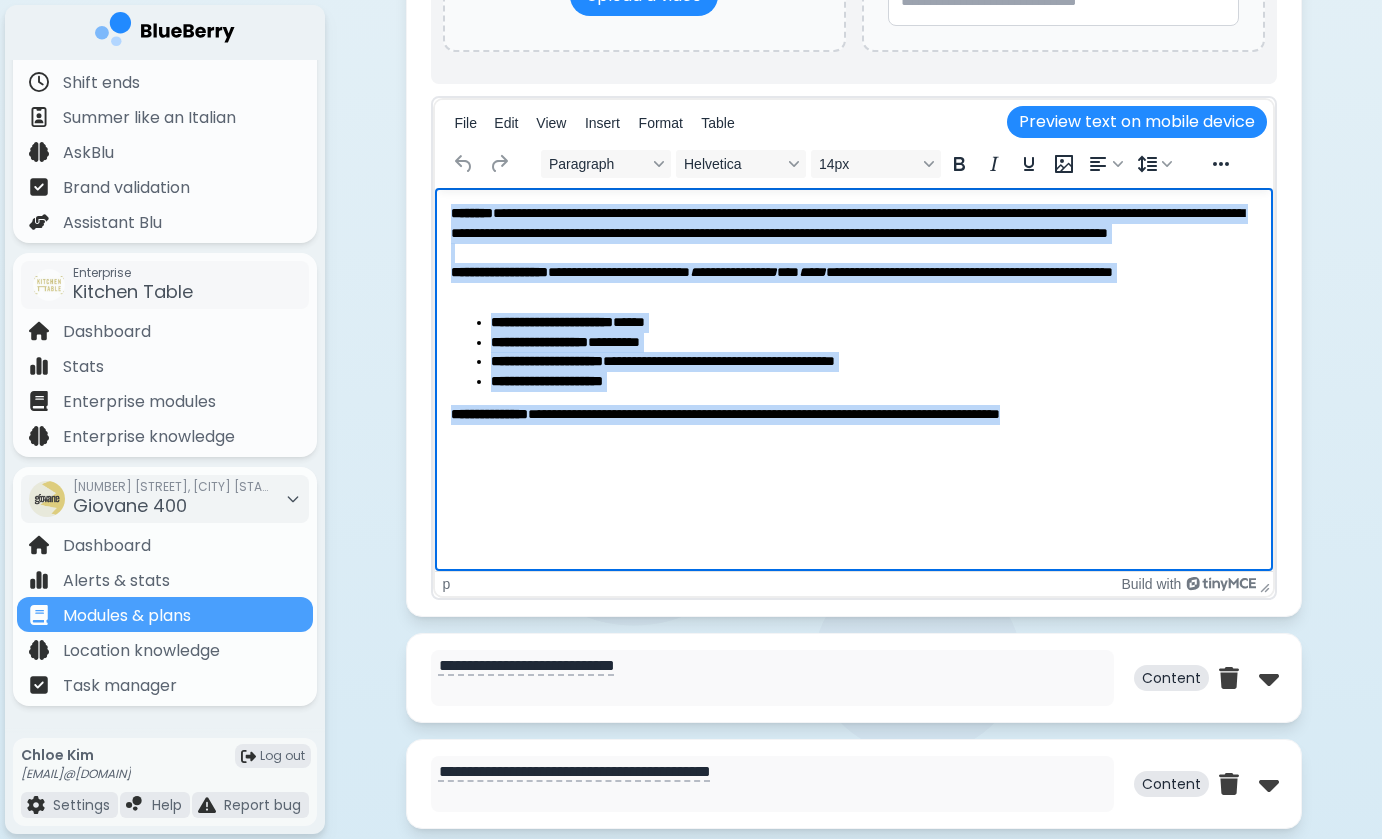 drag, startPoint x: 1076, startPoint y: 489, endPoint x: 297, endPoint y: -8, distance: 924.04004 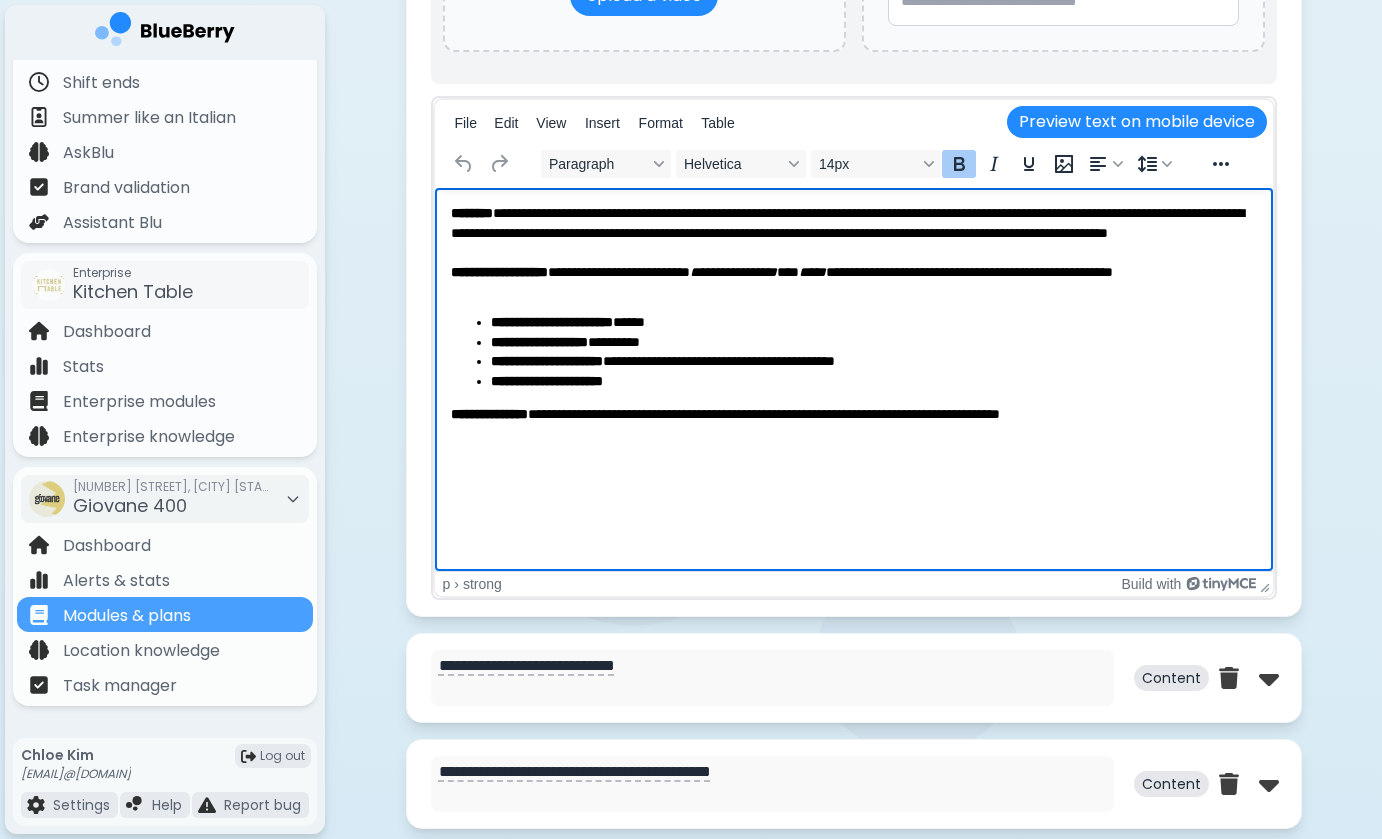 click on "**********" at bounding box center [853, 314] 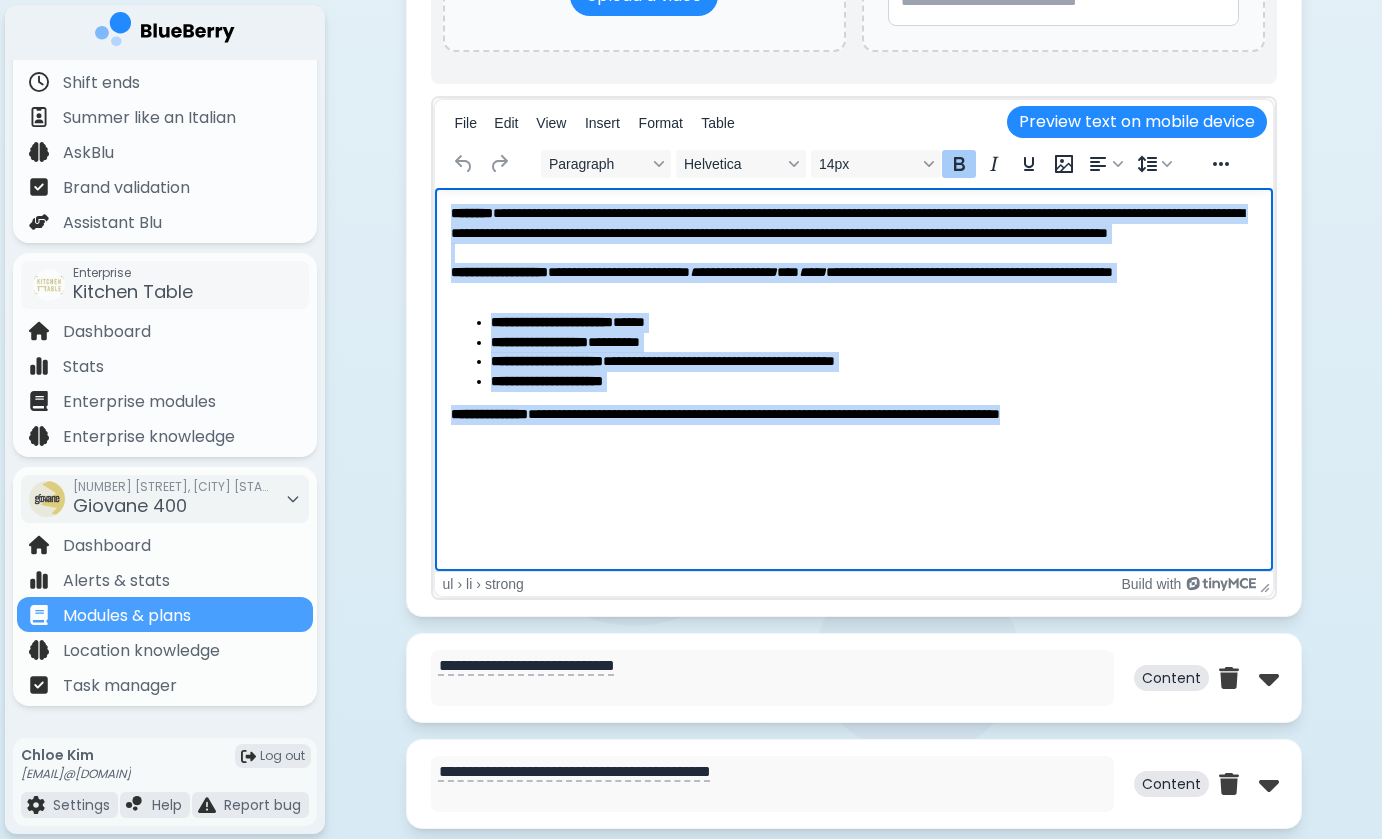 drag, startPoint x: 767, startPoint y: 459, endPoint x: 273, endPoint y: -258, distance: 870.70374 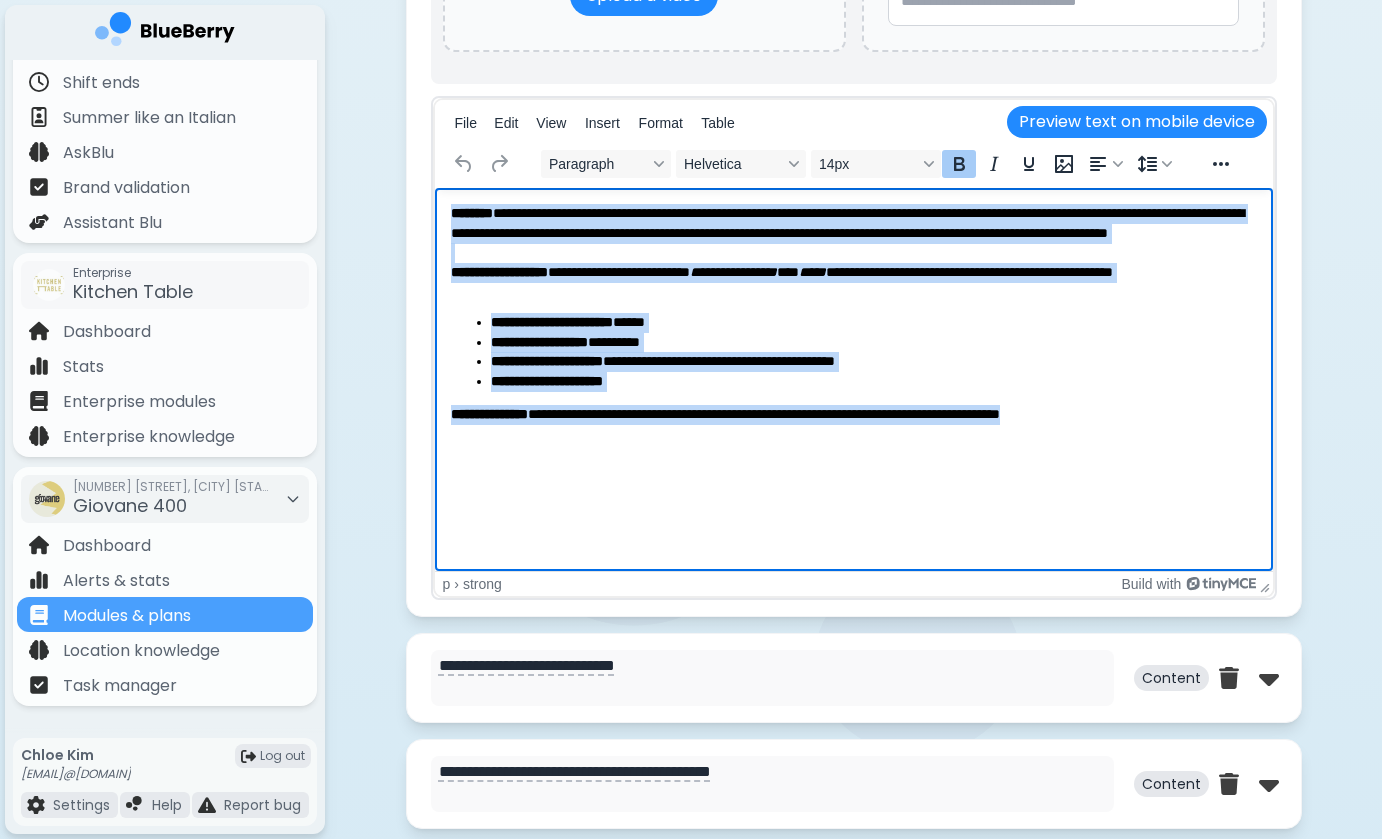 scroll, scrollTop: 2478, scrollLeft: 0, axis: vertical 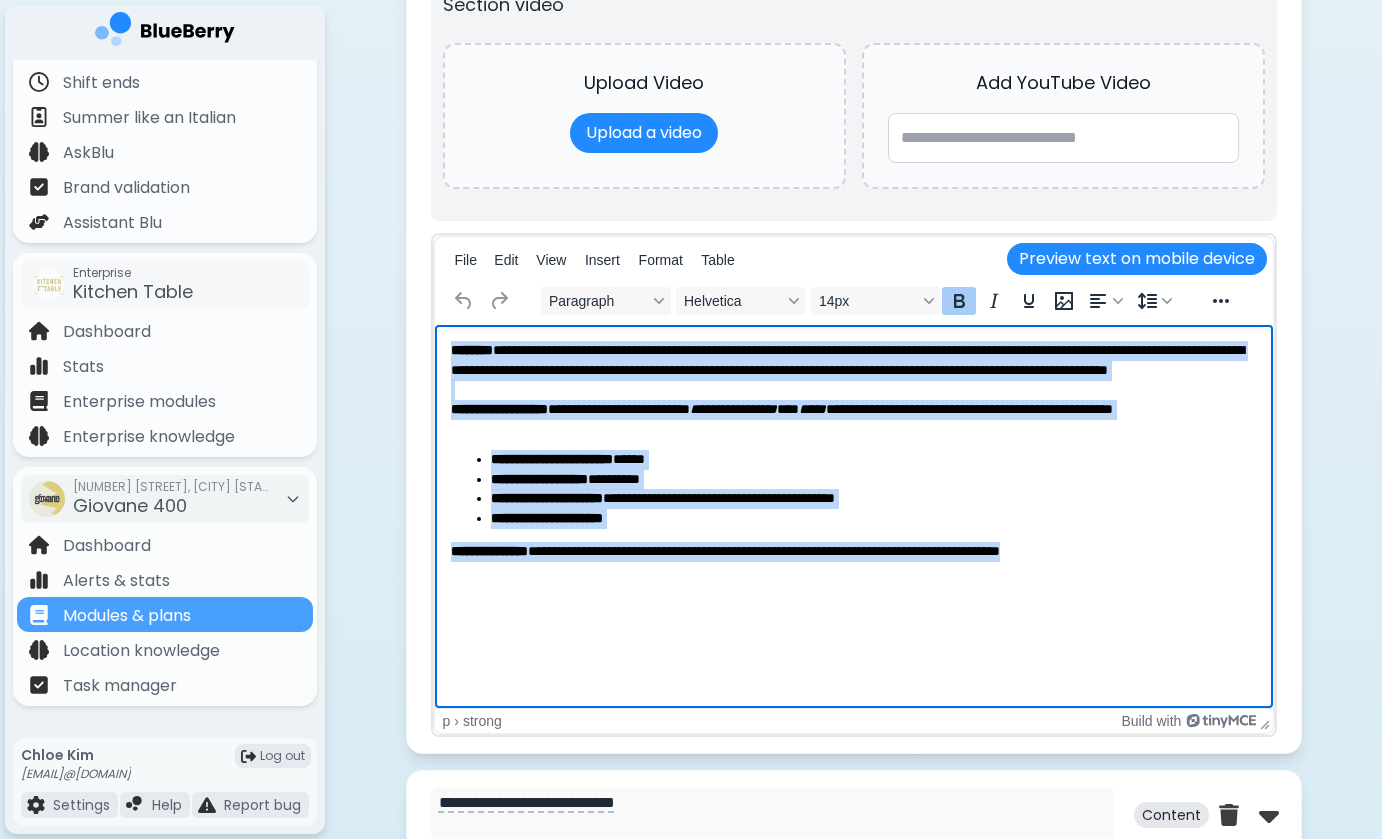 paste 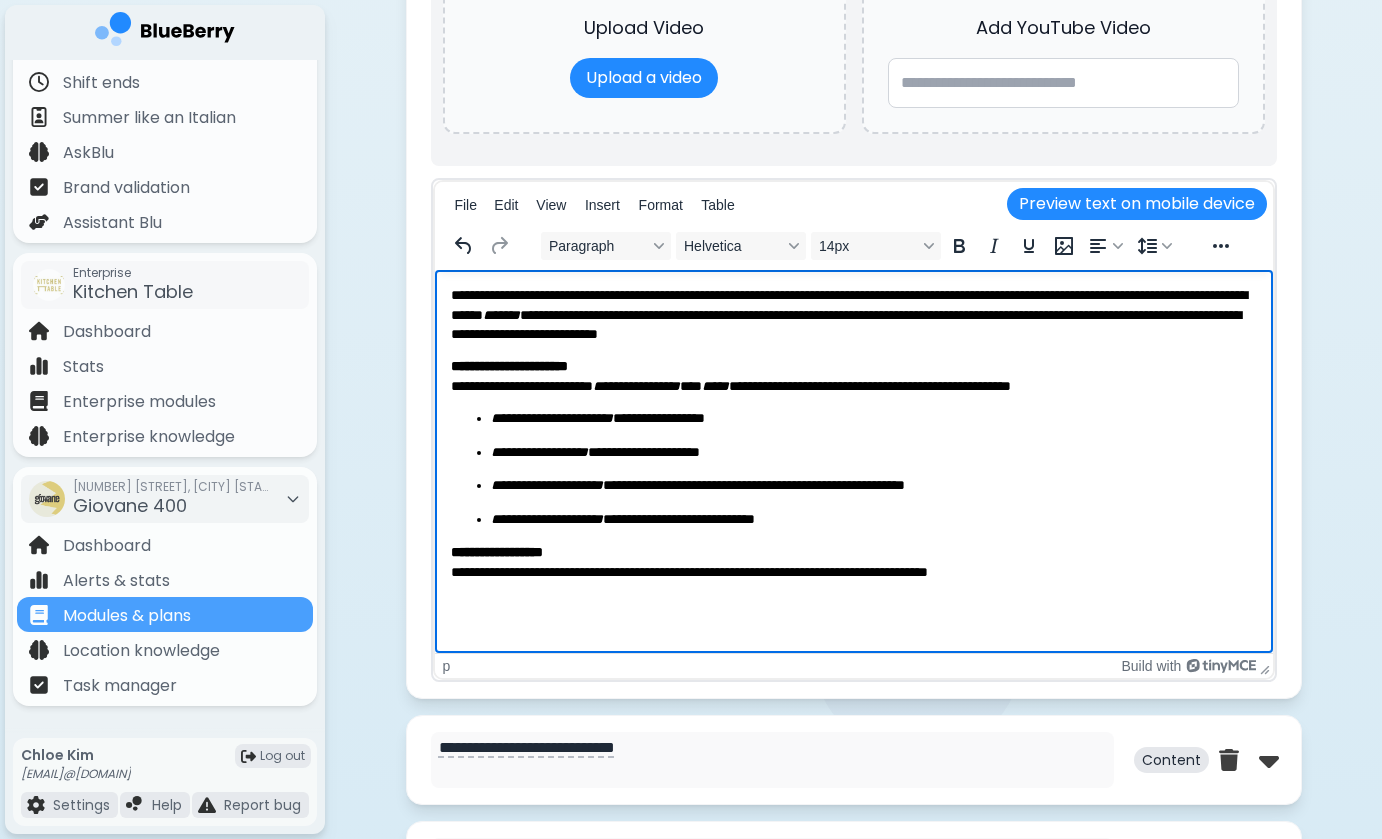 scroll, scrollTop: 2591, scrollLeft: 0, axis: vertical 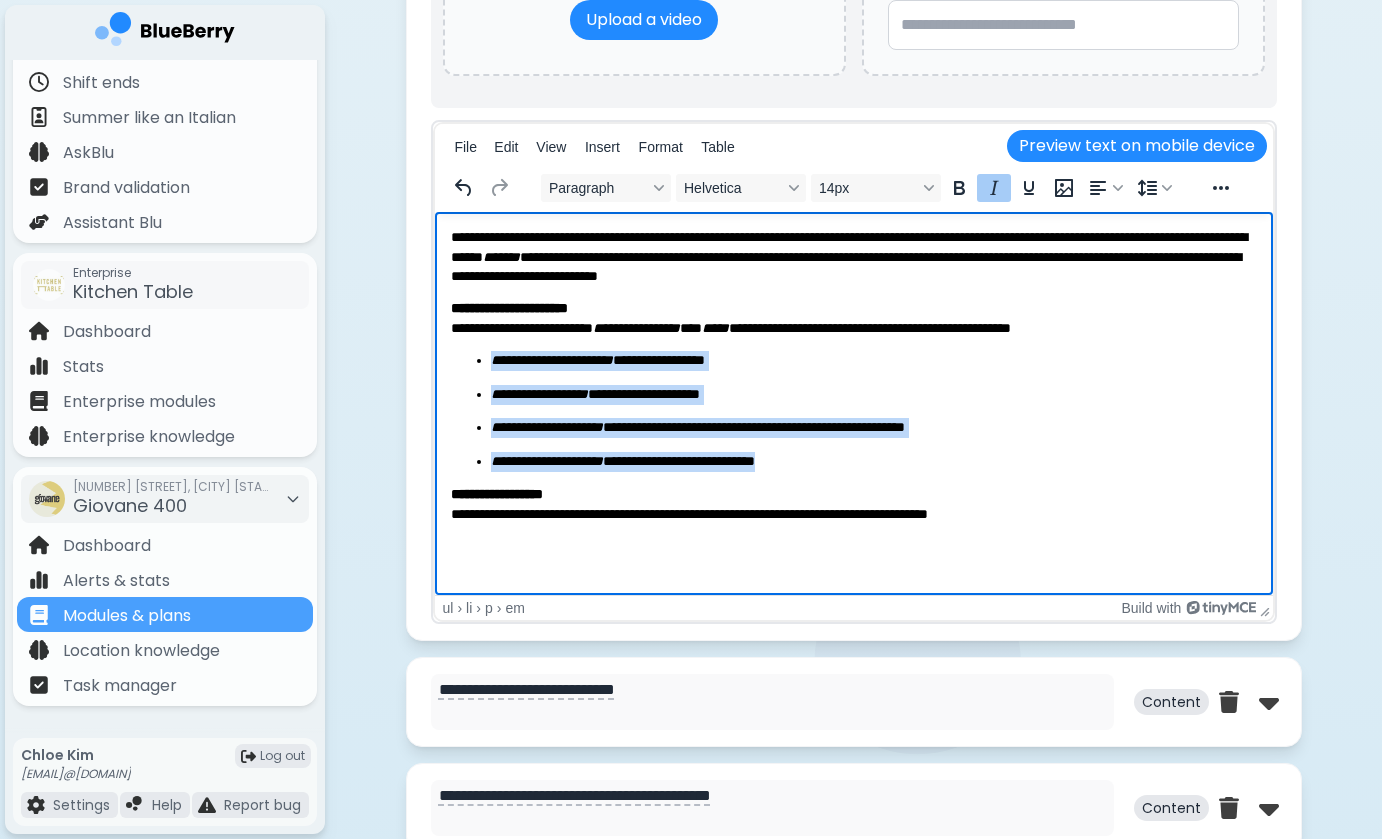 drag, startPoint x: 873, startPoint y: 466, endPoint x: 474, endPoint y: 353, distance: 414.69266 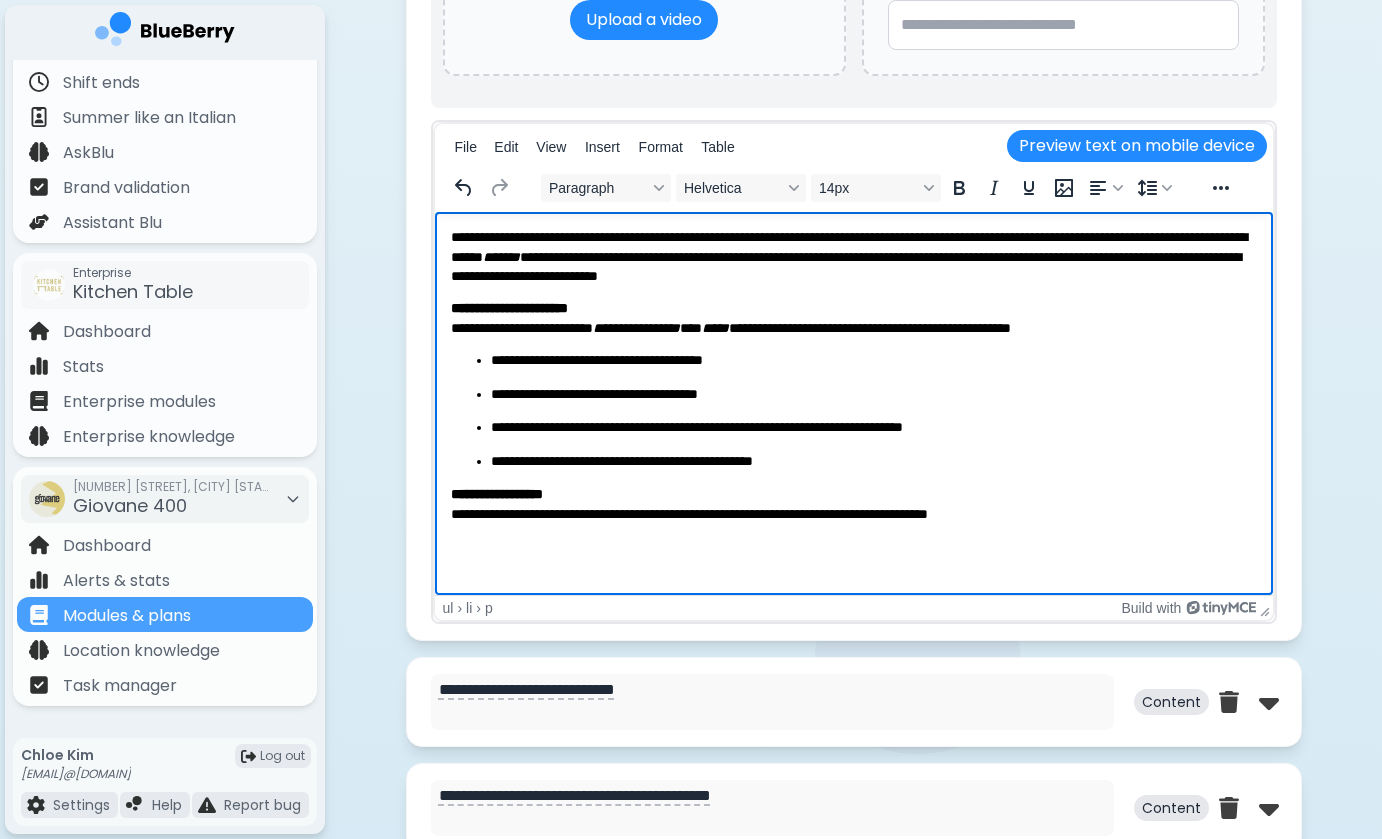 click on "**********" at bounding box center [873, 395] 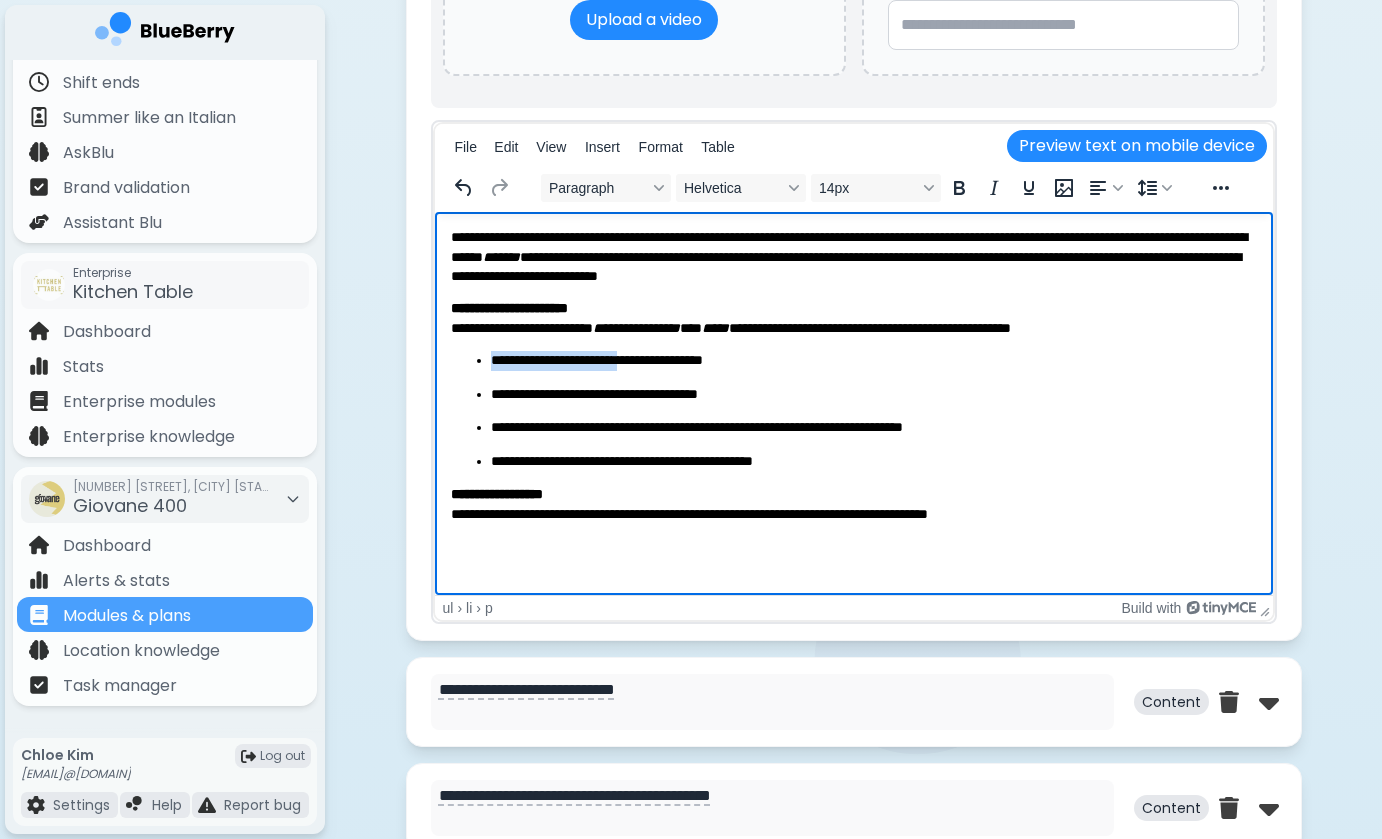 drag, startPoint x: 645, startPoint y: 366, endPoint x: 493, endPoint y: 365, distance: 152.0033 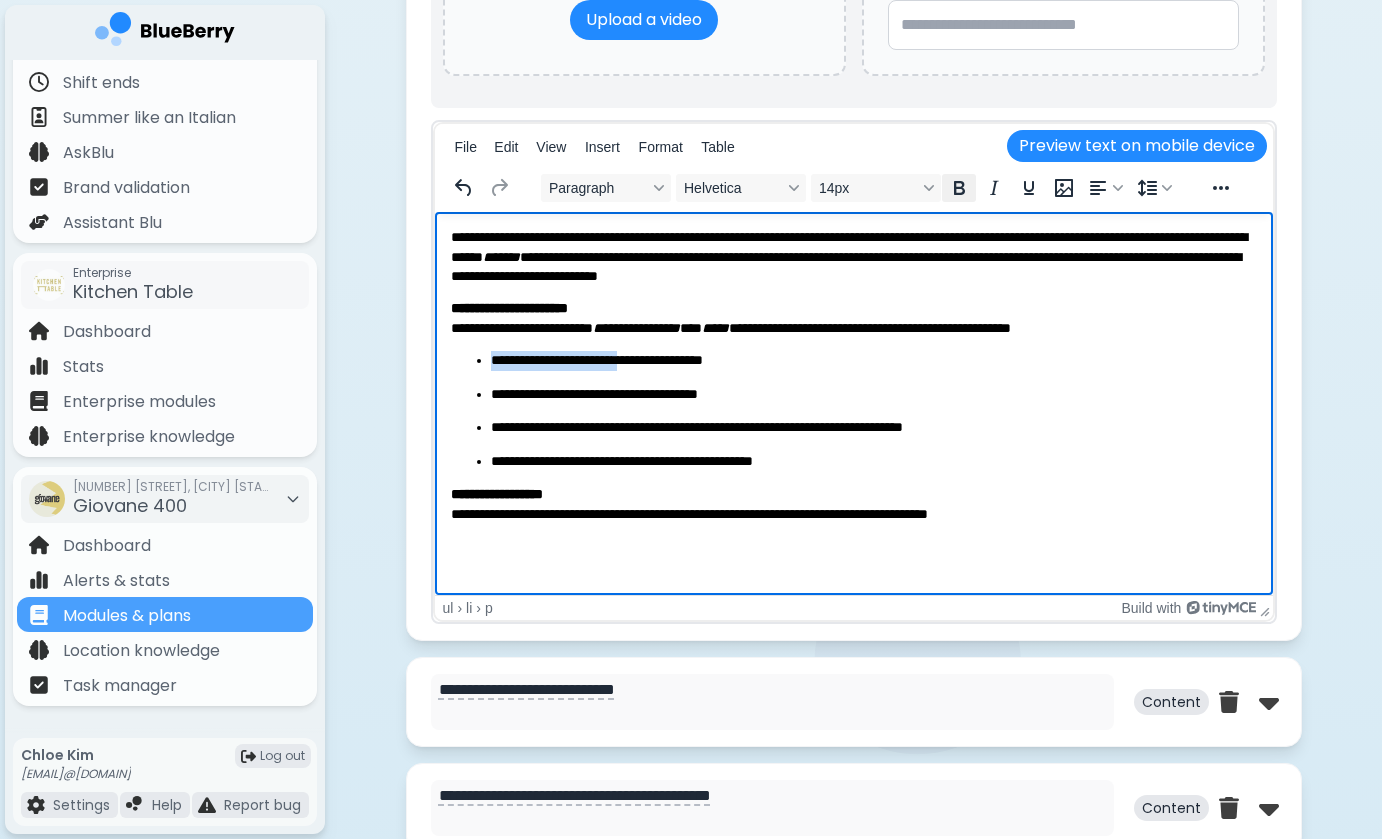 click 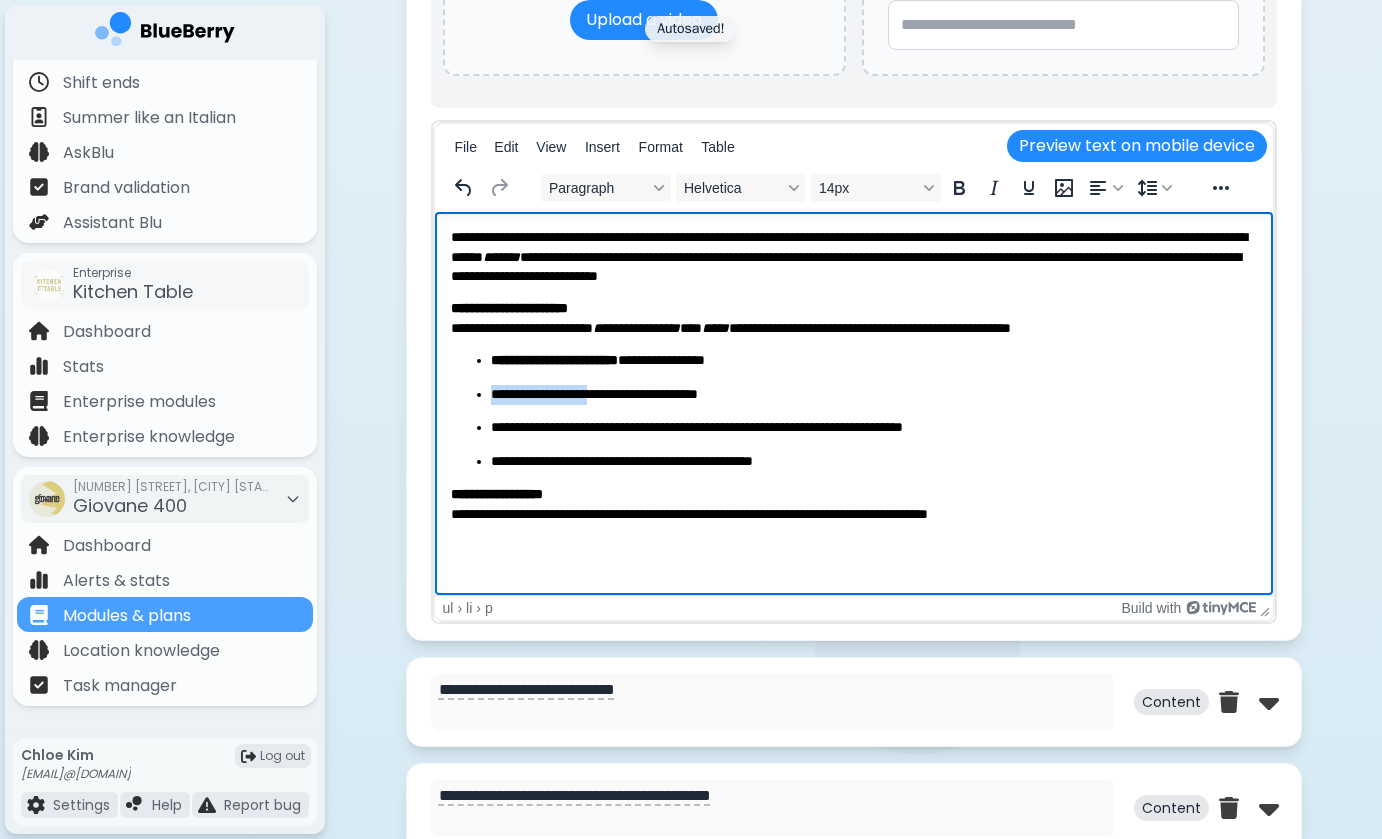 drag, startPoint x: 612, startPoint y: 391, endPoint x: 492, endPoint y: 392, distance: 120.004166 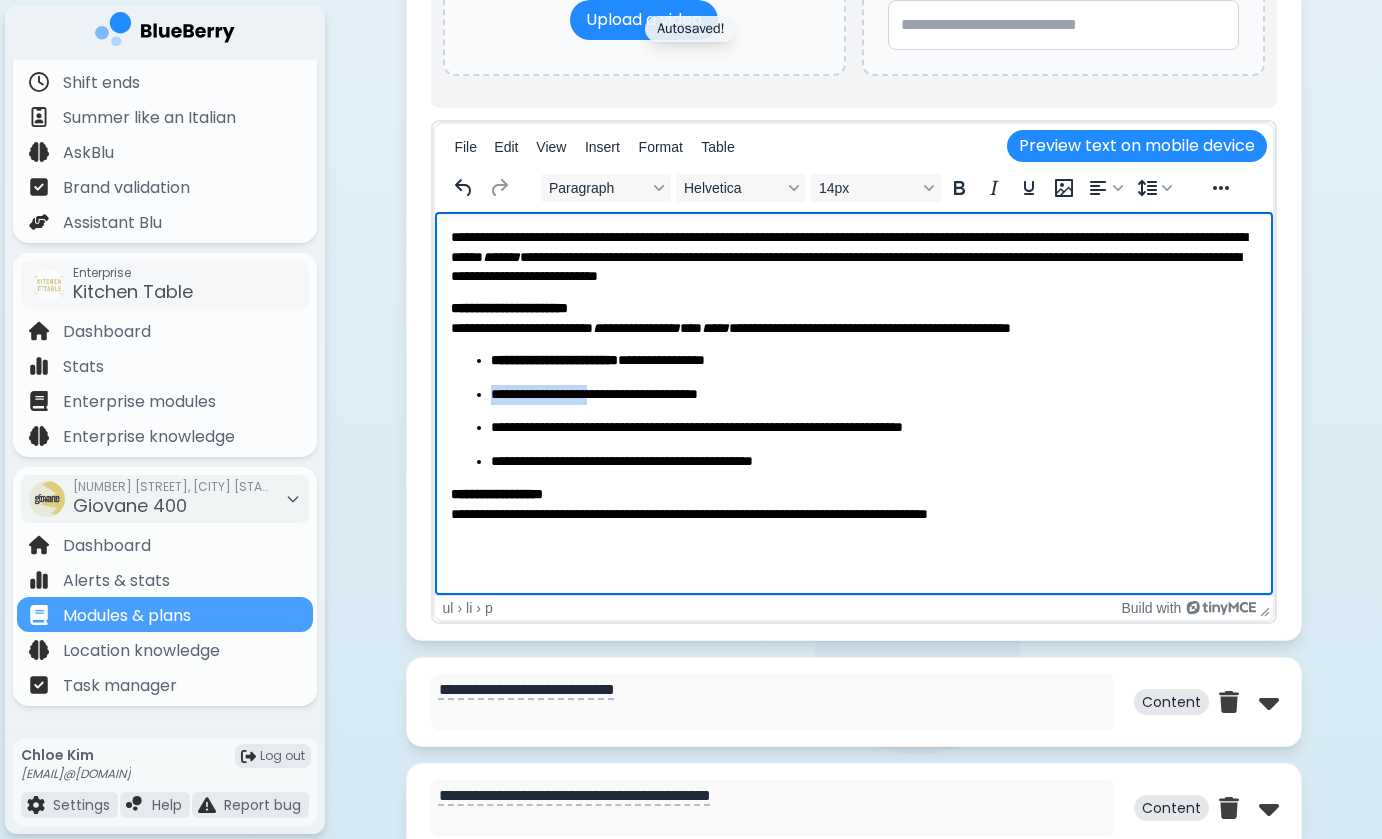 click on "**********" at bounding box center [873, 395] 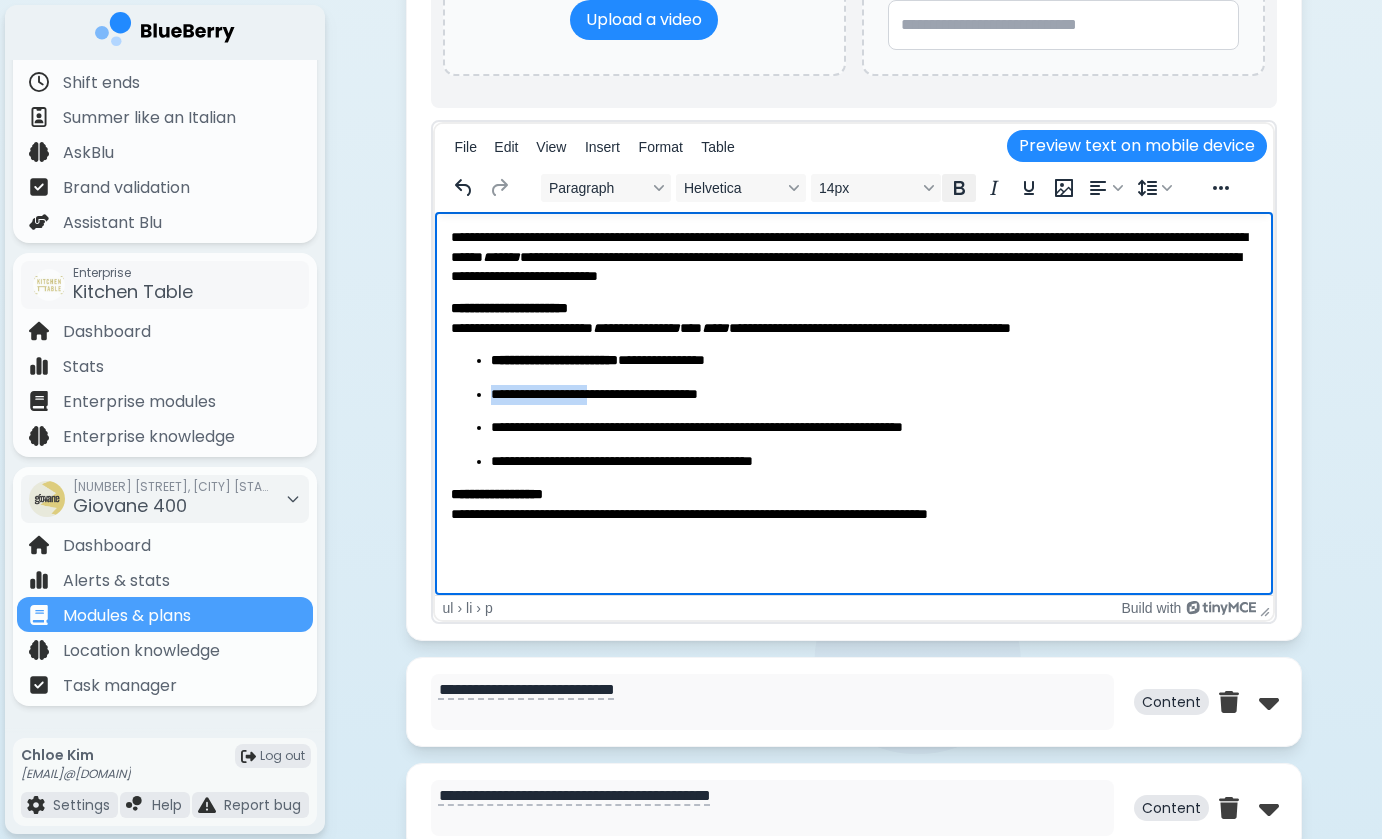 click 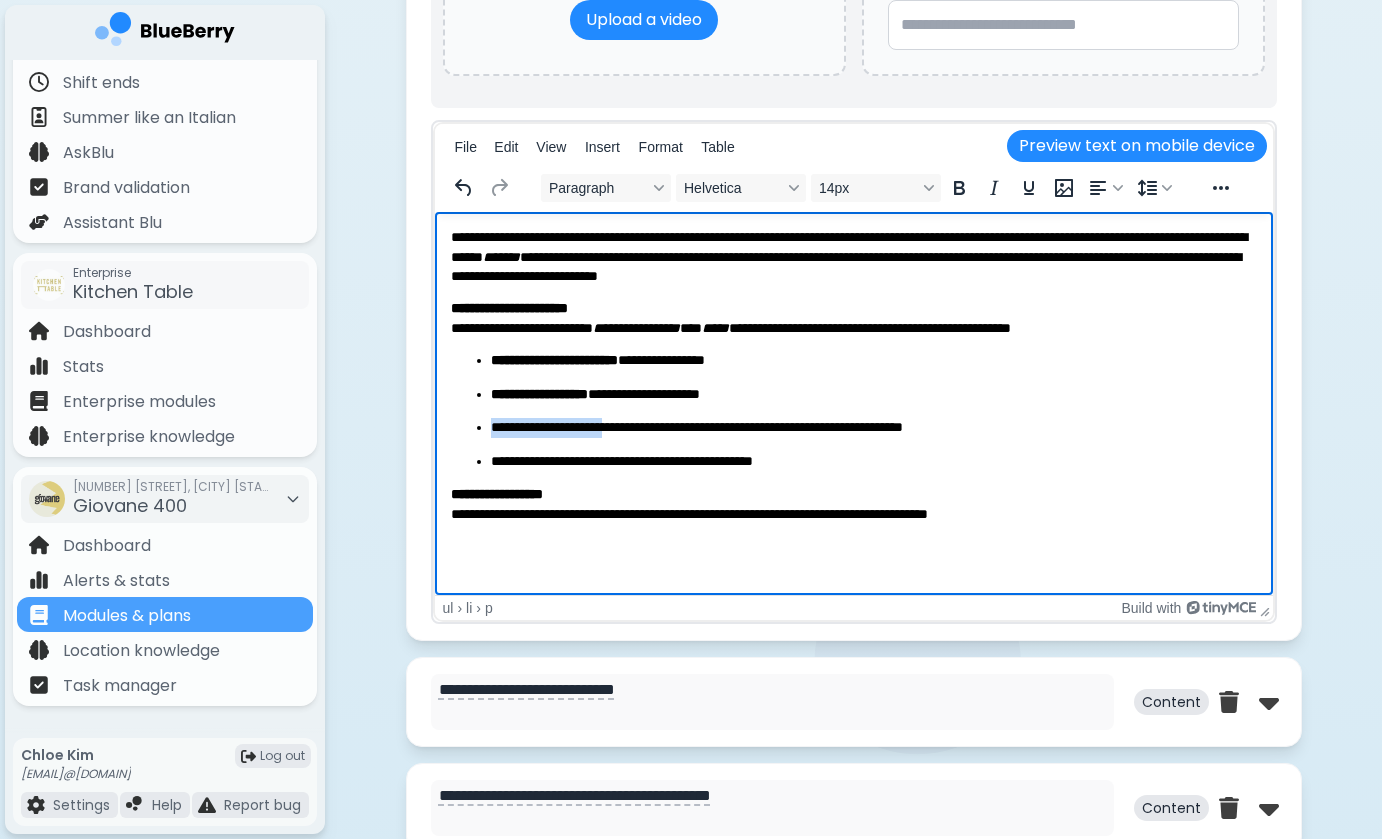 drag, startPoint x: 622, startPoint y: 430, endPoint x: 493, endPoint y: 429, distance: 129.00388 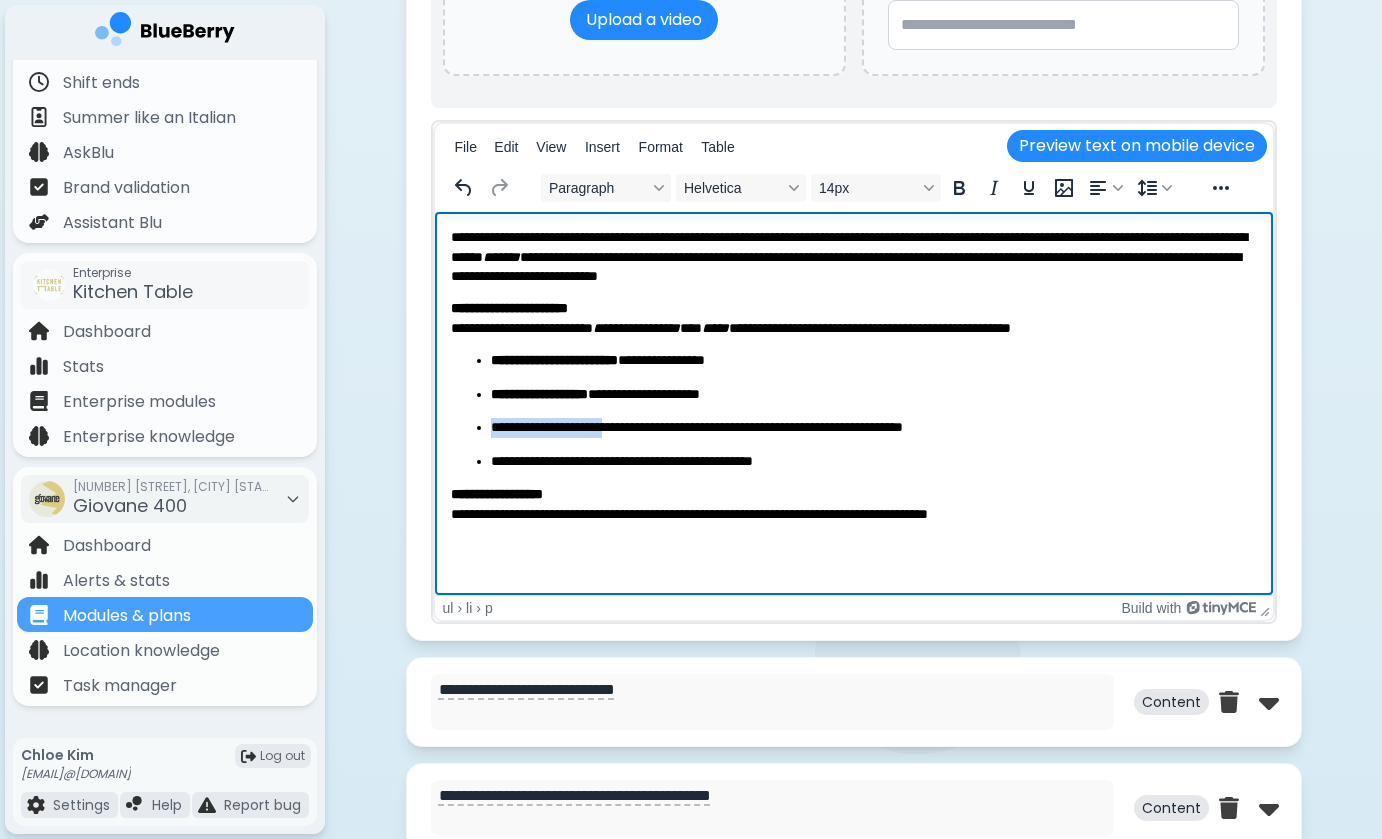 click on "**********" at bounding box center [873, 428] 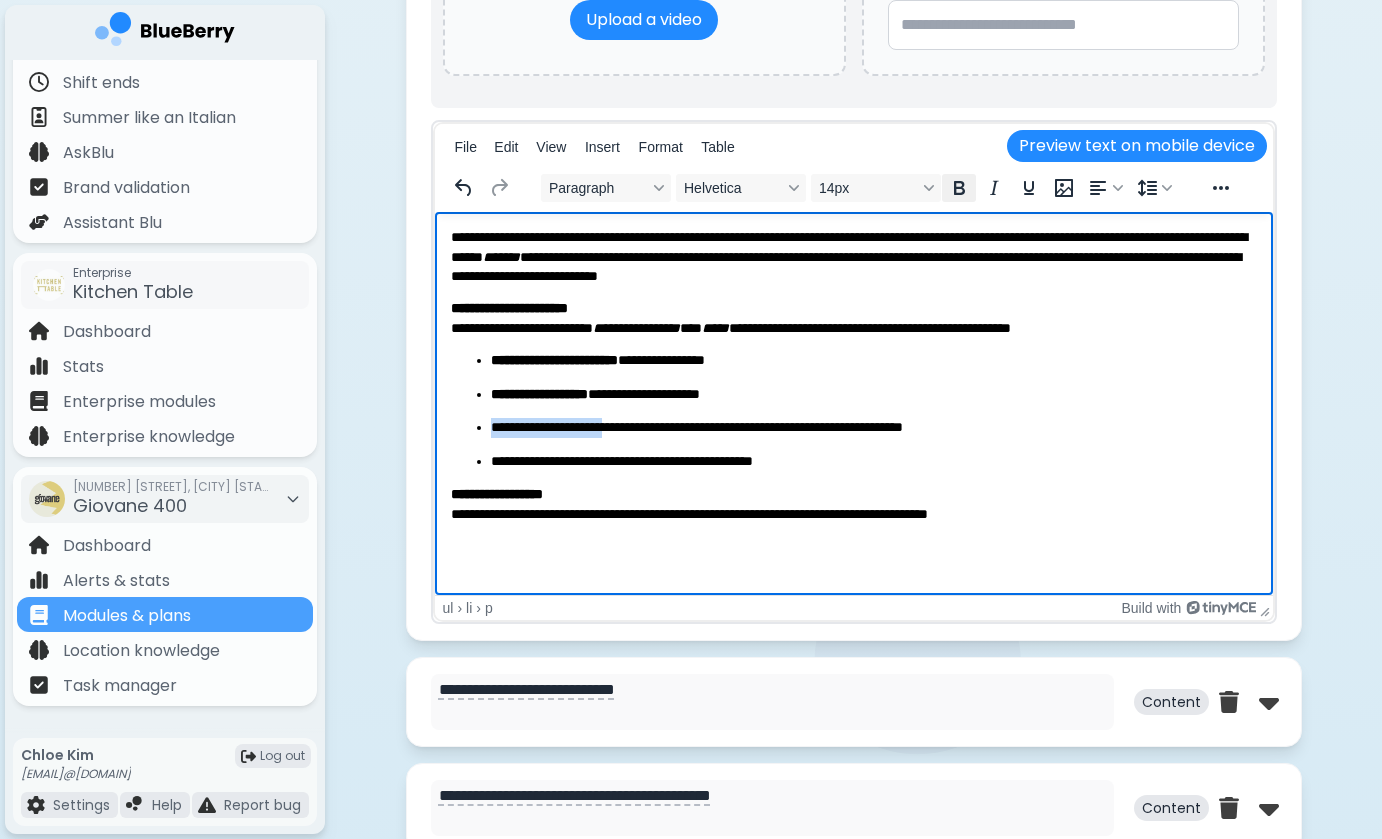 click 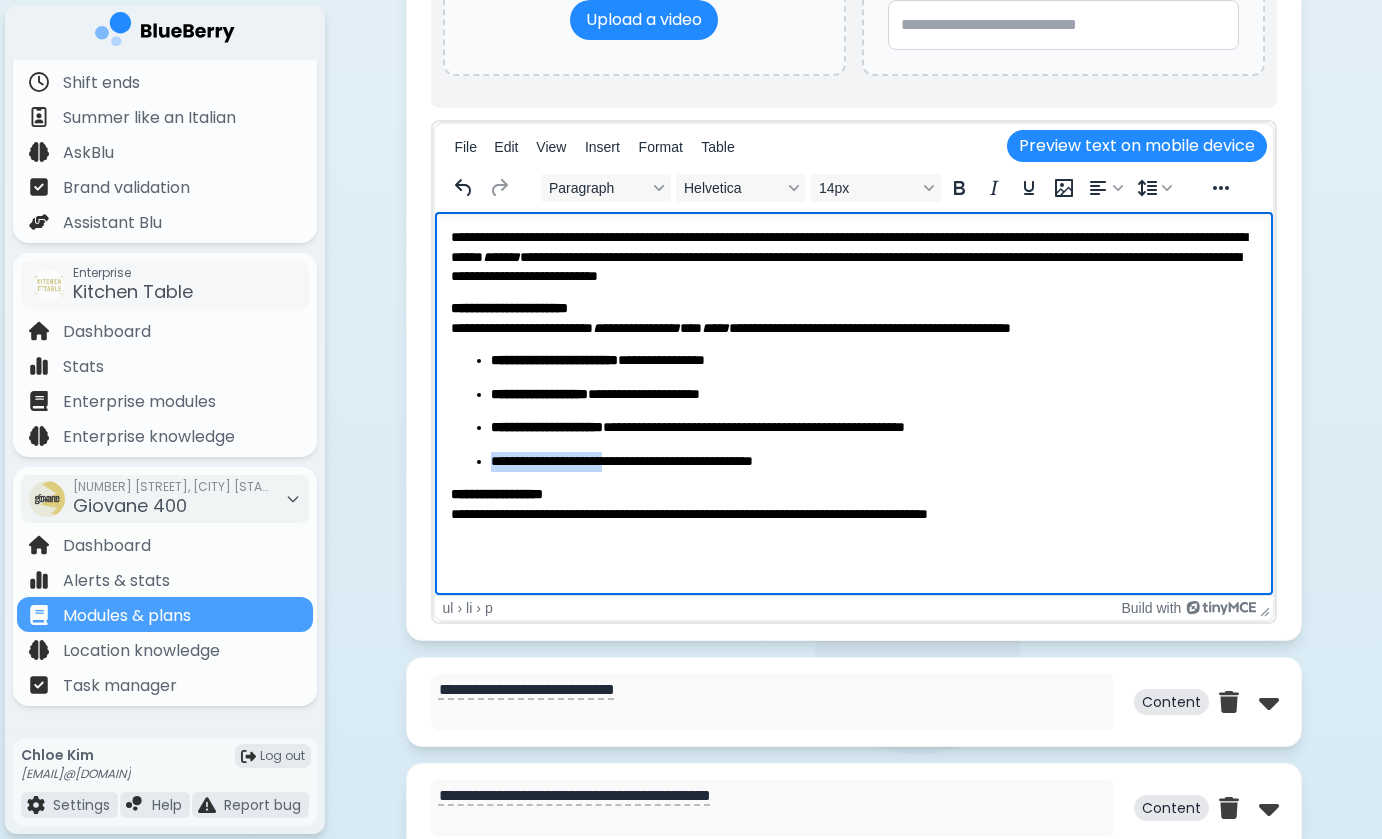 drag, startPoint x: 626, startPoint y: 461, endPoint x: 468, endPoint y: 461, distance: 158 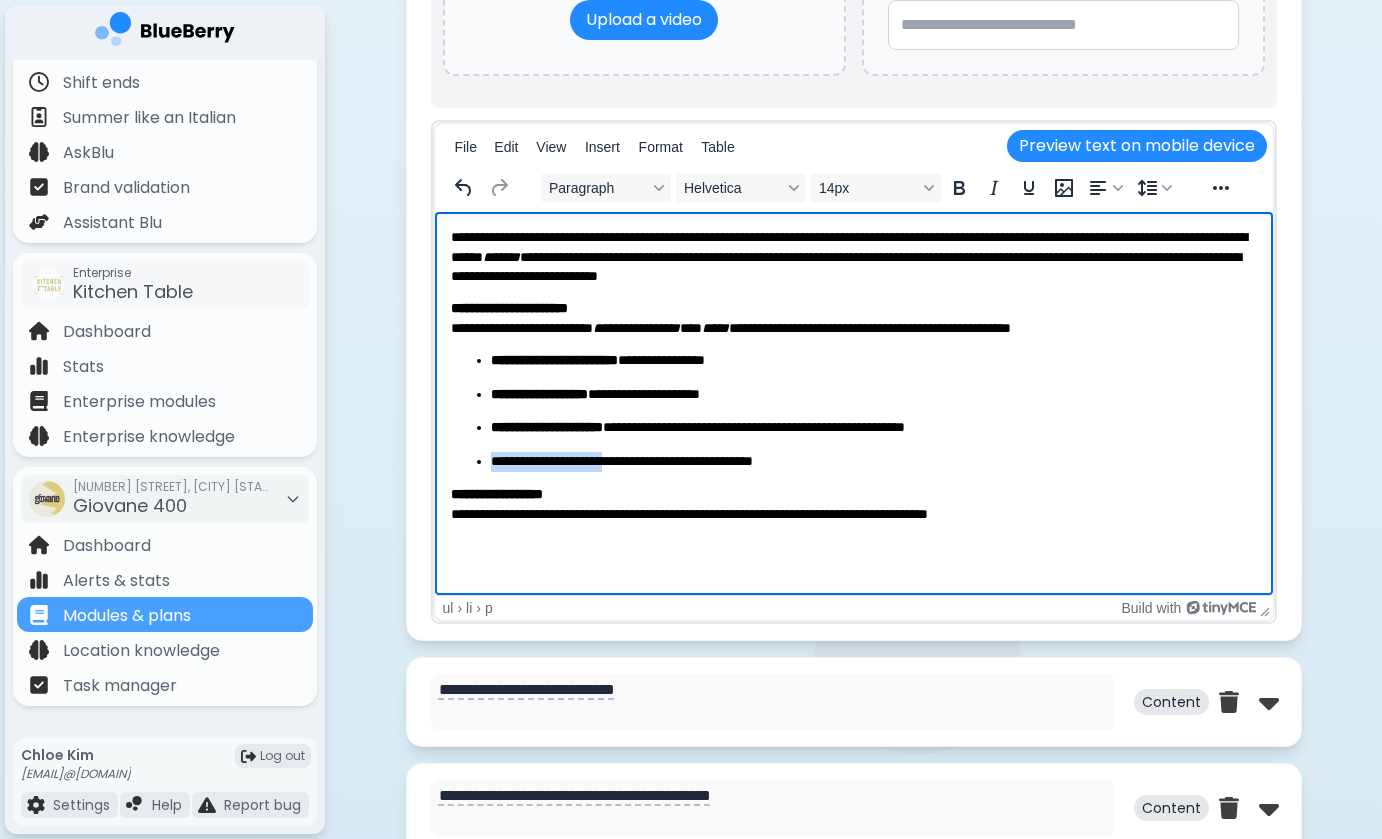 click on "**********" at bounding box center (853, 411) 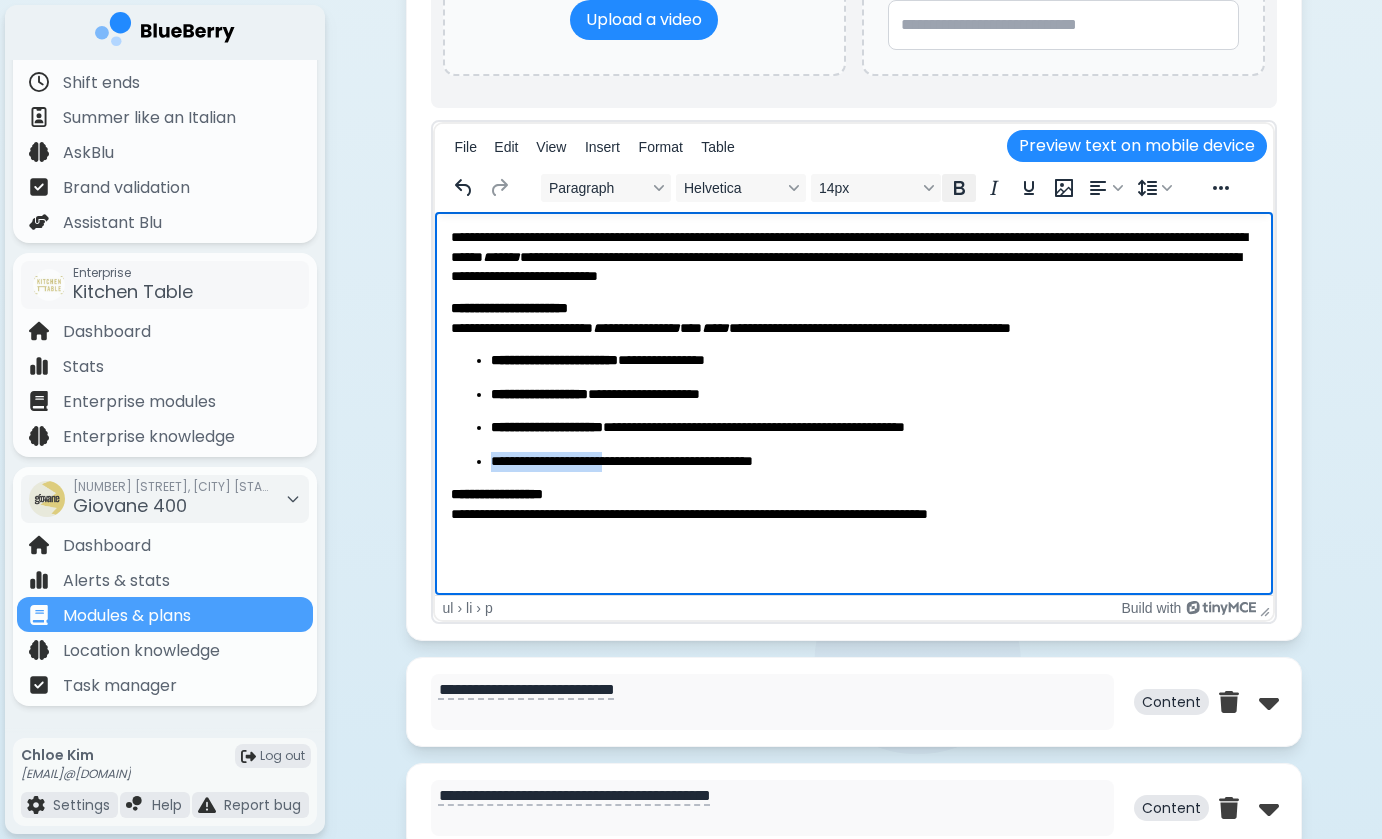 click 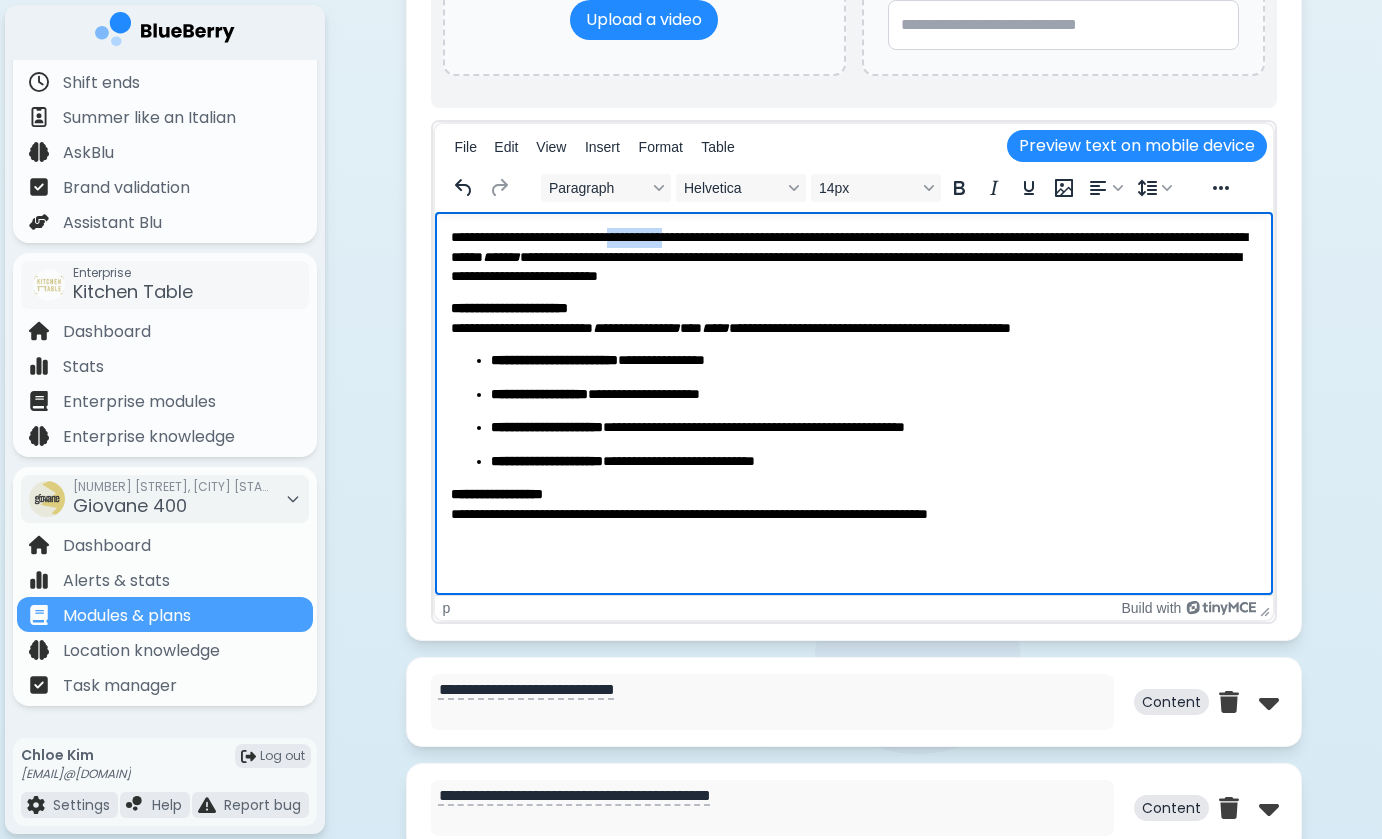 drag, startPoint x: 636, startPoint y: 237, endPoint x: 694, endPoint y: 235, distance: 58.034473 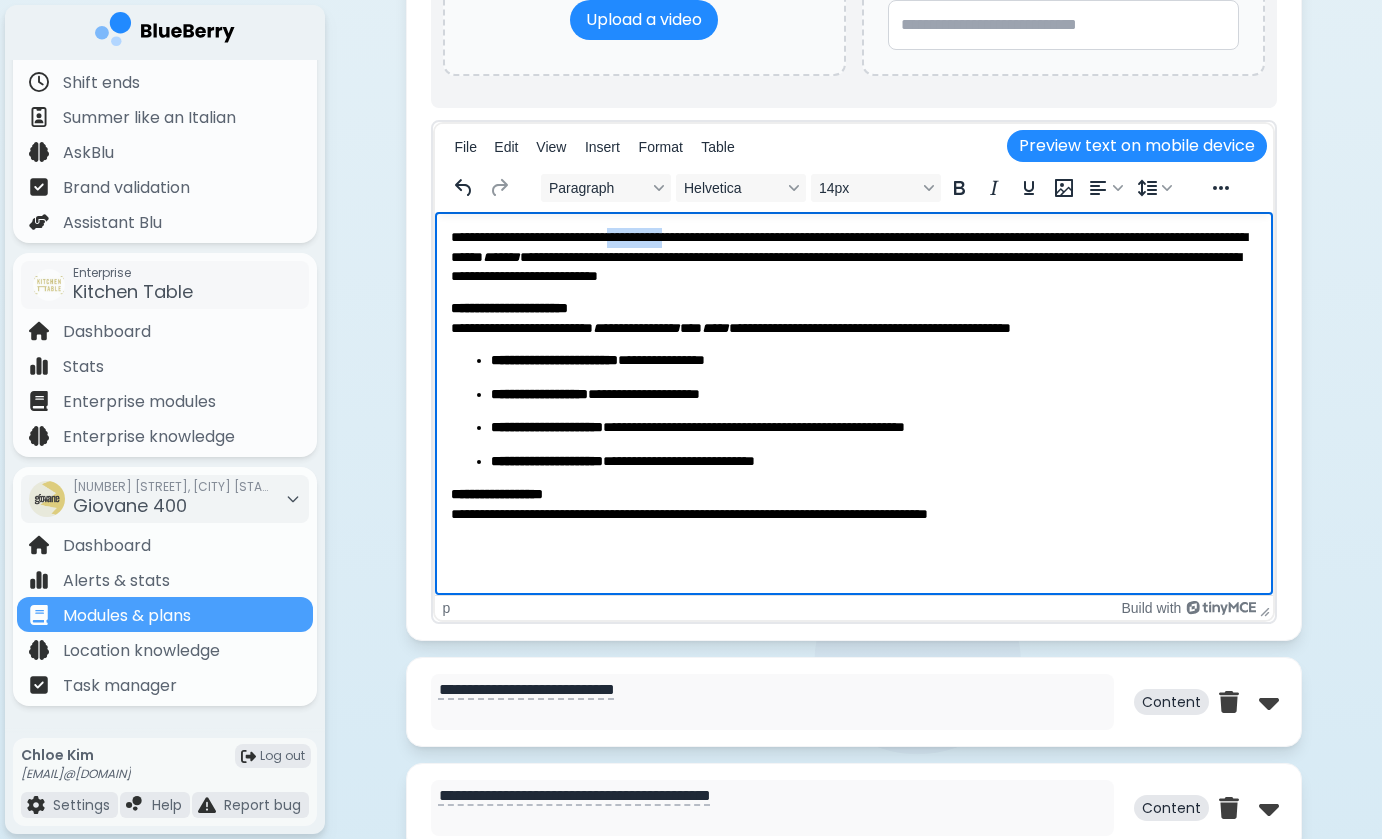 click on "**********" at bounding box center (853, 256) 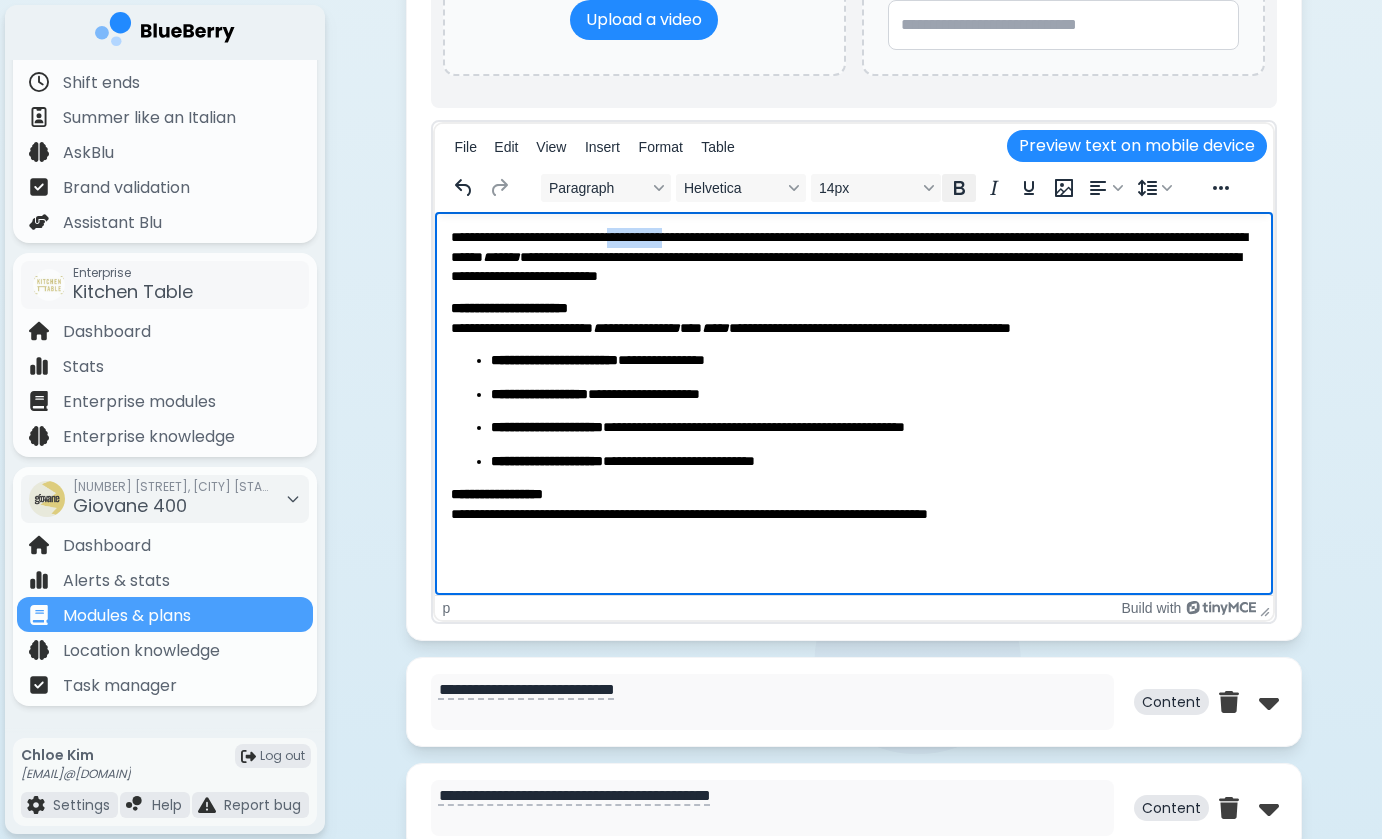 click 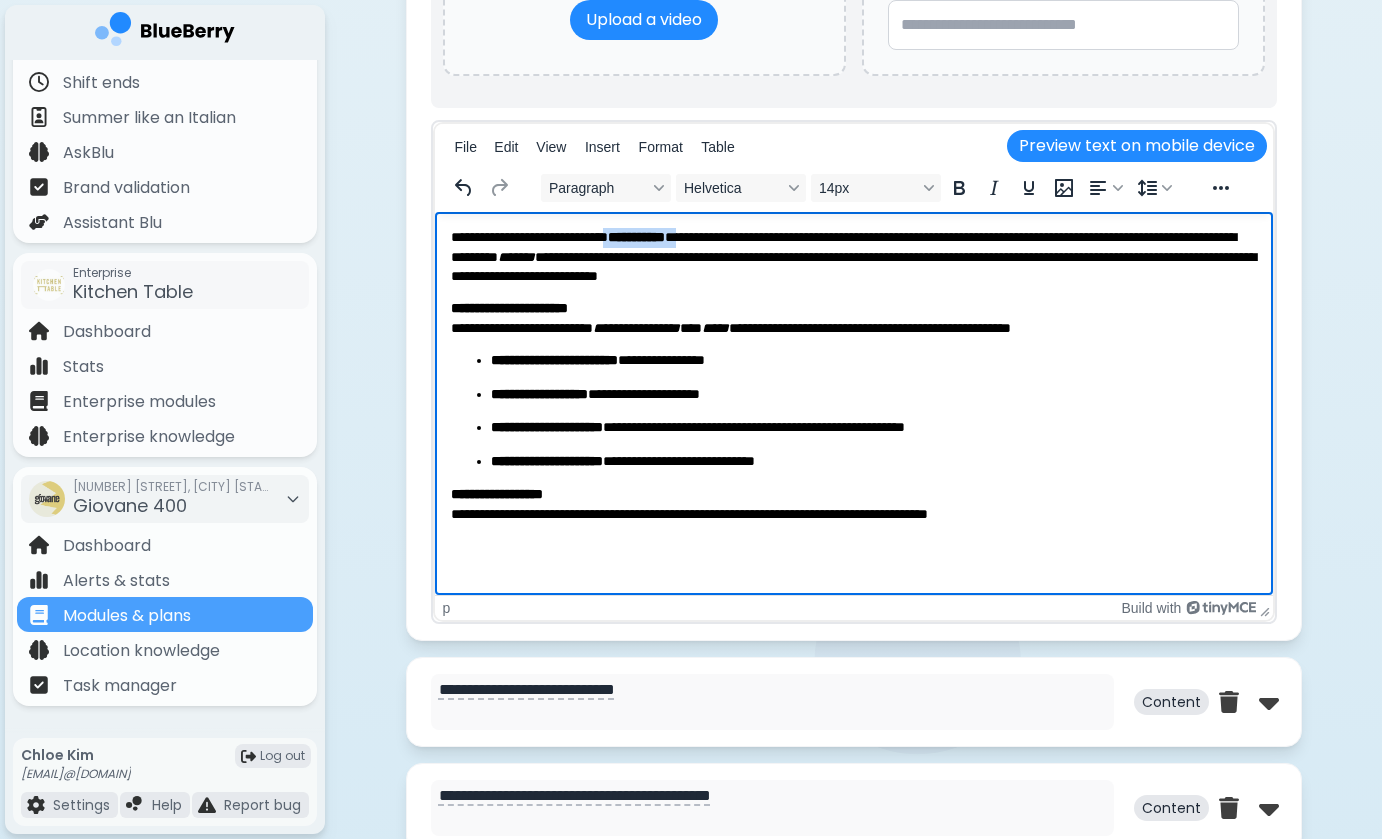 drag, startPoint x: 633, startPoint y: 238, endPoint x: 707, endPoint y: 238, distance: 74 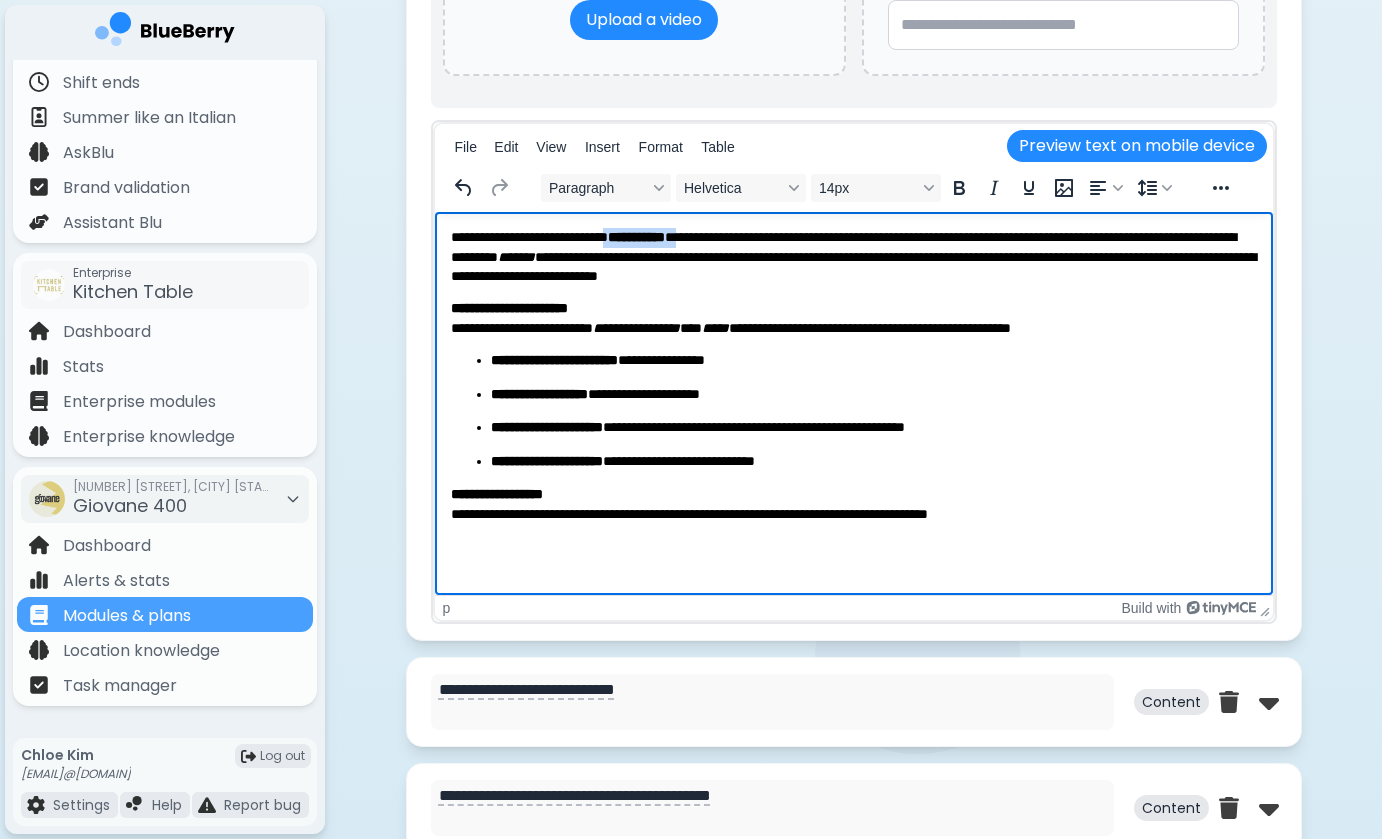 click on "**********" at bounding box center (853, 256) 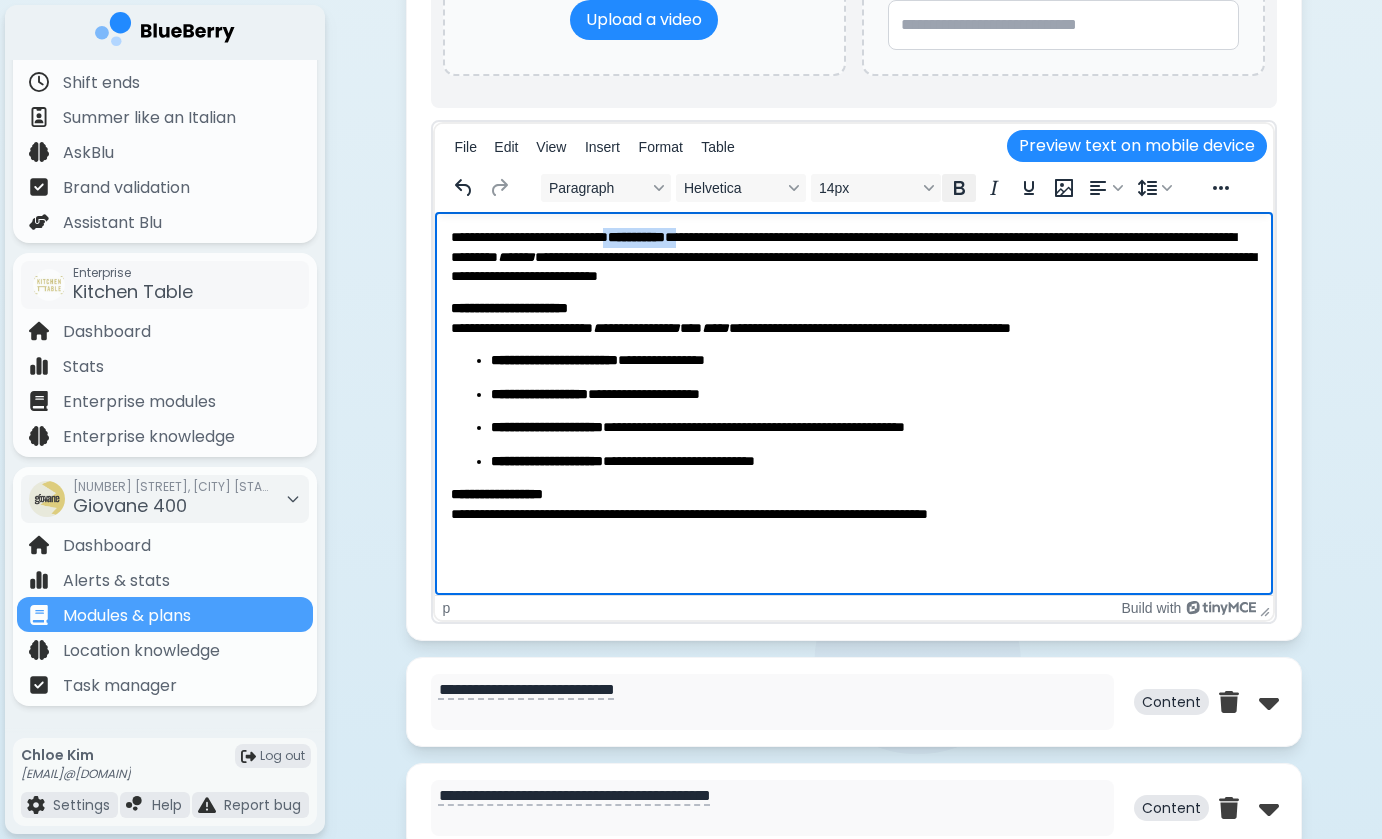 click 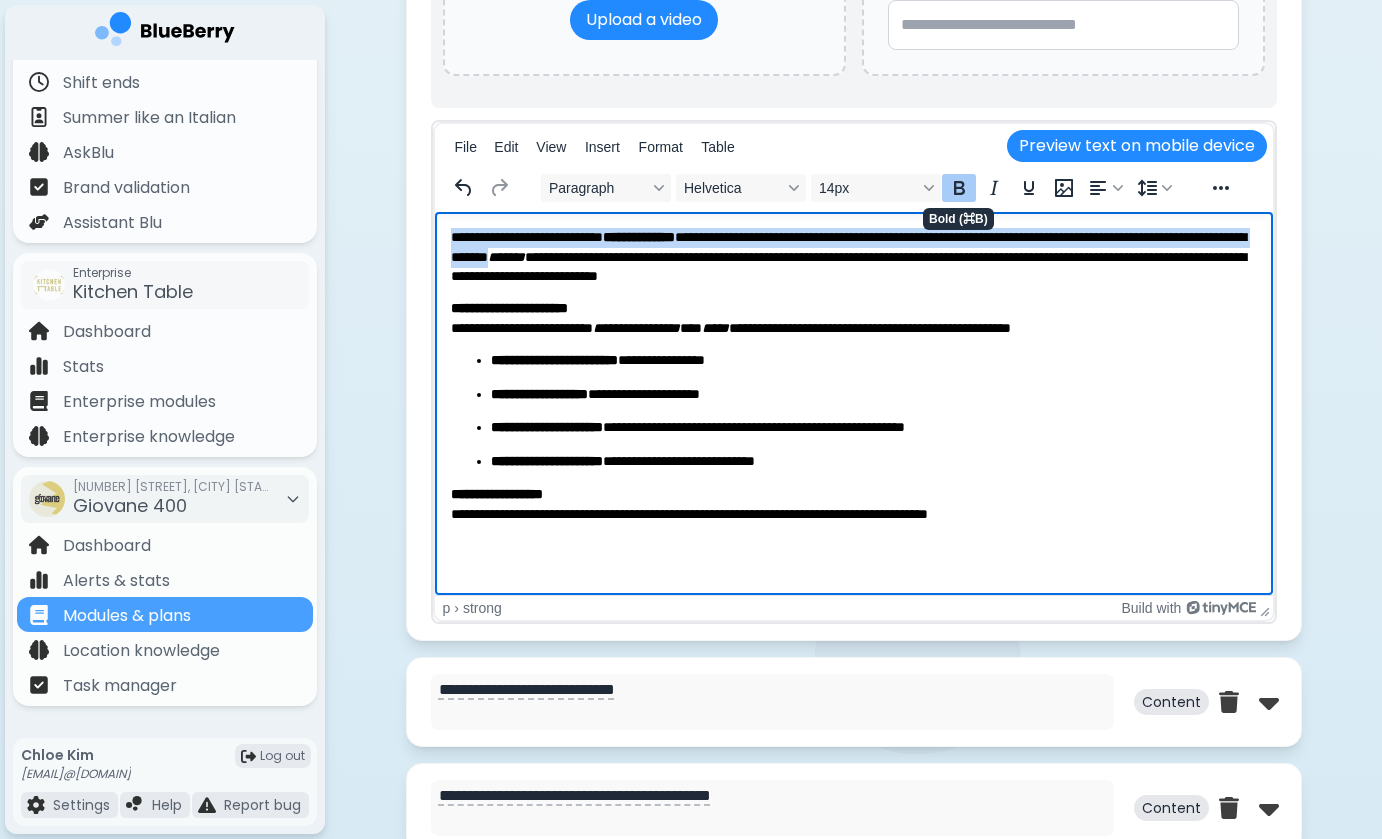click 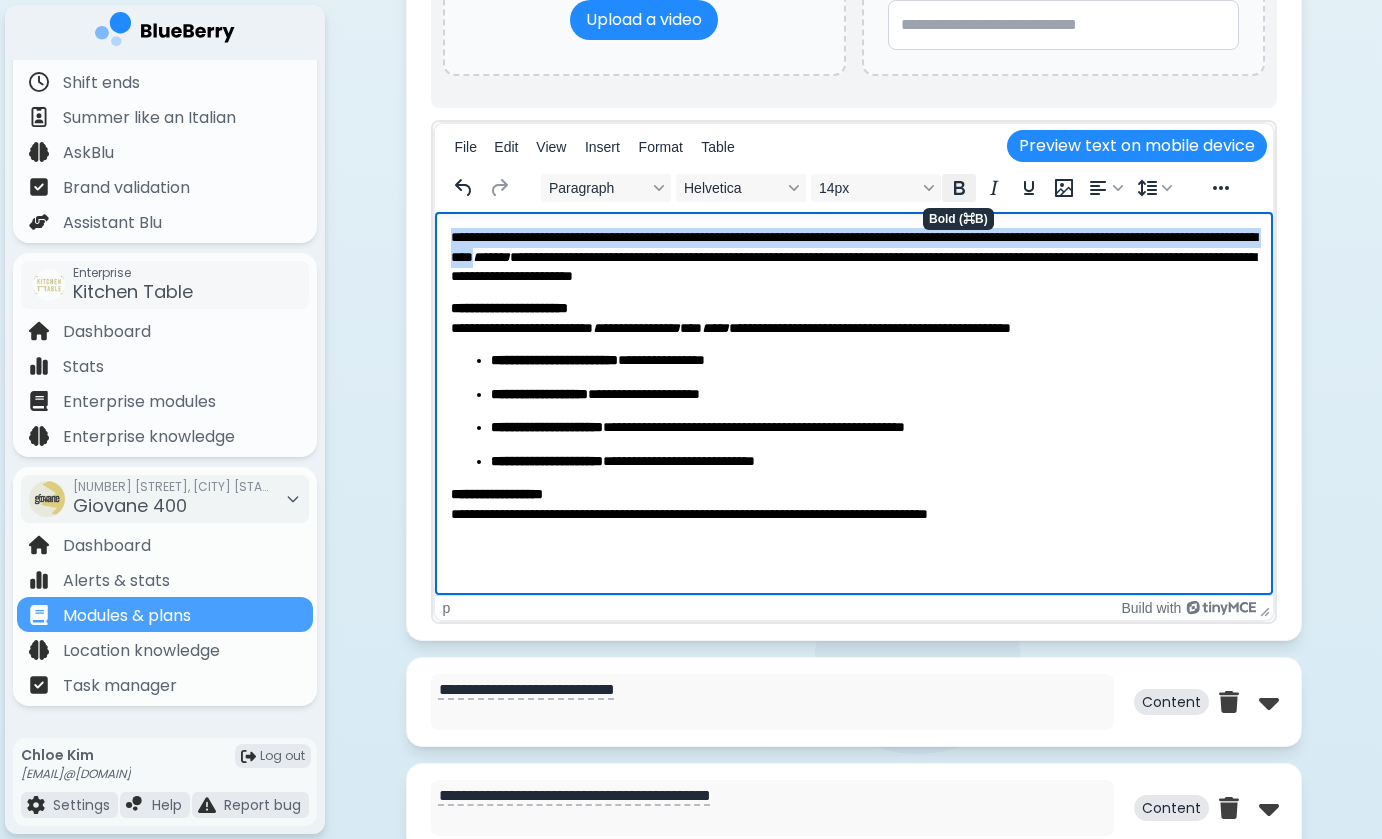 click 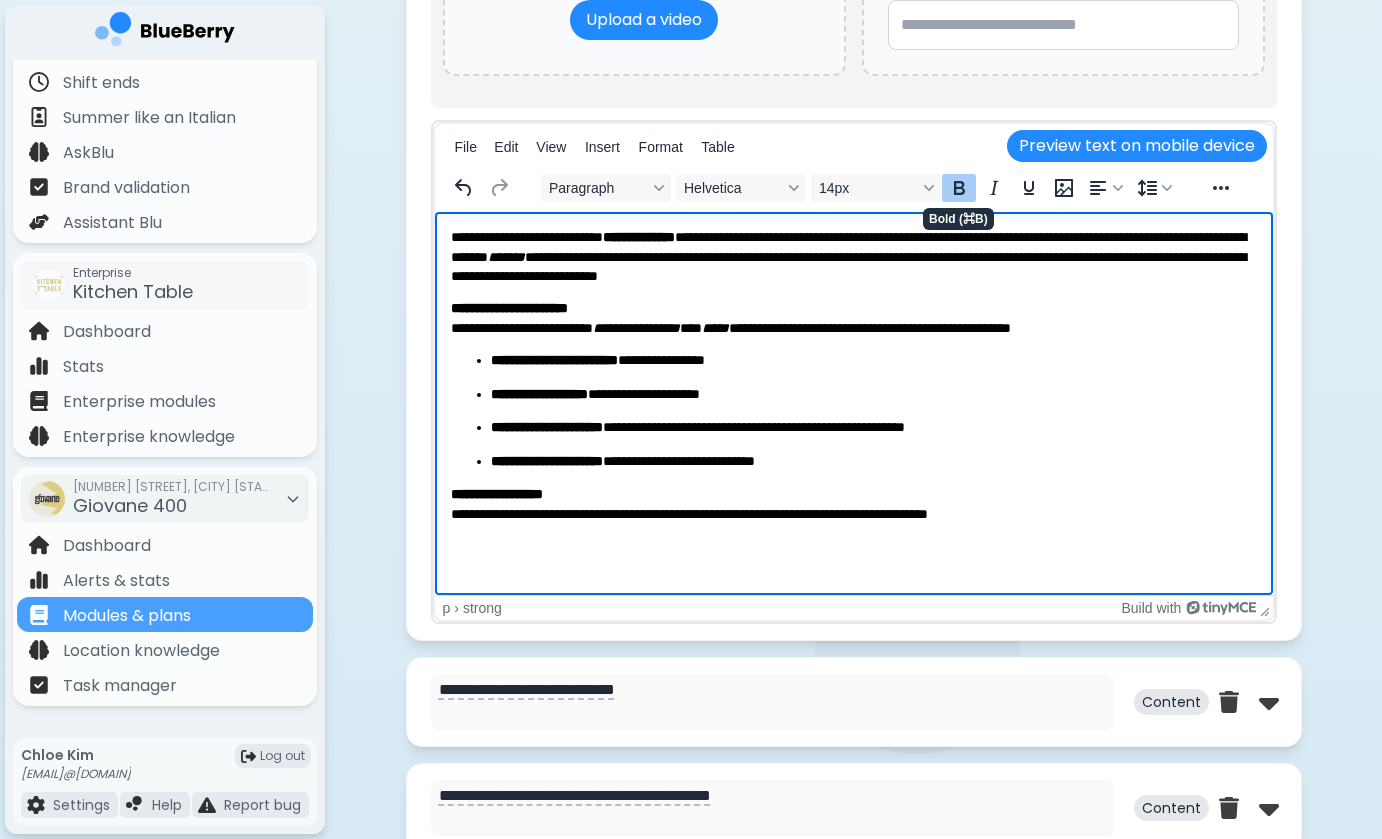 click on "**********" at bounding box center [853, 375] 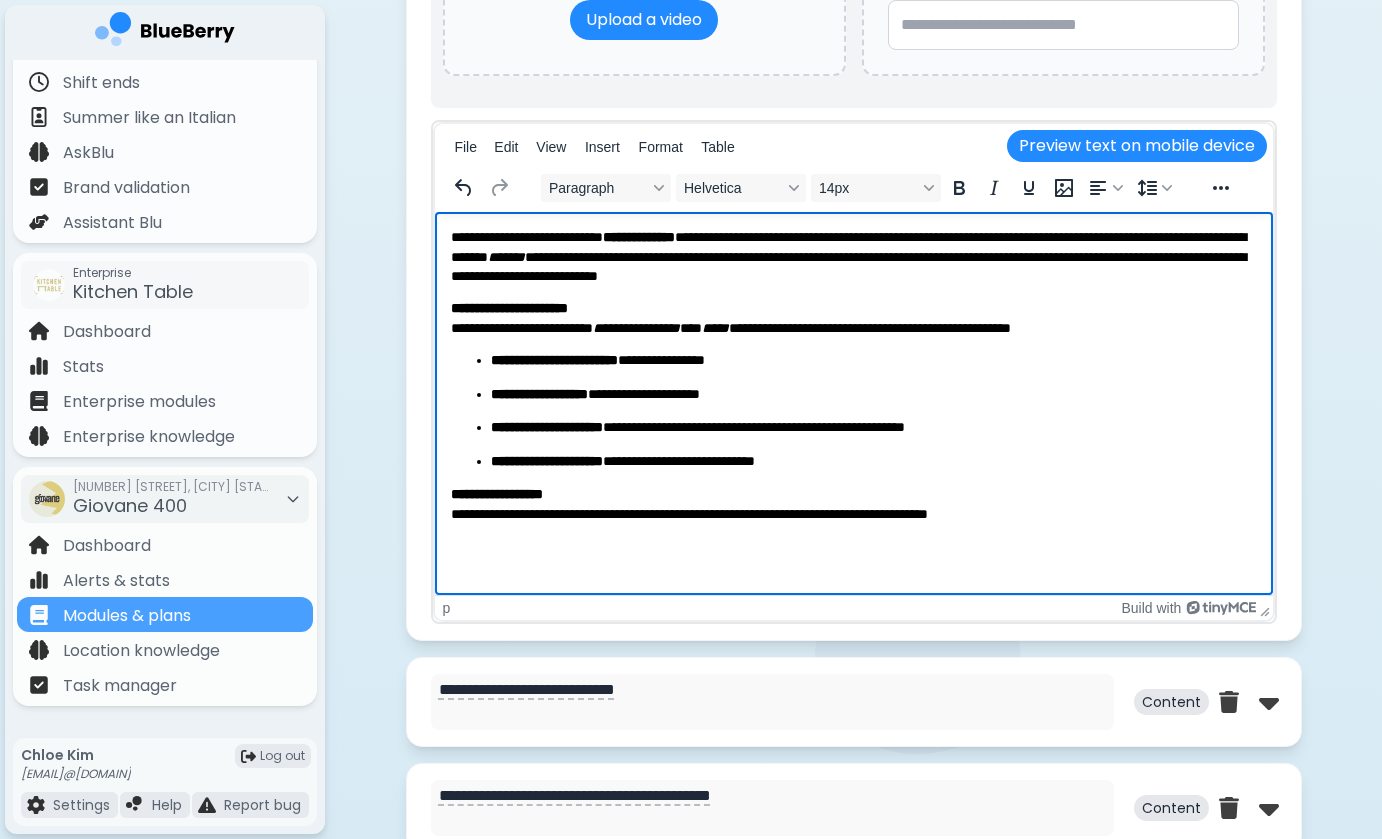 click on "**********" at bounding box center [853, 256] 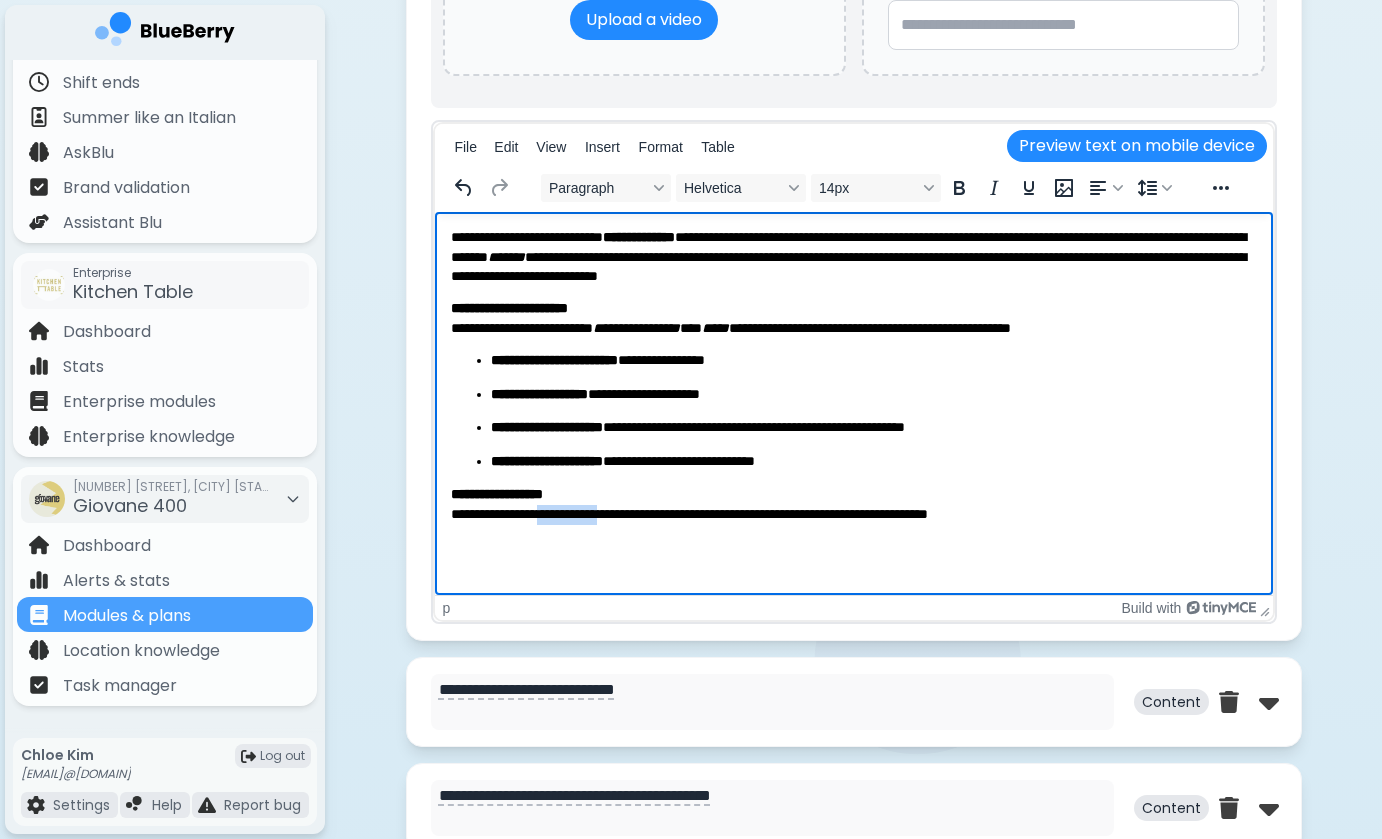 drag, startPoint x: 569, startPoint y: 512, endPoint x: 652, endPoint y: 515, distance: 83.0542 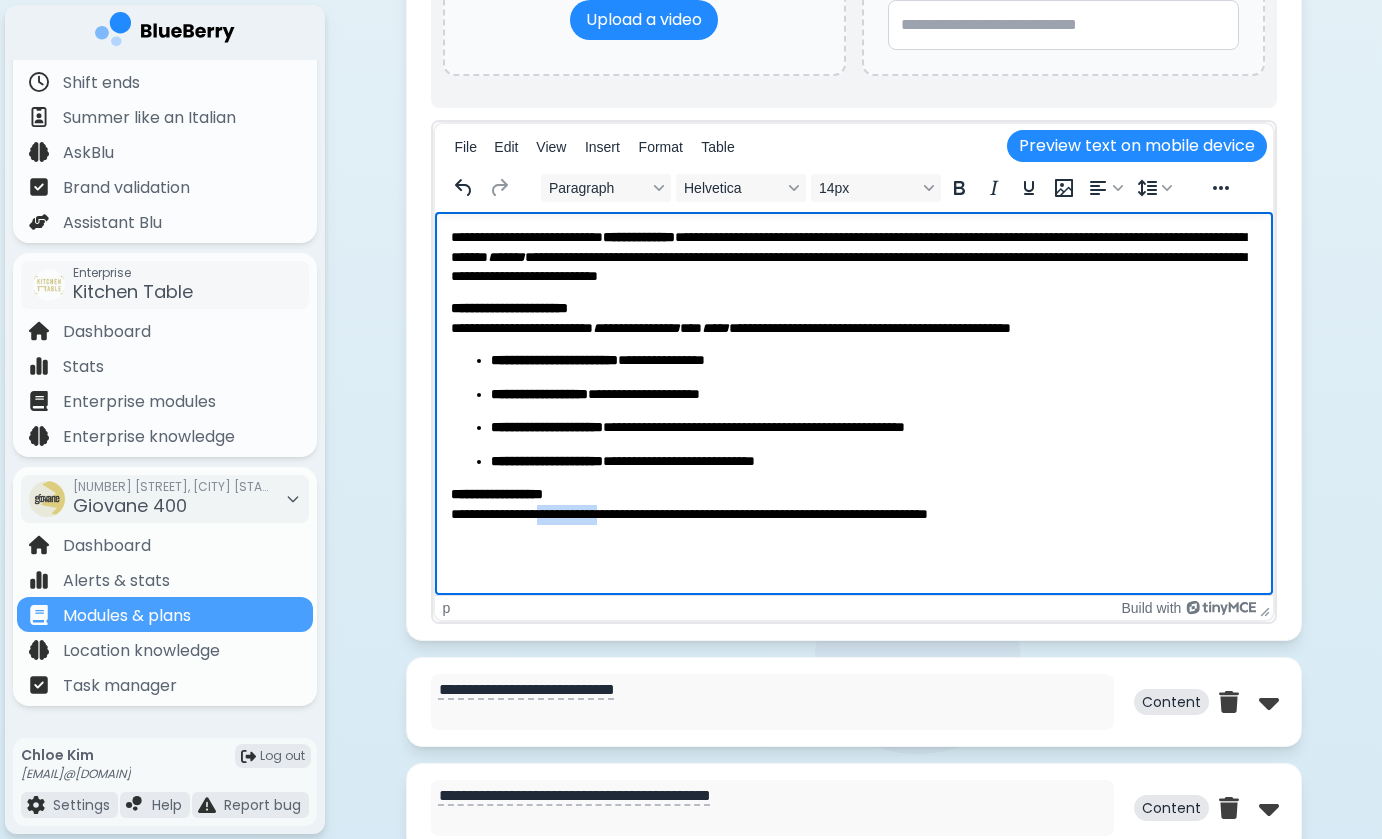 click on "**********" at bounding box center [853, 504] 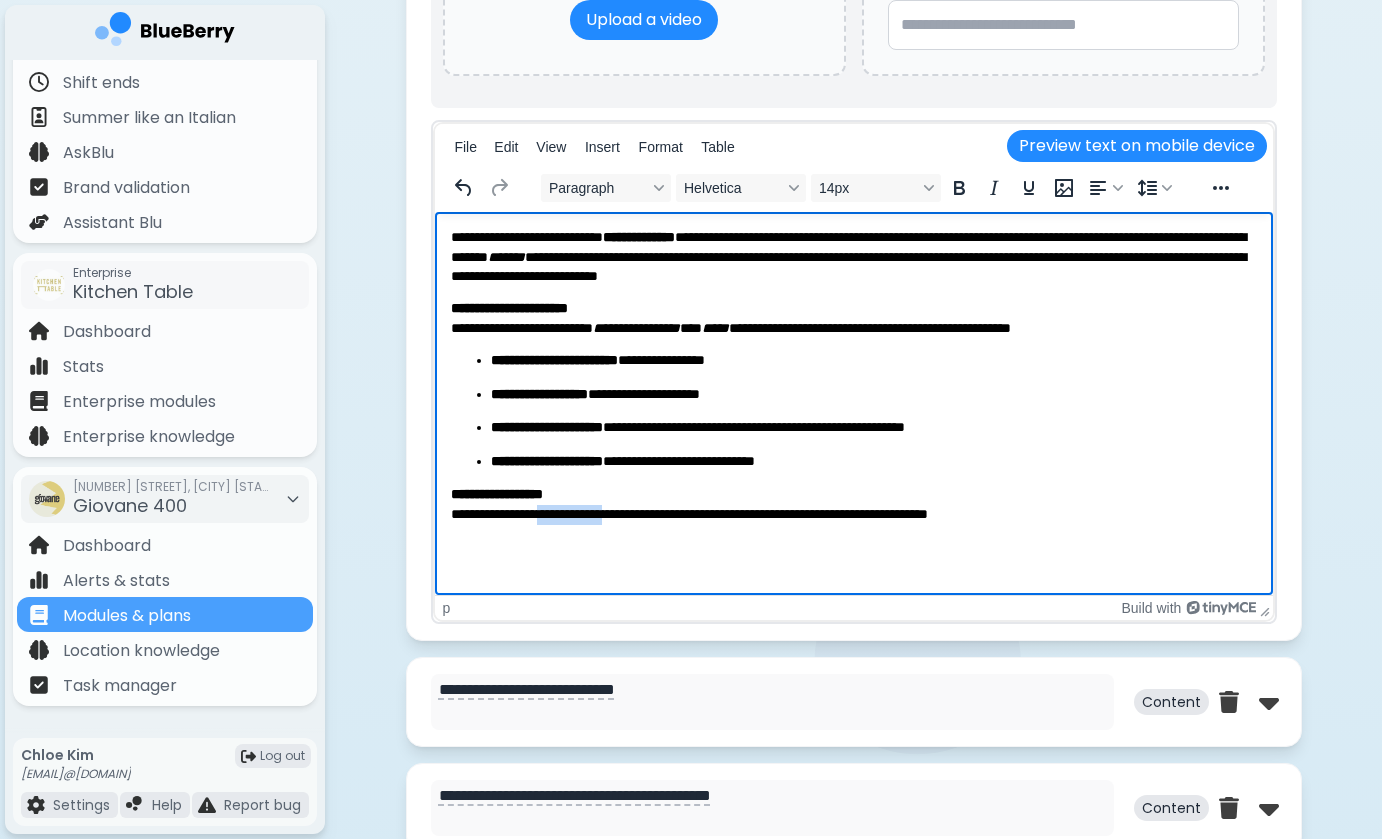 click on "**********" at bounding box center (853, 504) 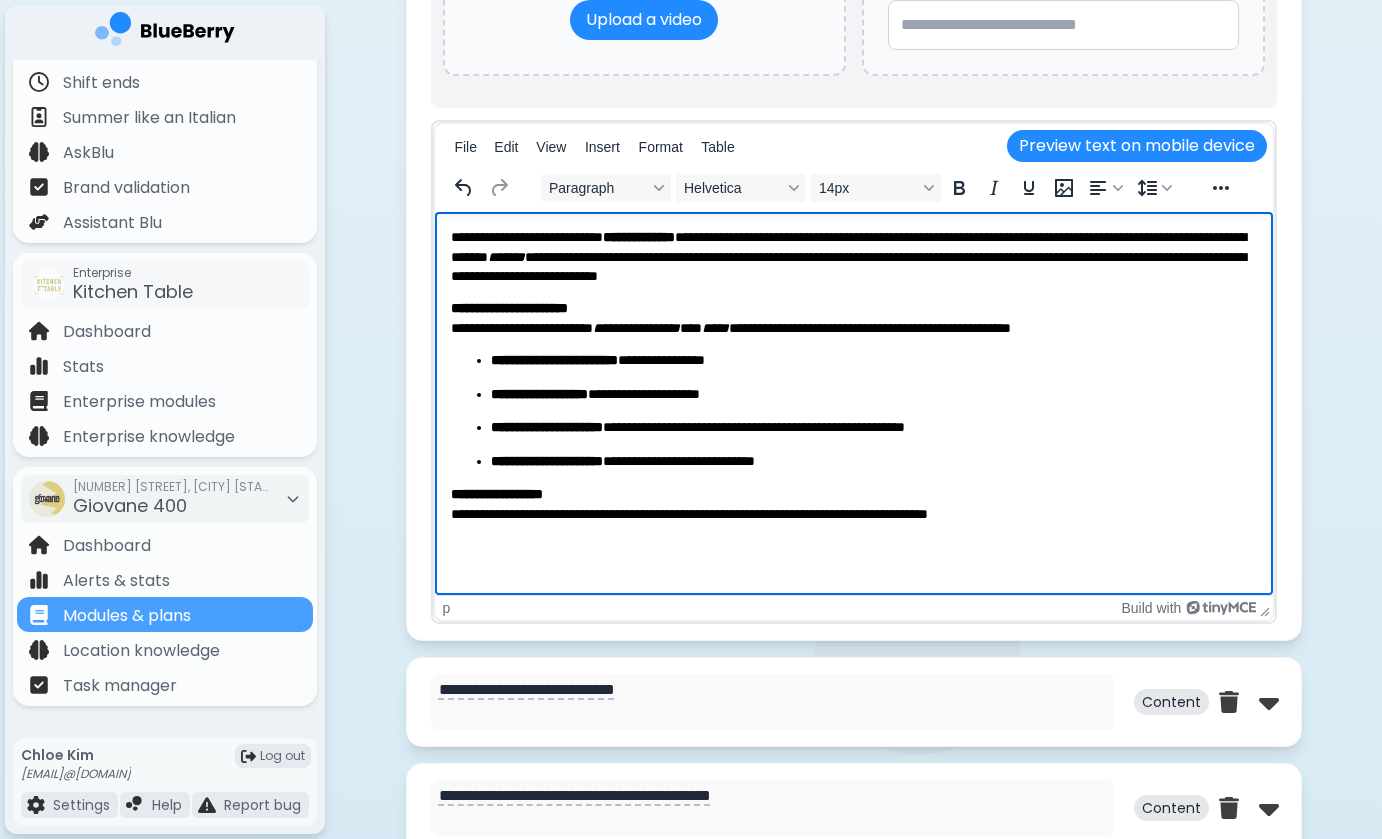 click on "**********" at bounding box center [853, 375] 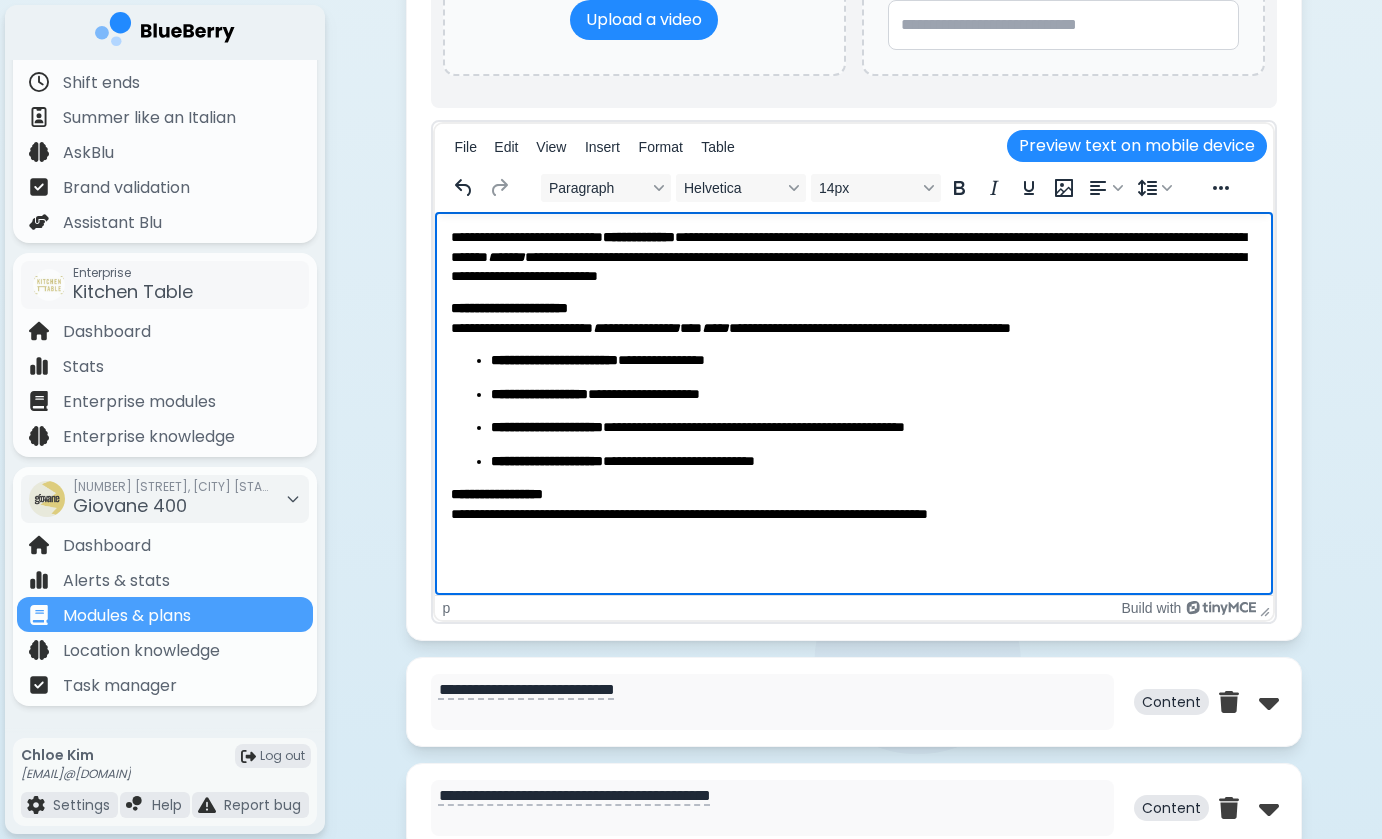 scroll, scrollTop: 2613, scrollLeft: 0, axis: vertical 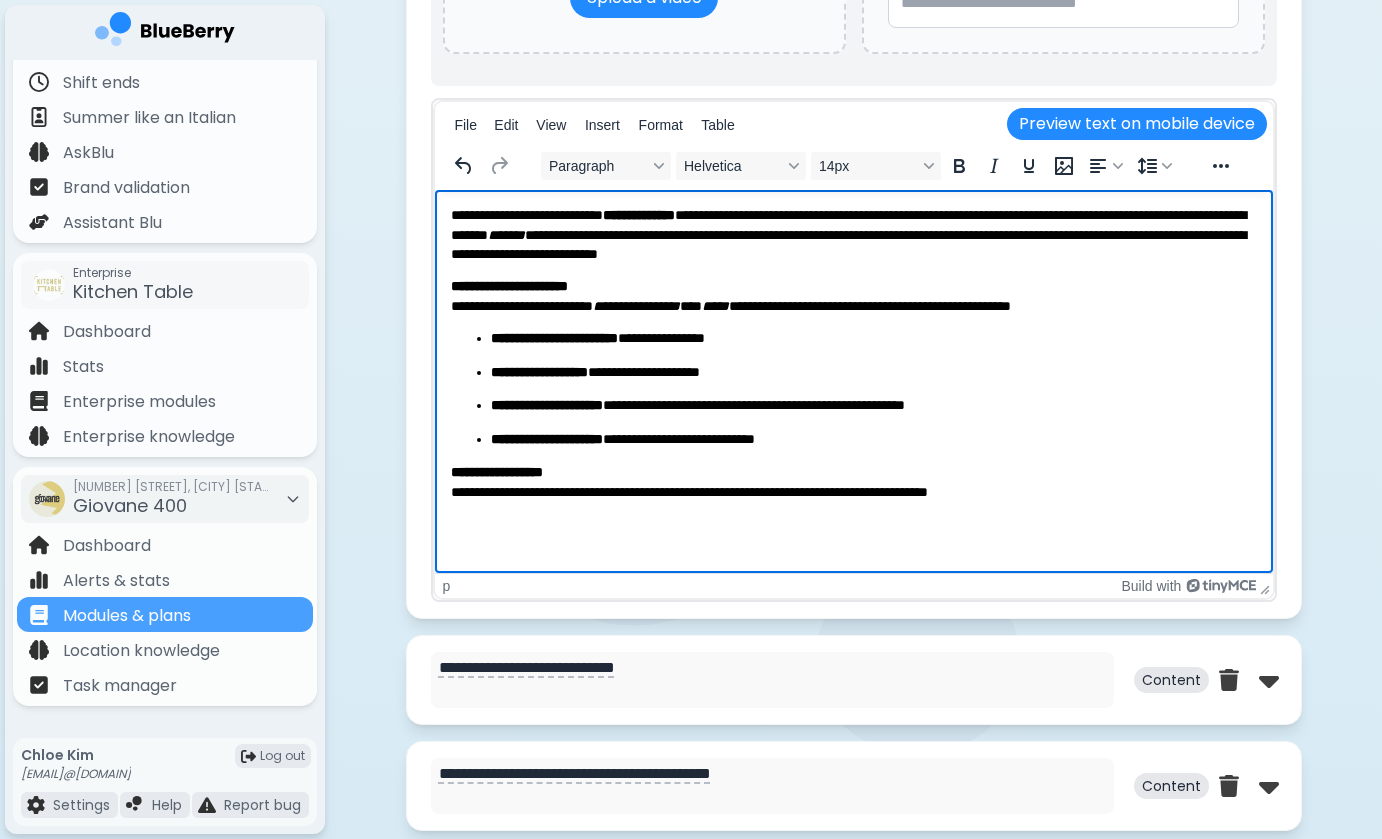 click on "**********" at bounding box center (853, 482) 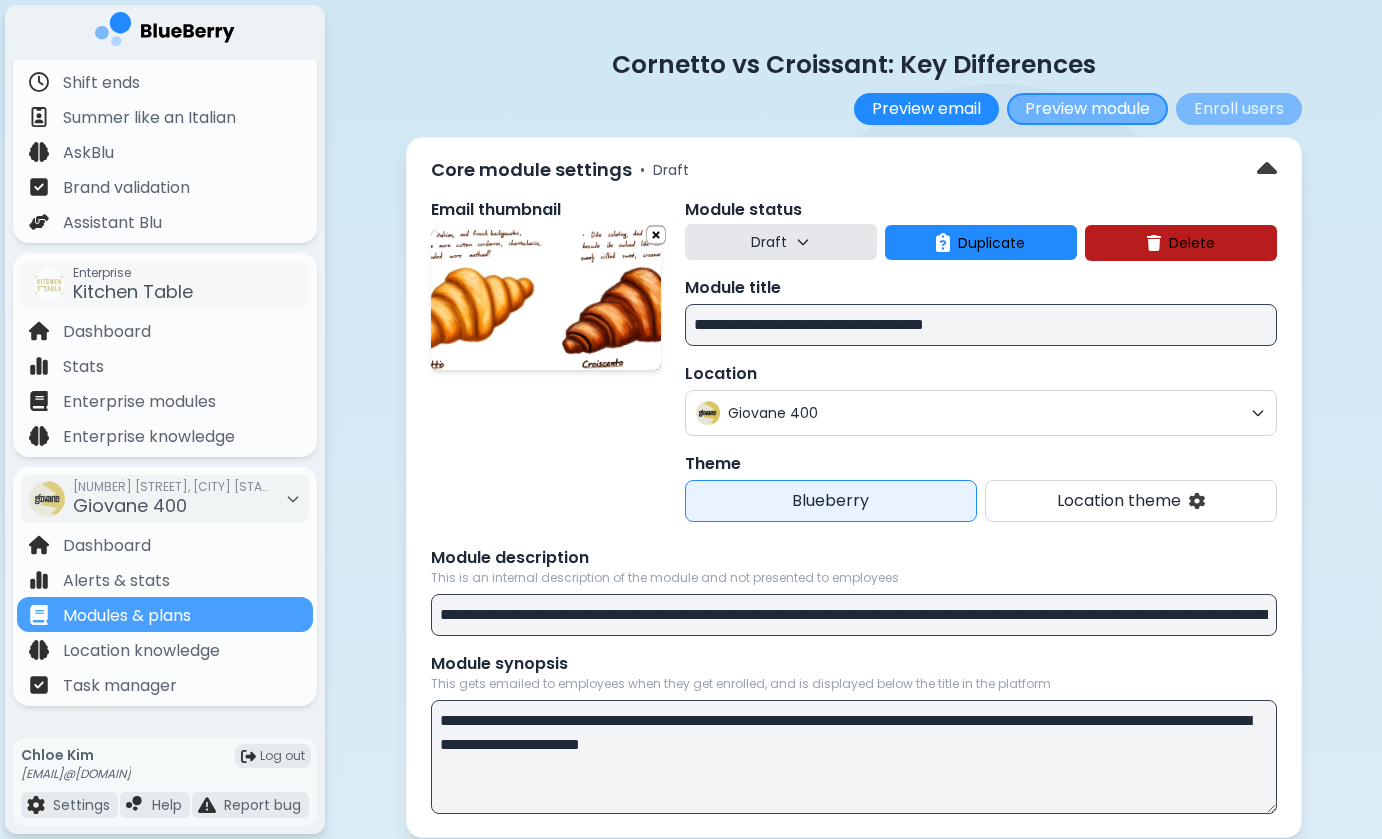 scroll, scrollTop: 0, scrollLeft: 0, axis: both 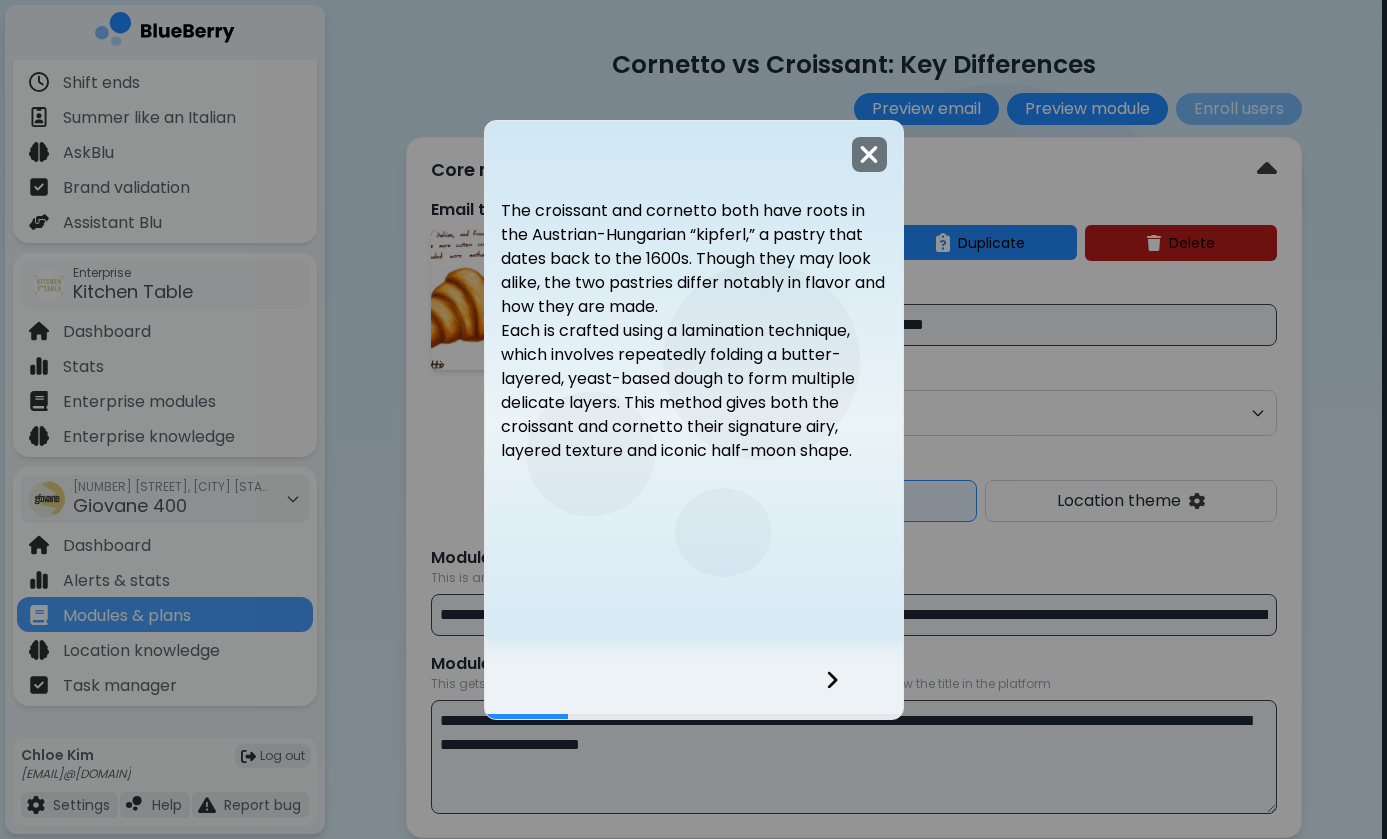 click at bounding box center (869, 154) 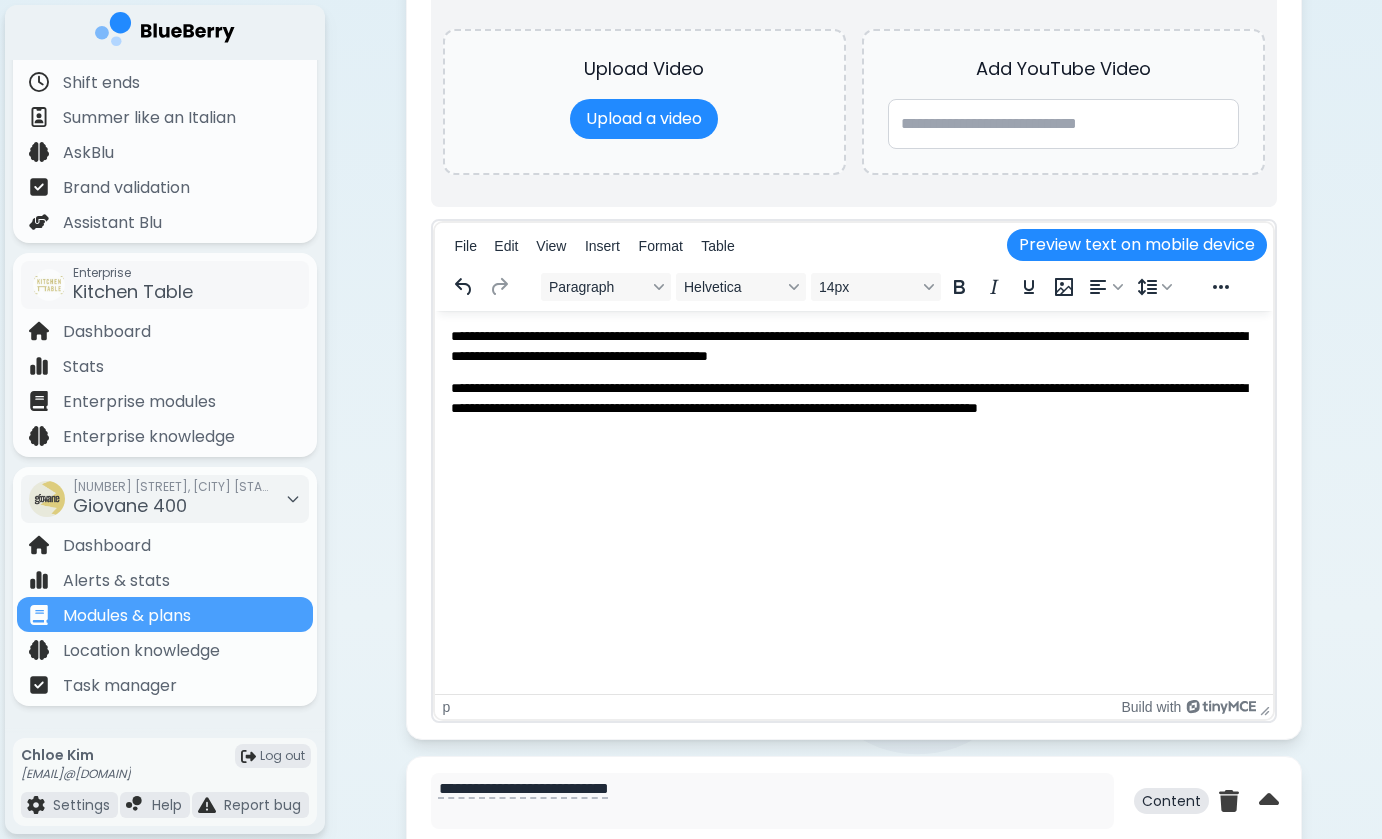 scroll, scrollTop: 1343, scrollLeft: 0, axis: vertical 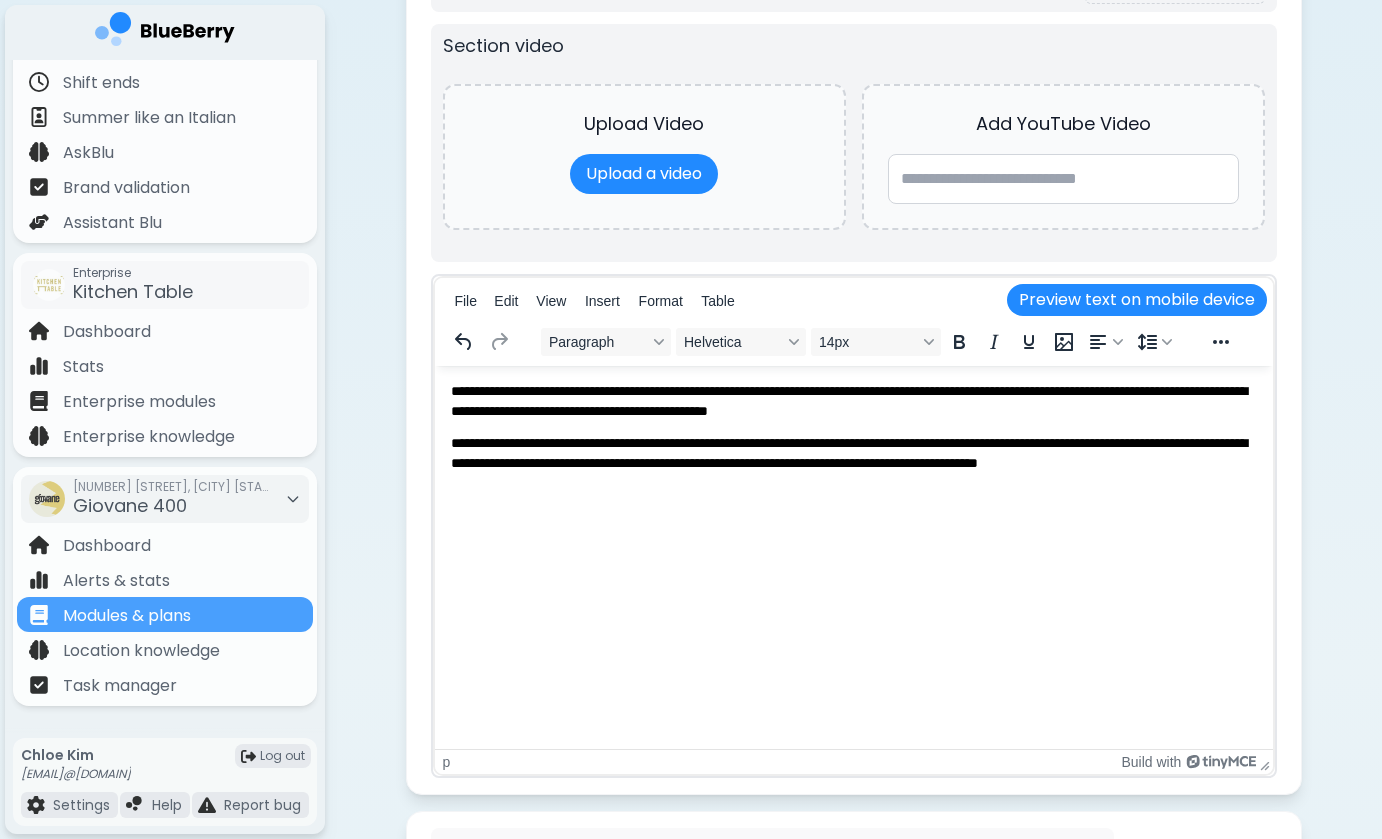 click on "**********" at bounding box center (853, 436) 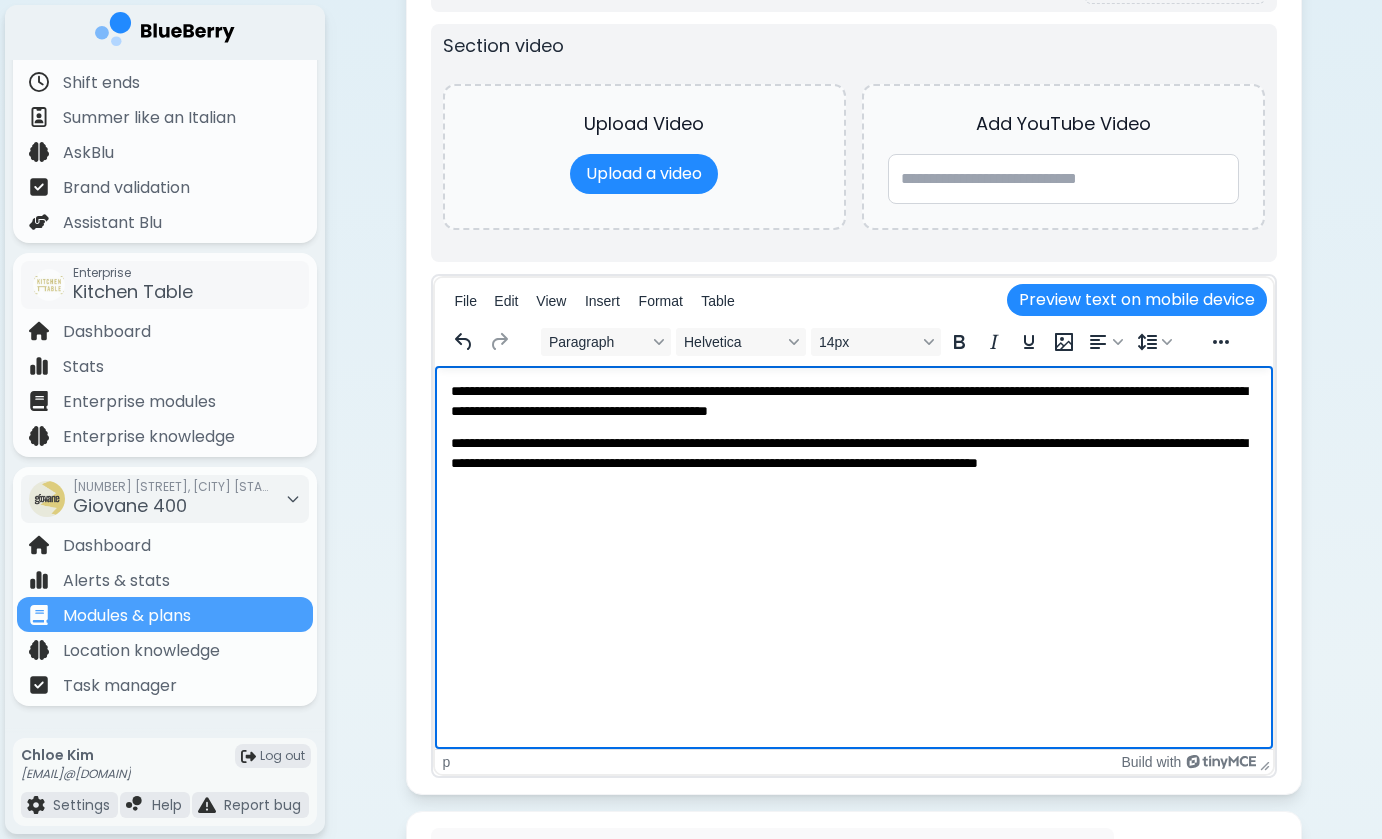 click on "**********" at bounding box center (853, 401) 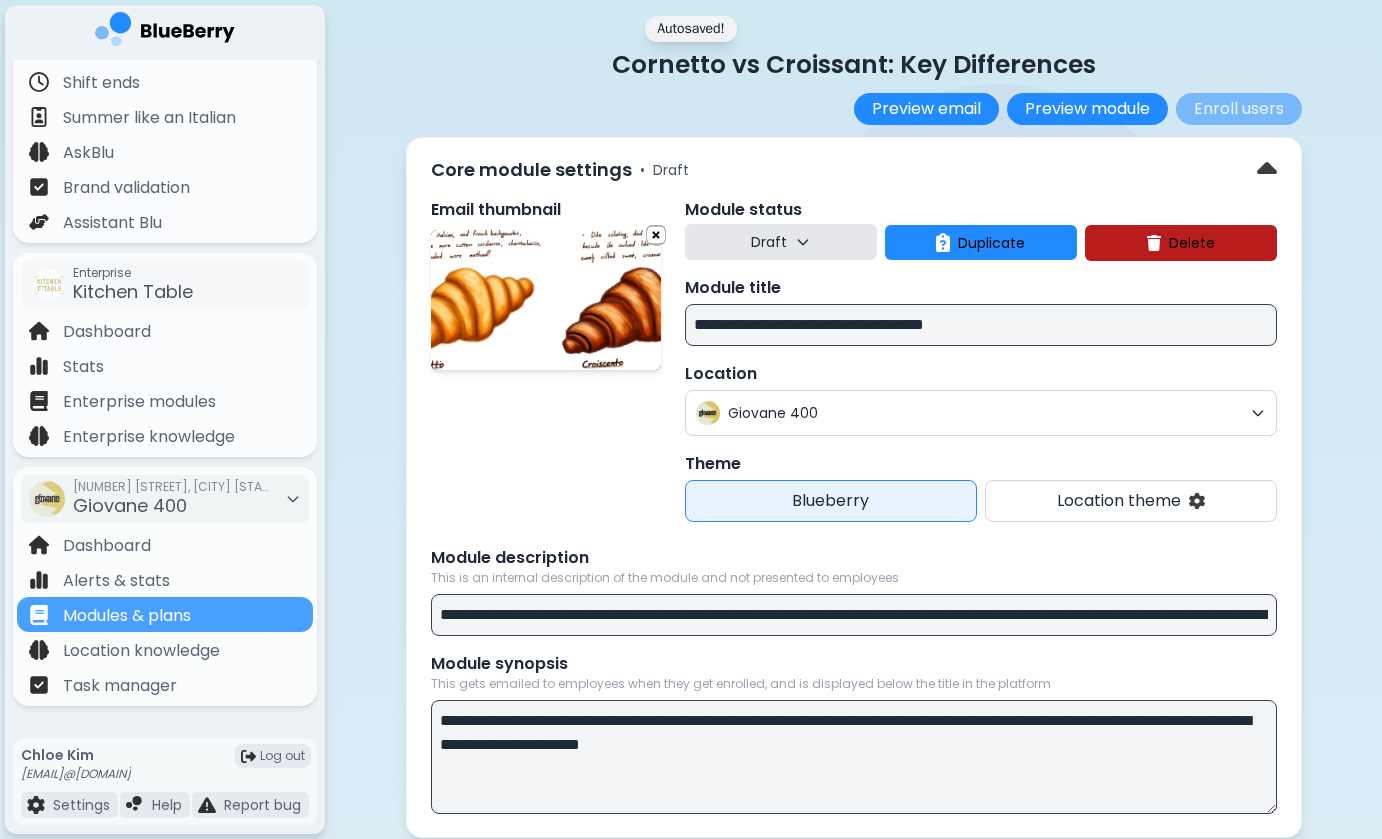 scroll, scrollTop: 0, scrollLeft: 0, axis: both 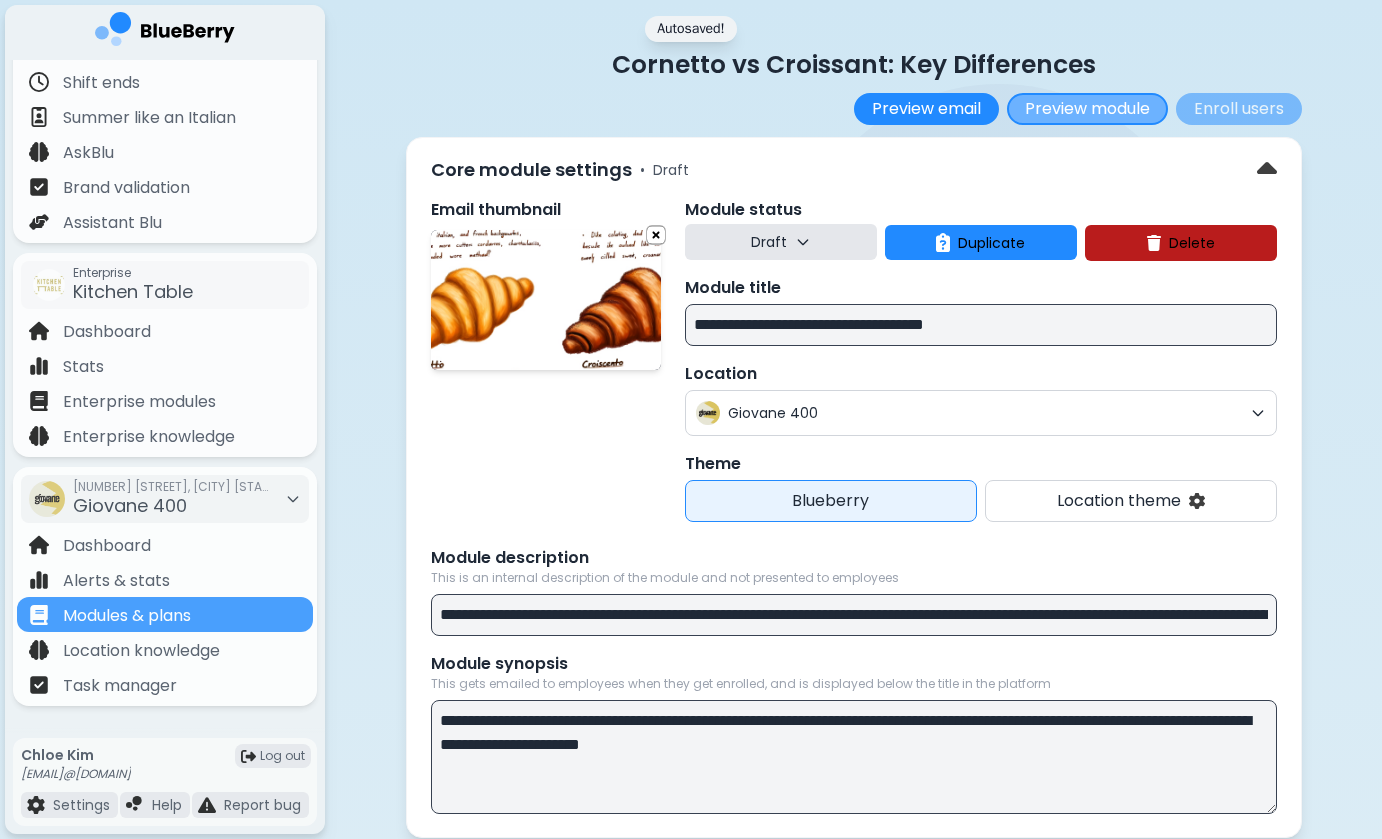 click on "Preview module" at bounding box center [1087, 109] 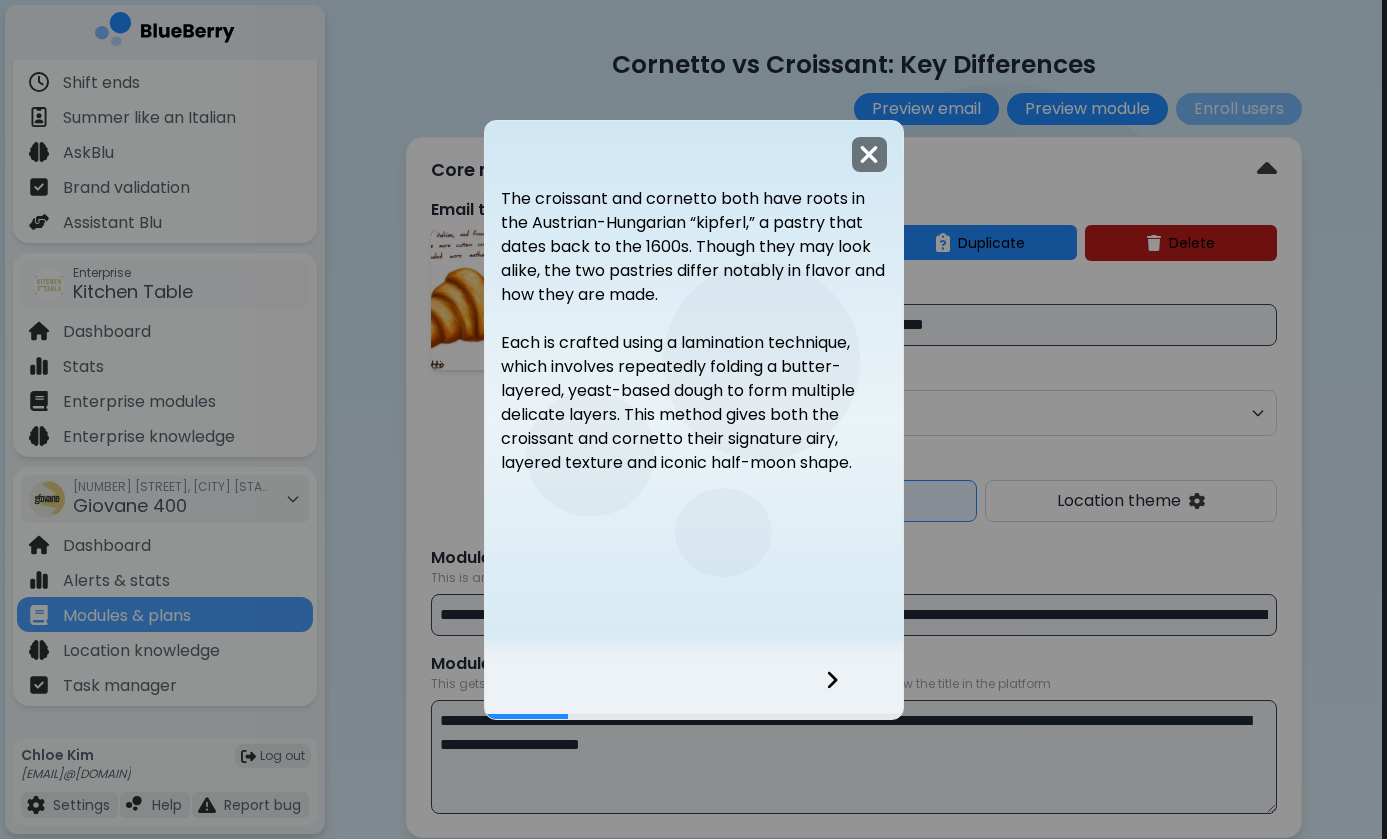 click at bounding box center (869, 154) 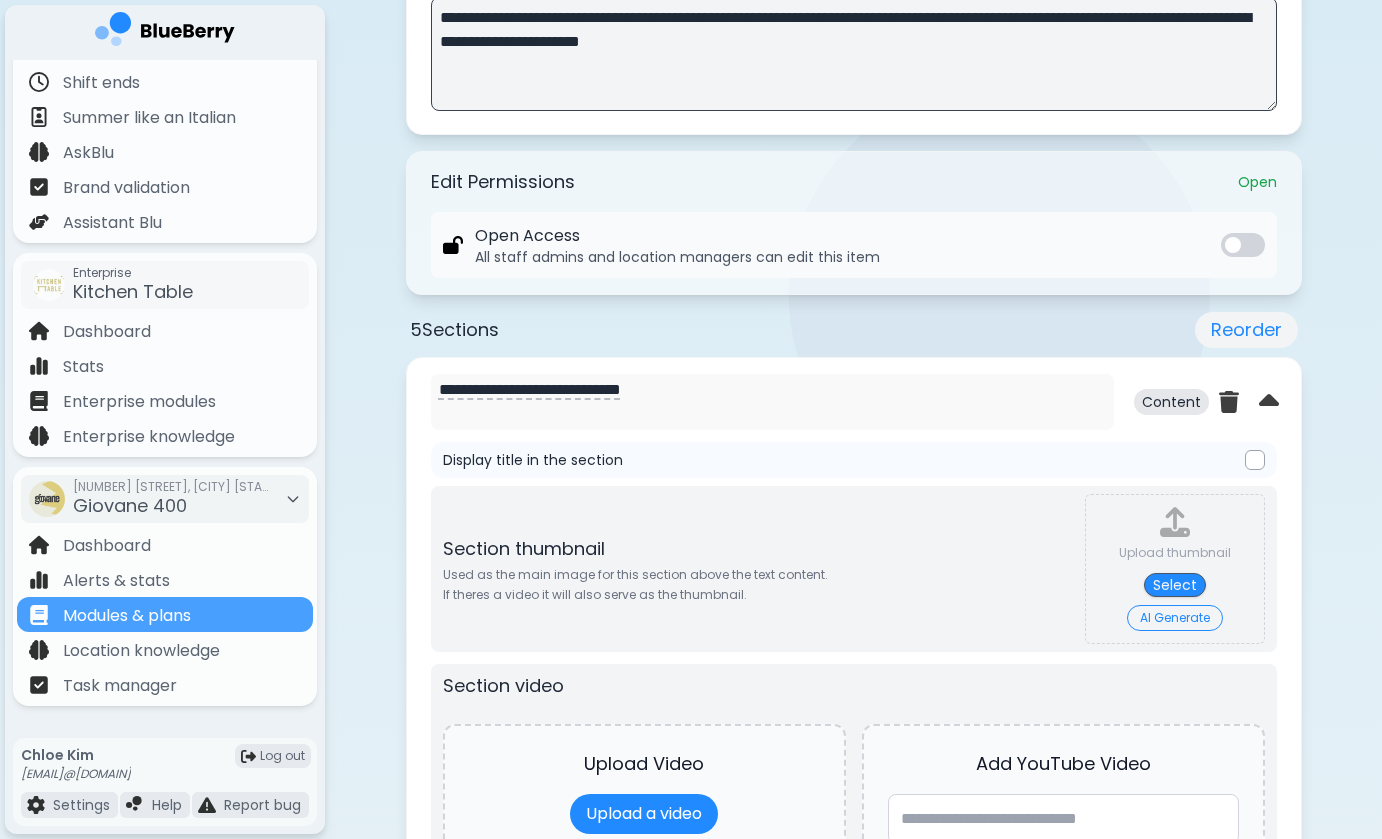 scroll, scrollTop: 790, scrollLeft: 0, axis: vertical 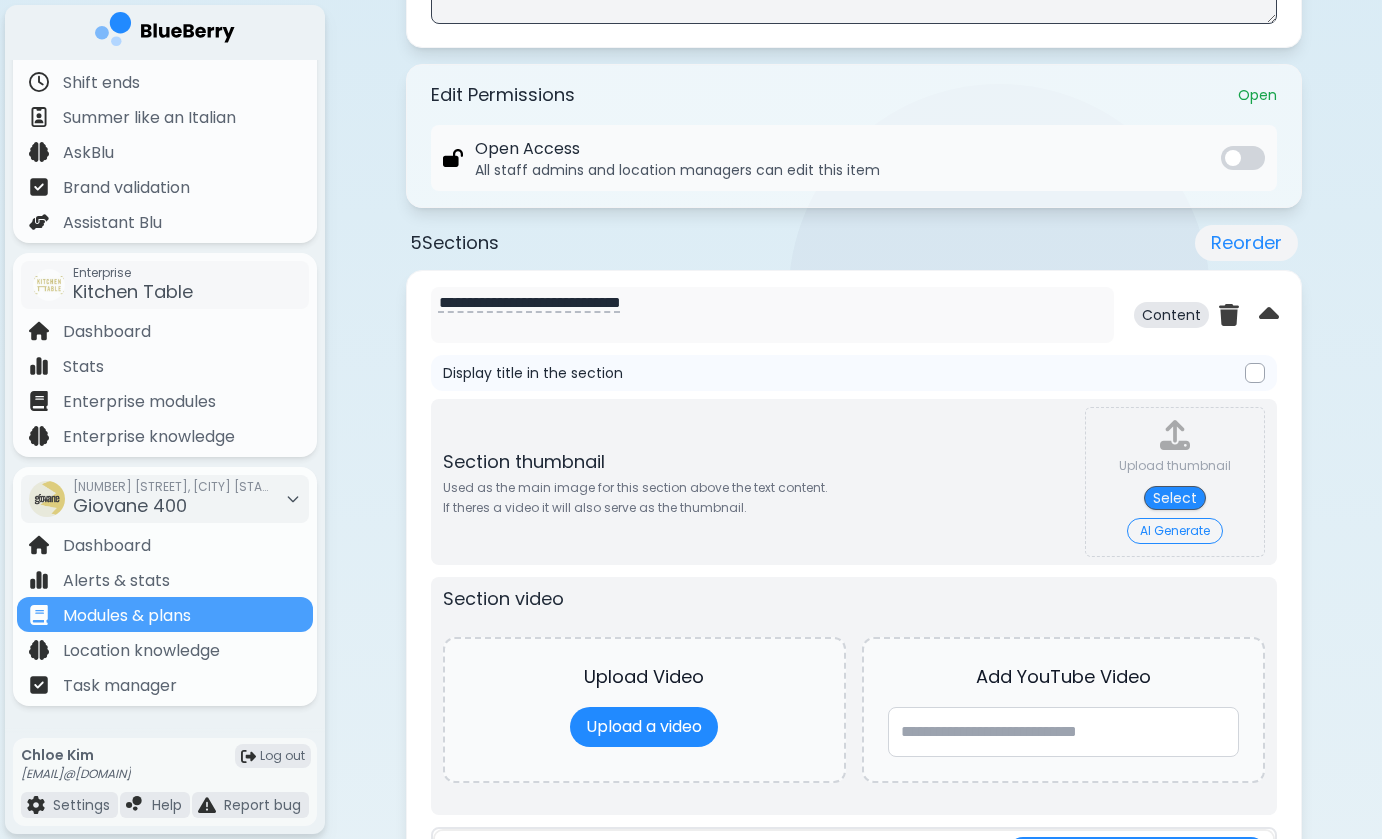 click on "AI Generate" at bounding box center [1175, 531] 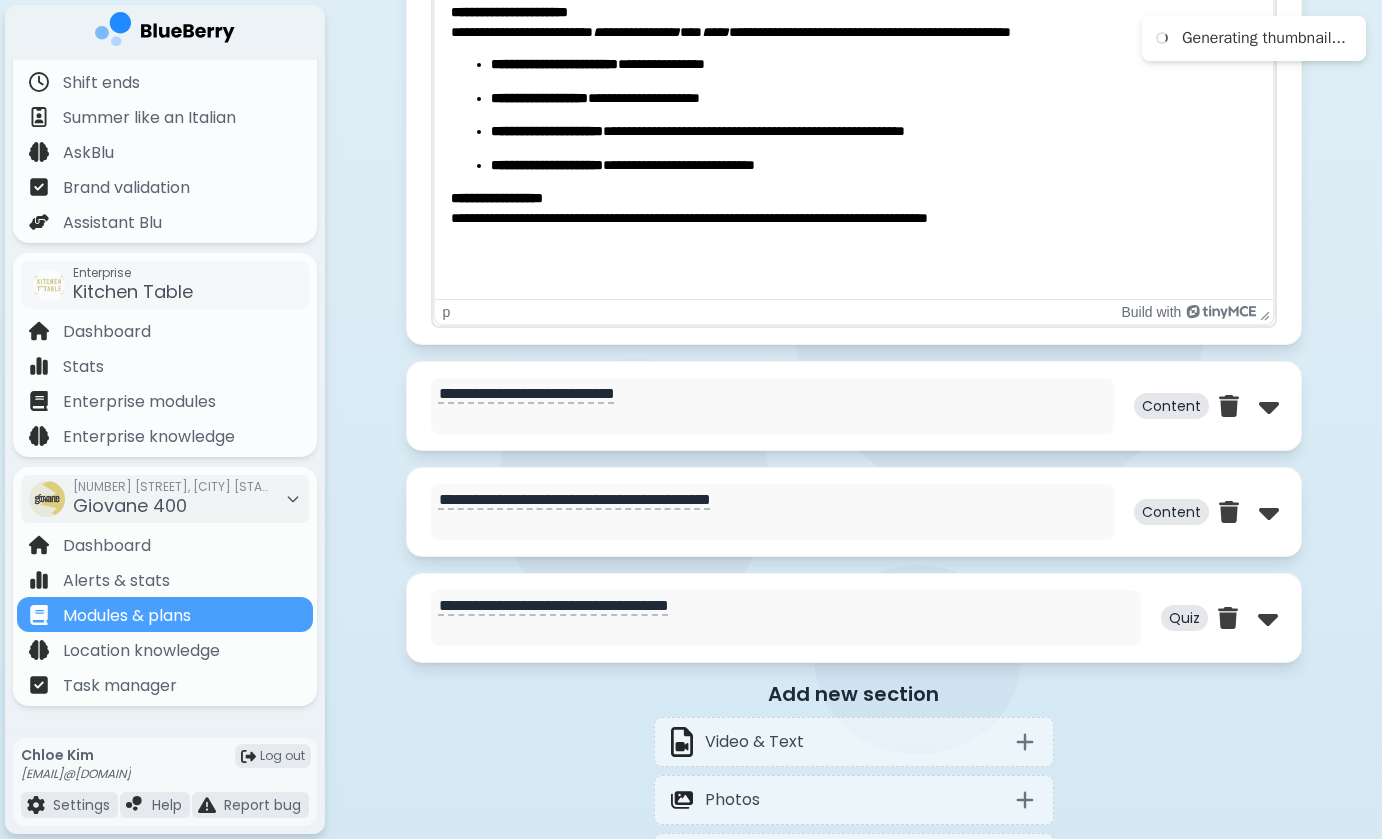 scroll, scrollTop: 2925, scrollLeft: 0, axis: vertical 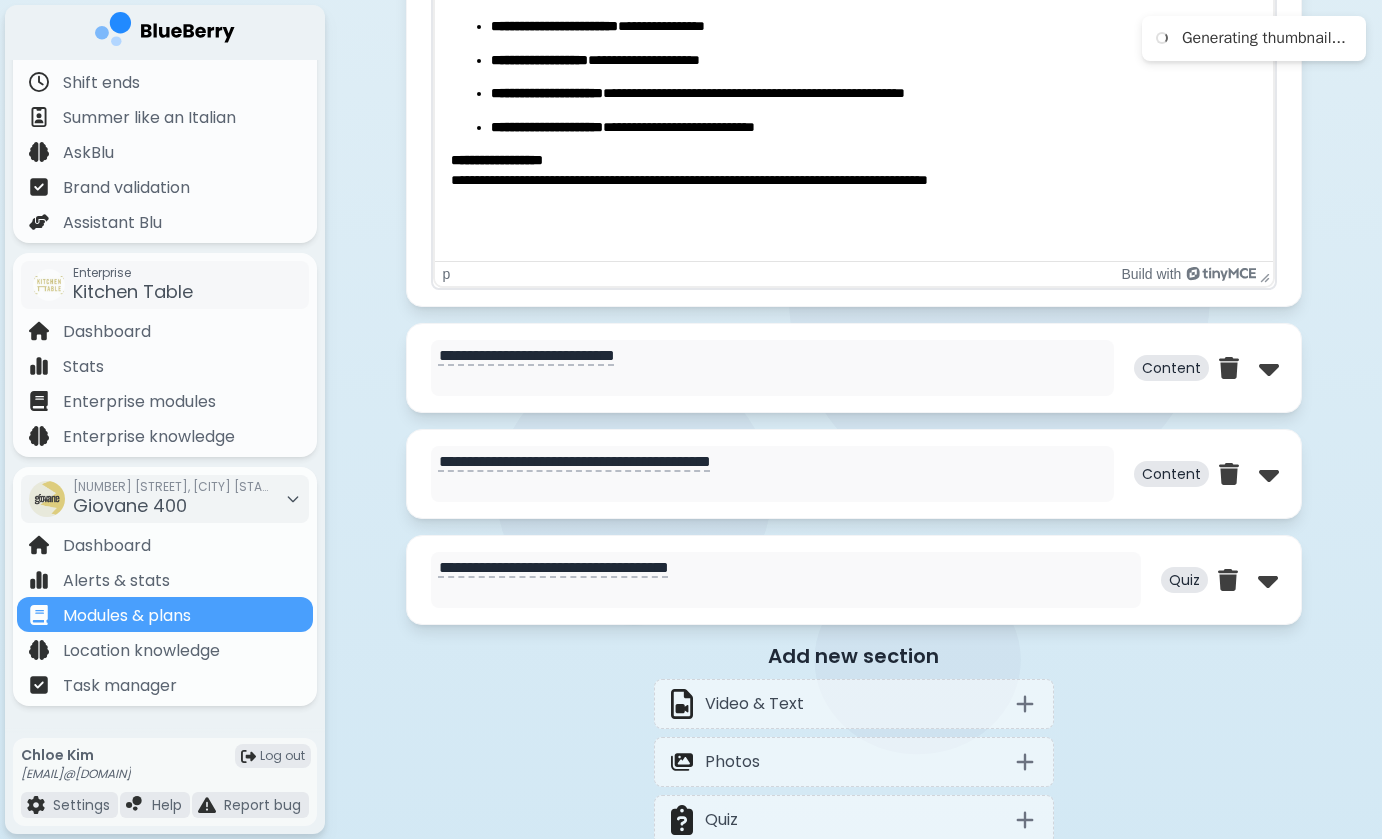 click on "**********" at bounding box center (854, 368) 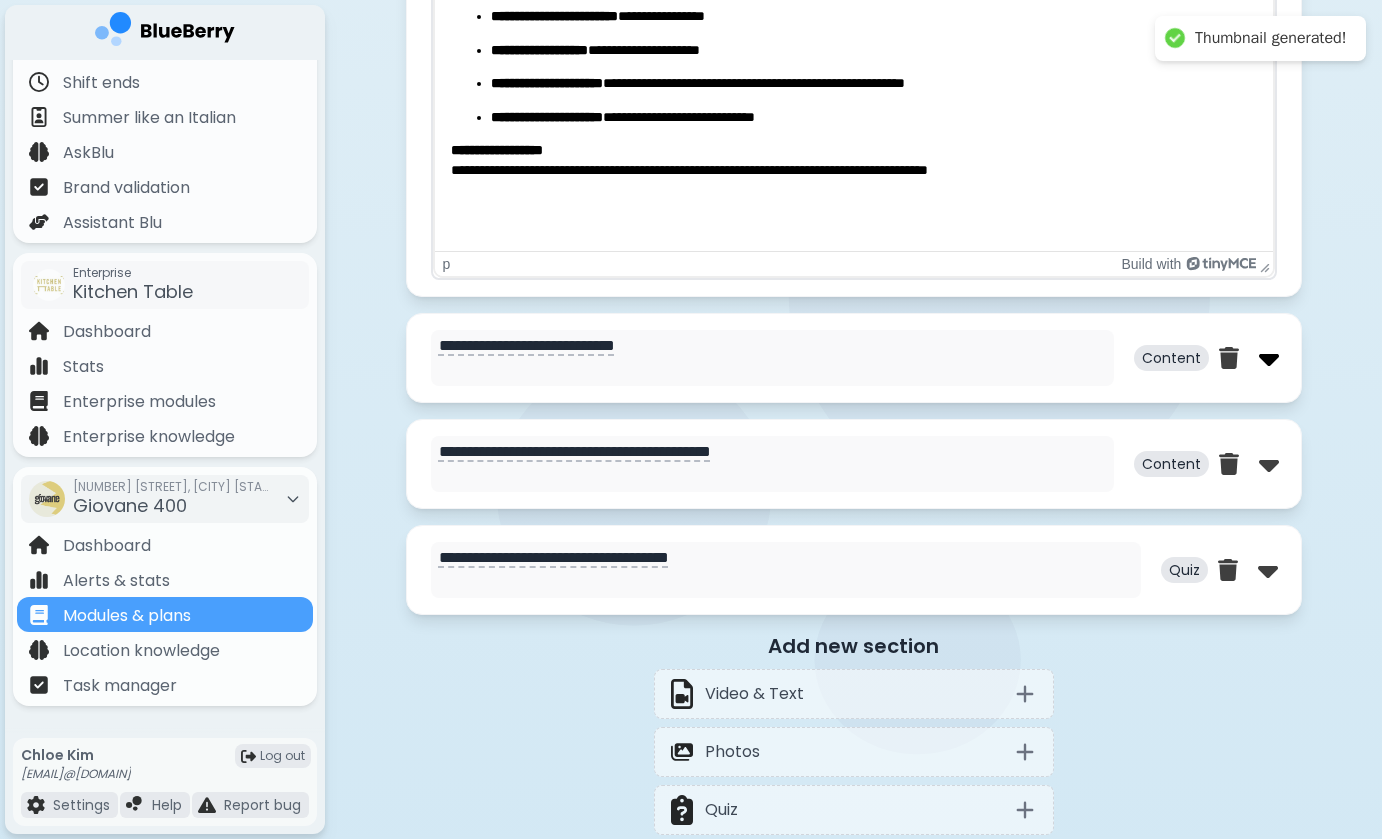 click at bounding box center [1269, 358] 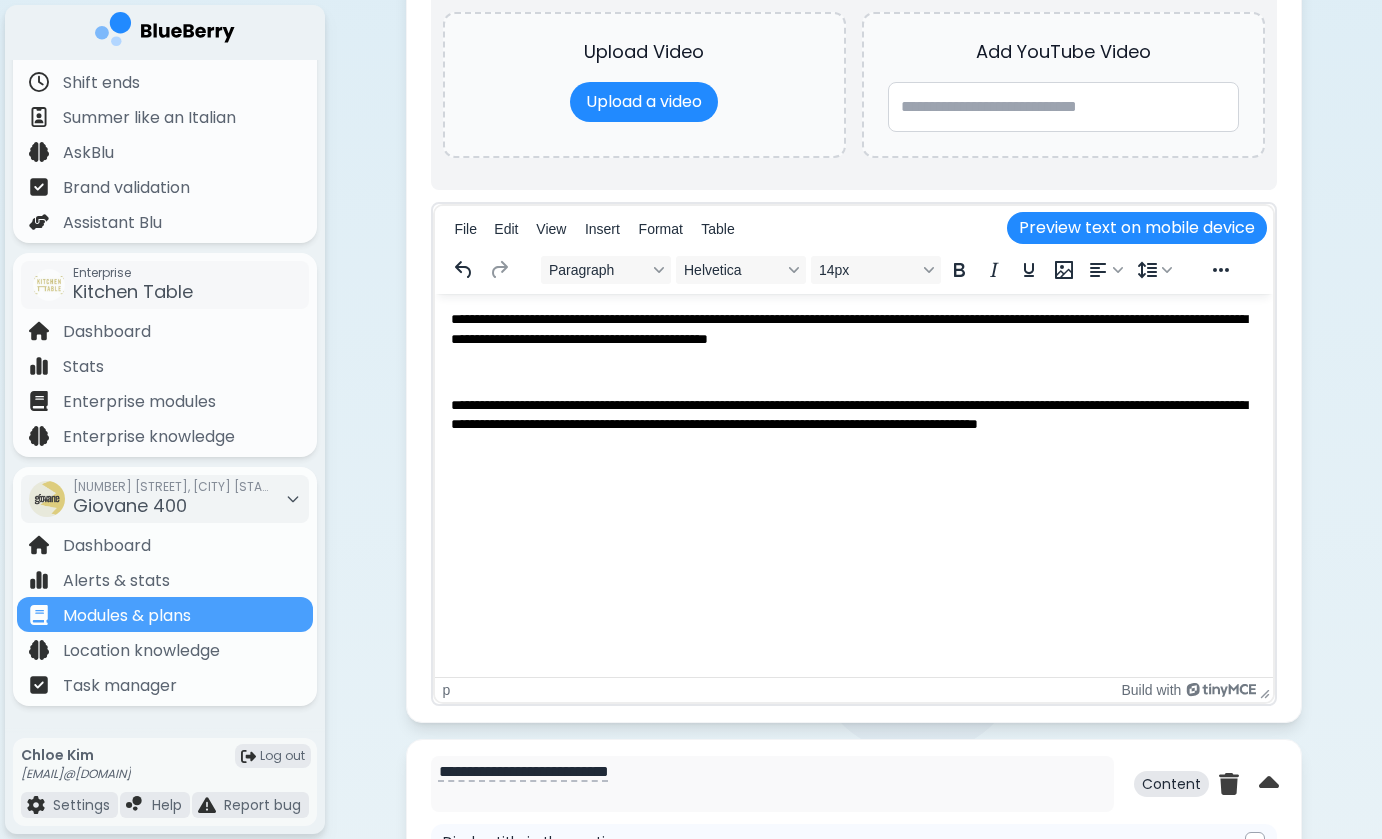 scroll, scrollTop: 654, scrollLeft: 0, axis: vertical 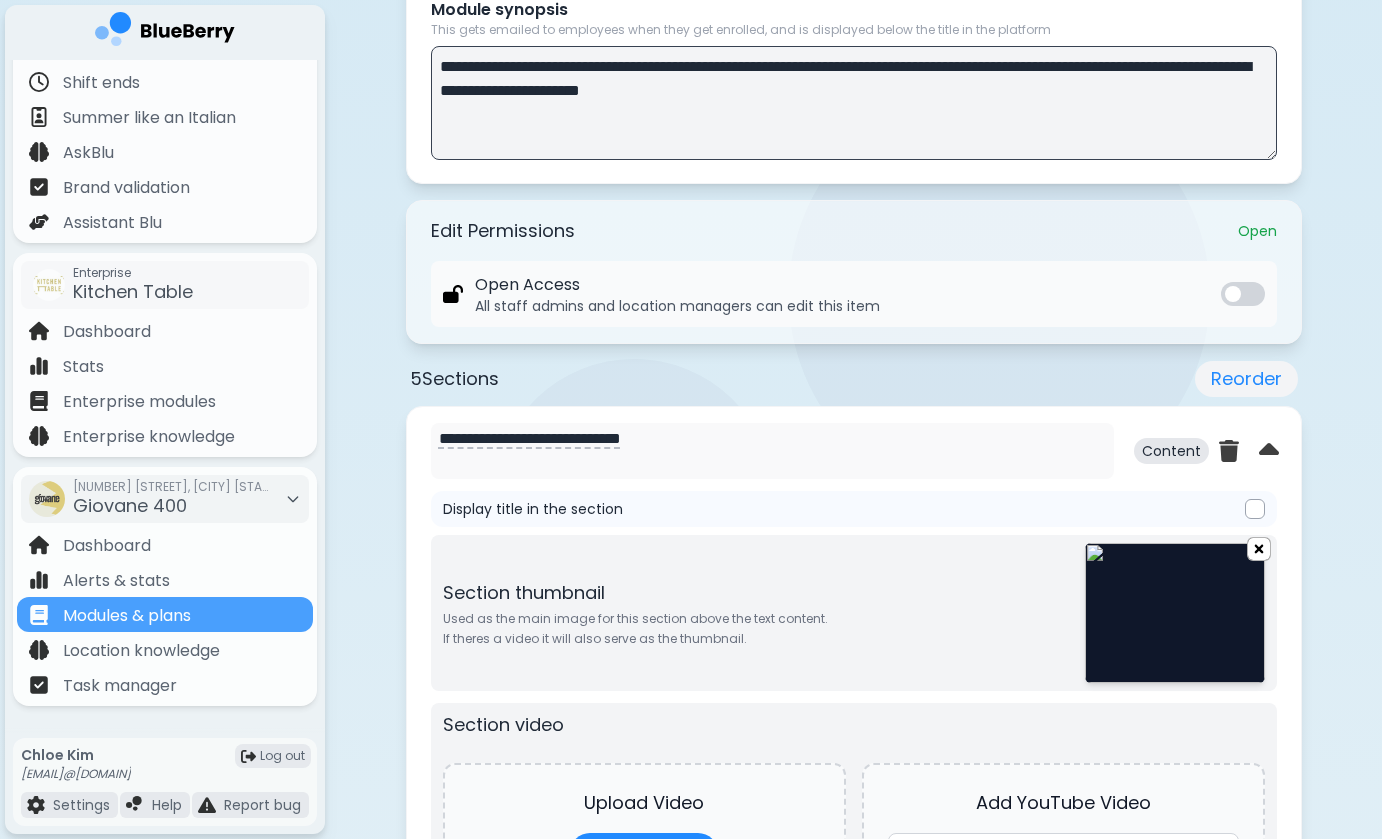 click at bounding box center (1259, 548) 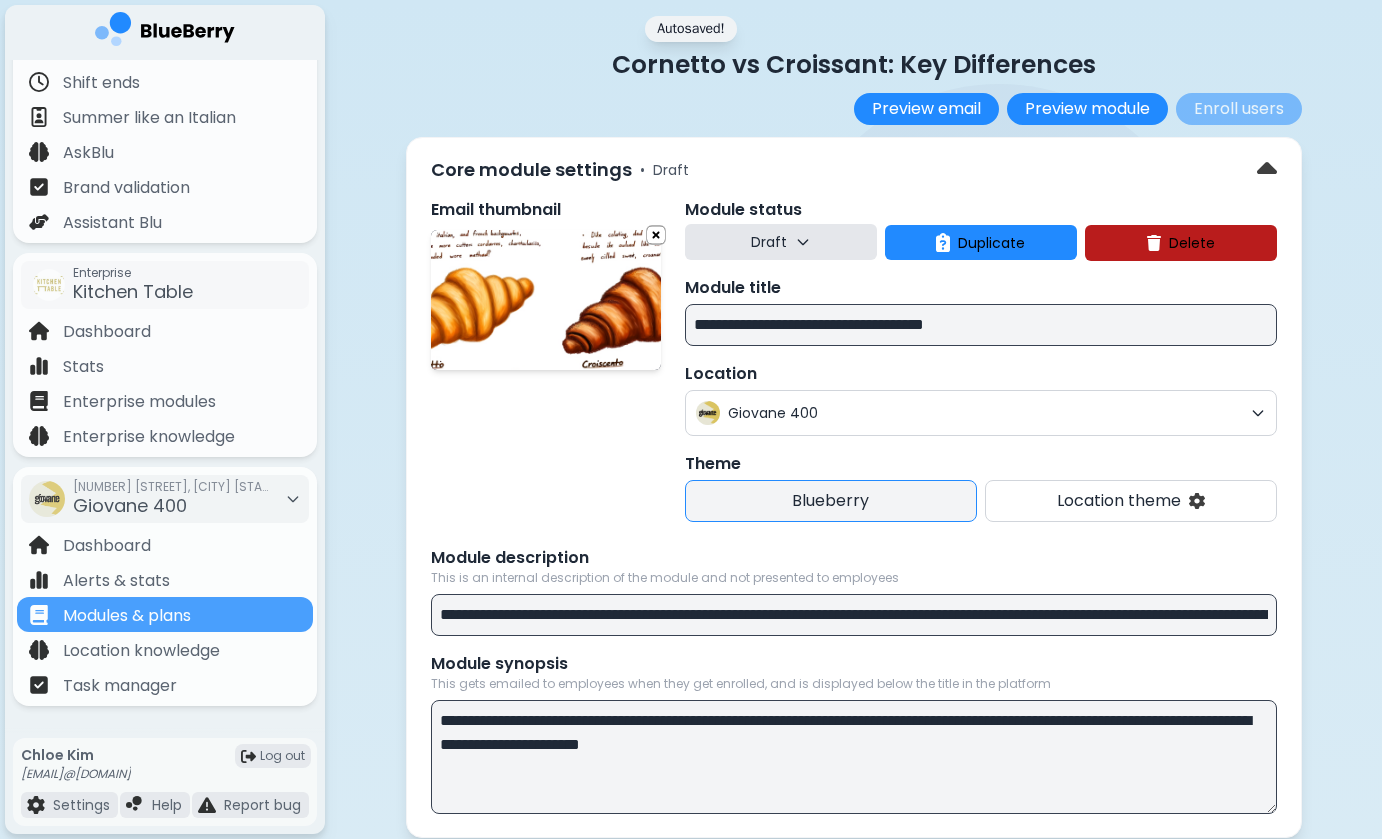 scroll, scrollTop: 841, scrollLeft: 0, axis: vertical 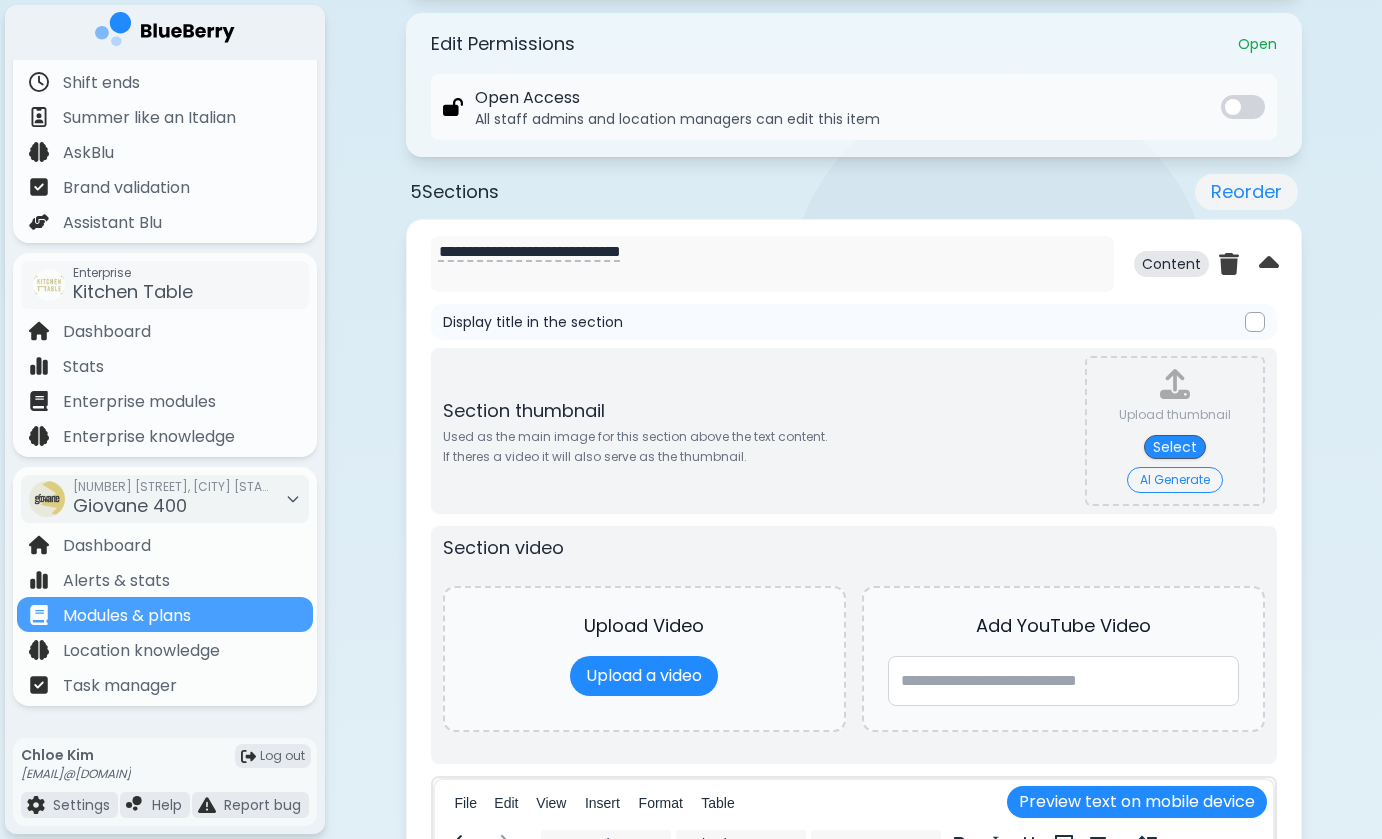 click on "AI Generate" at bounding box center (1175, 480) 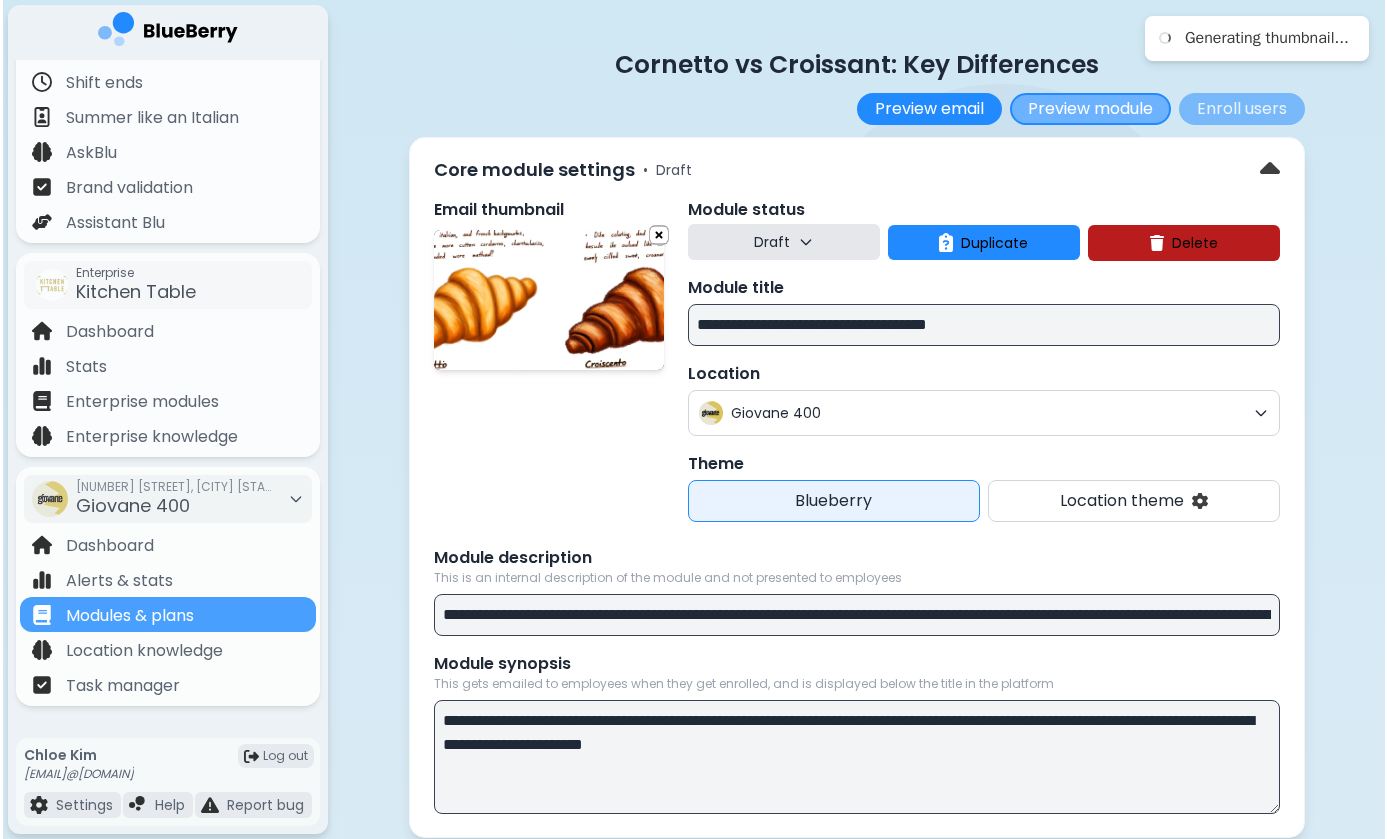 scroll, scrollTop: 0, scrollLeft: 0, axis: both 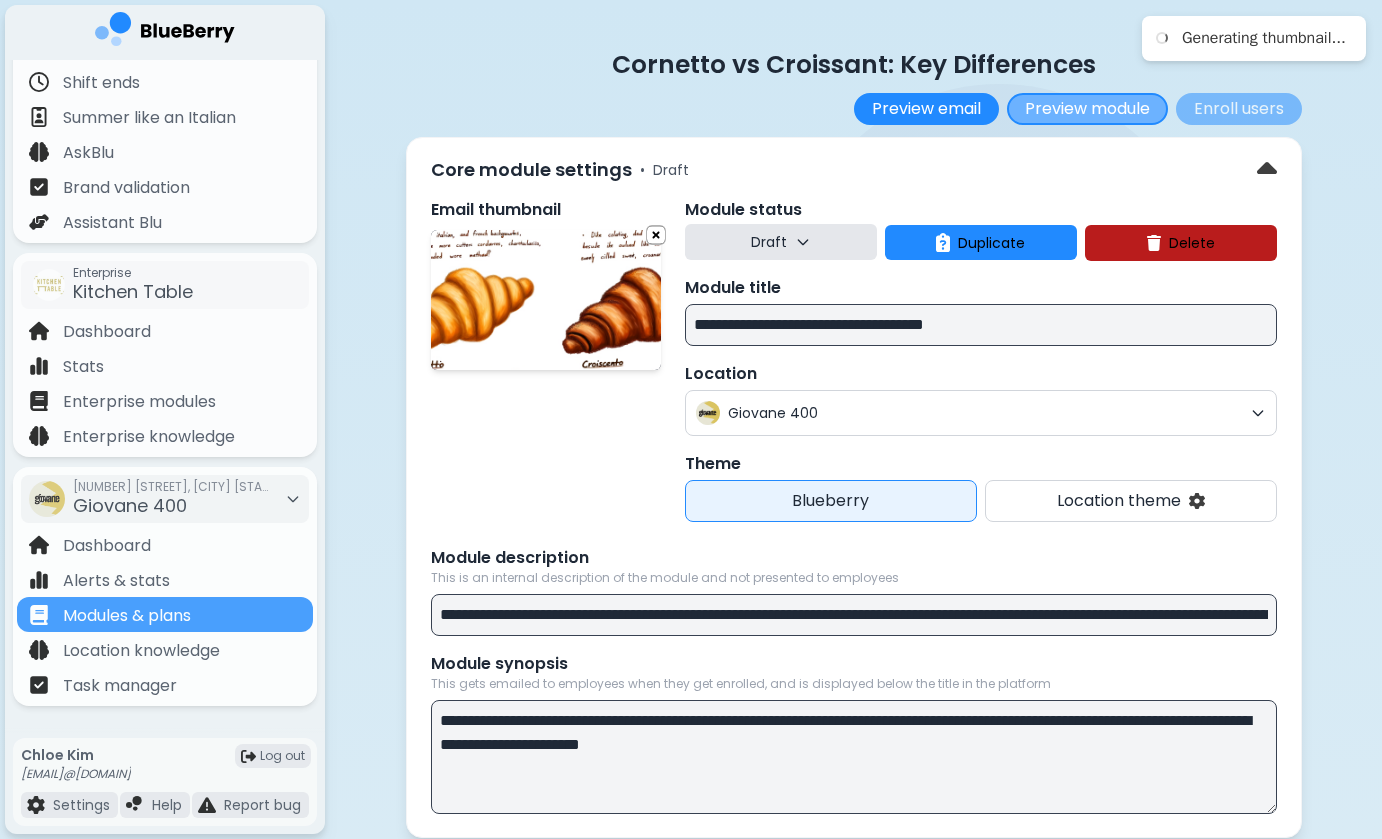 click on "Preview module" at bounding box center (1087, 109) 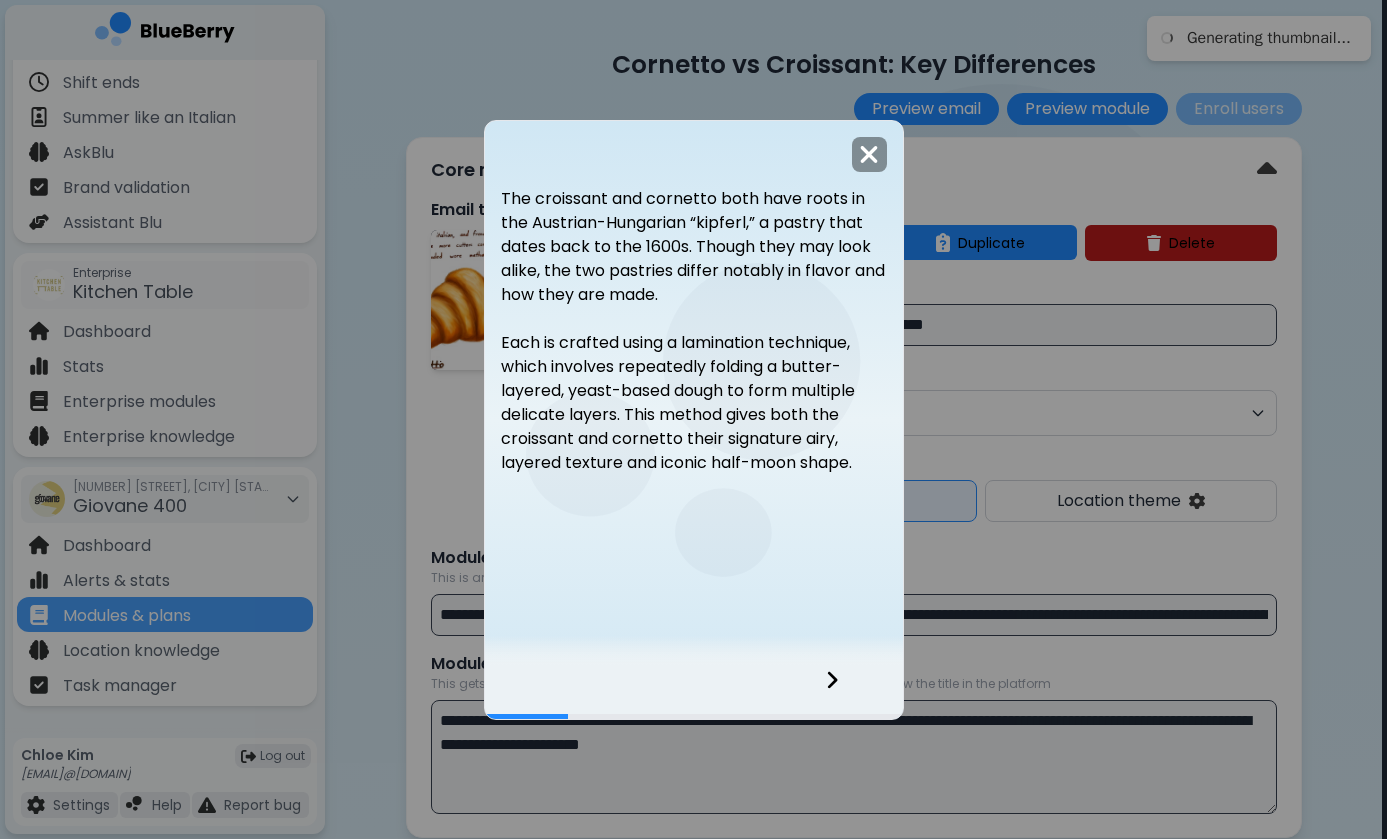 click 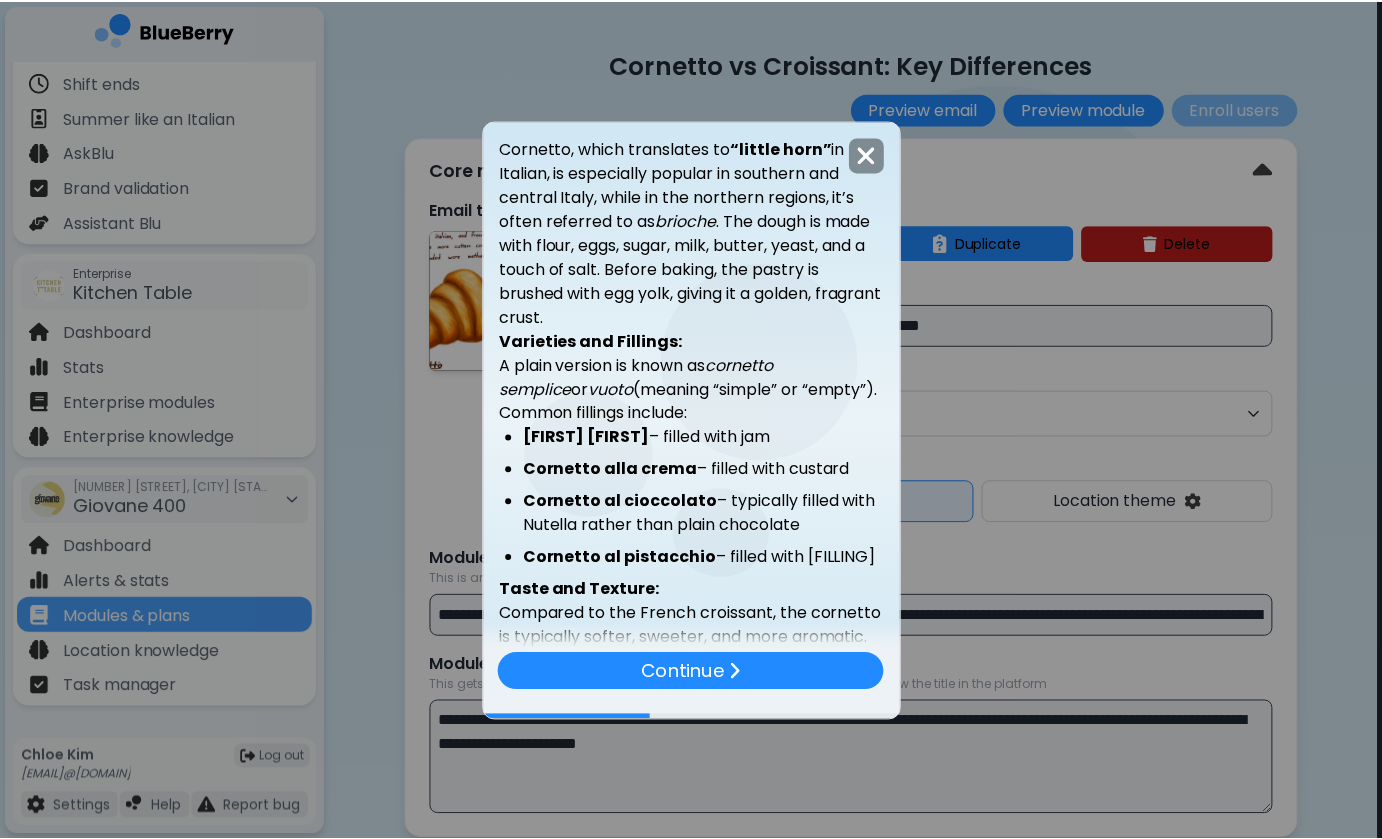 scroll, scrollTop: 0, scrollLeft: 0, axis: both 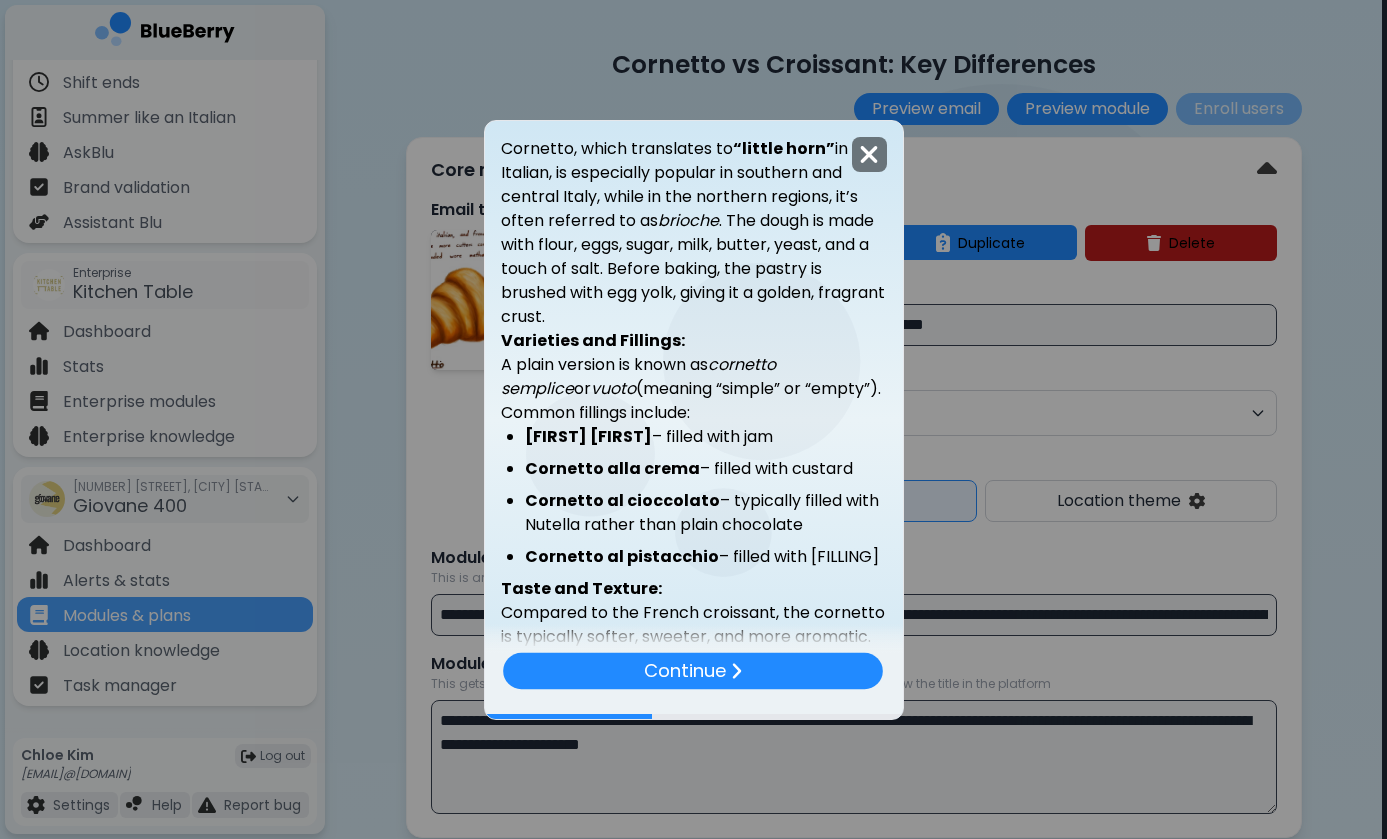 click at bounding box center (869, 154) 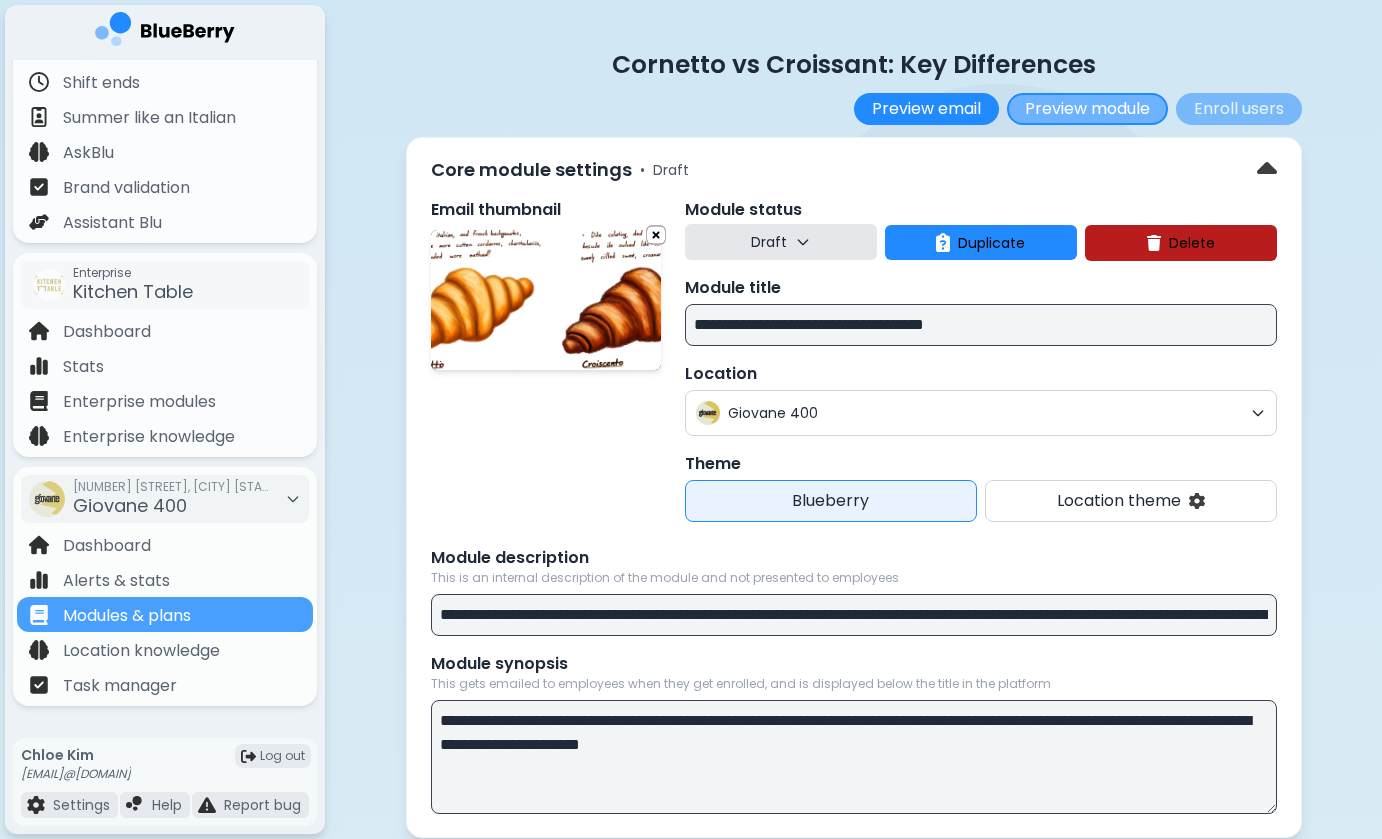 scroll, scrollTop: 0, scrollLeft: 0, axis: both 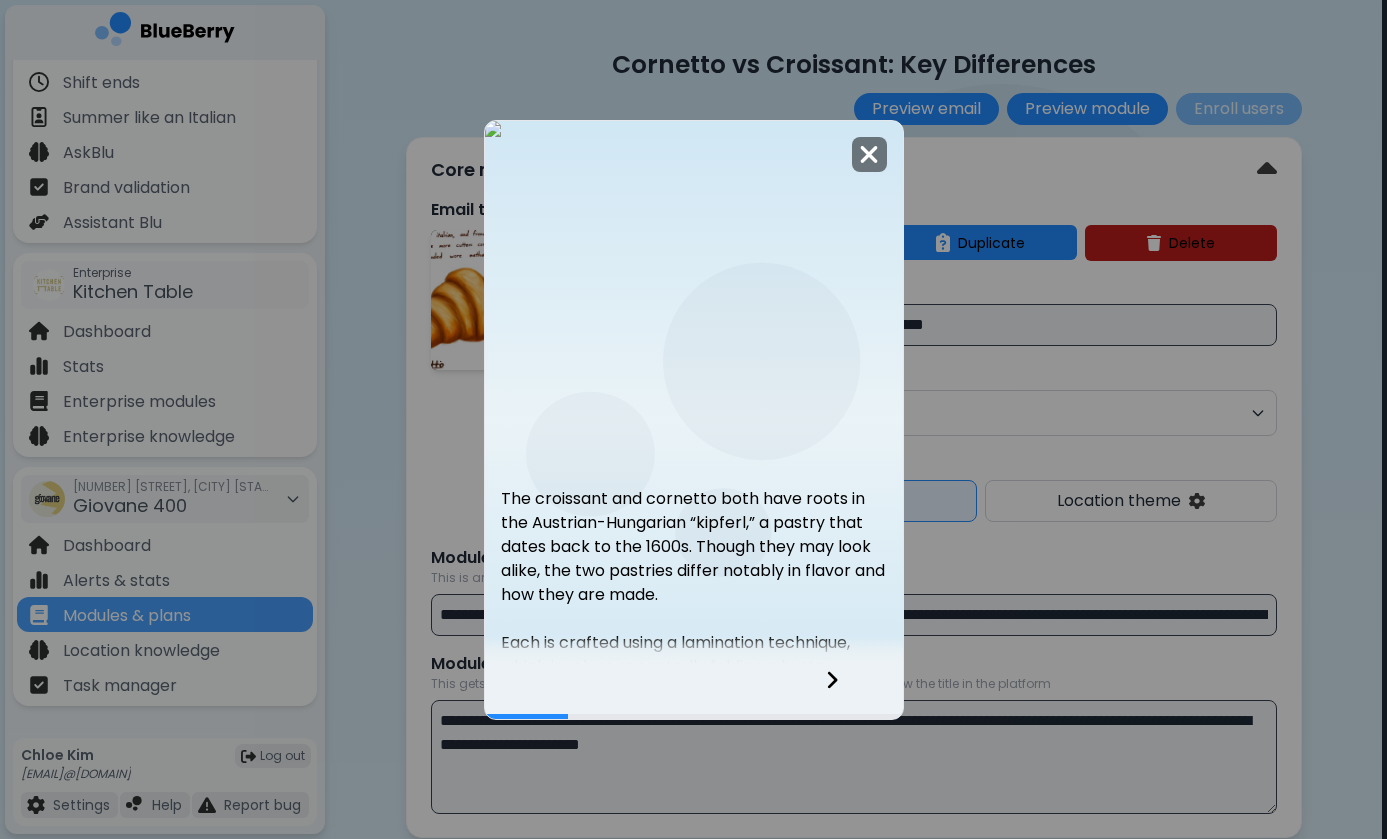 click at bounding box center [869, 154] 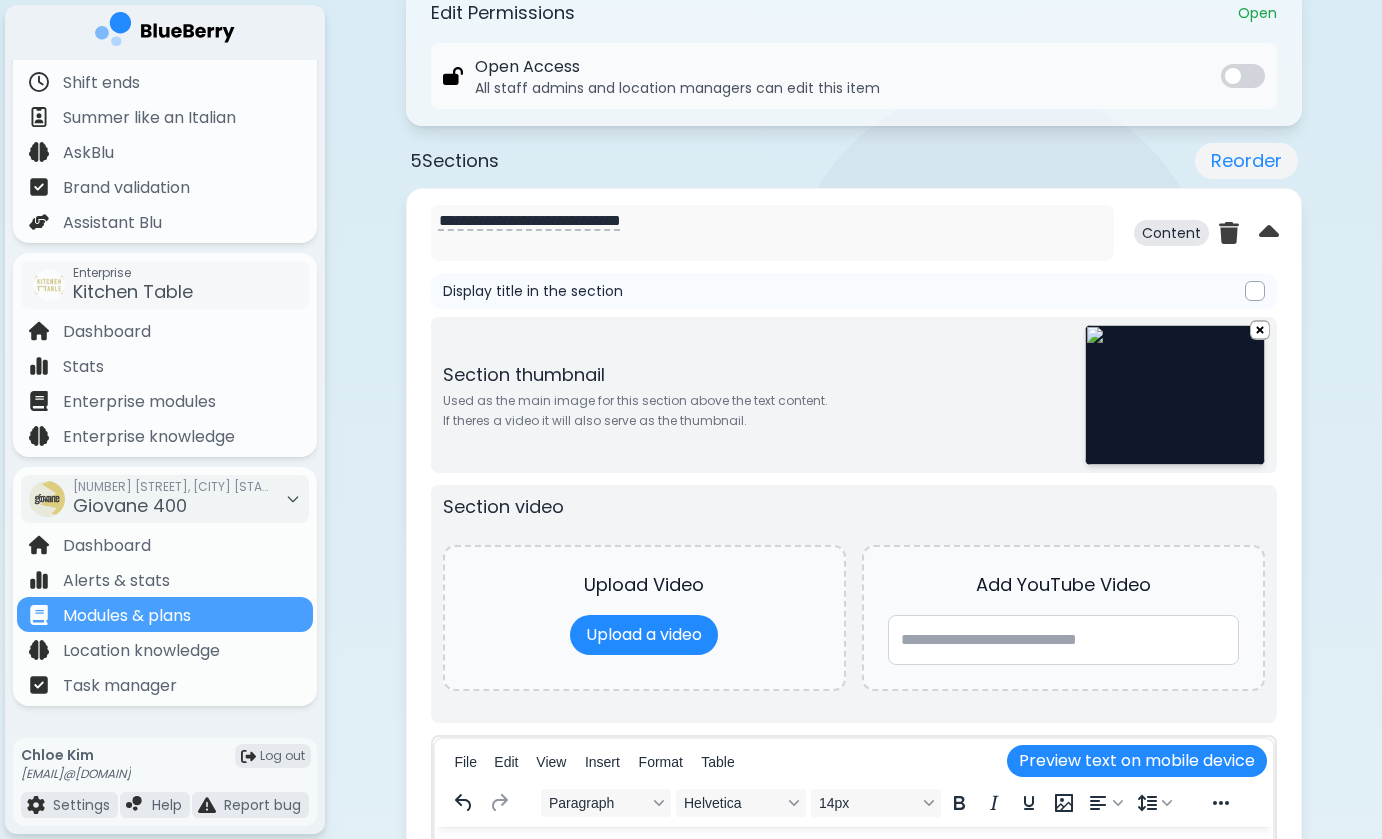 scroll, scrollTop: 876, scrollLeft: 0, axis: vertical 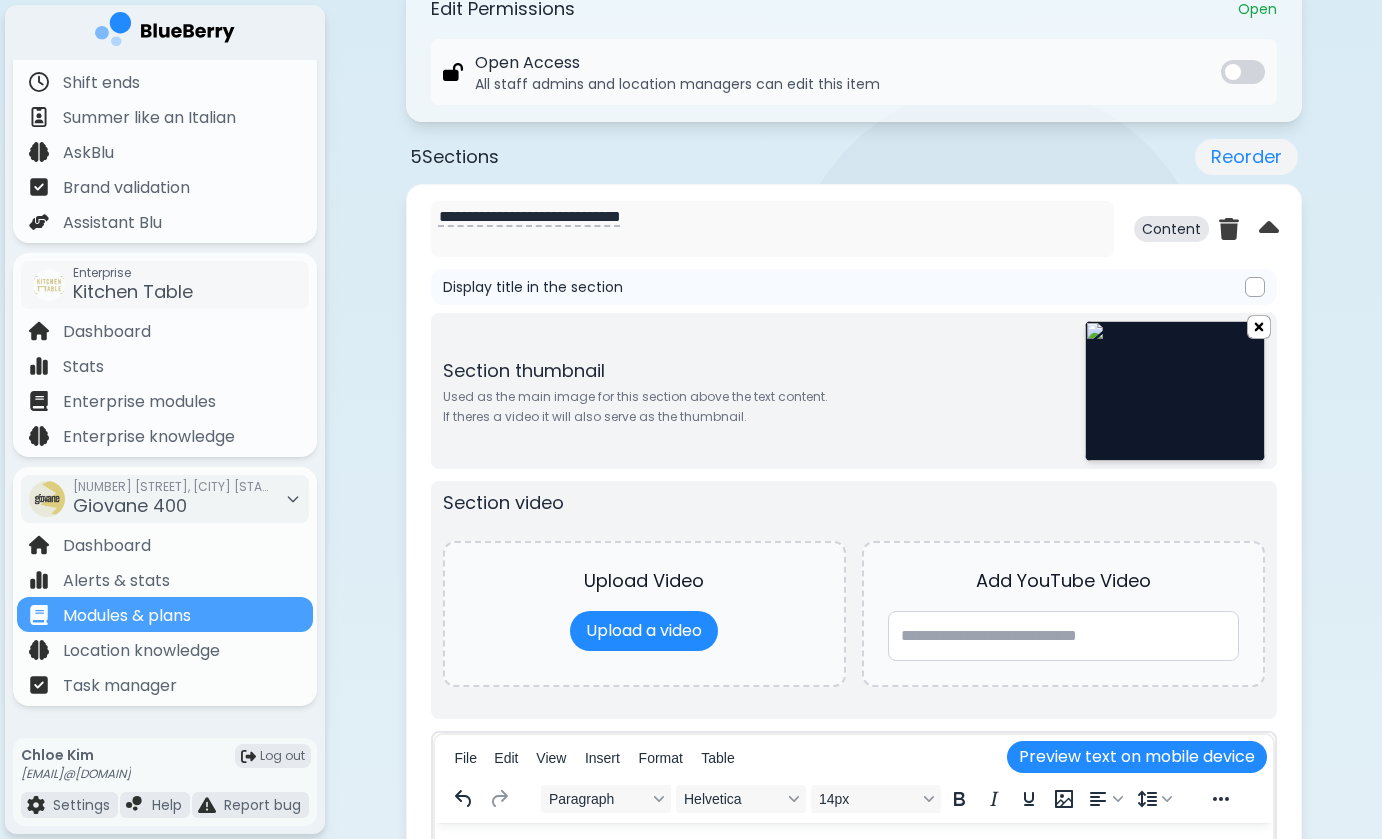click at bounding box center (1259, 326) 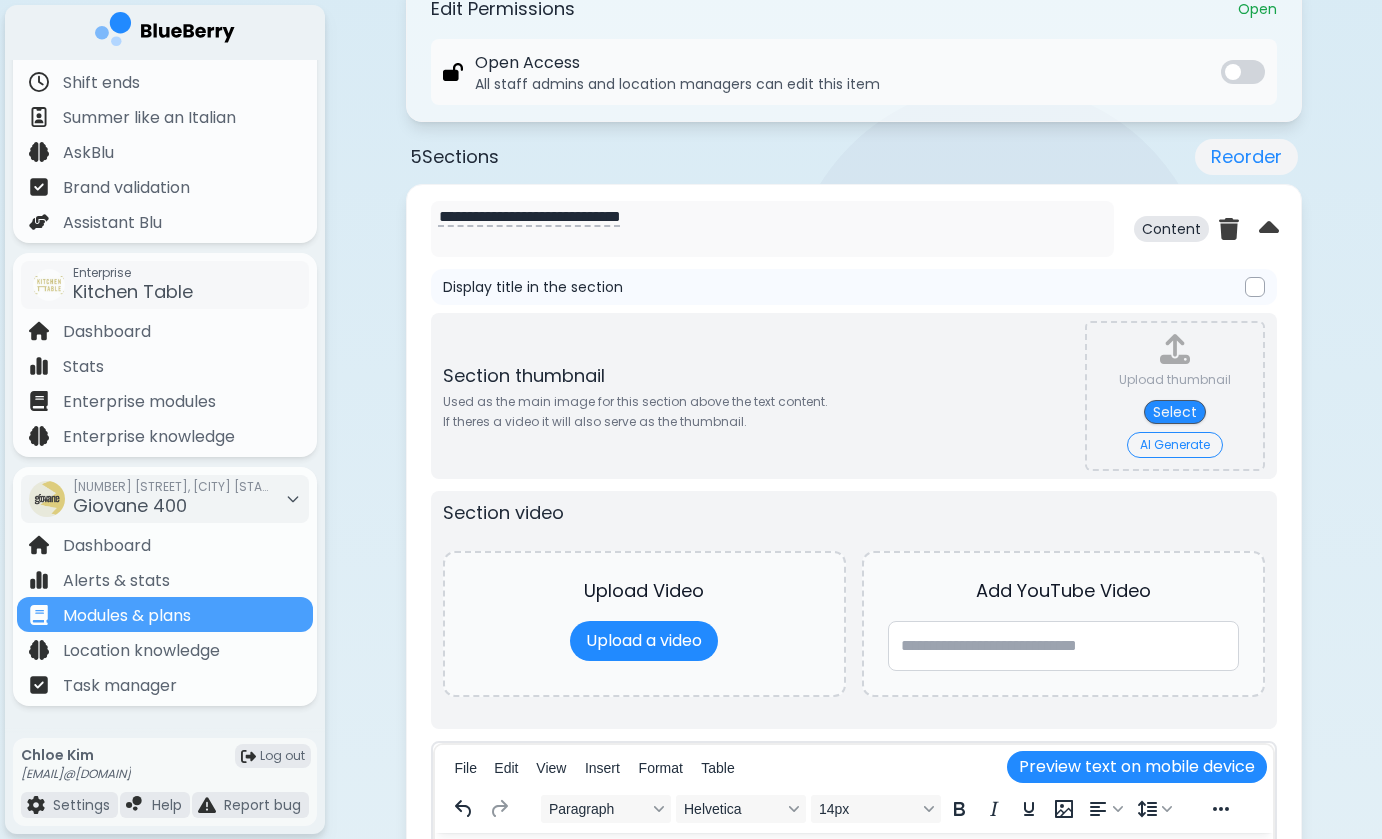 click on "AI Generate" at bounding box center [1175, 445] 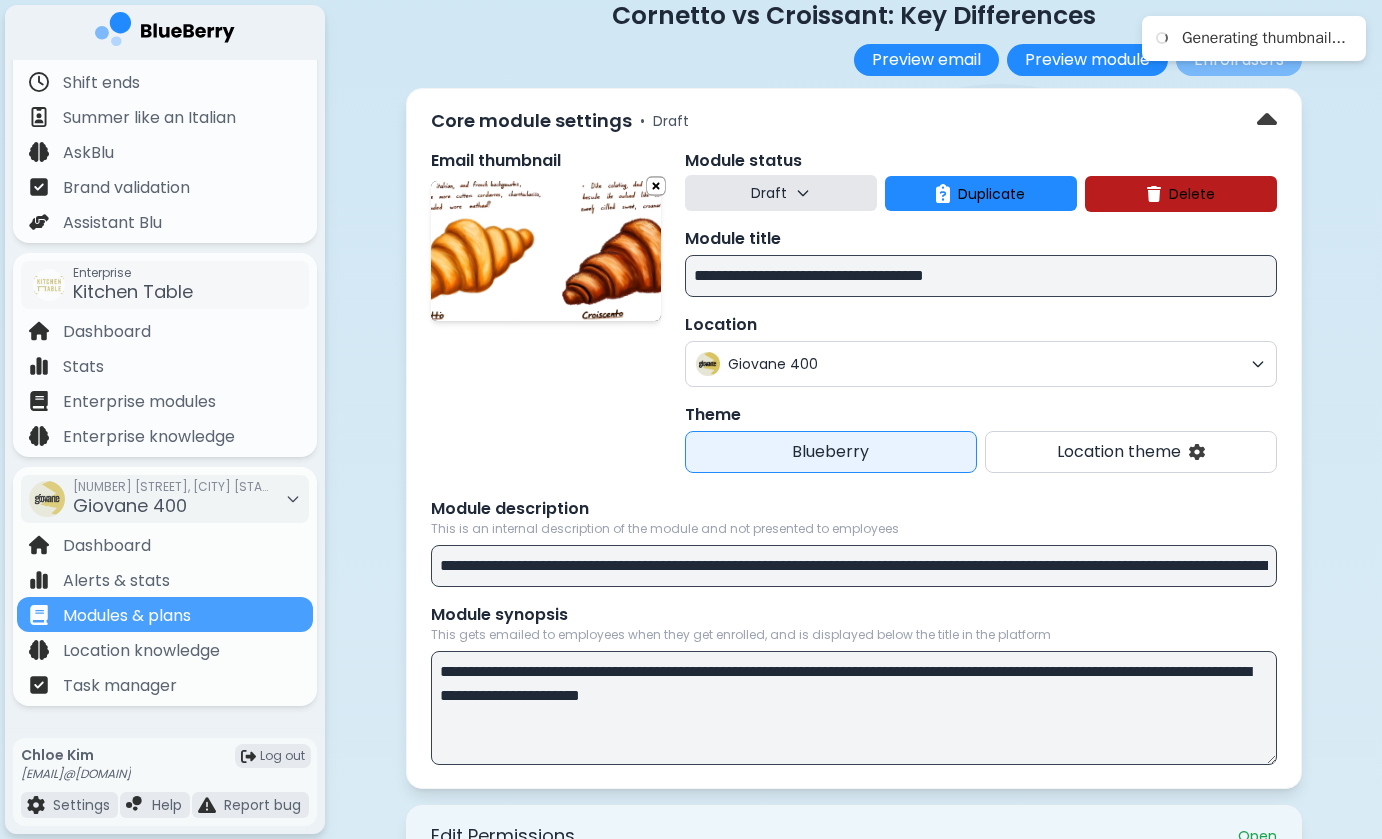 scroll, scrollTop: 41, scrollLeft: 0, axis: vertical 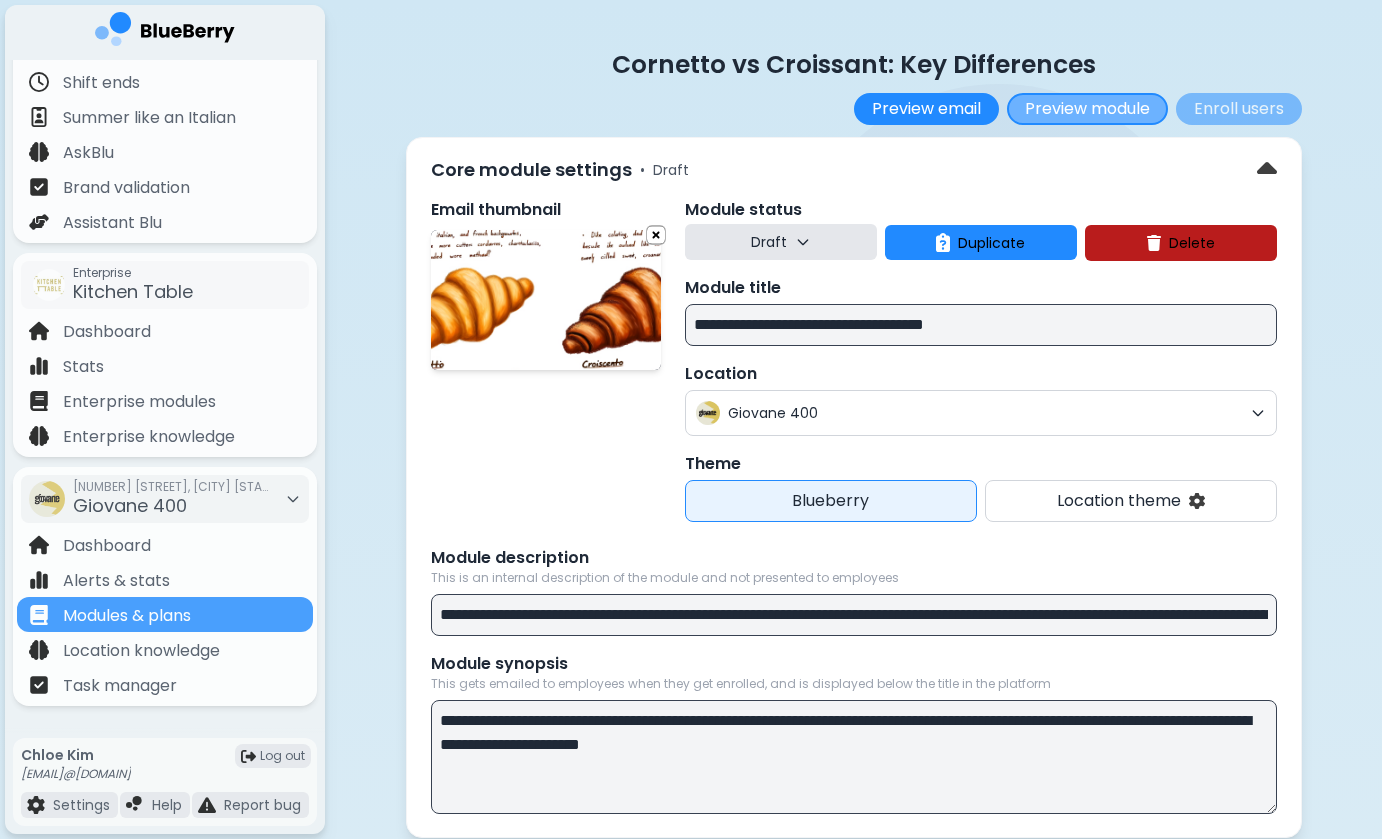 click on "Preview module" at bounding box center (1087, 109) 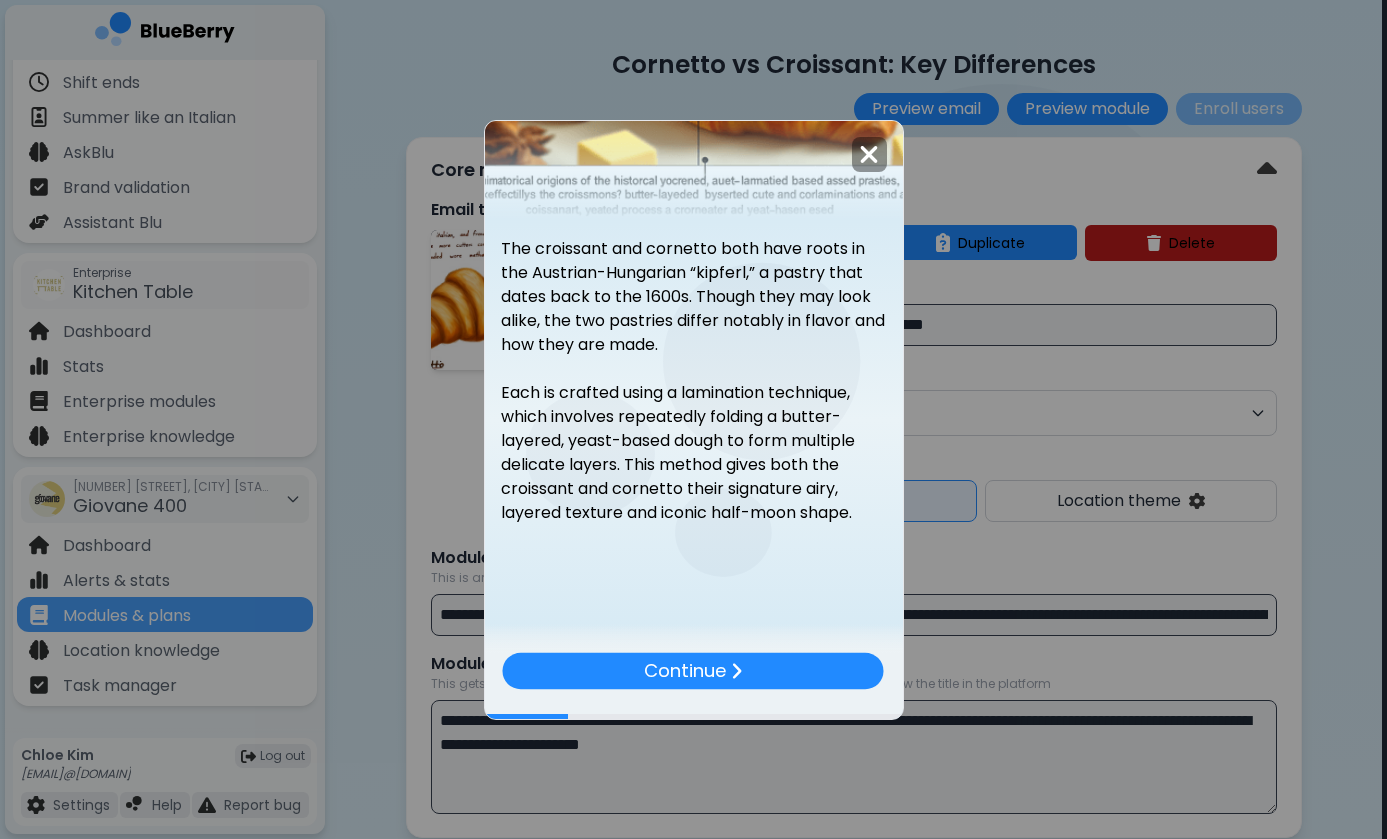 scroll, scrollTop: 250, scrollLeft: 0, axis: vertical 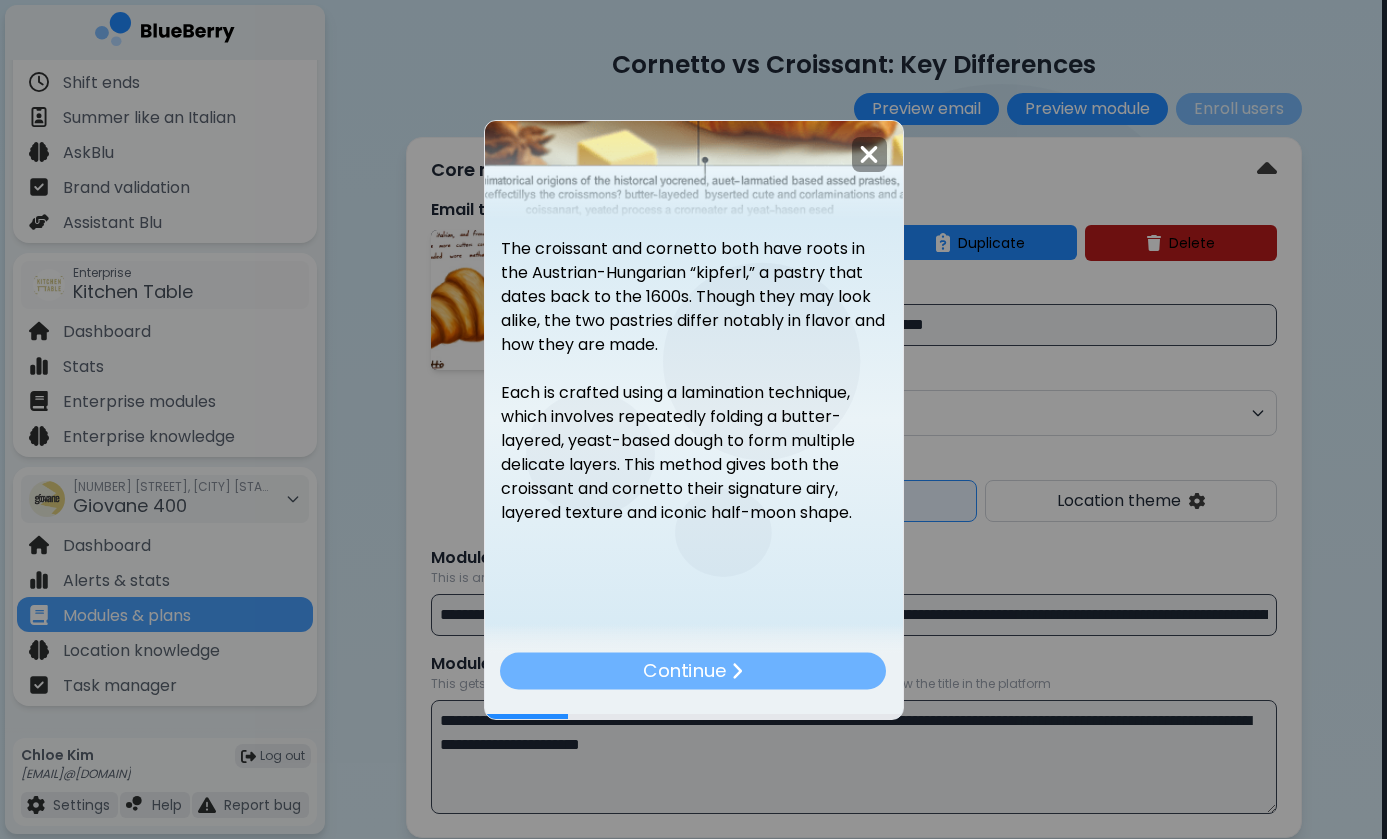 click at bounding box center (737, 671) 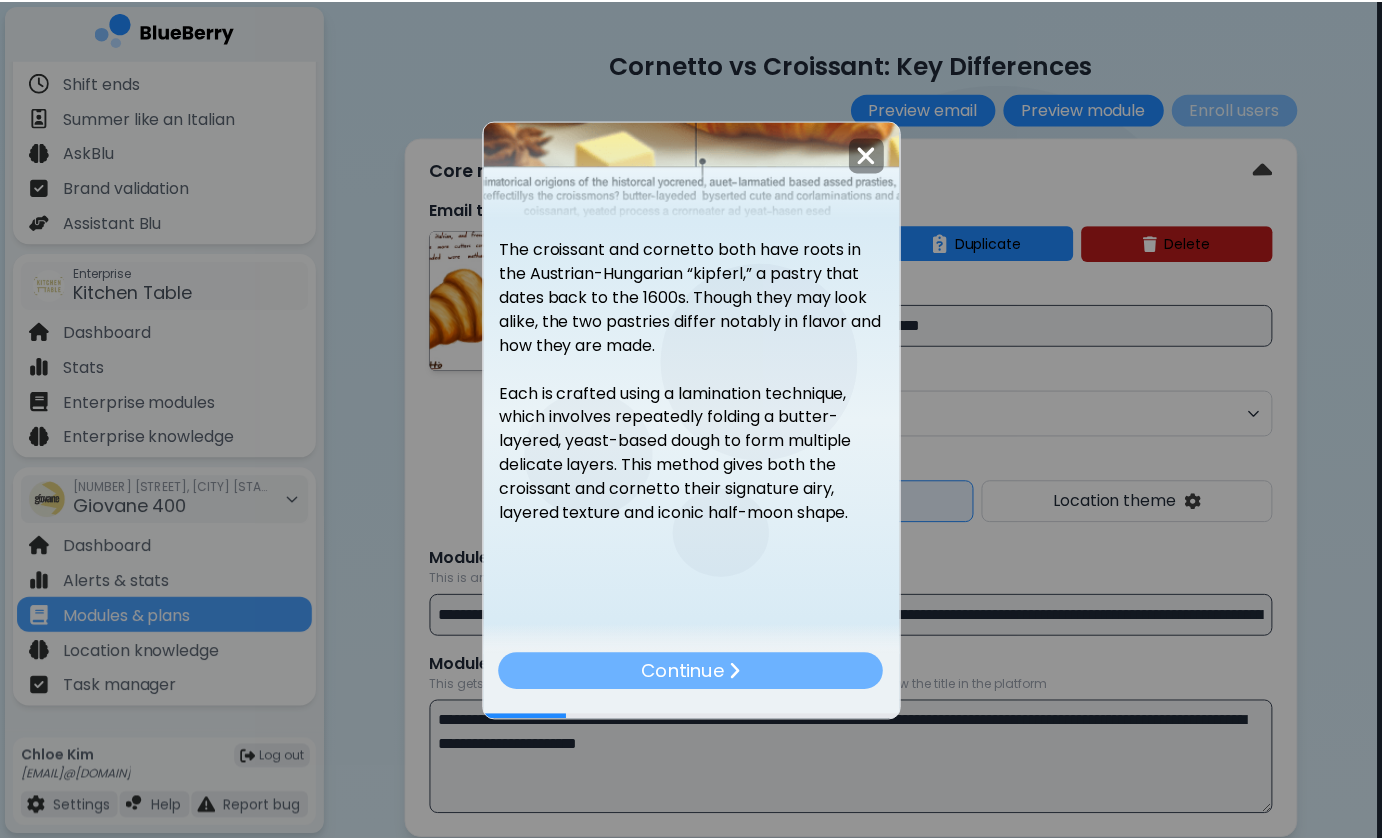 scroll, scrollTop: 0, scrollLeft: 0, axis: both 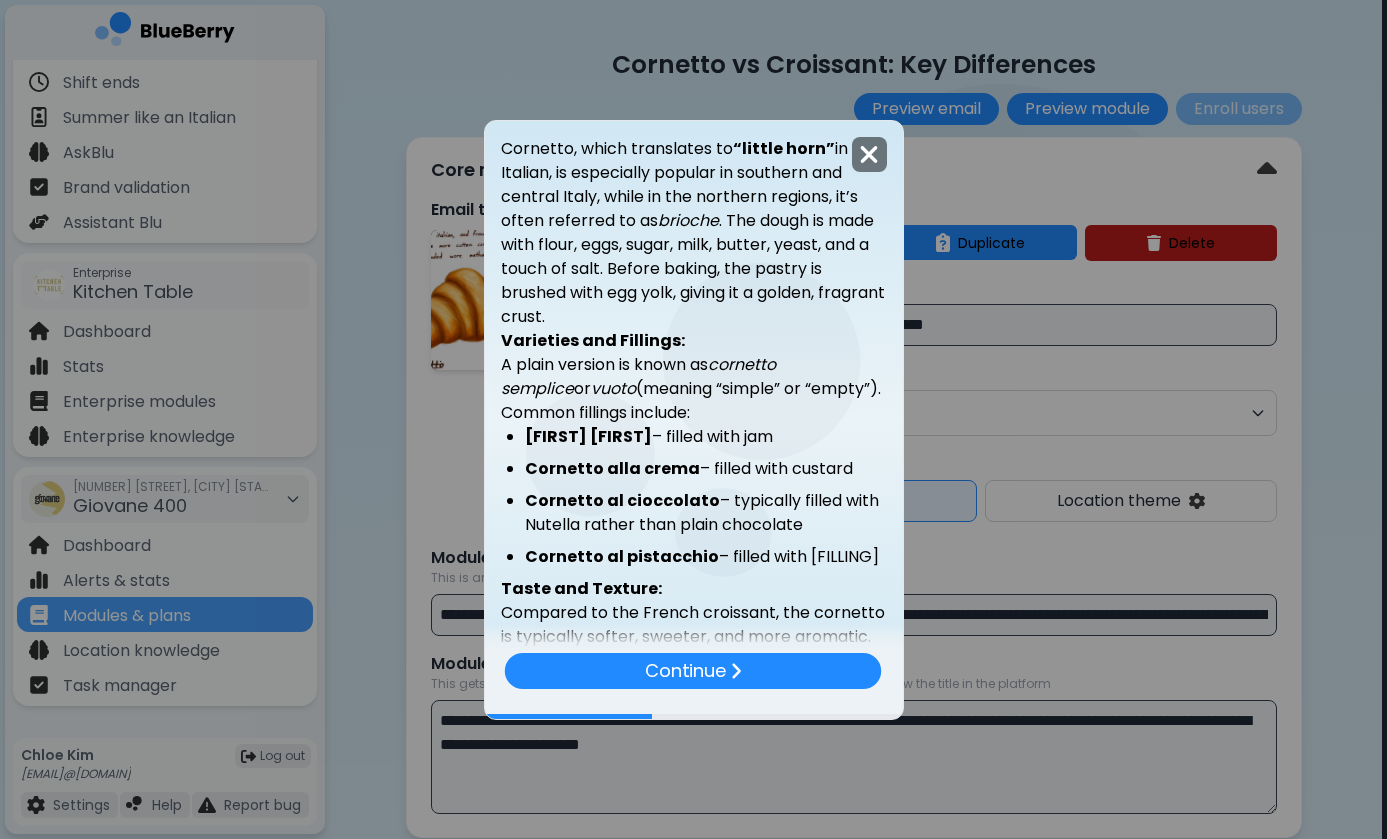 click at bounding box center [869, 154] 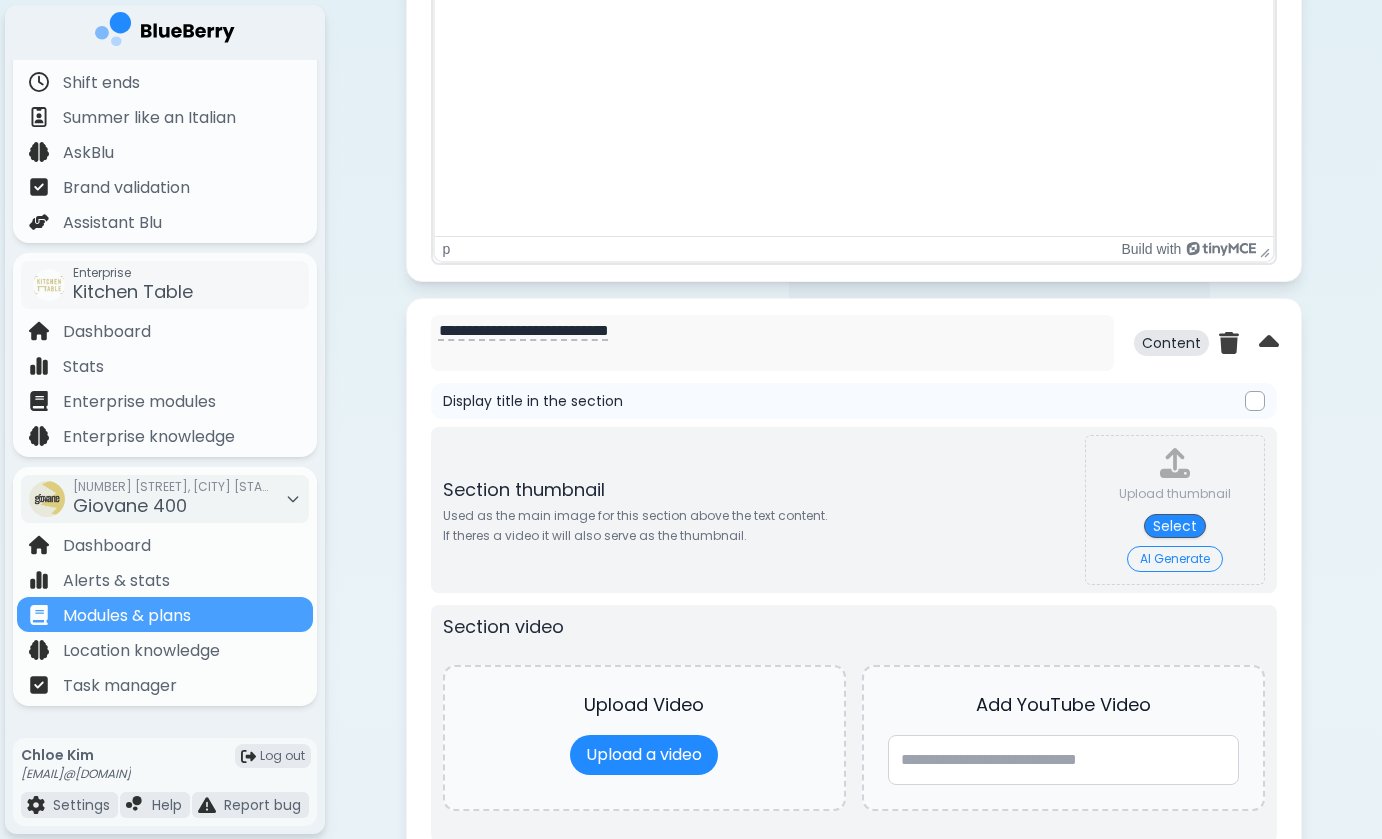 scroll, scrollTop: 1869, scrollLeft: 0, axis: vertical 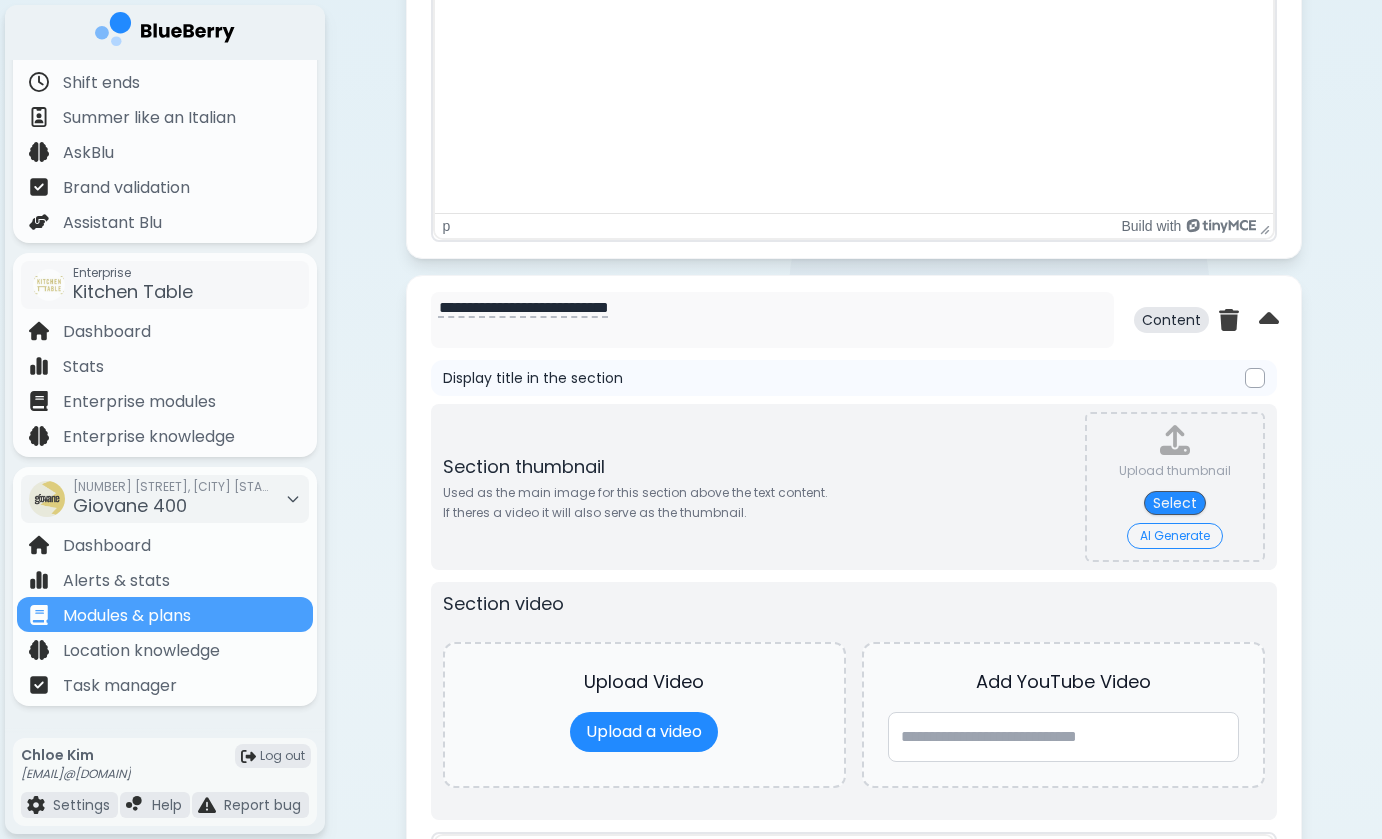 click on "AI Generate" at bounding box center [1175, 536] 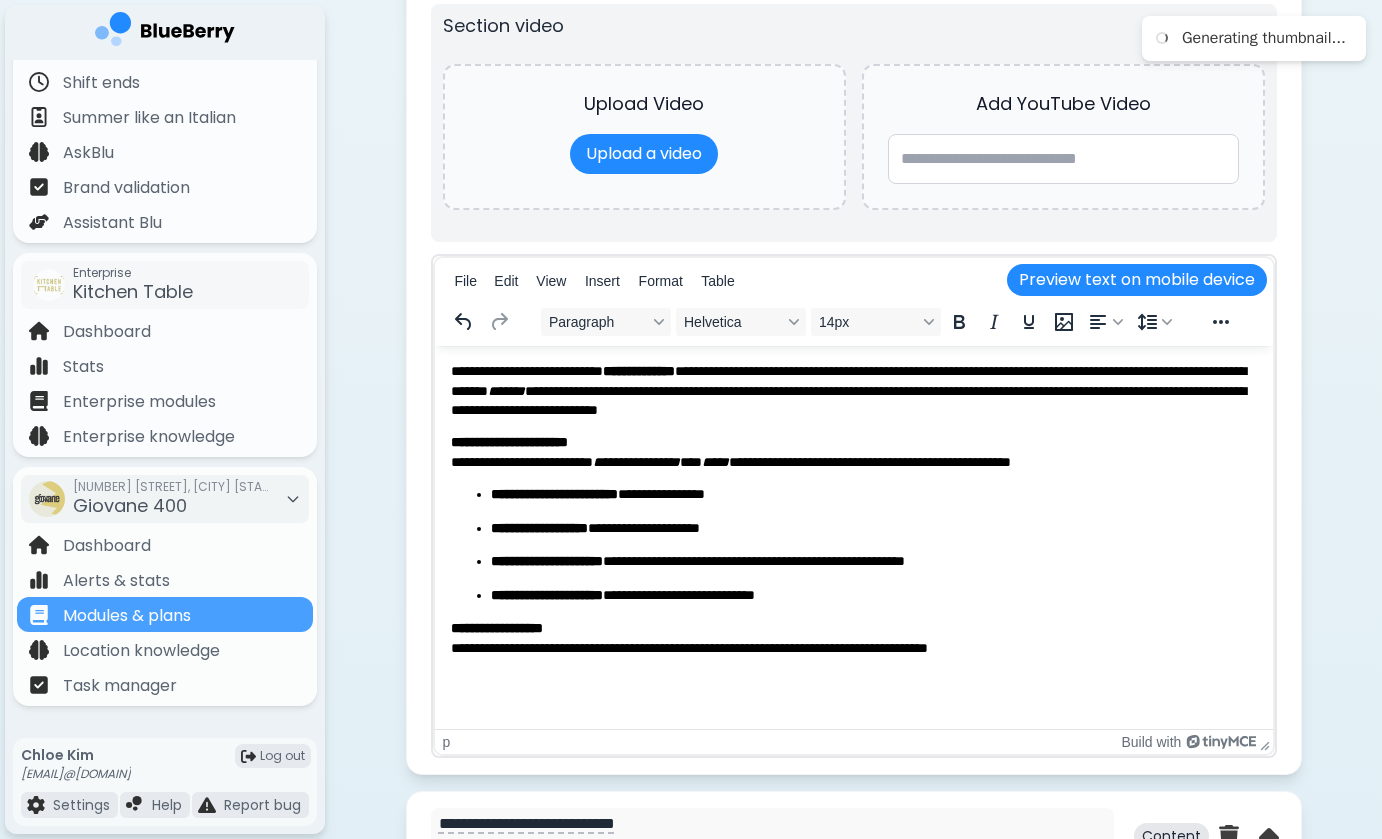 scroll, scrollTop: 2453, scrollLeft: 0, axis: vertical 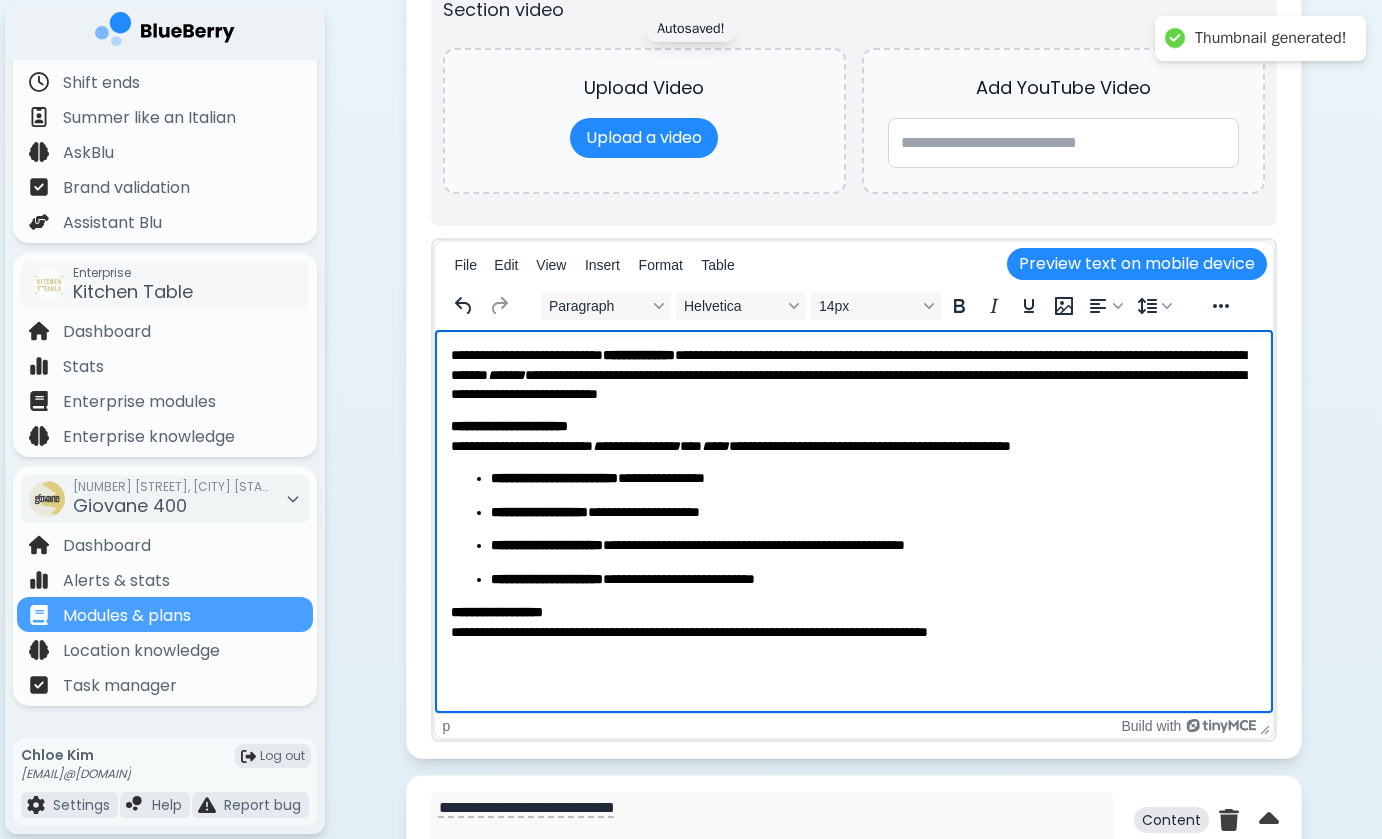 click on "**********" at bounding box center (853, 374) 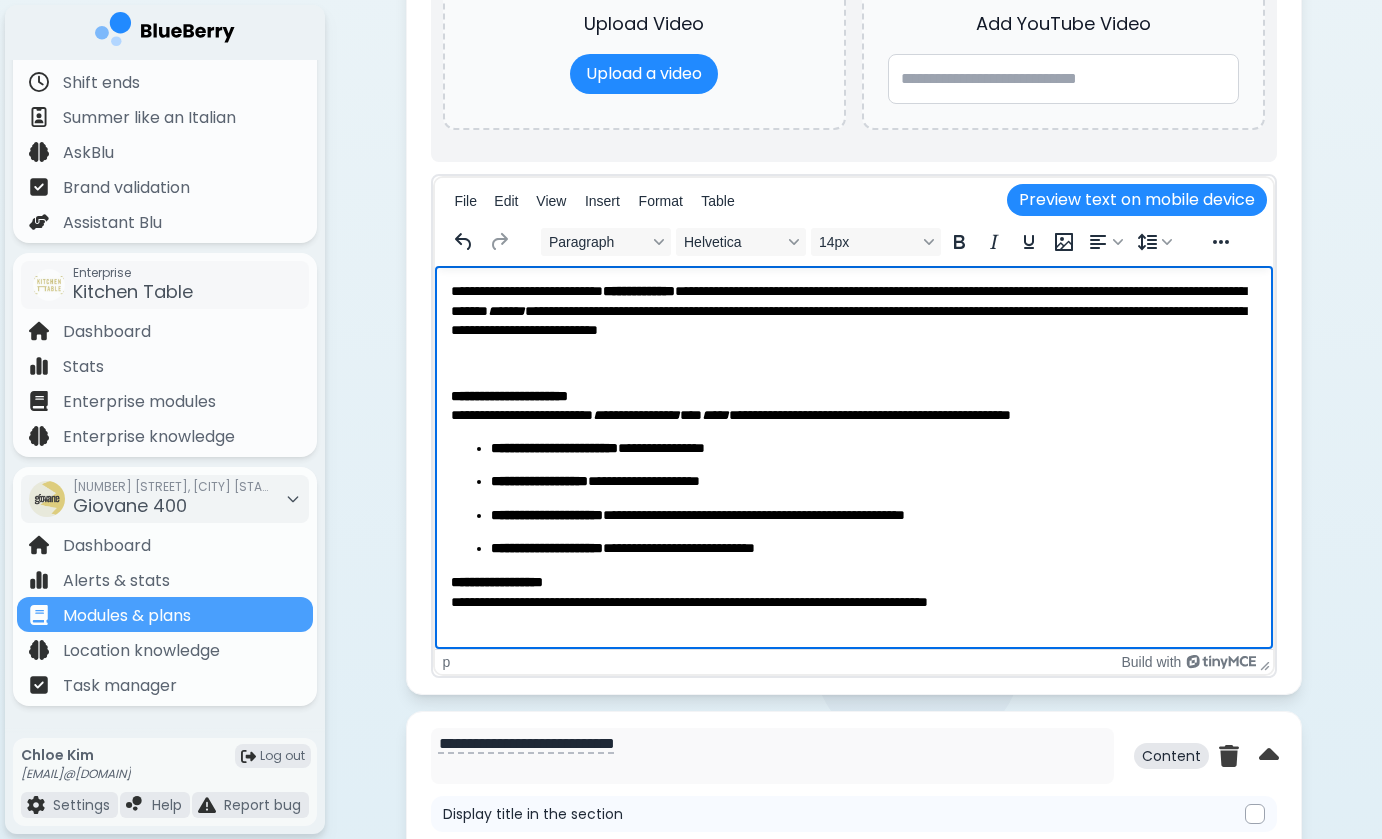 scroll, scrollTop: 2522, scrollLeft: 0, axis: vertical 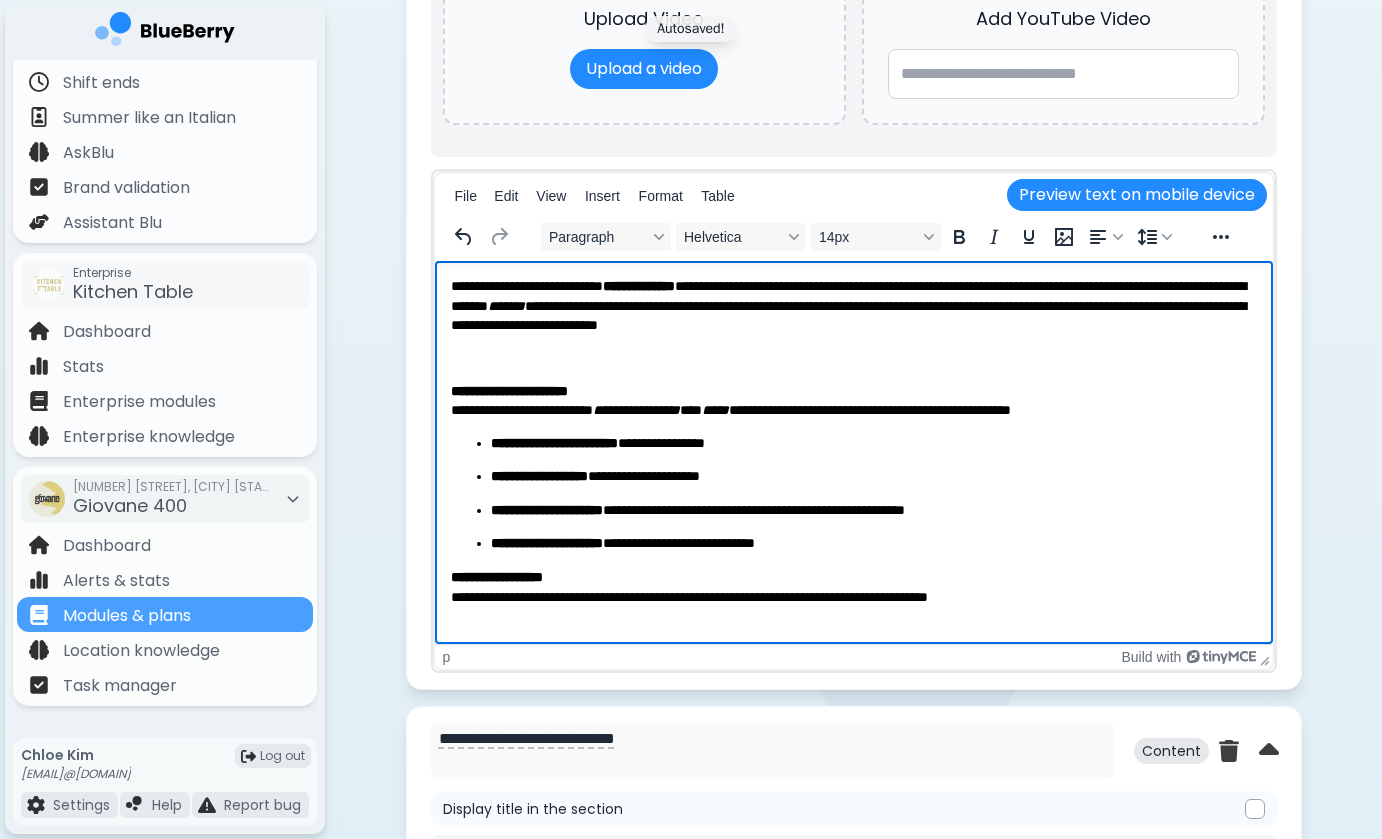 click on "**********" at bounding box center (873, 544) 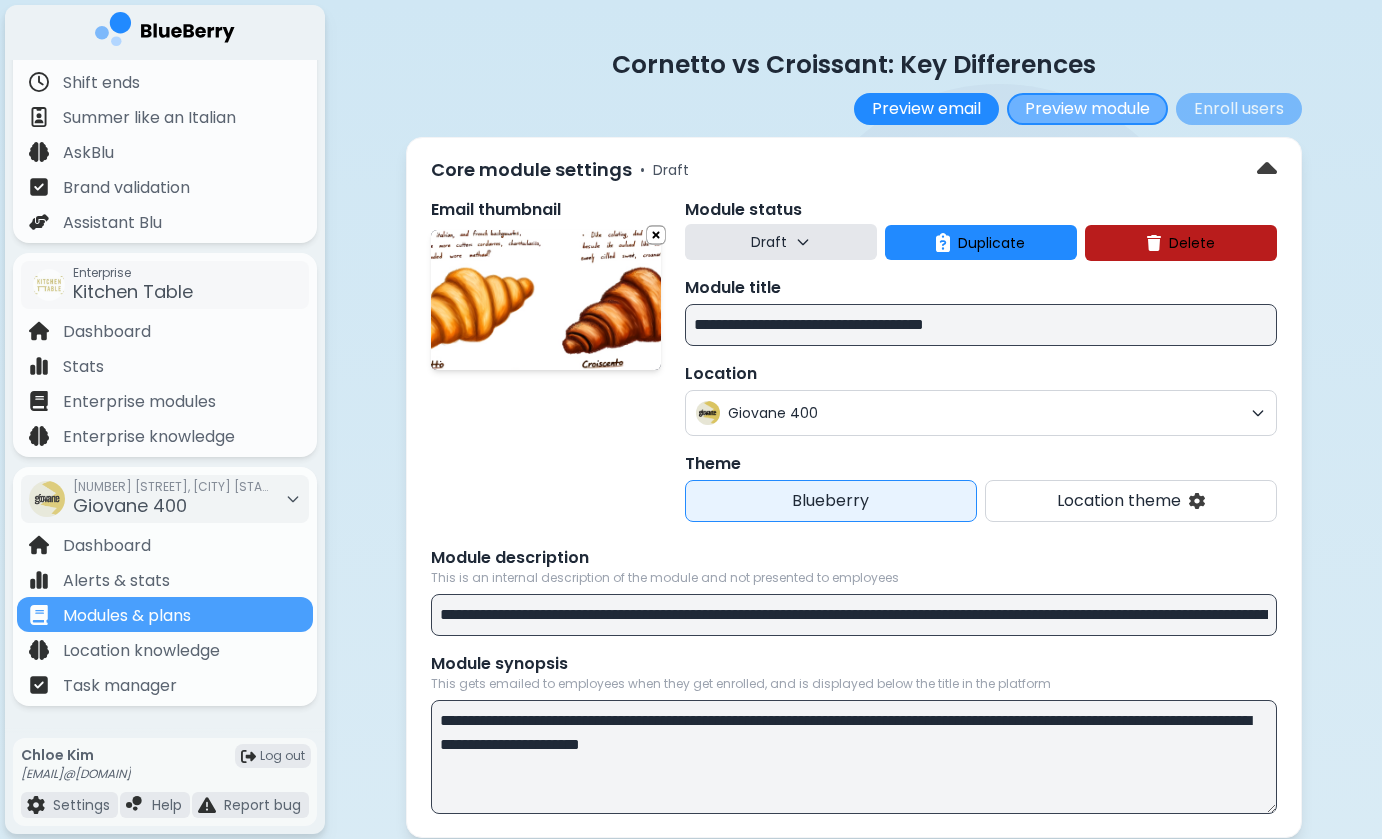 scroll, scrollTop: -1, scrollLeft: 0, axis: vertical 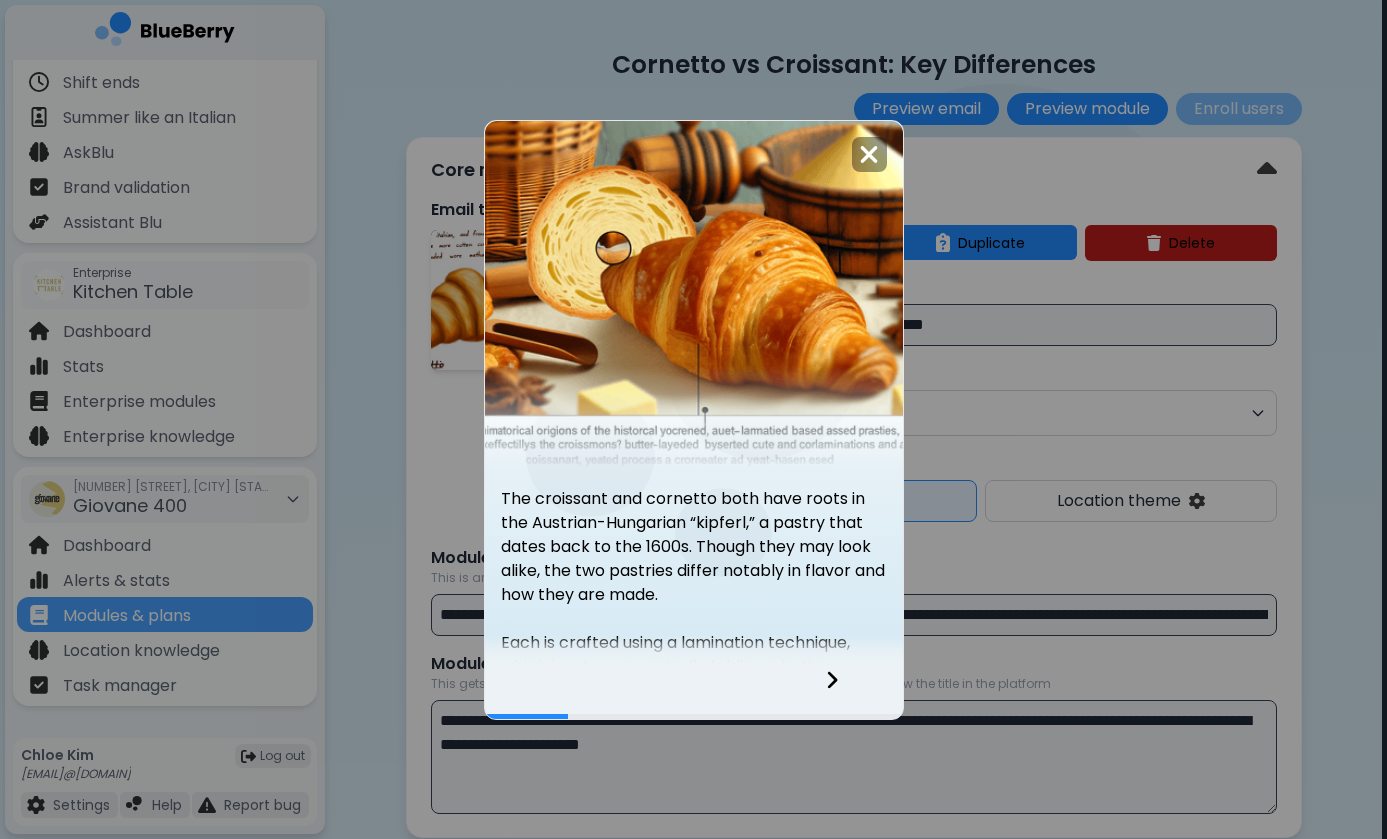 click 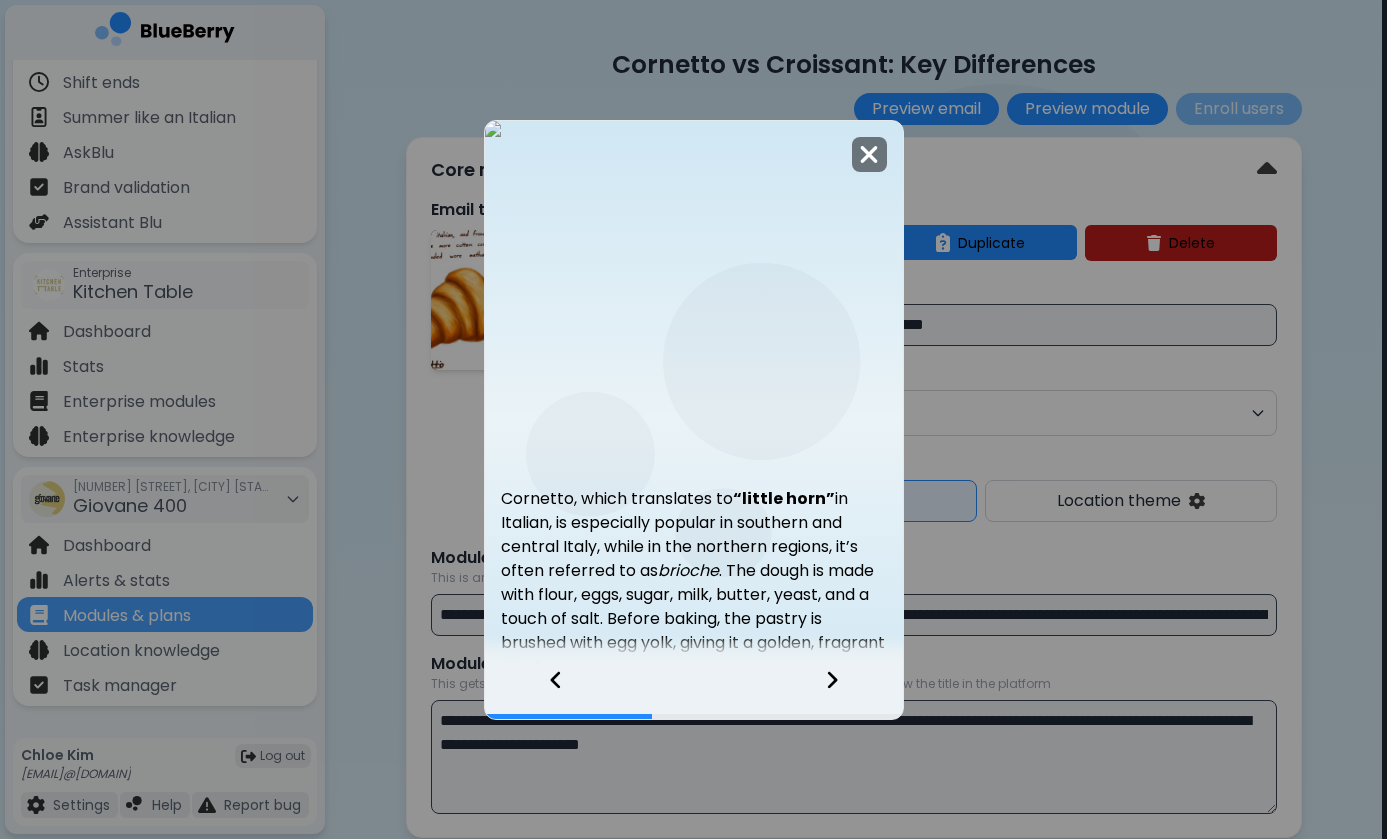 click at bounding box center (869, 154) 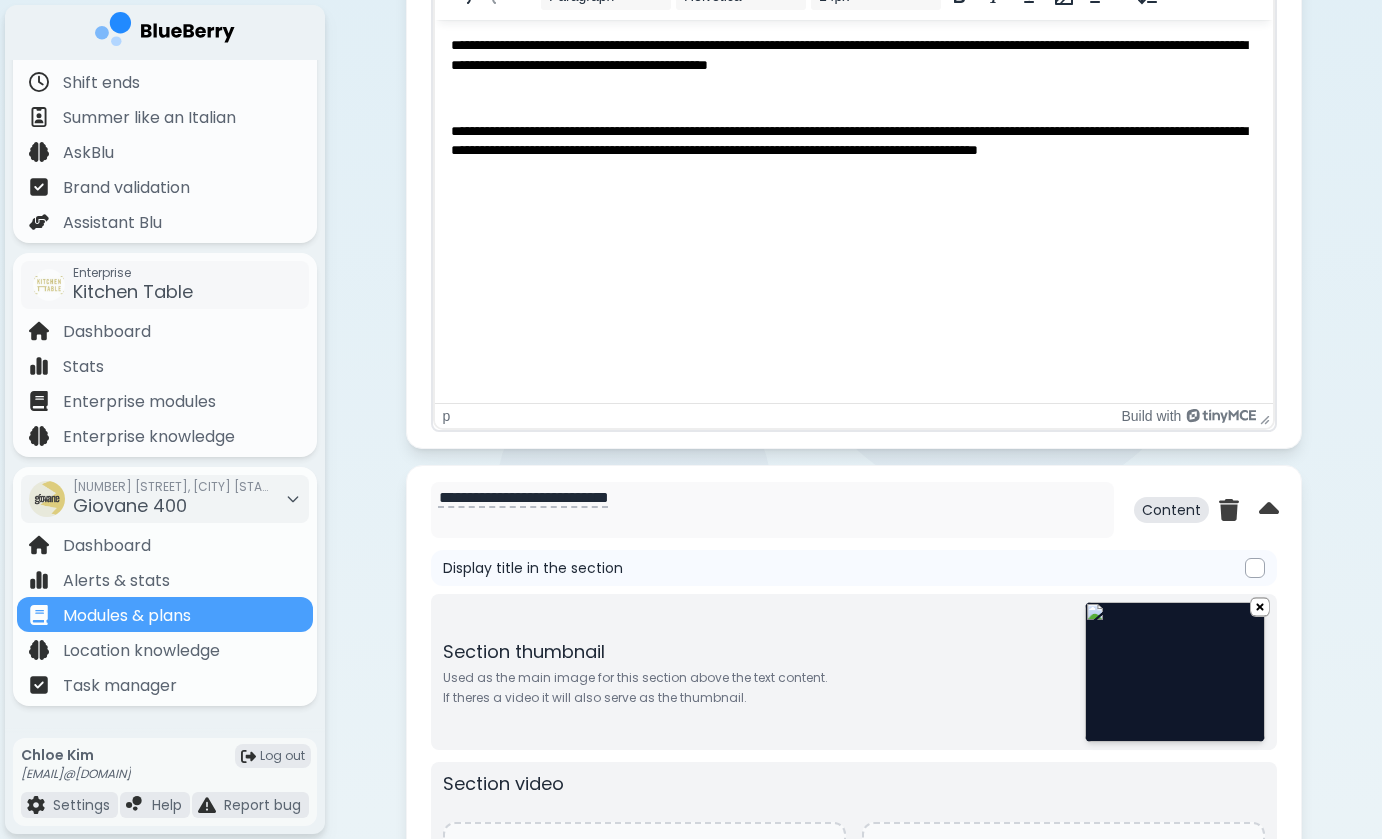 scroll, scrollTop: 1846, scrollLeft: 0, axis: vertical 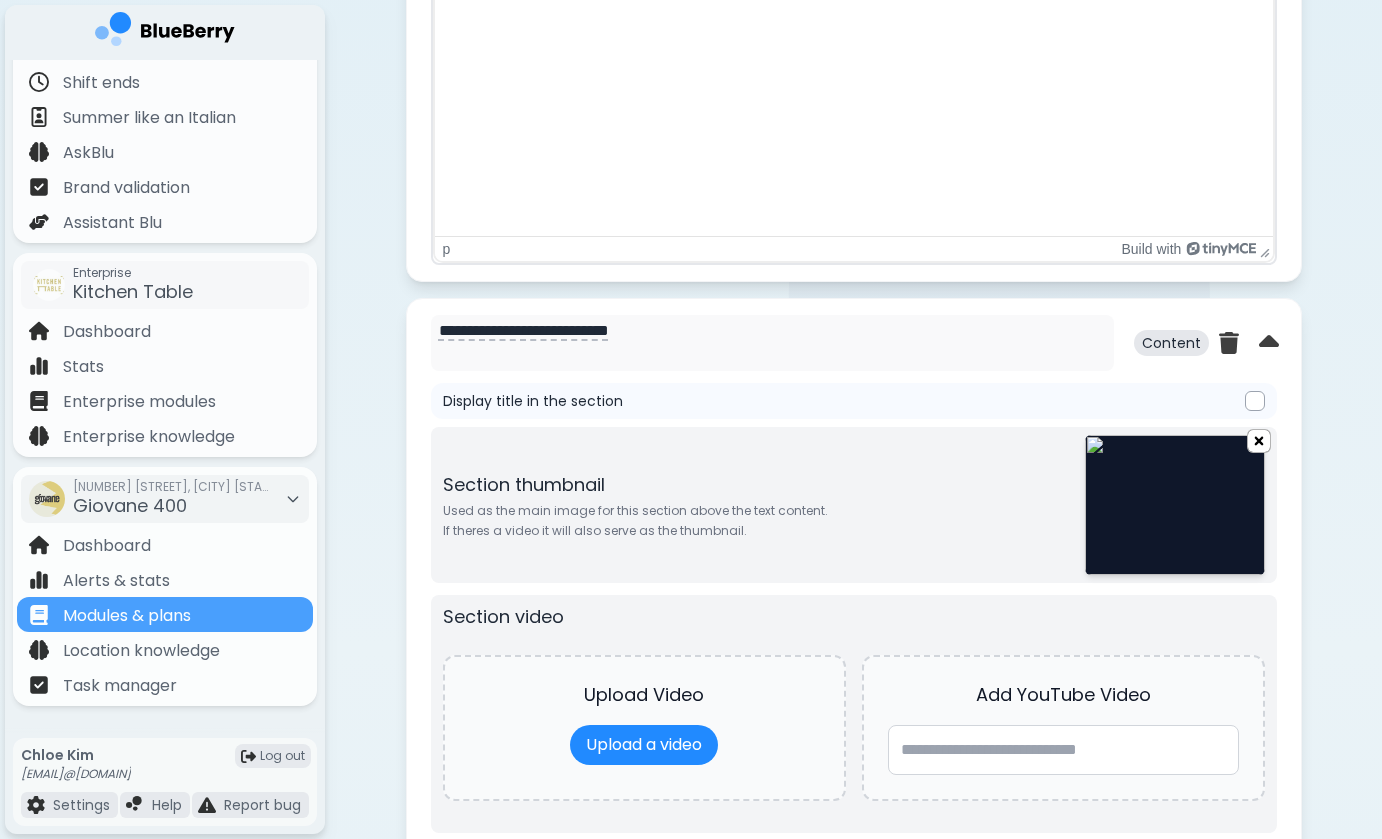 click at bounding box center (1259, 440) 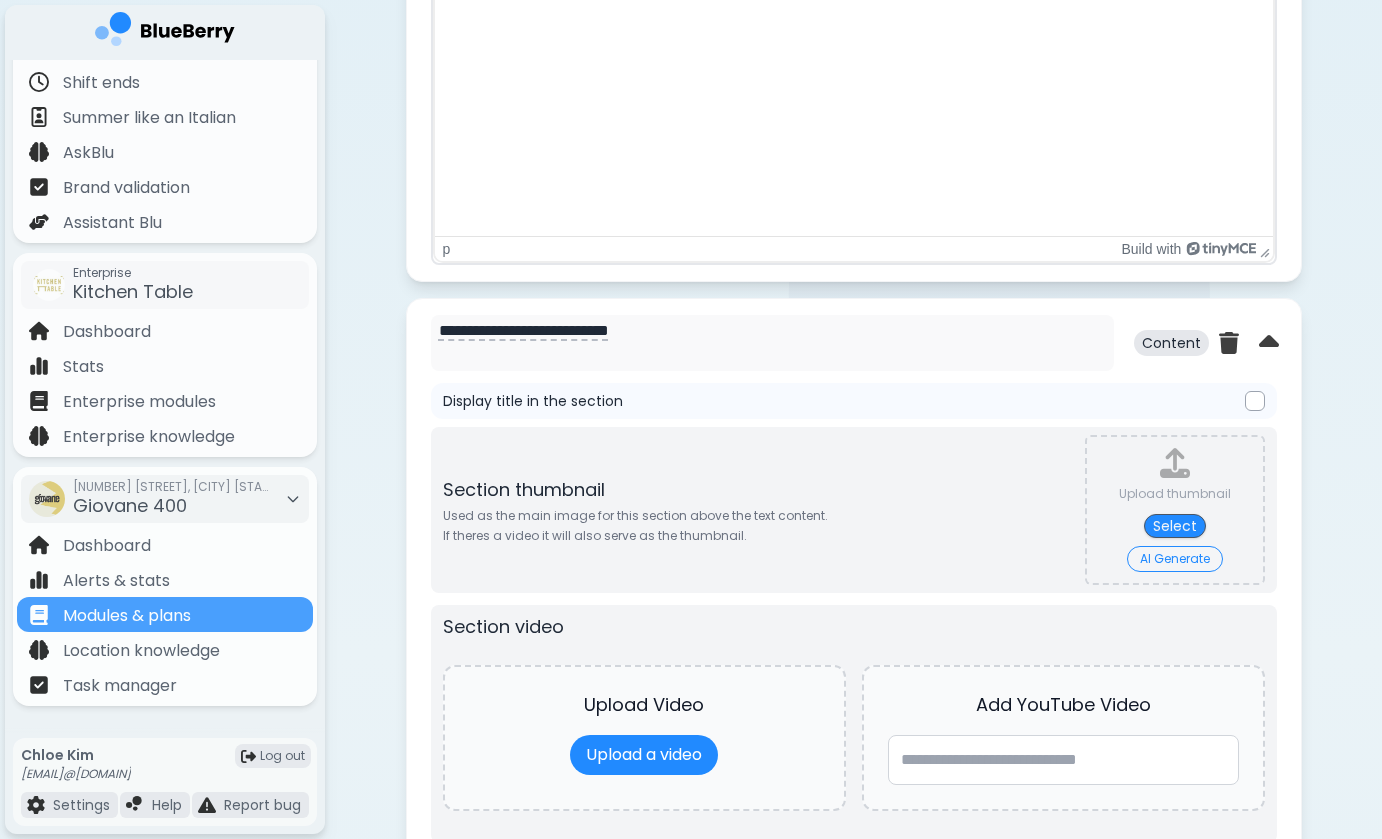 click on "AI Generate" at bounding box center [1175, 559] 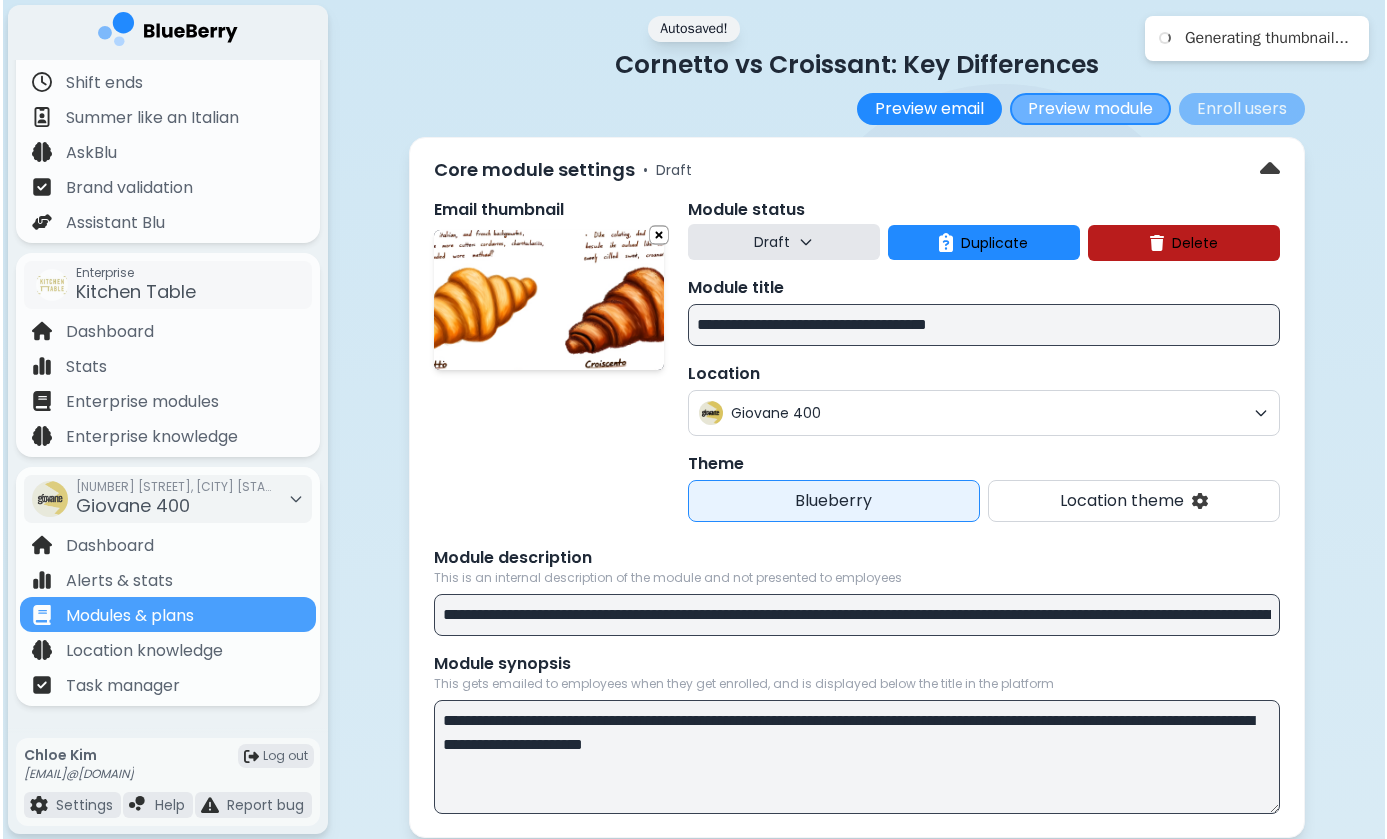 scroll, scrollTop: 0, scrollLeft: 0, axis: both 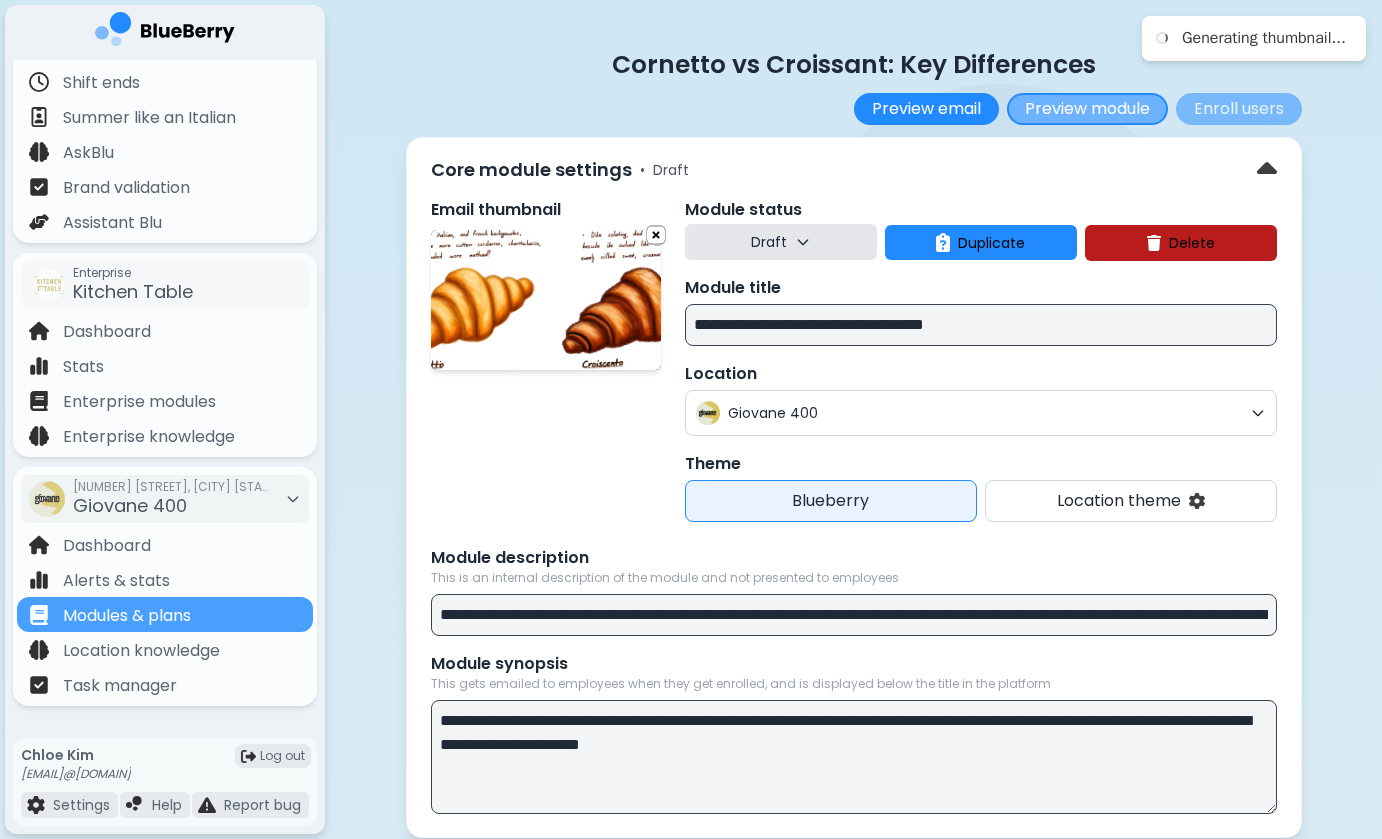 click on "Preview module" at bounding box center [1087, 109] 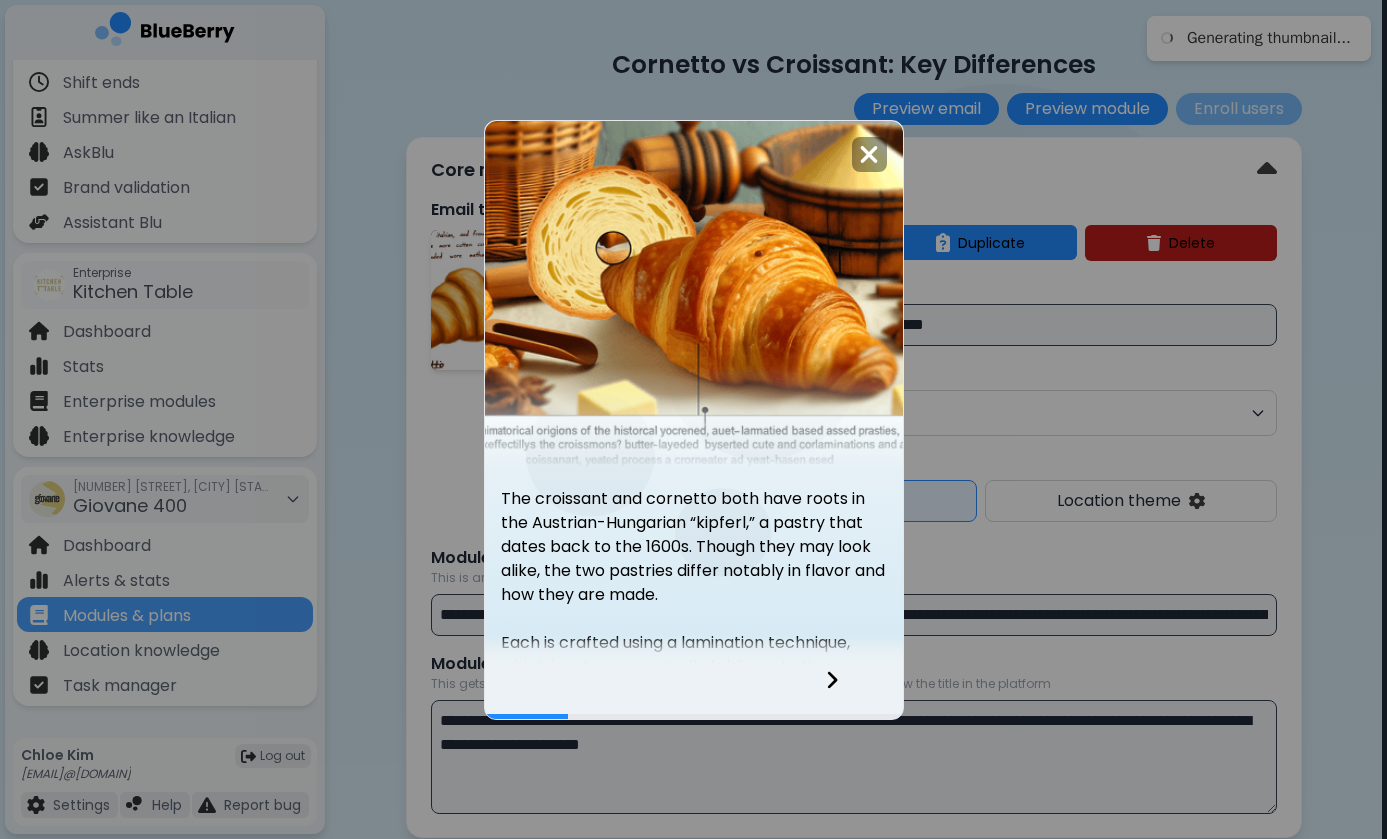 scroll, scrollTop: 122, scrollLeft: 0, axis: vertical 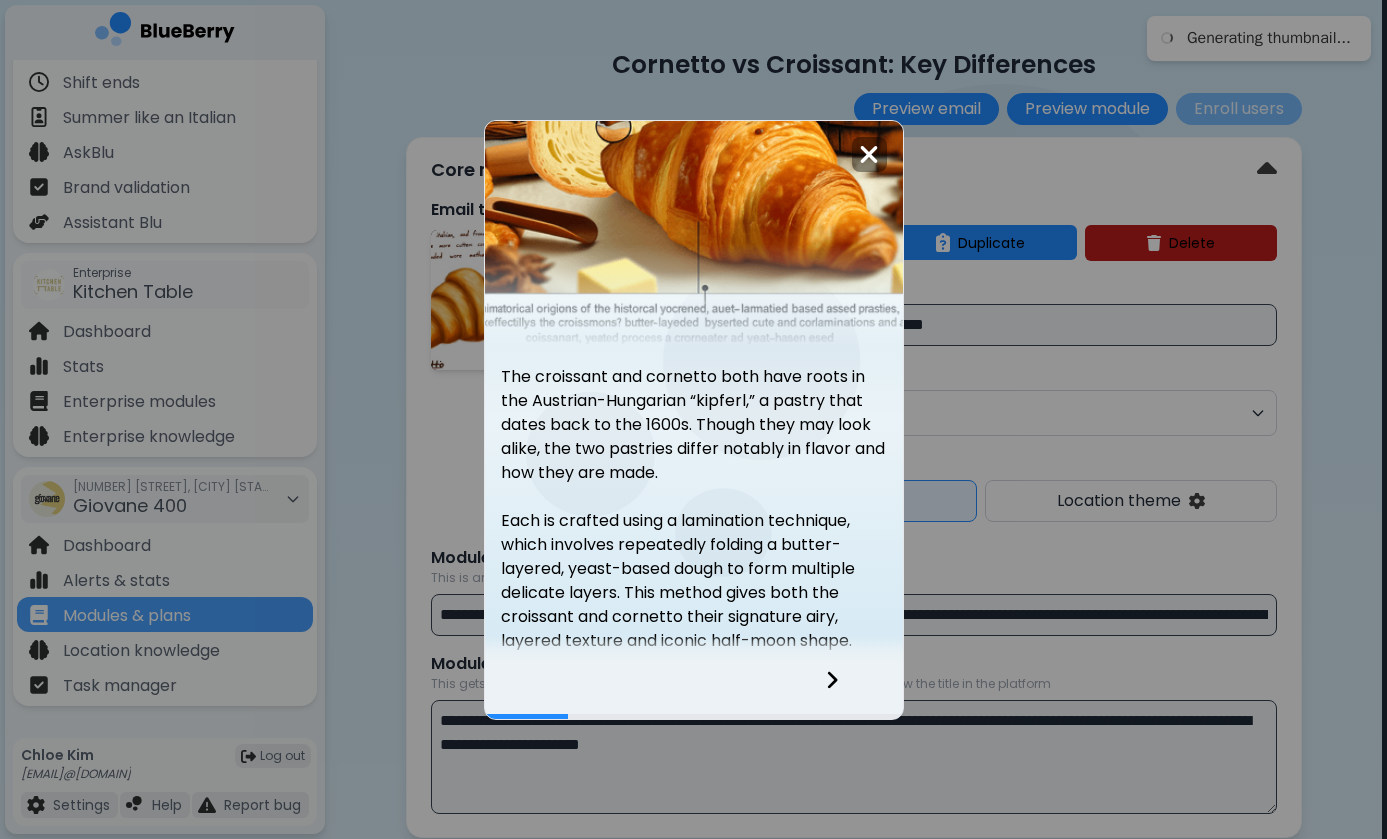 click 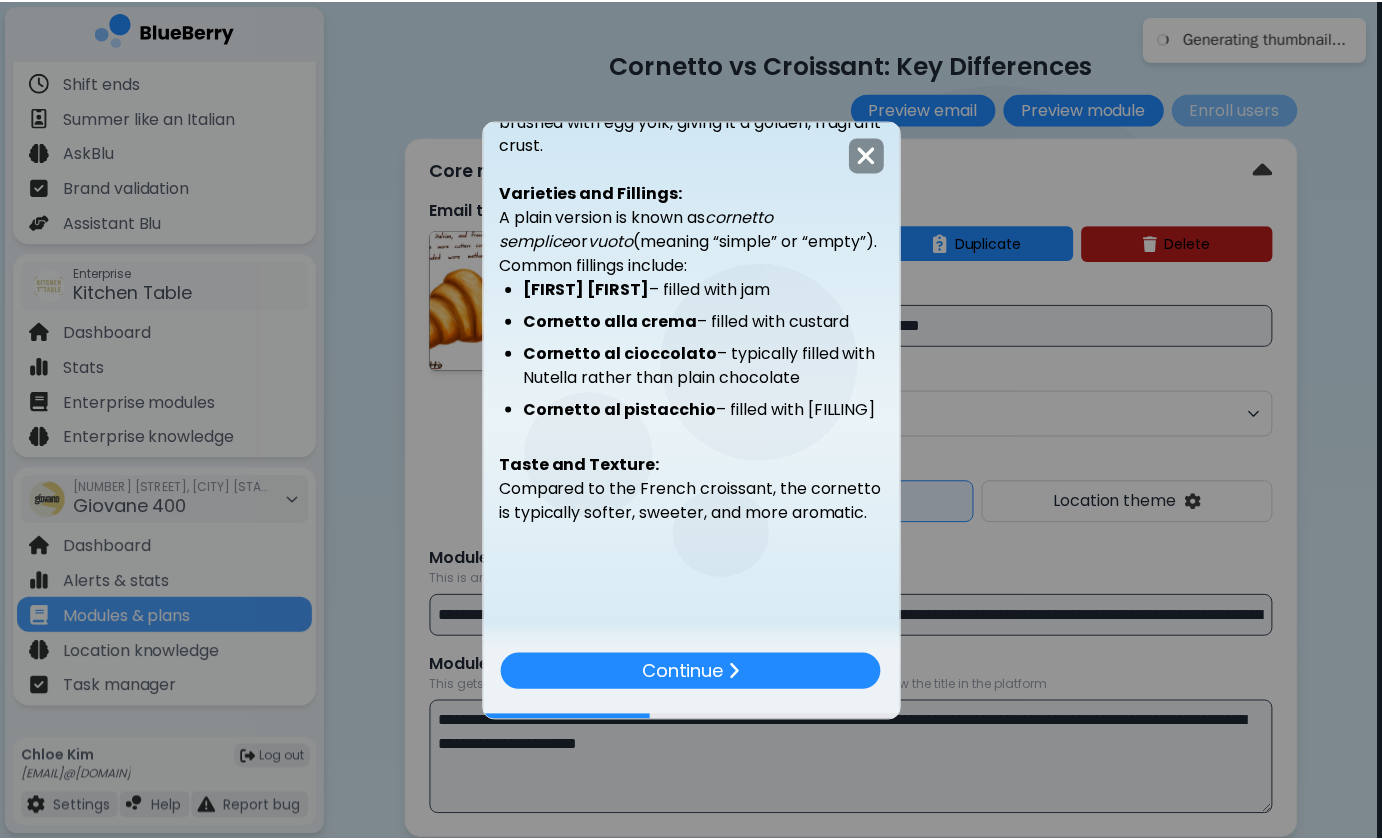 scroll, scrollTop: 188, scrollLeft: 0, axis: vertical 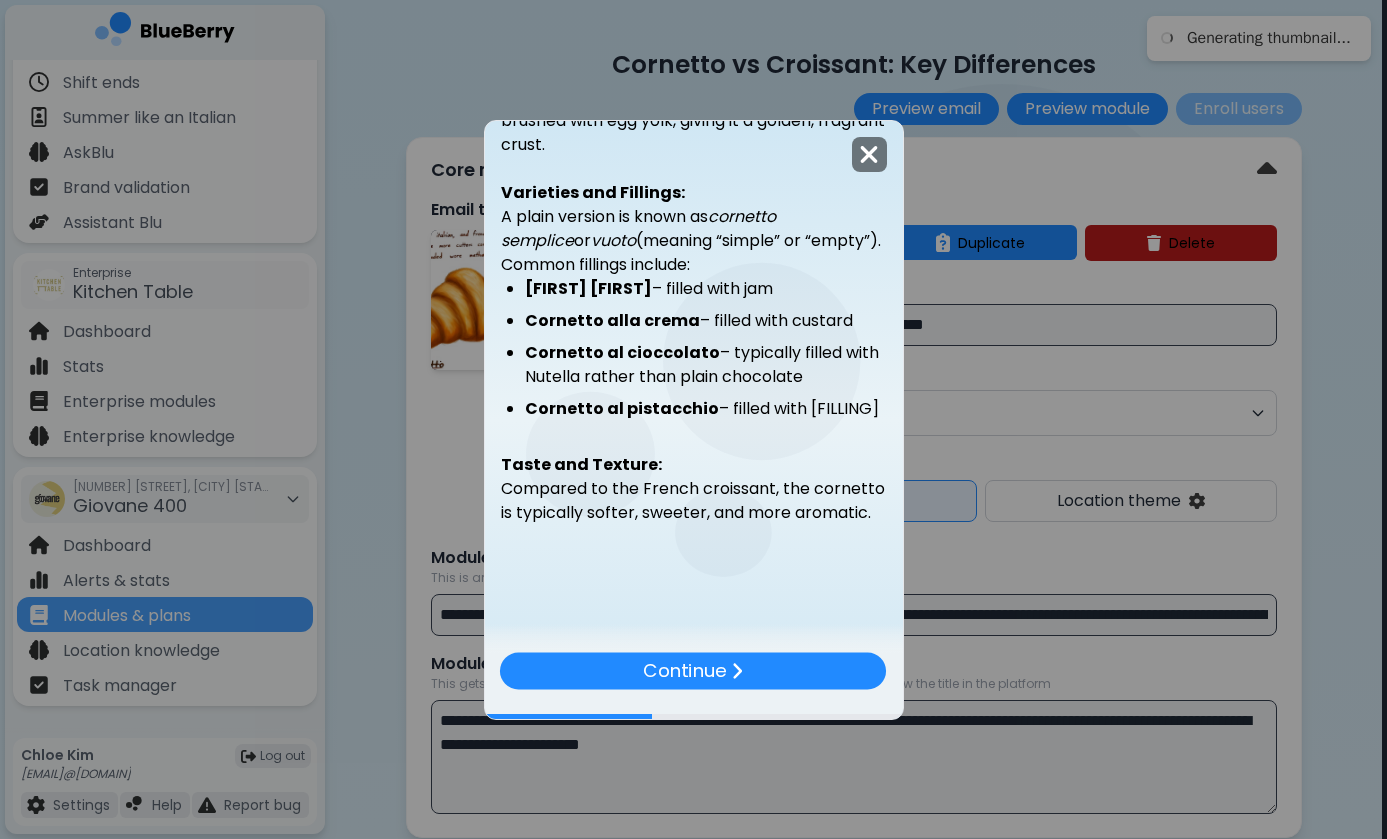 click at bounding box center (869, 154) 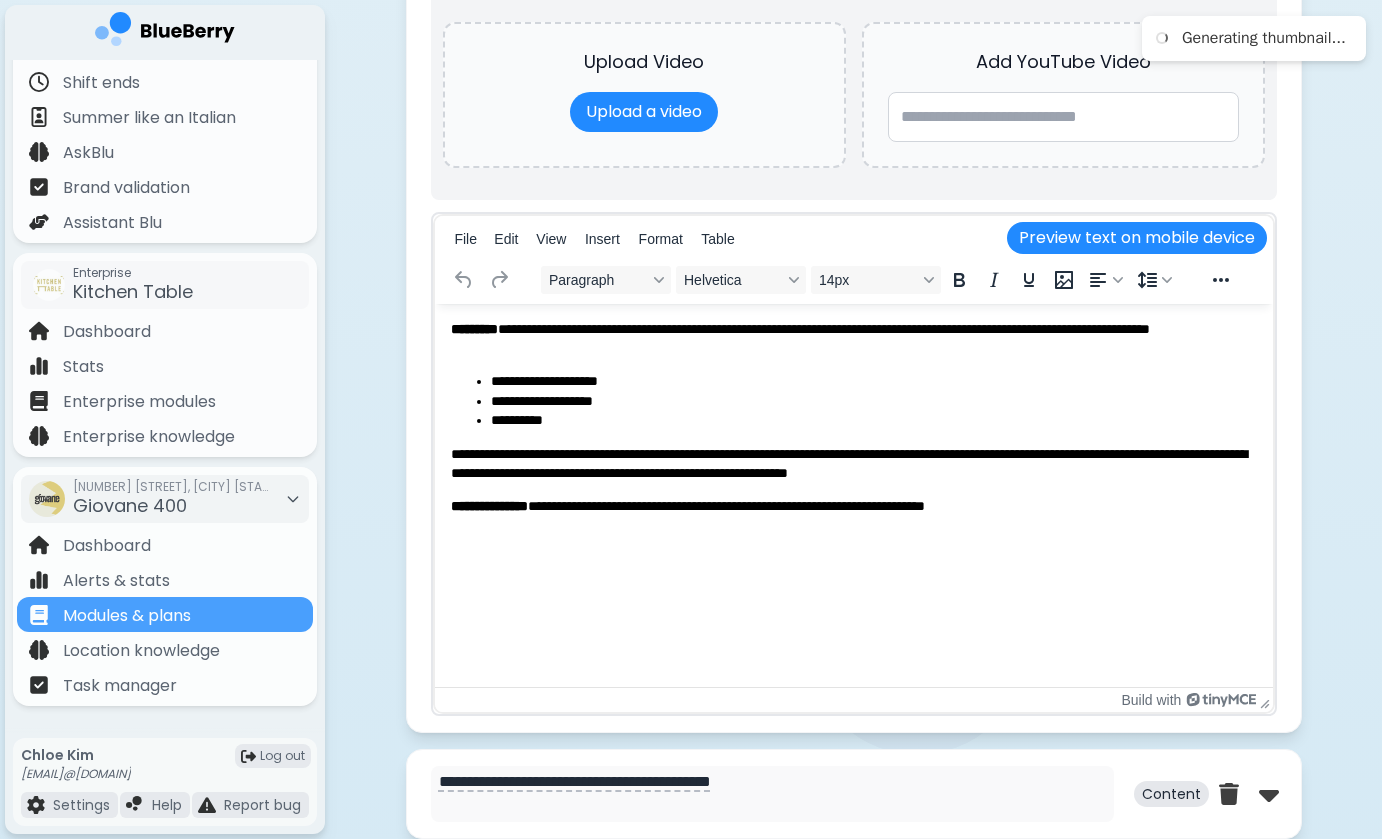 scroll, scrollTop: 3582, scrollLeft: 0, axis: vertical 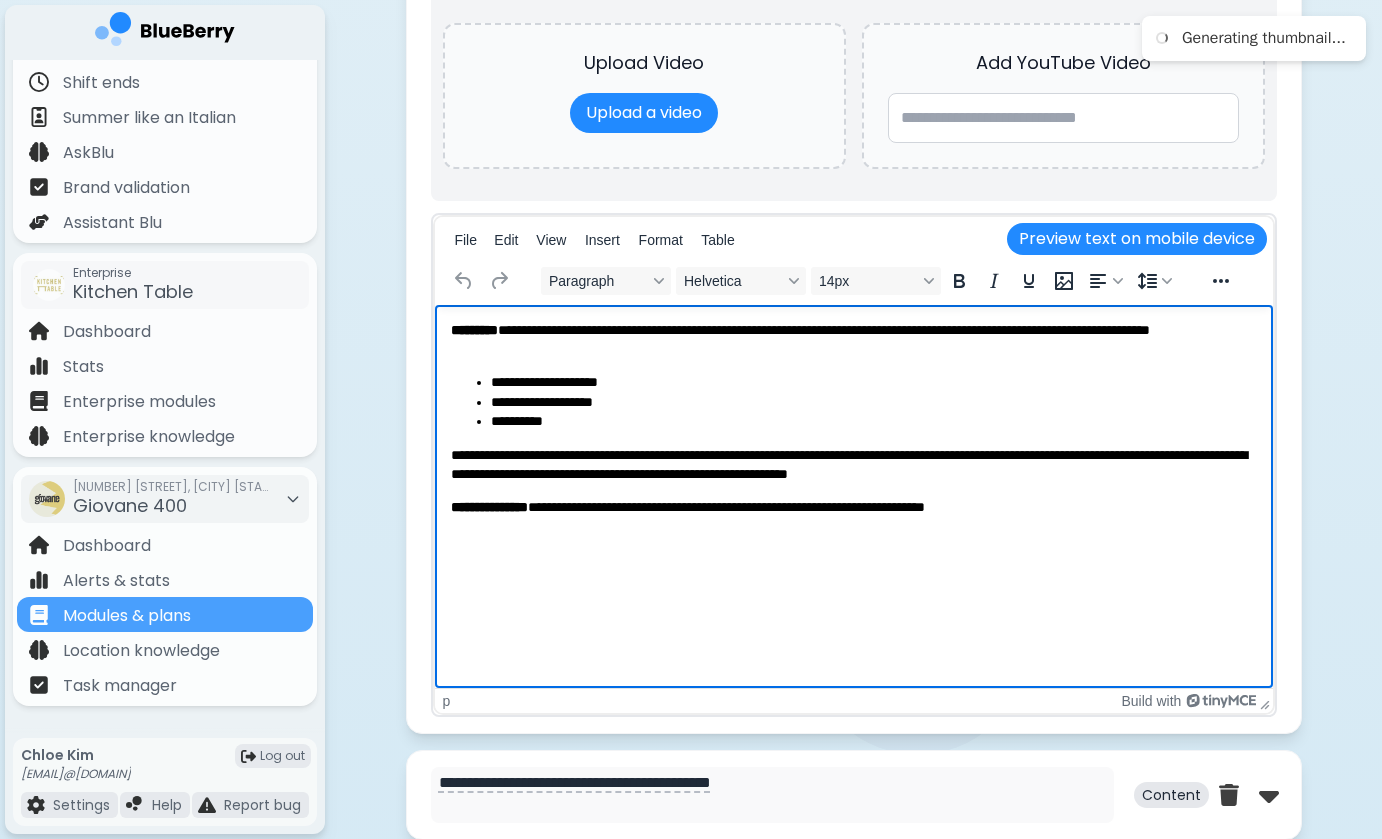 click on "**********" at bounding box center (853, 340) 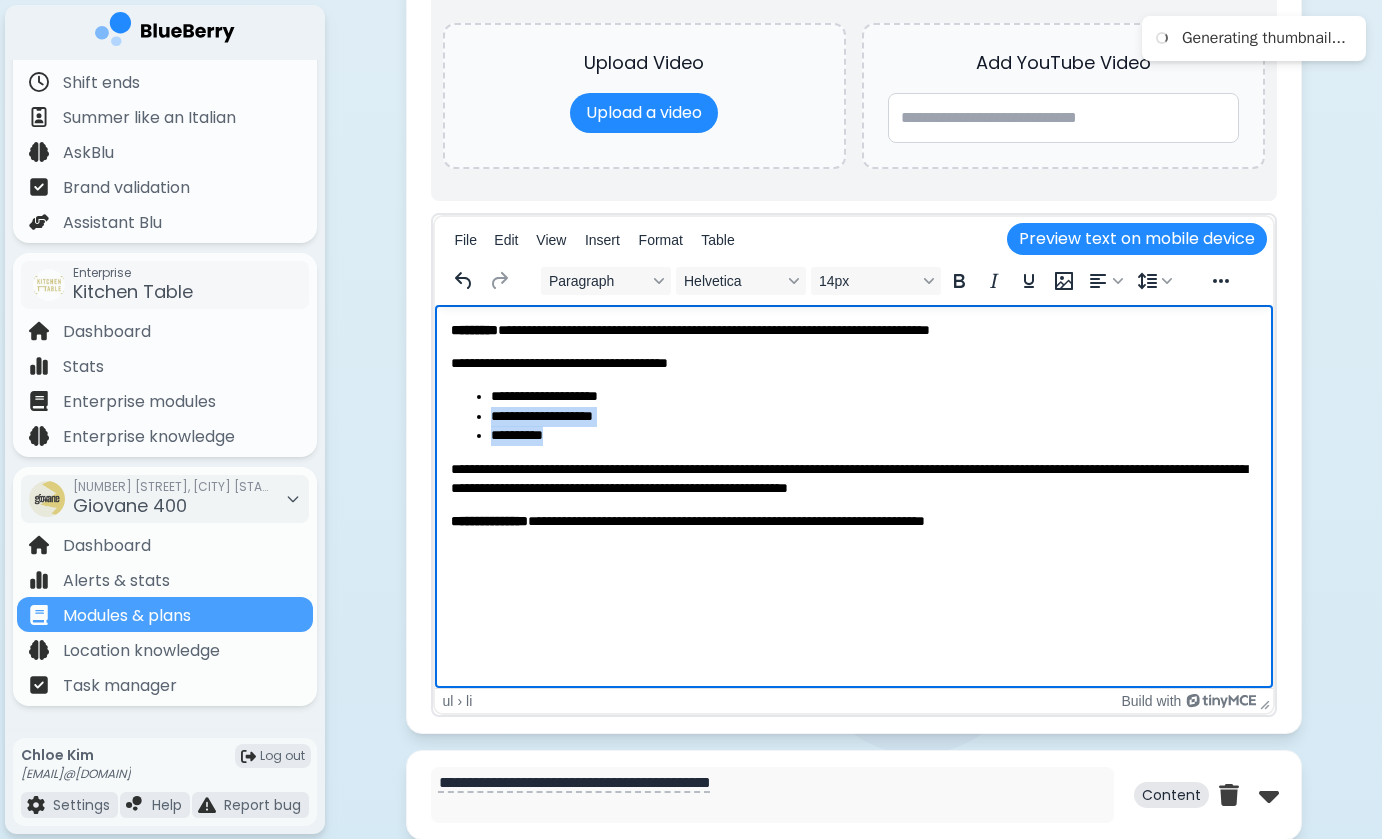 drag, startPoint x: 586, startPoint y: 443, endPoint x: 459, endPoint y: 403, distance: 133.15028 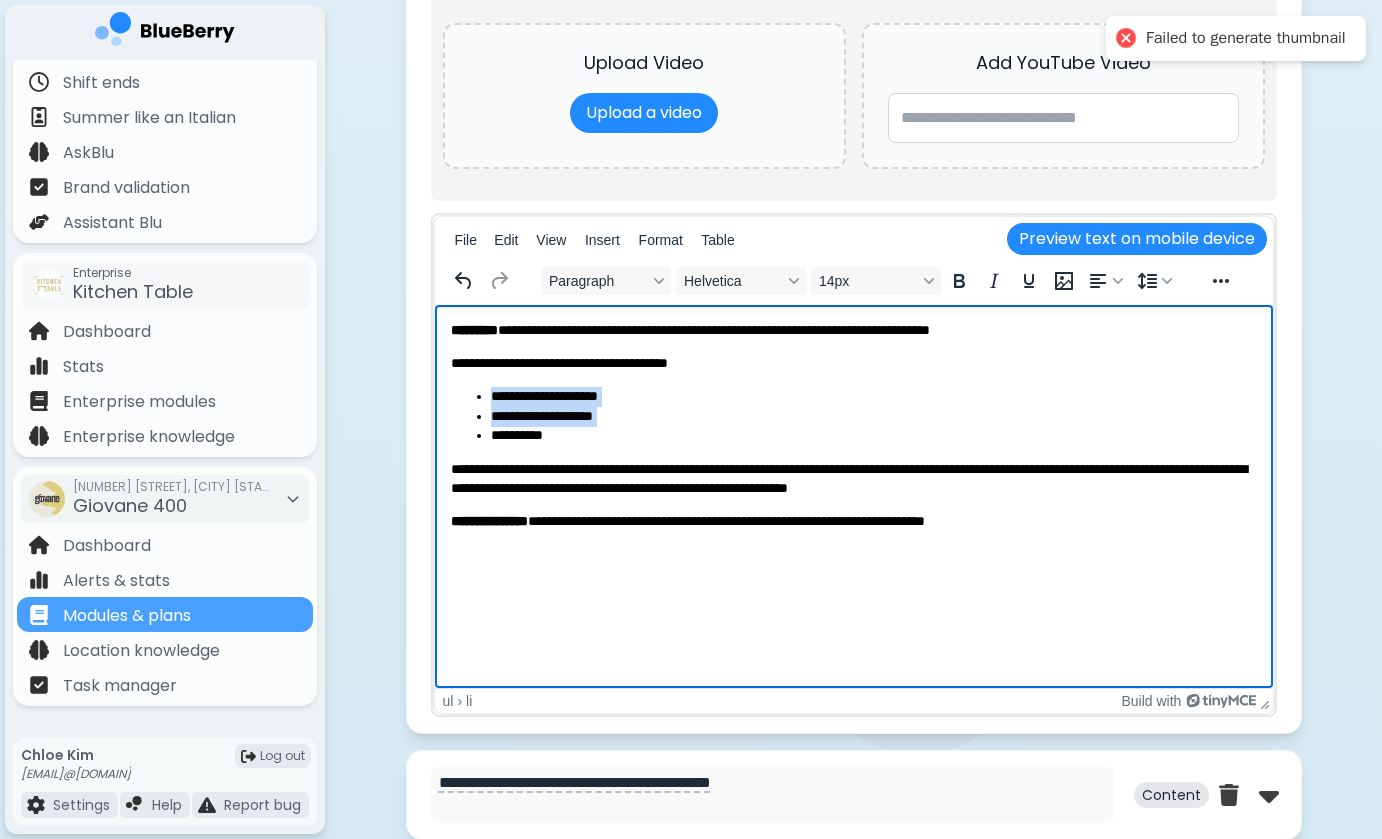 drag, startPoint x: 492, startPoint y: 386, endPoint x: 611, endPoint y: 426, distance: 125.54282 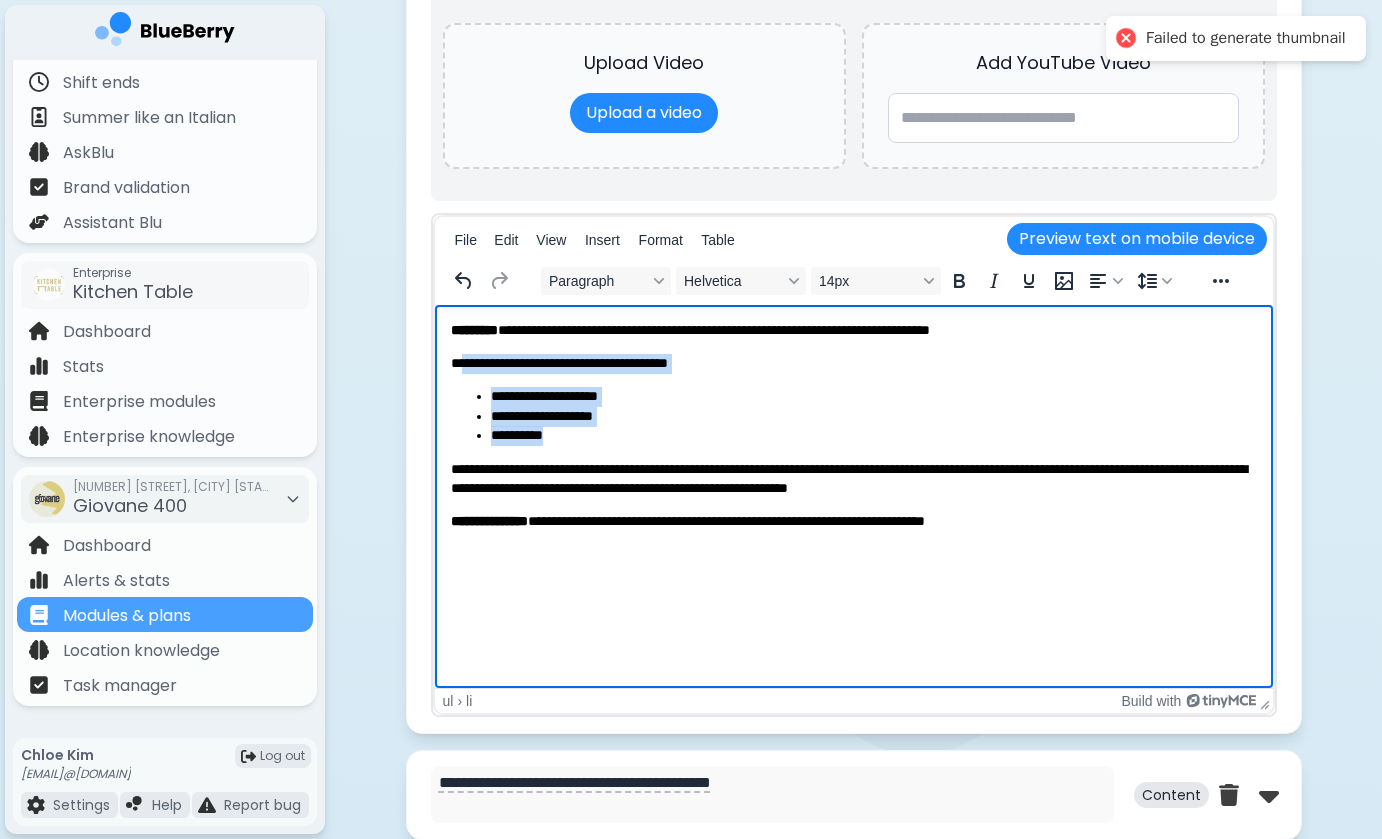drag, startPoint x: 592, startPoint y: 441, endPoint x: 470, endPoint y: 370, distance: 141.15594 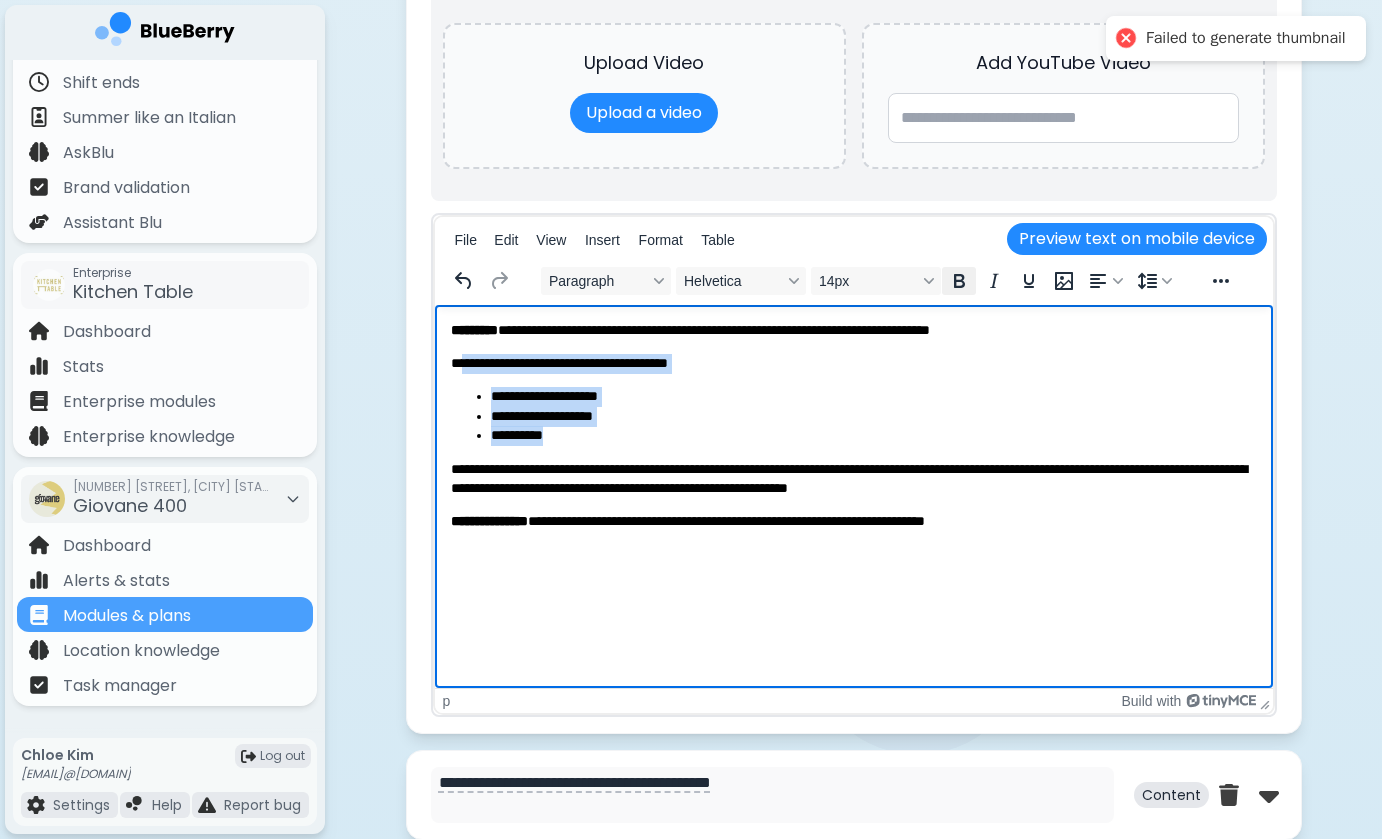 click 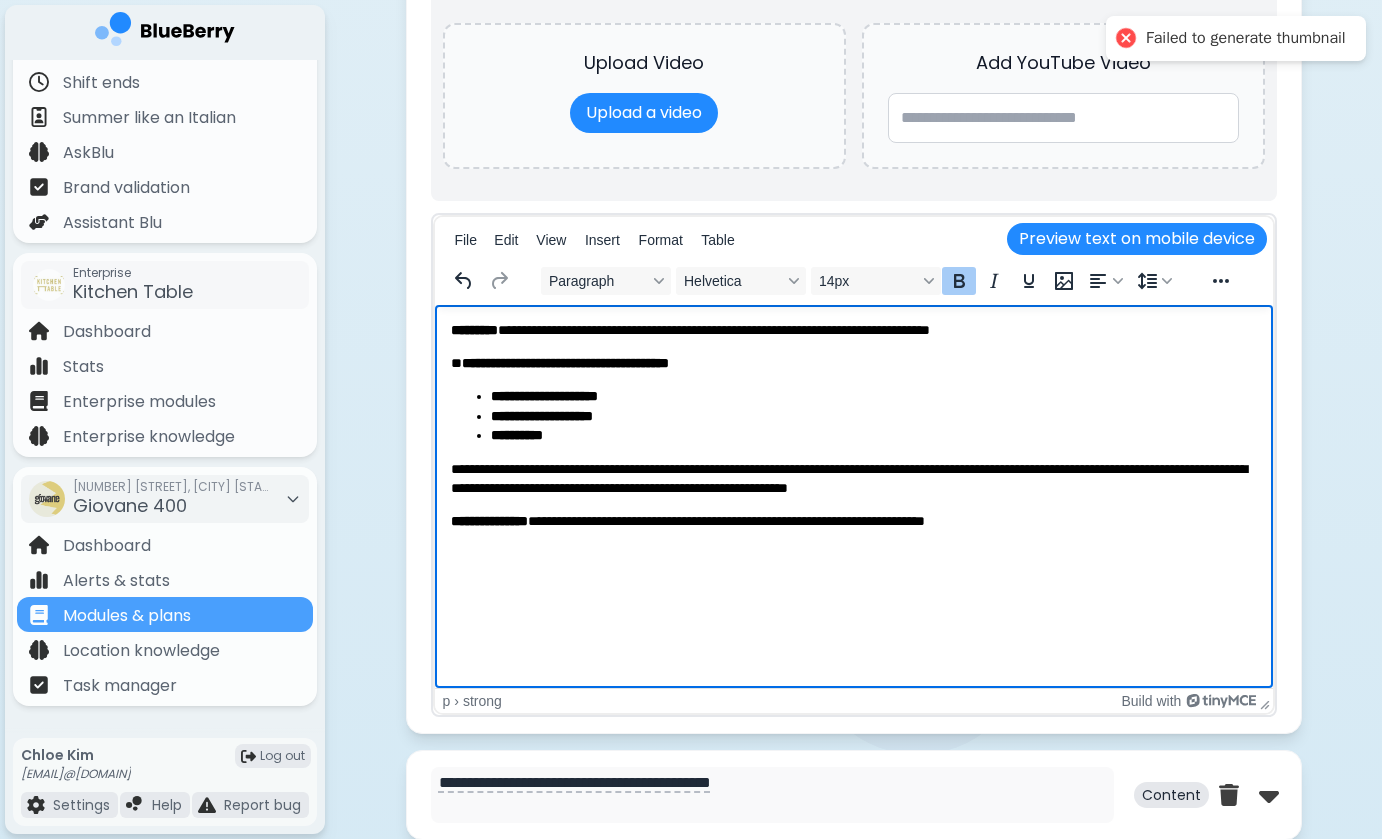 click on "**********" at bounding box center [853, 426] 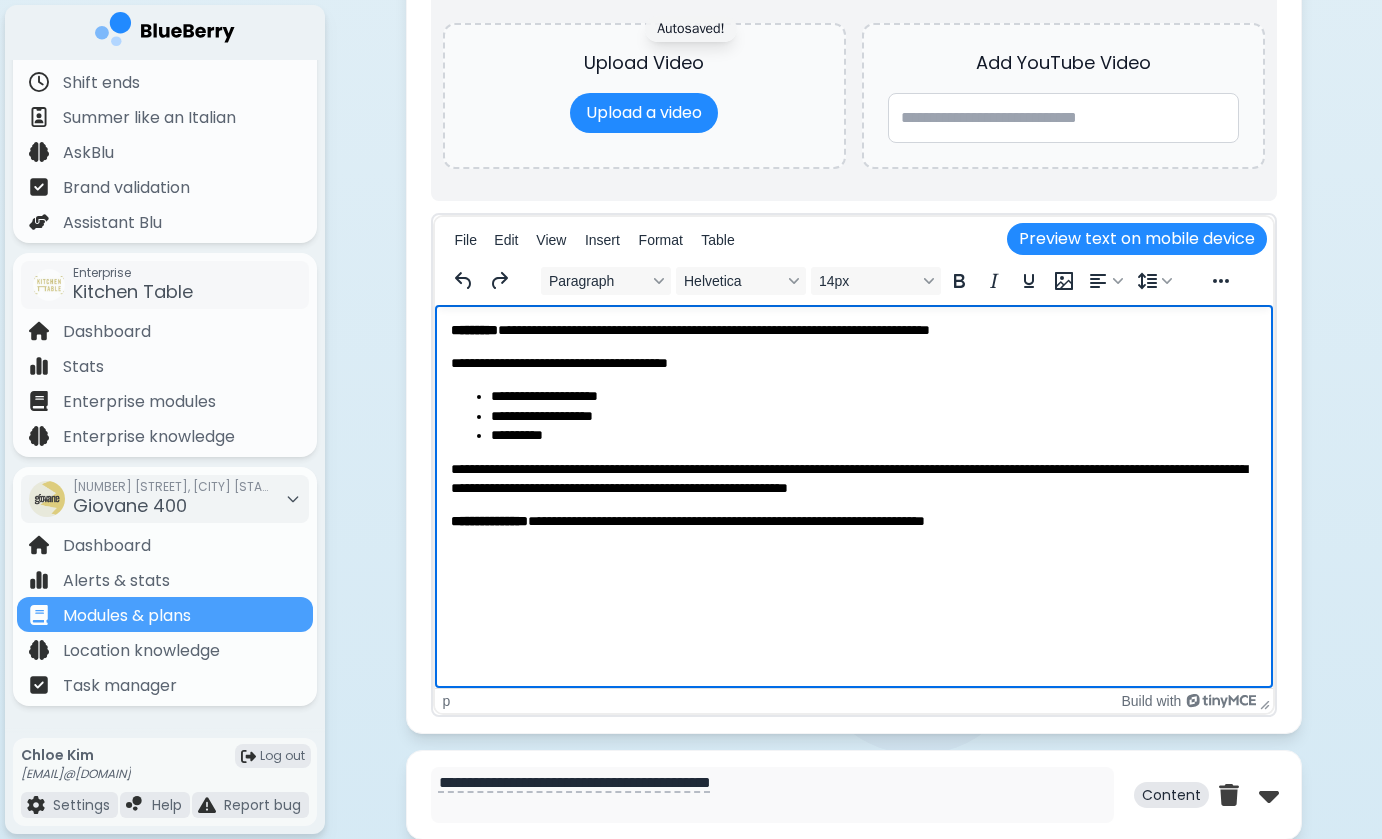click on "**********" at bounding box center (873, 417) 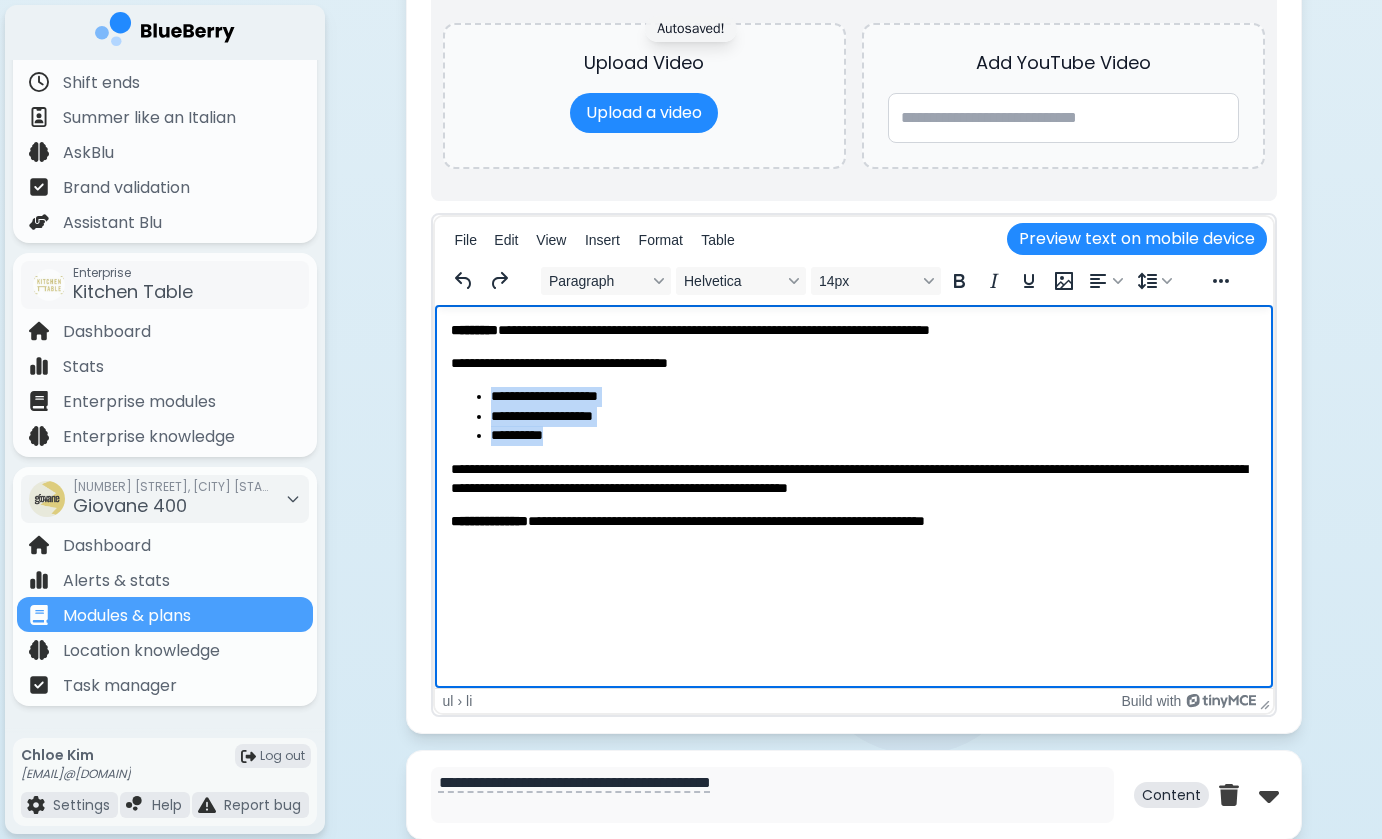 drag, startPoint x: 568, startPoint y: 438, endPoint x: 489, endPoint y: 398, distance: 88.54942 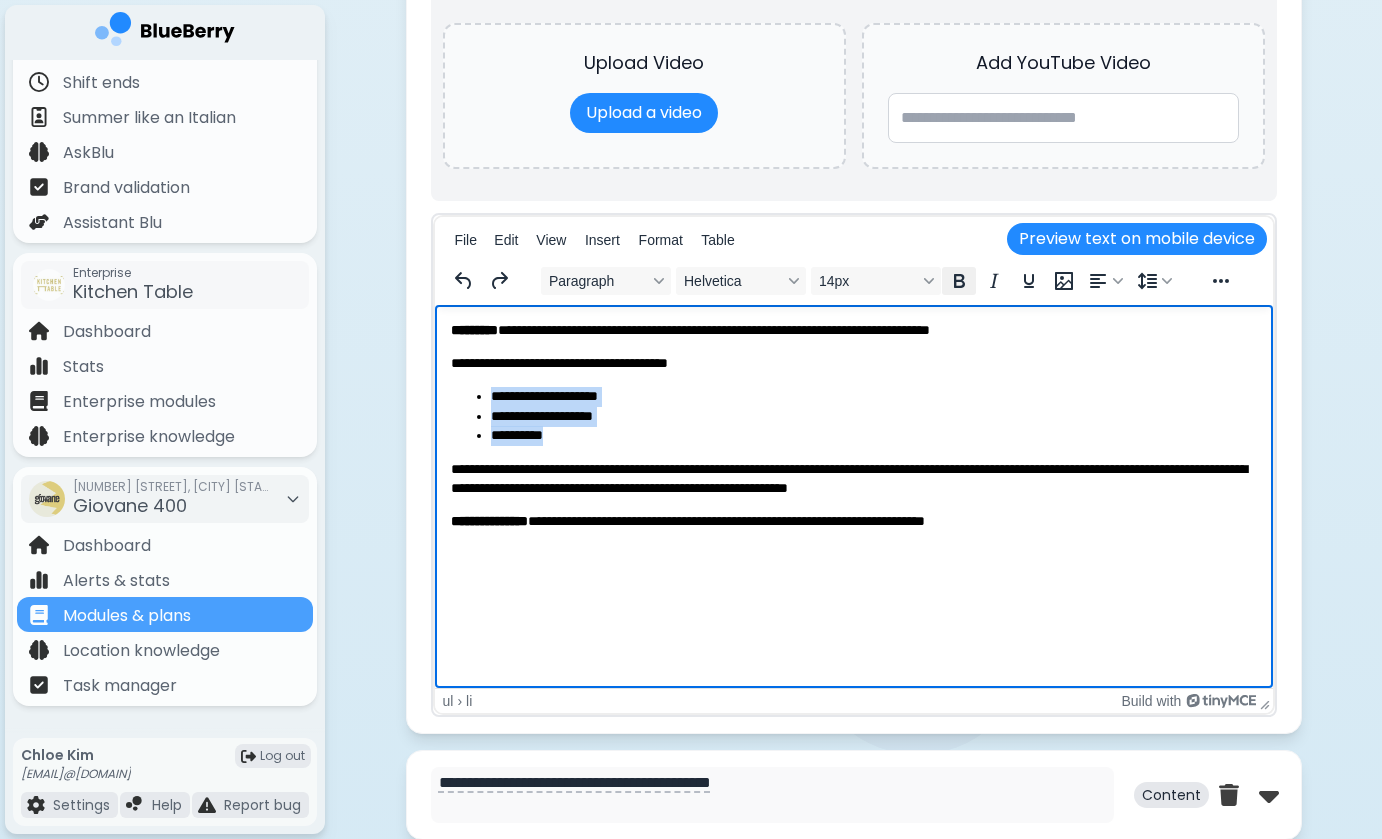 click 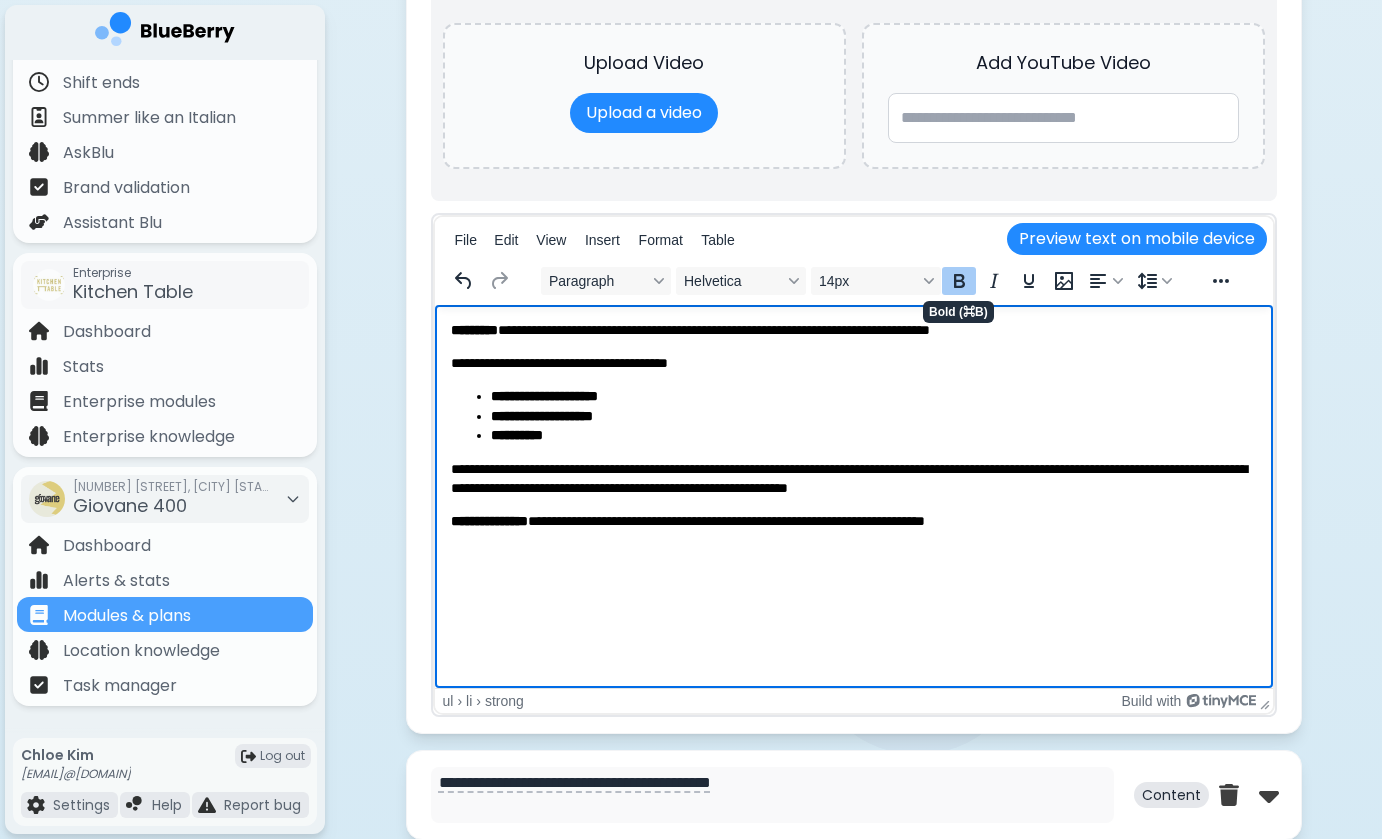 click on "**********" at bounding box center [853, 479] 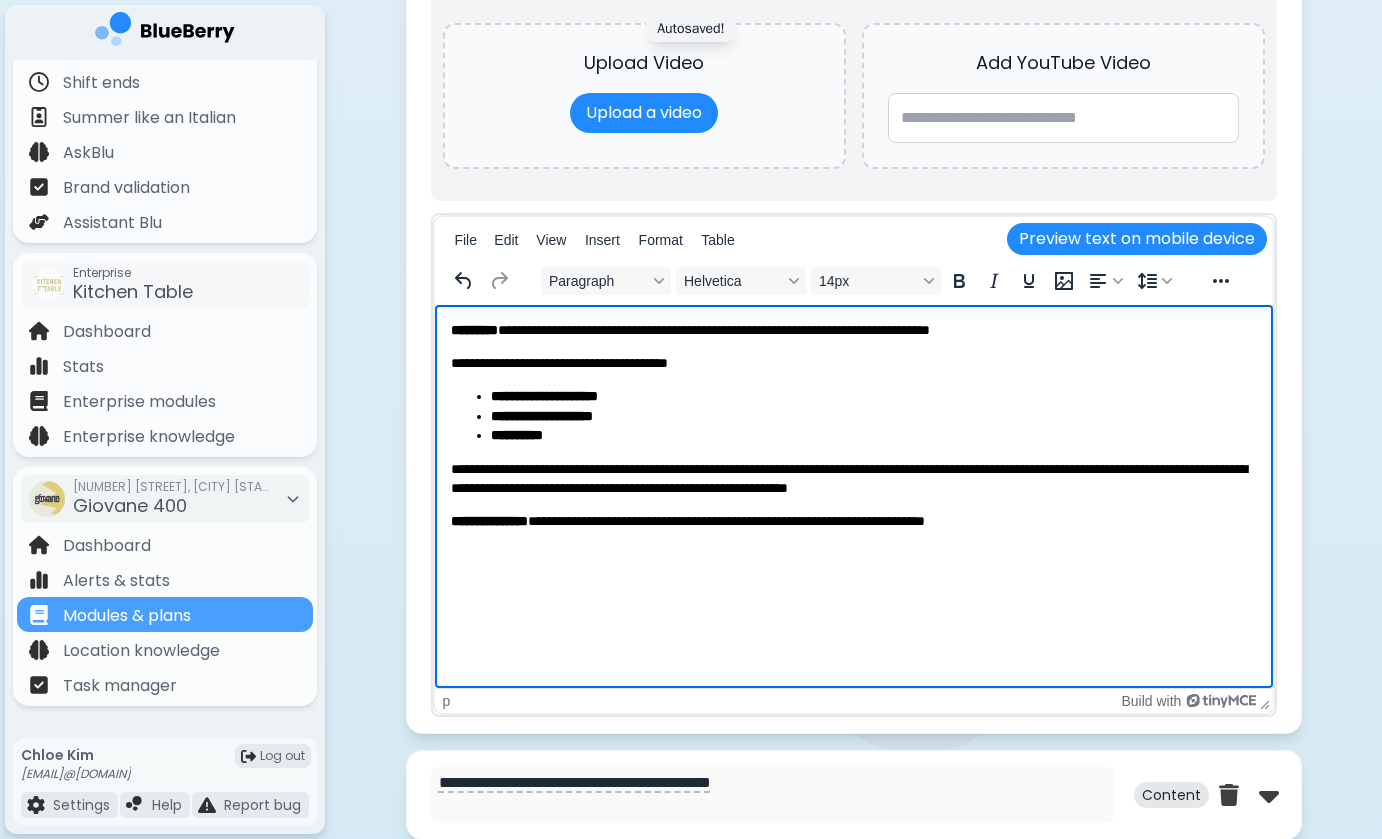 click on "**********" at bounding box center (873, 436) 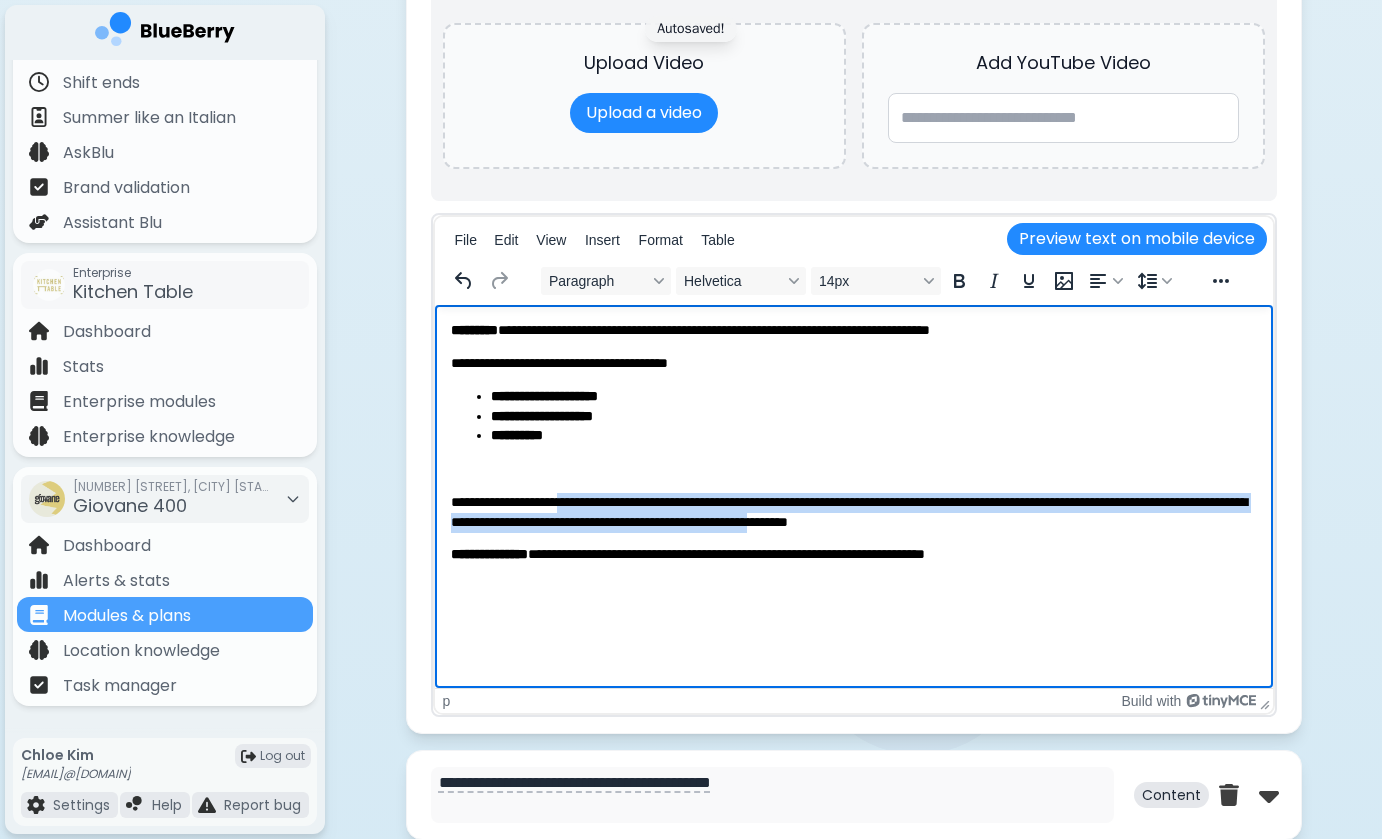 drag, startPoint x: 575, startPoint y: 506, endPoint x: 951, endPoint y: 518, distance: 376.19144 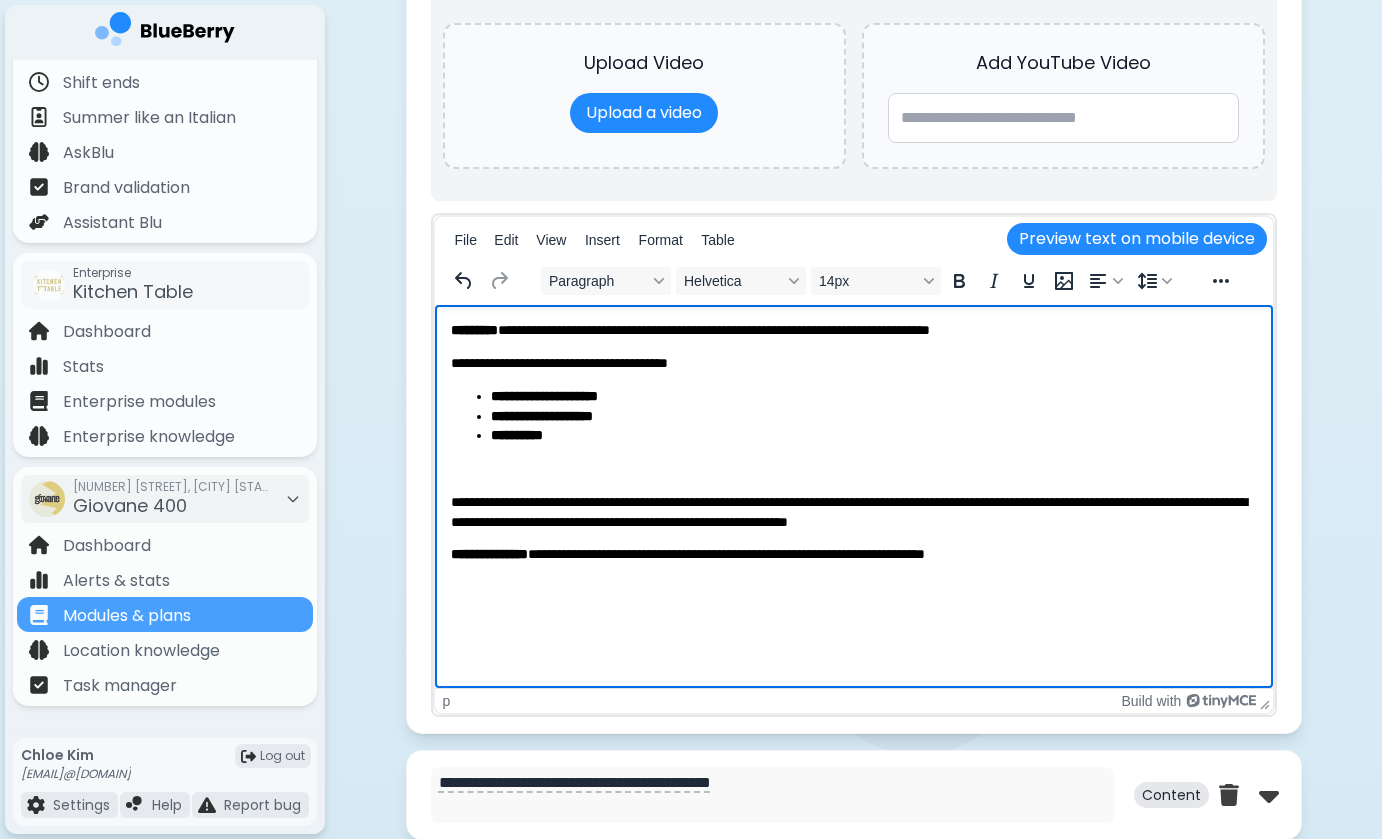 click on "**********" at bounding box center [853, 512] 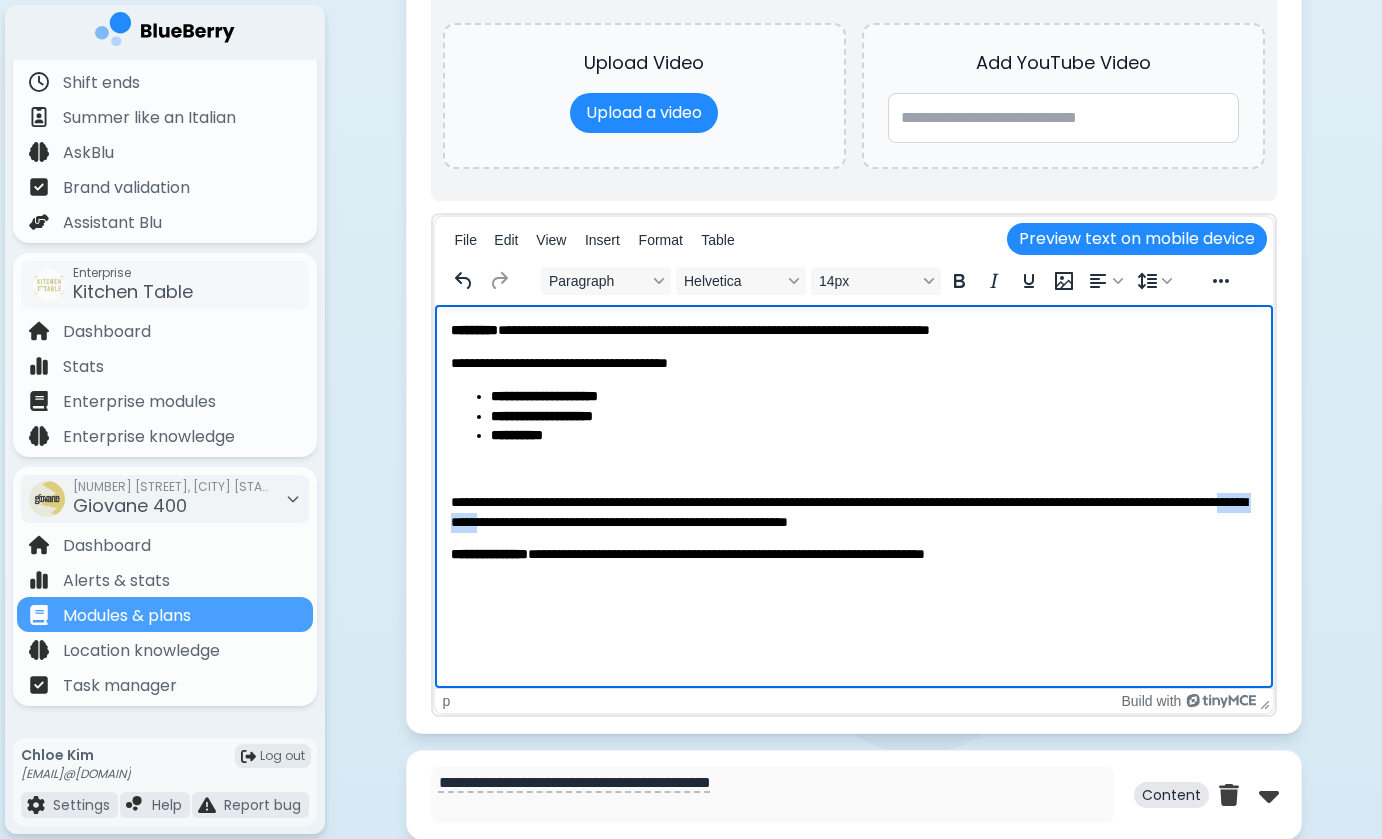 drag, startPoint x: 558, startPoint y: 516, endPoint x: 723, endPoint y: 534, distance: 165.97891 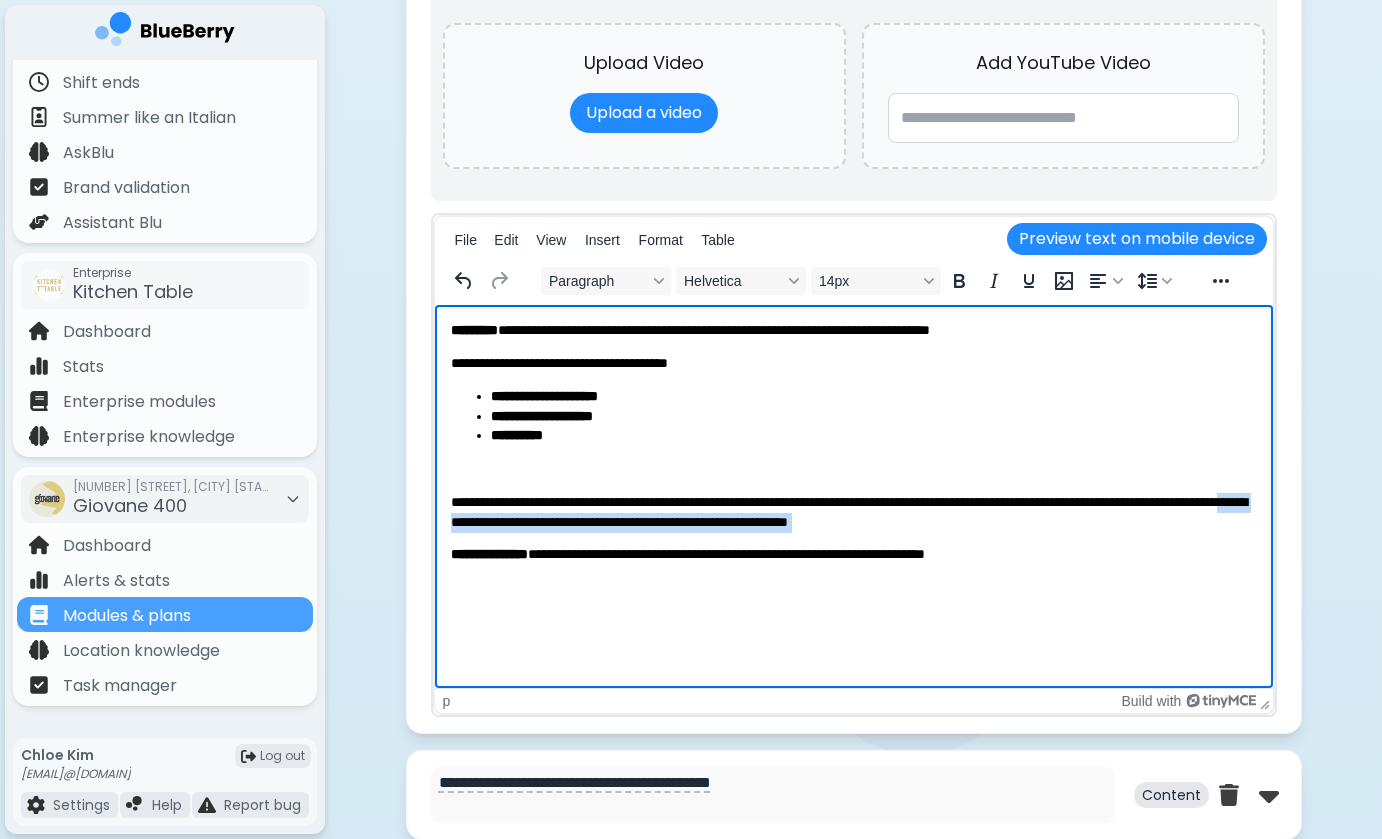 click on "**********" at bounding box center [853, 442] 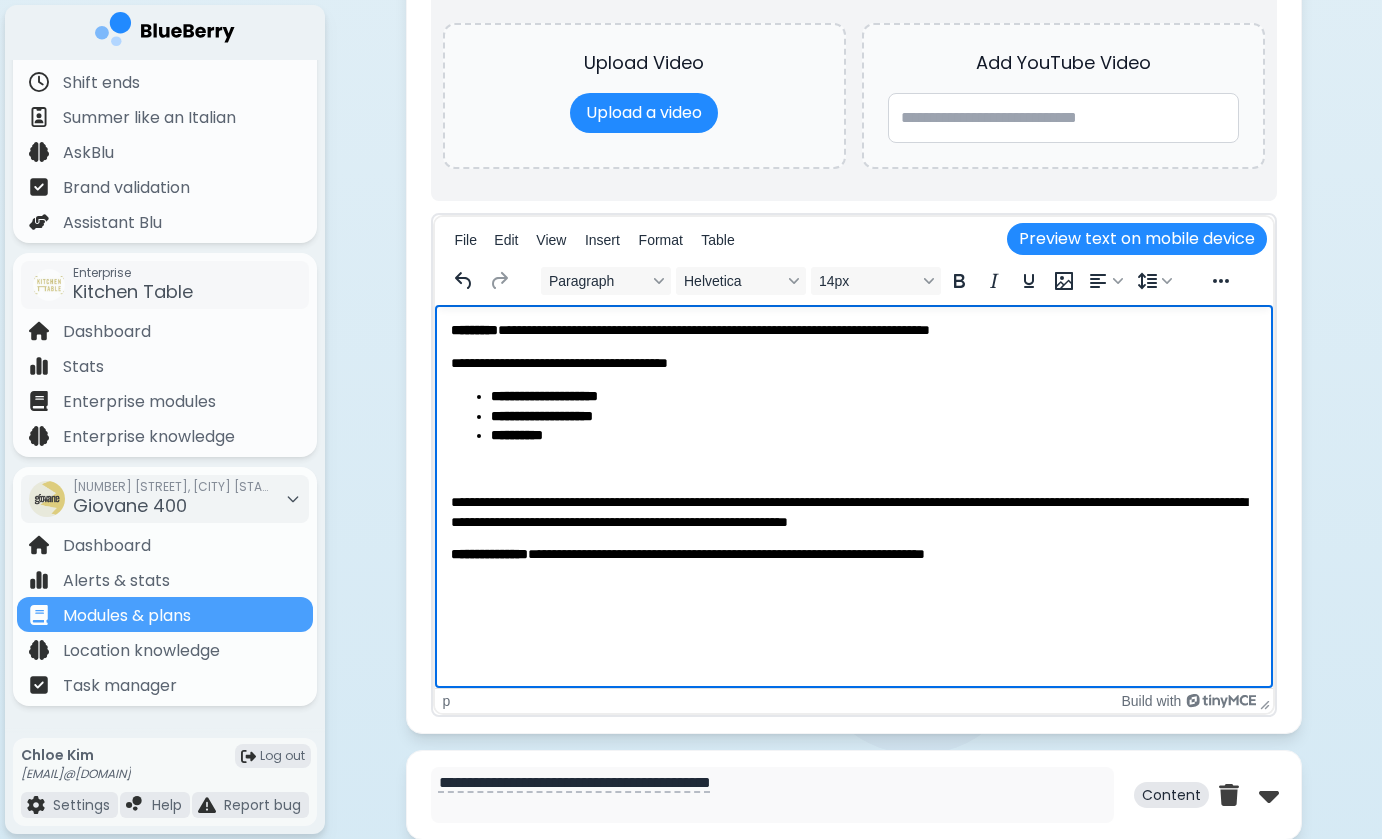 click on "**********" at bounding box center [853, 442] 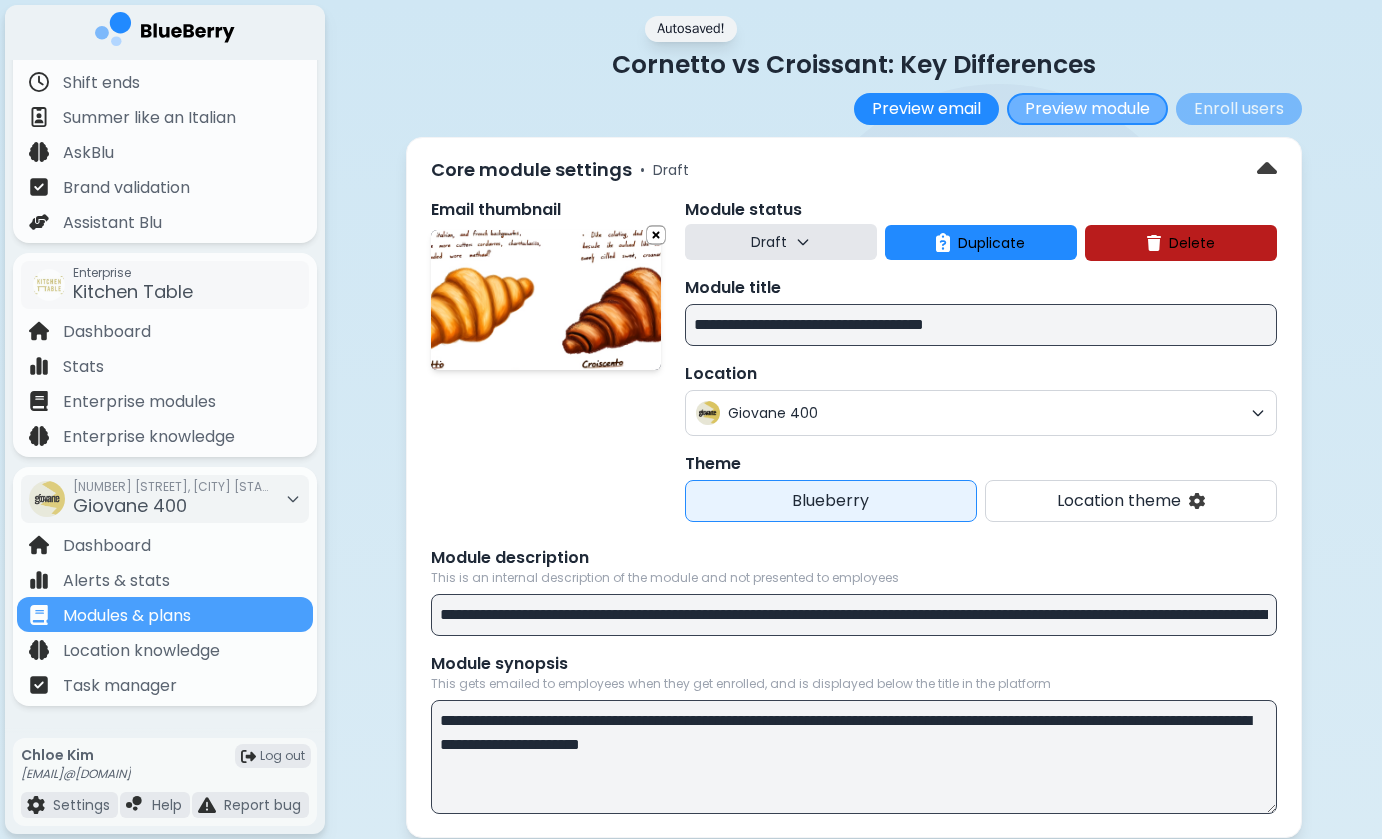 scroll, scrollTop: 0, scrollLeft: 0, axis: both 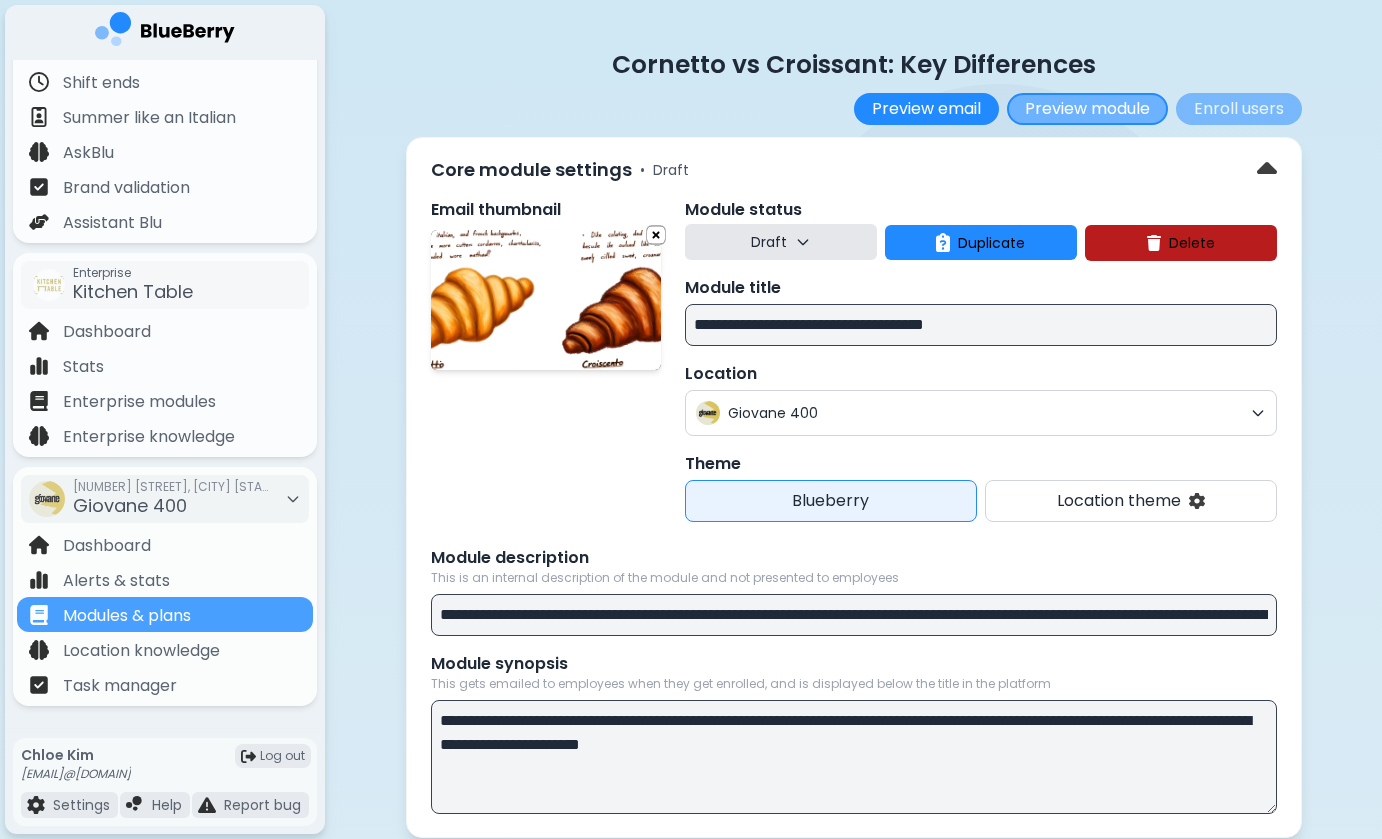 click on "Preview module" at bounding box center [1087, 109] 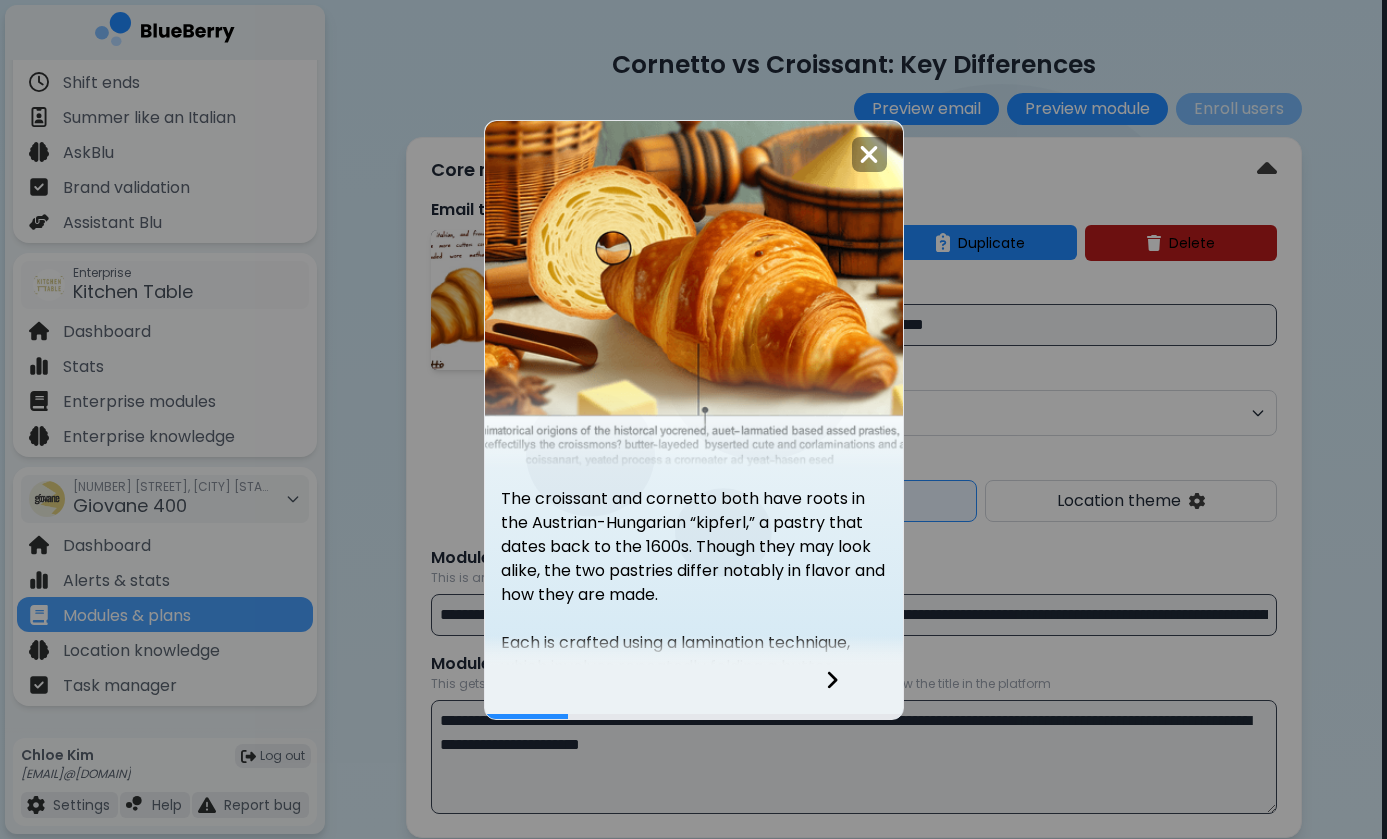 click 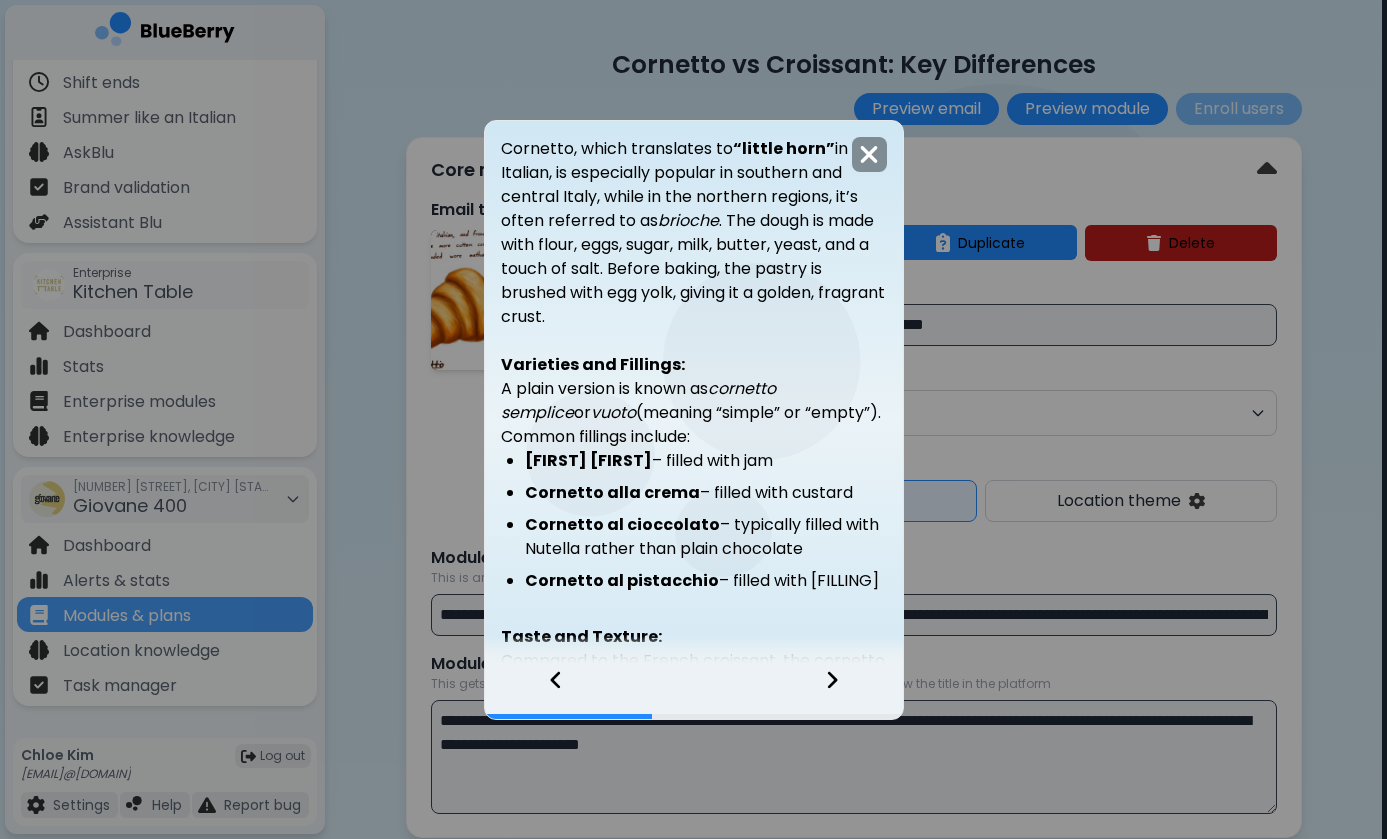 click 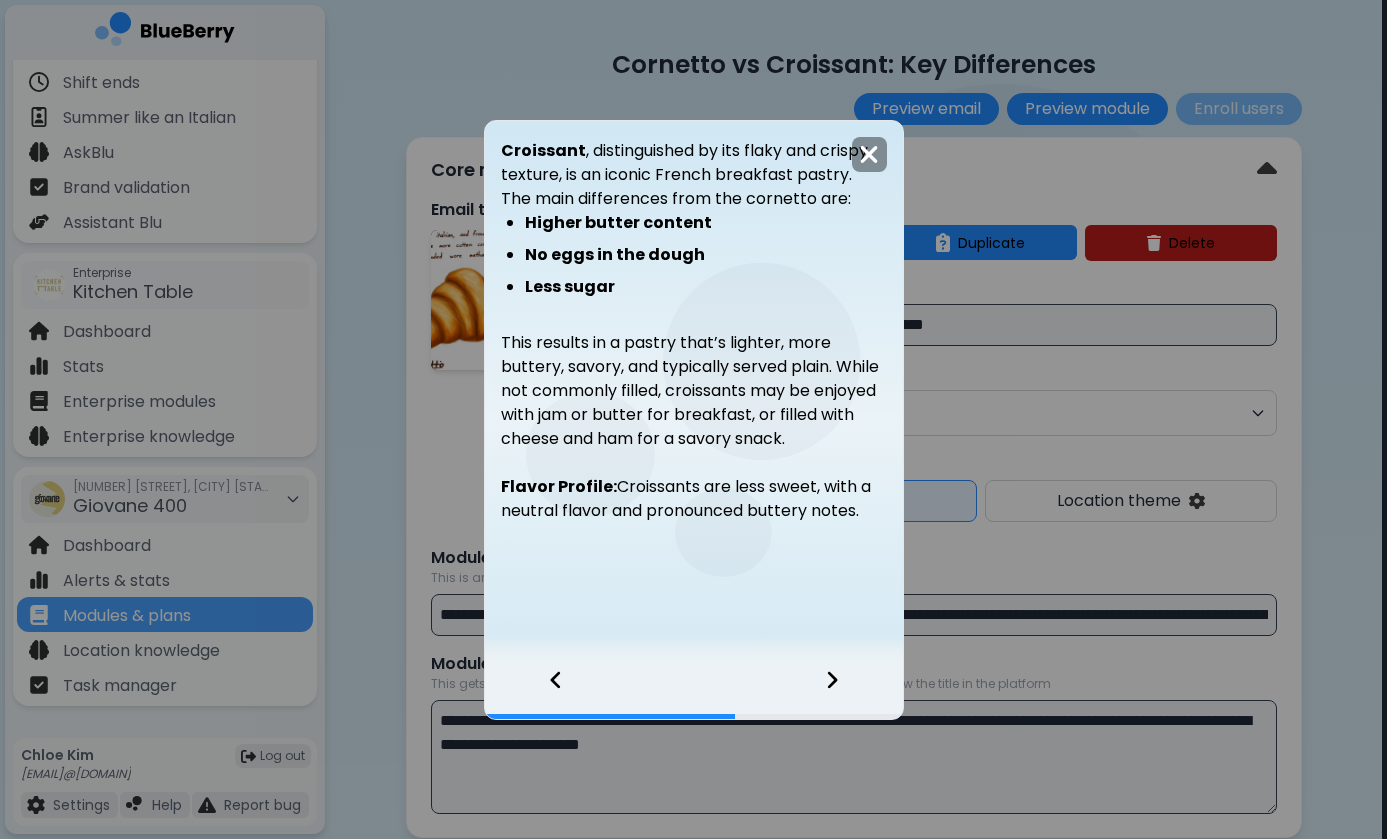 click at bounding box center (844, 692) 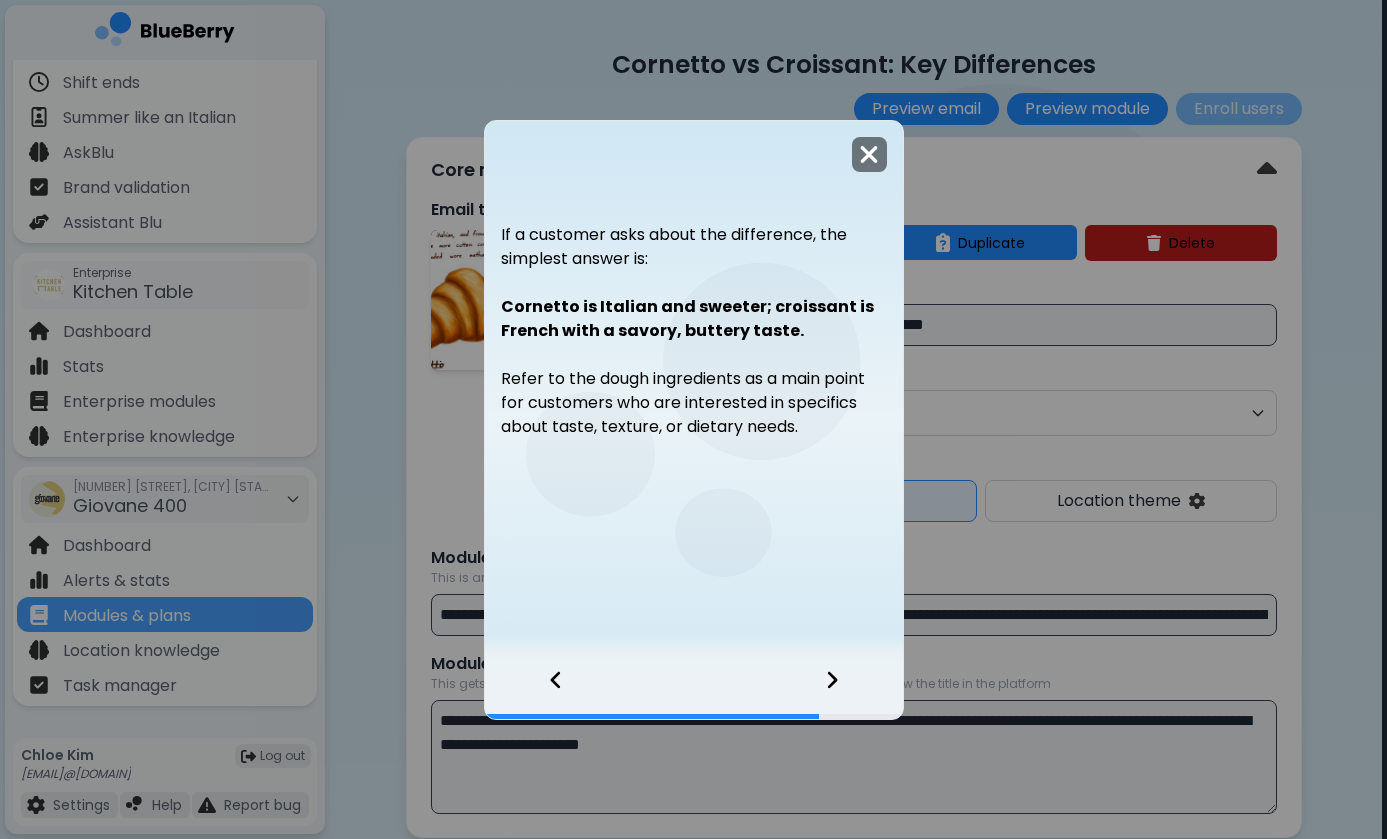 click at bounding box center (869, 154) 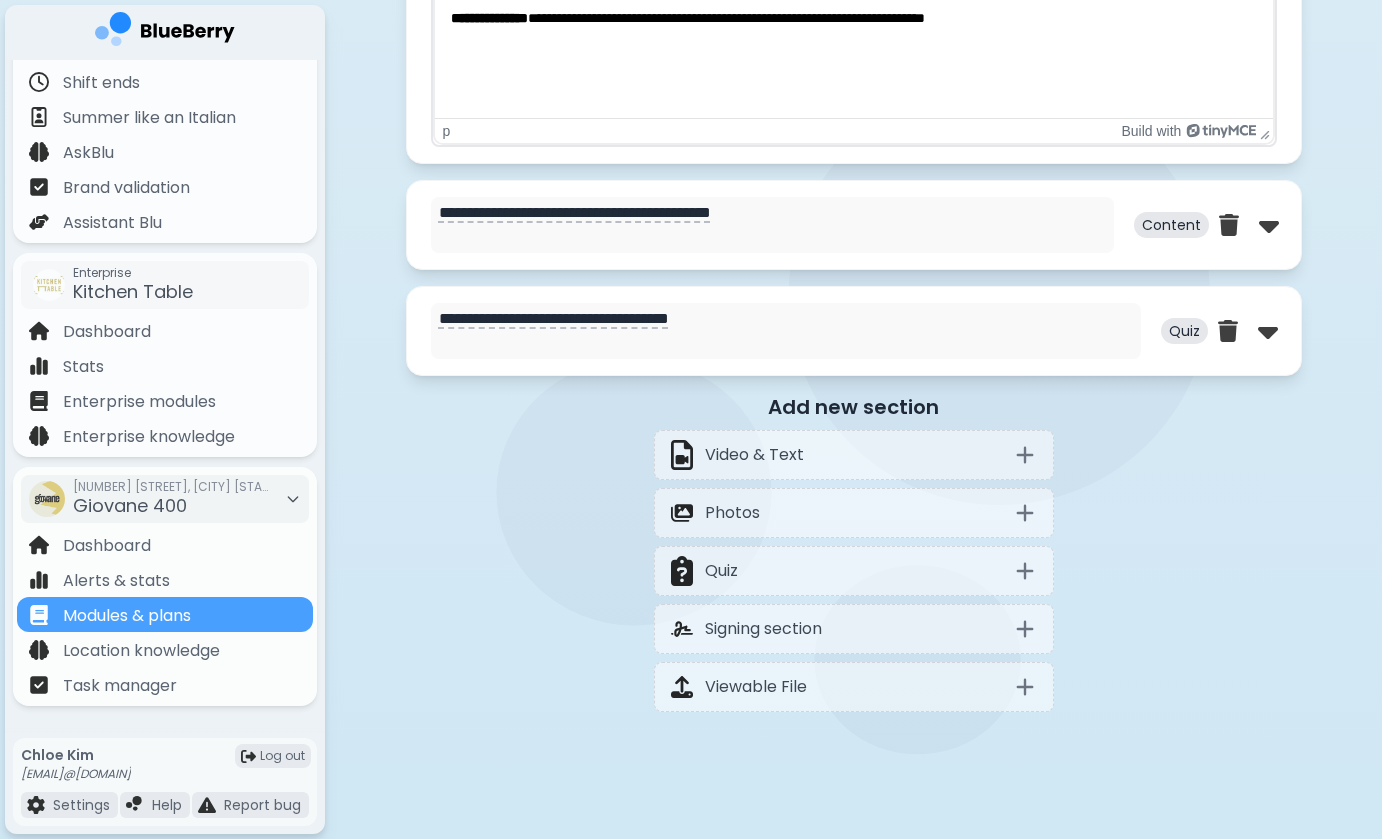 scroll, scrollTop: 4152, scrollLeft: 0, axis: vertical 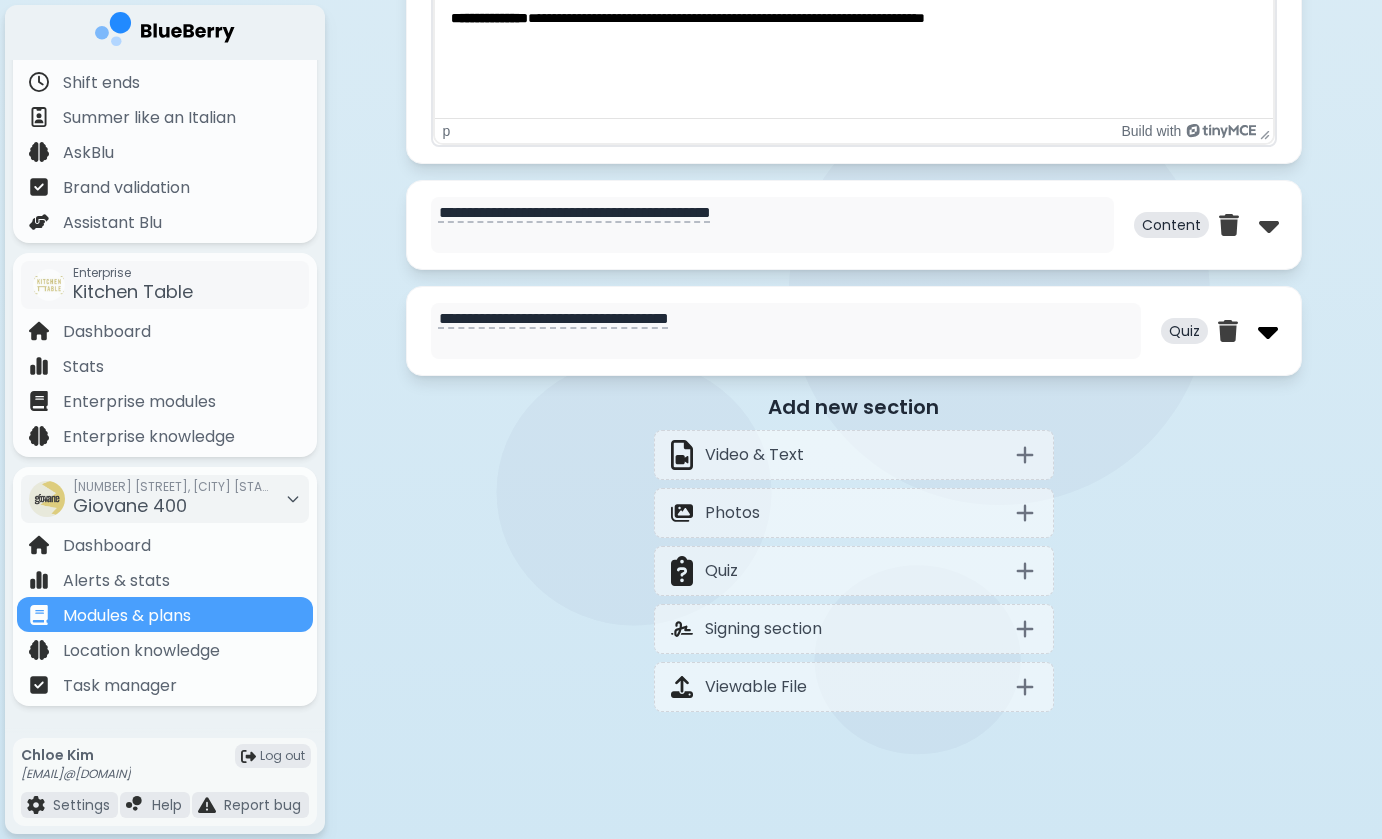 click at bounding box center (1268, 331) 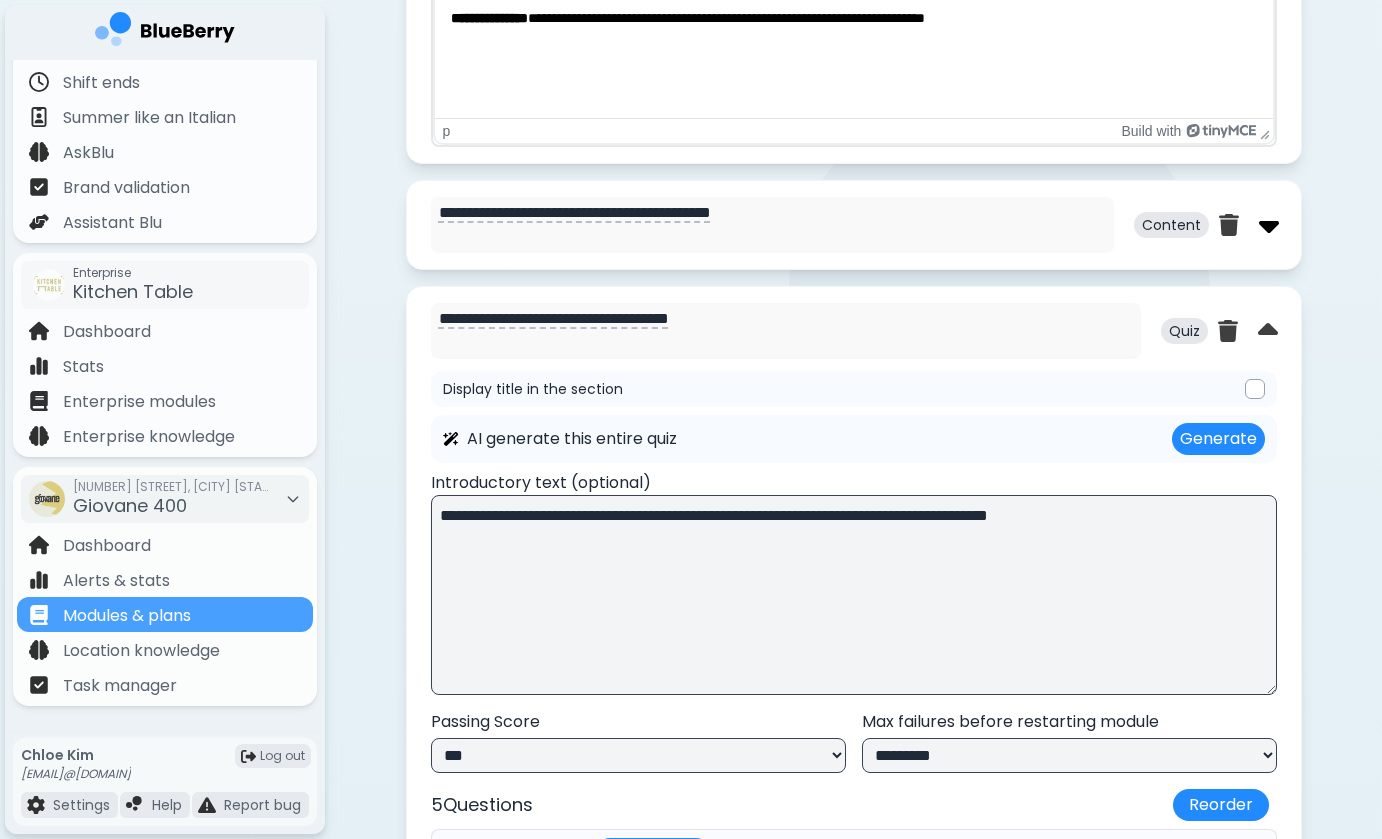 click at bounding box center [1269, 225] 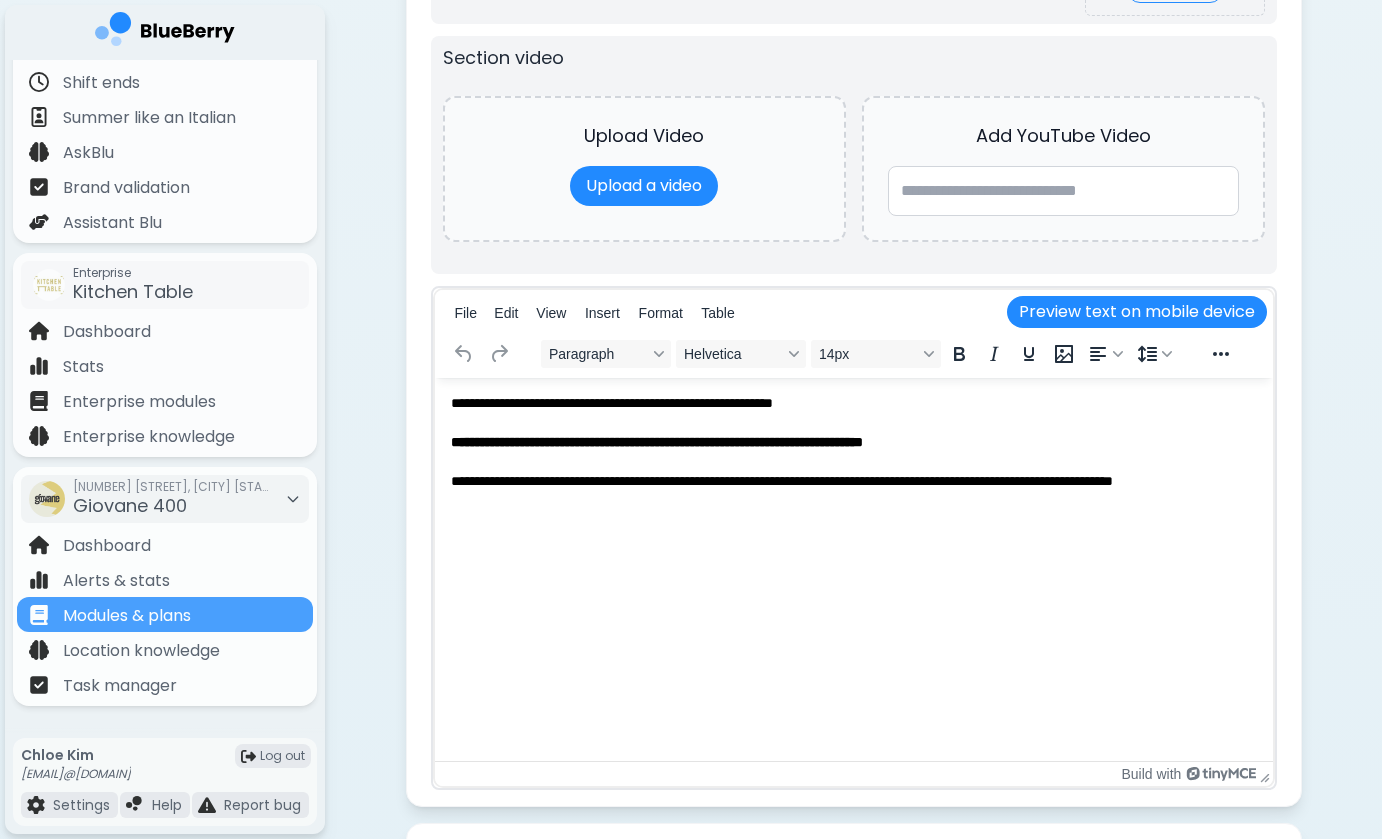 scroll, scrollTop: 4494, scrollLeft: 0, axis: vertical 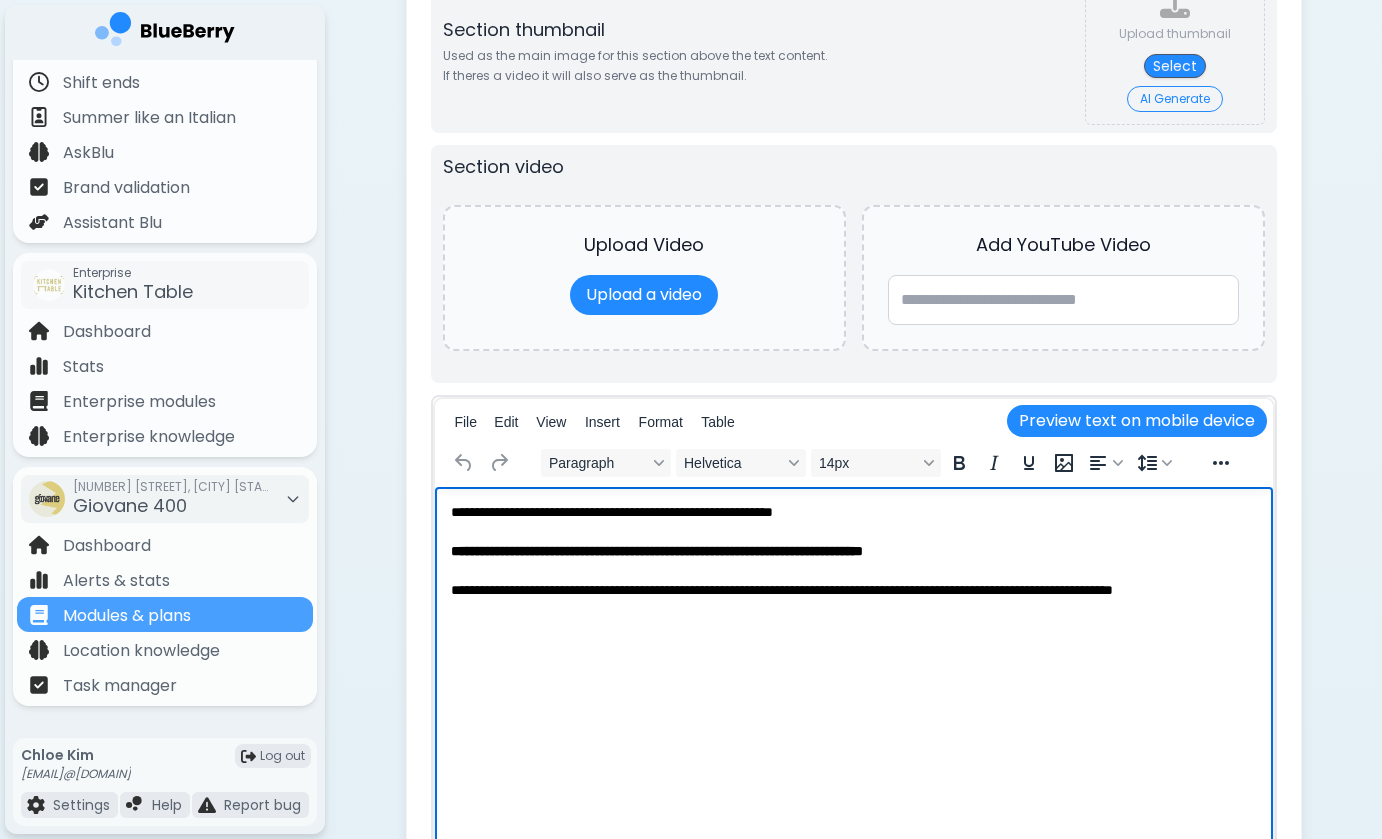 click on "**********" at bounding box center (853, 550) 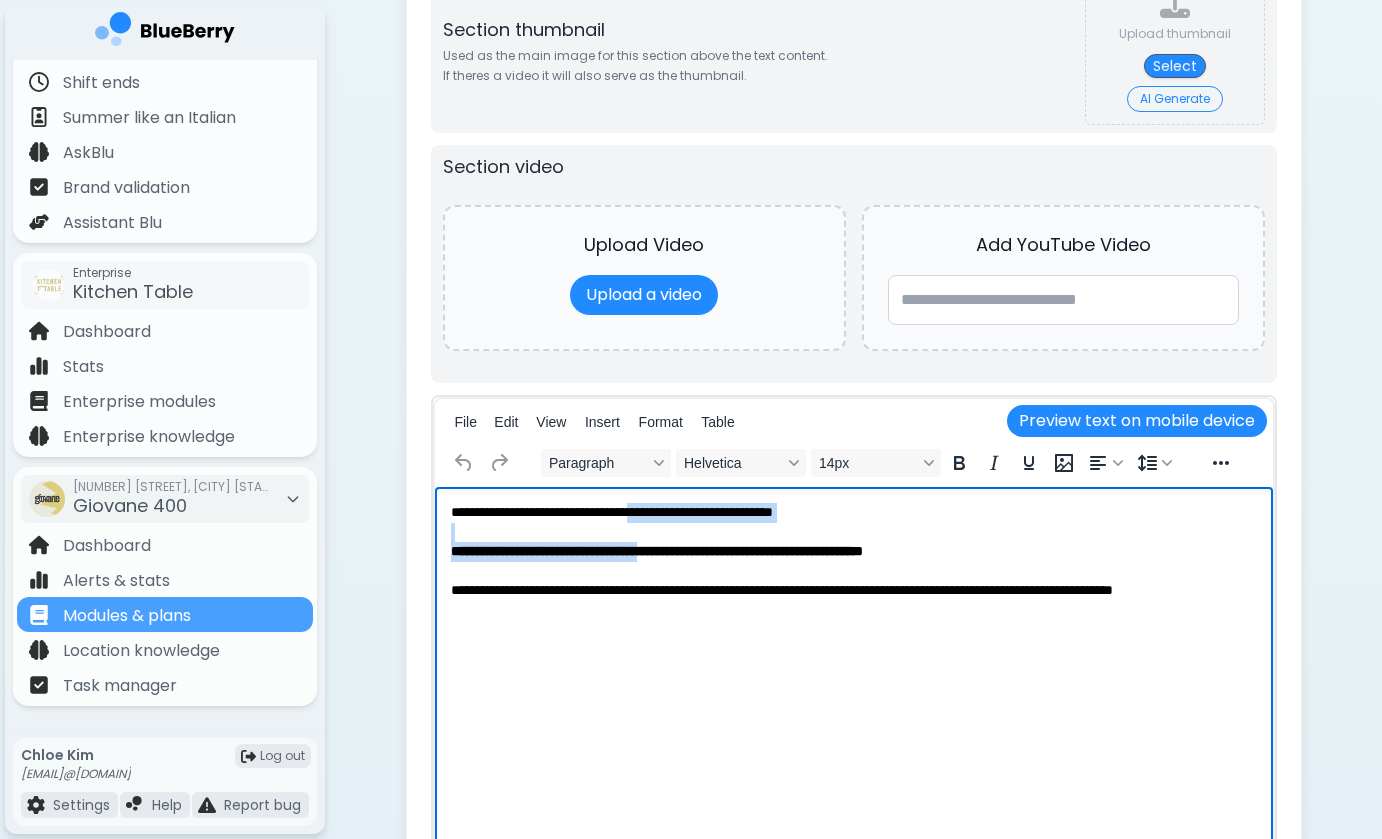 drag, startPoint x: 664, startPoint y: 518, endPoint x: 689, endPoint y: 544, distance: 36.069378 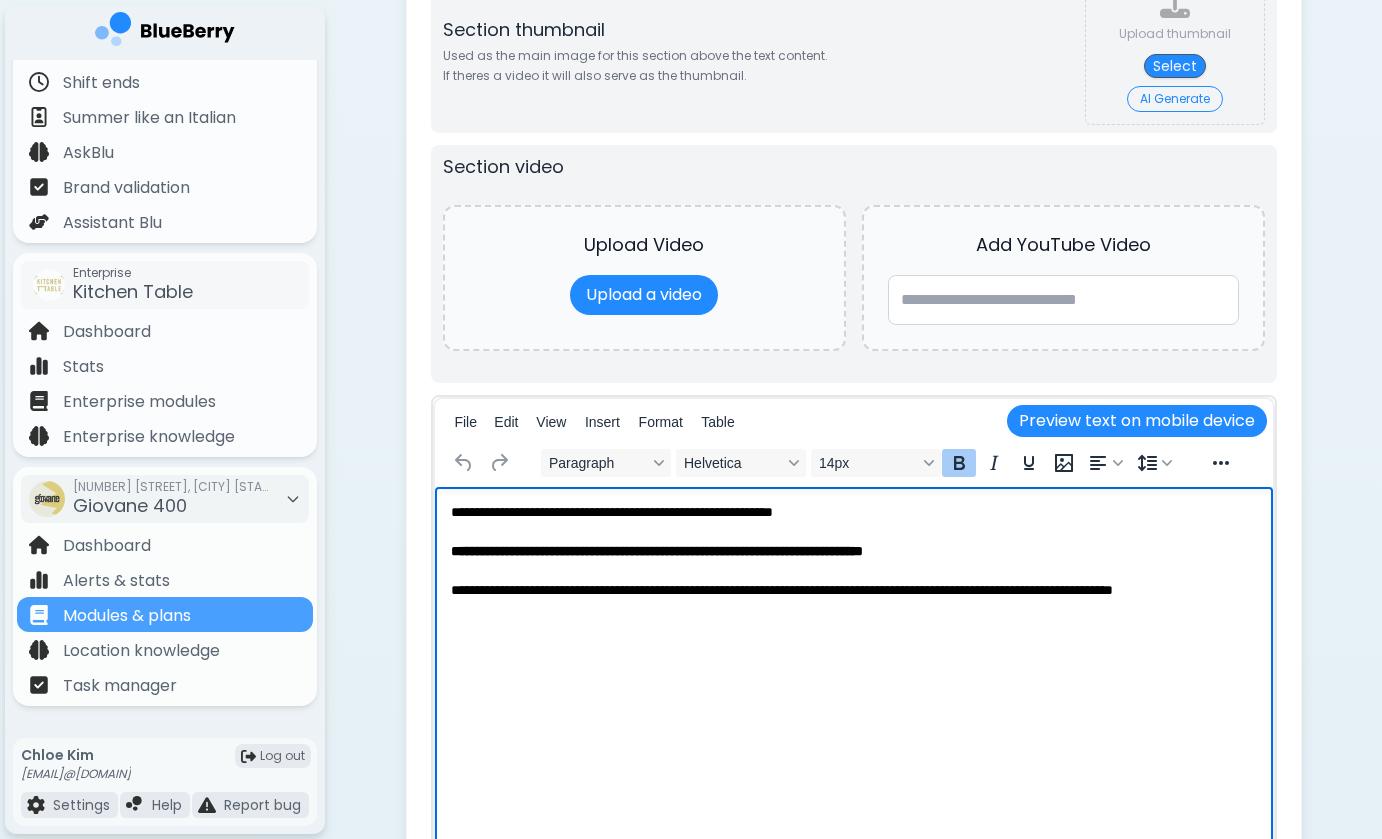 click on "**********" at bounding box center [853, 550] 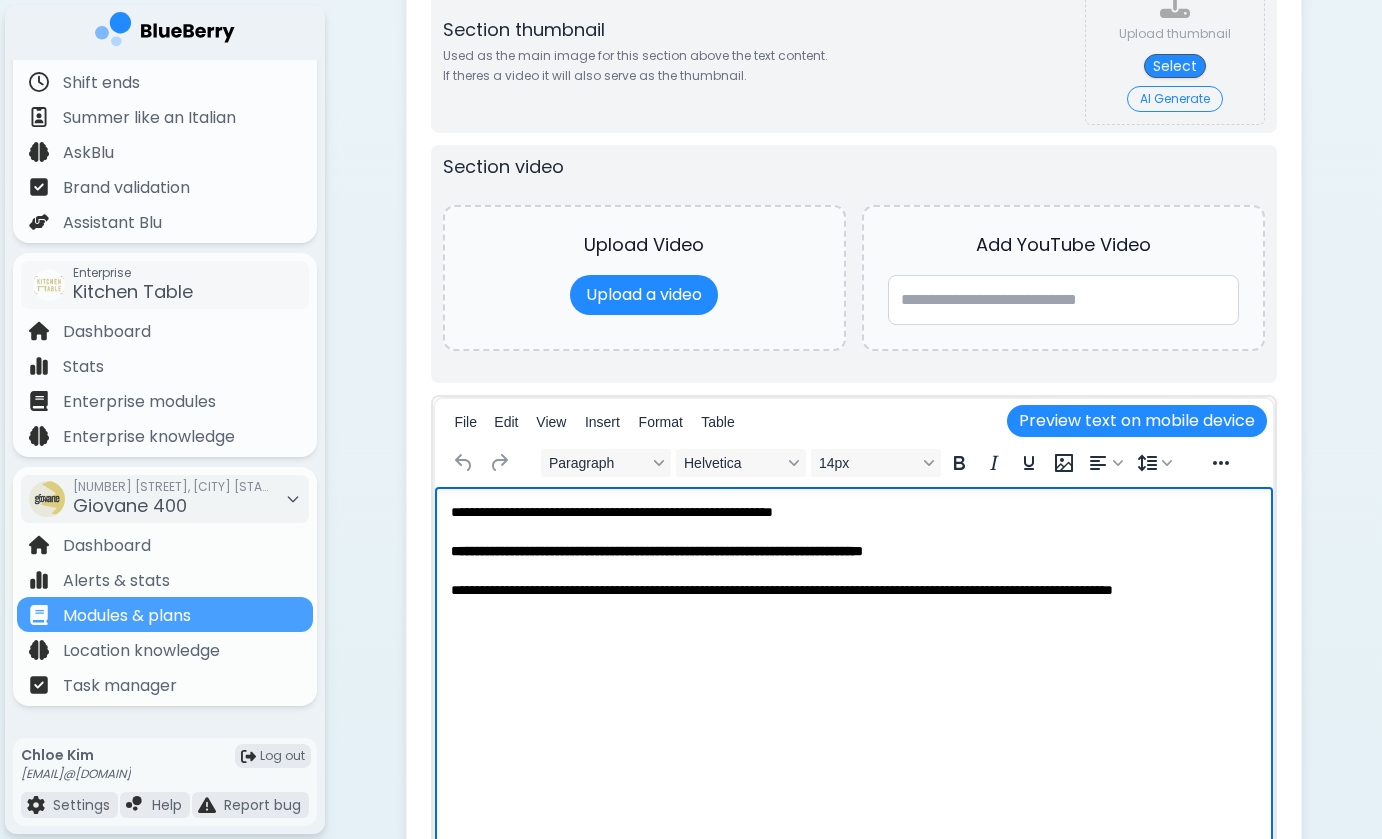 click on "**********" at bounding box center [853, 550] 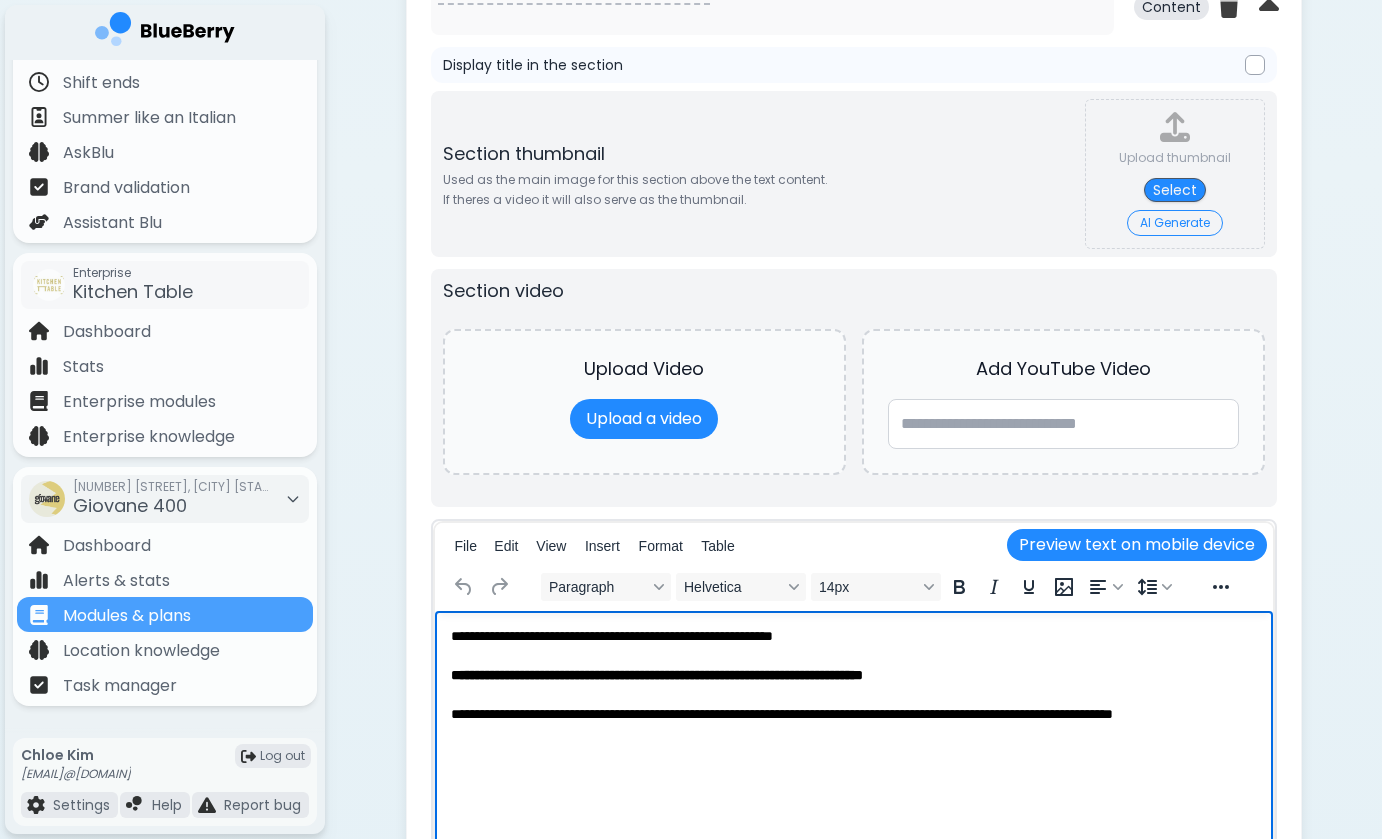 scroll, scrollTop: 4261, scrollLeft: 0, axis: vertical 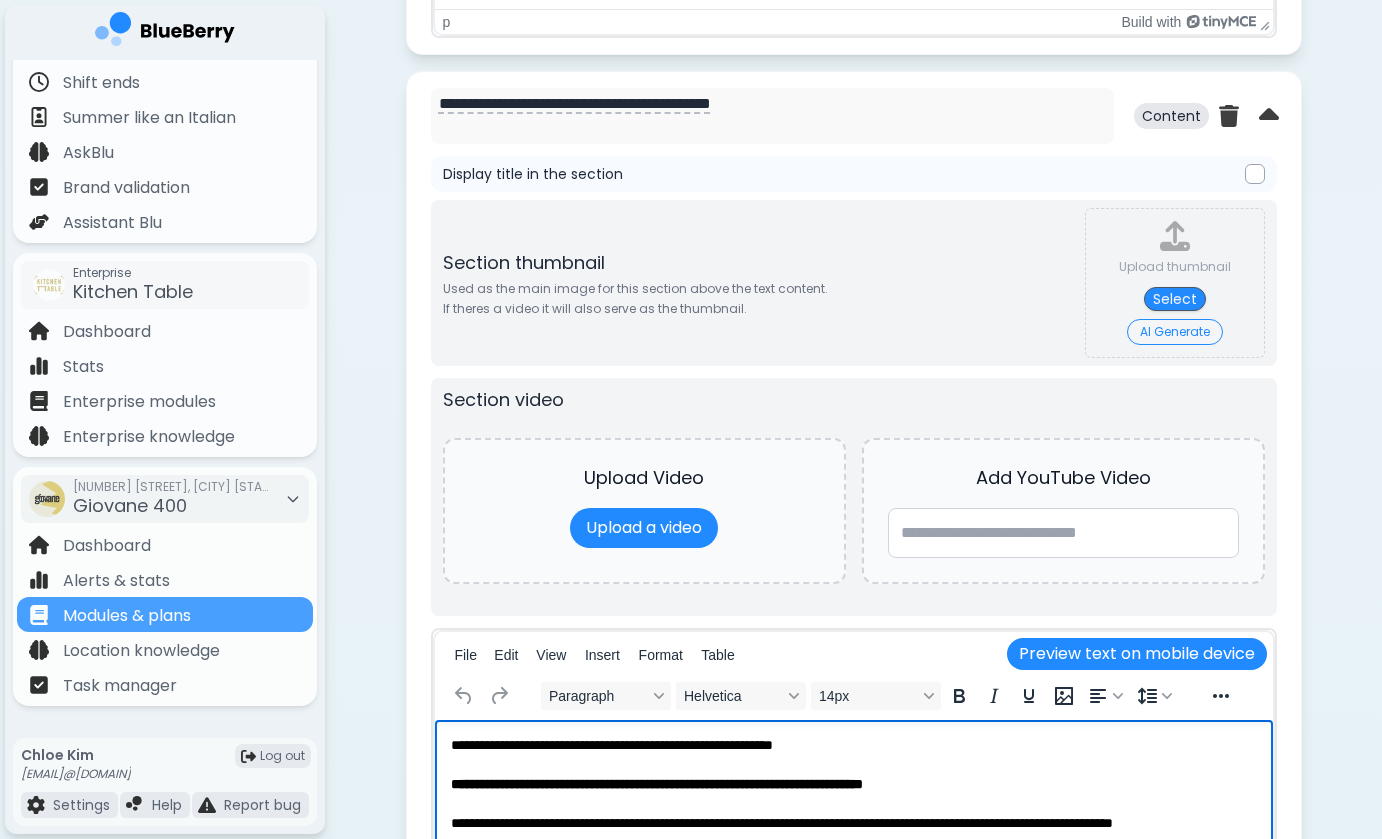 click on "AI Generate" at bounding box center [1175, 332] 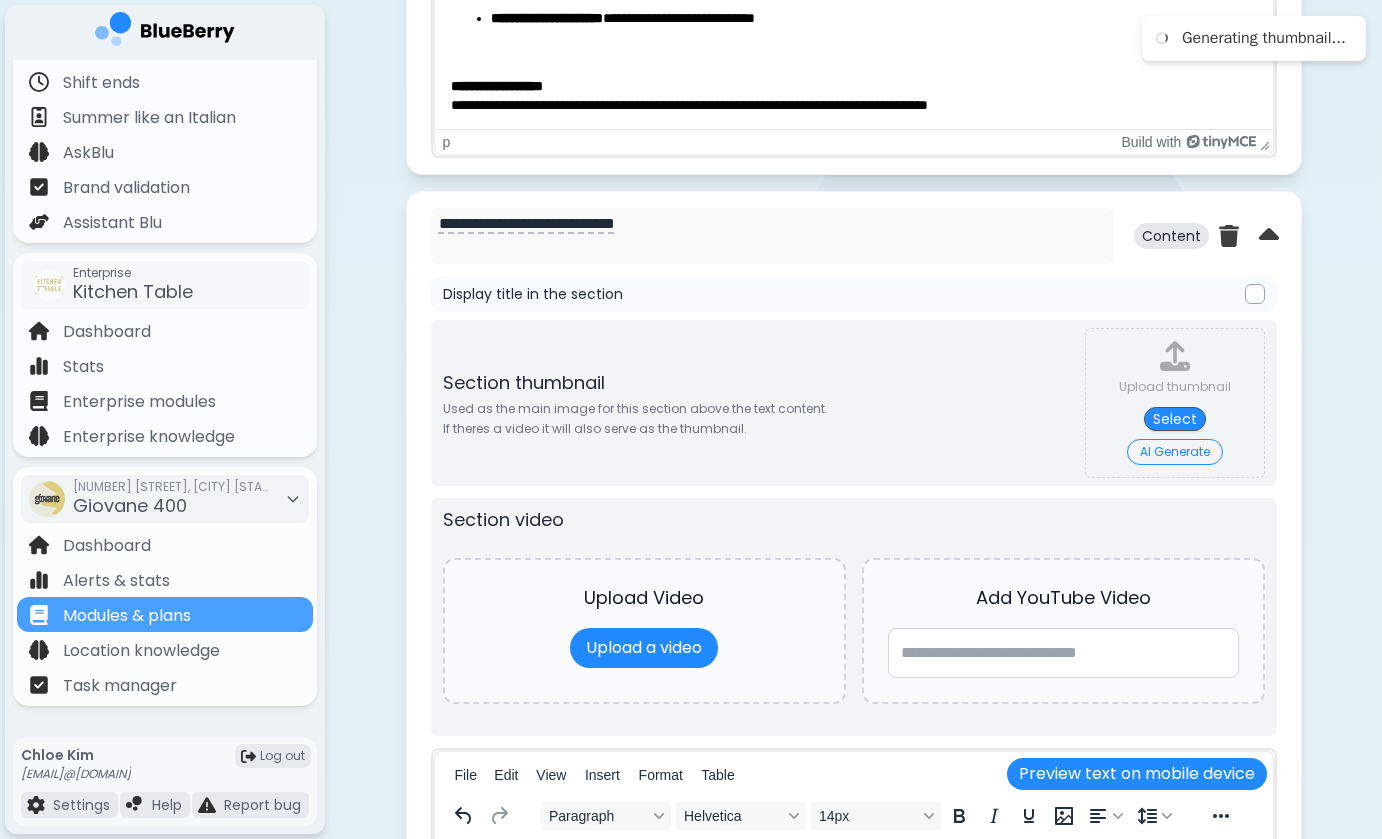 scroll, scrollTop: 2978, scrollLeft: 0, axis: vertical 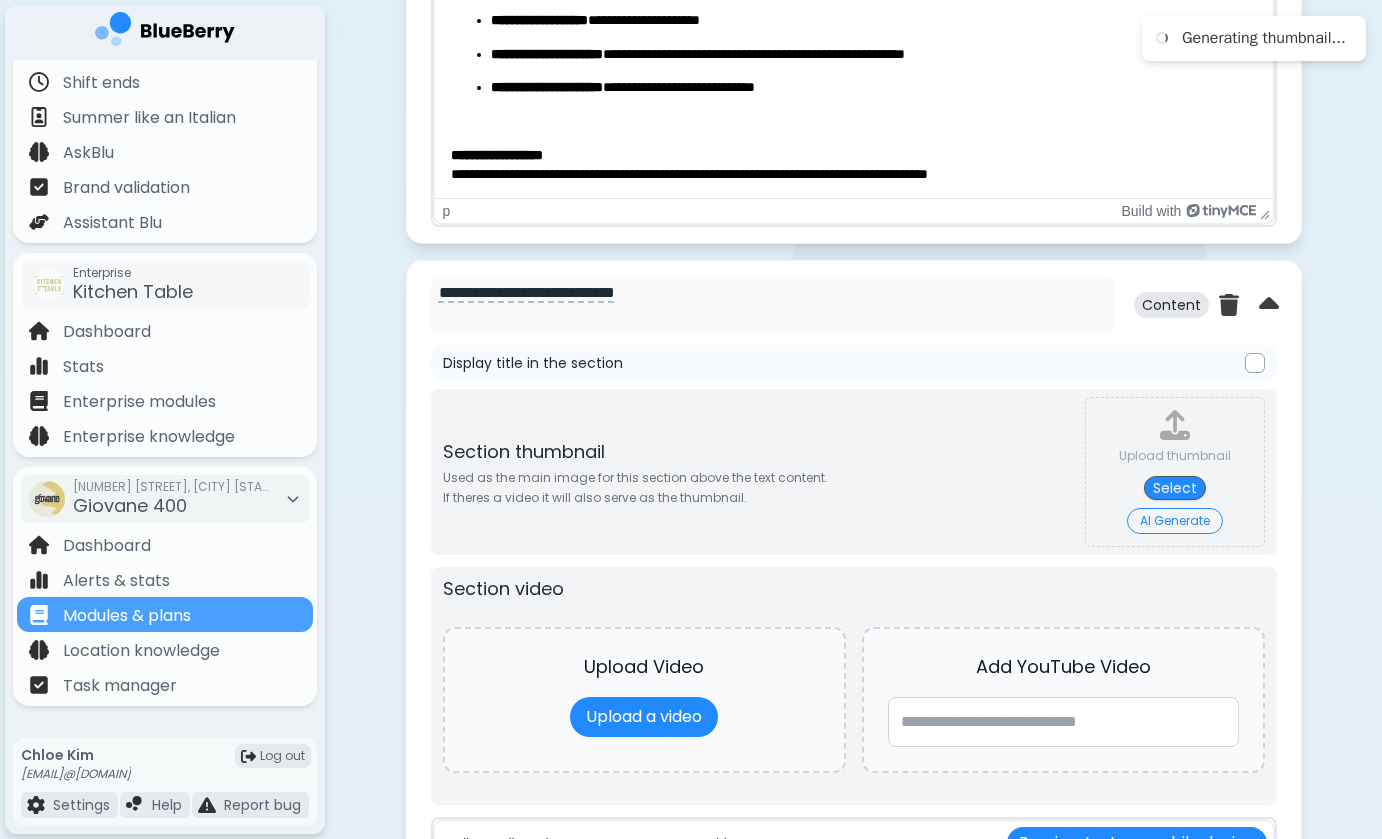 click on "AI Generate" at bounding box center [1175, 521] 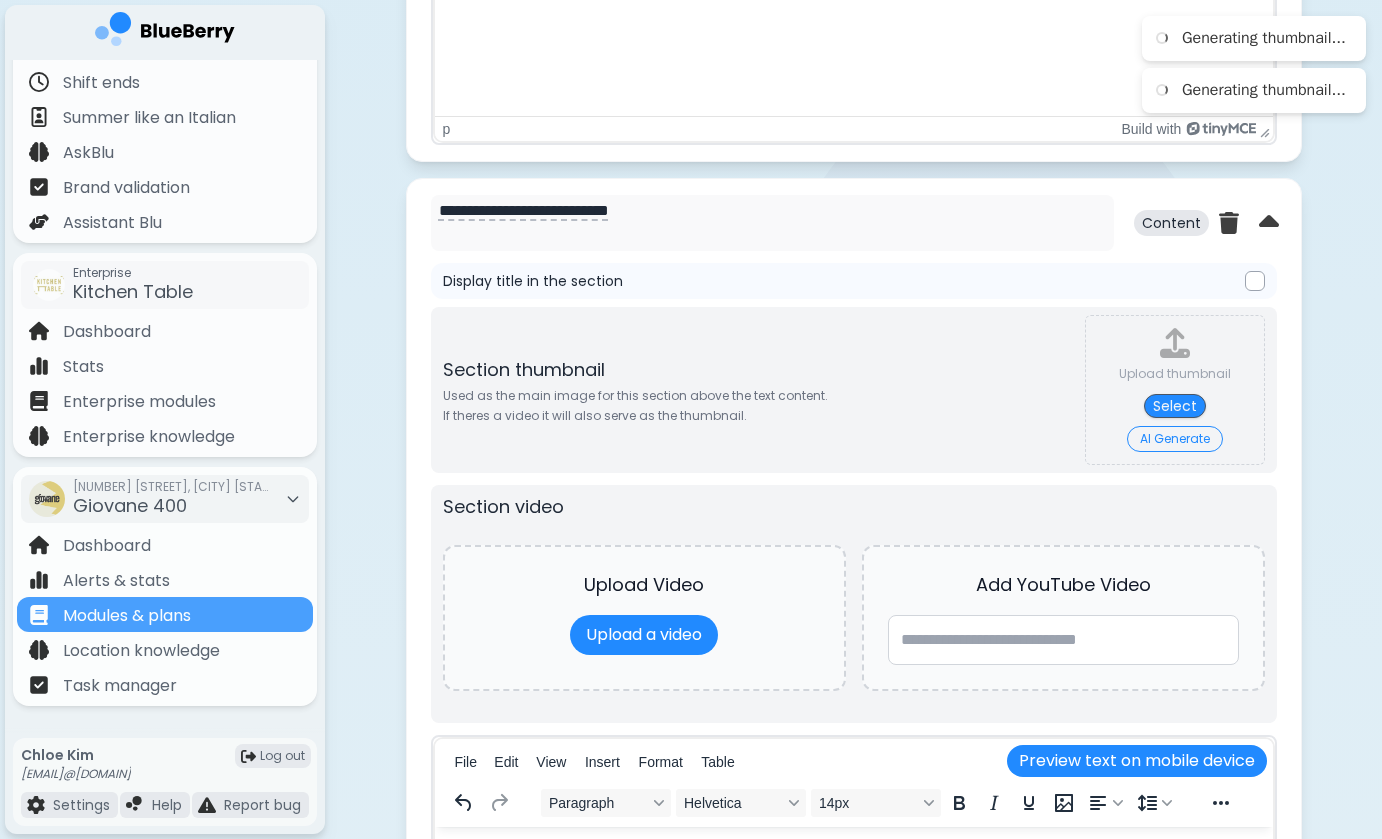 scroll, scrollTop: 1929, scrollLeft: 0, axis: vertical 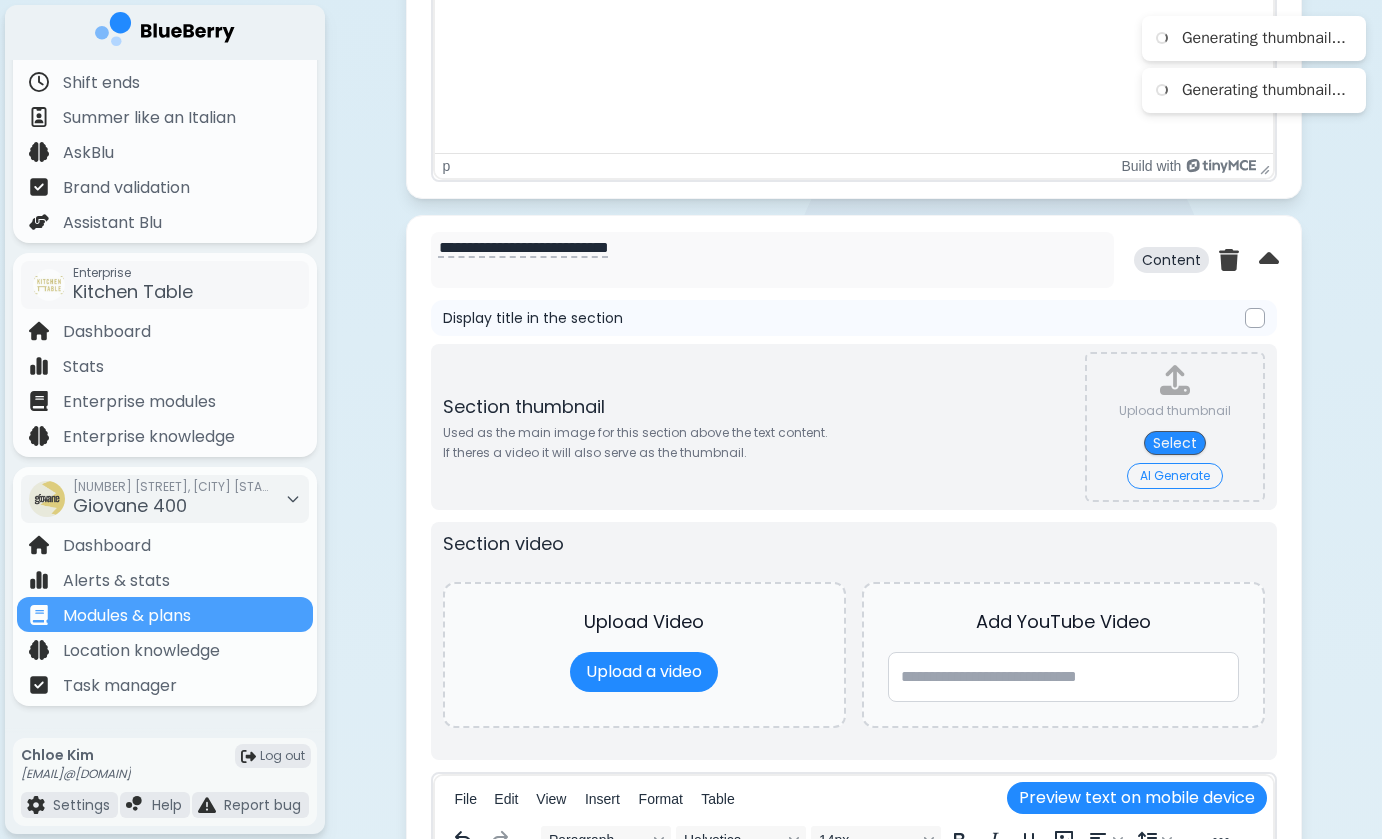 click on "AI Generate" at bounding box center (1175, 476) 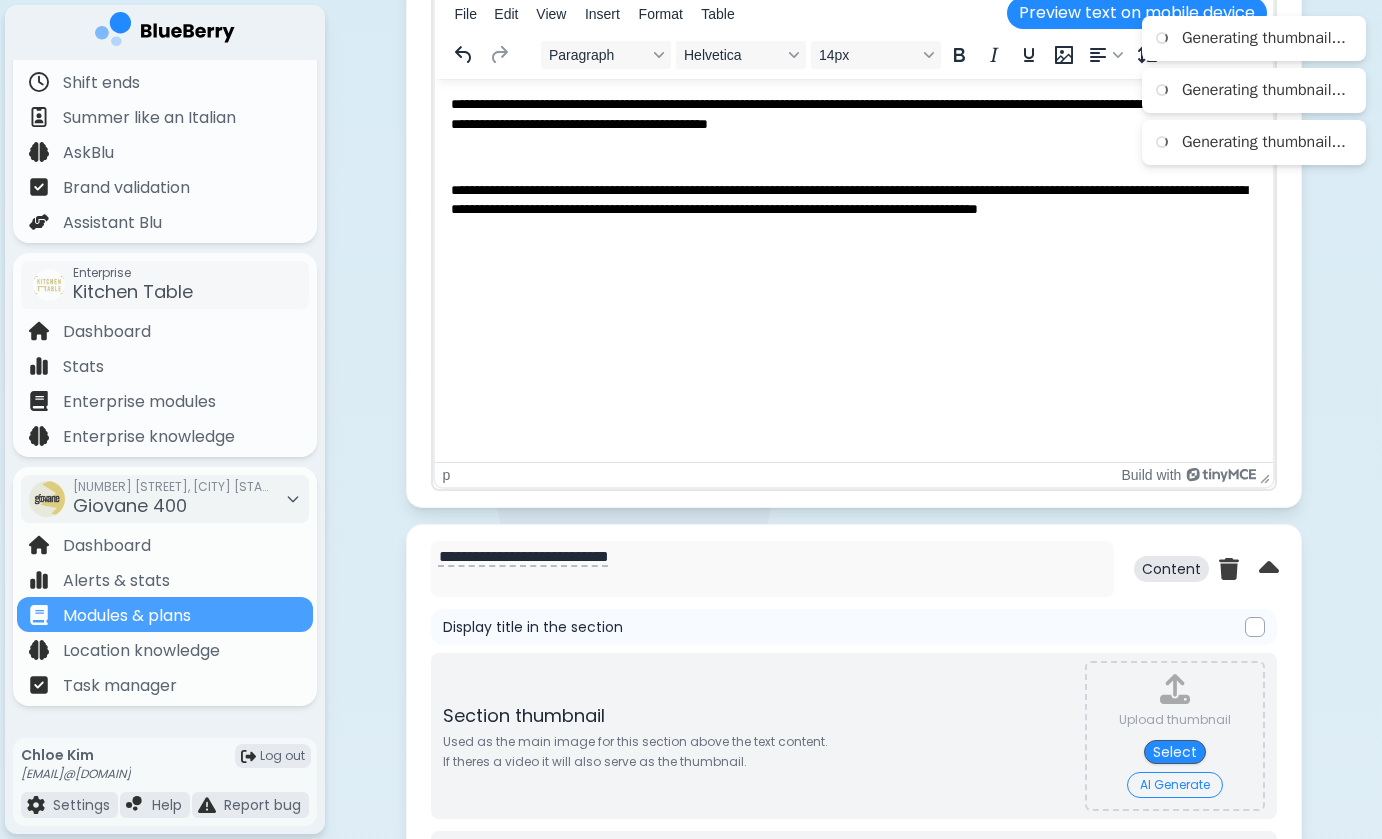 scroll, scrollTop: 1629, scrollLeft: 0, axis: vertical 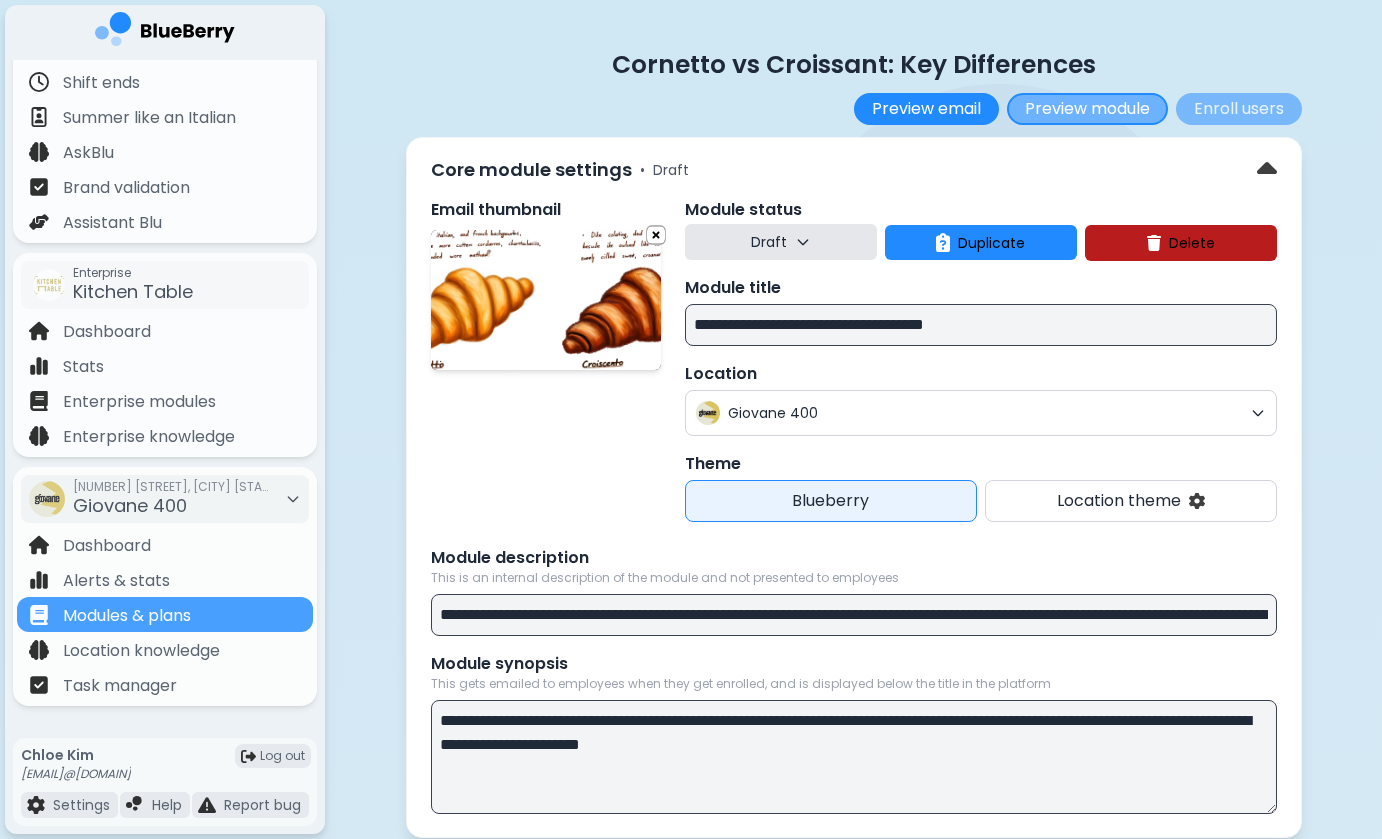 click on "Preview module" at bounding box center [1087, 109] 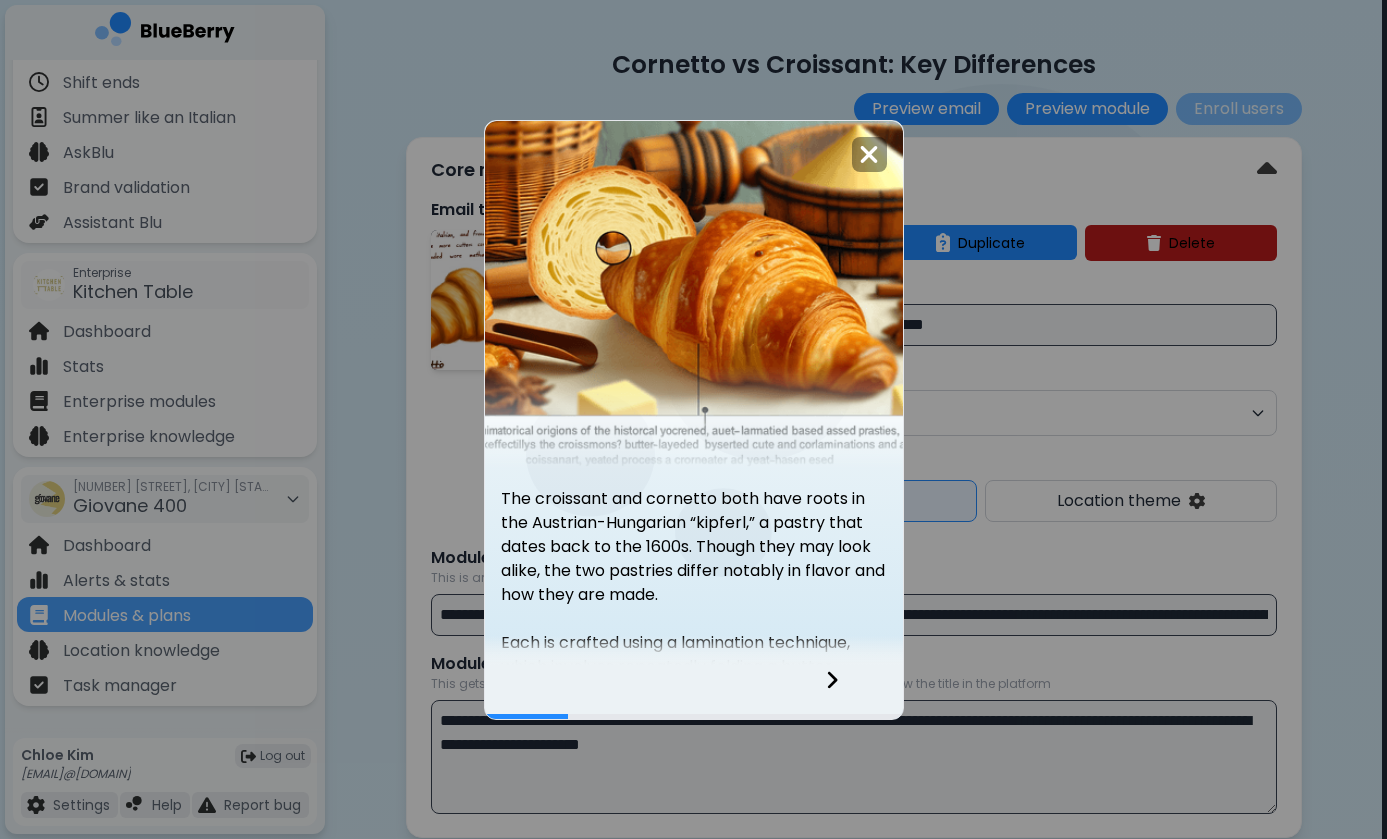 click 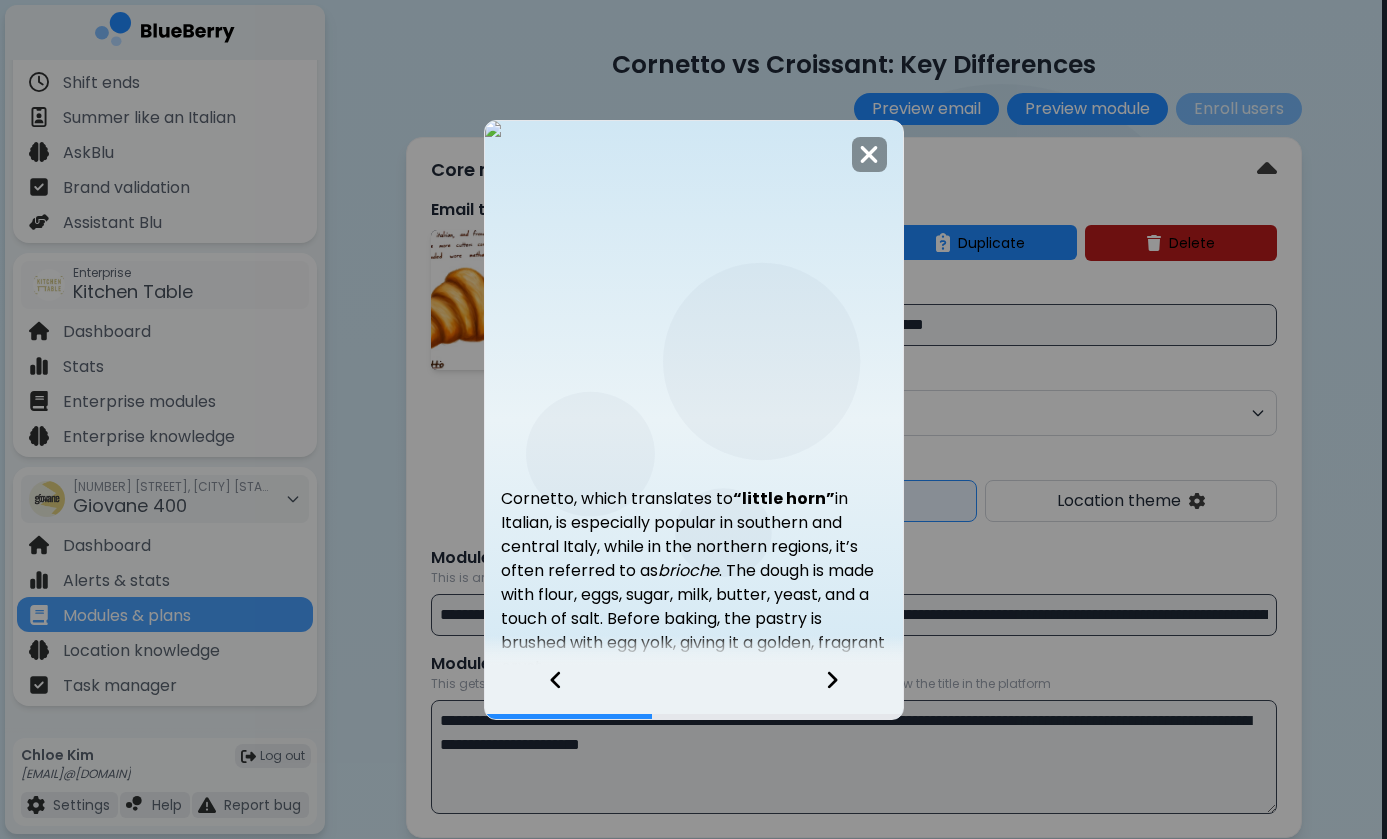 click 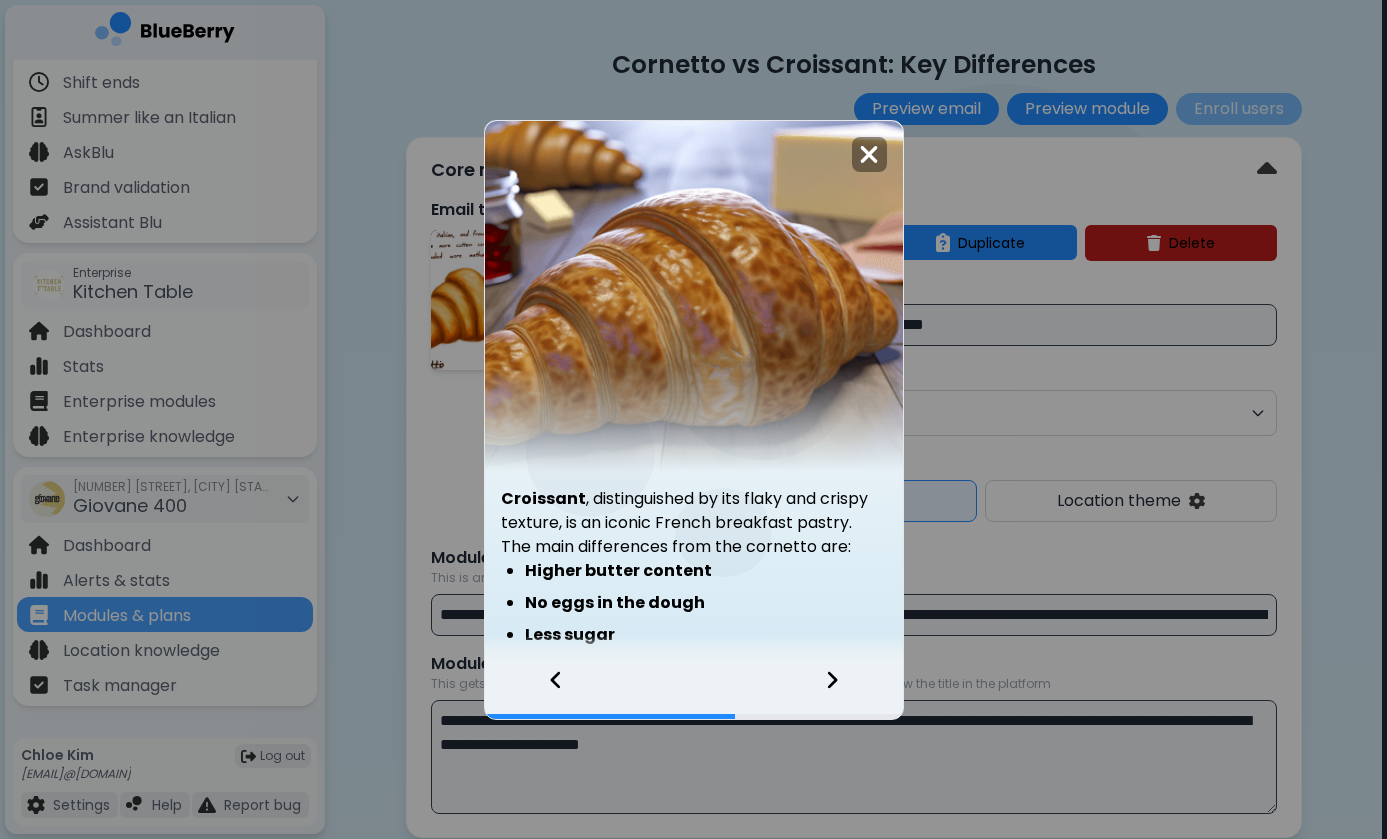 click 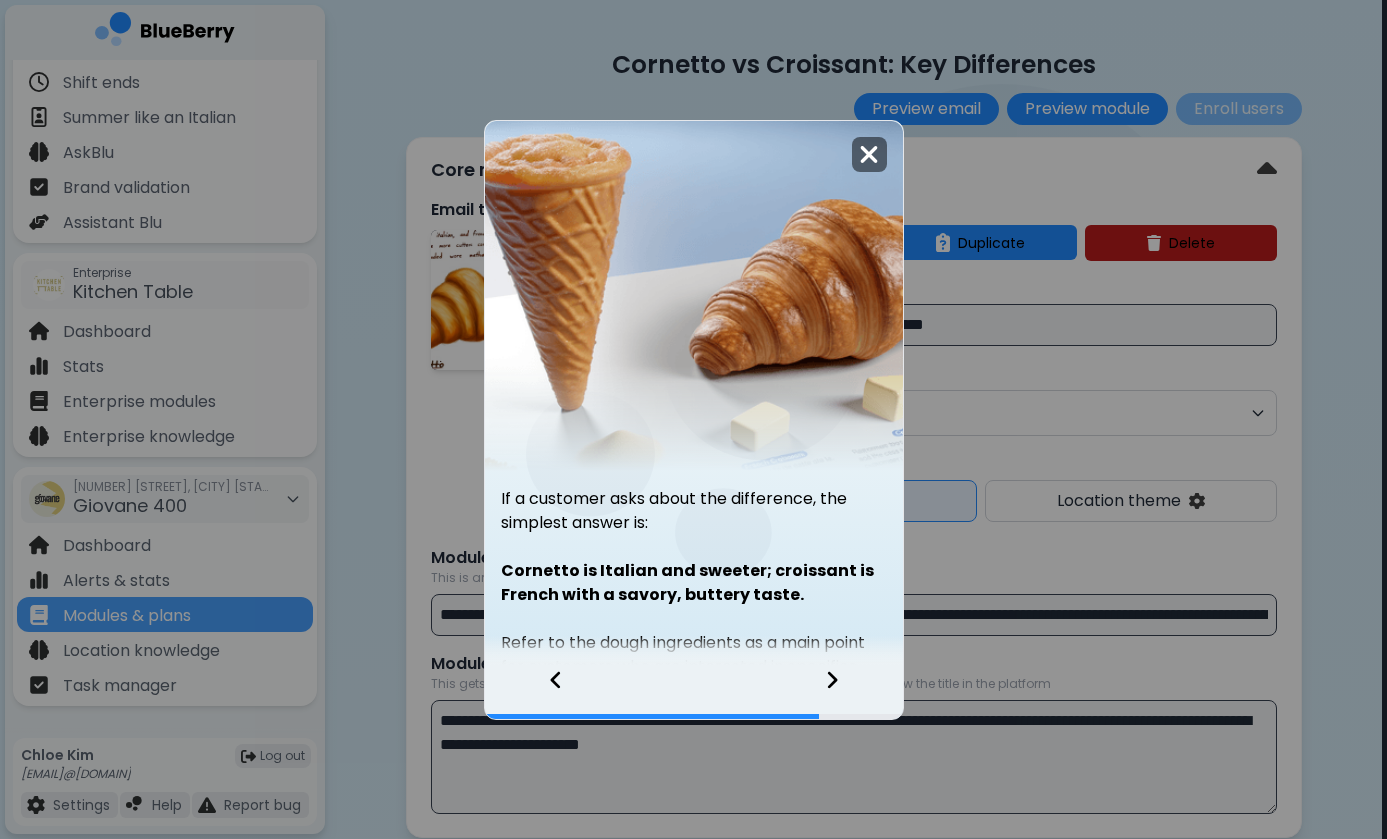 click at bounding box center [869, 154] 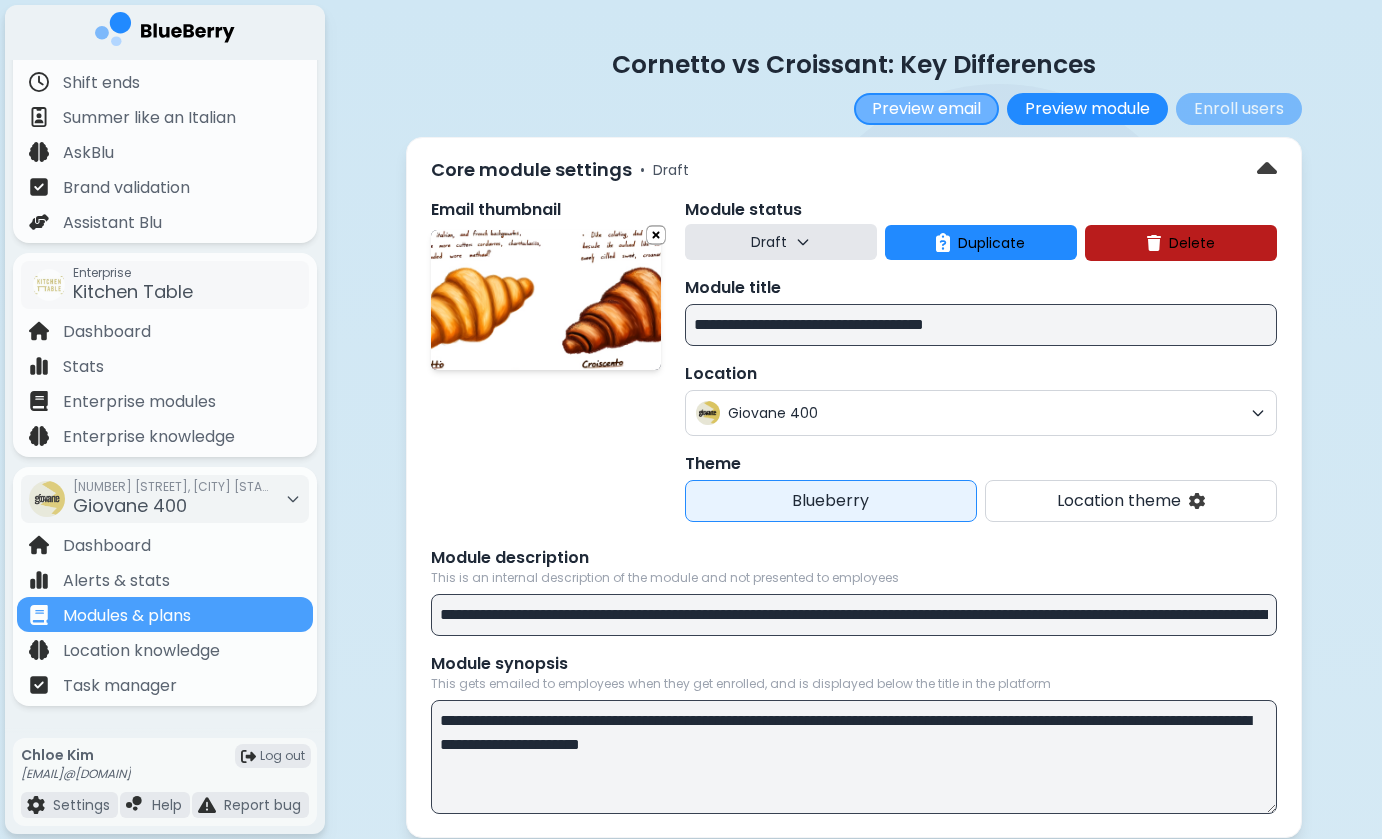 scroll, scrollTop: -1, scrollLeft: 0, axis: vertical 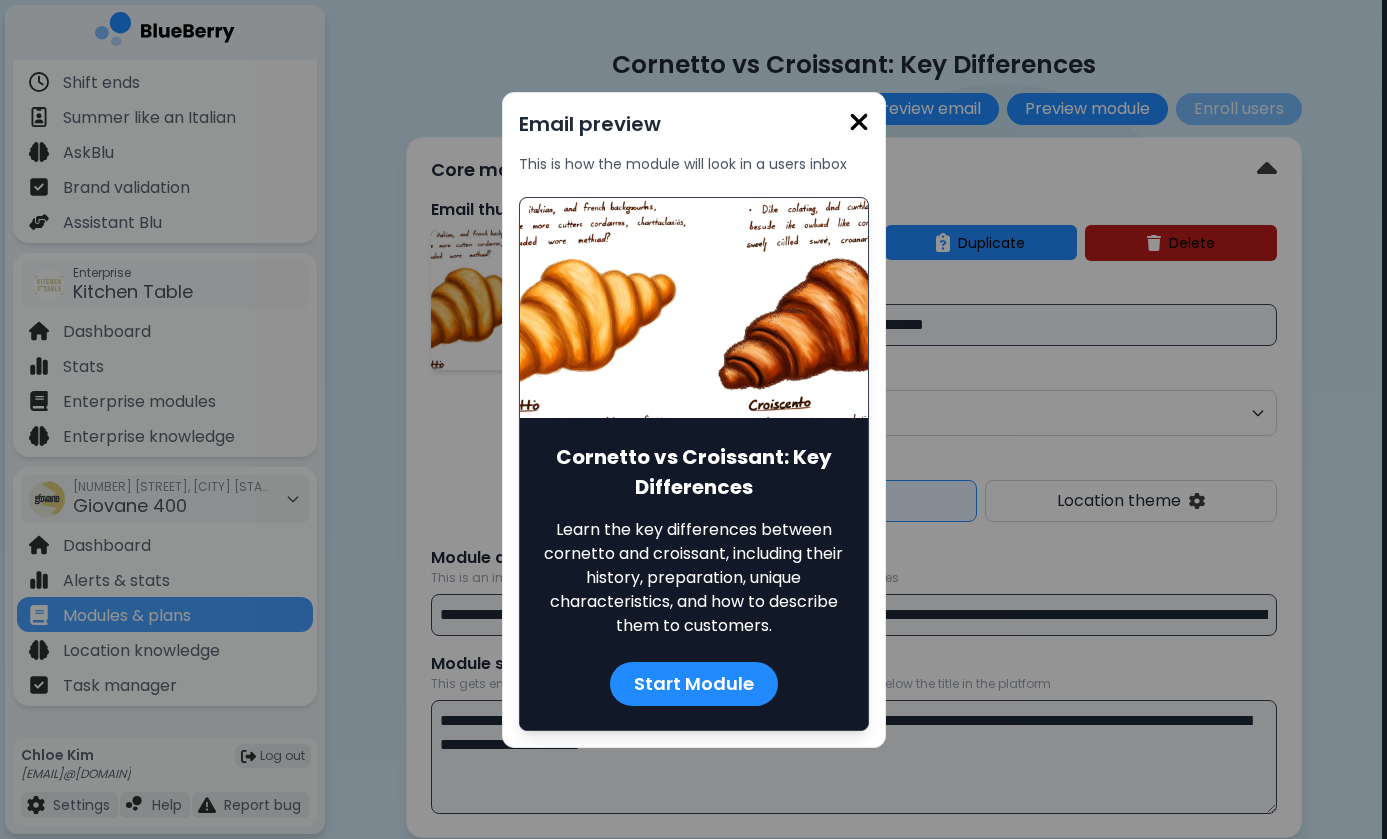 click at bounding box center (859, 122) 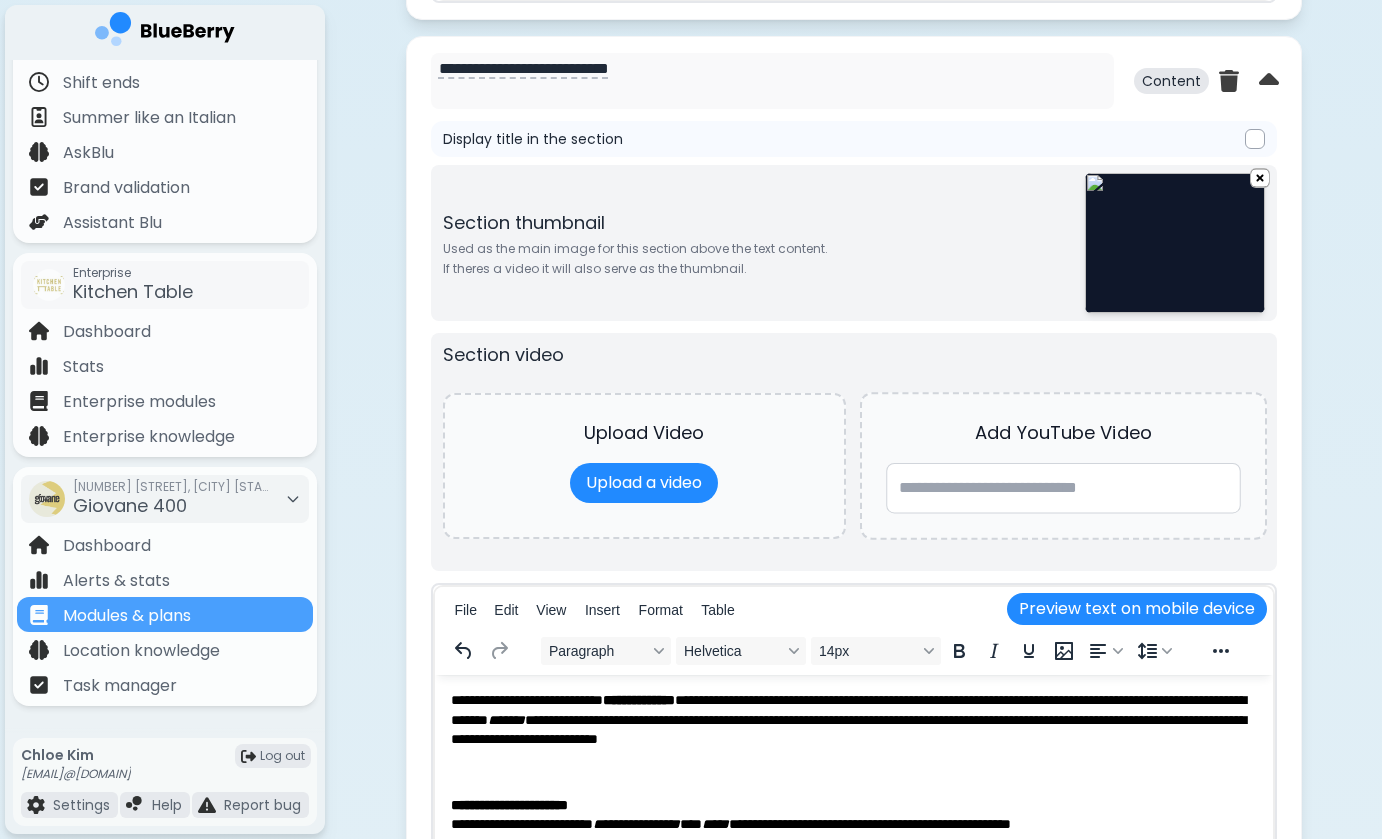 scroll, scrollTop: 2044, scrollLeft: 0, axis: vertical 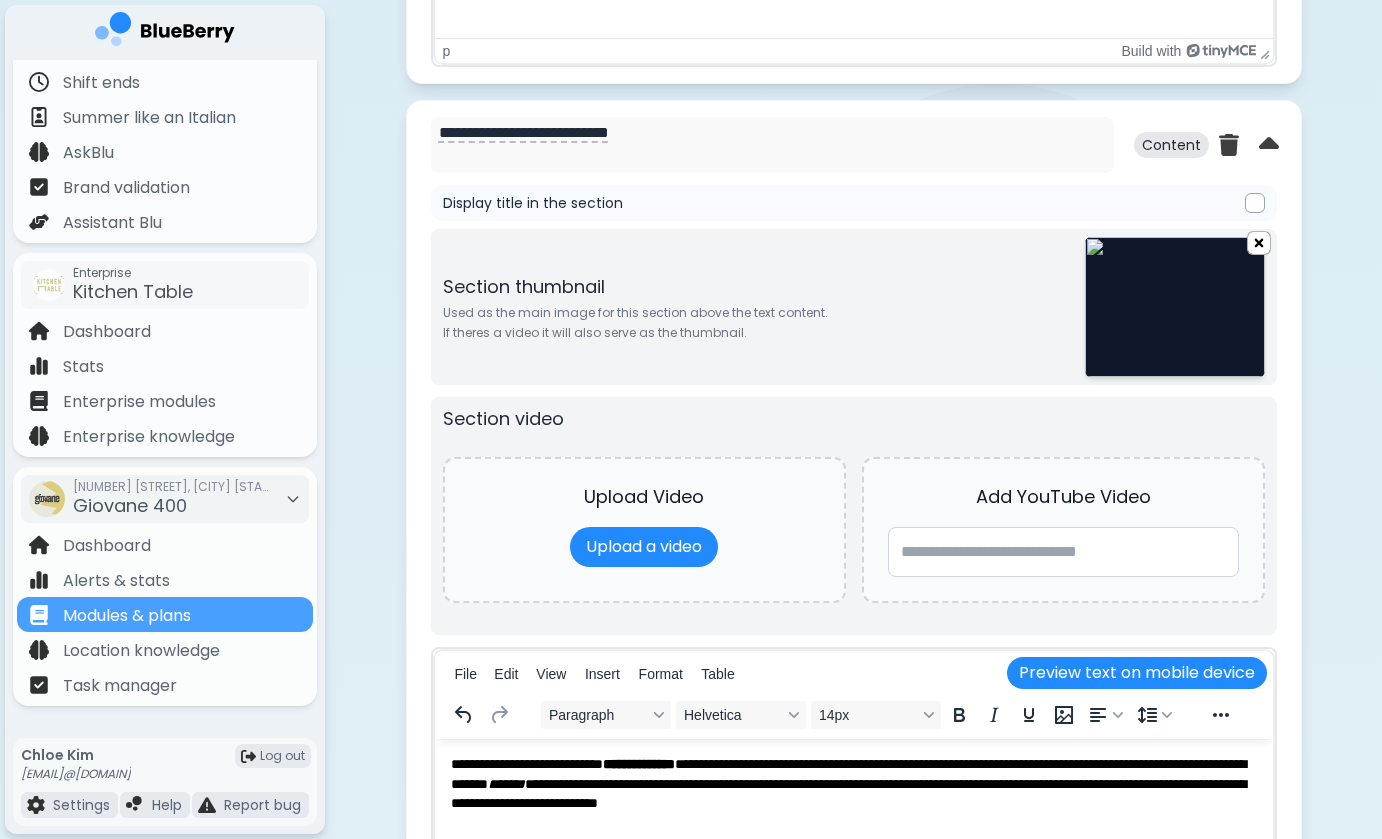 click at bounding box center (1259, 242) 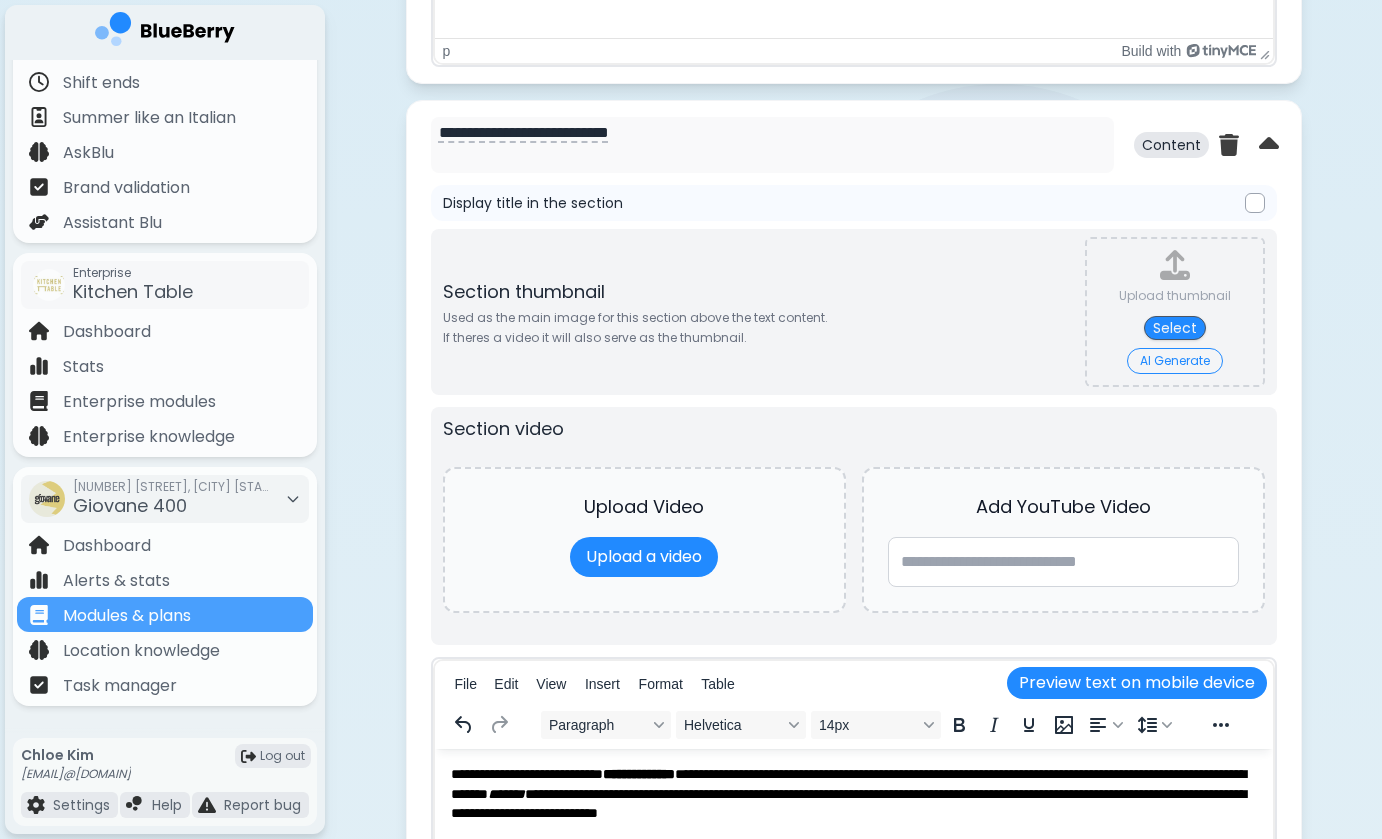 click on "AI Generate" at bounding box center (1175, 361) 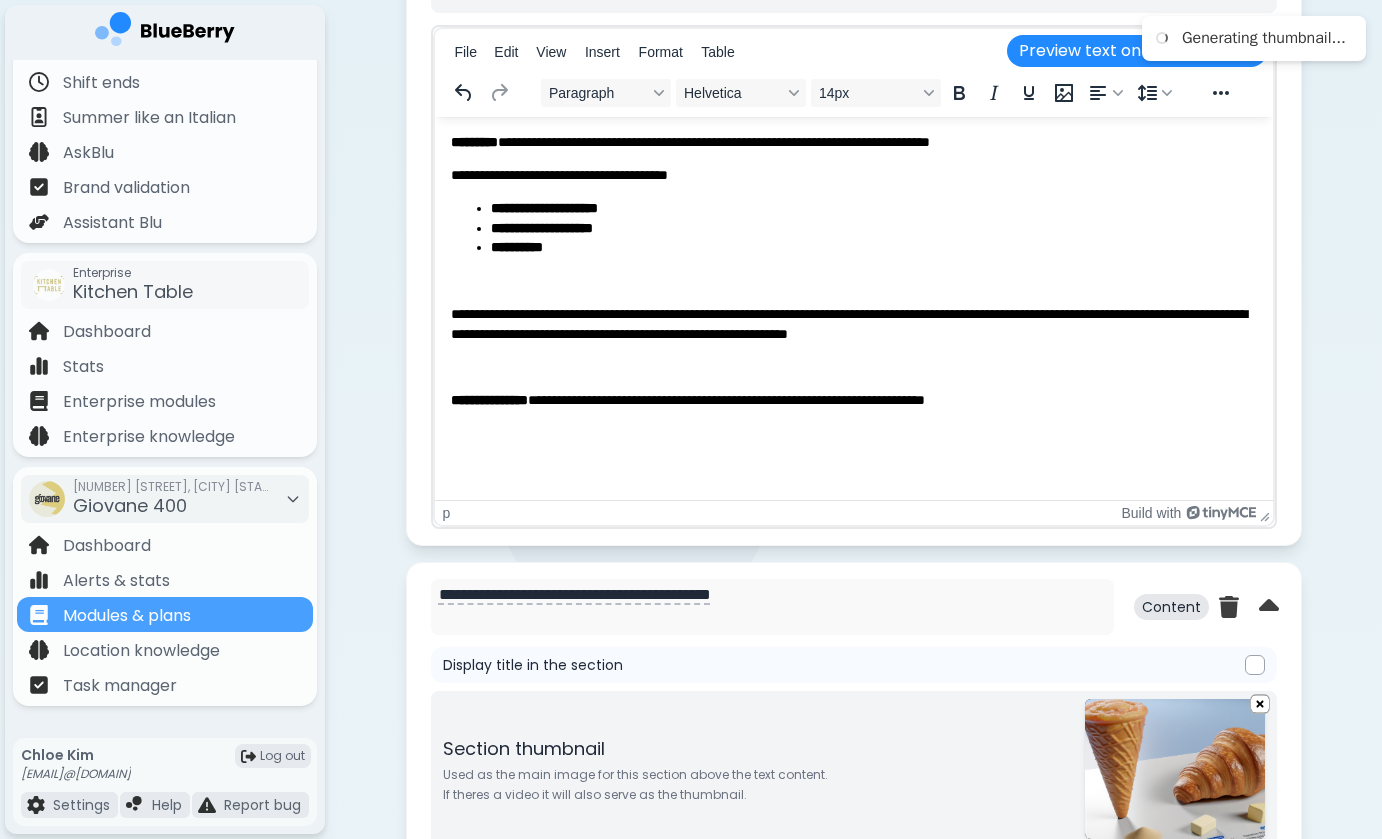 scroll, scrollTop: 3852, scrollLeft: 0, axis: vertical 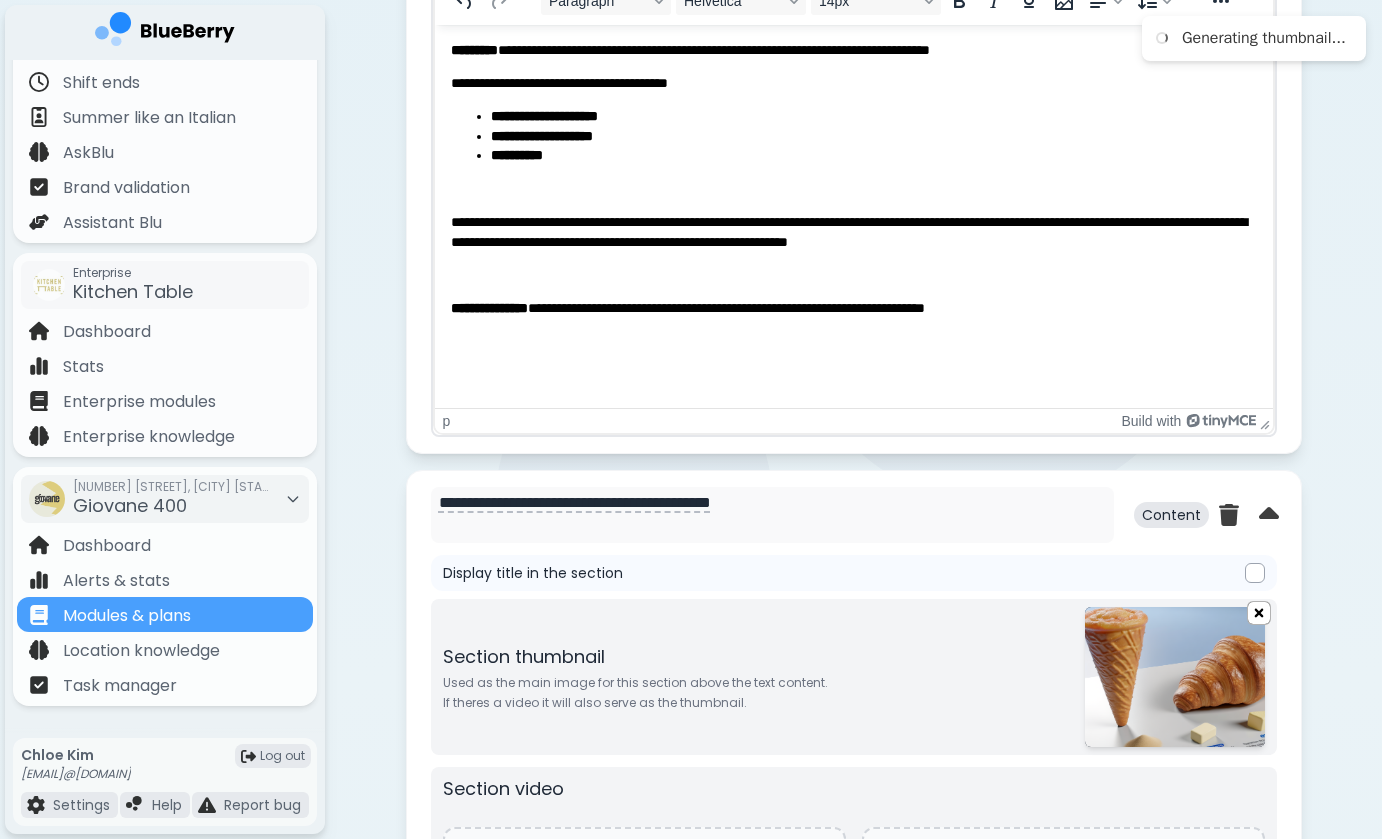 click at bounding box center [1259, 612] 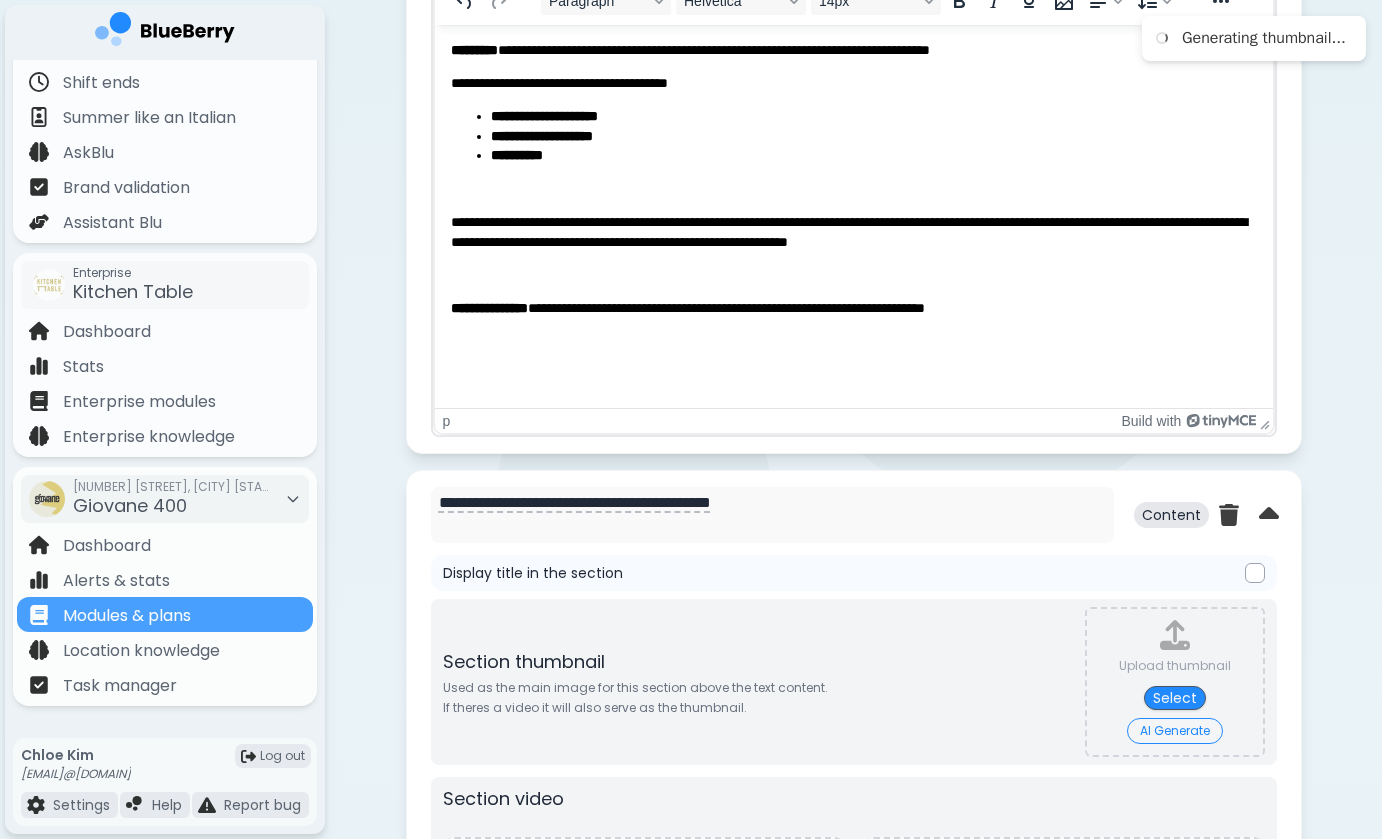 click on "AI Generate" at bounding box center [1175, 731] 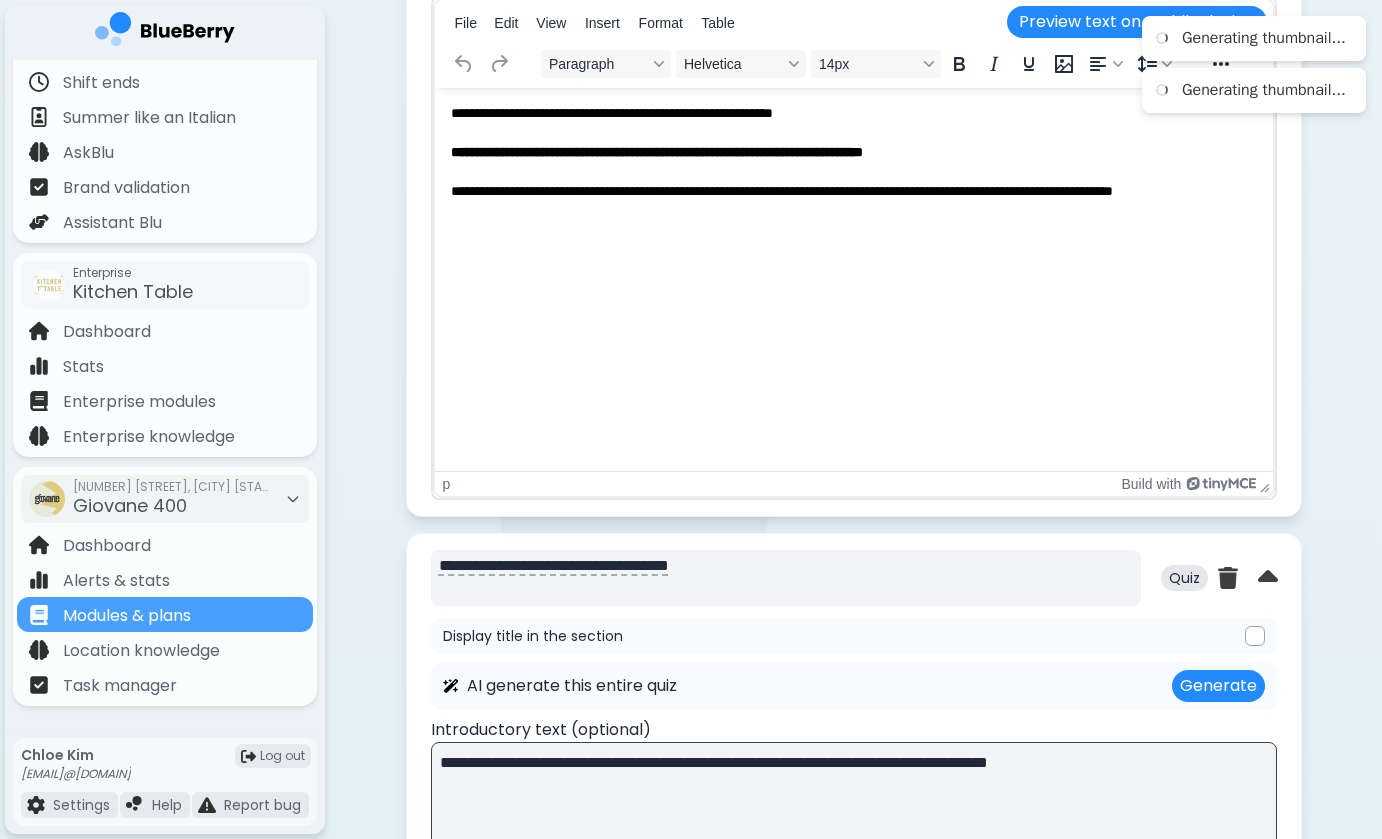 scroll, scrollTop: 4863, scrollLeft: 0, axis: vertical 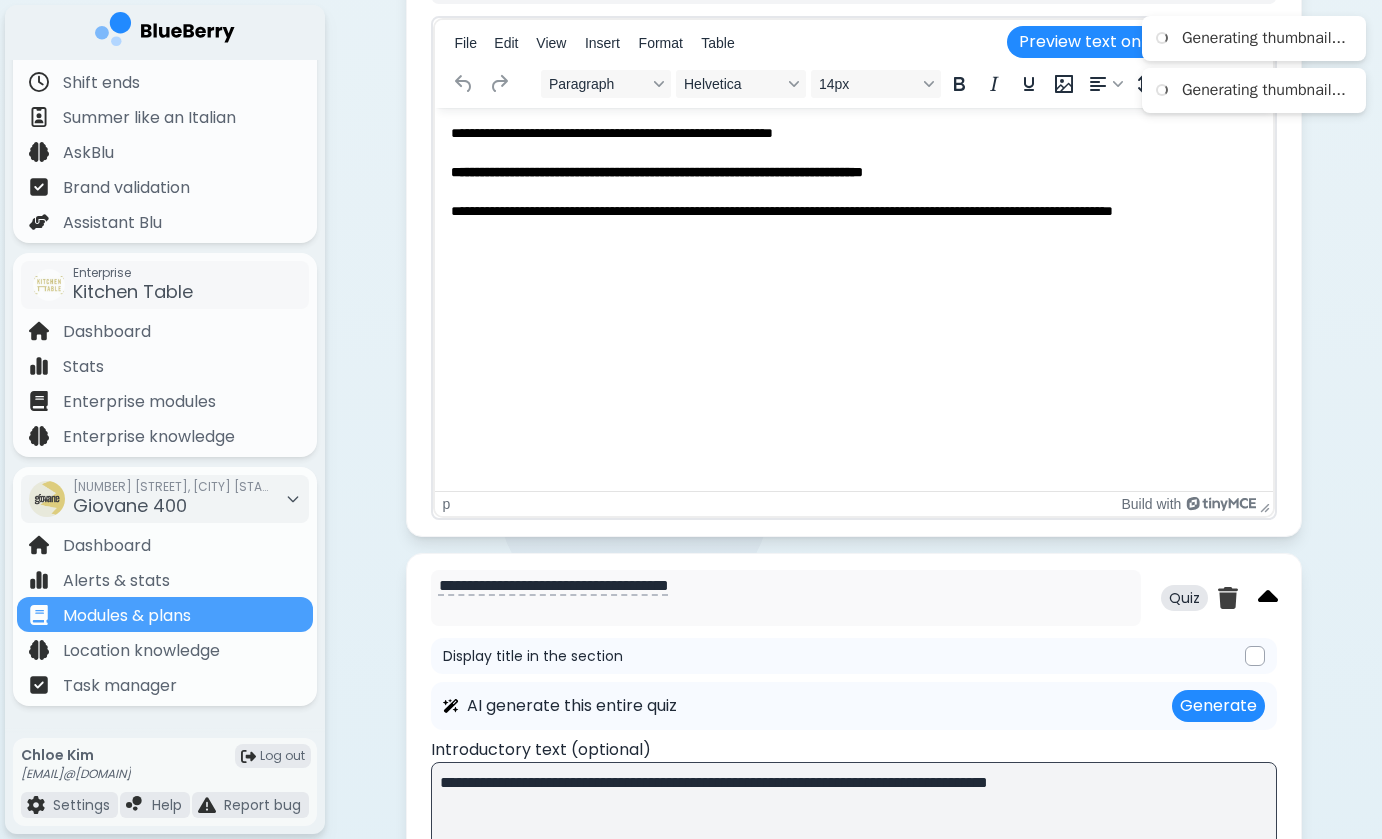click at bounding box center (1268, 598) 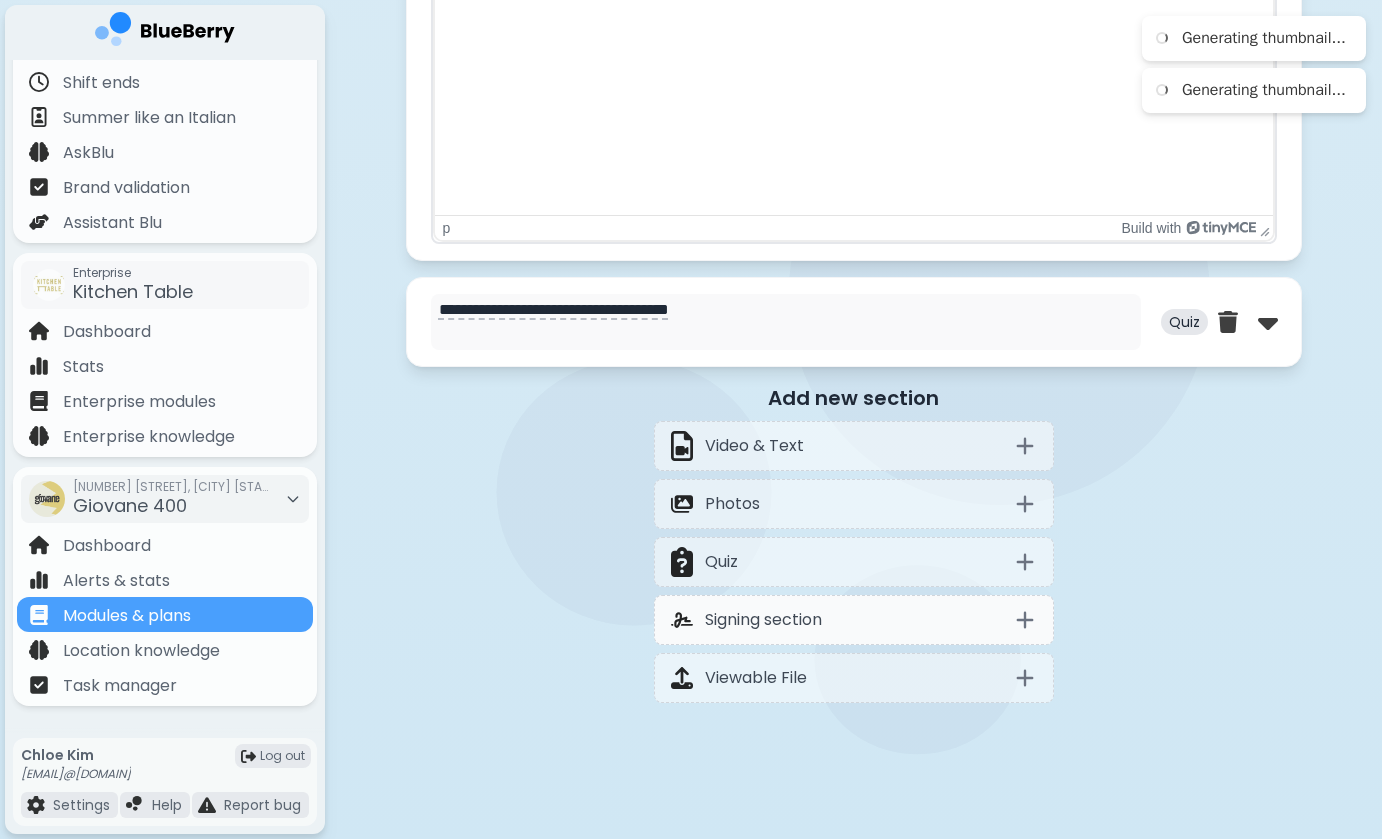 scroll, scrollTop: 5145, scrollLeft: 0, axis: vertical 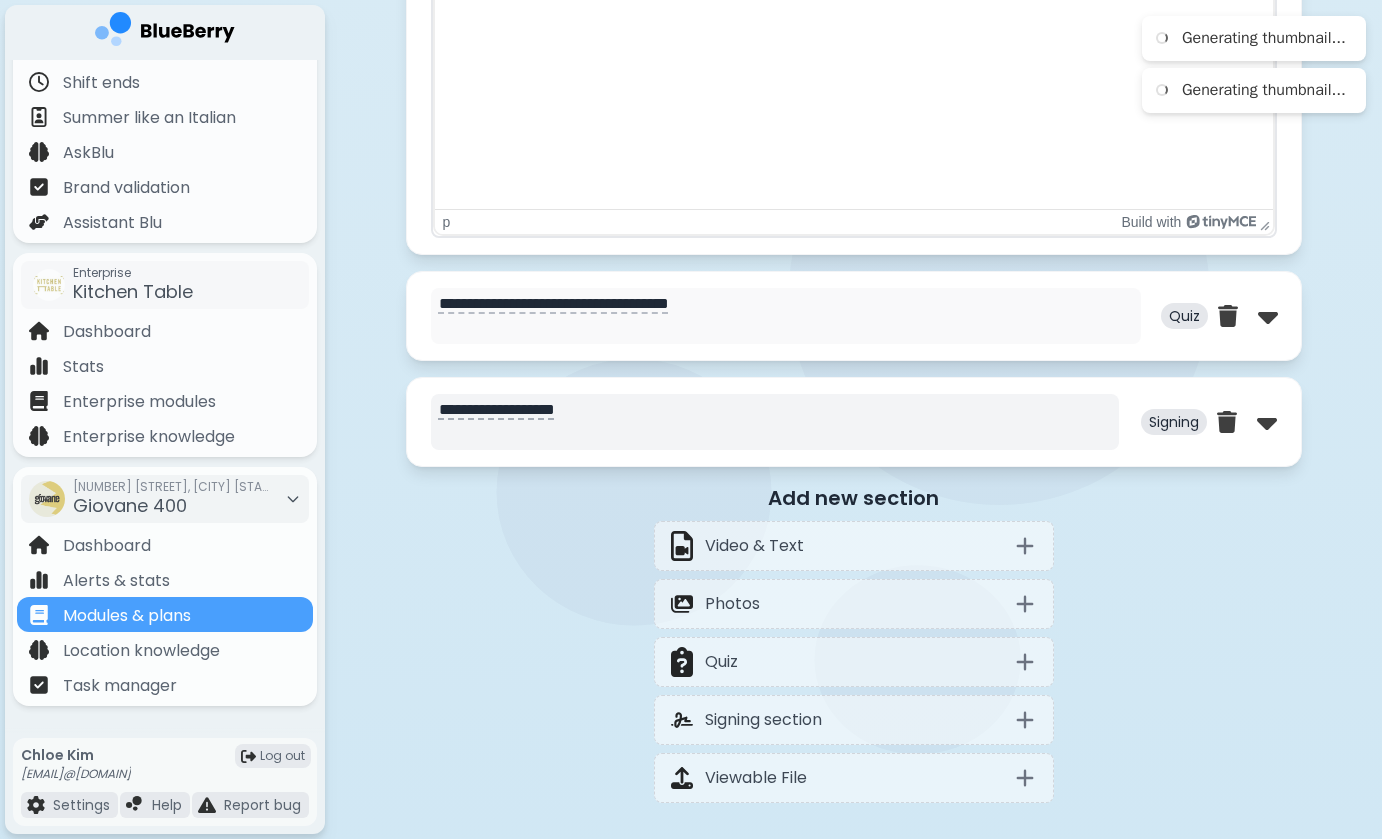 click on "**********" at bounding box center (775, 422) 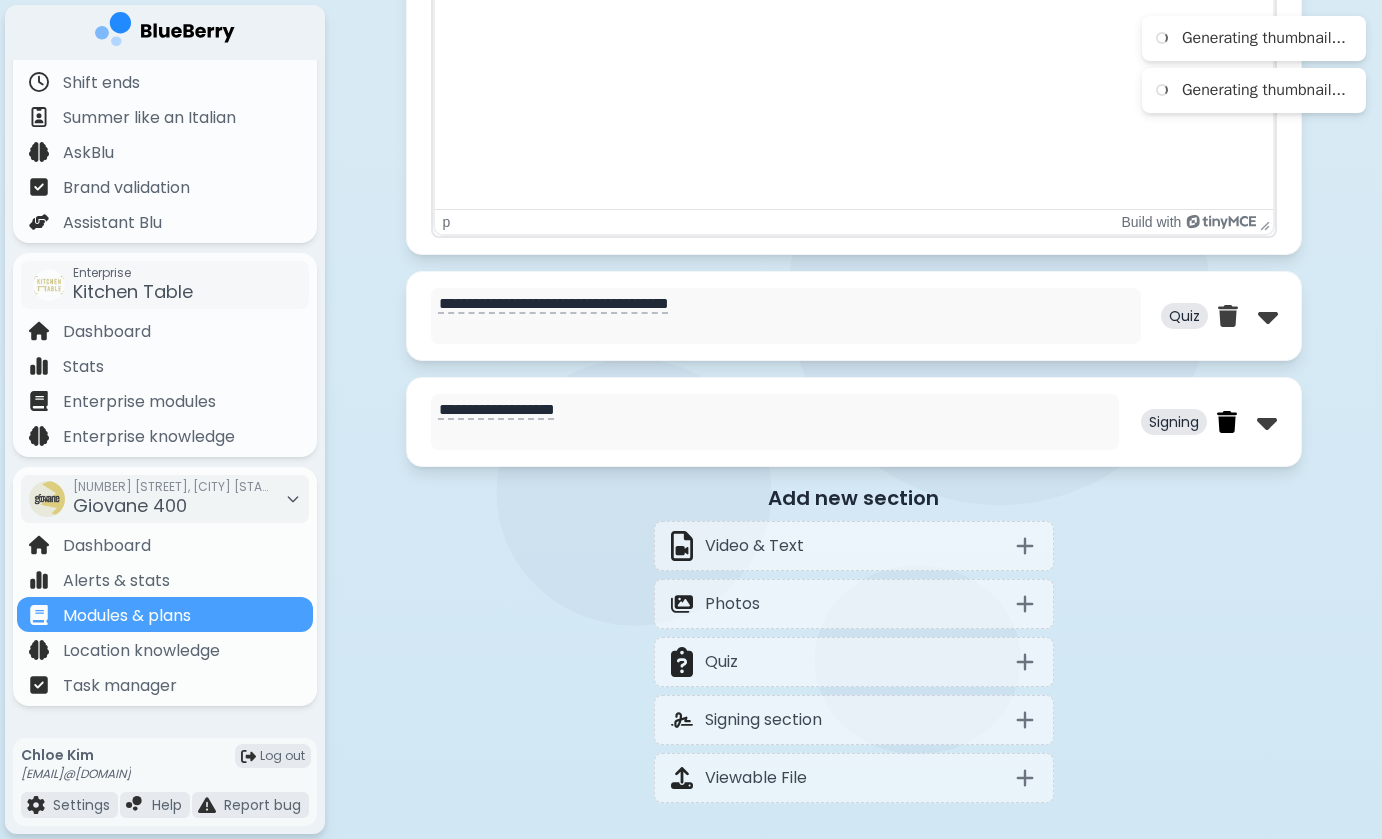 click at bounding box center (1227, 422) 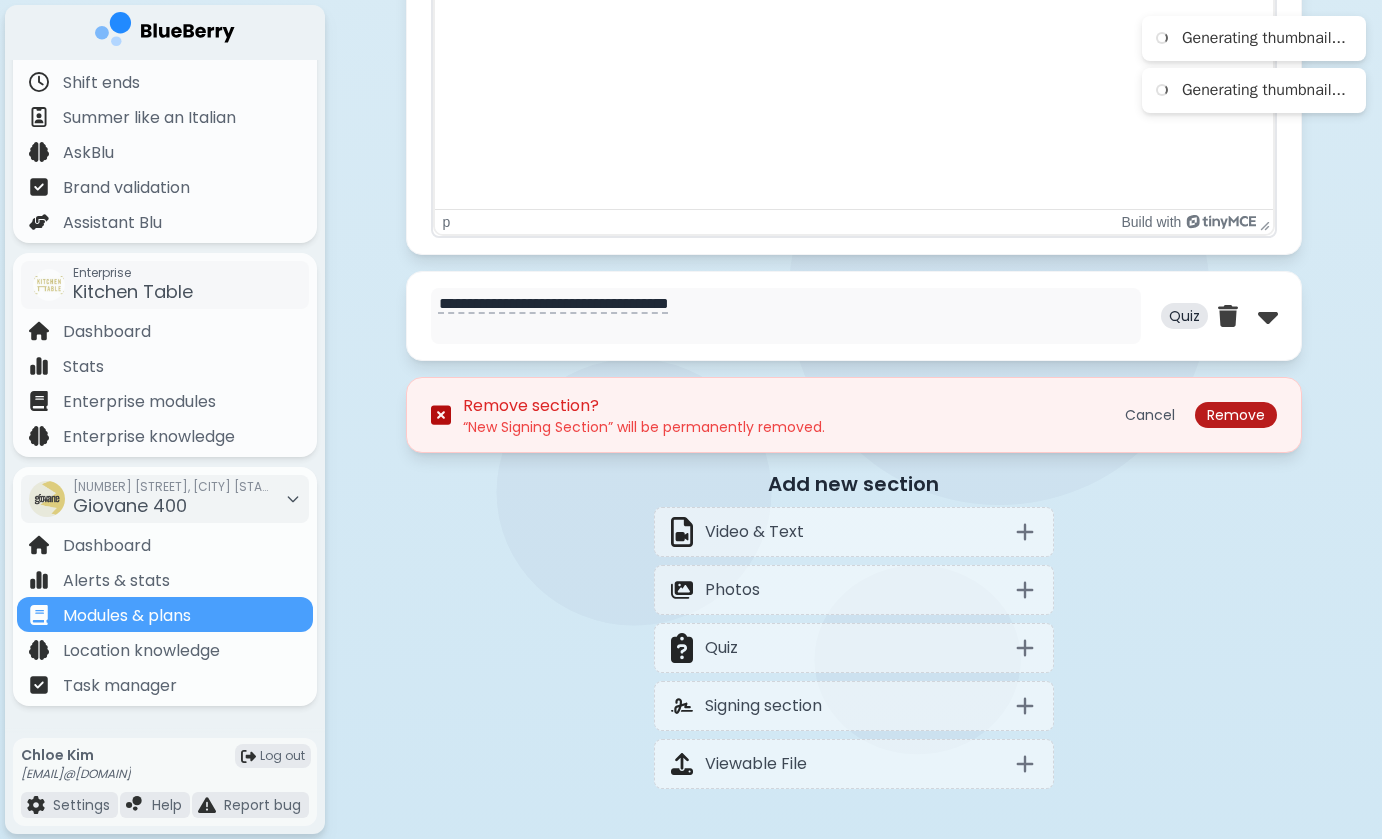 click on "Remove" at bounding box center (1236, 415) 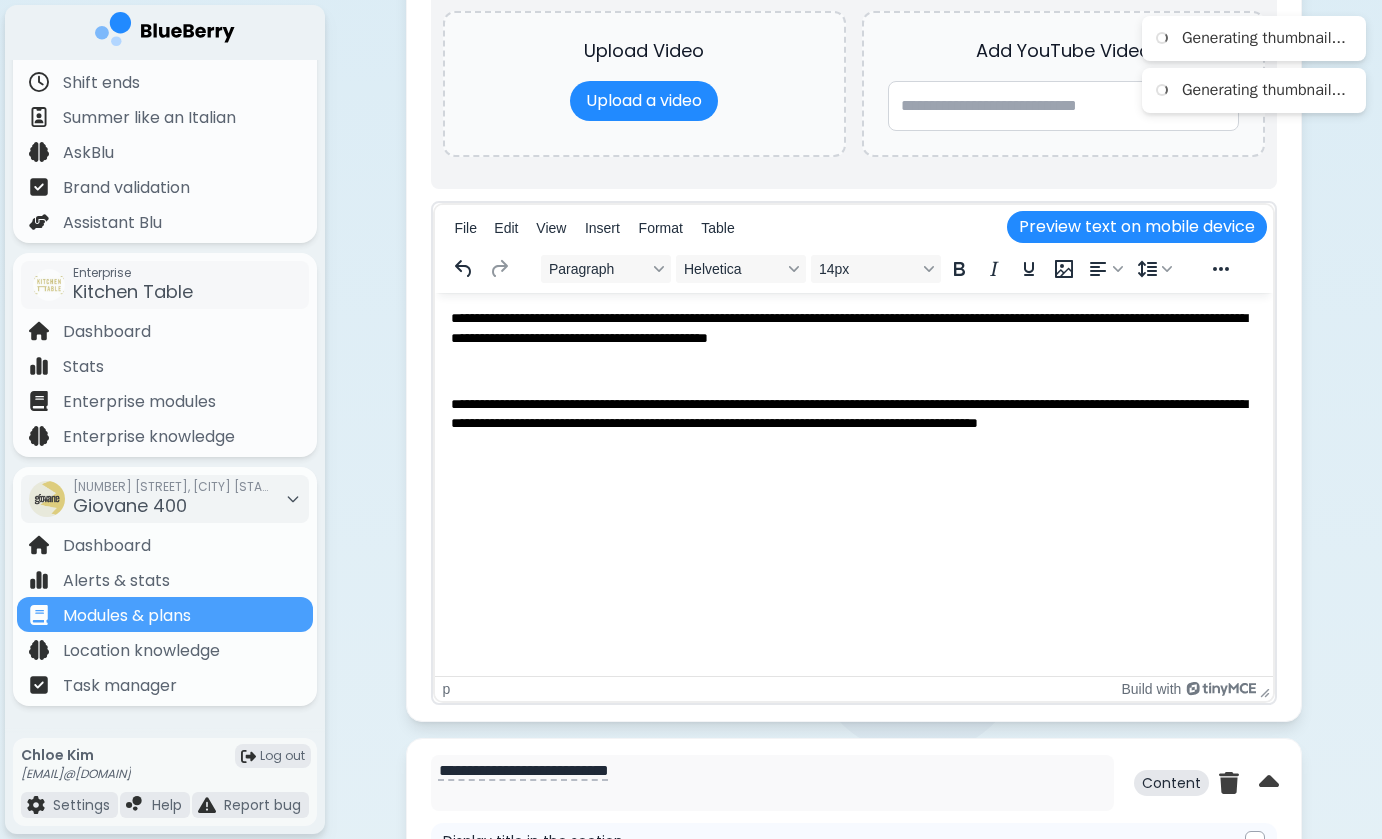 scroll, scrollTop: 1224, scrollLeft: 0, axis: vertical 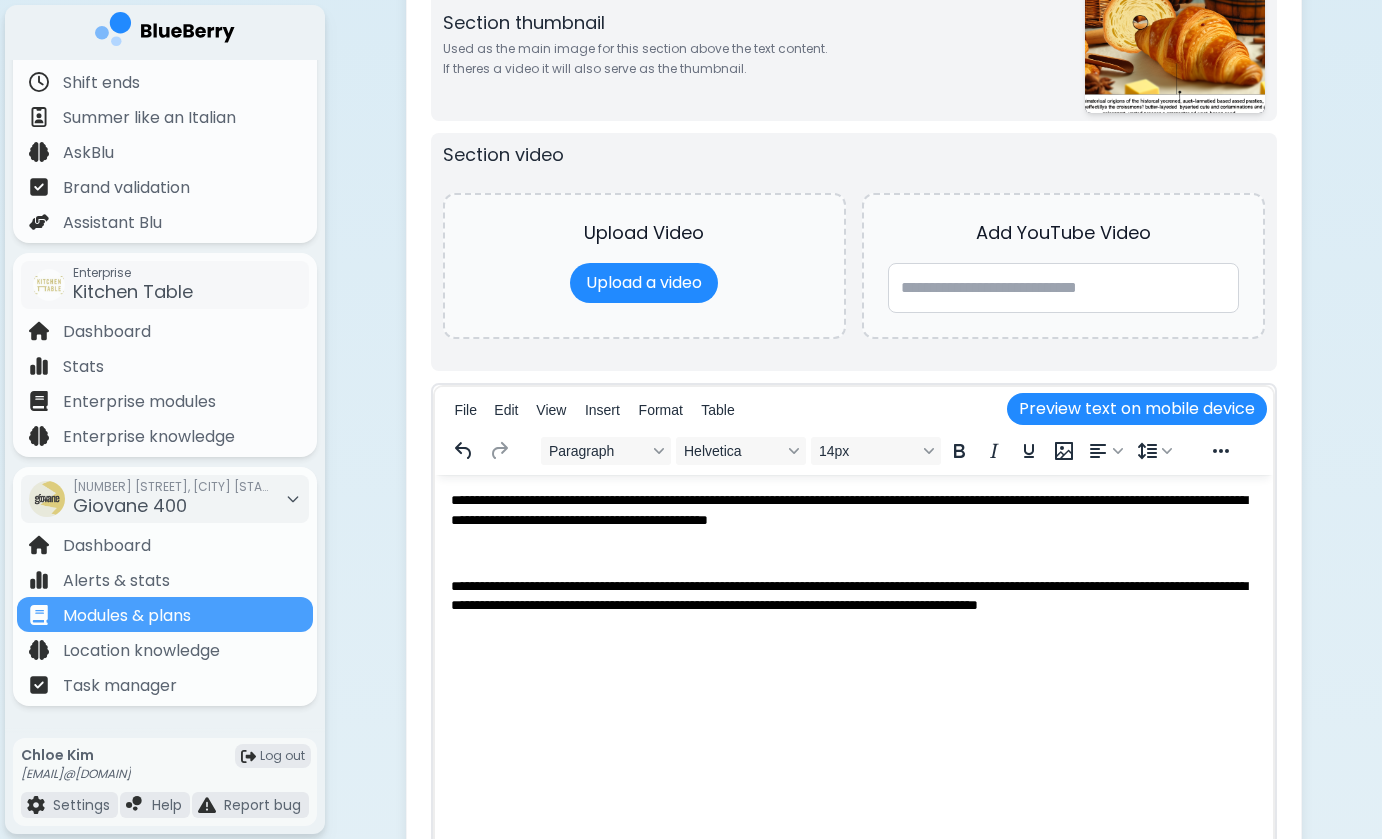 click on "**********" at bounding box center (853, 605) 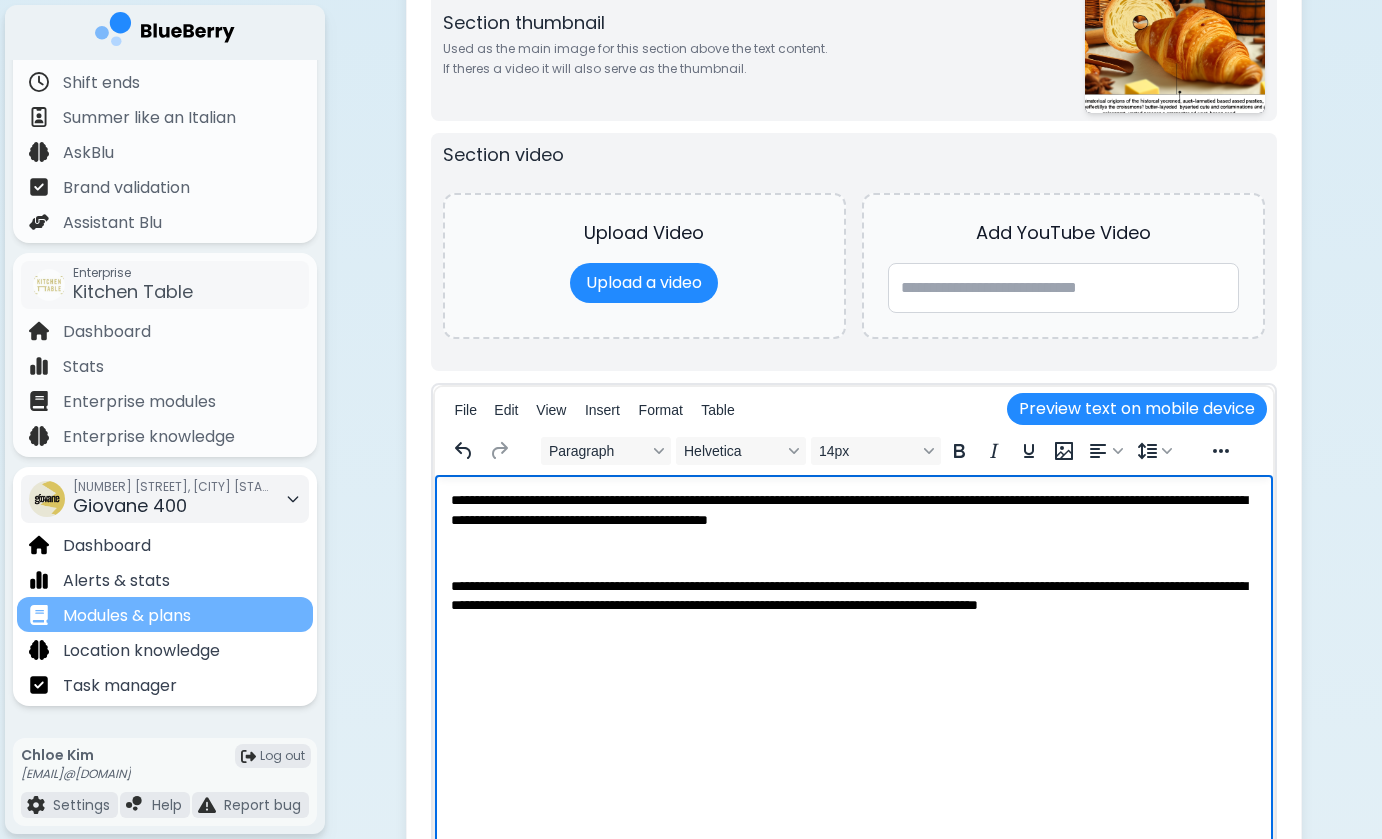 click on "Modules & plans" at bounding box center (165, 614) 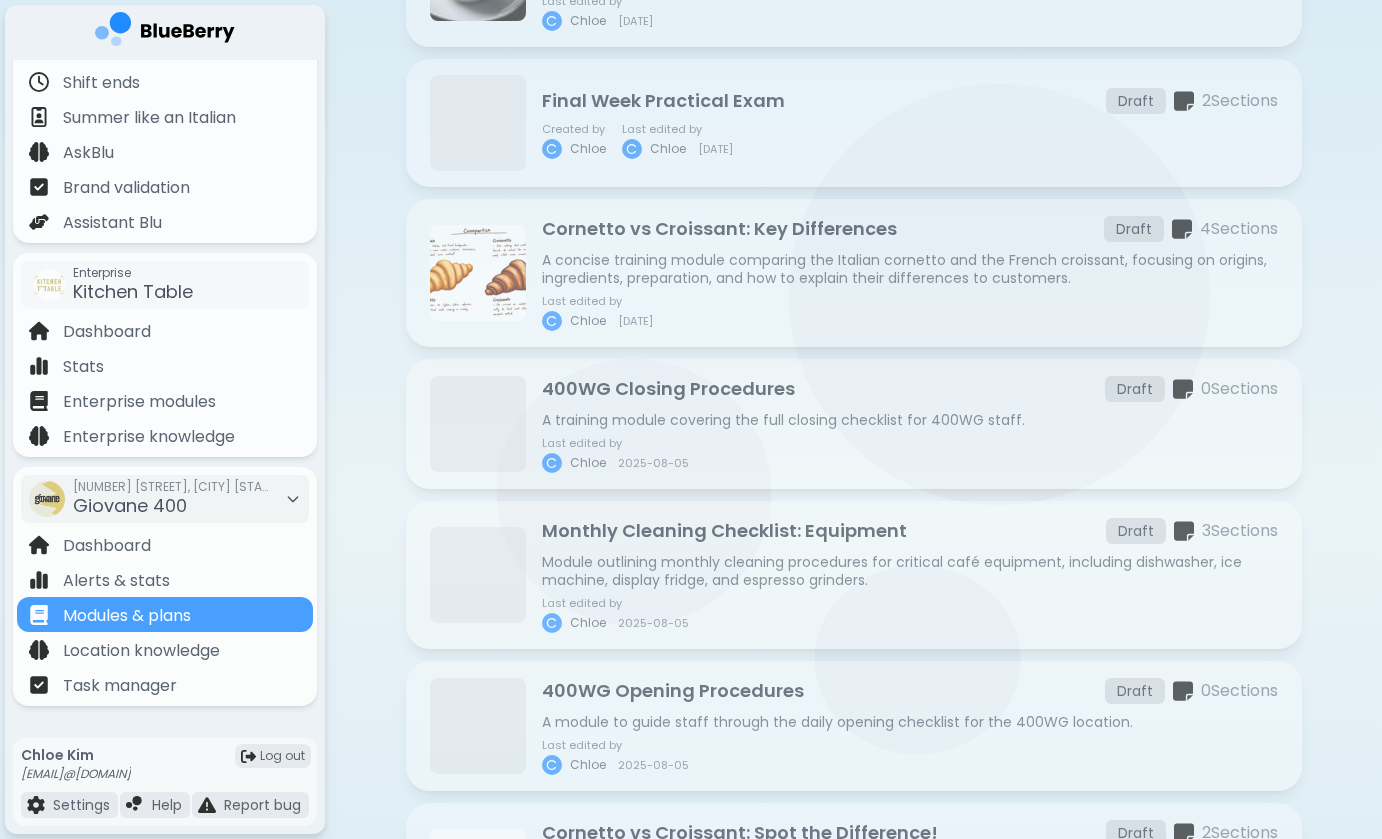 scroll, scrollTop: 391, scrollLeft: 0, axis: vertical 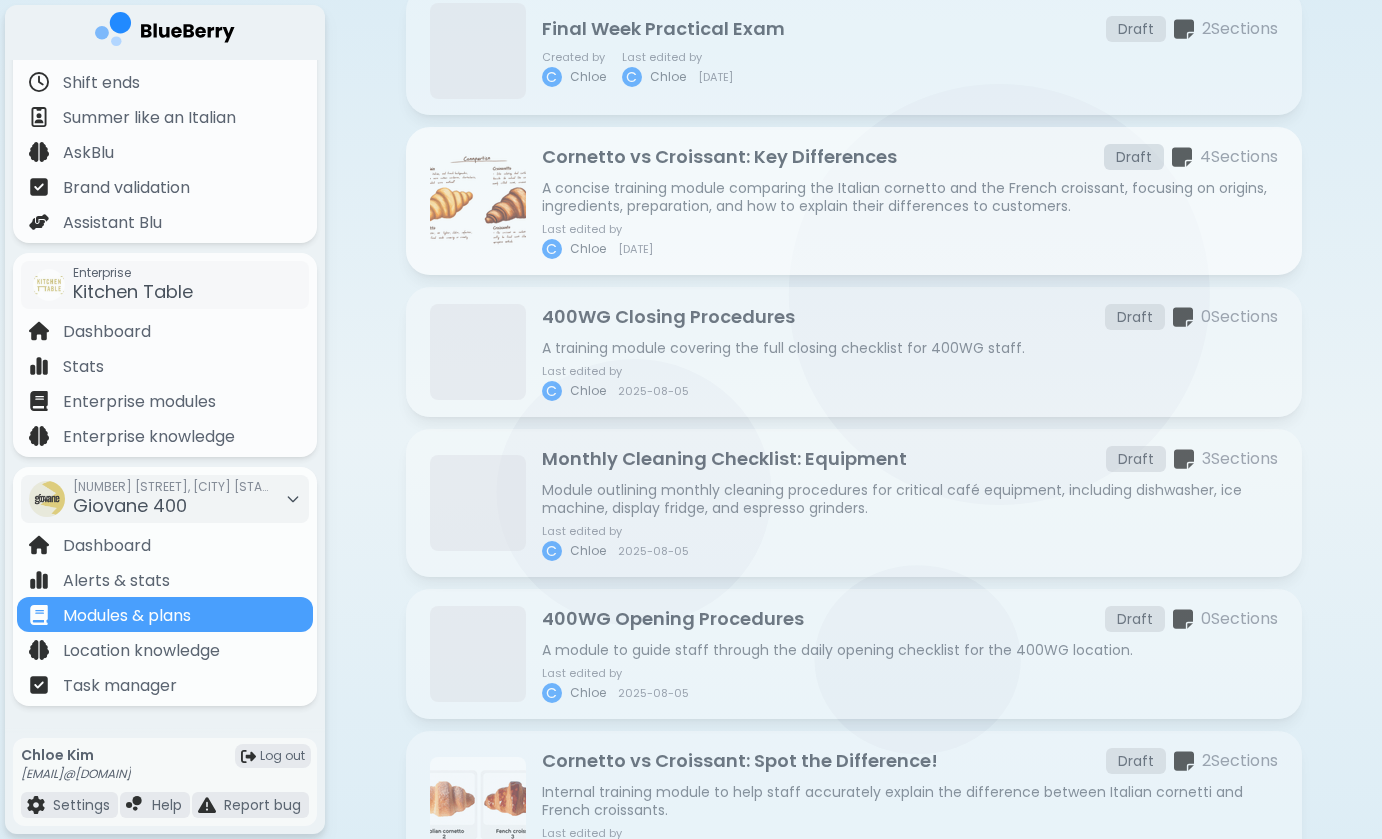 click on "Cornetto vs Croissant: Key Differences" at bounding box center (719, 157) 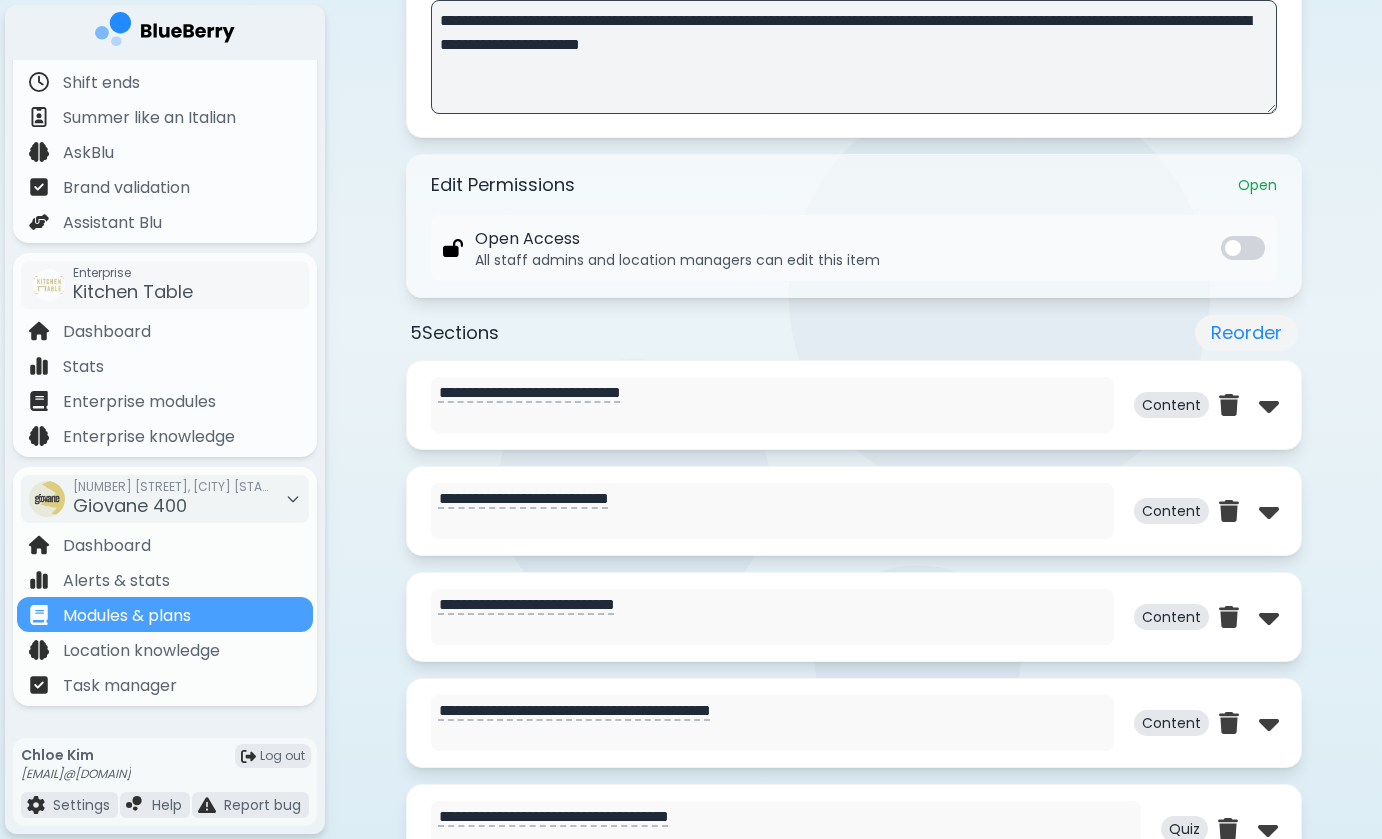 scroll, scrollTop: 733, scrollLeft: 0, axis: vertical 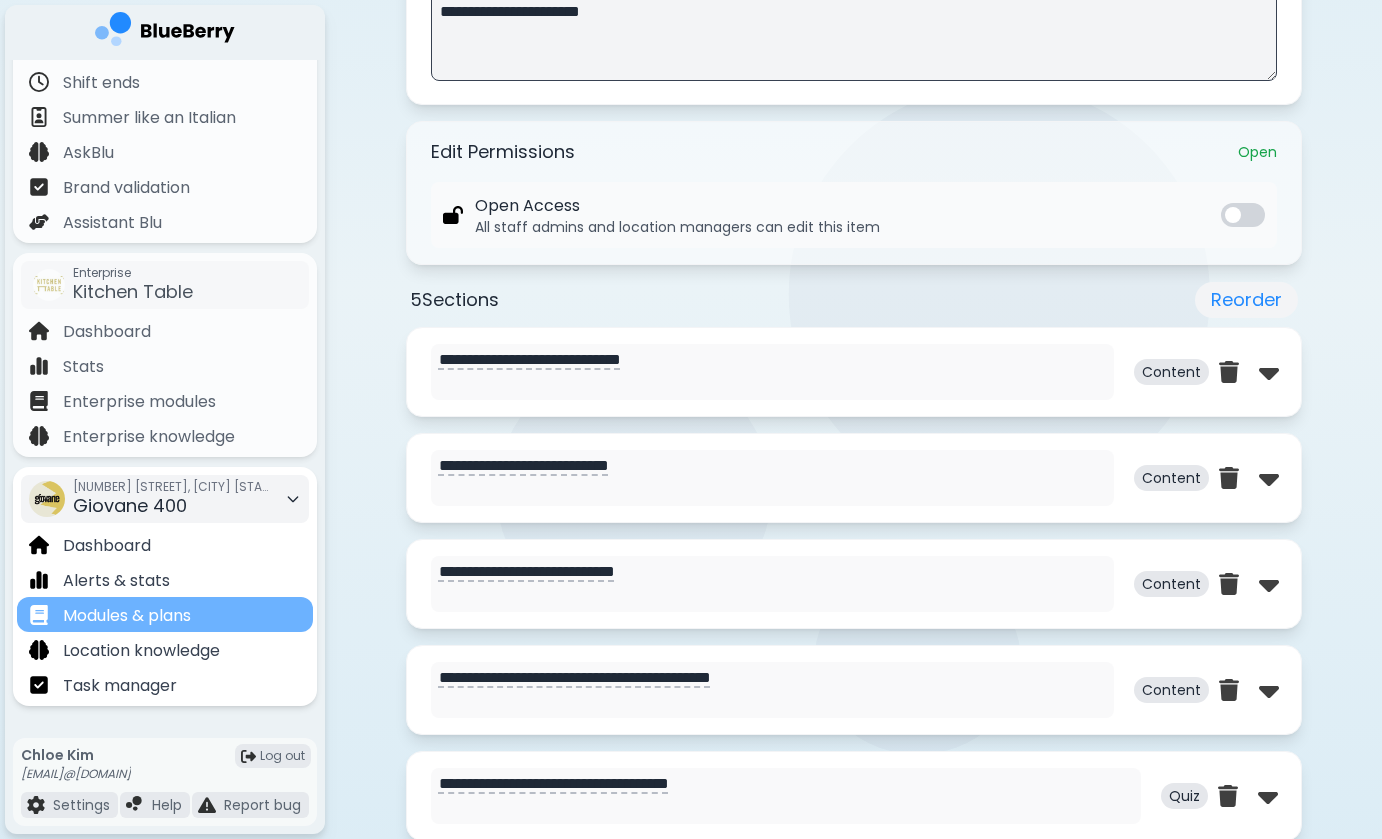click on "Modules & plans" at bounding box center (165, 614) 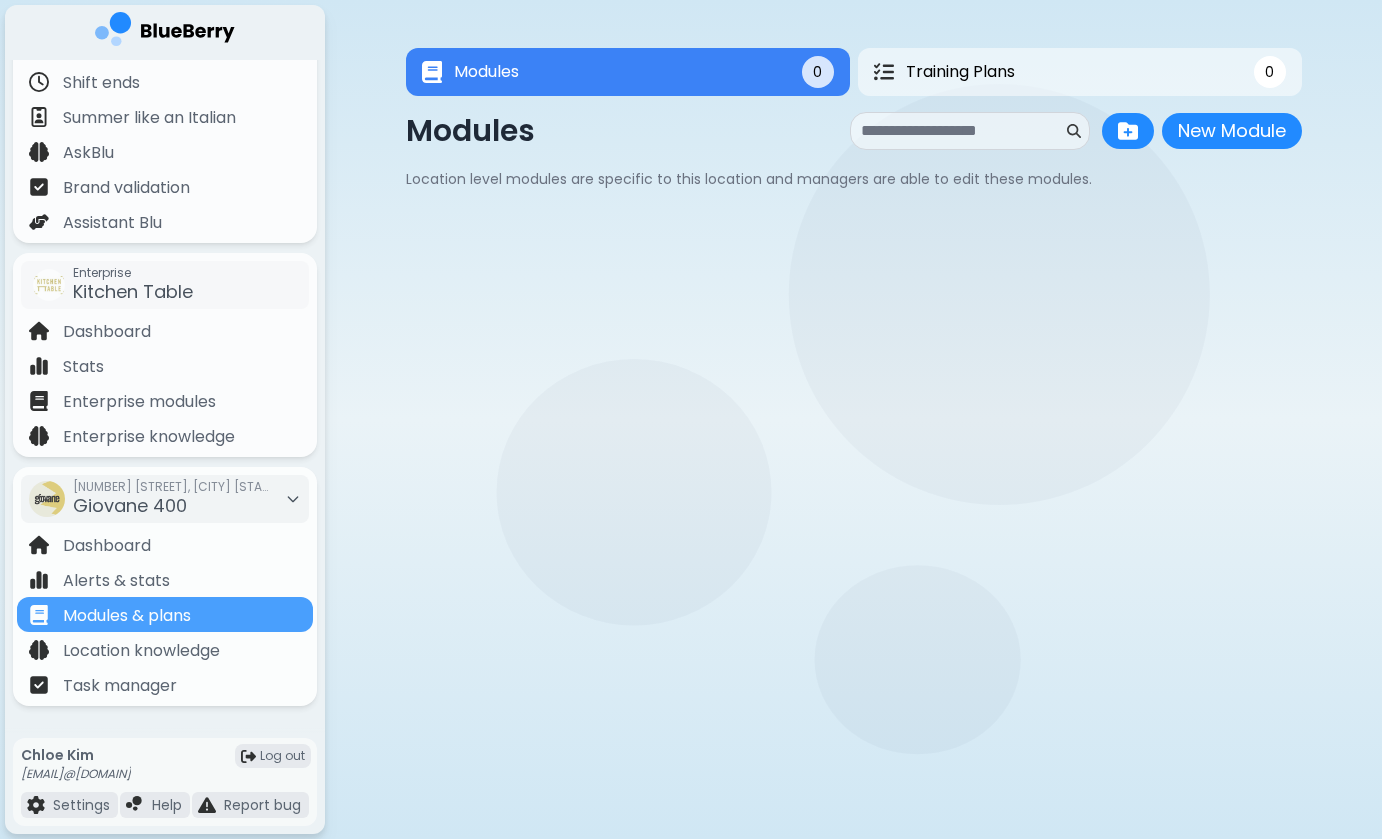 scroll, scrollTop: 0, scrollLeft: 0, axis: both 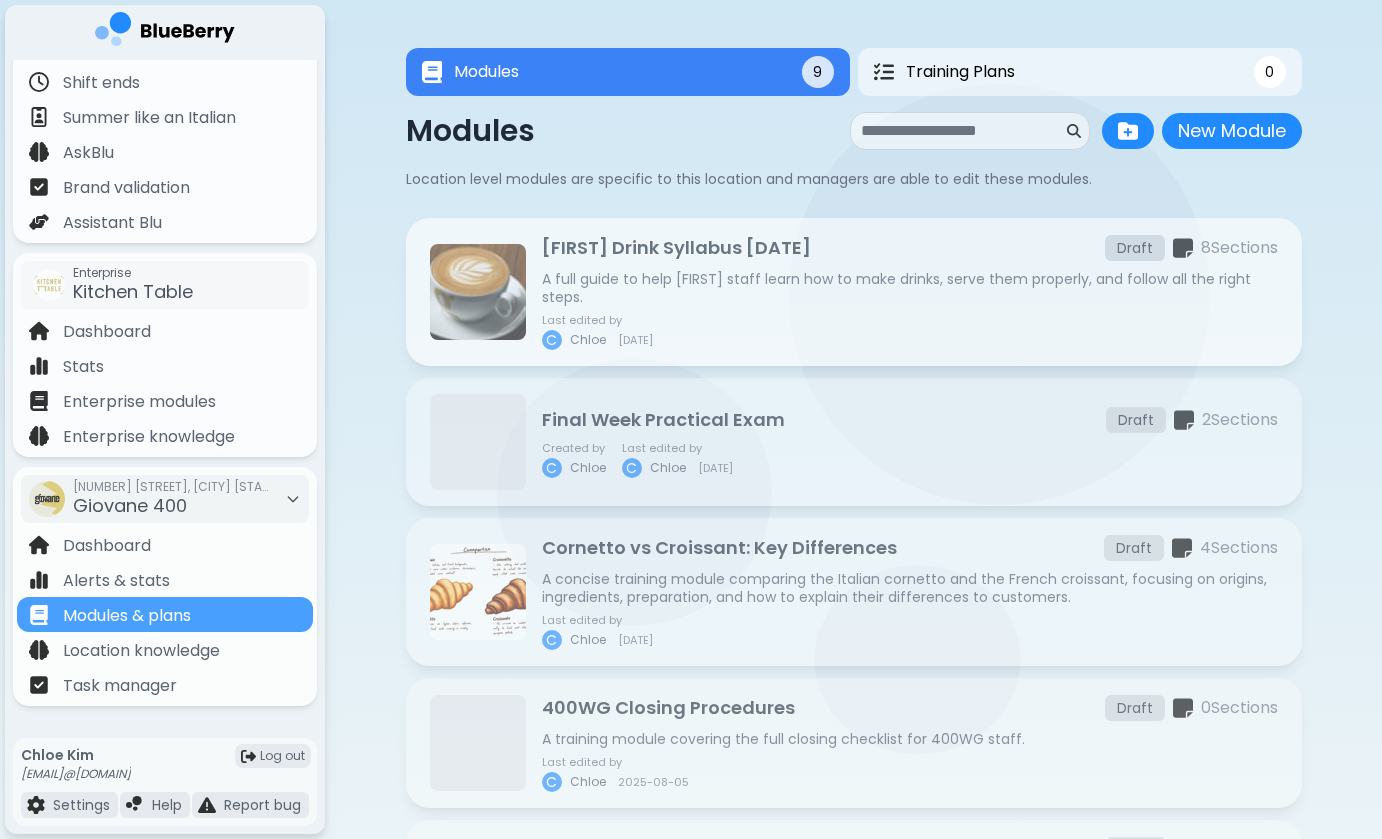 click on "[FIRST] Drink Syllabus [DATE] Draft 8  Section s A full guide to help [FIRST] staff learn how to make drinks, serve them properly, and follow all the right steps. Last edited by C [LAST] [DATE]" at bounding box center (910, 292) 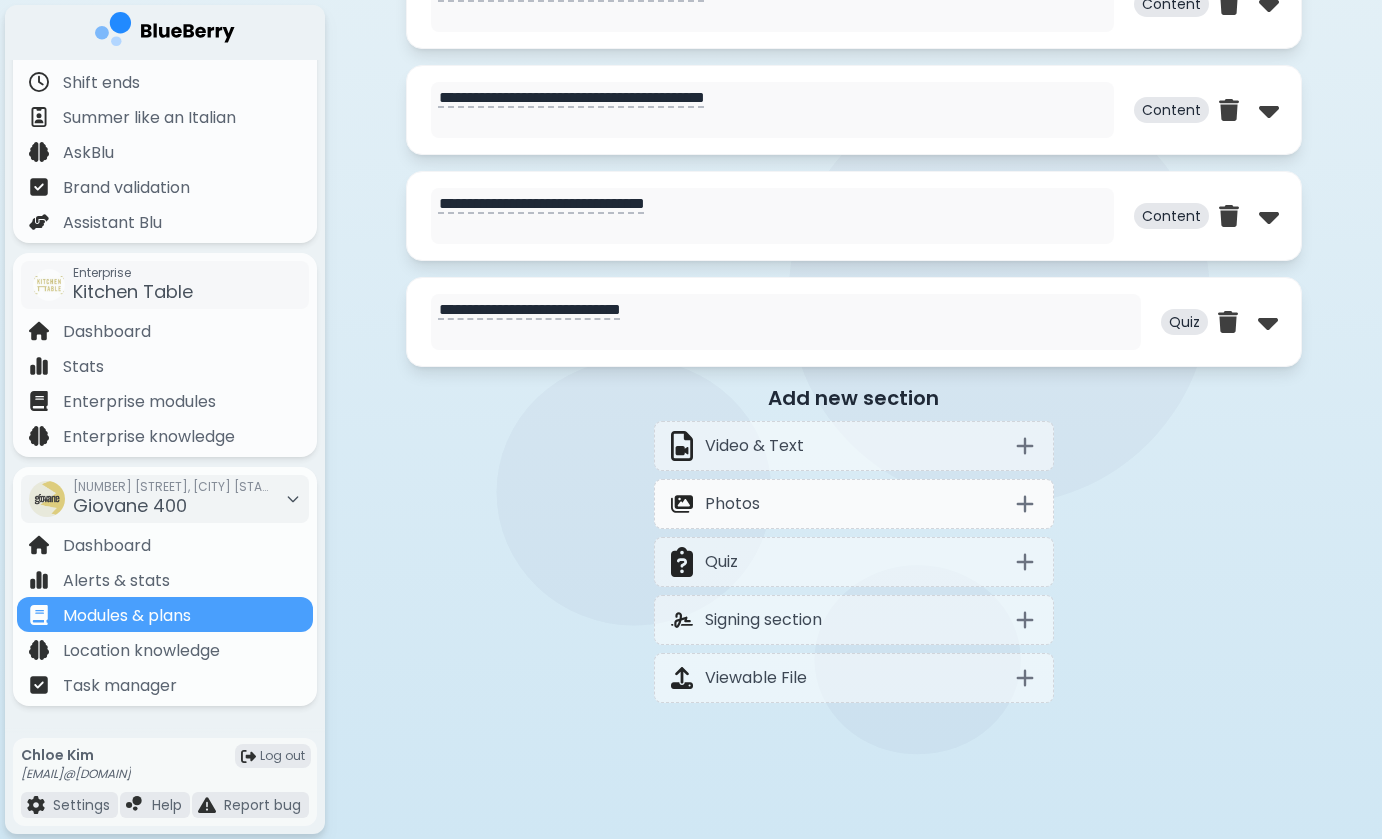 scroll, scrollTop: 1527, scrollLeft: 0, axis: vertical 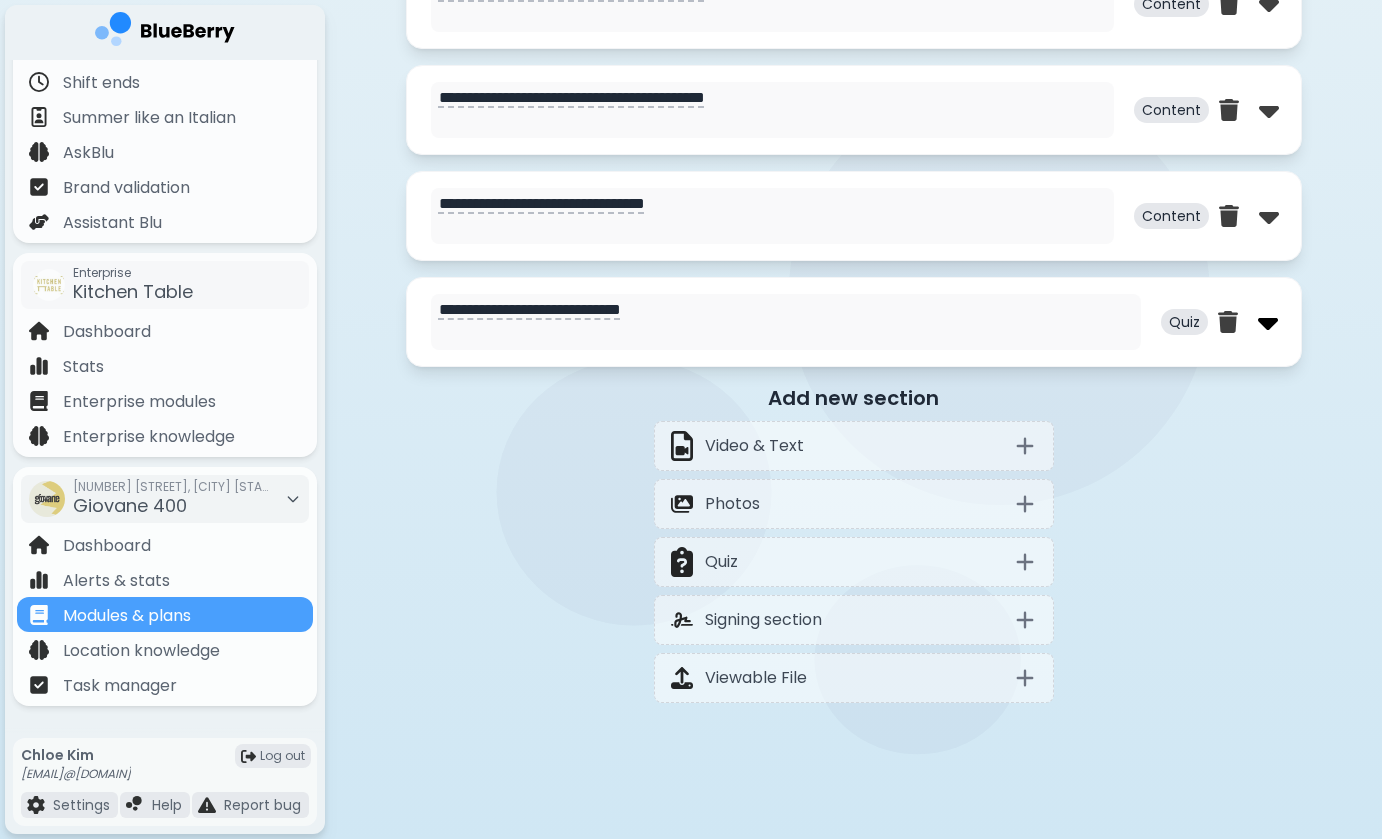 click at bounding box center [1268, 322] 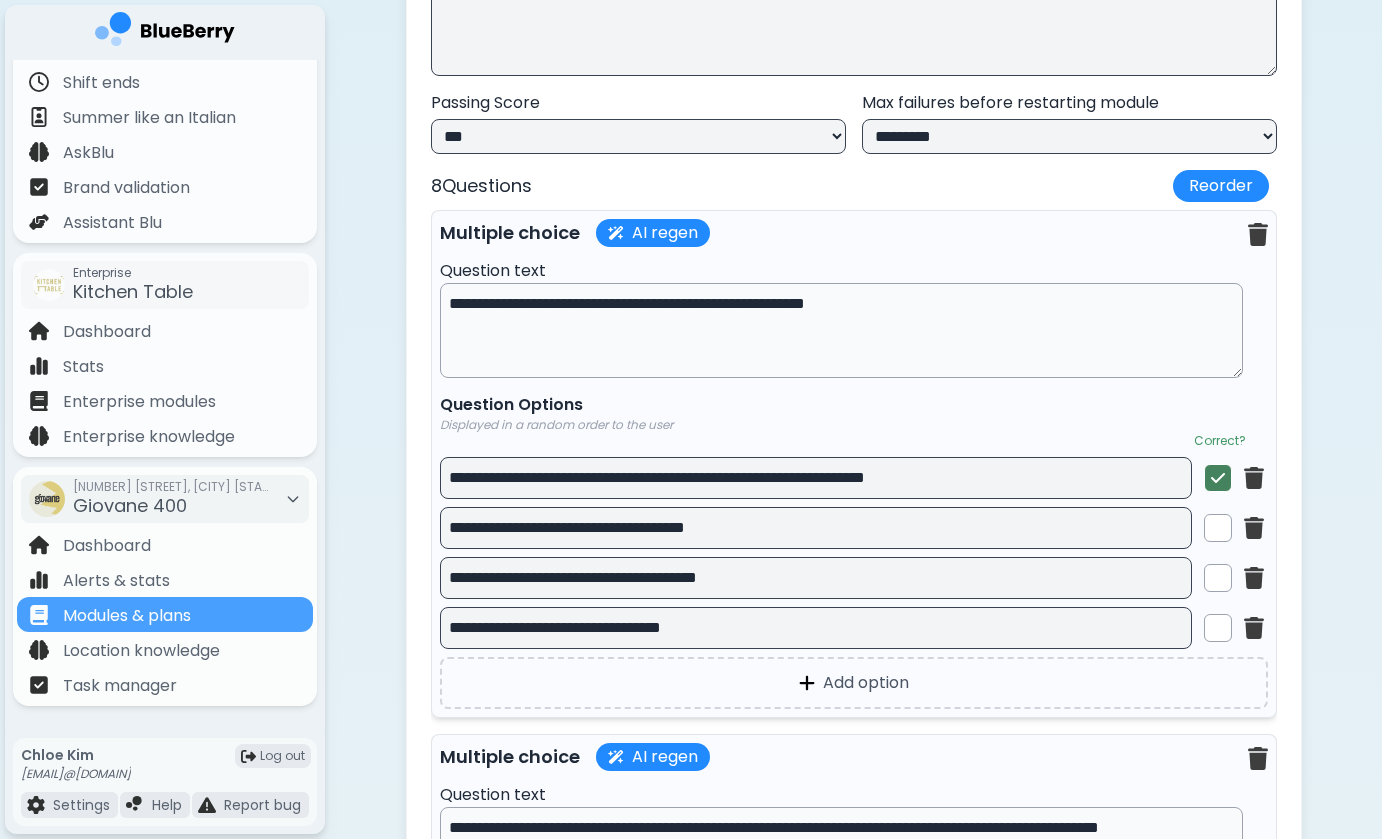 scroll, scrollTop: 2150, scrollLeft: 0, axis: vertical 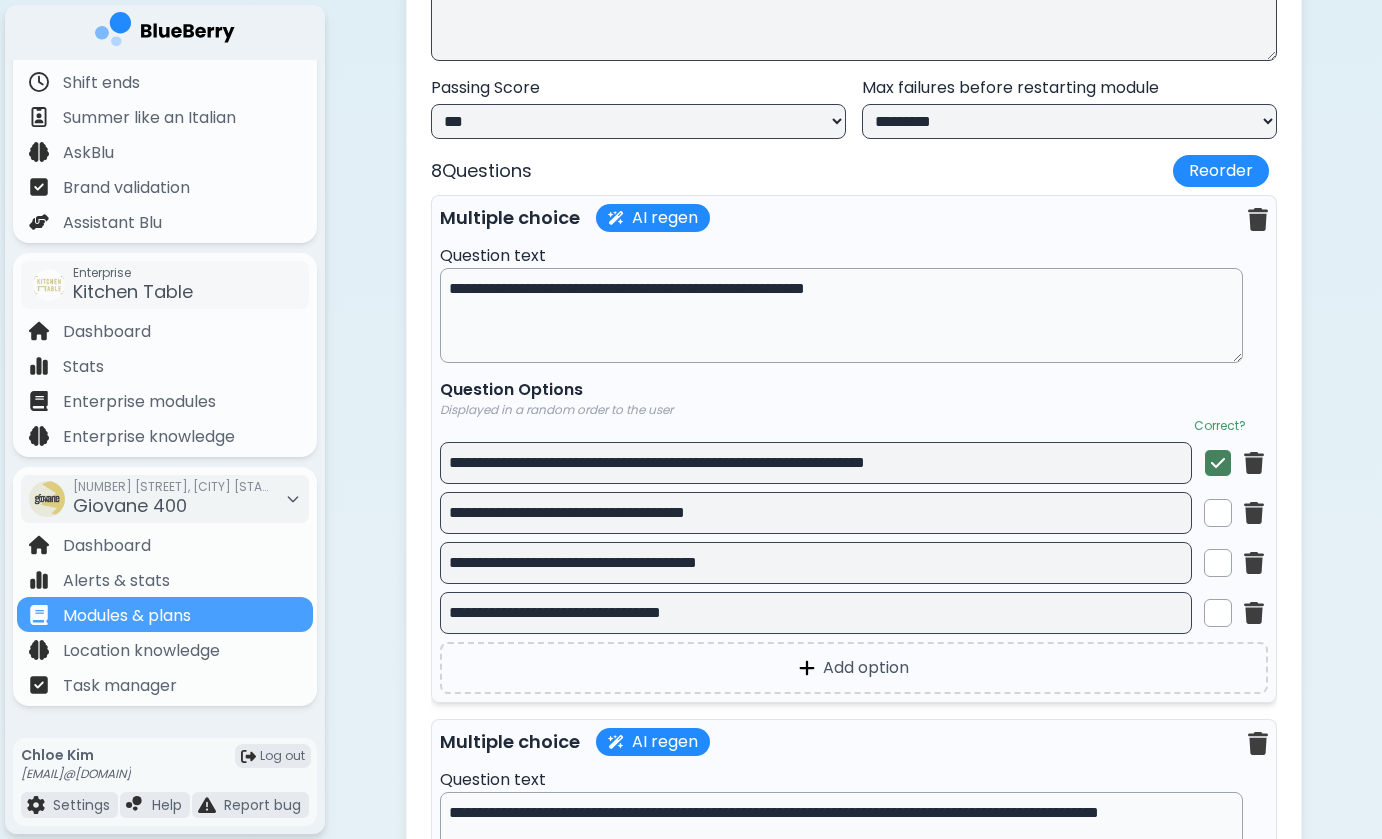 click on "**********" at bounding box center (841, 315) 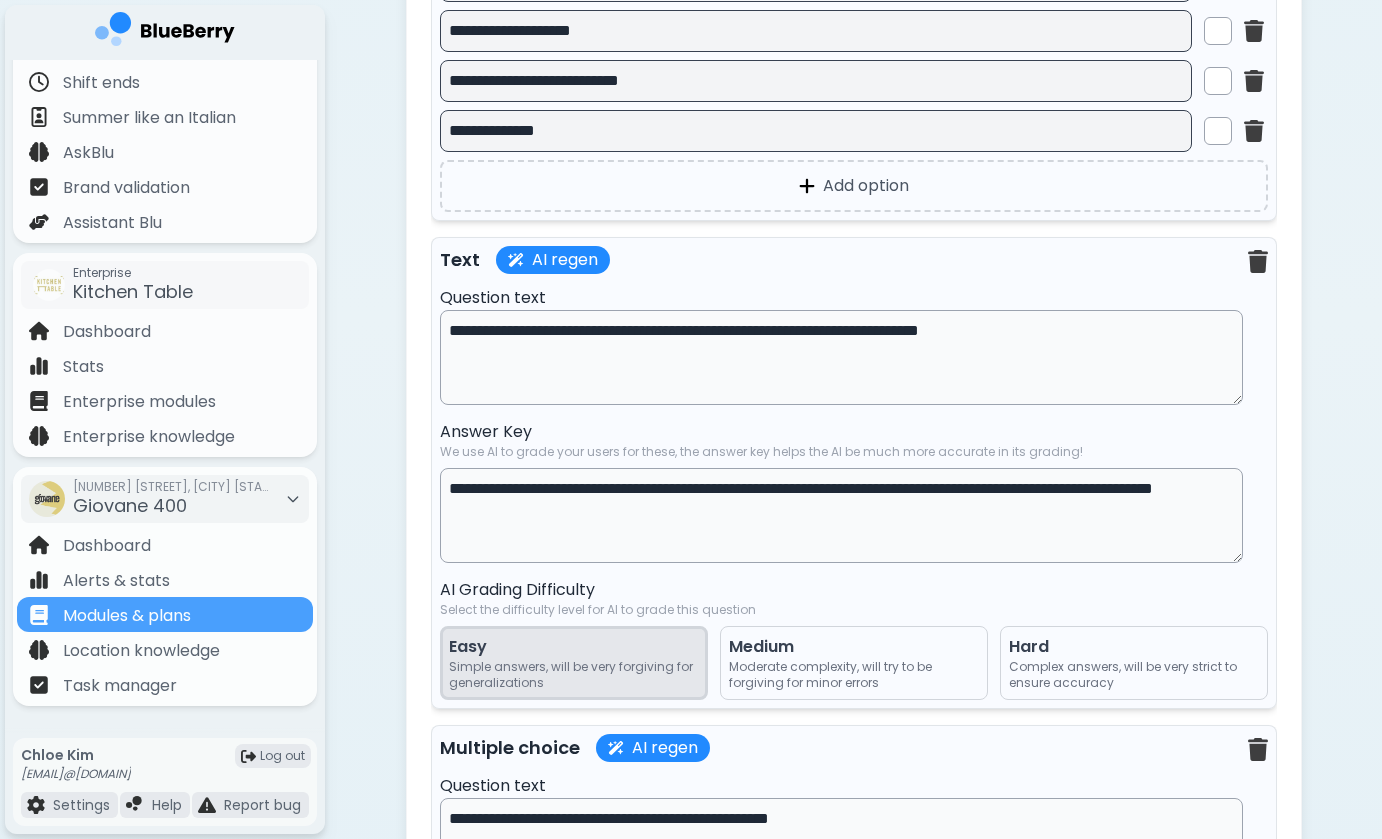 scroll, scrollTop: 3157, scrollLeft: 0, axis: vertical 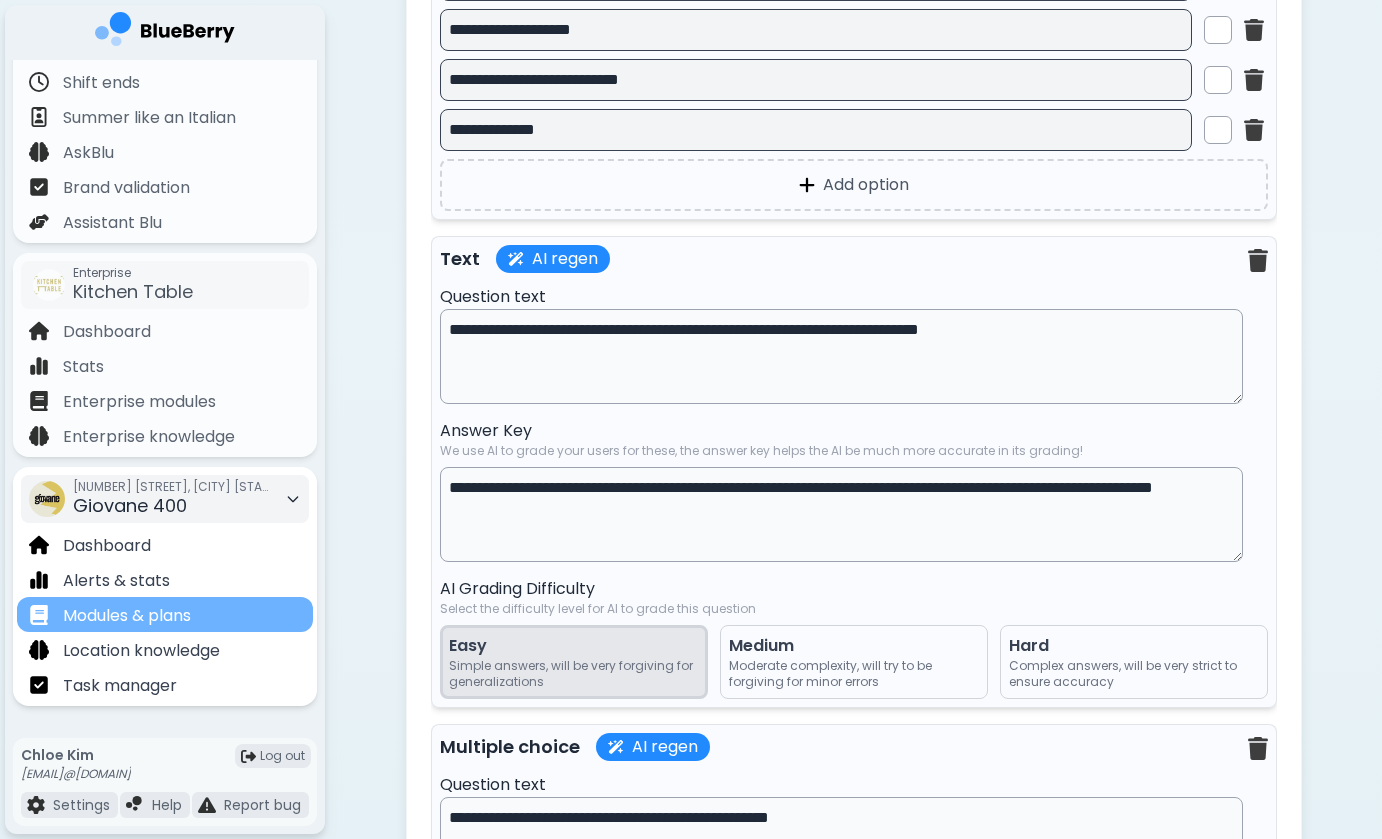 click on "Modules & plans" at bounding box center (165, 614) 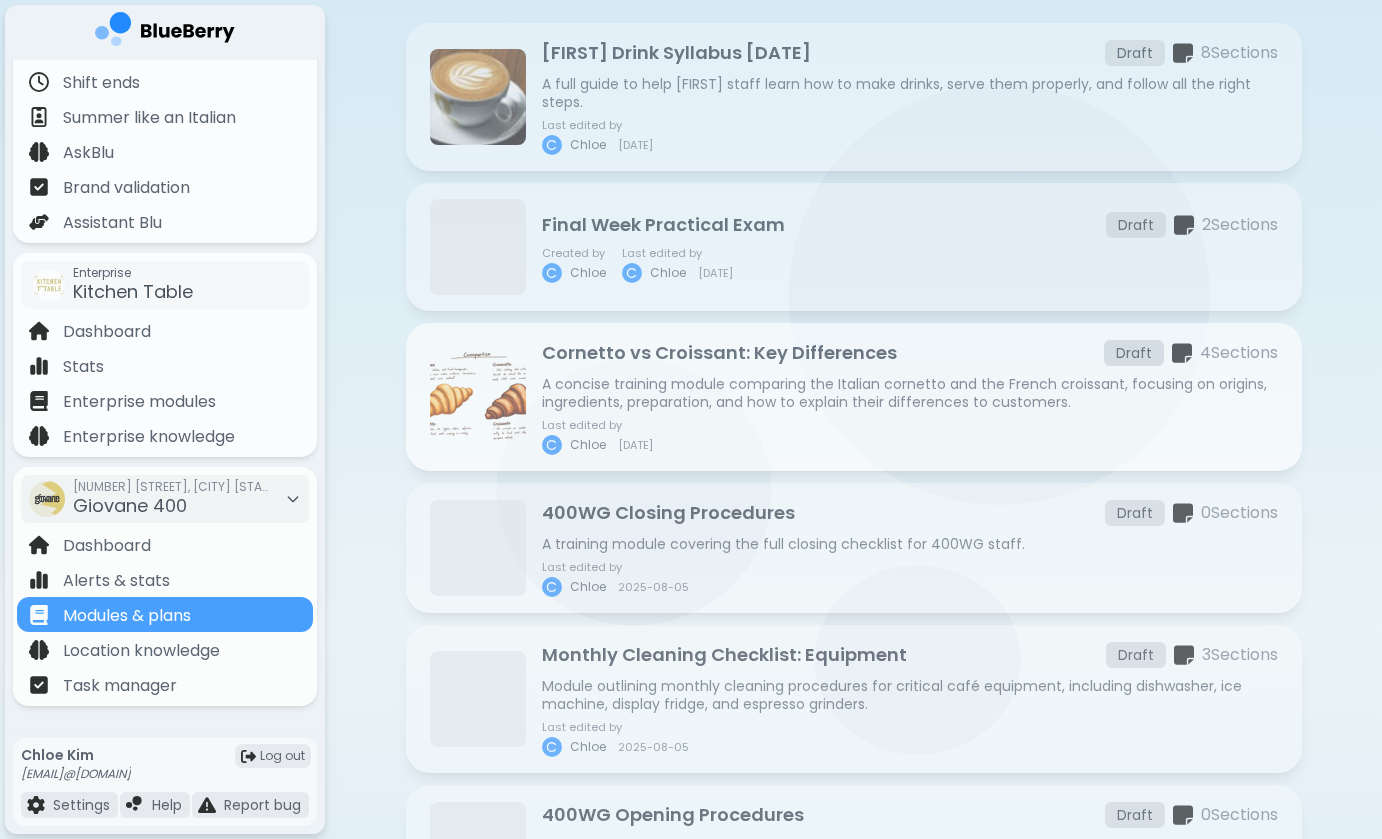 scroll, scrollTop: 153, scrollLeft: 0, axis: vertical 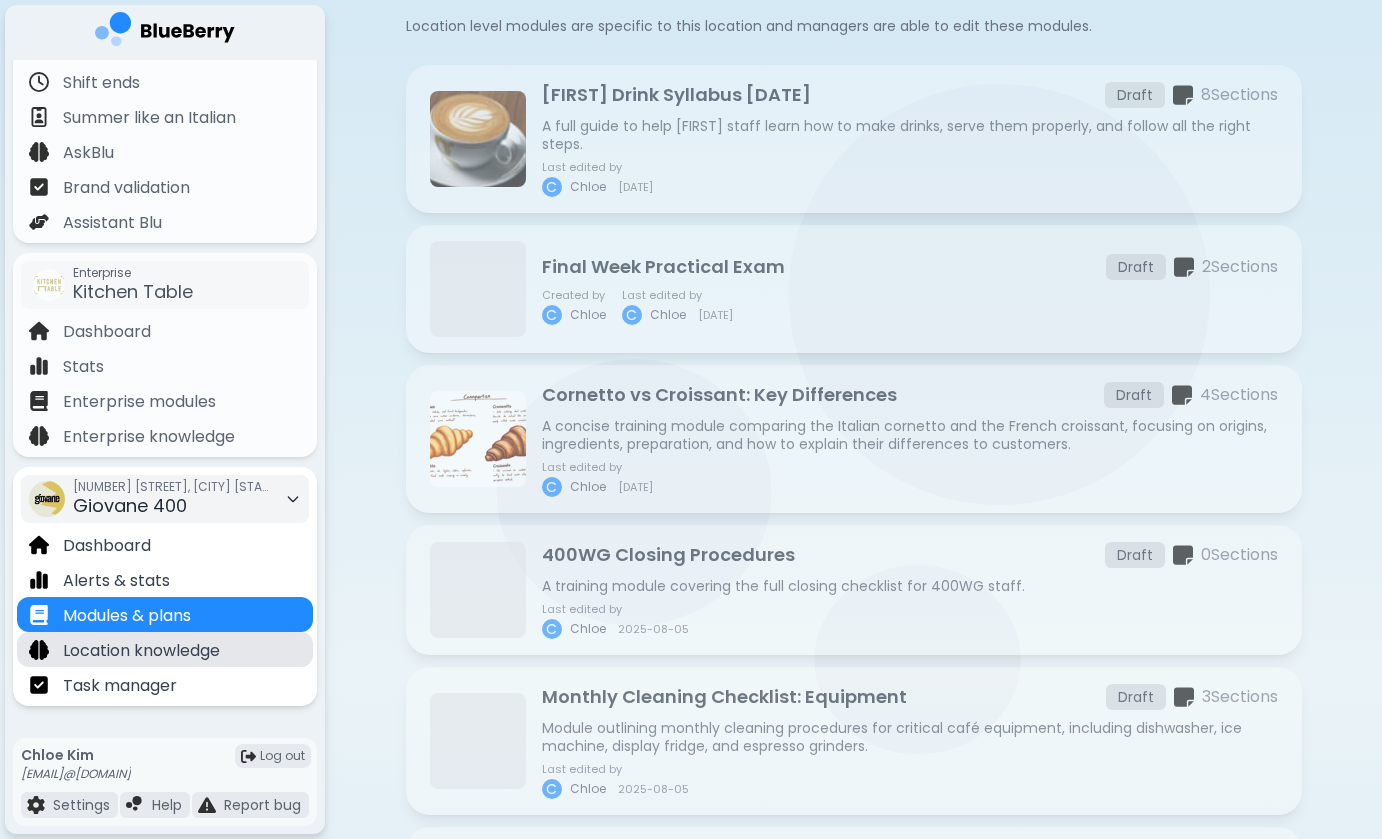 click on "Location knowledge" at bounding box center [141, 651] 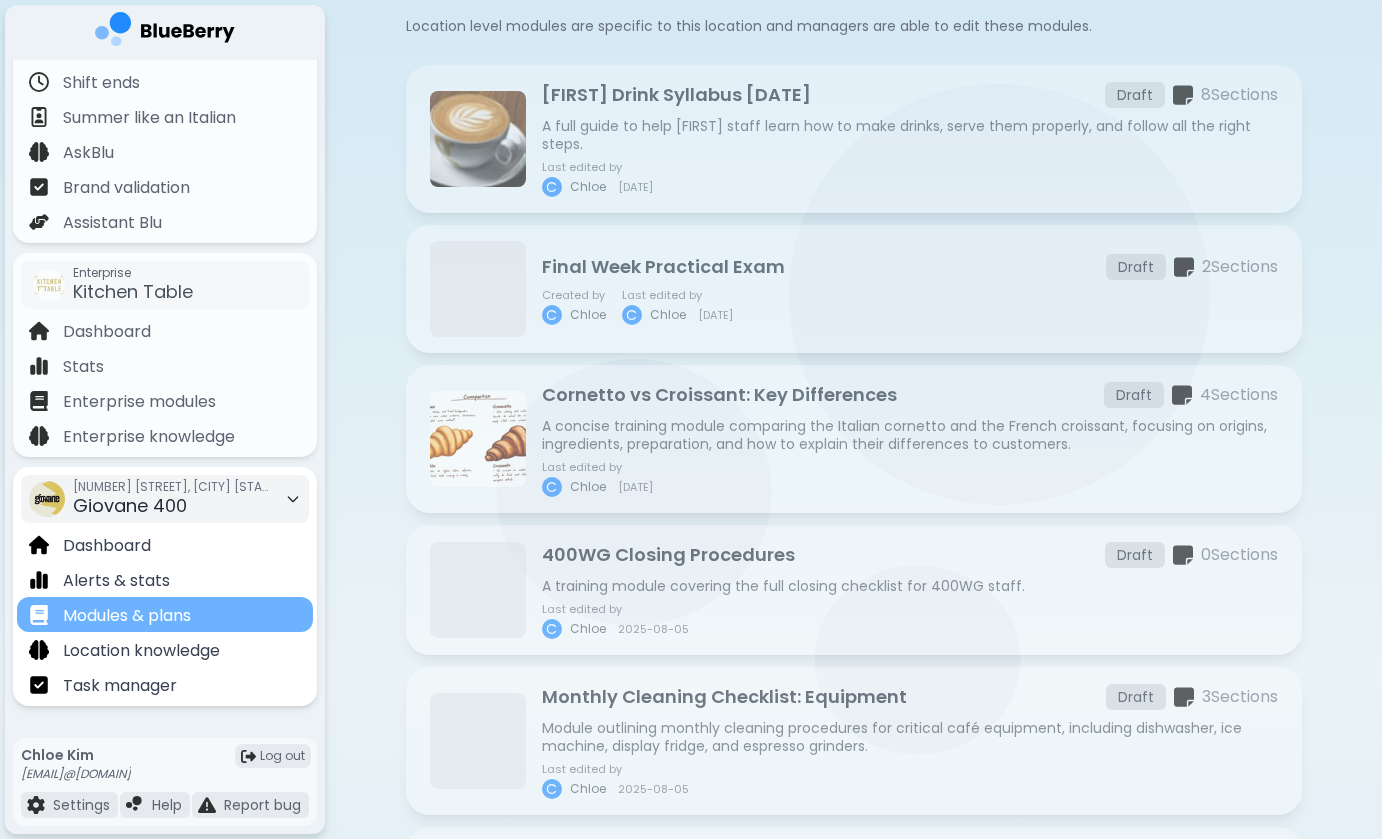 scroll, scrollTop: 0, scrollLeft: 0, axis: both 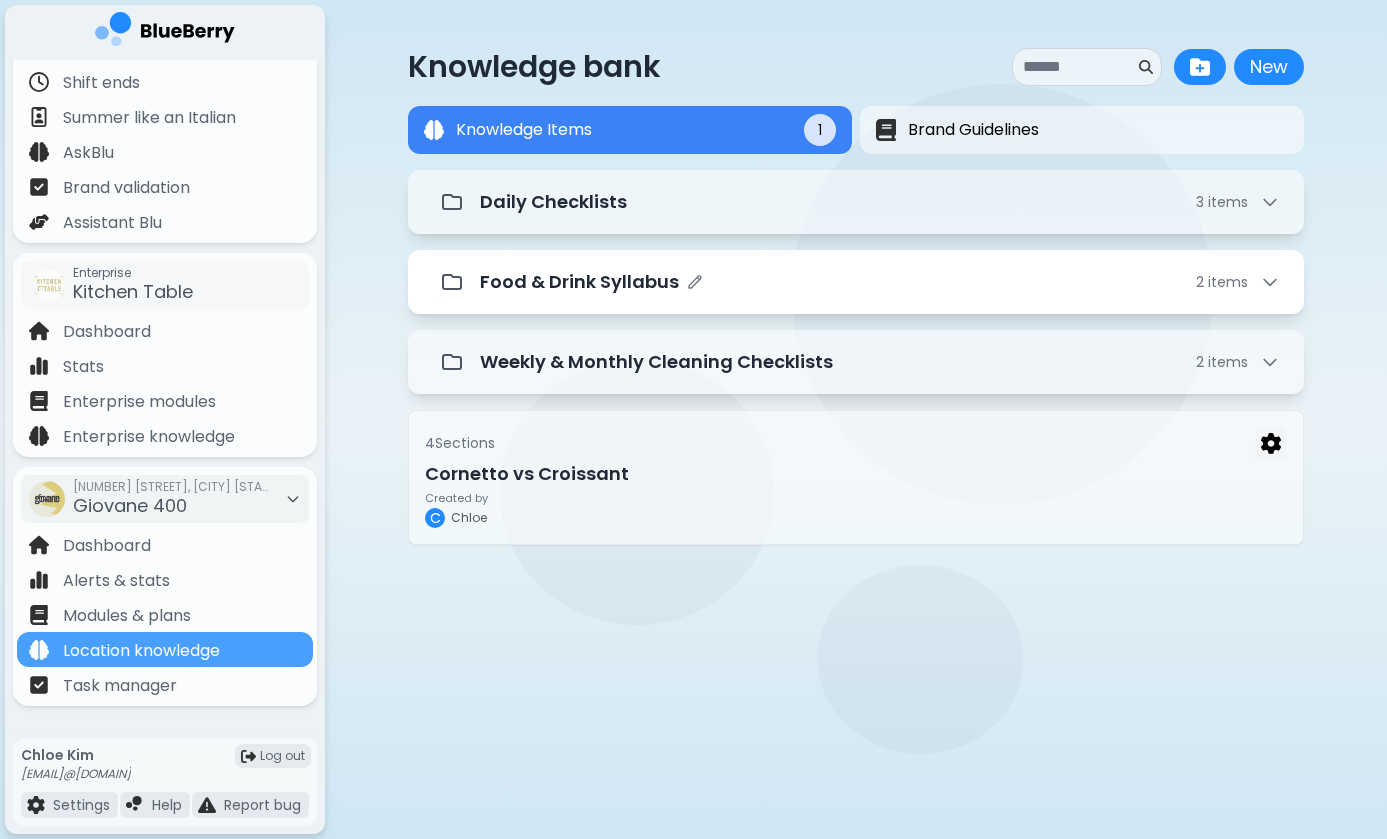 click on "Food & Drink Syllabus" at bounding box center [579, 282] 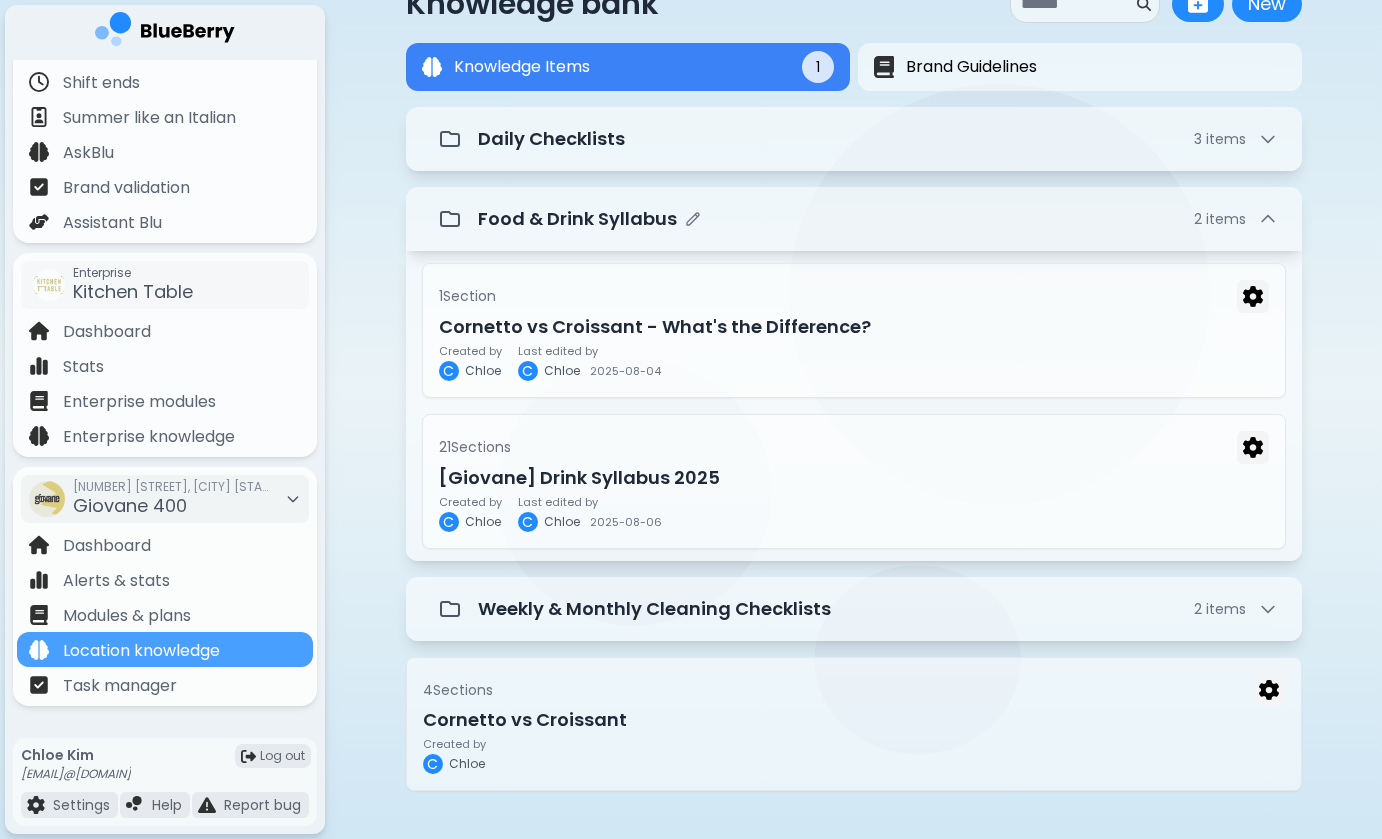 scroll, scrollTop: 64, scrollLeft: 0, axis: vertical 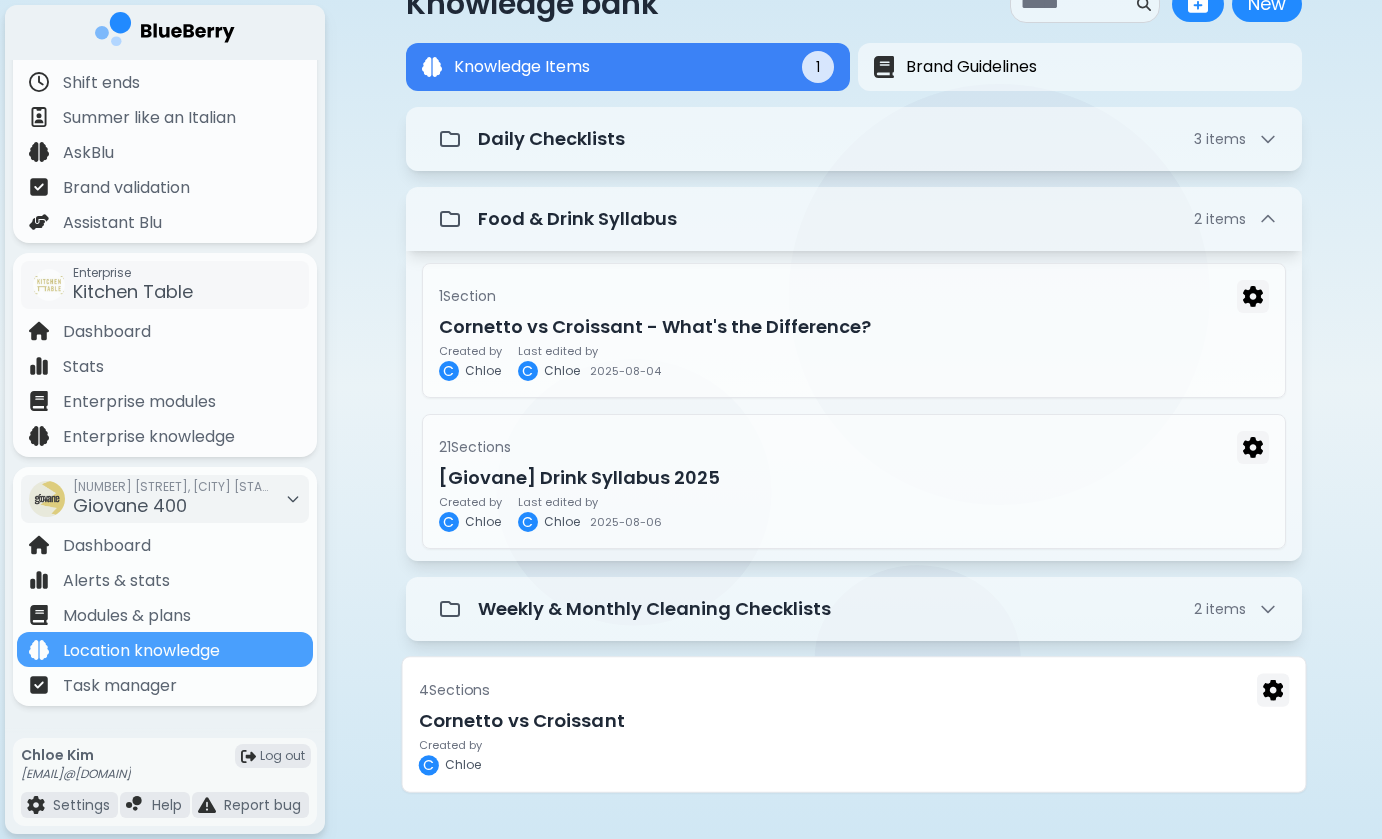 click on "Cornetto vs Croissant" at bounding box center (853, 720) 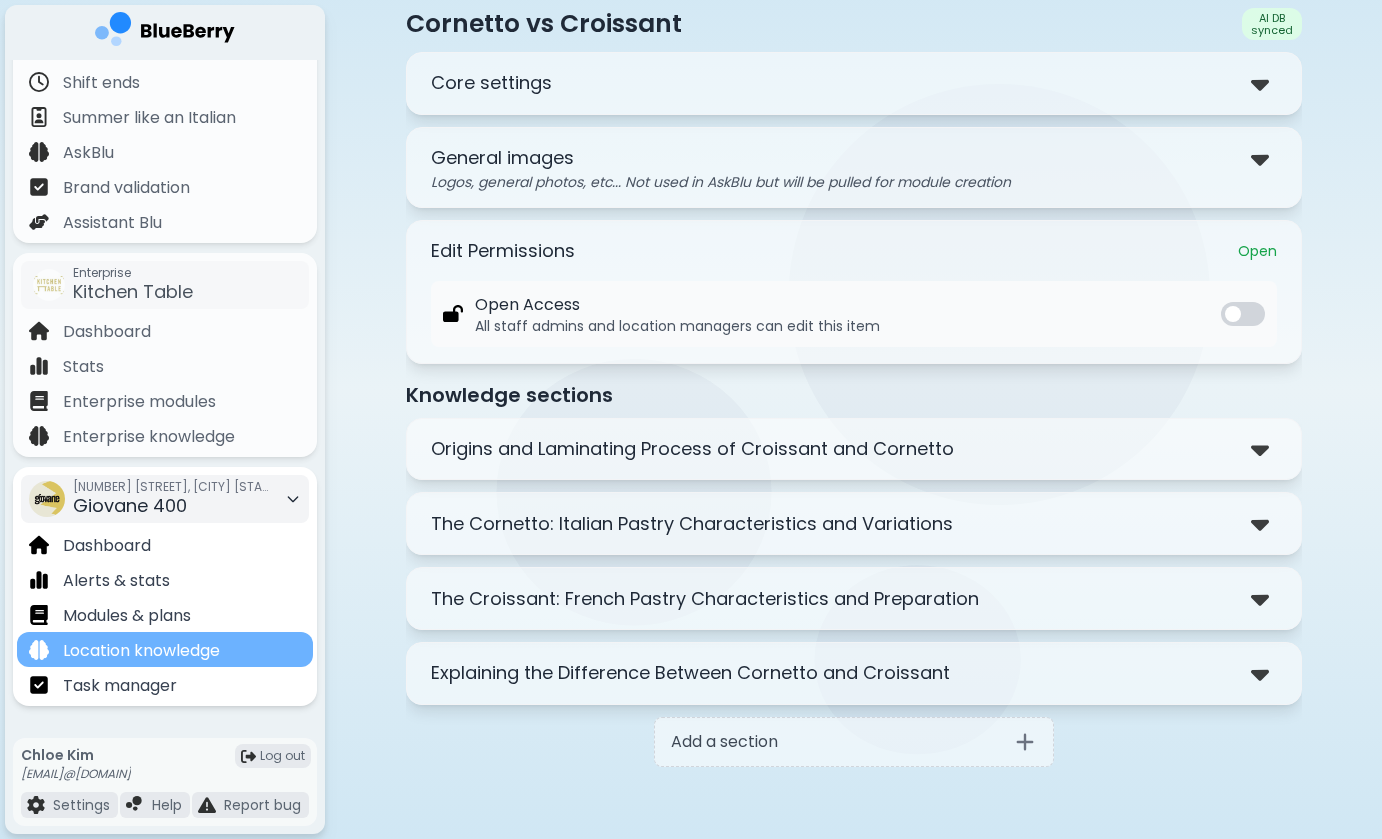 scroll, scrollTop: 57, scrollLeft: 0, axis: vertical 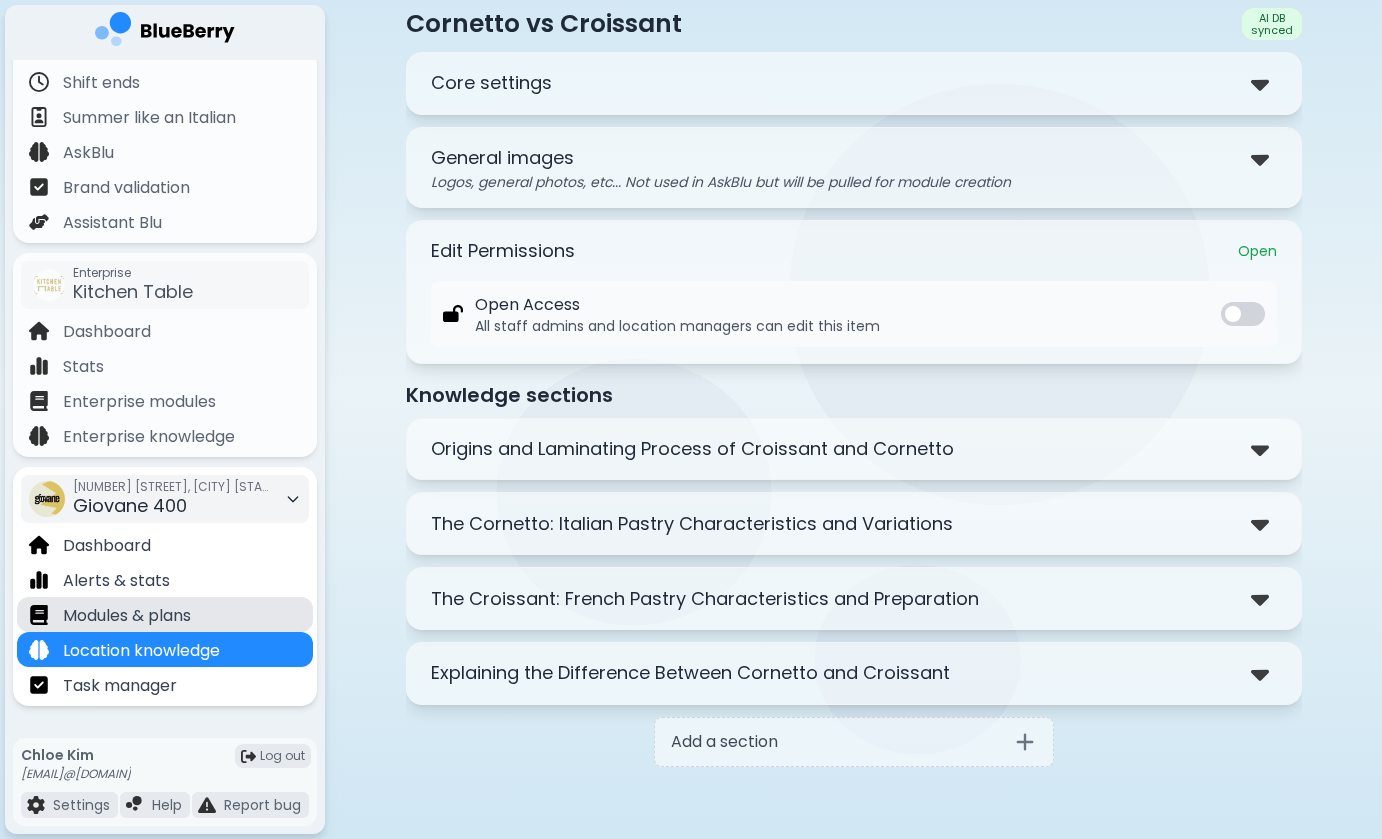 click on "Modules & plans" at bounding box center (165, 614) 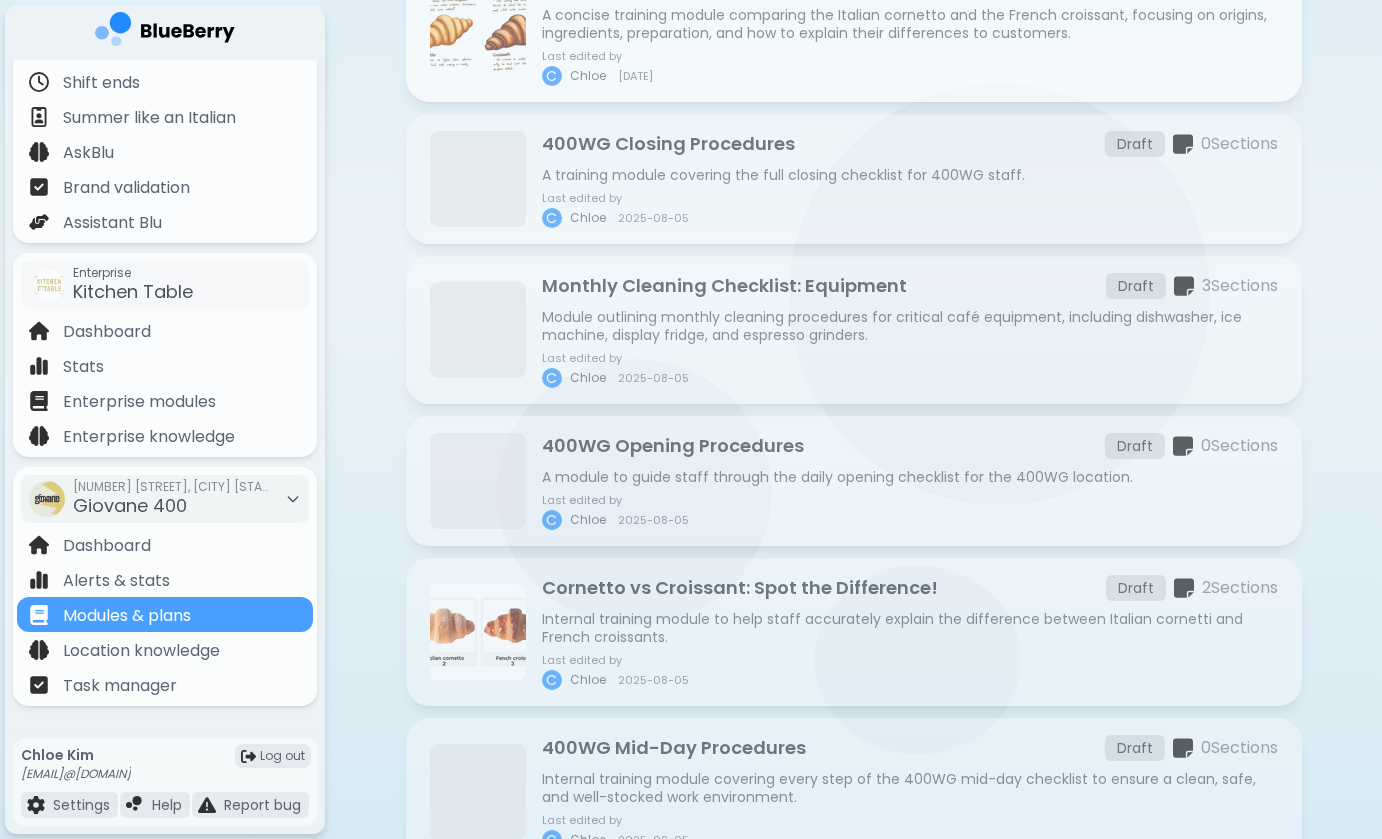 scroll, scrollTop: 580, scrollLeft: 0, axis: vertical 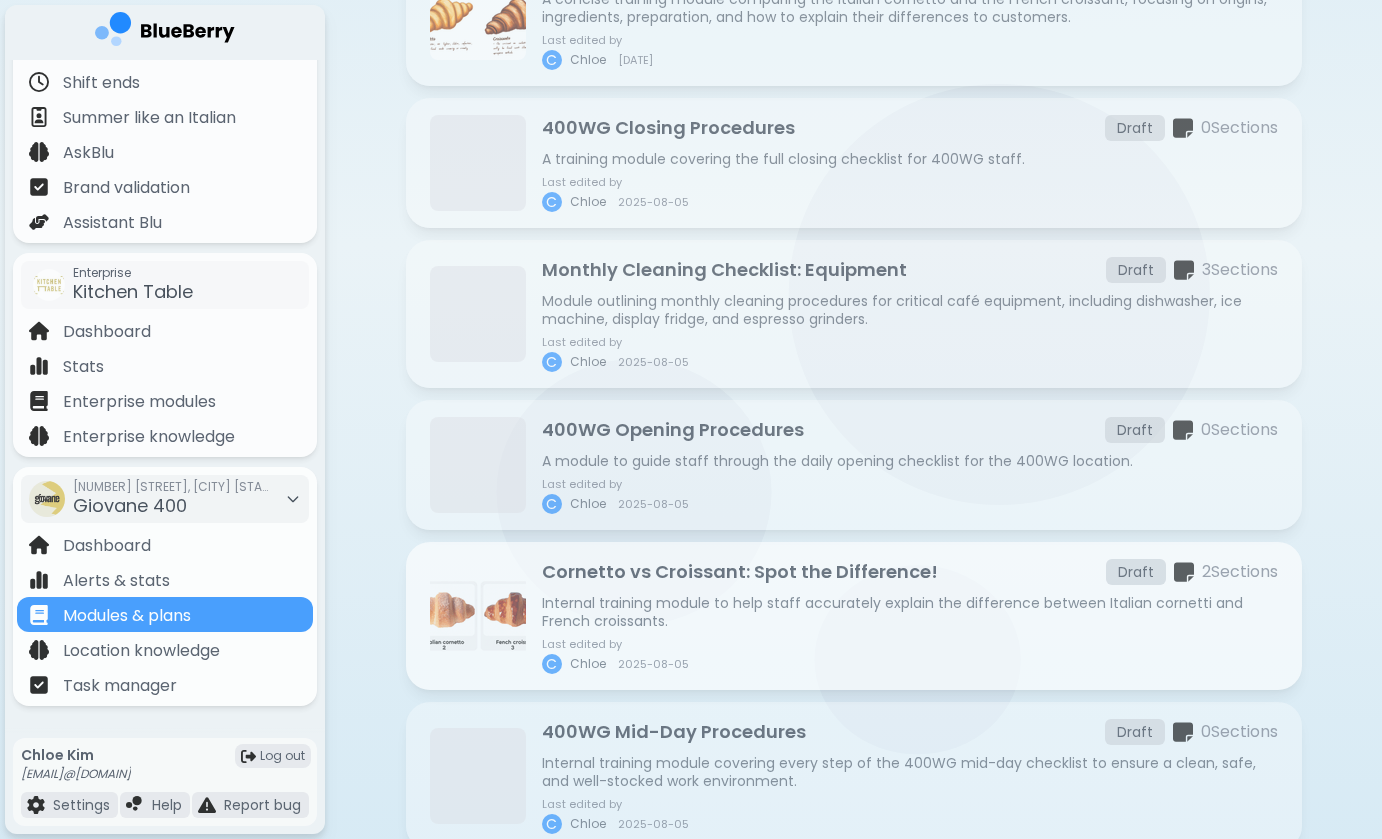 click on "Internal training module to help staff accurately explain the difference between Italian cornetti and French croissants." at bounding box center (910, 612) 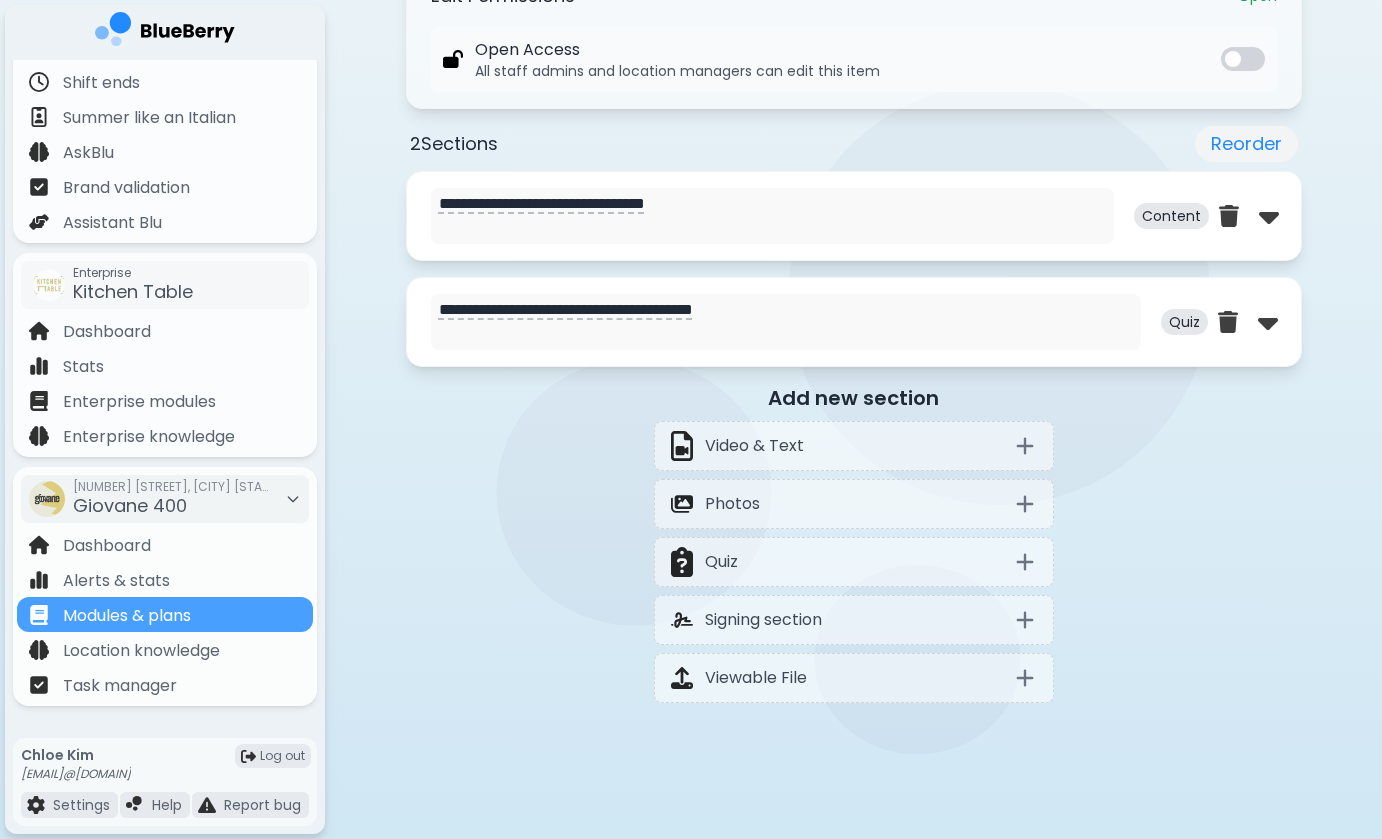 scroll, scrollTop: 891, scrollLeft: 0, axis: vertical 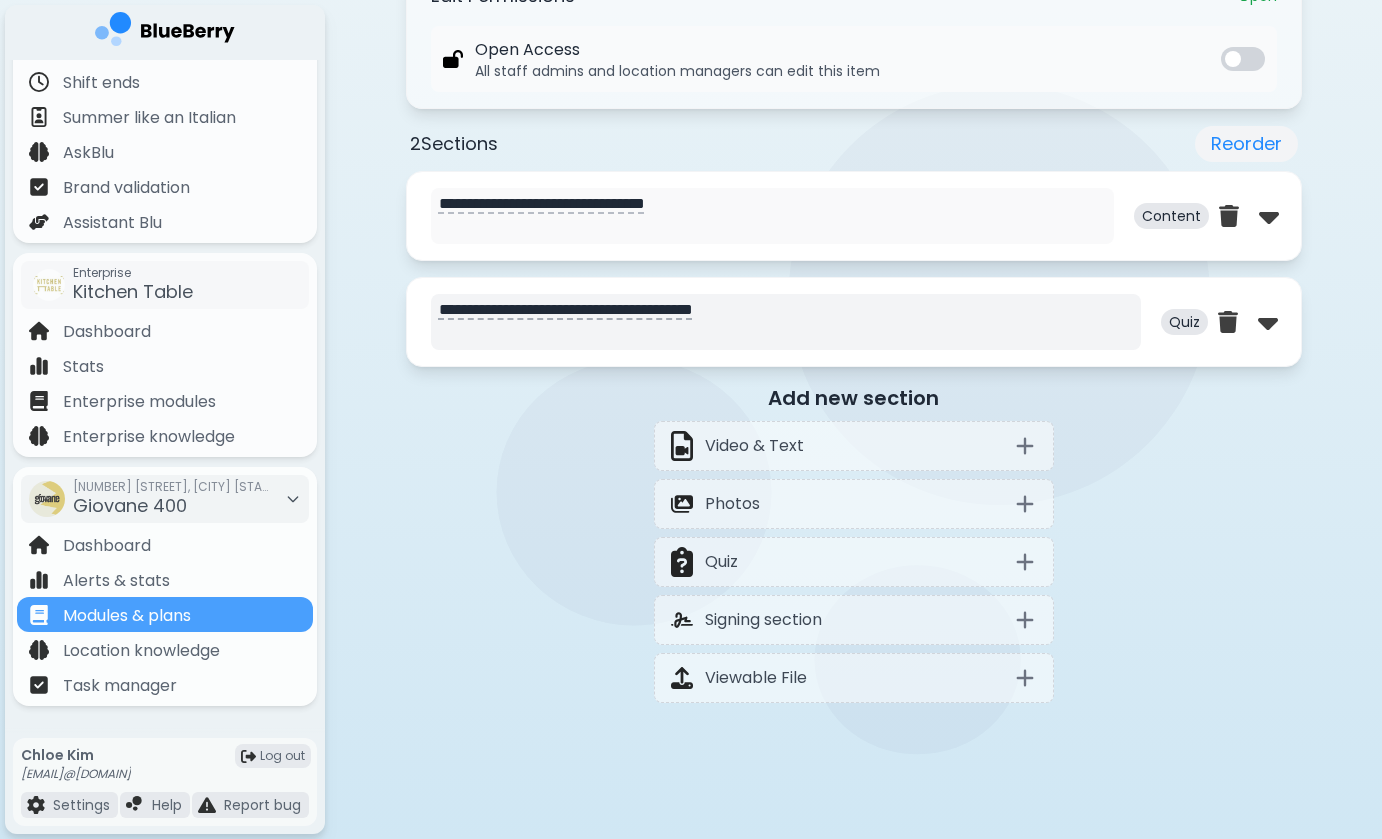 click on "**********" at bounding box center [786, 322] 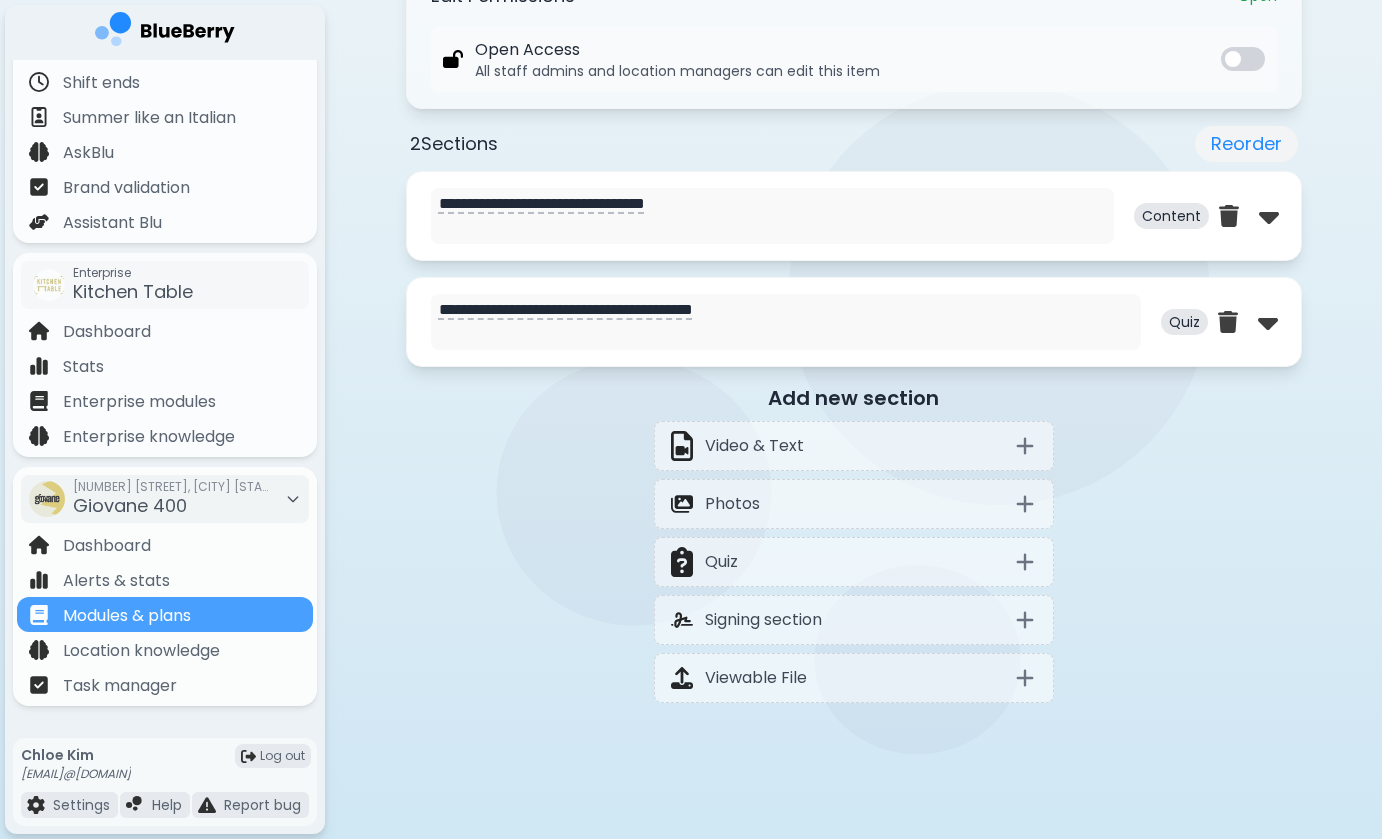 click on "**********" at bounding box center [854, 322] 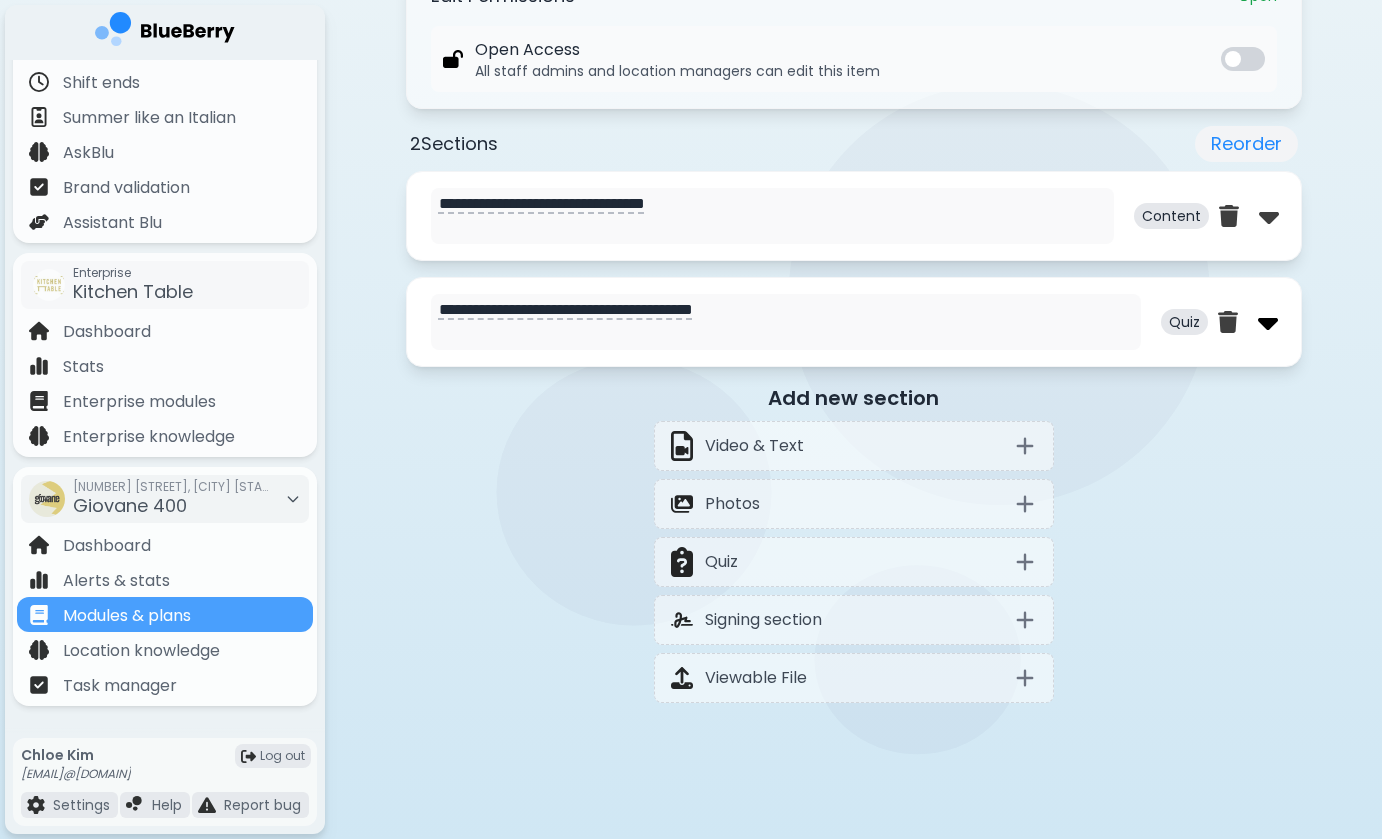 click at bounding box center [1268, 322] 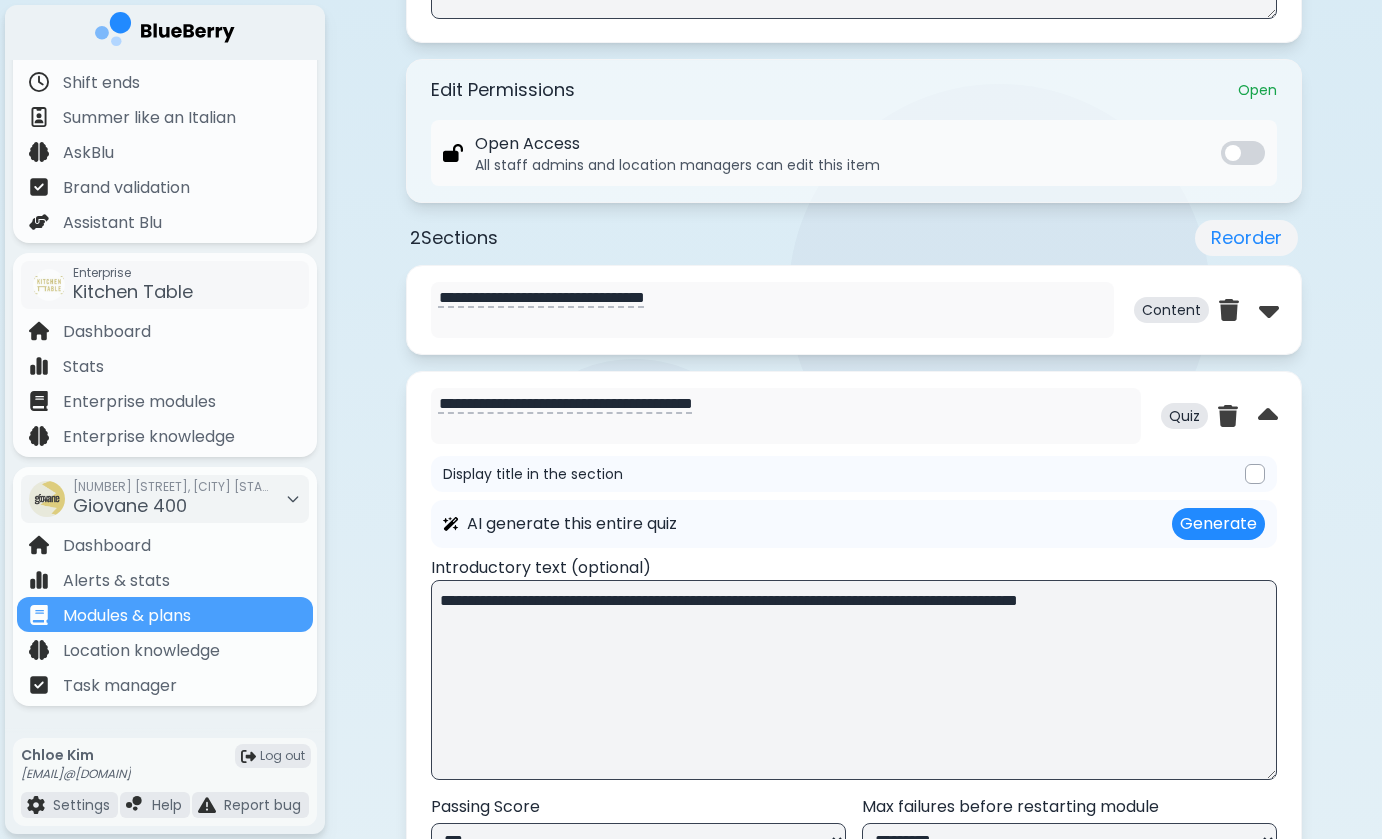 scroll, scrollTop: 799, scrollLeft: 0, axis: vertical 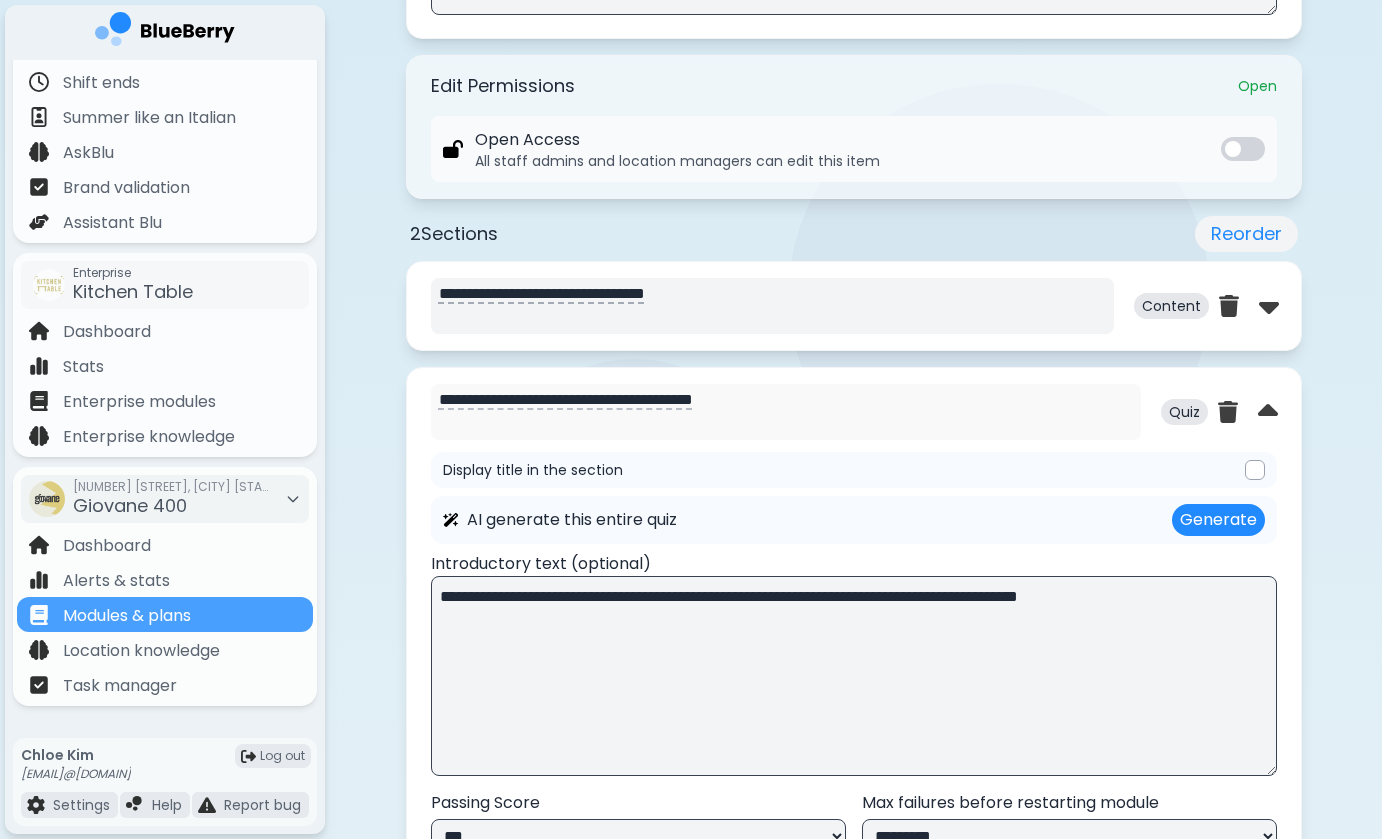 click on "**********" at bounding box center (772, 306) 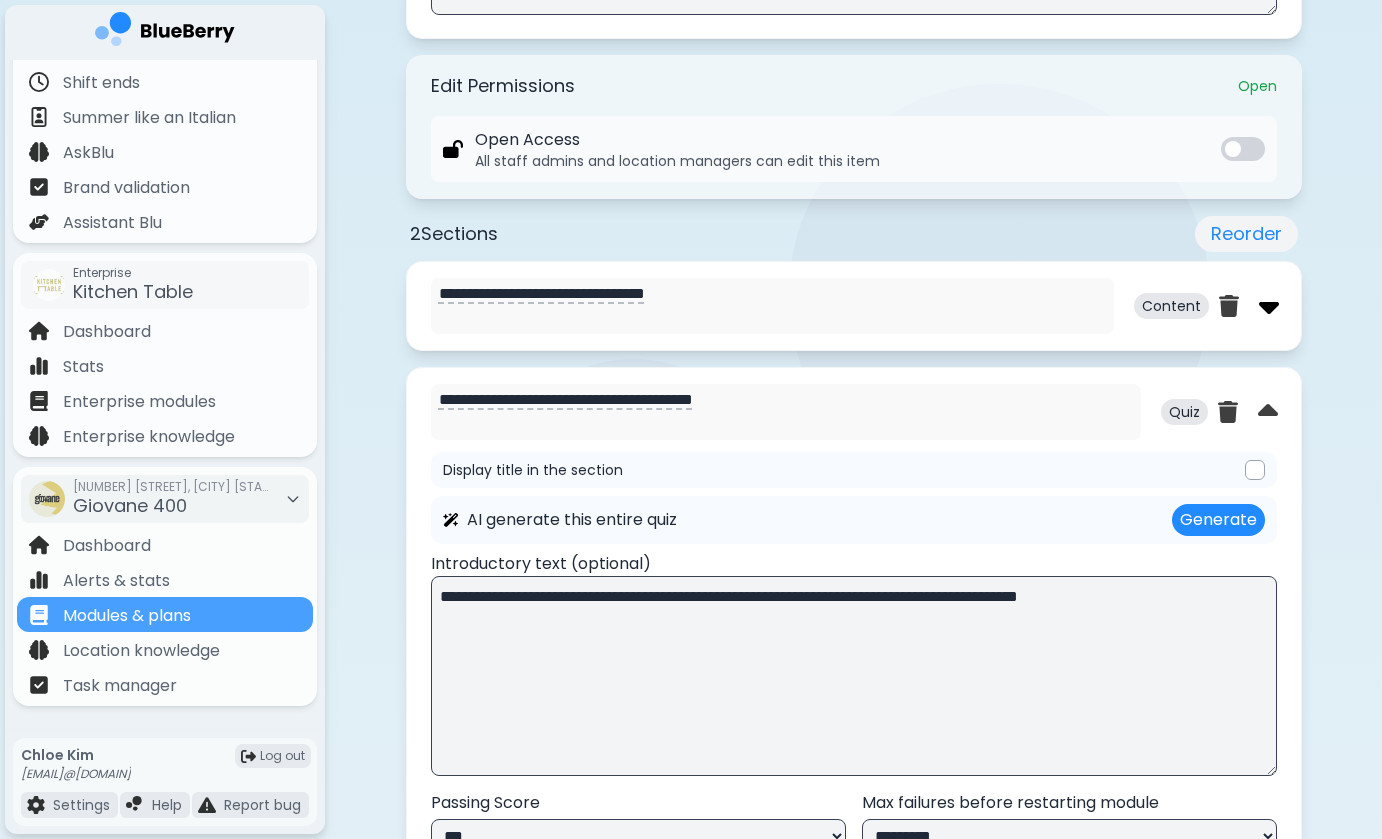 click at bounding box center (1269, 306) 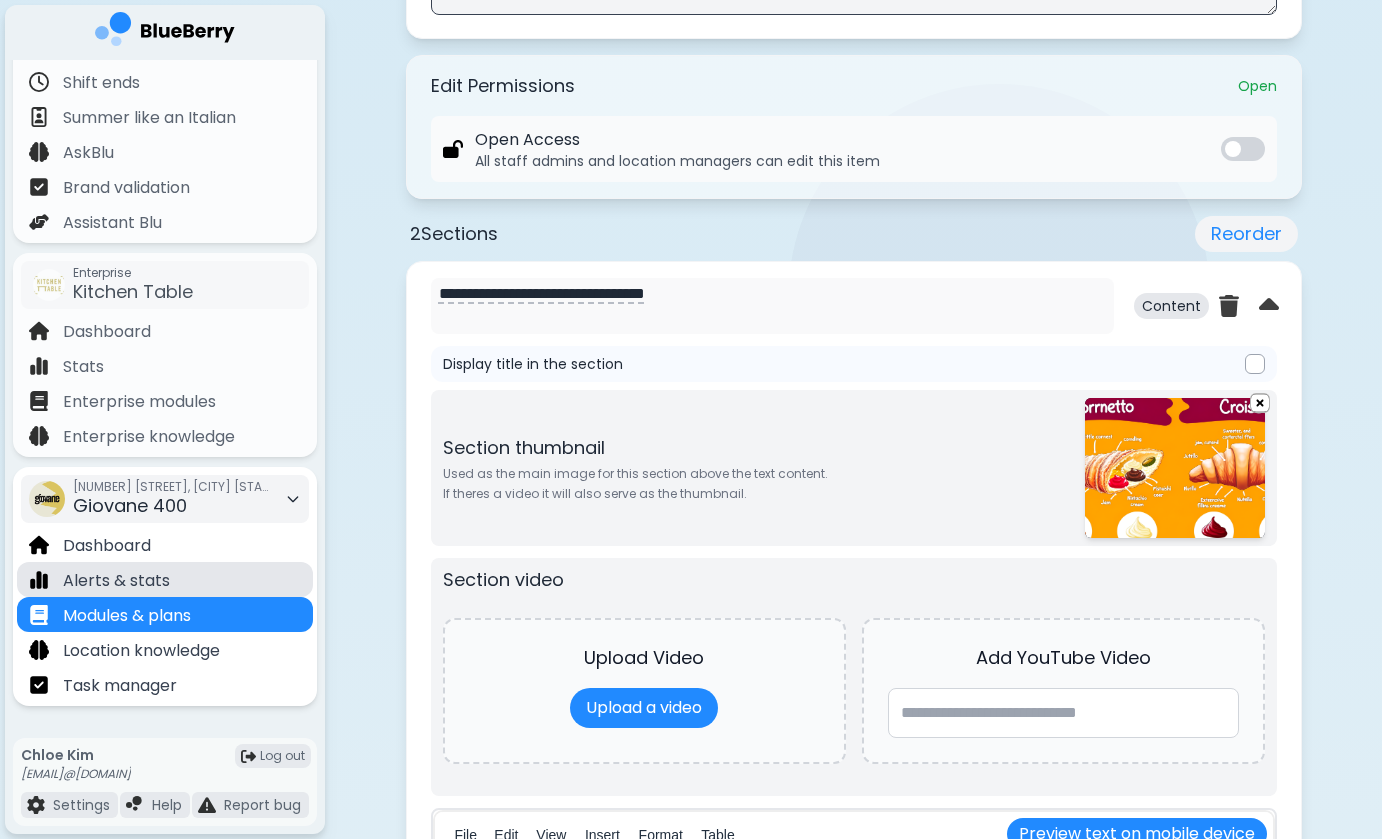 click on "Alerts & stats" at bounding box center (165, 579) 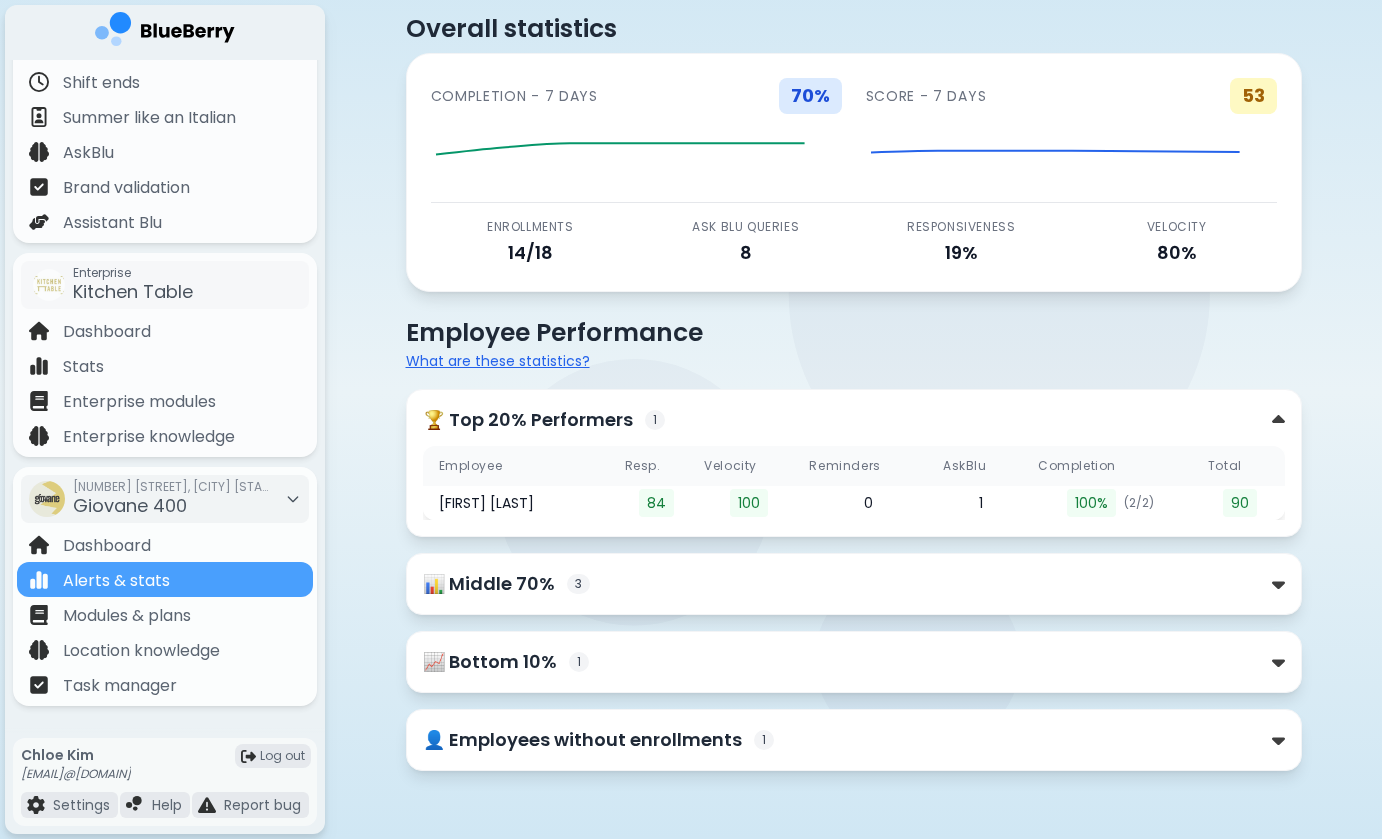 scroll, scrollTop: 56, scrollLeft: 0, axis: vertical 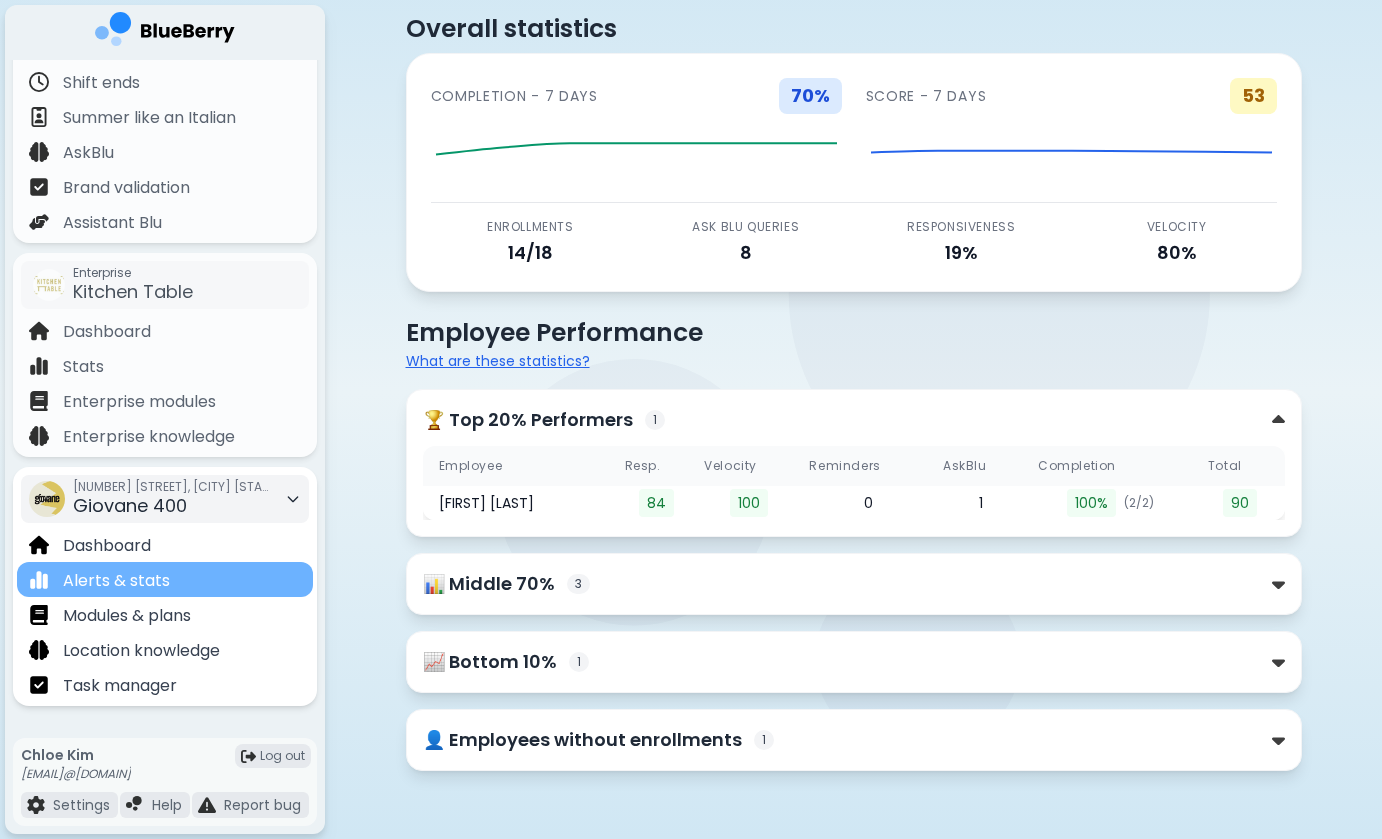 click on "Alerts & stats" at bounding box center [165, 579] 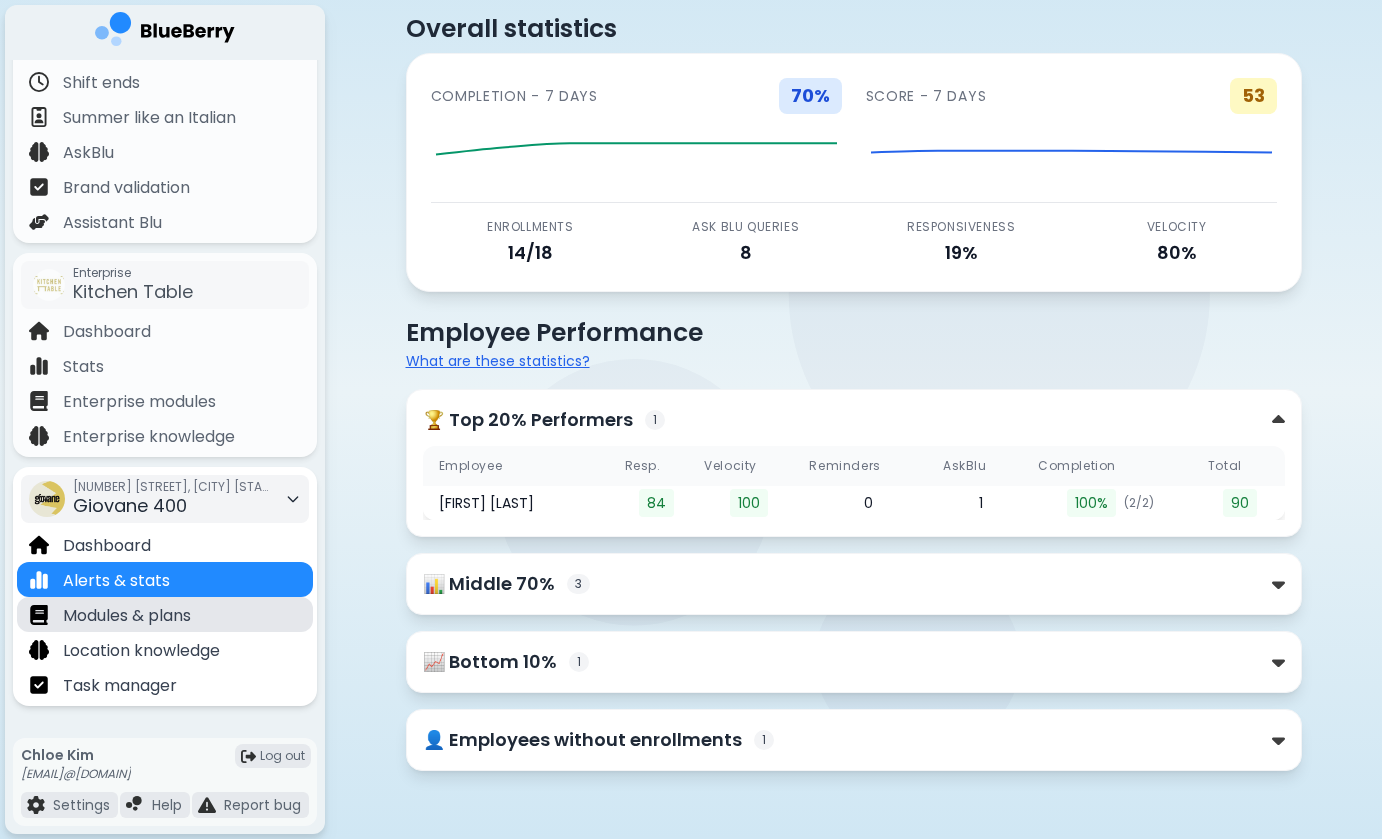 scroll, scrollTop: 0, scrollLeft: 0, axis: both 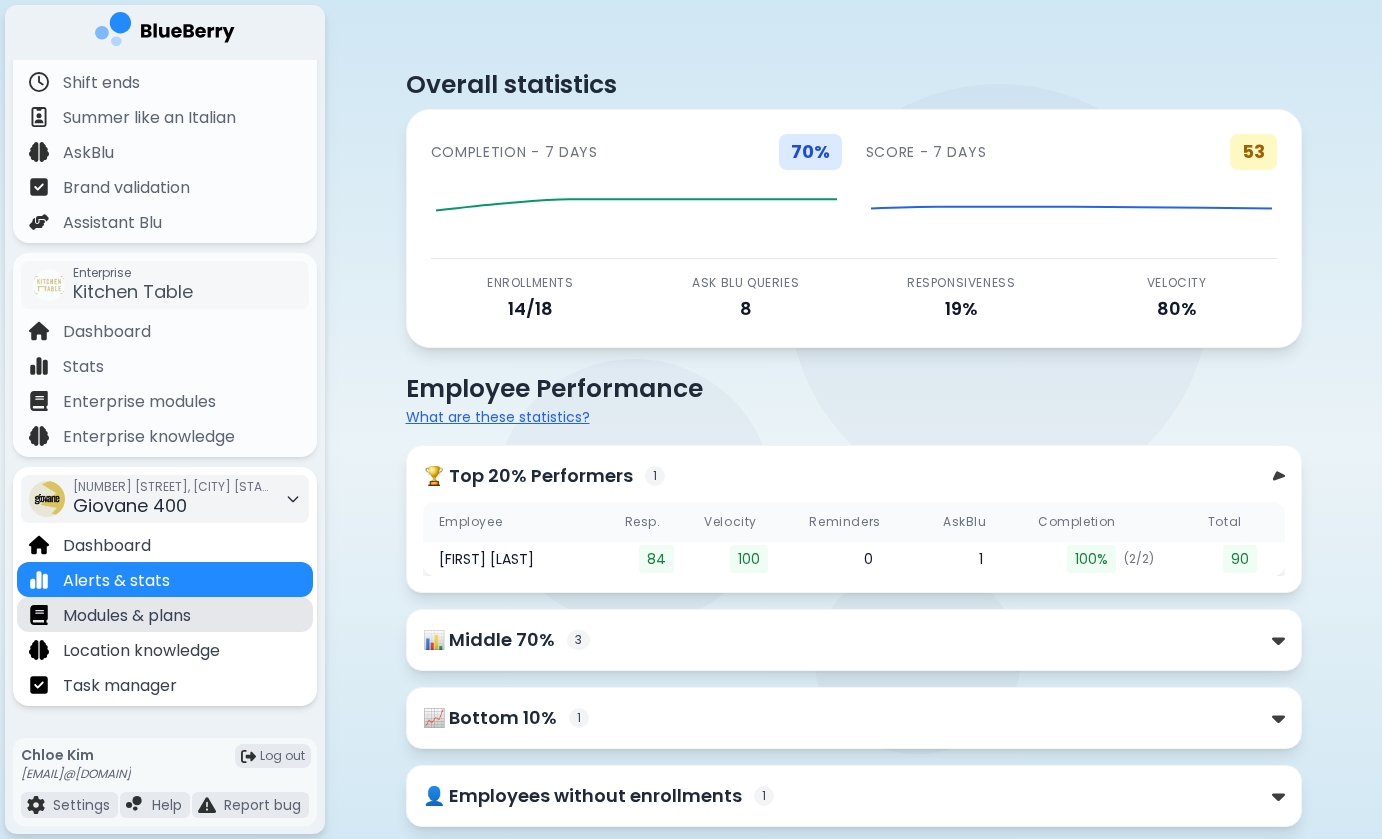 click on "Modules & plans" at bounding box center [127, 616] 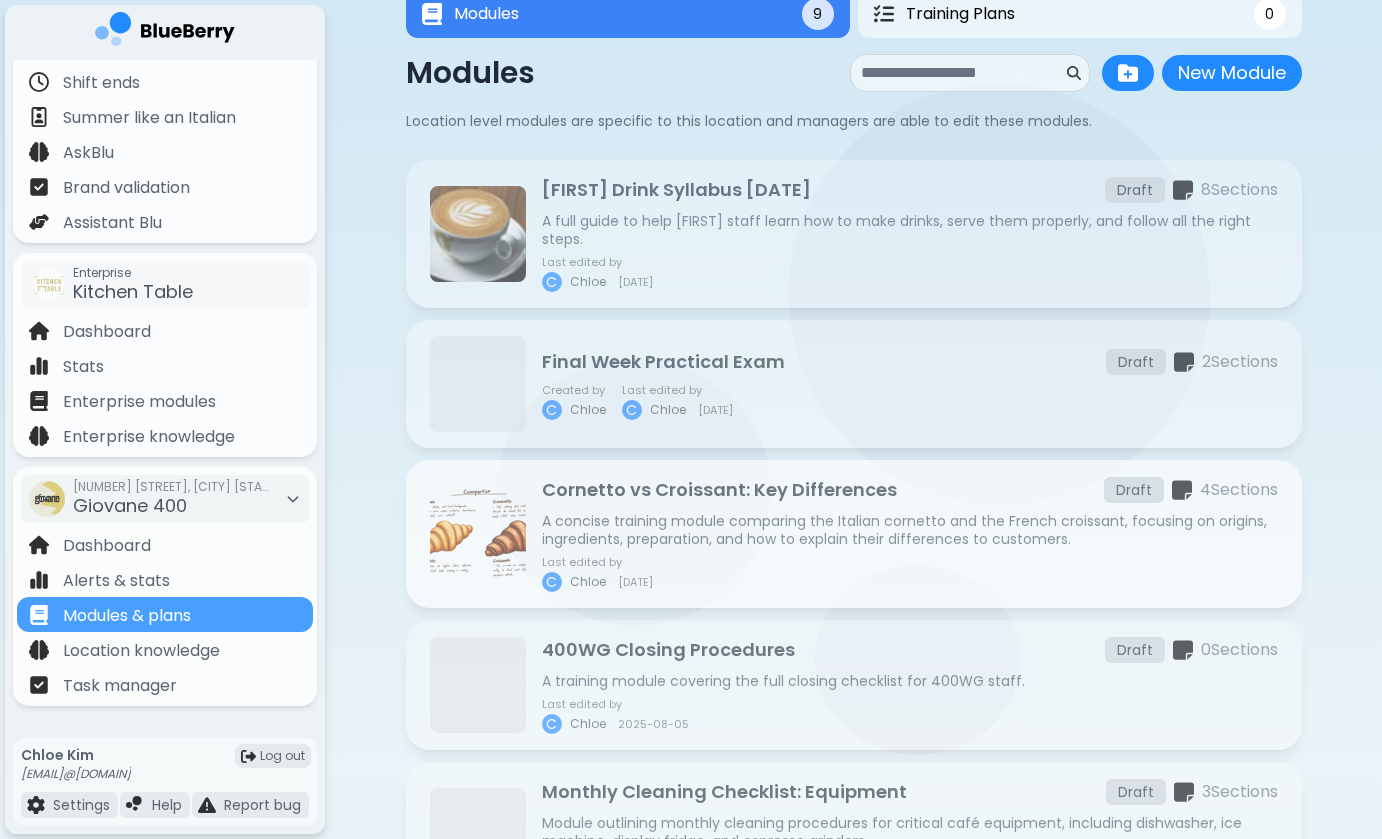scroll, scrollTop: 79, scrollLeft: 0, axis: vertical 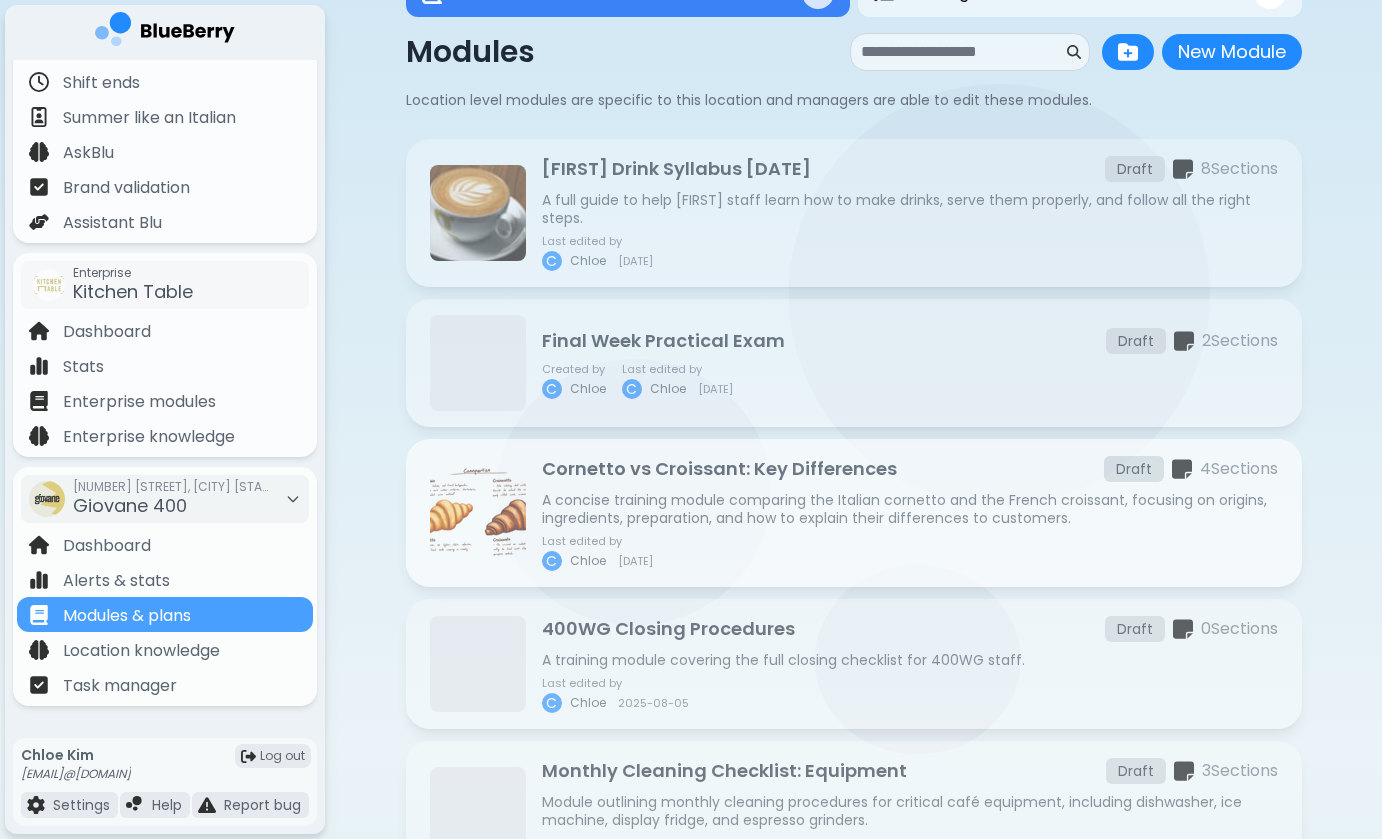 click on "Cornetto vs Croissant: Key Differences Draft 4  Section s A concise training module comparing the Italian cornetto and the French croissant, focusing on origins, ingredients, preparation, and how to explain their differences to customers. Last edited by C Chloe 2025-08-07" at bounding box center [910, 513] 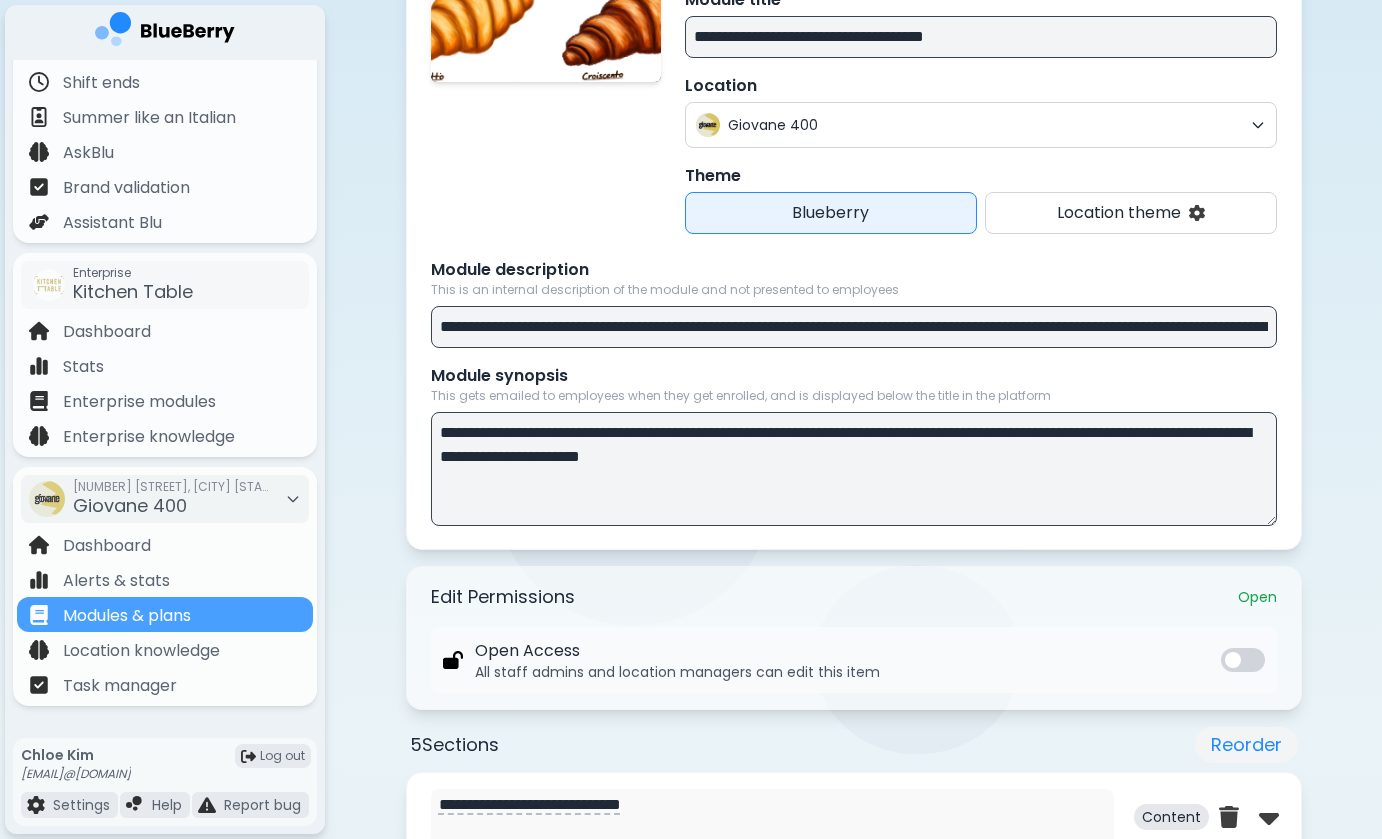 scroll, scrollTop: 302, scrollLeft: 0, axis: vertical 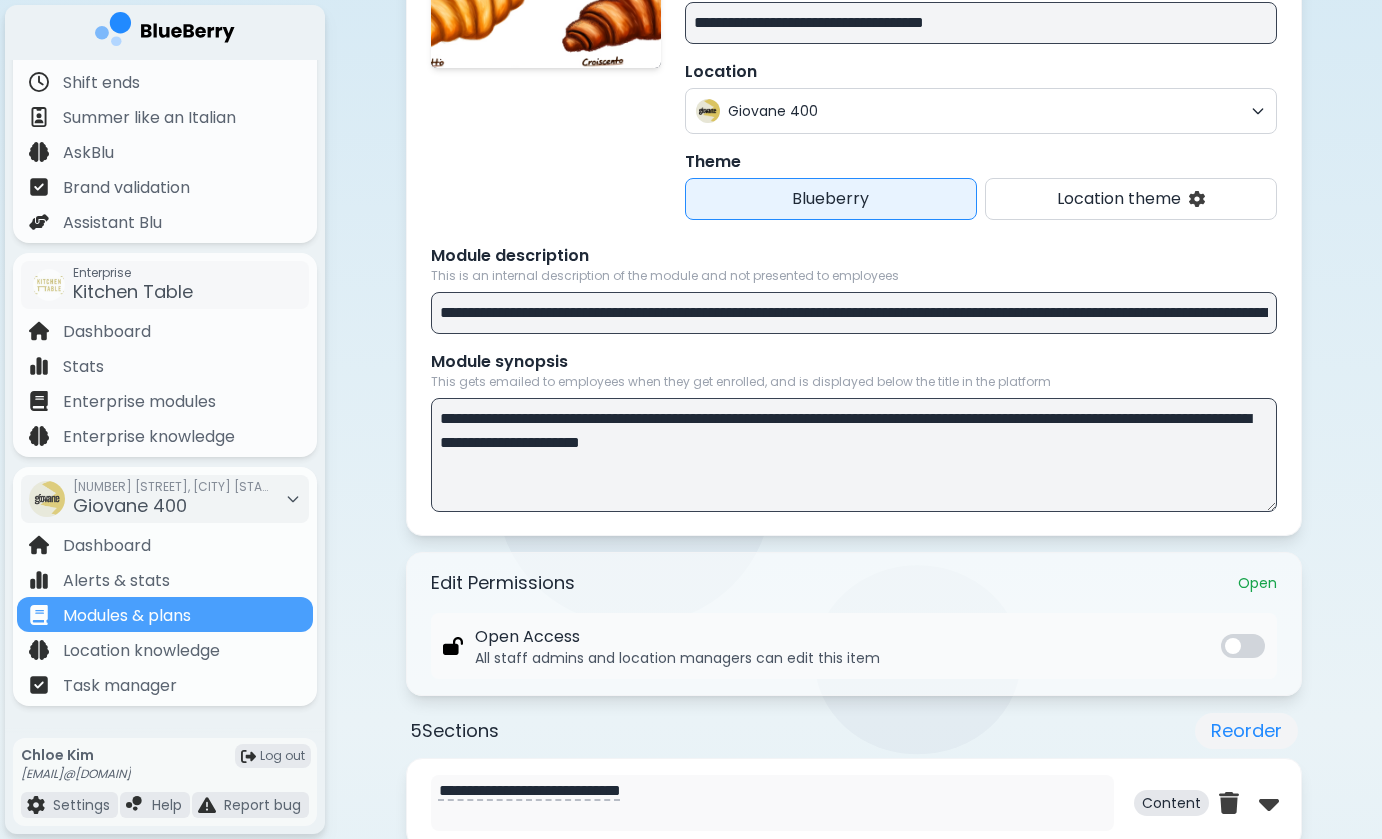 click on "**********" at bounding box center [854, 313] 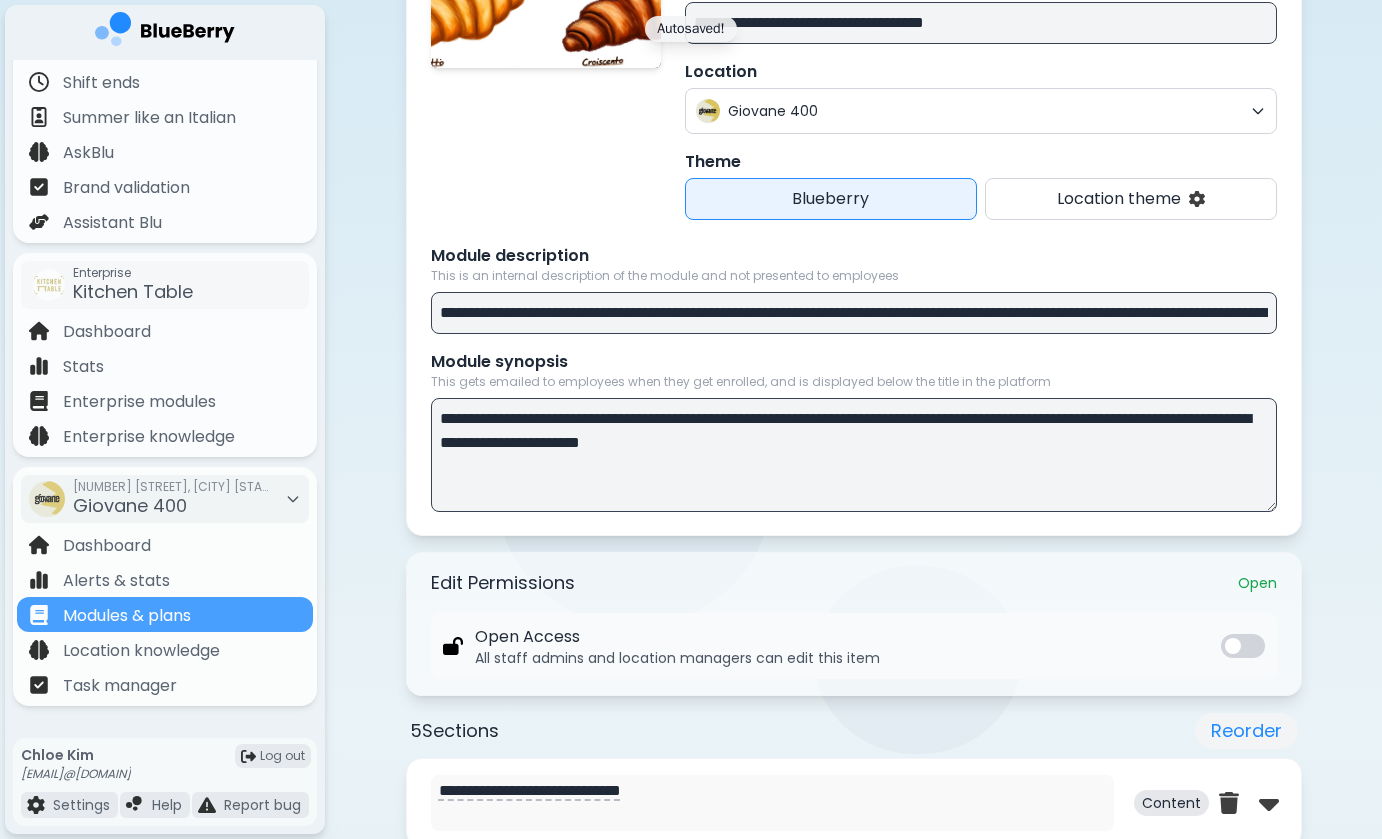 drag, startPoint x: 603, startPoint y: 312, endPoint x: 1134, endPoint y: 310, distance: 531.0038 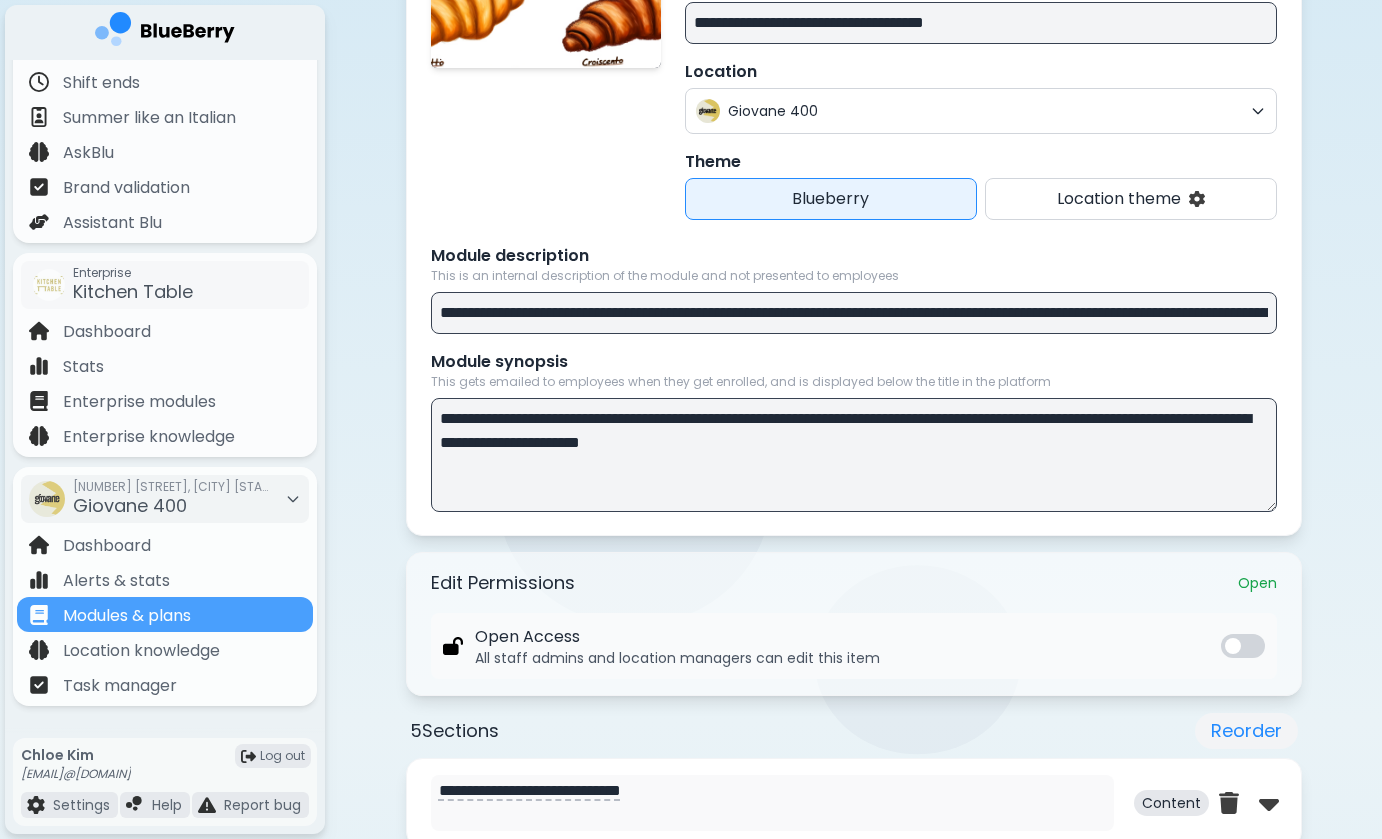 click on "**********" at bounding box center [854, 313] 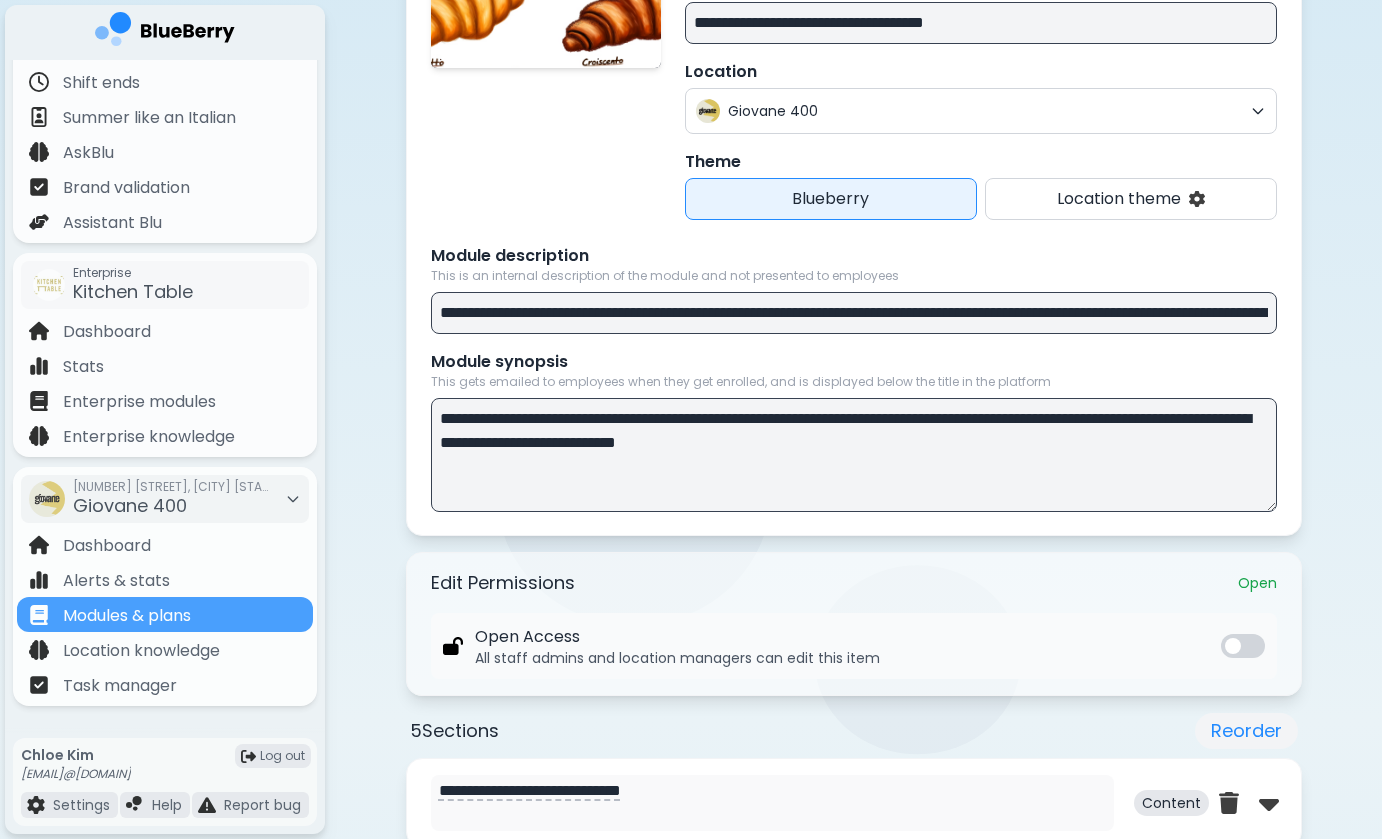 click on "**********" at bounding box center (854, 455) 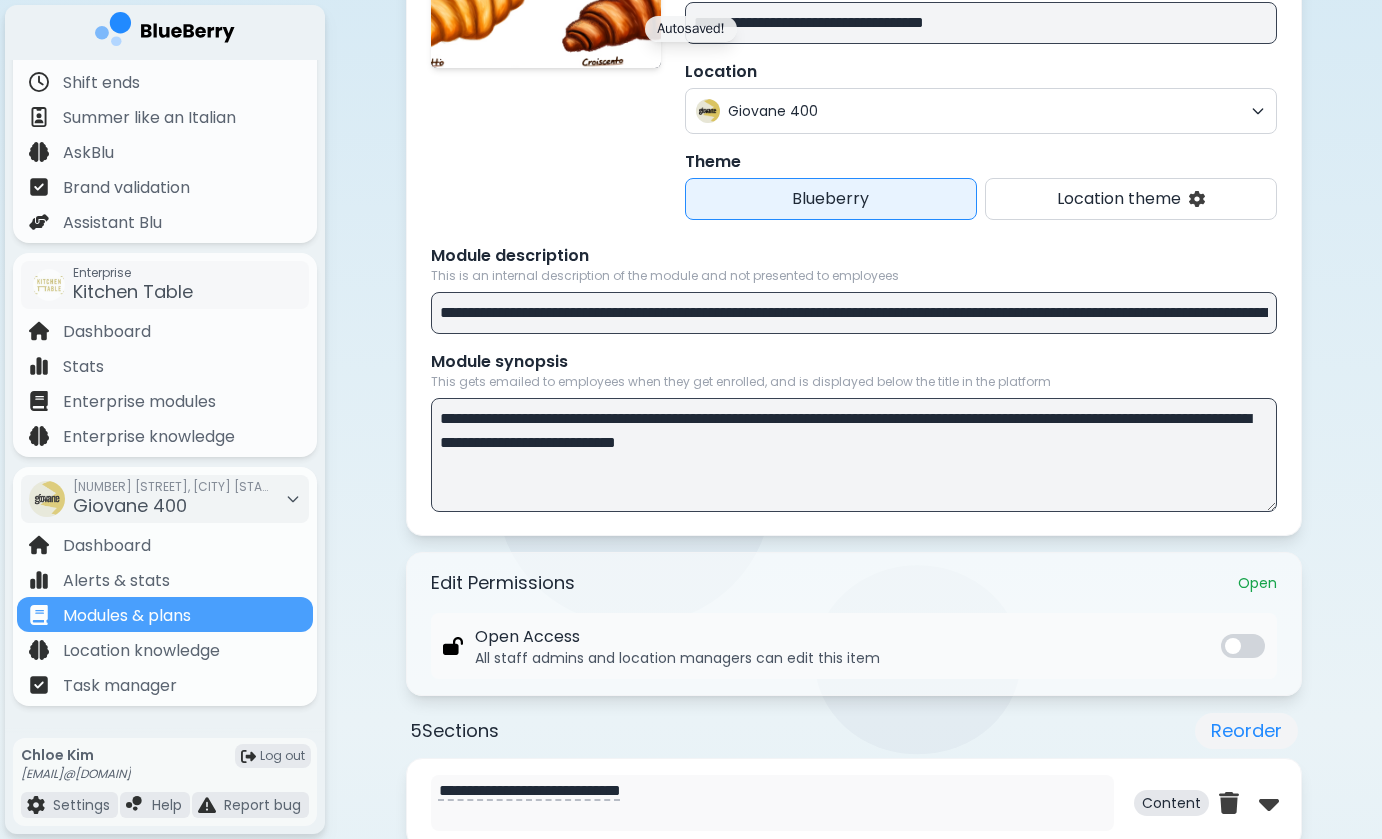 click on "**********" at bounding box center [854, 455] 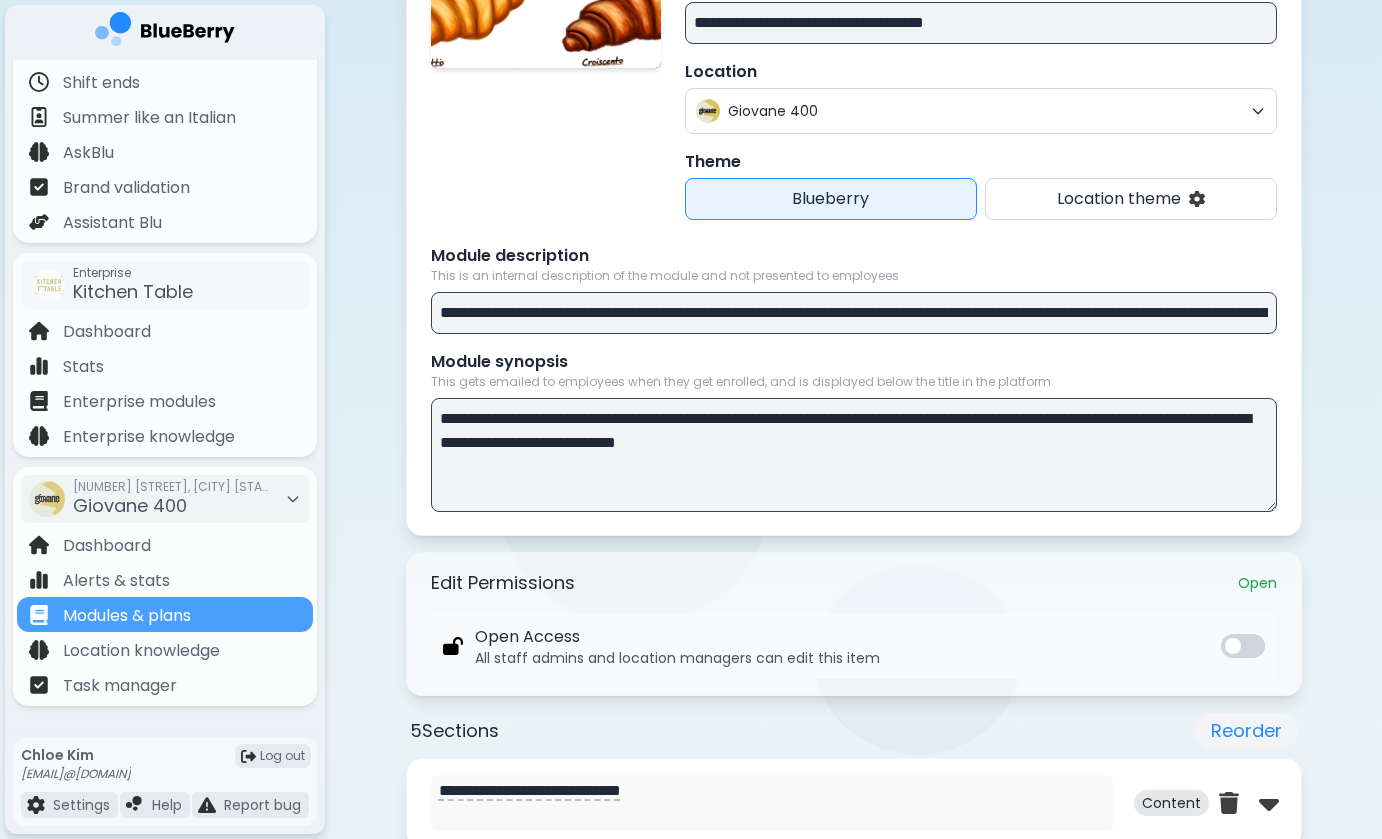 scroll, scrollTop: 337, scrollLeft: 0, axis: vertical 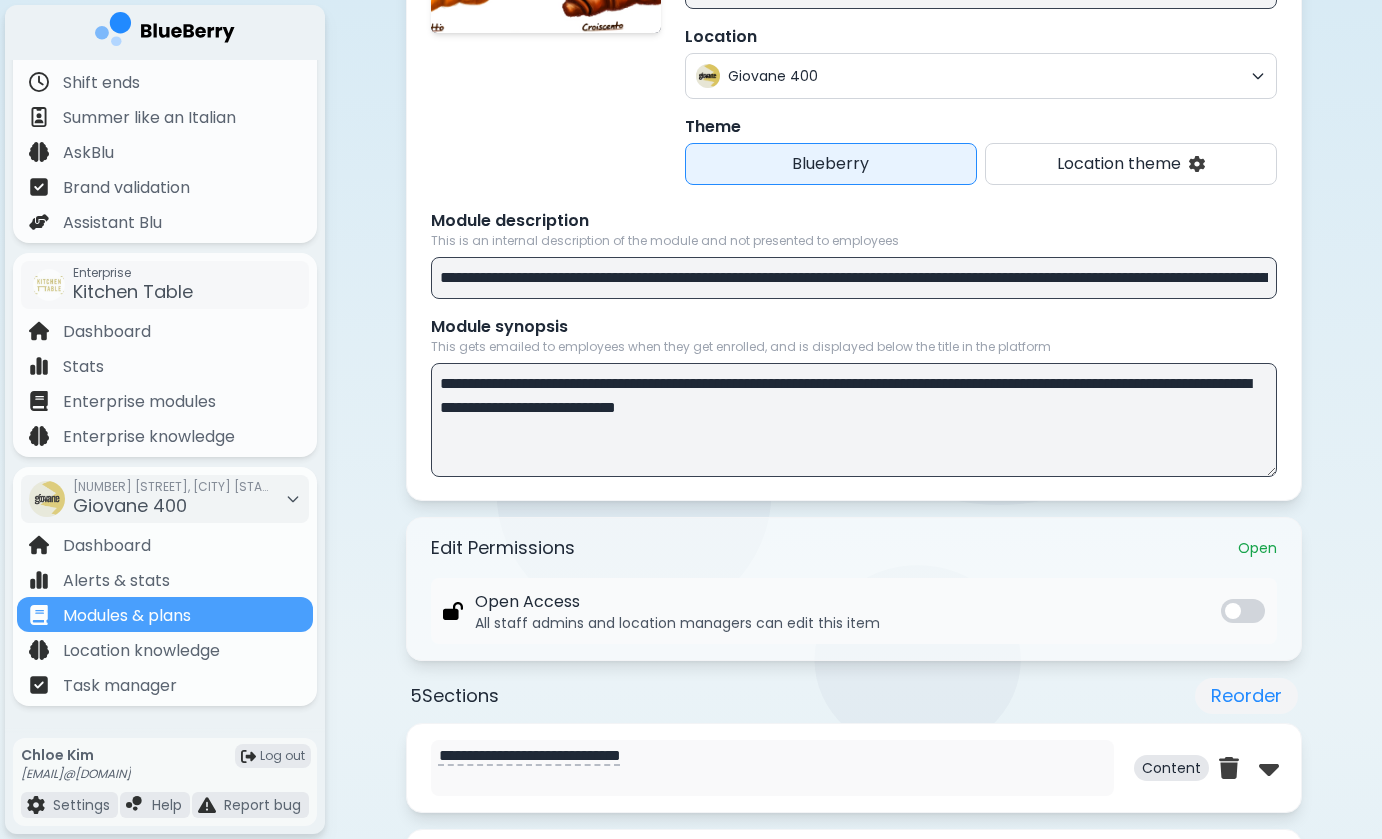 type on "**********" 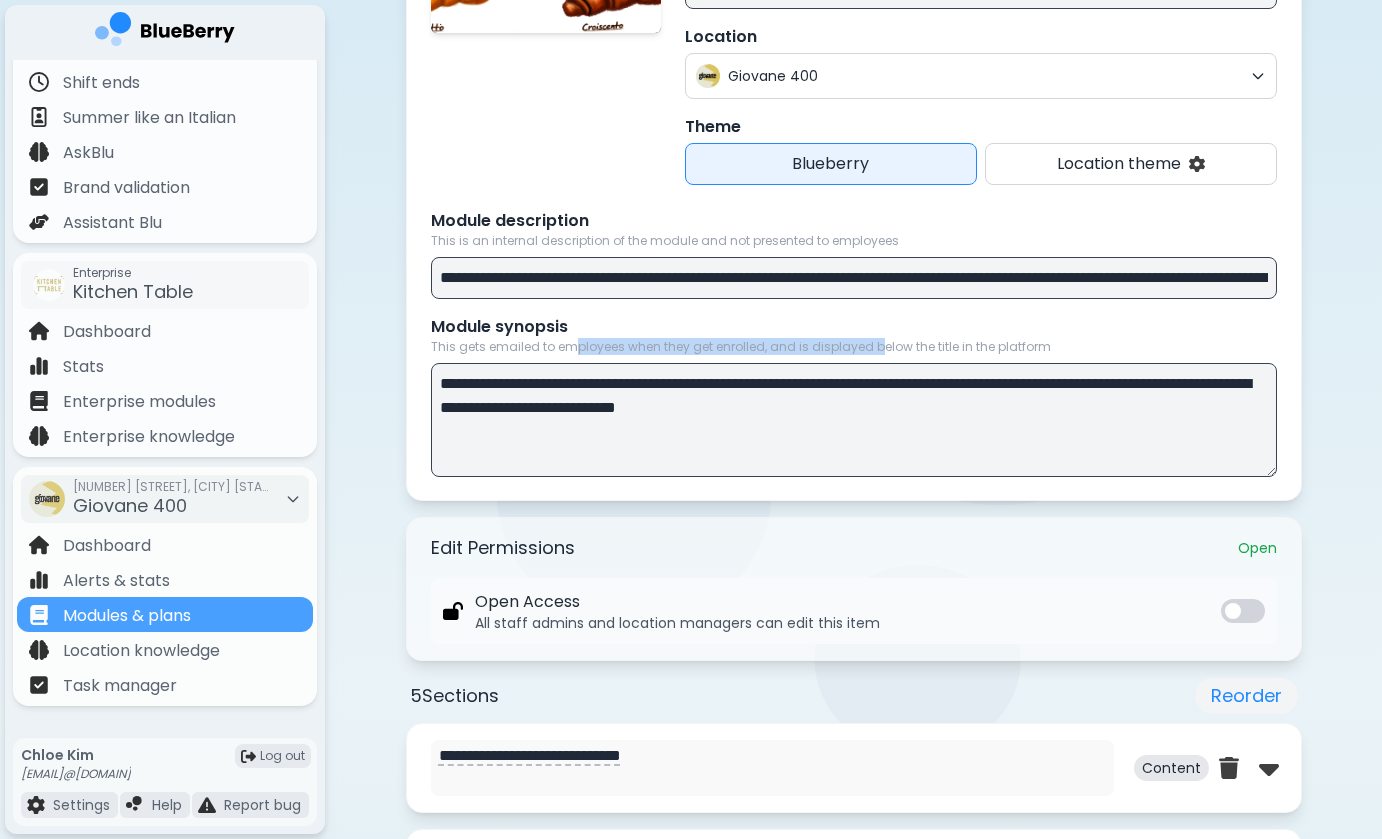 drag, startPoint x: 574, startPoint y: 349, endPoint x: 896, endPoint y: 349, distance: 322 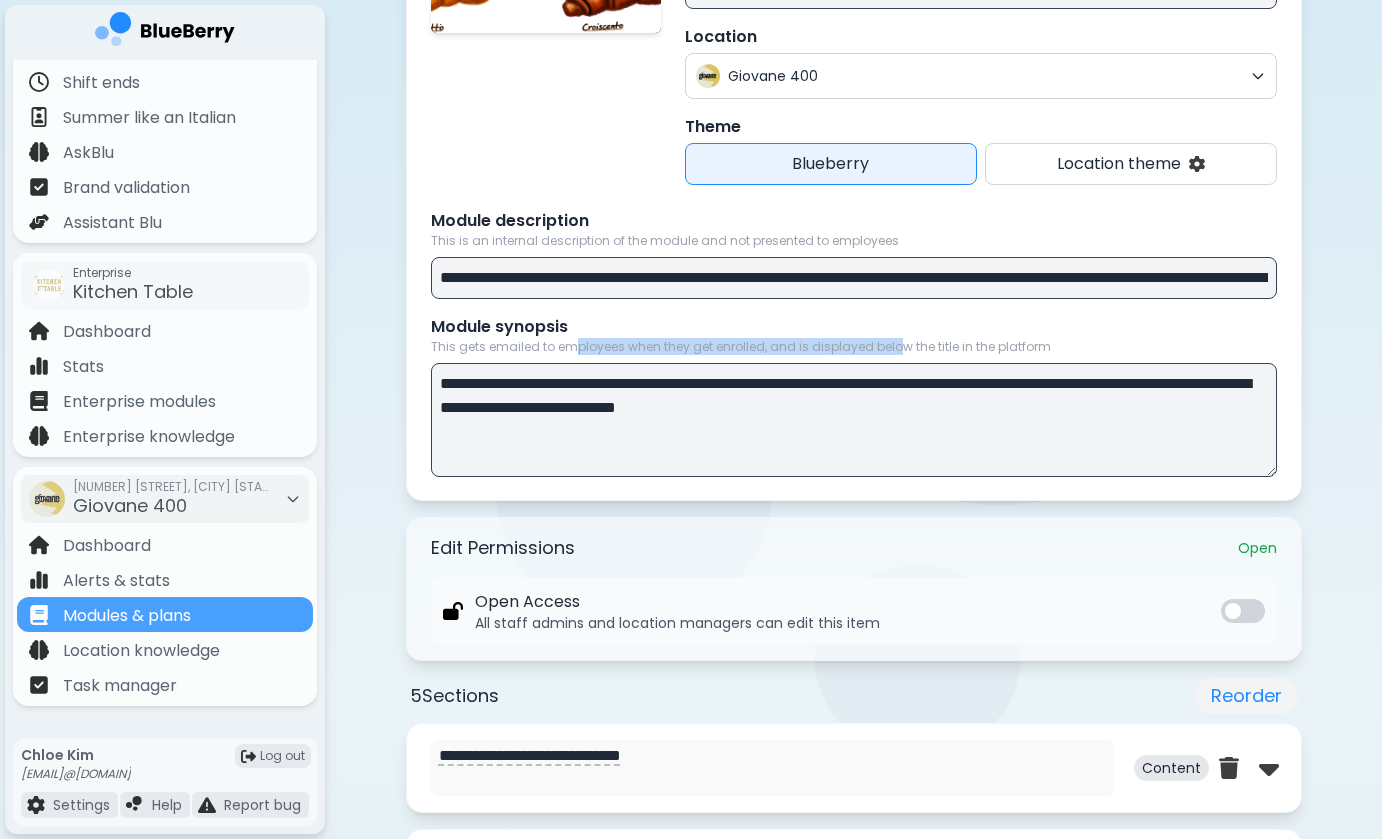 click on "This gets emailed to employees when they get enrolled, and is displayed below the title in the platform" at bounding box center [854, 347] 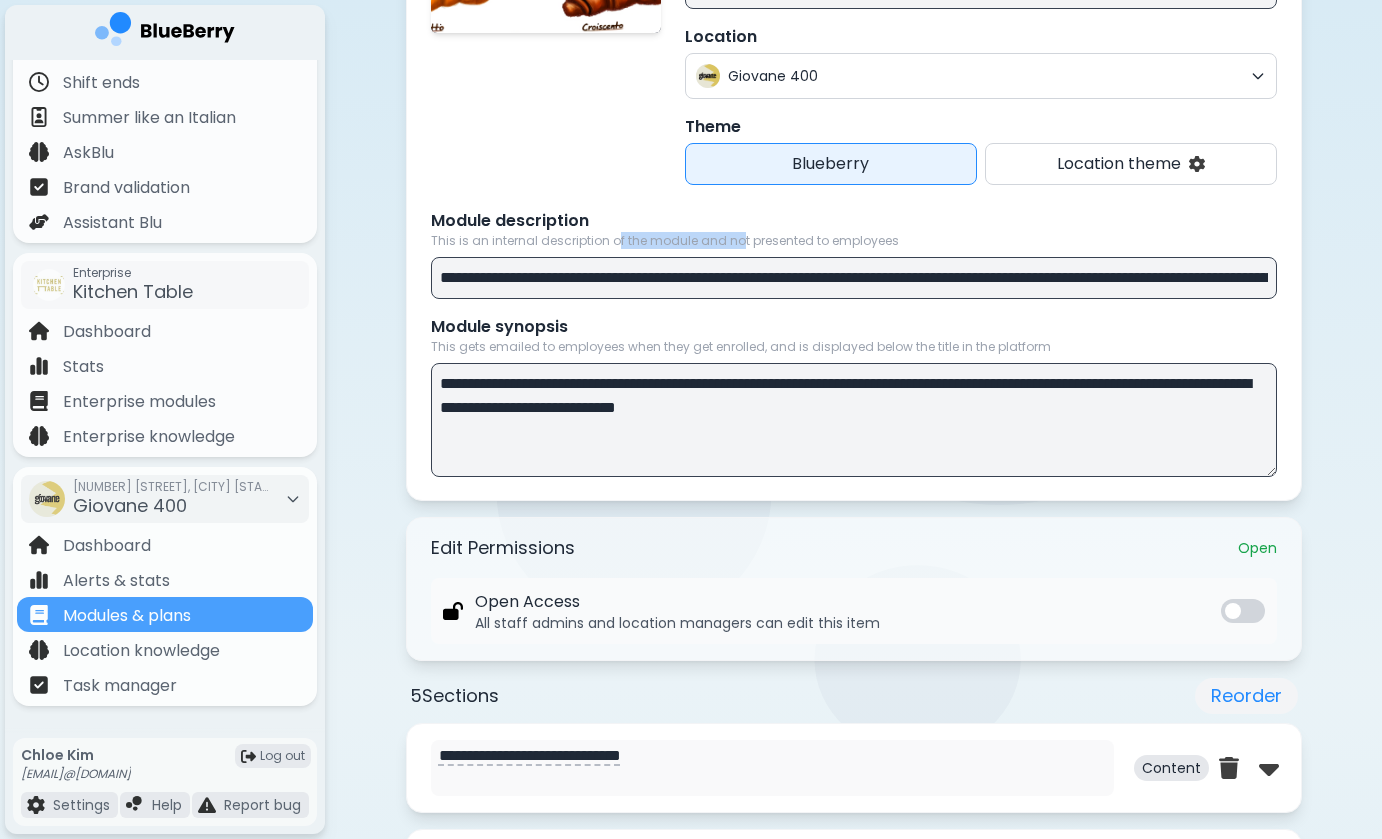 drag, startPoint x: 617, startPoint y: 245, endPoint x: 737, endPoint y: 249, distance: 120.06665 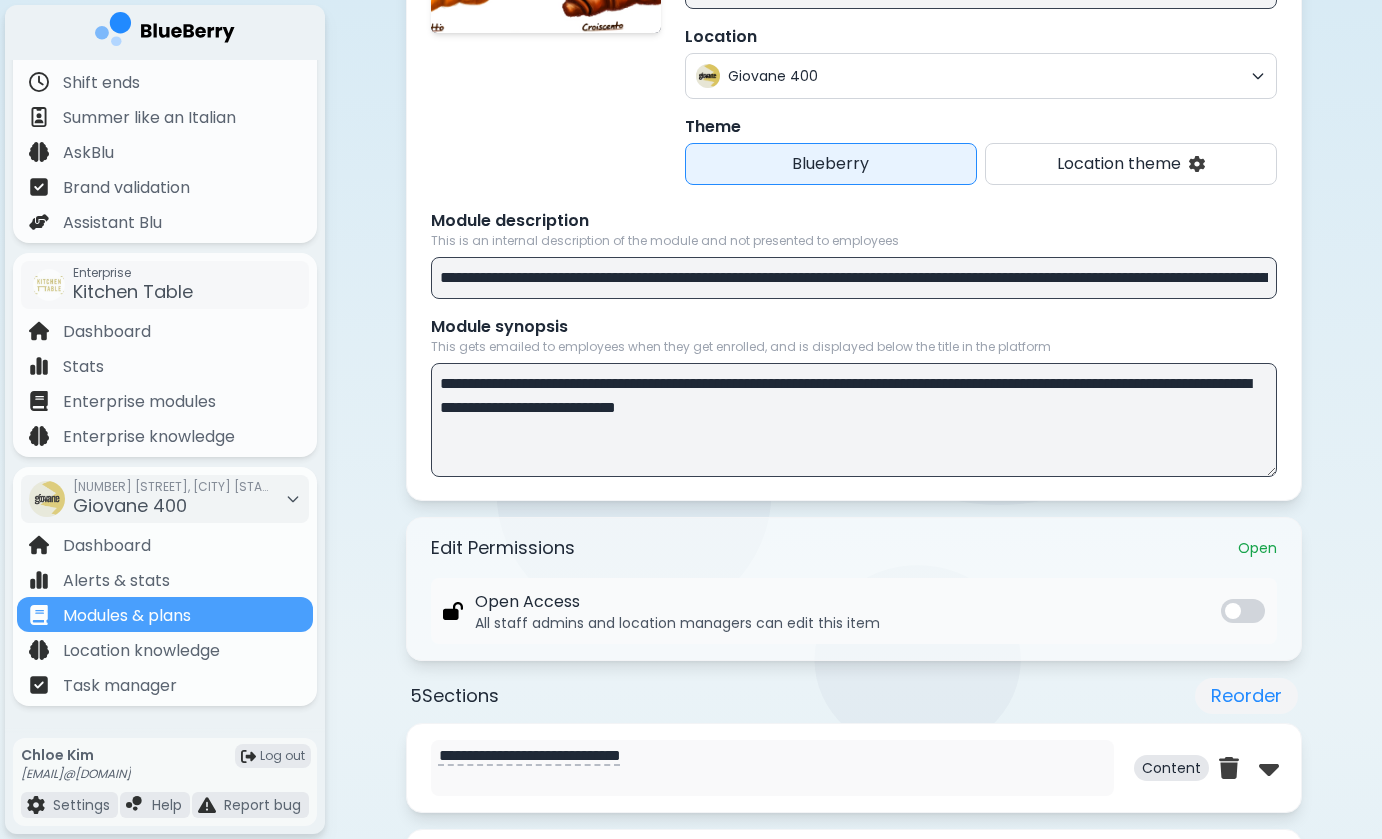 click on "**********" at bounding box center [854, 278] 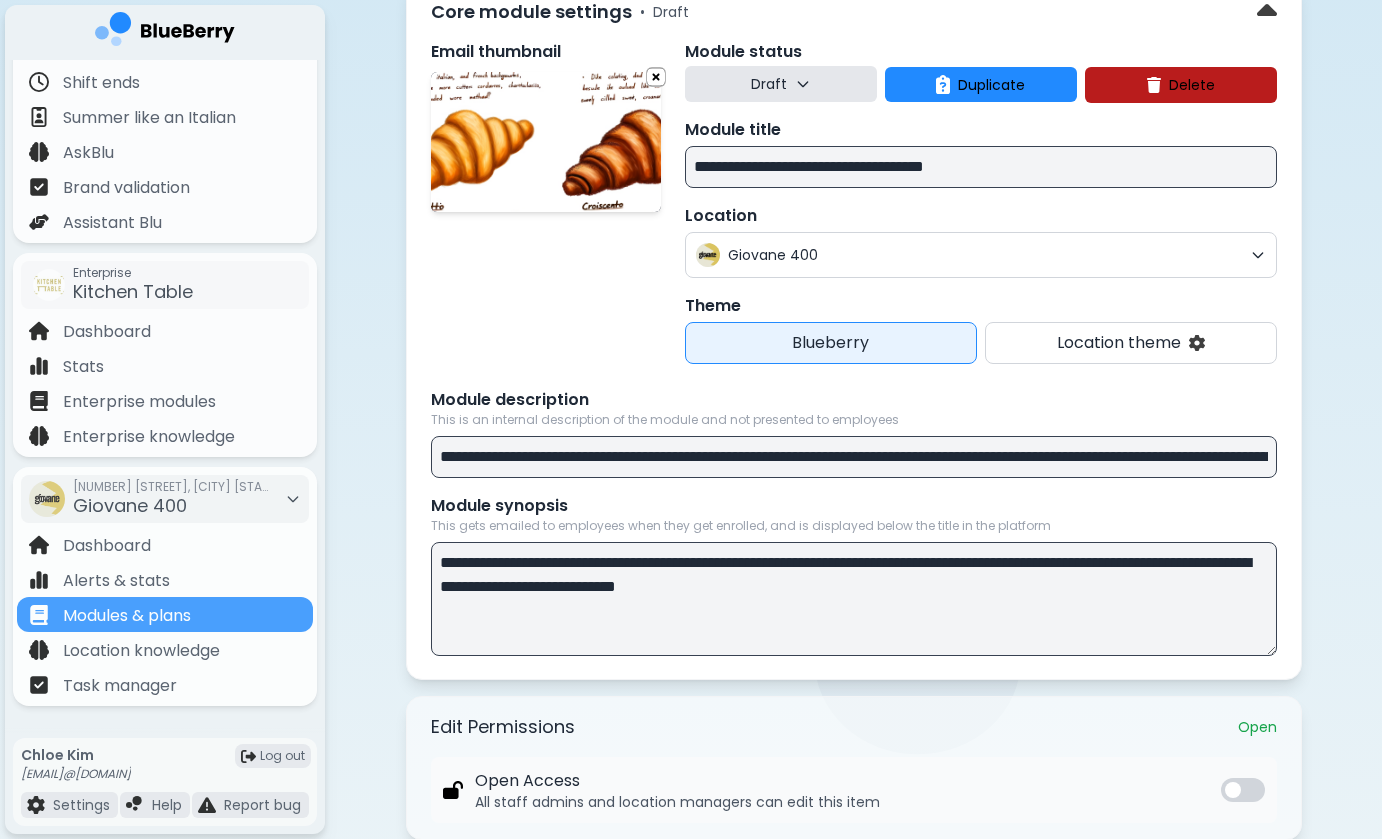 scroll, scrollTop: 160, scrollLeft: 0, axis: vertical 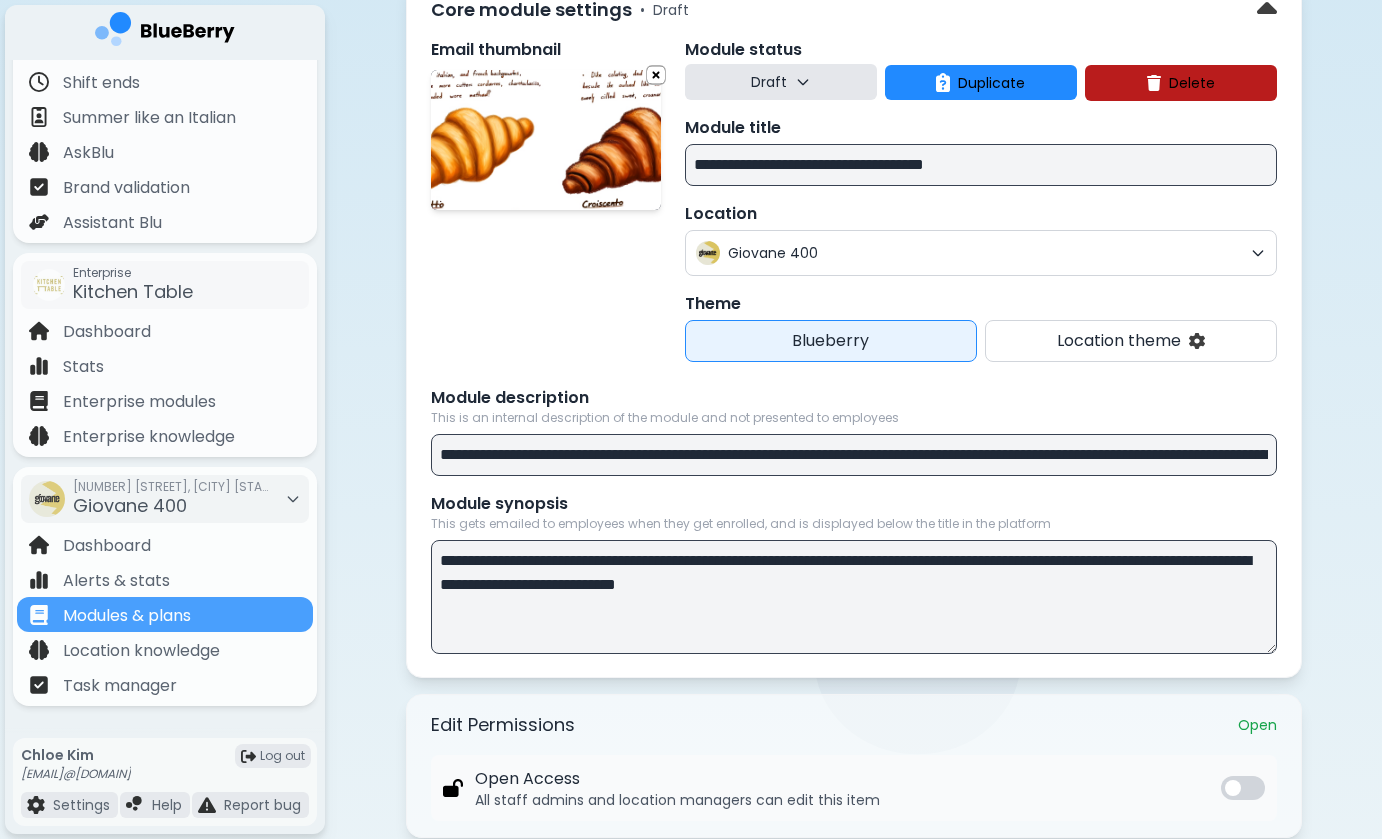 click on "**********" at bounding box center (981, 165) 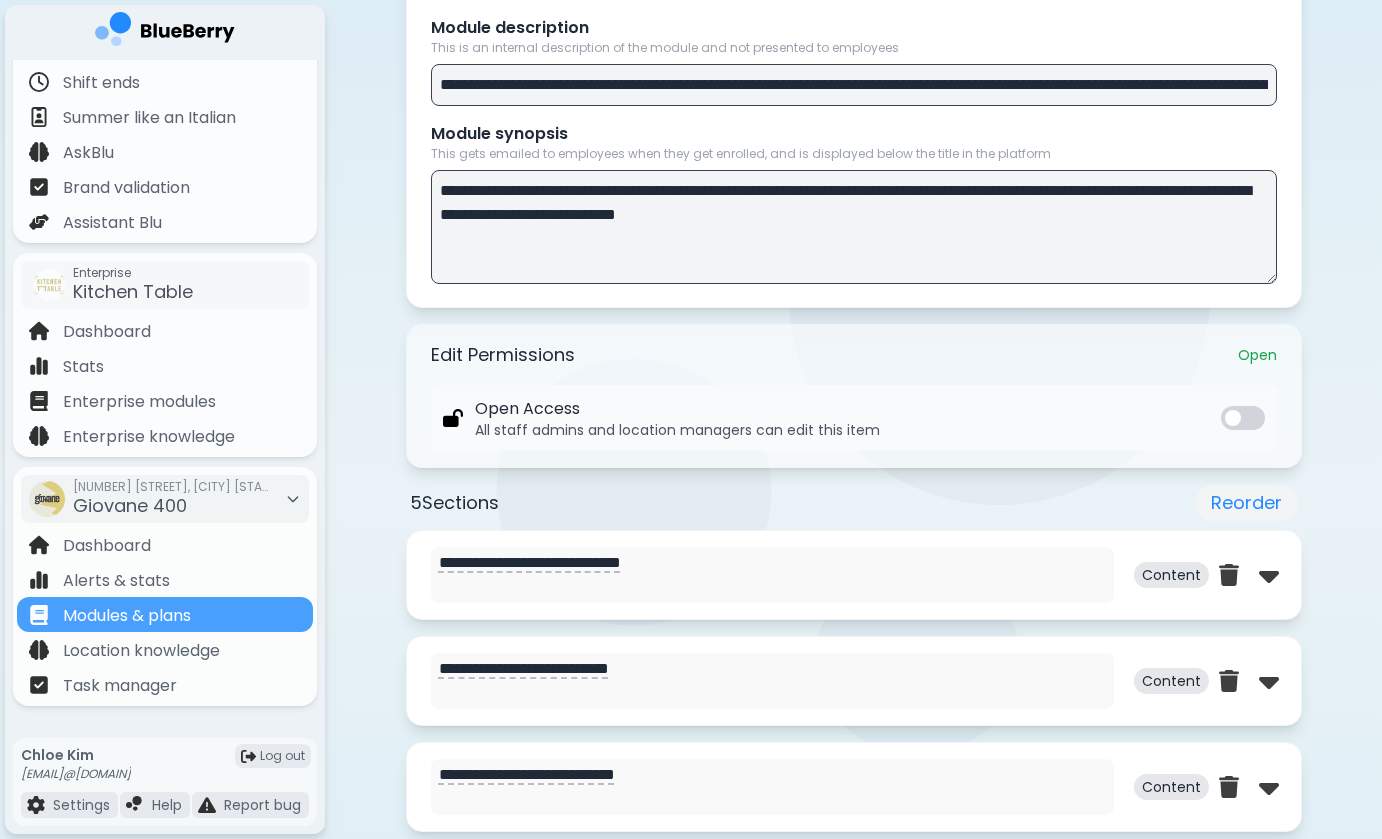 scroll, scrollTop: 703, scrollLeft: 0, axis: vertical 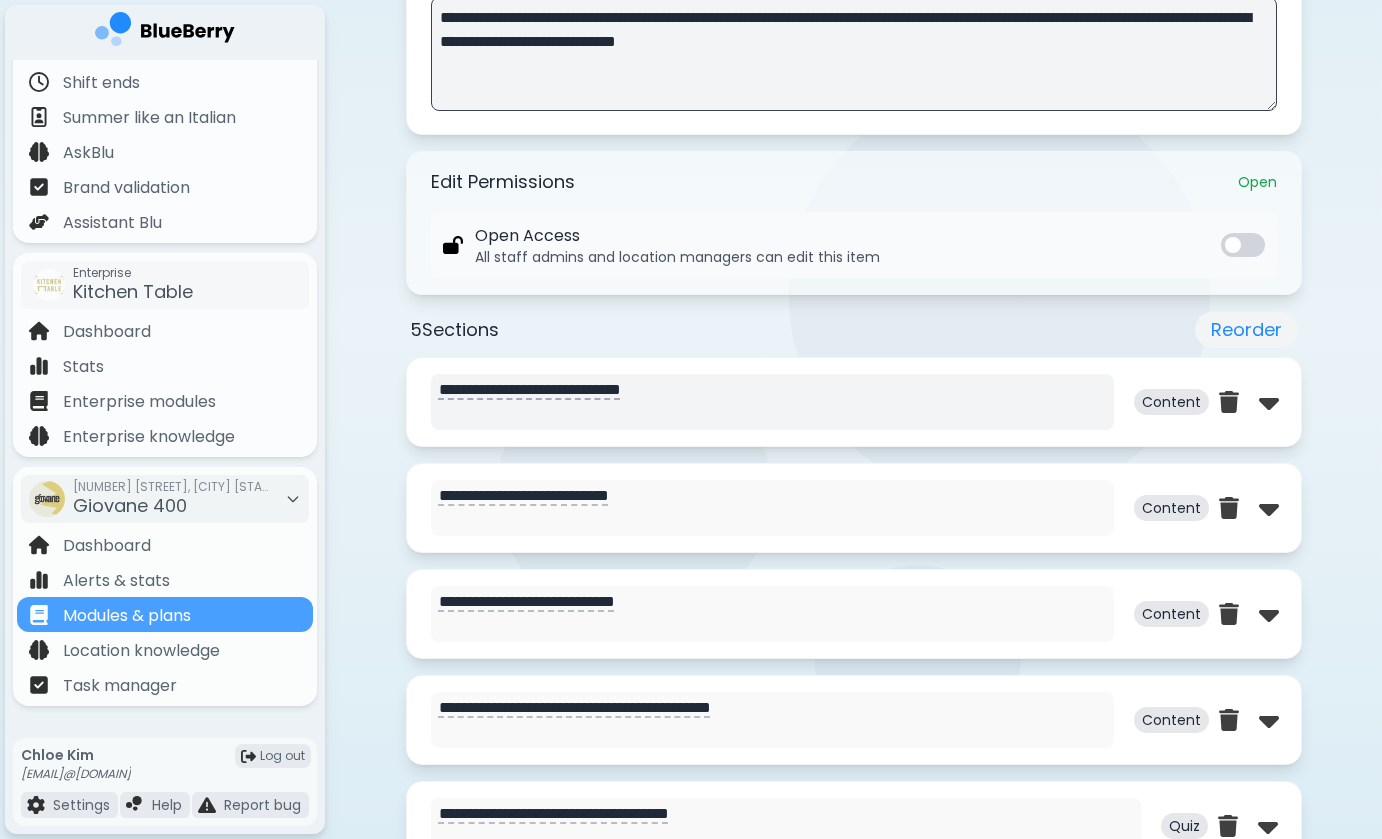 click on "**********" at bounding box center (772, 402) 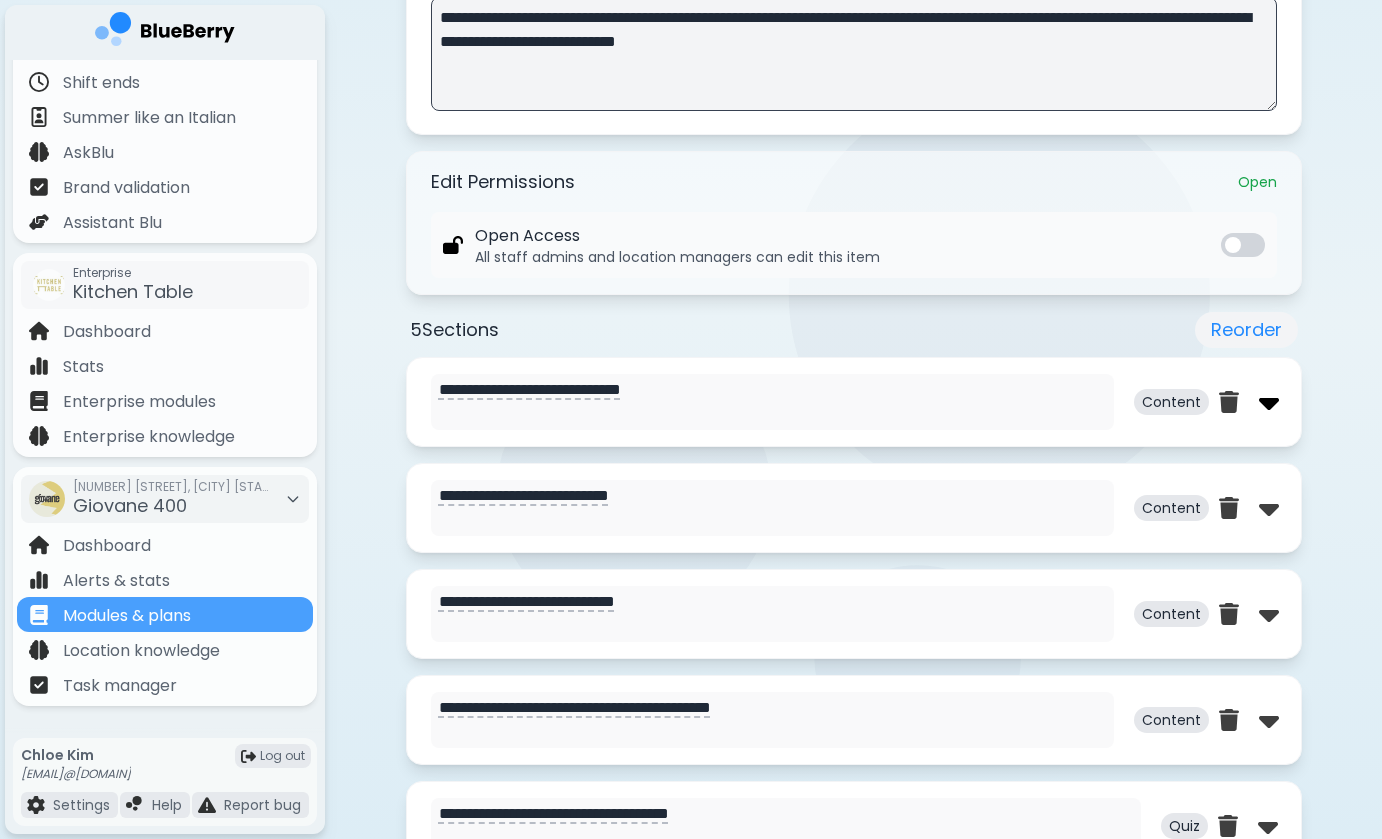 click at bounding box center [1269, 402] 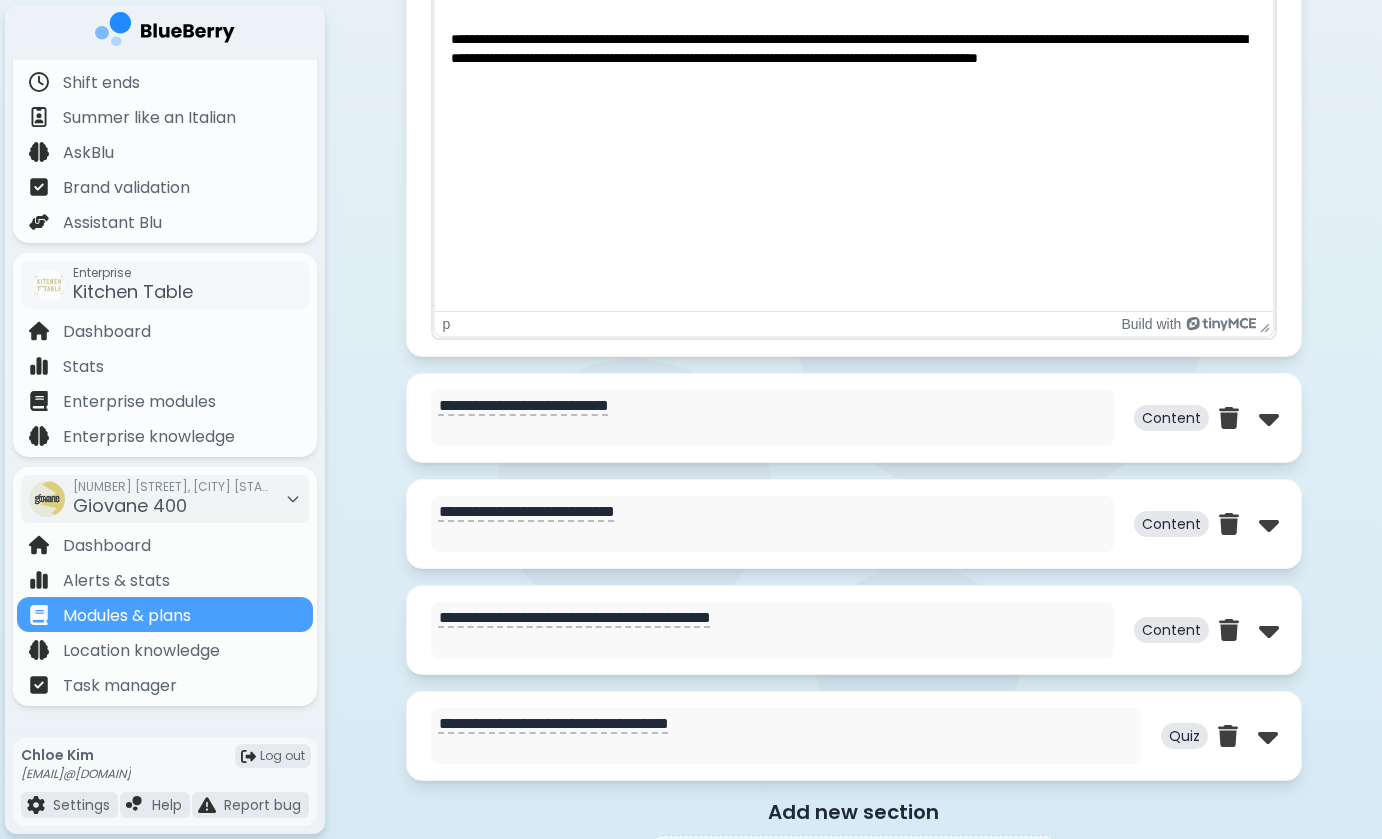 scroll, scrollTop: 1821, scrollLeft: 0, axis: vertical 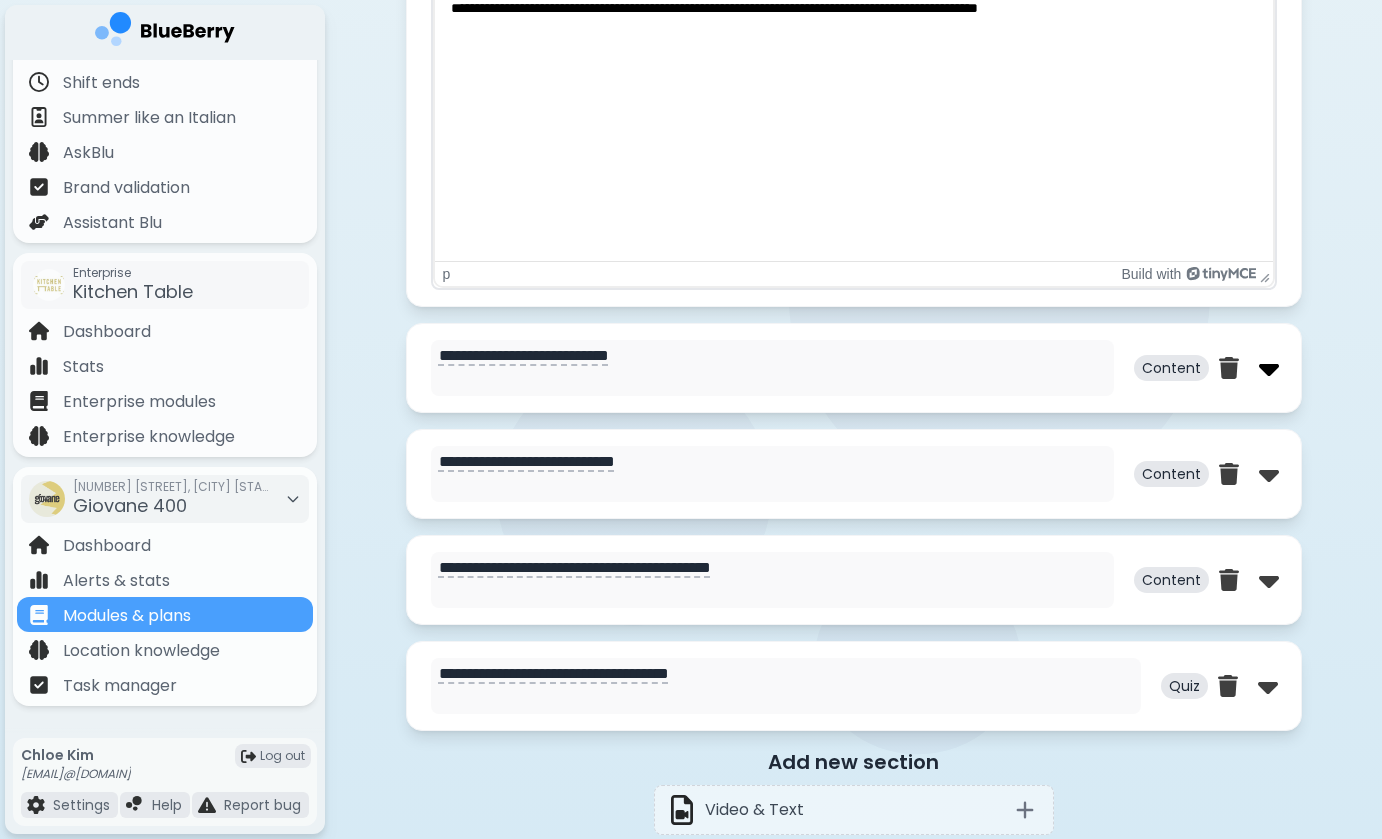 click at bounding box center [1269, 368] 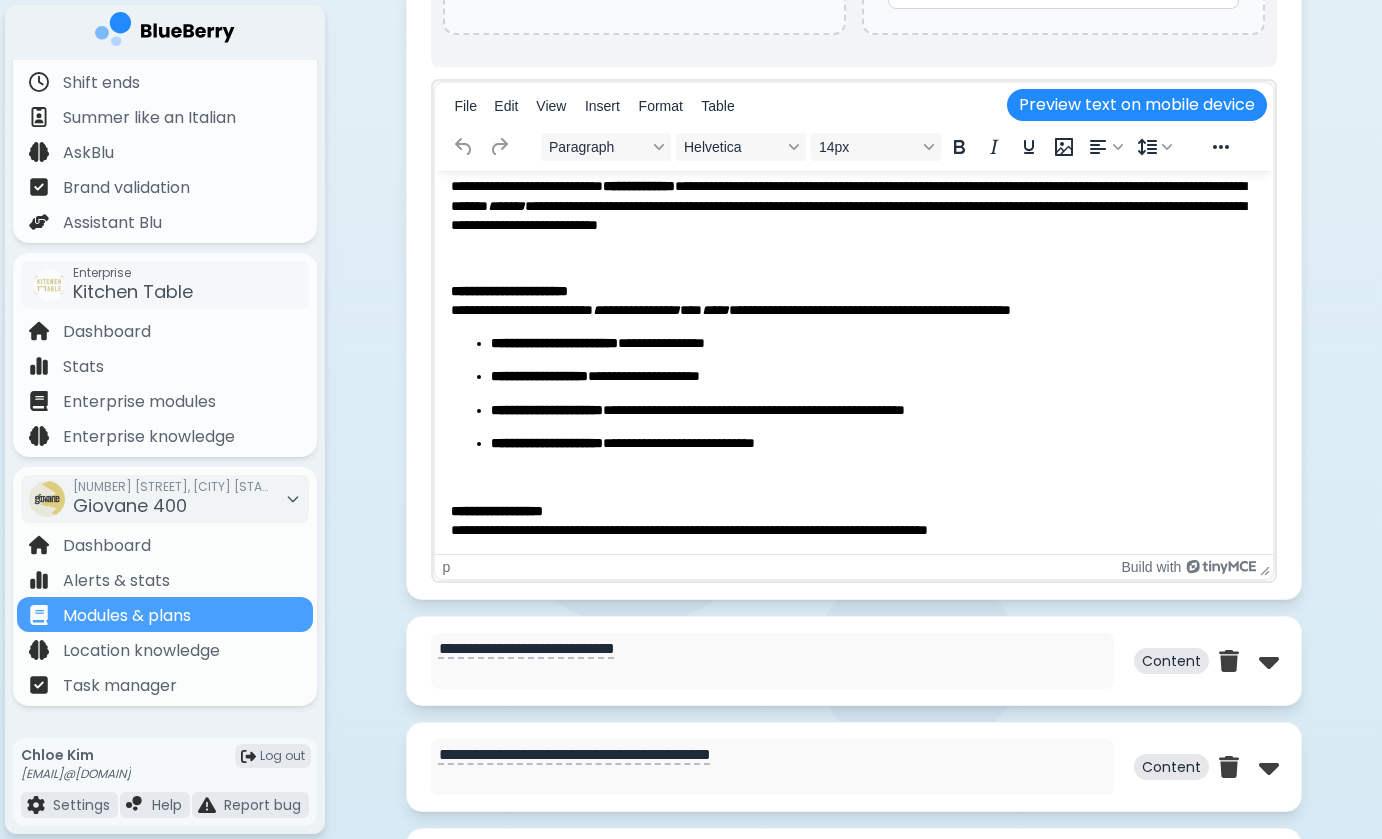 scroll, scrollTop: 2871, scrollLeft: 0, axis: vertical 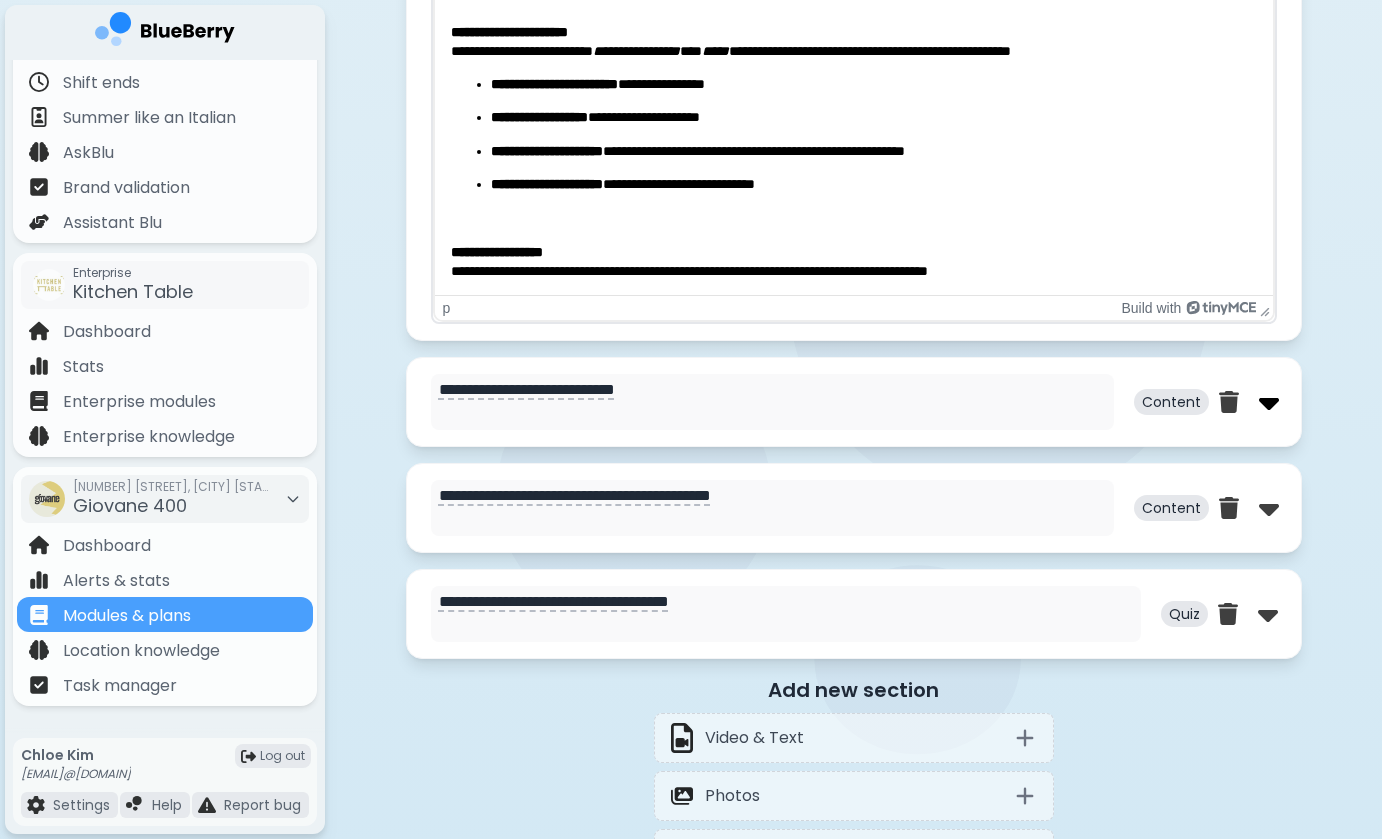 click at bounding box center [1269, 402] 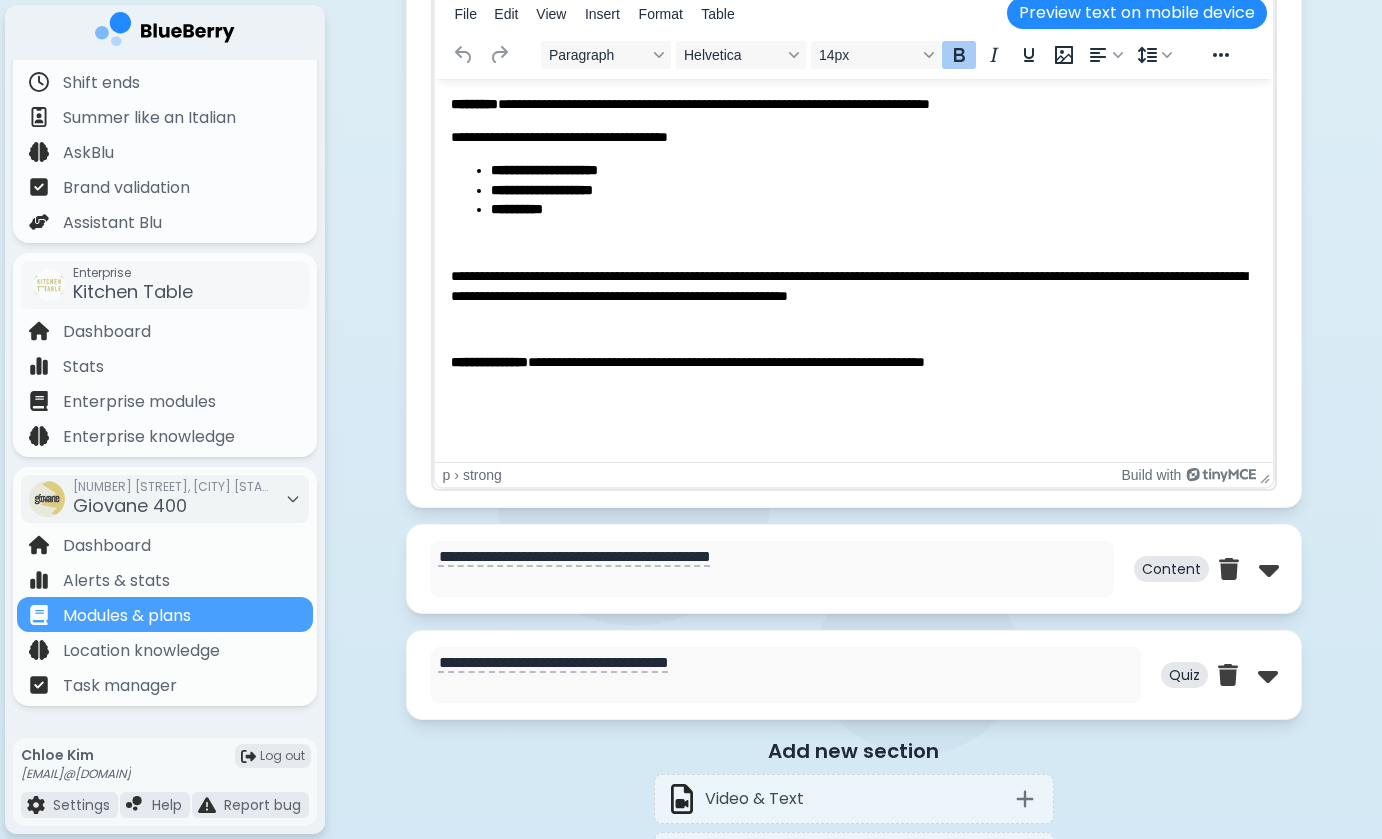 scroll, scrollTop: 3800, scrollLeft: 0, axis: vertical 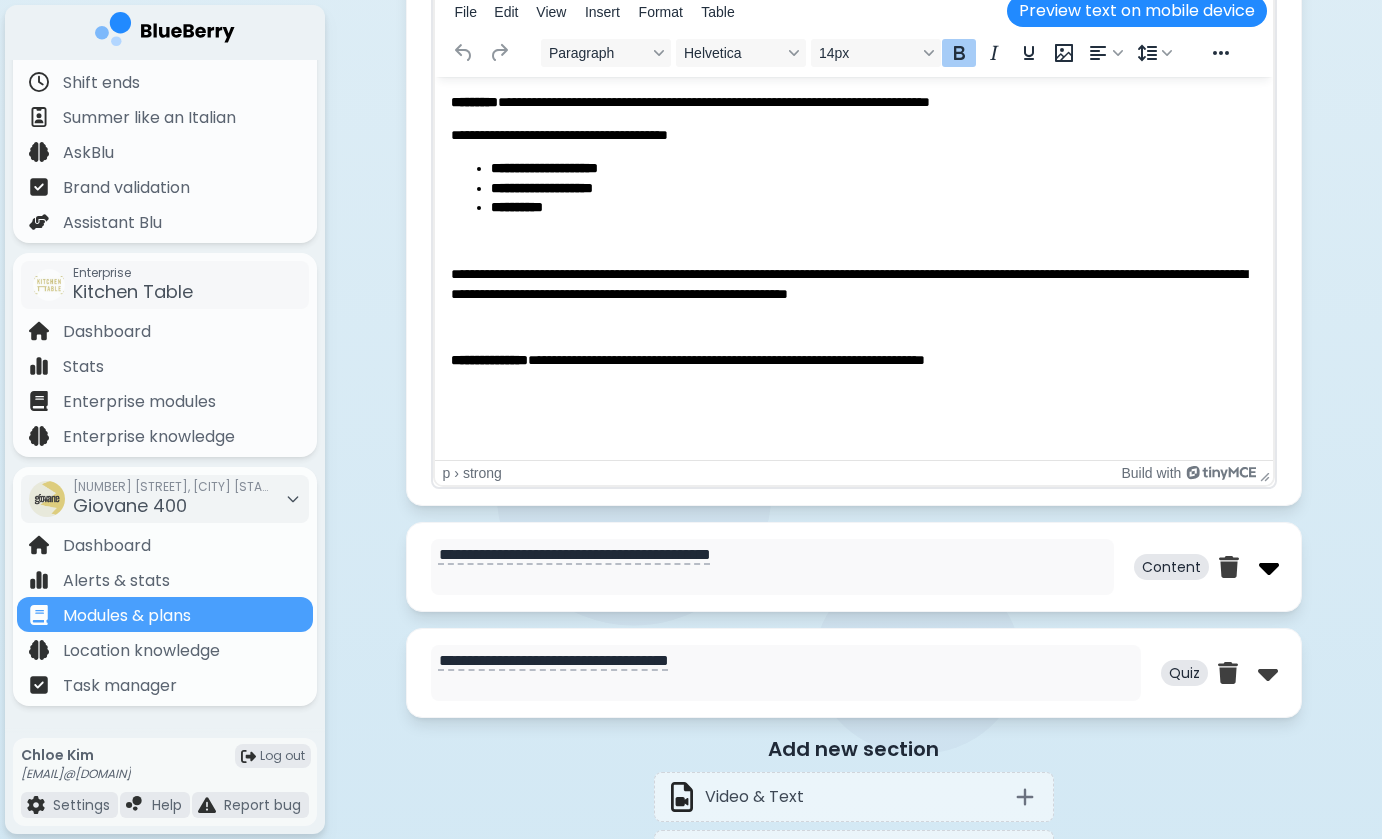 click at bounding box center (1269, 567) 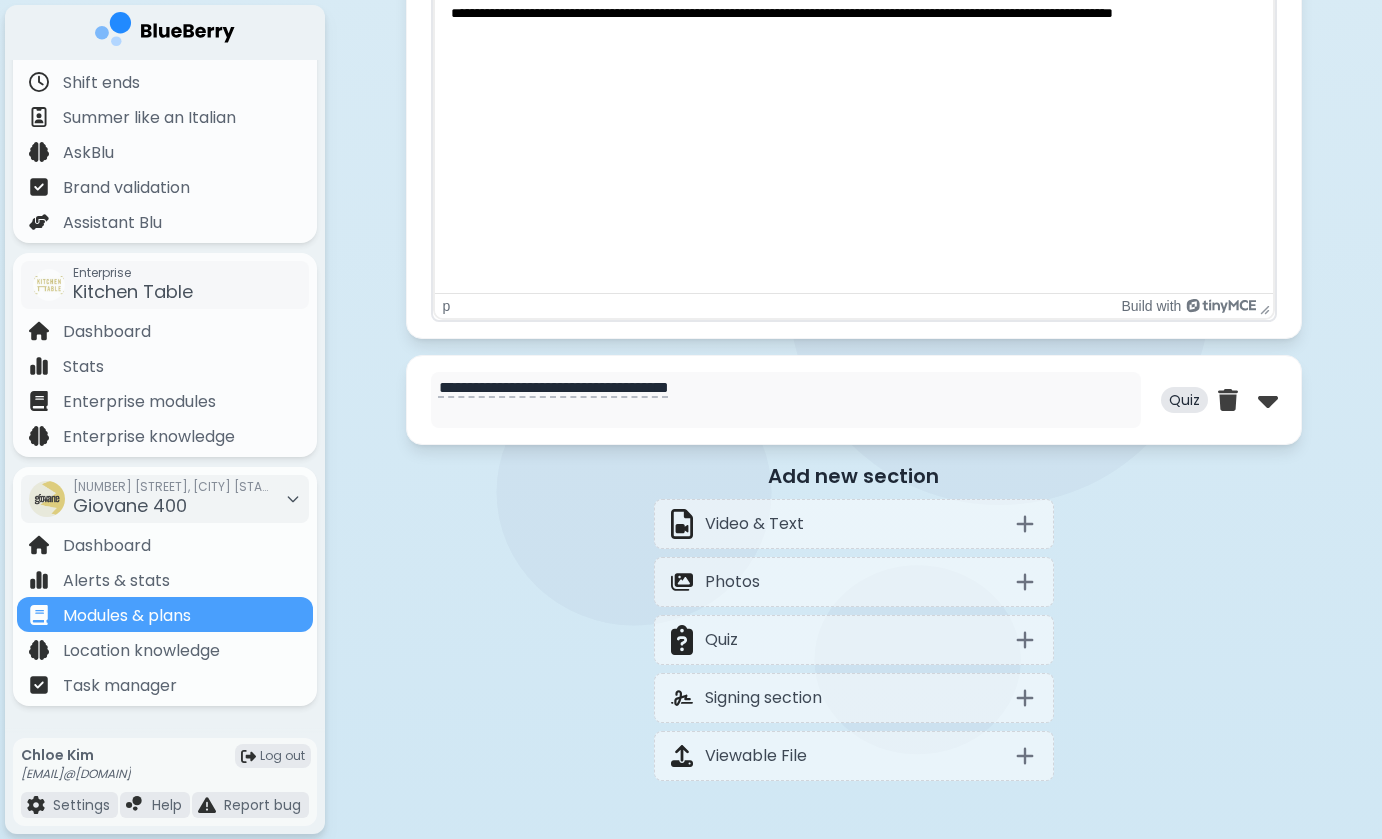 scroll, scrollTop: 5047, scrollLeft: 0, axis: vertical 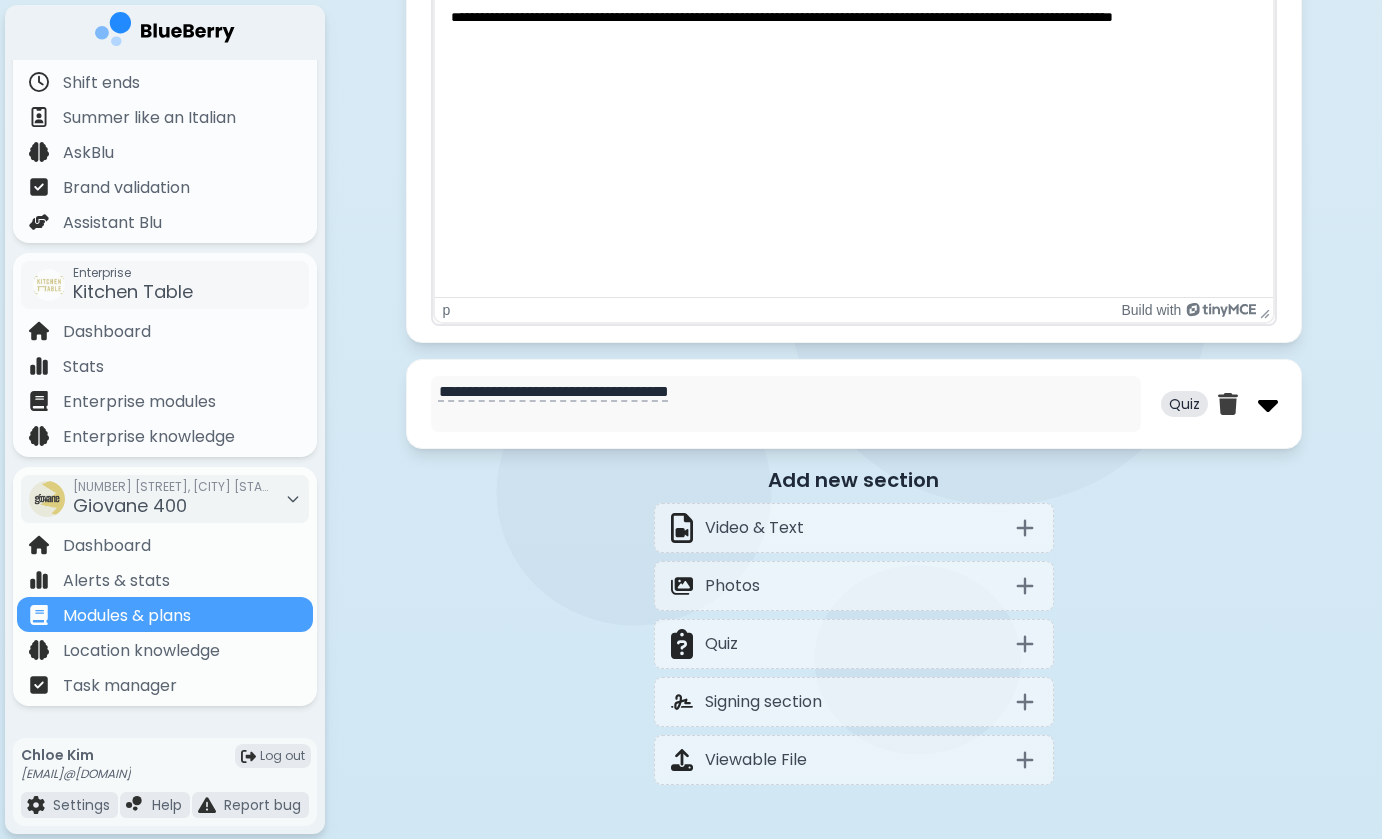 click at bounding box center [1268, 404] 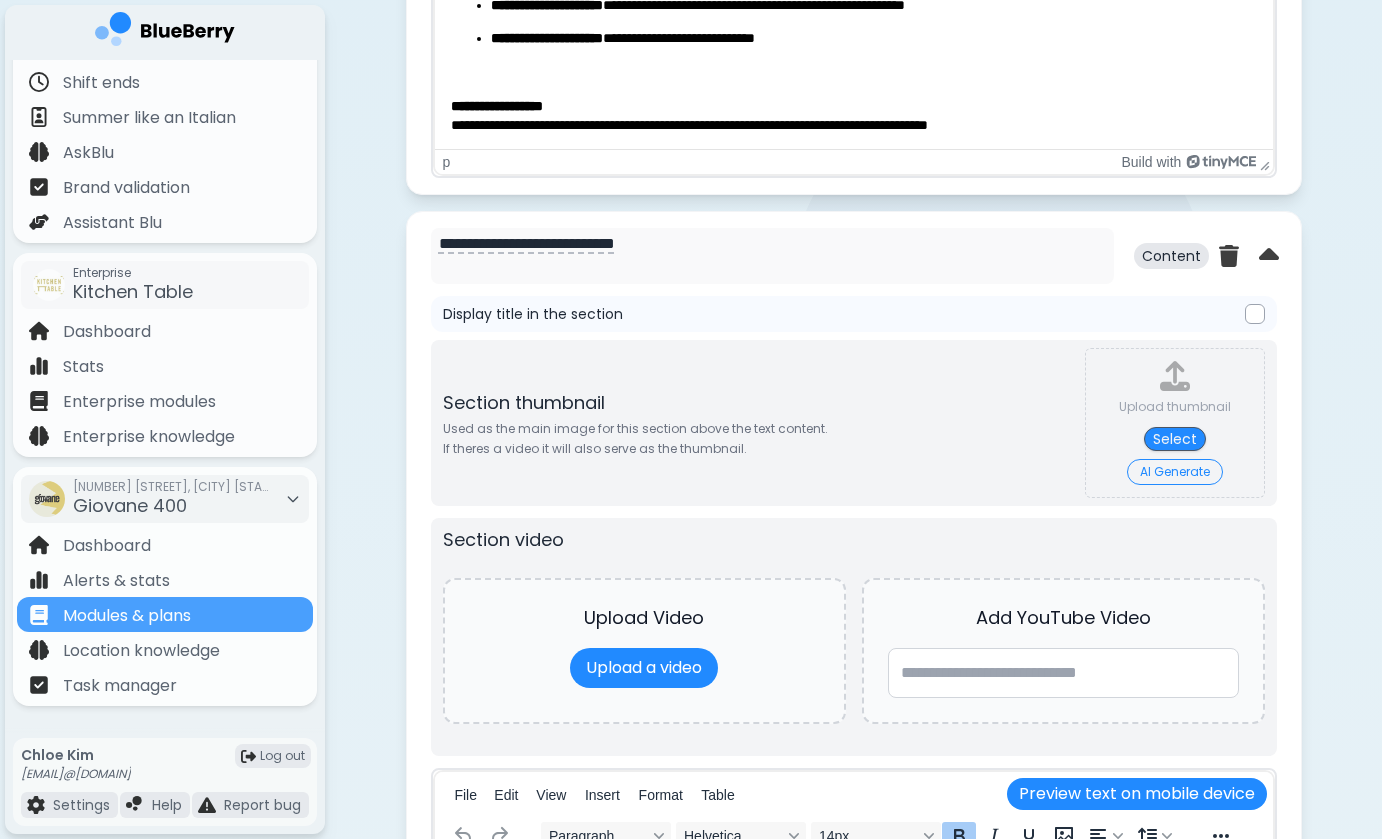 scroll, scrollTop: 3023, scrollLeft: 0, axis: vertical 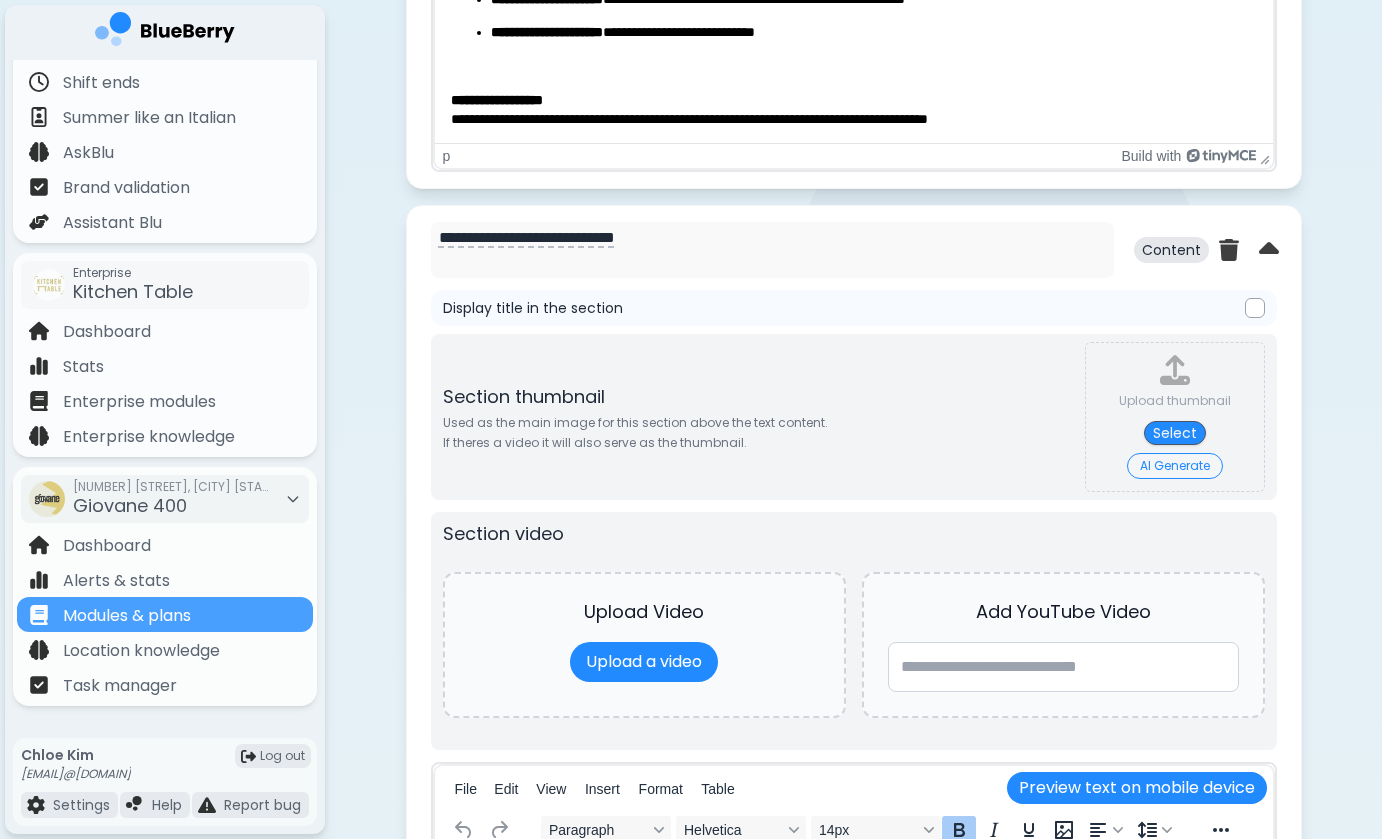 click on "AI Generate" at bounding box center [1175, 466] 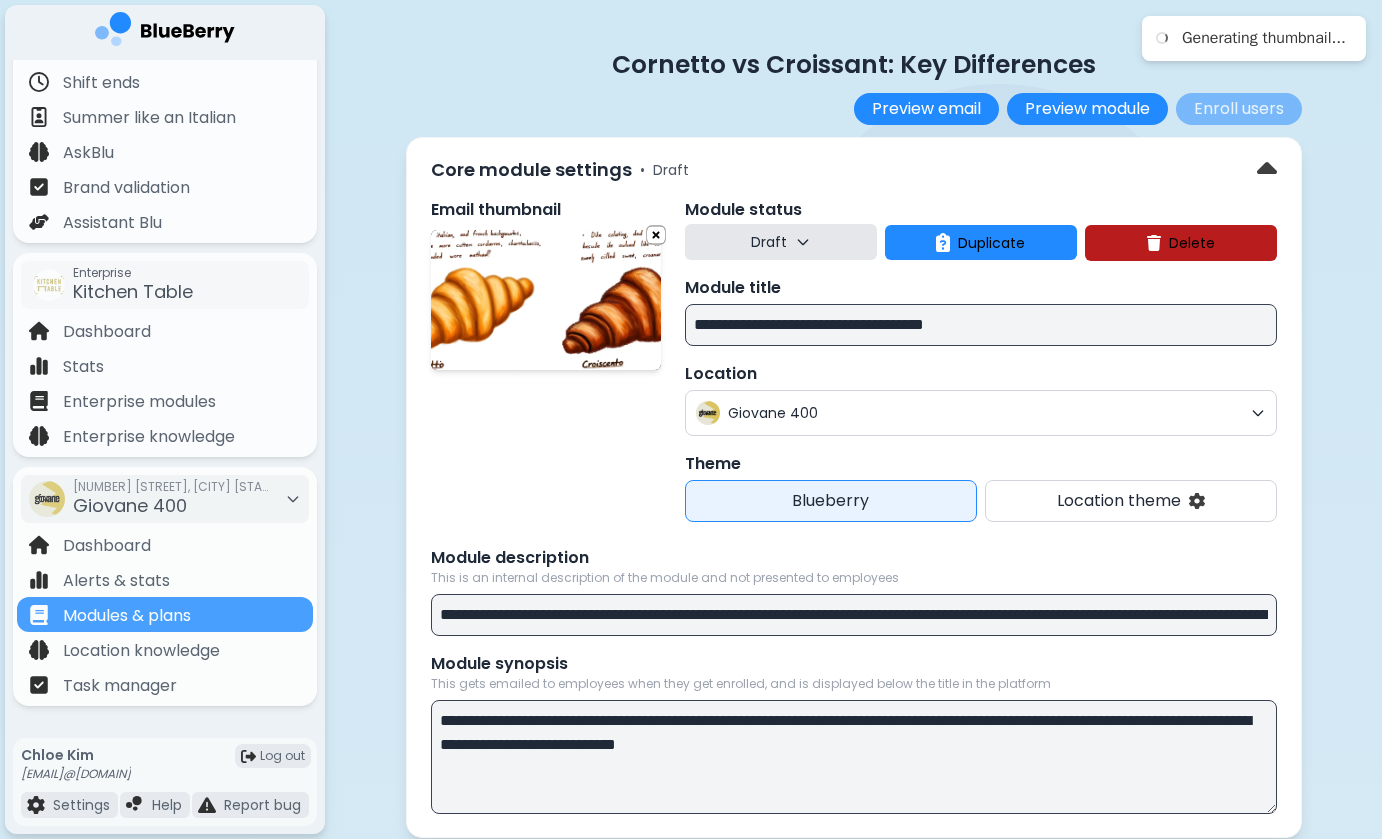 scroll, scrollTop: 0, scrollLeft: 0, axis: both 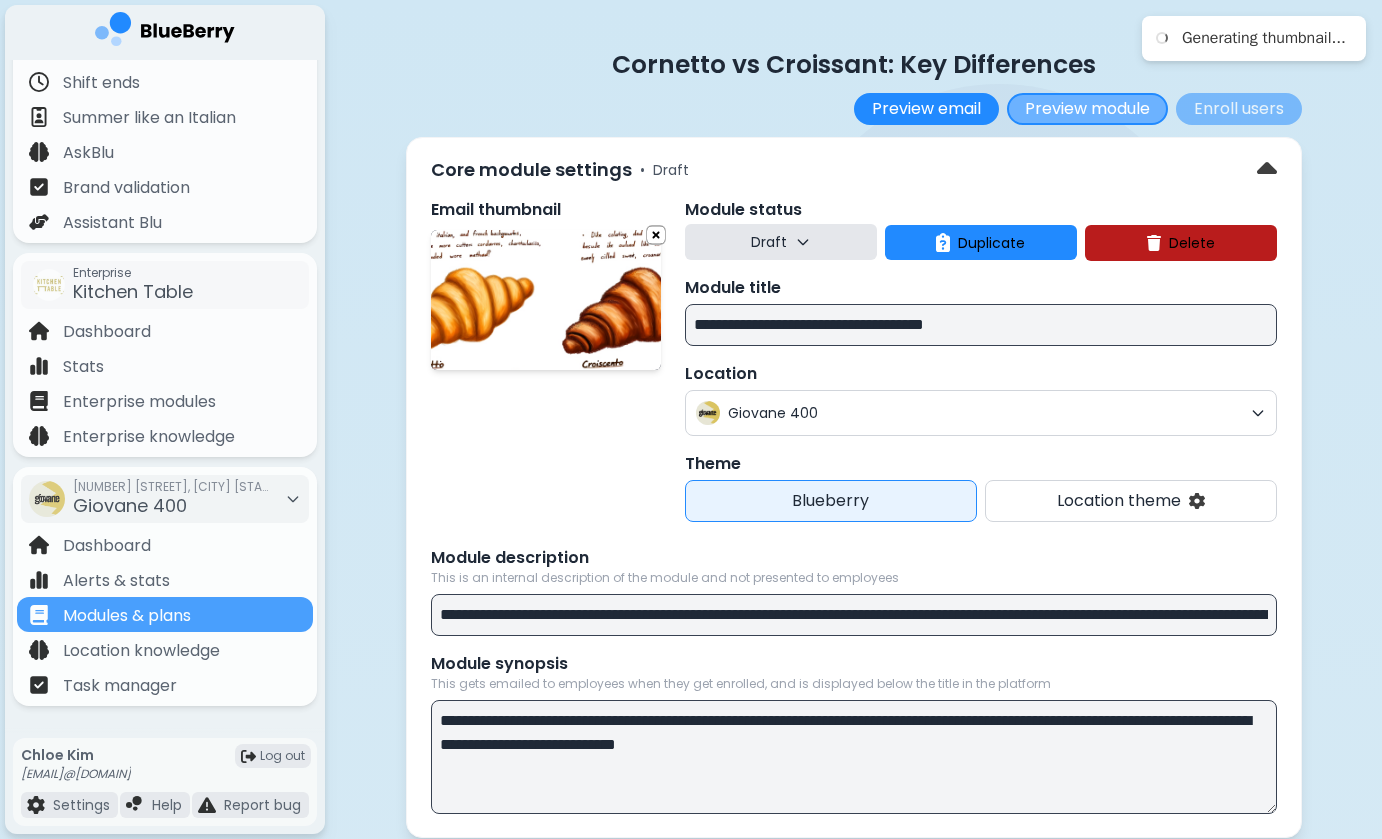 click on "Preview module" at bounding box center (1087, 109) 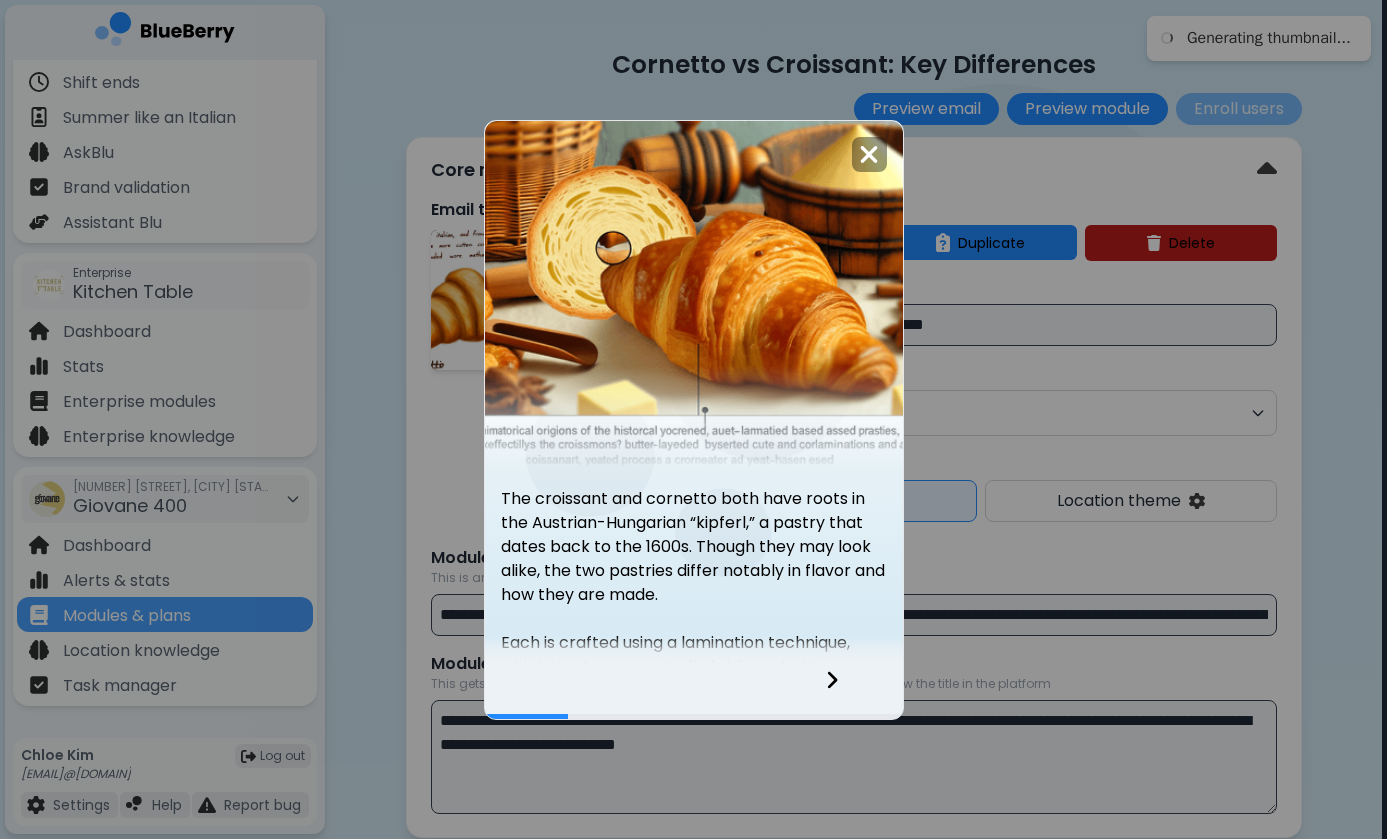click 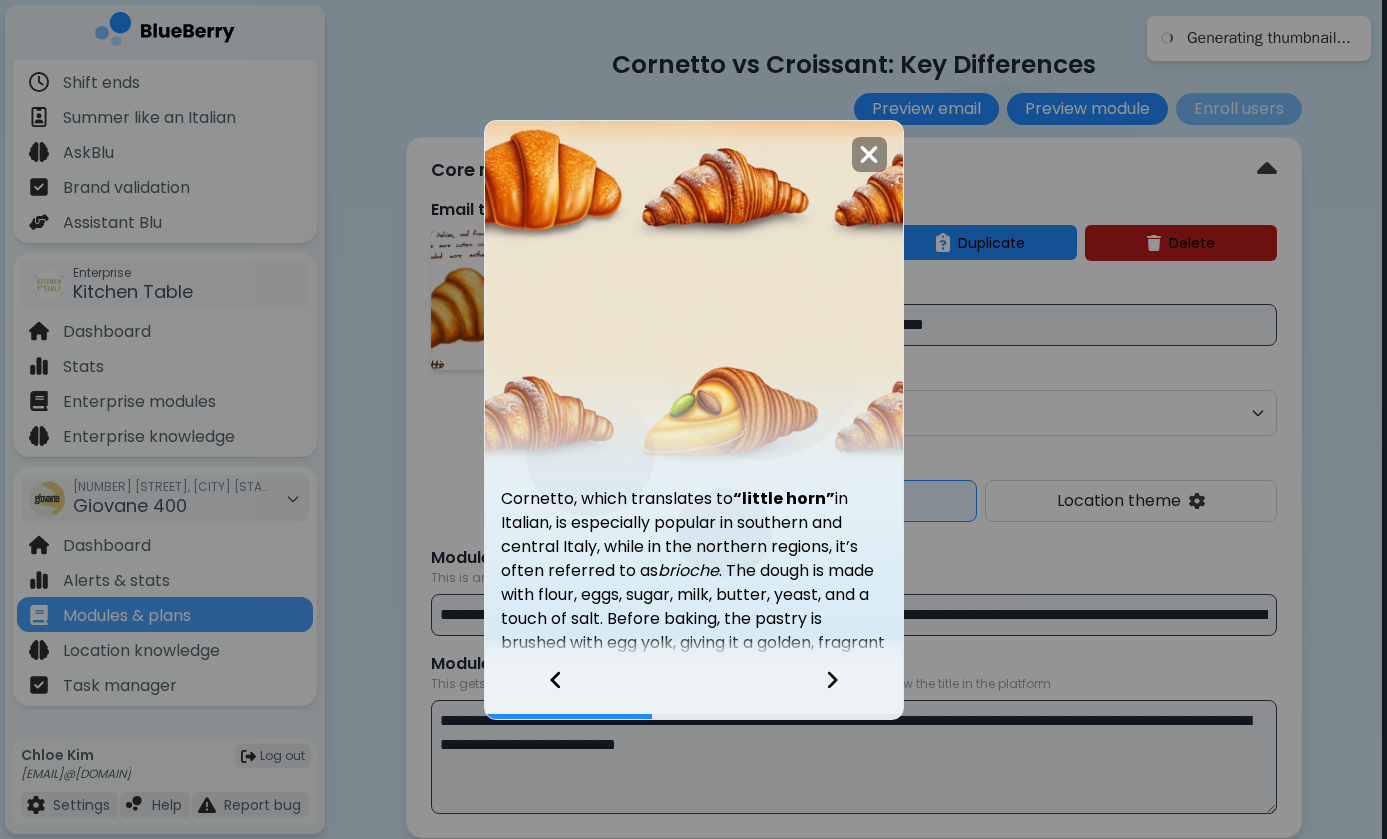 click 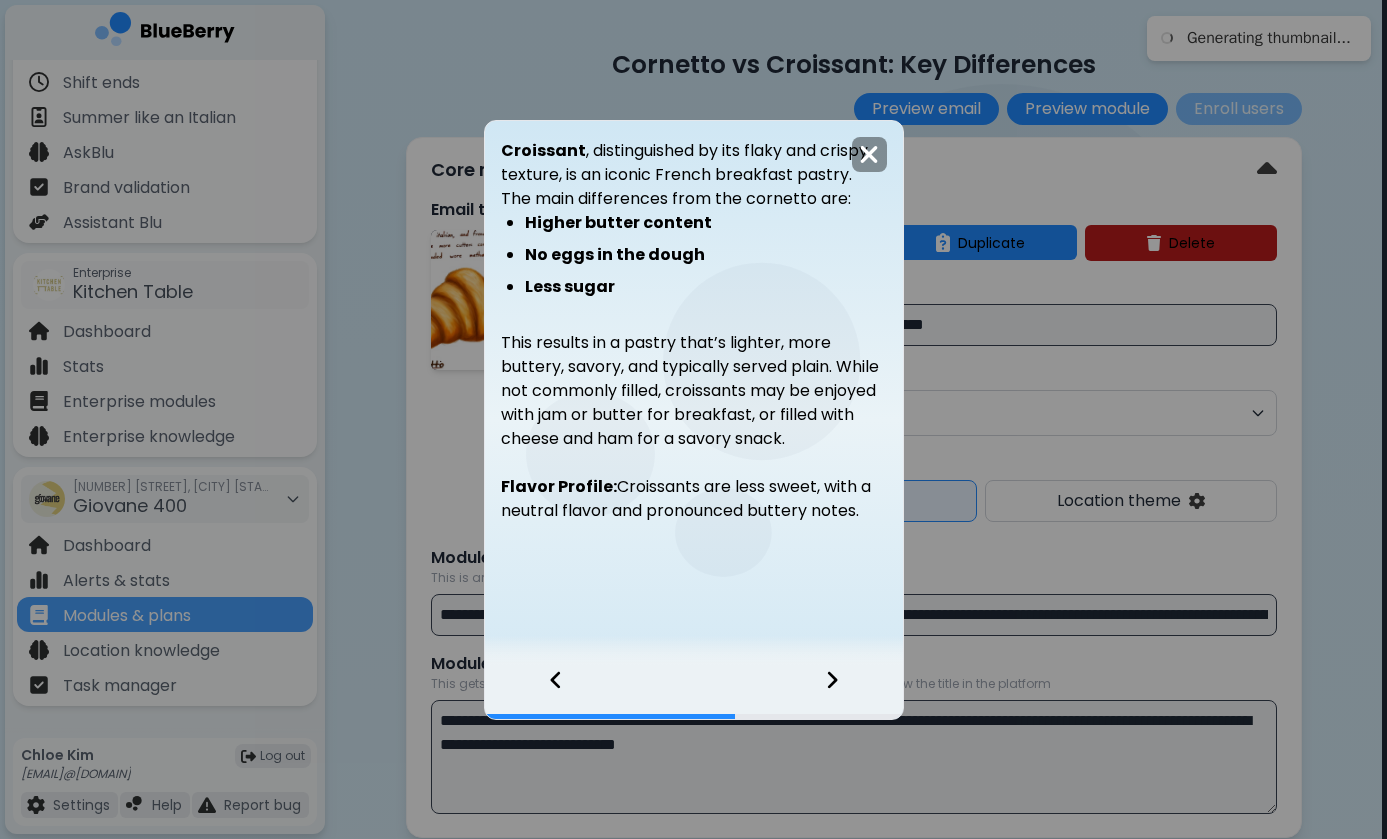 click 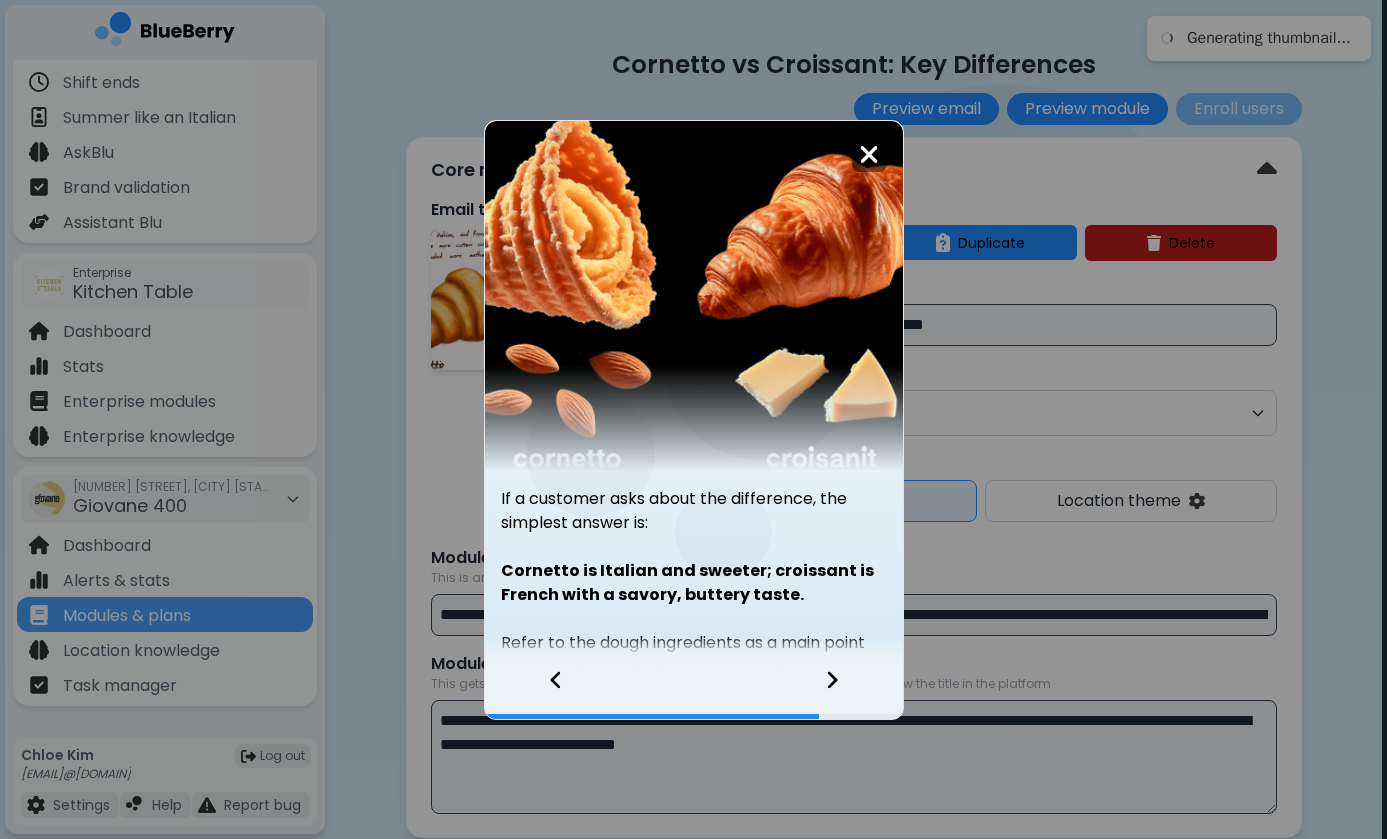 click at bounding box center (869, 154) 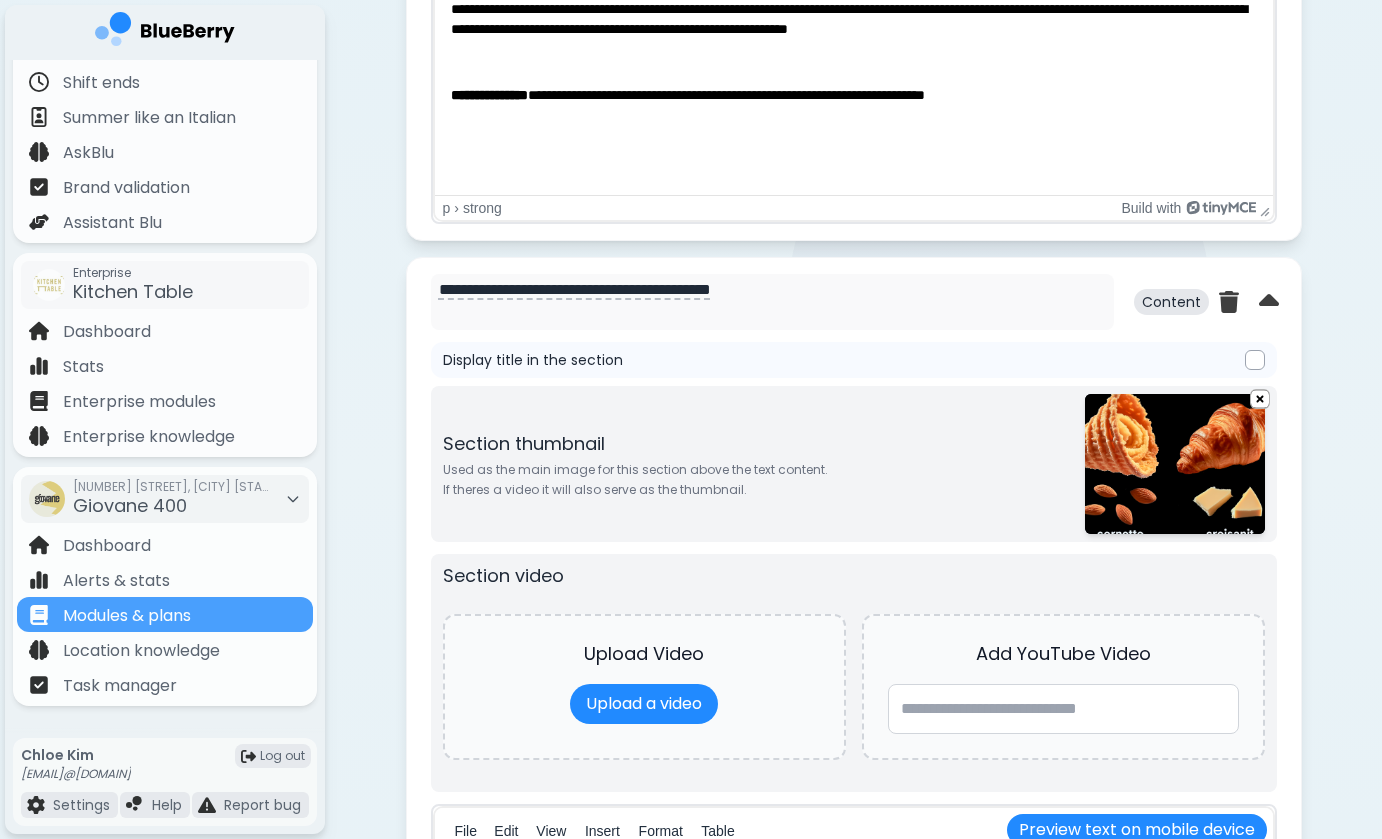 scroll, scrollTop: 4086, scrollLeft: 0, axis: vertical 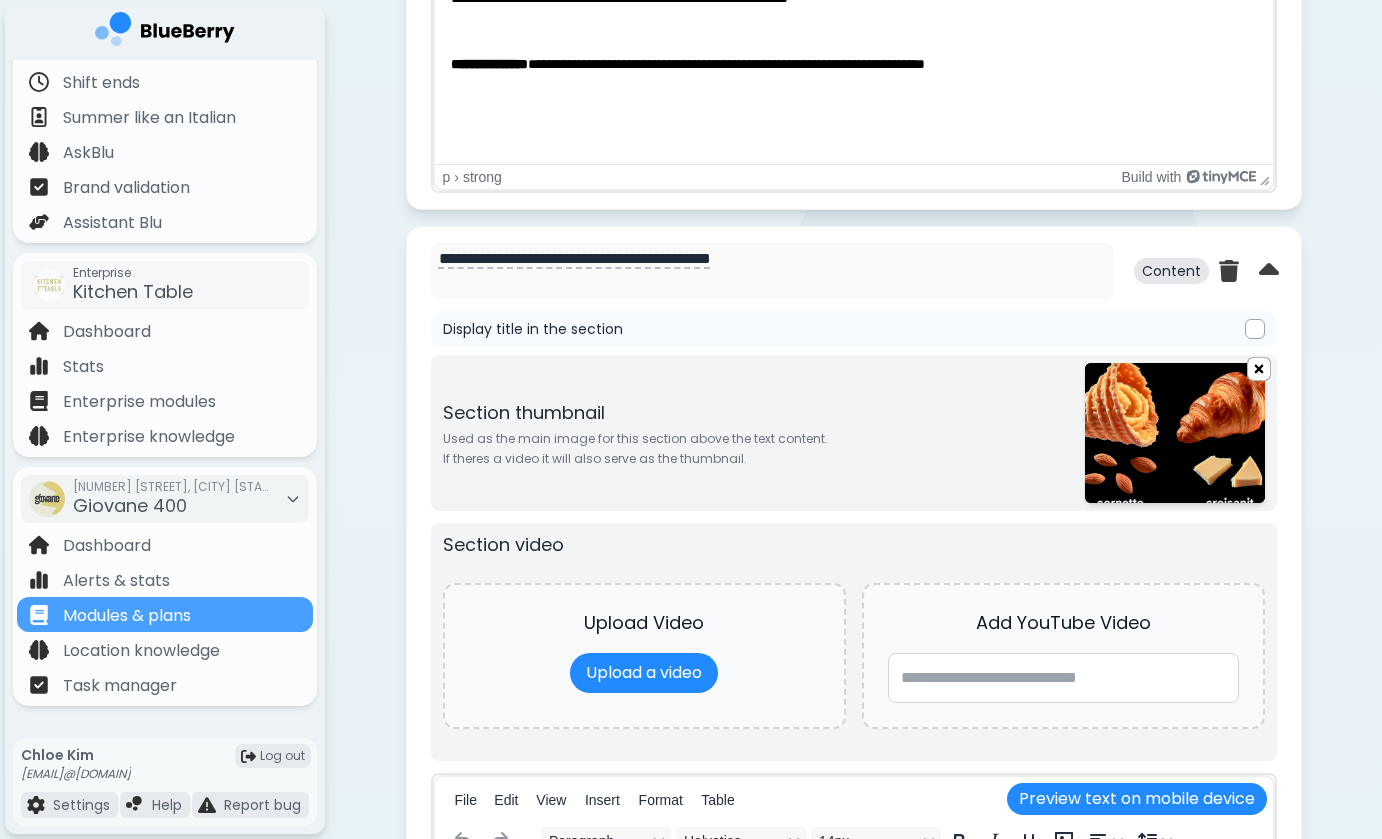 click at bounding box center (1259, 368) 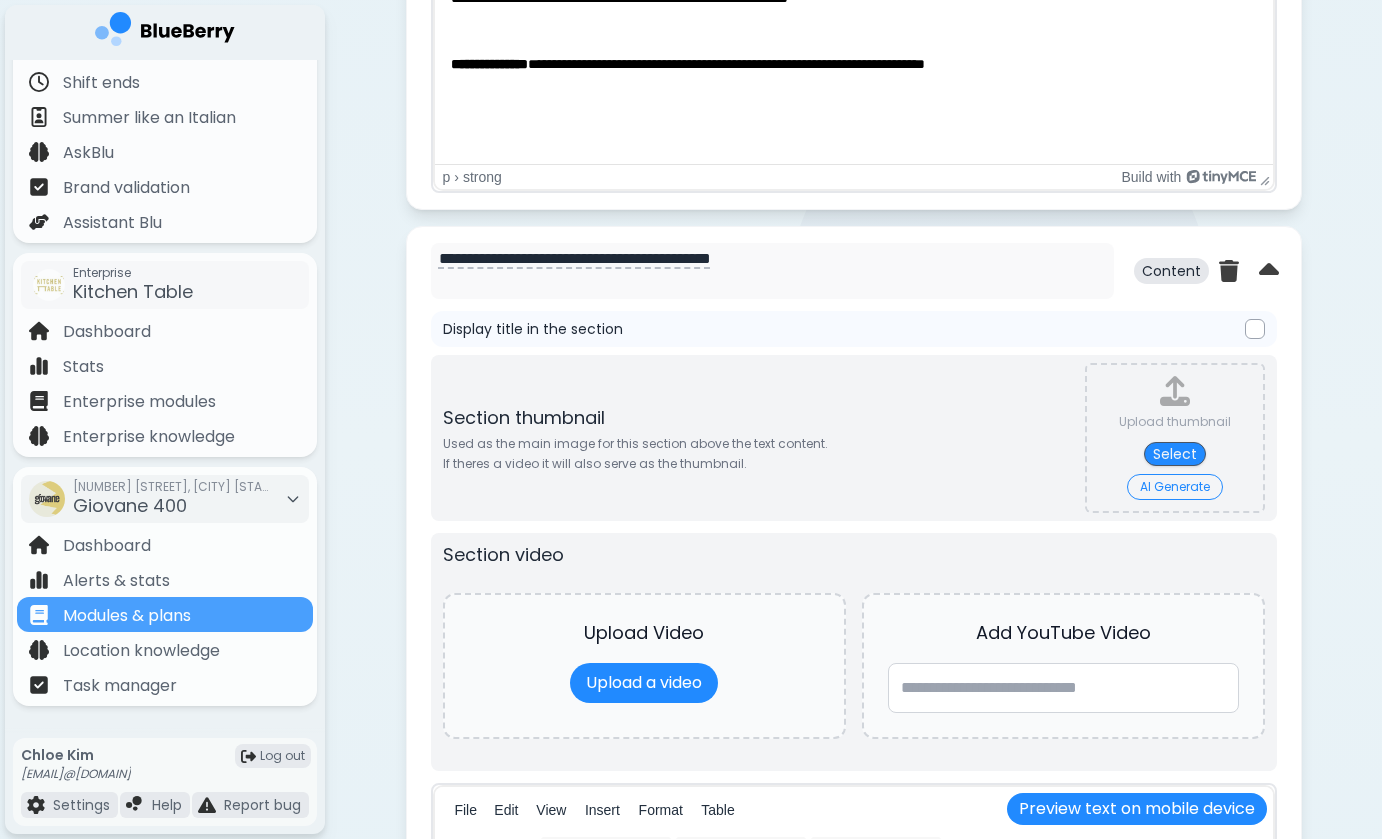 click on "AI Generate" at bounding box center [1175, 487] 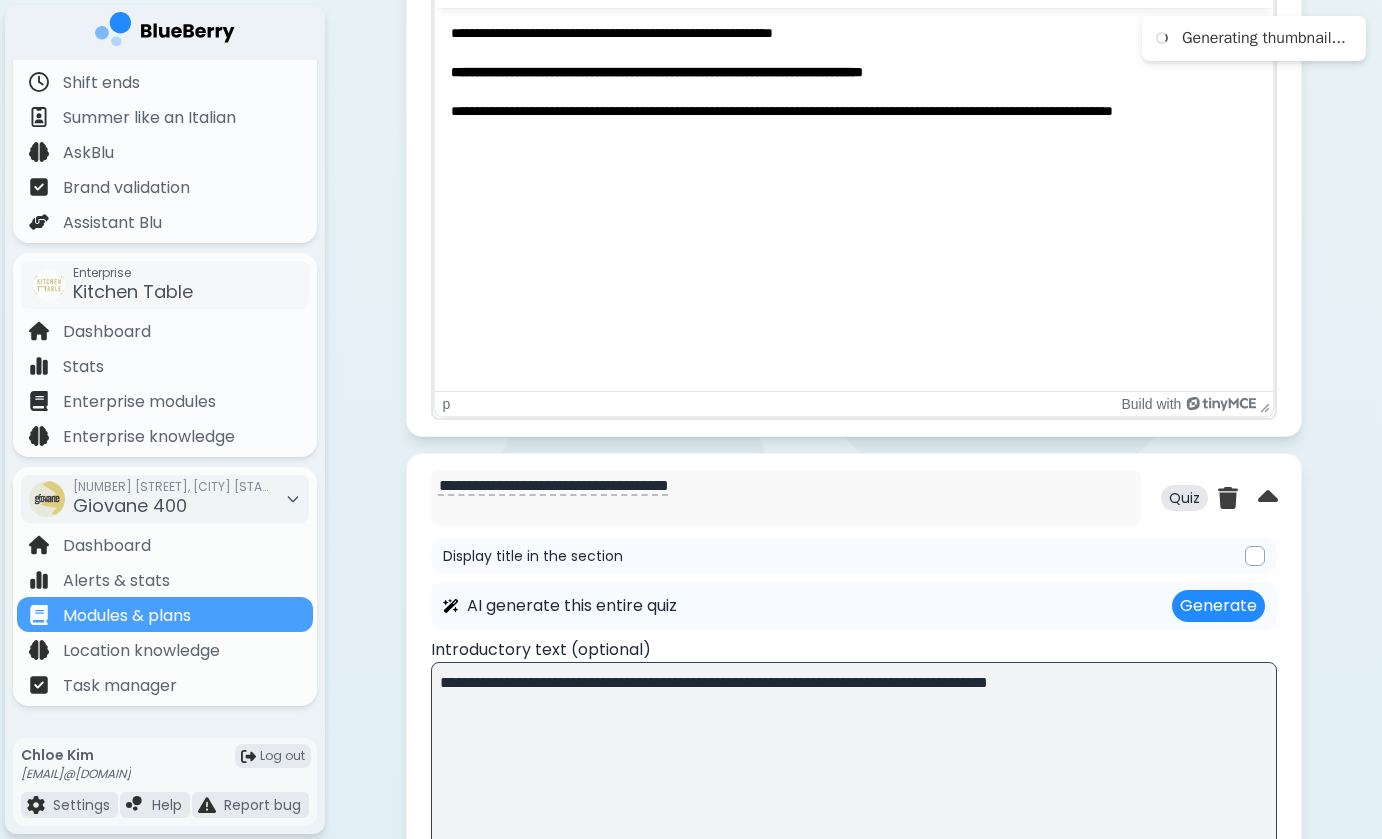 scroll, scrollTop: 4750, scrollLeft: 0, axis: vertical 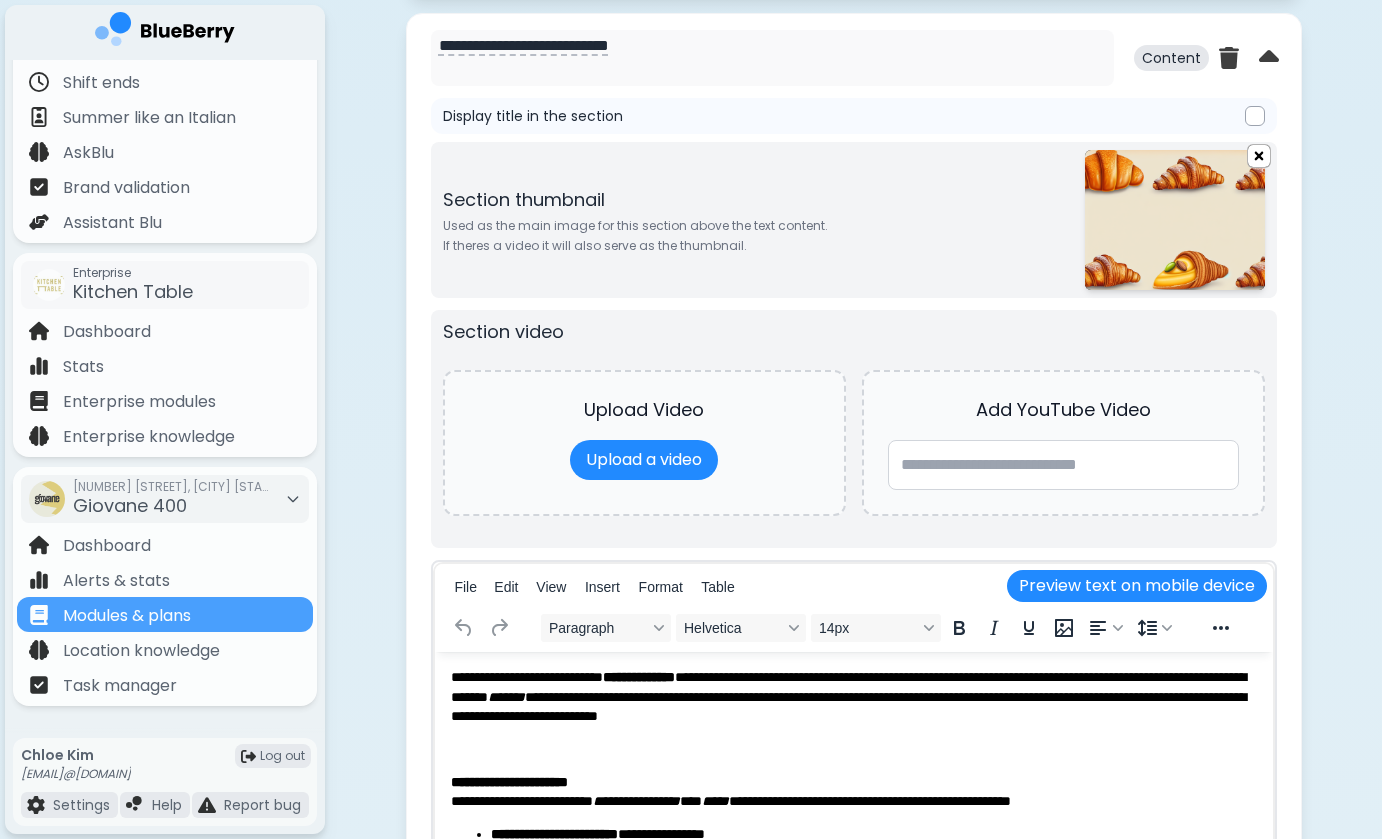 click at bounding box center [1259, 155] 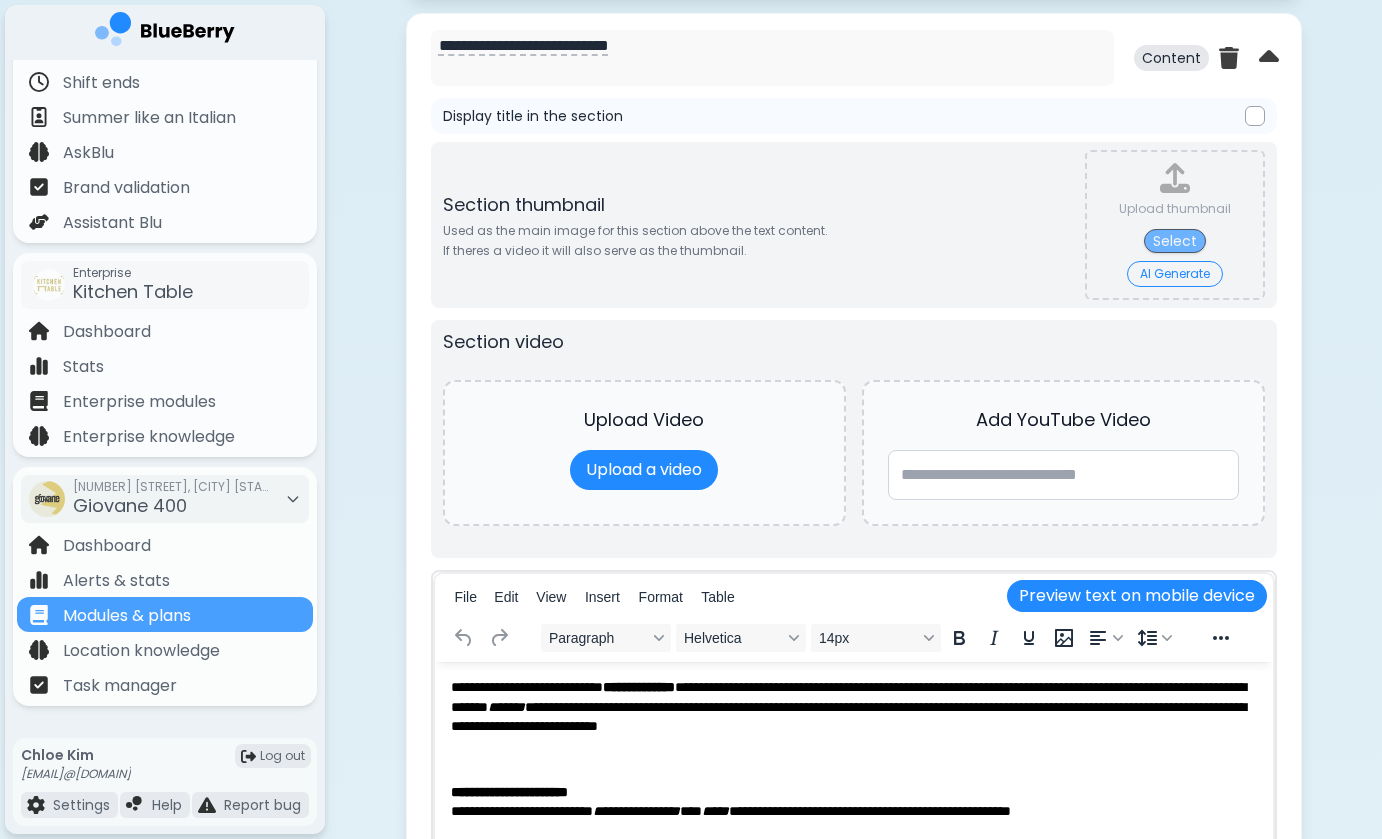 click on "Select" at bounding box center (1175, 241) 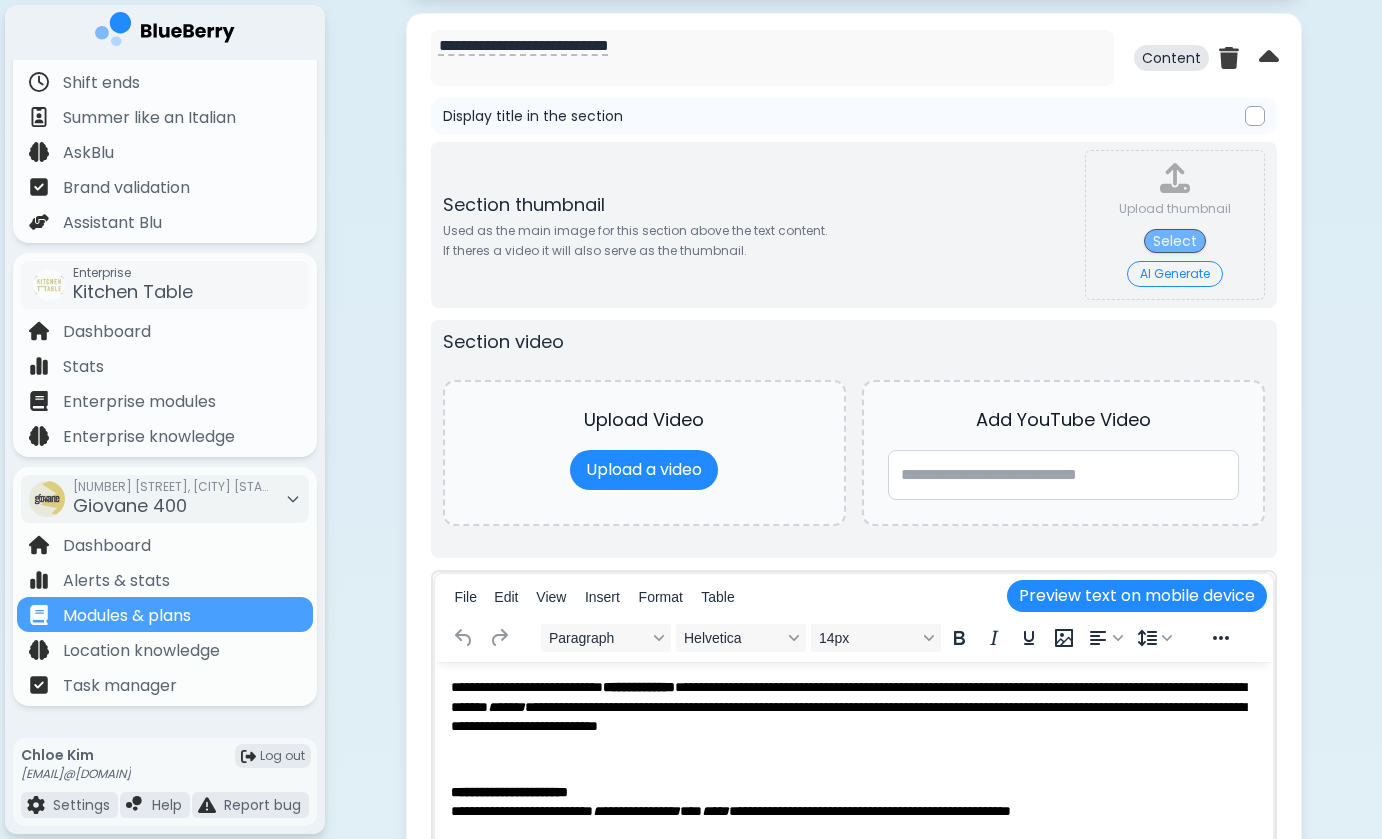 type on "**********" 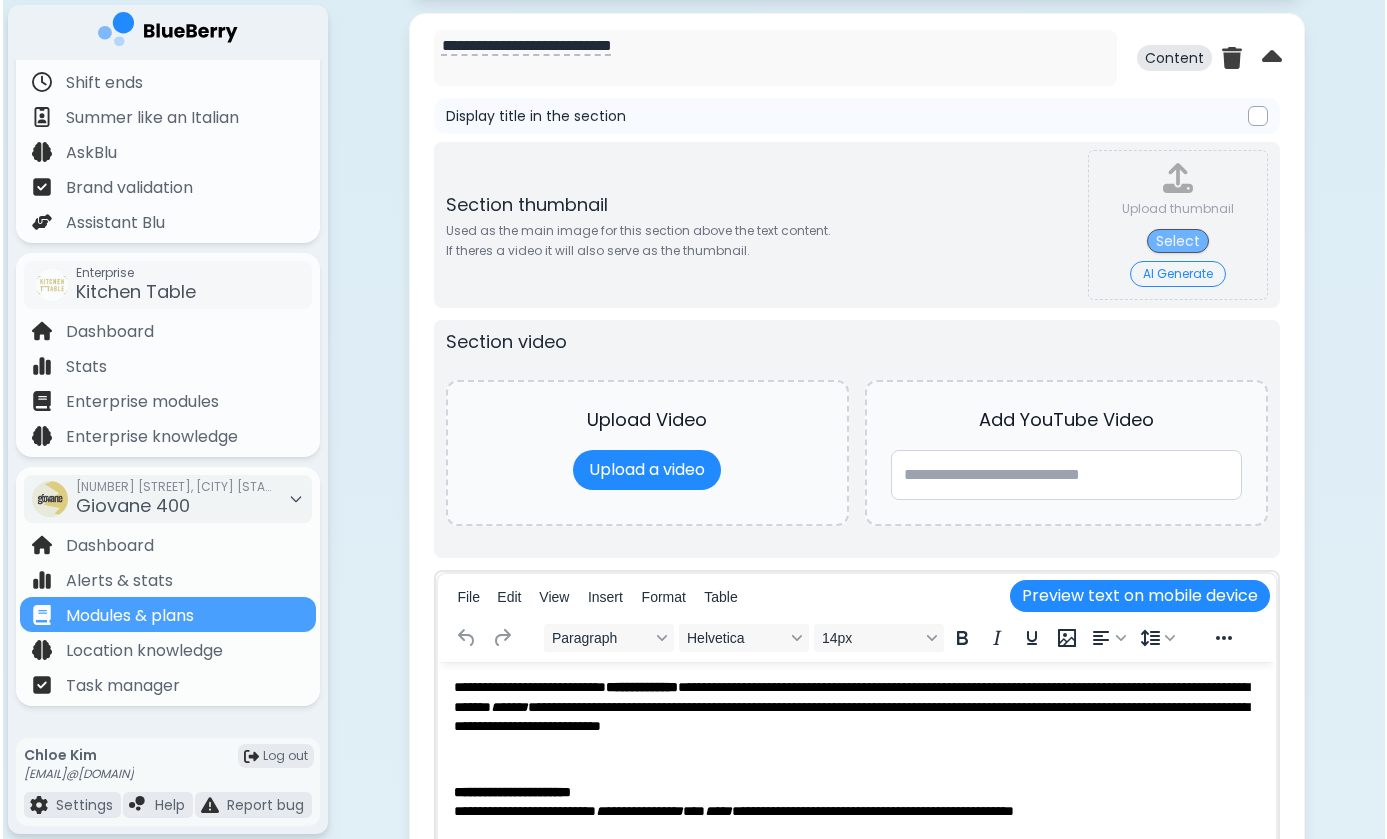 scroll, scrollTop: 0, scrollLeft: 0, axis: both 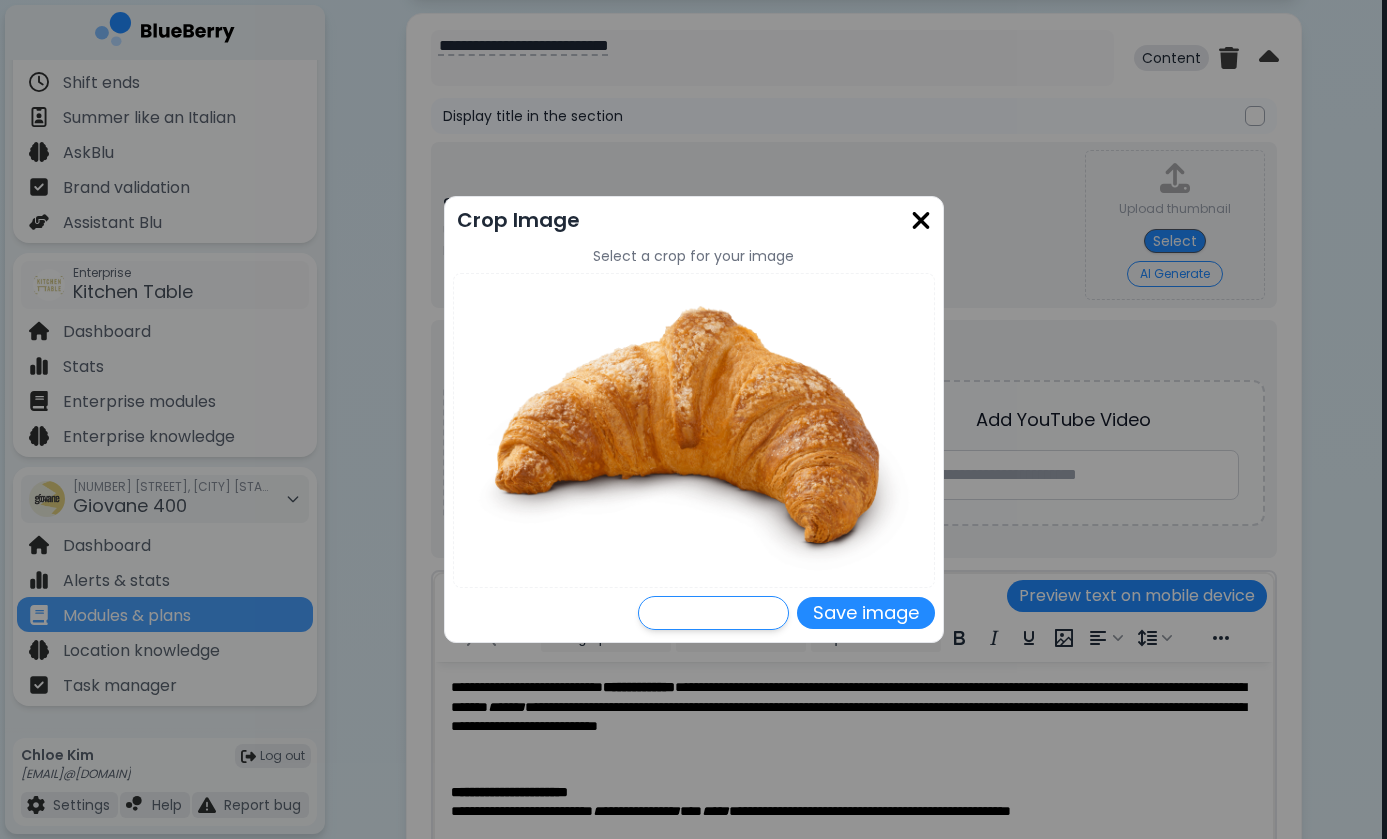 click at bounding box center [694, 430] 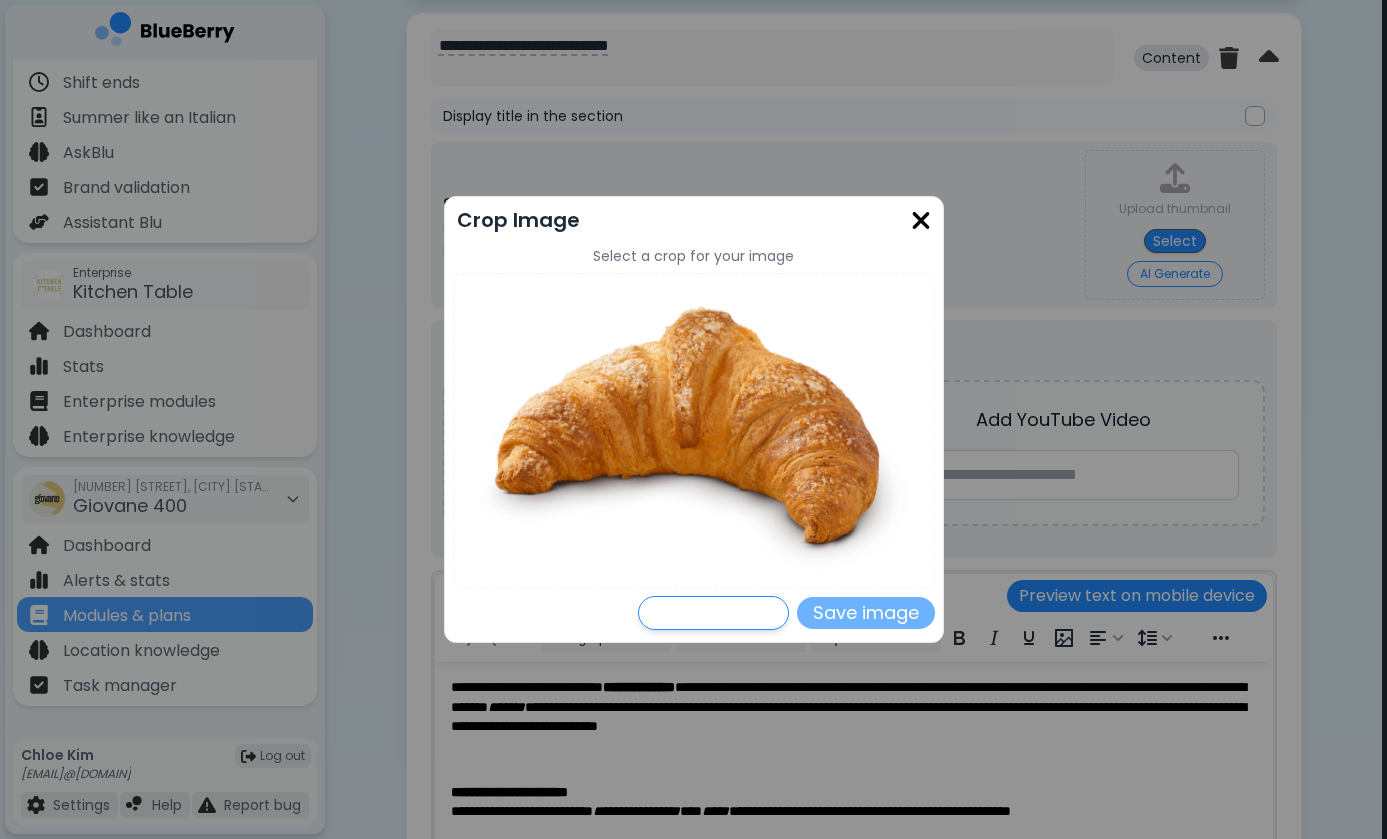 click on "Save image" at bounding box center [866, 613] 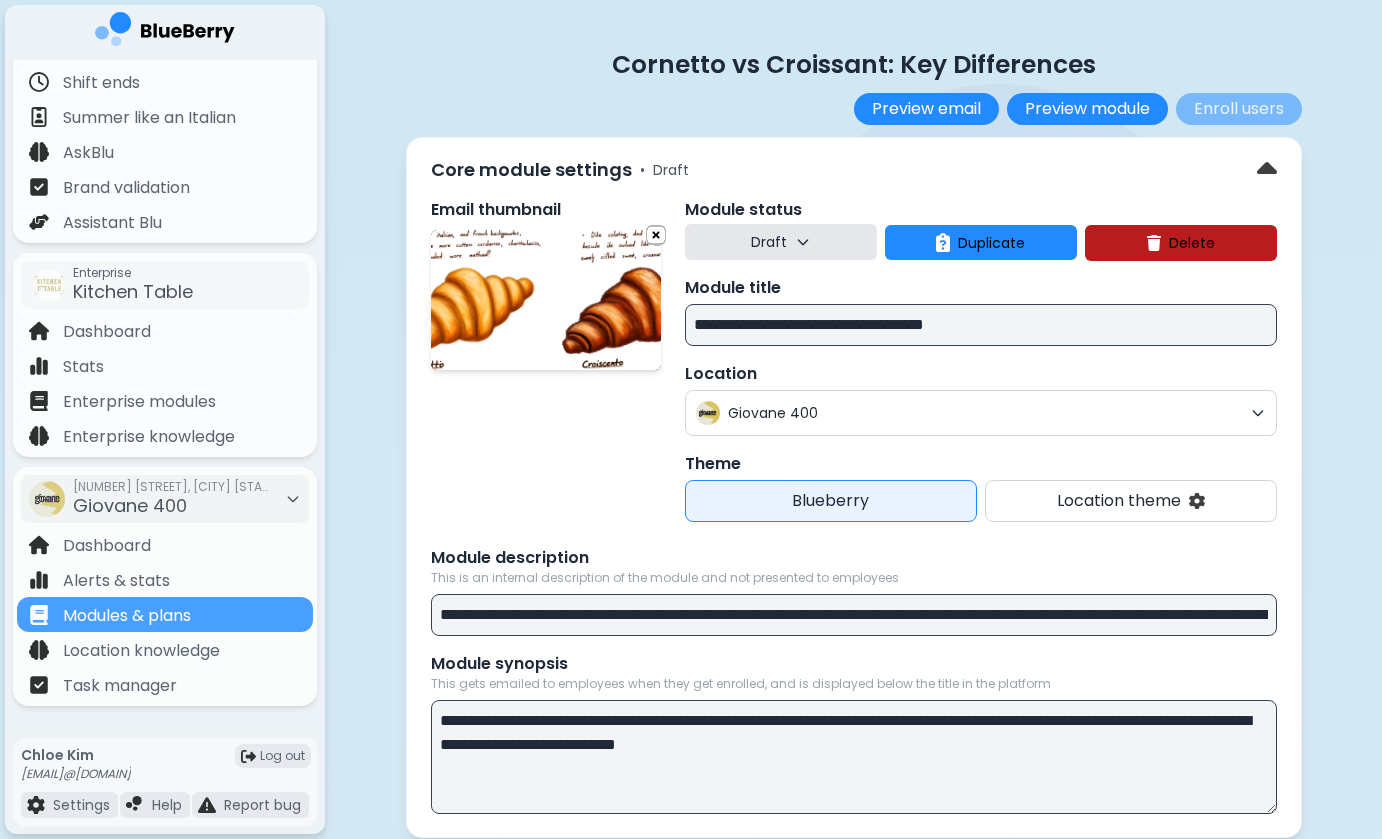 scroll, scrollTop: 0, scrollLeft: 0, axis: both 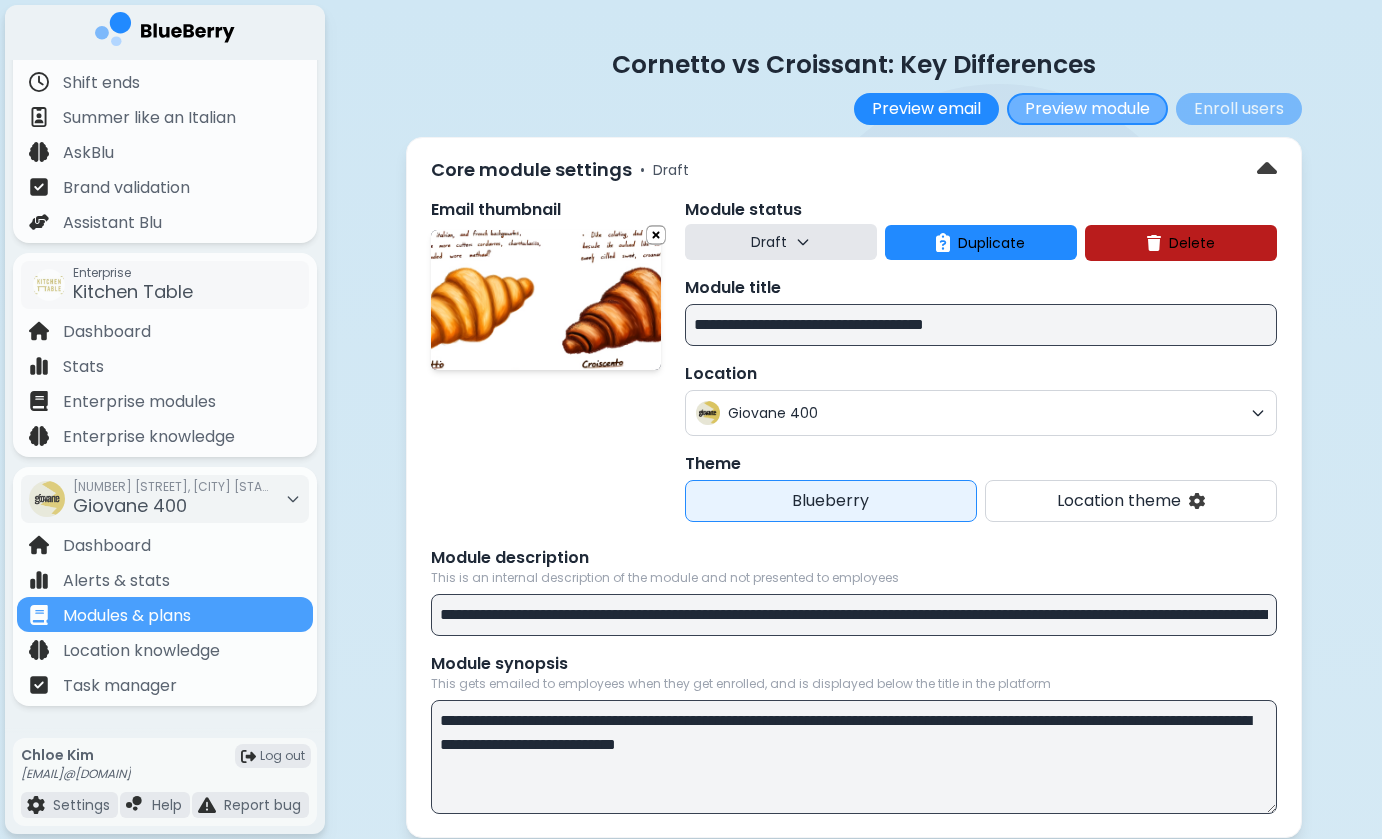 click on "Preview module" at bounding box center (1087, 109) 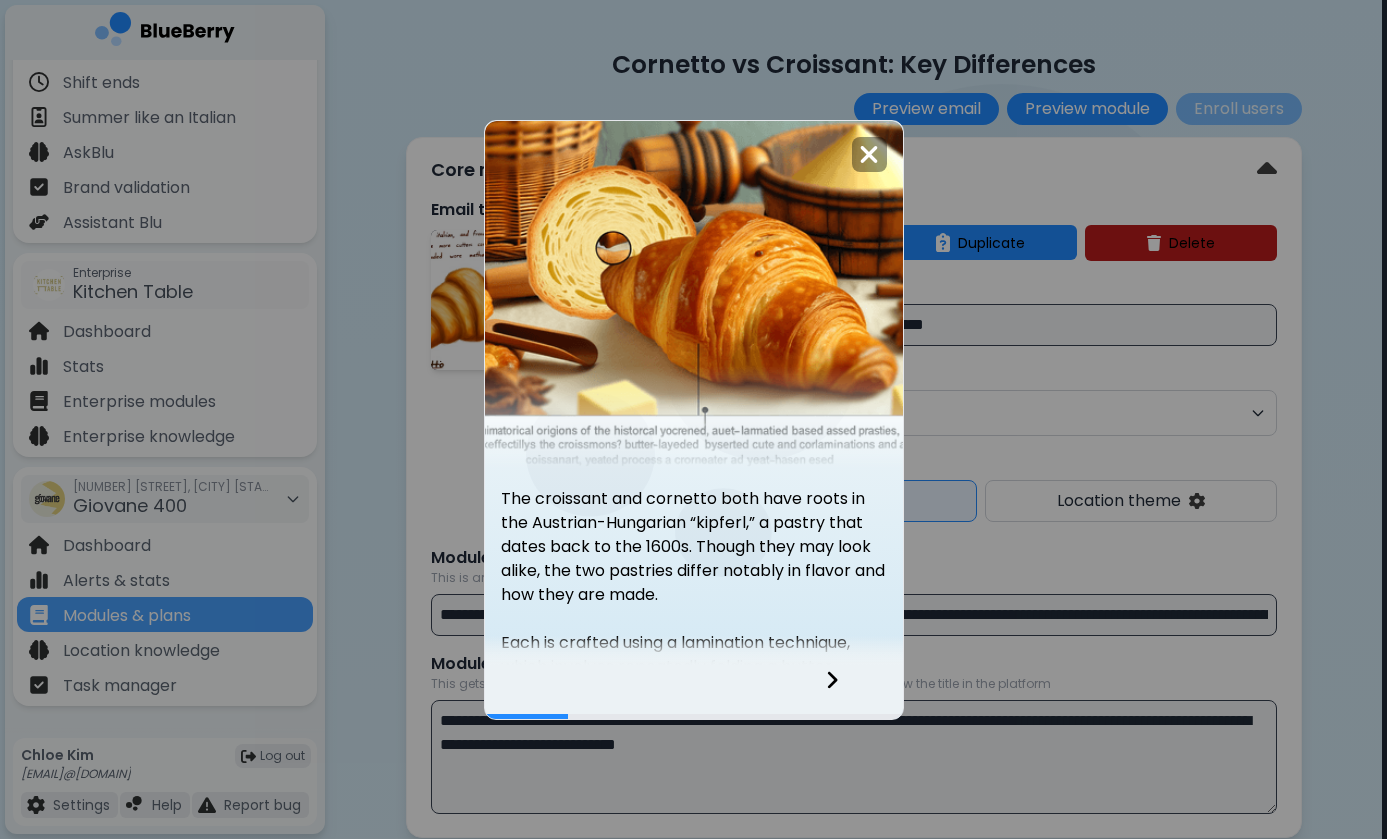 click at bounding box center (844, 692) 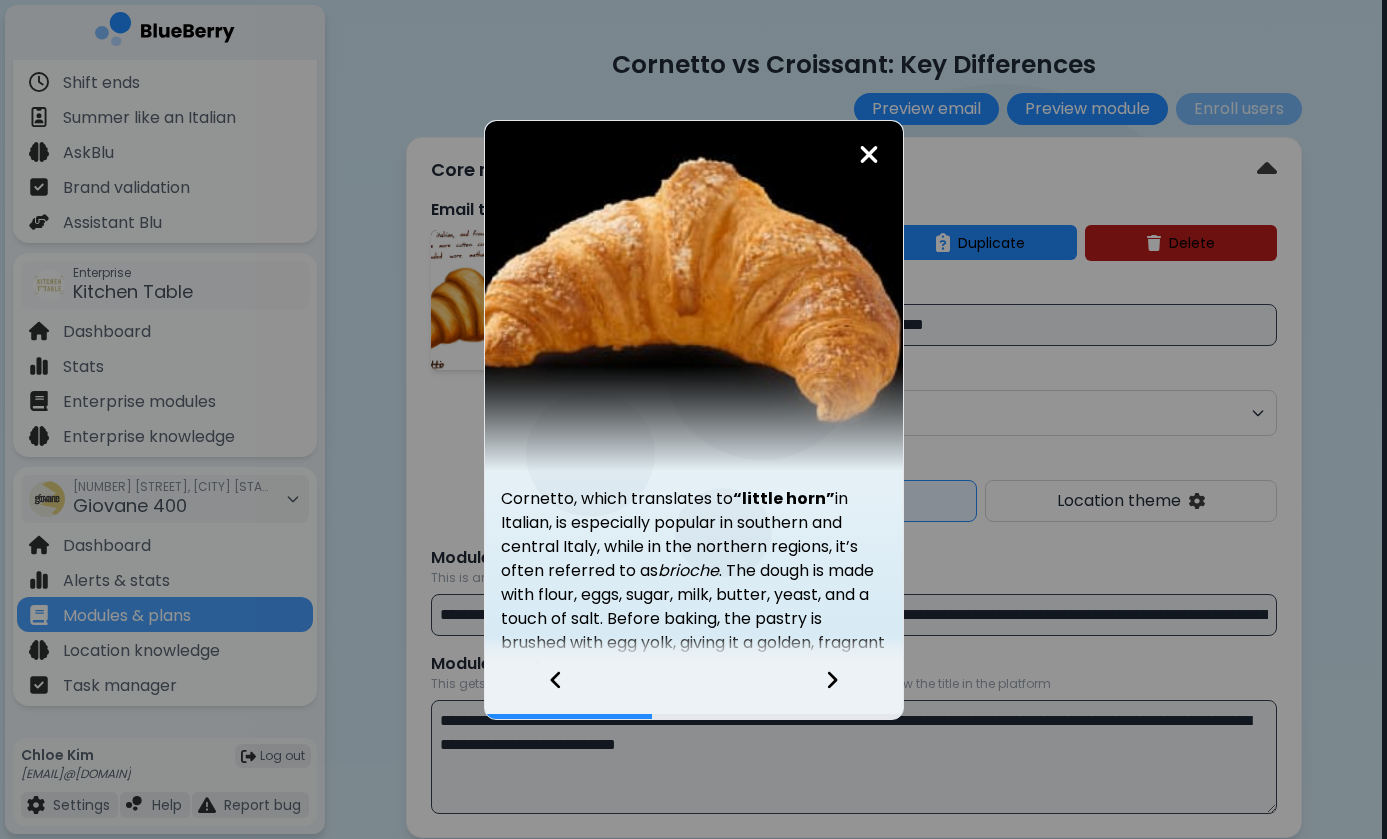 click at bounding box center (844, 692) 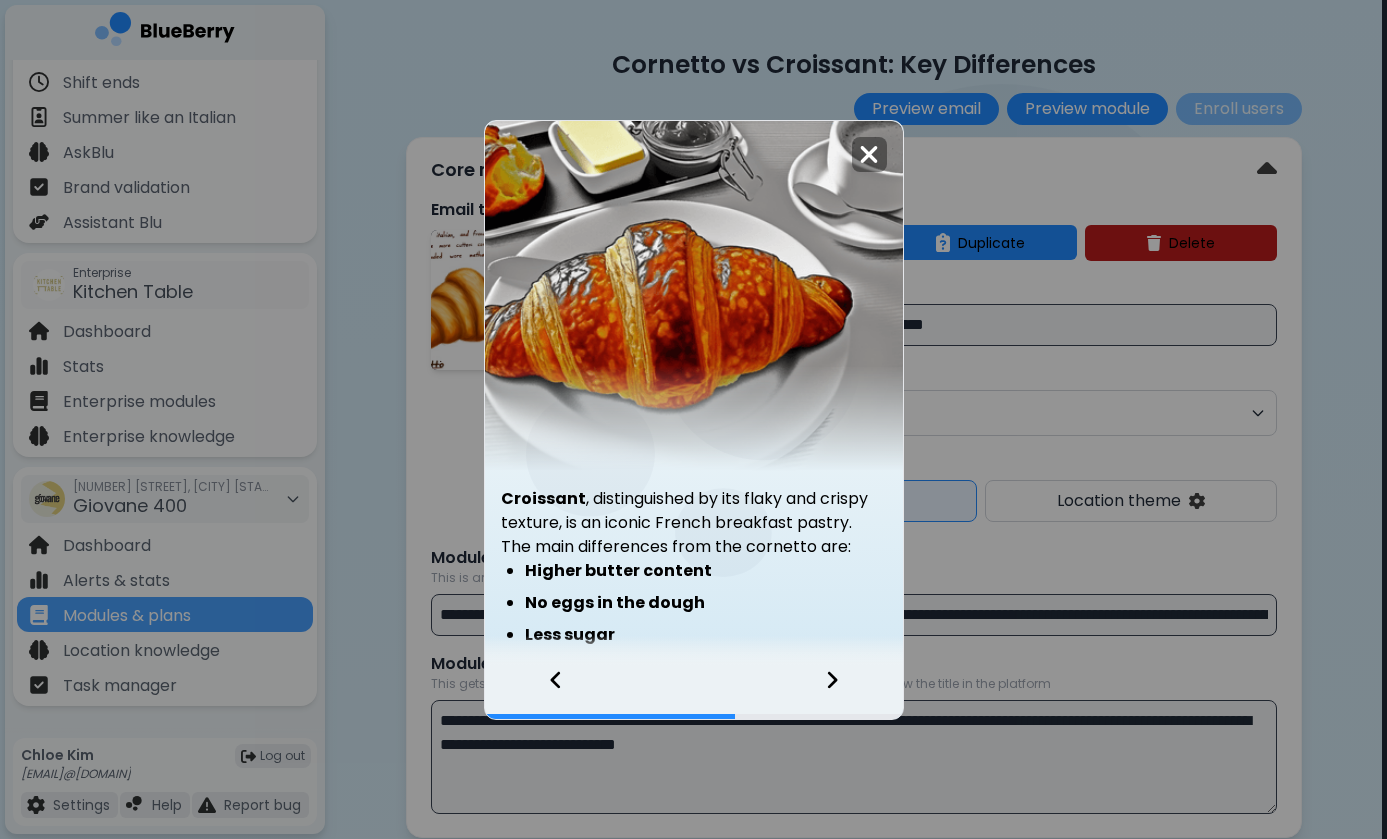 click at bounding box center (844, 692) 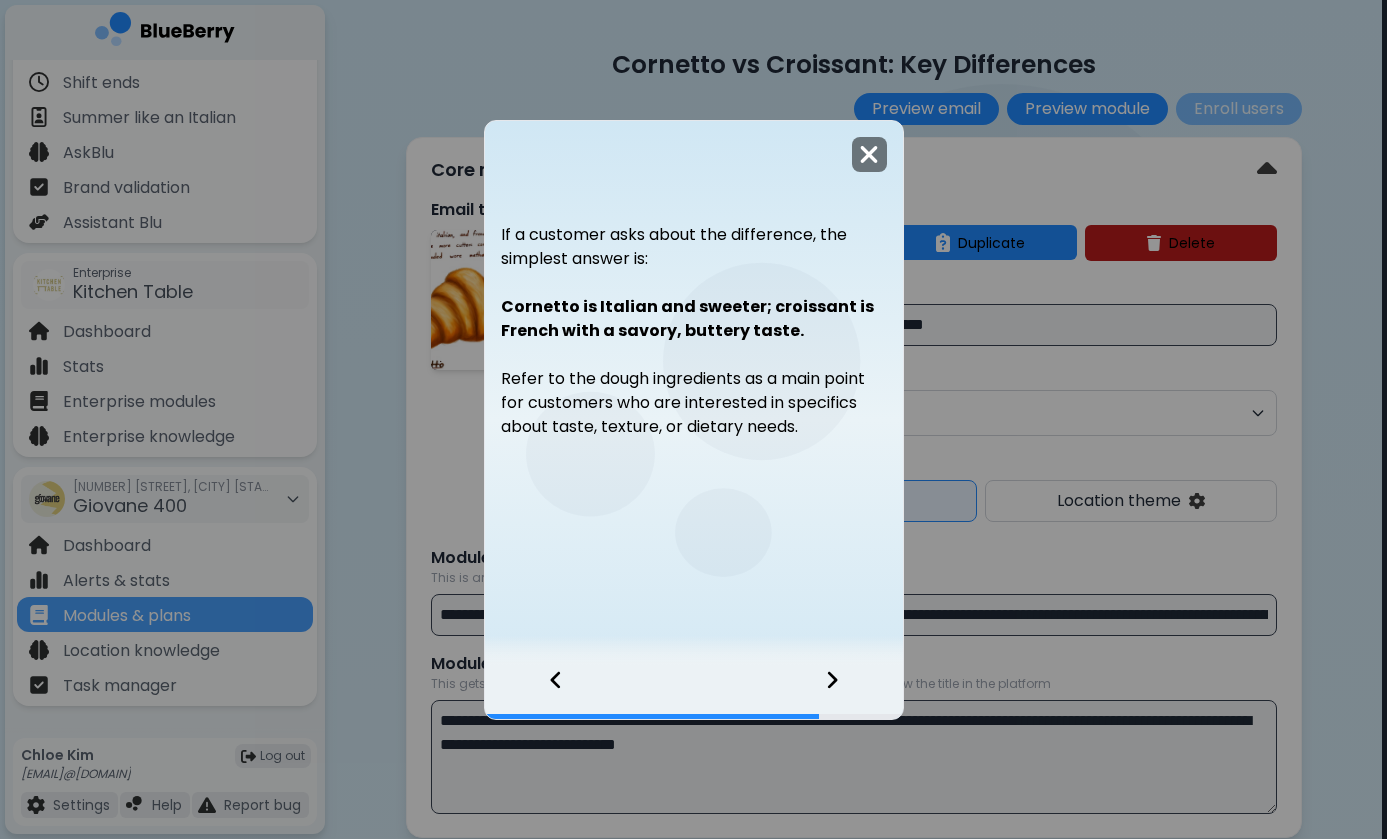 click at bounding box center (869, 154) 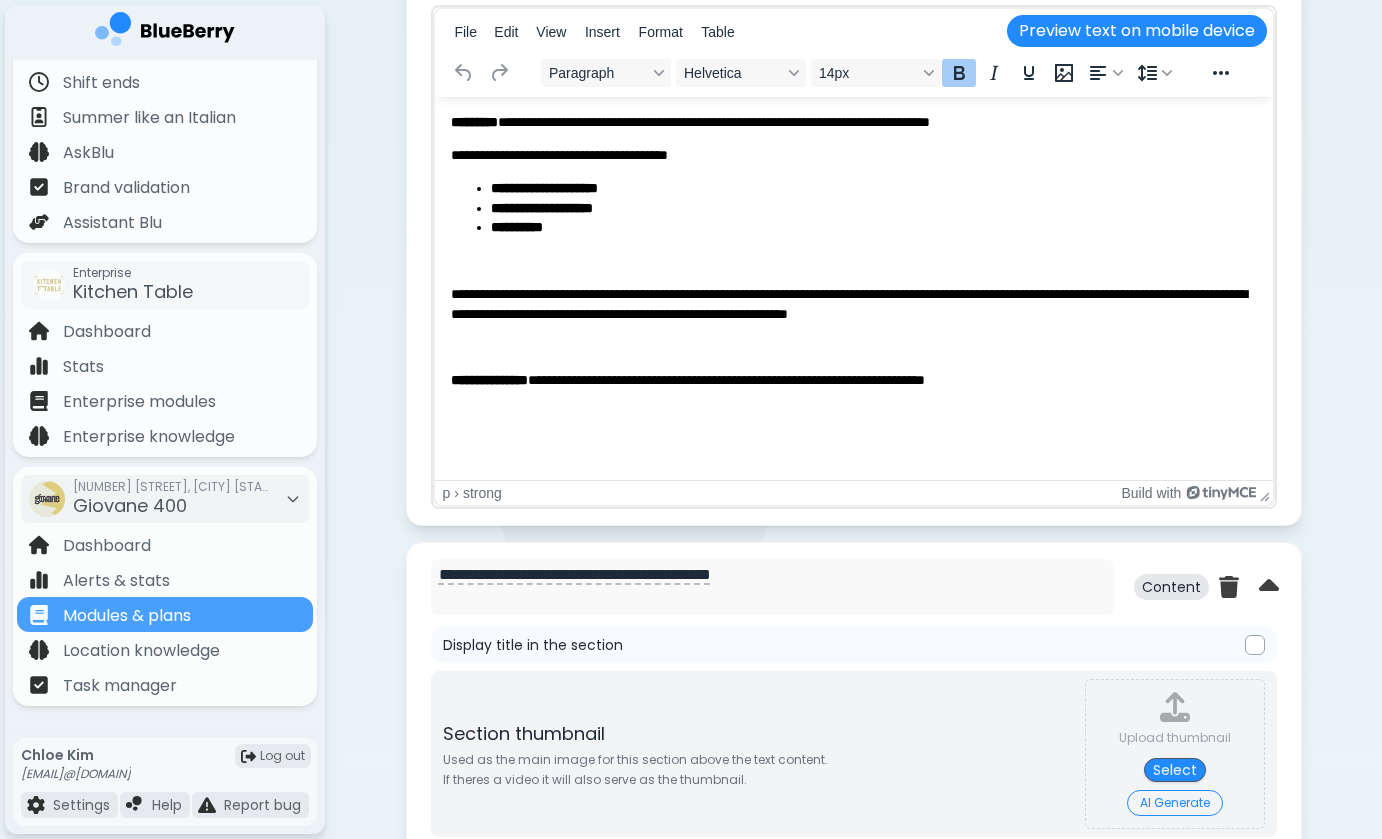 scroll, scrollTop: 4032, scrollLeft: 0, axis: vertical 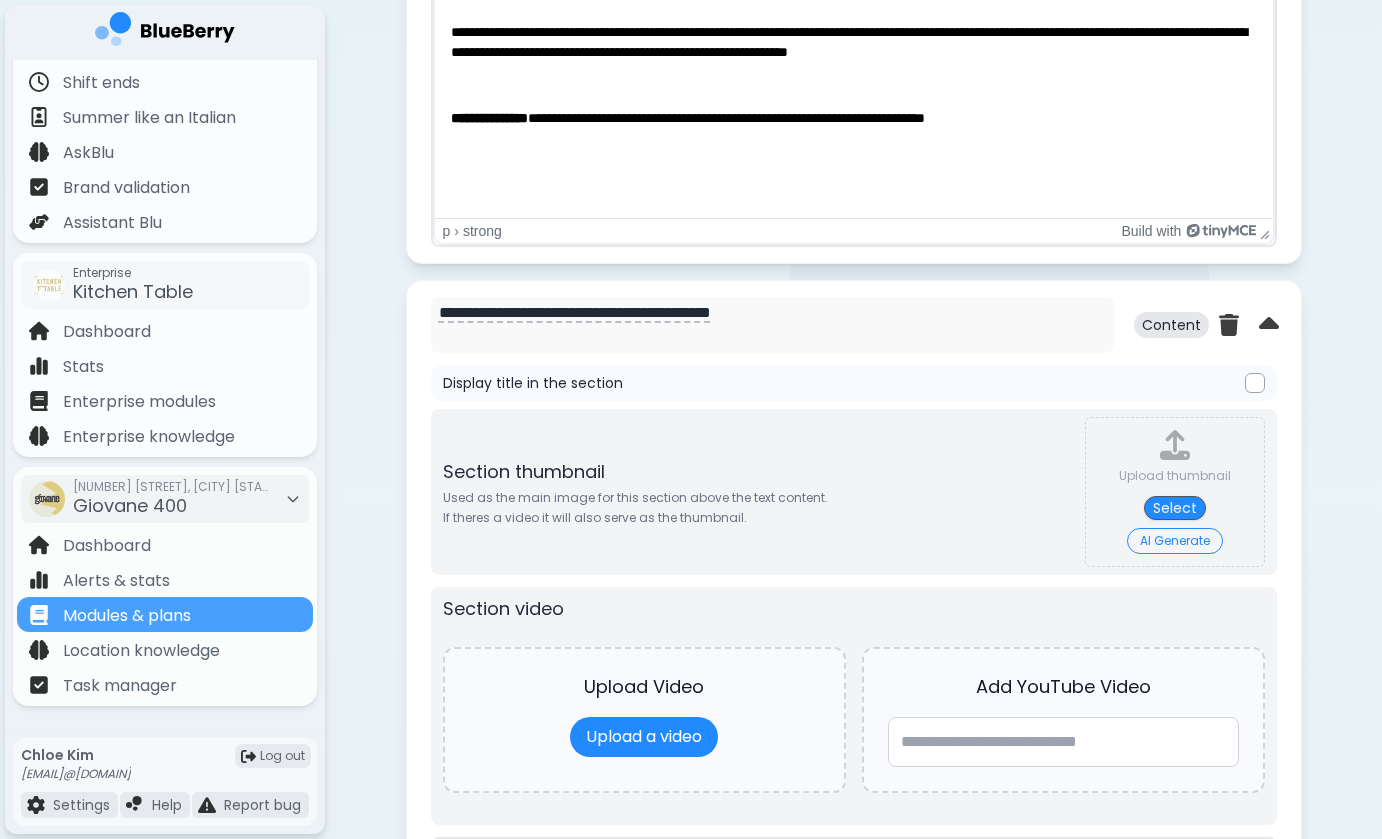 click on "AI Generate" at bounding box center (1175, 541) 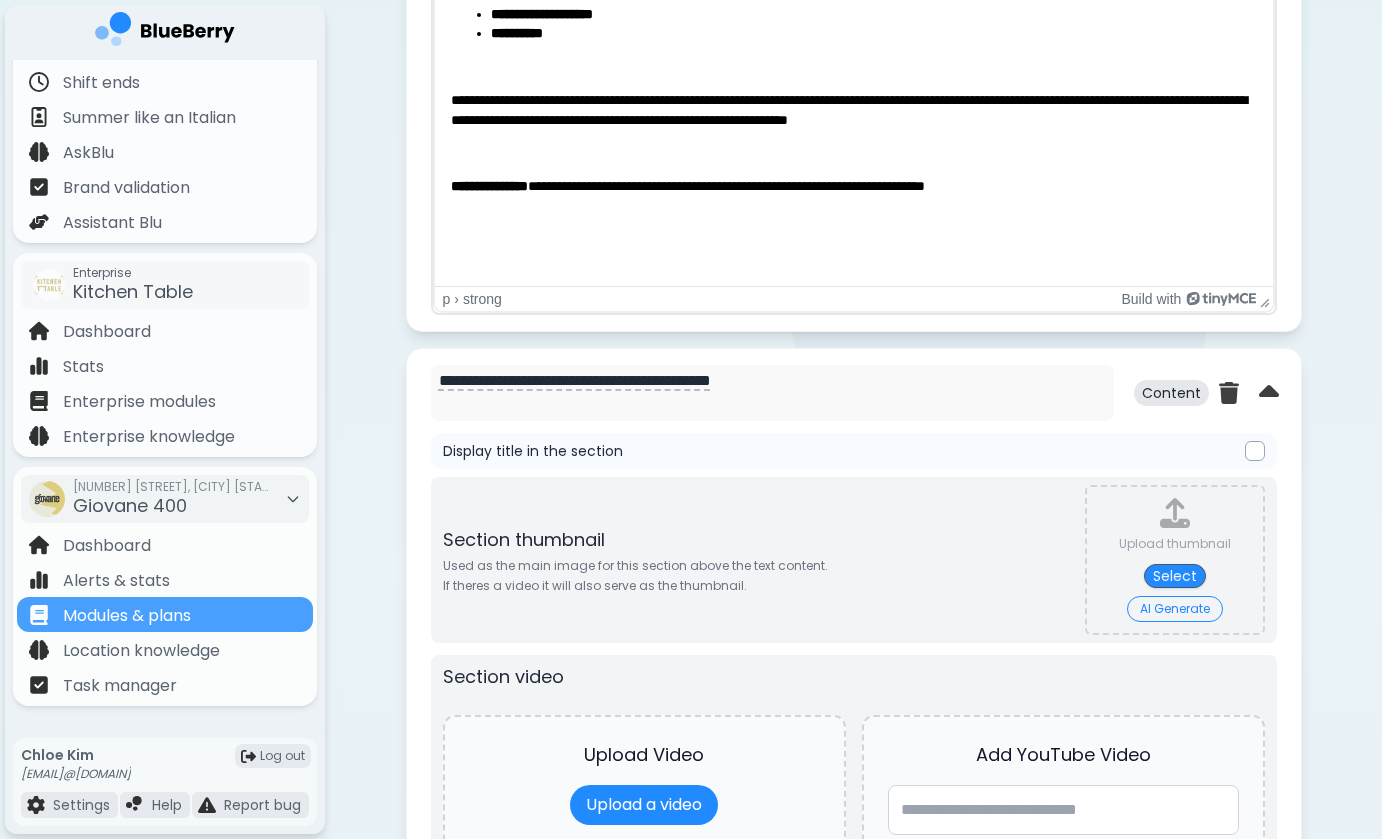 scroll, scrollTop: 4028, scrollLeft: 0, axis: vertical 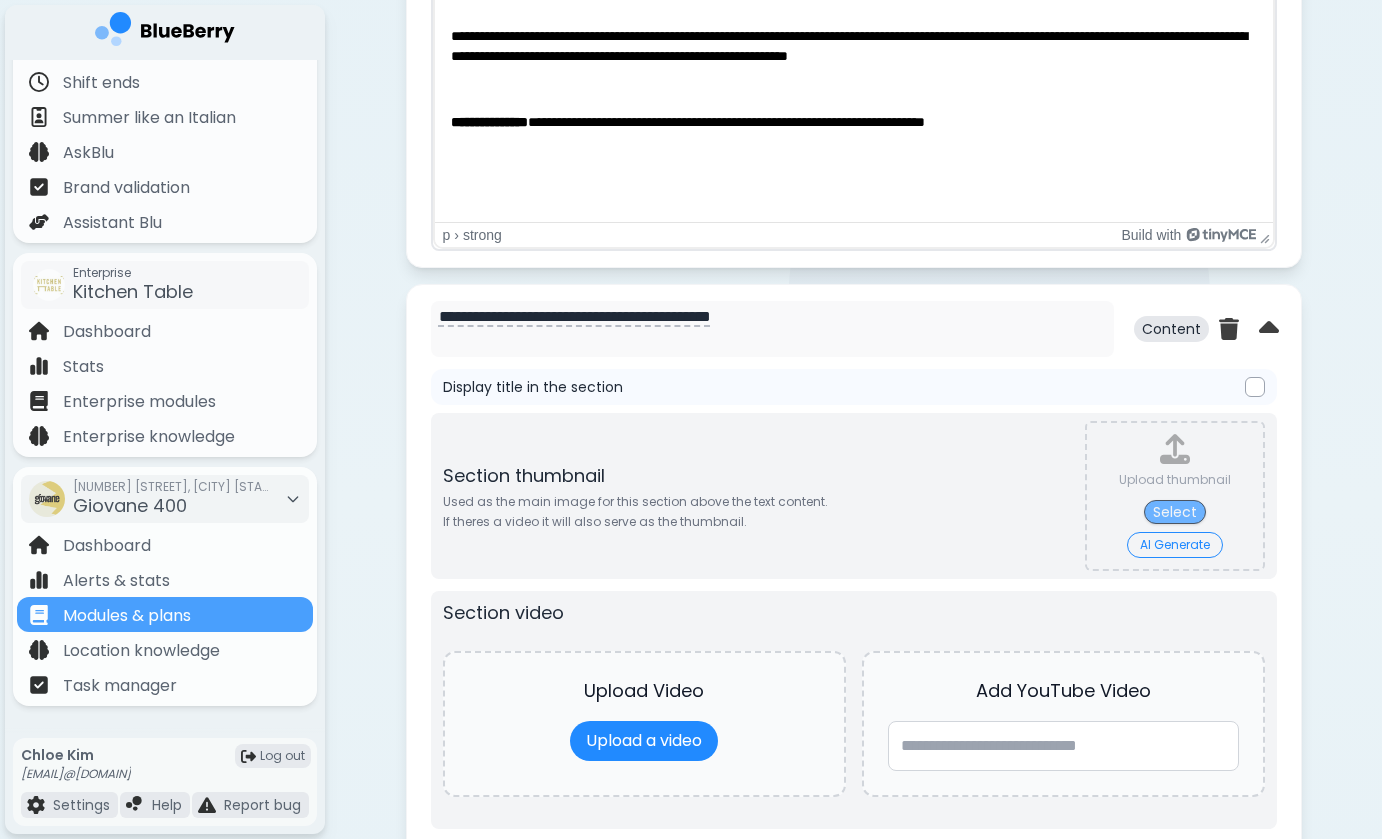 click on "Select" at bounding box center (1175, 512) 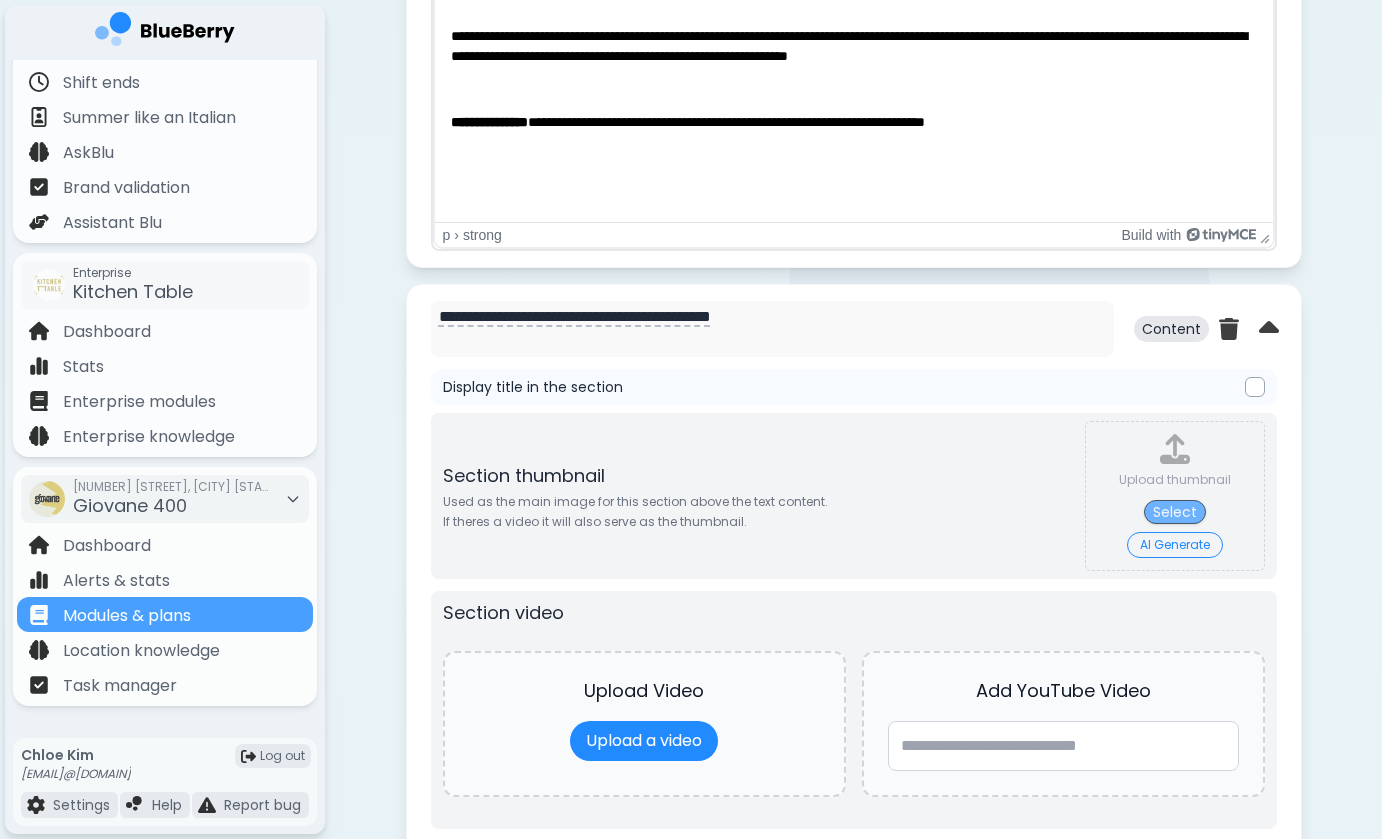 type on "**********" 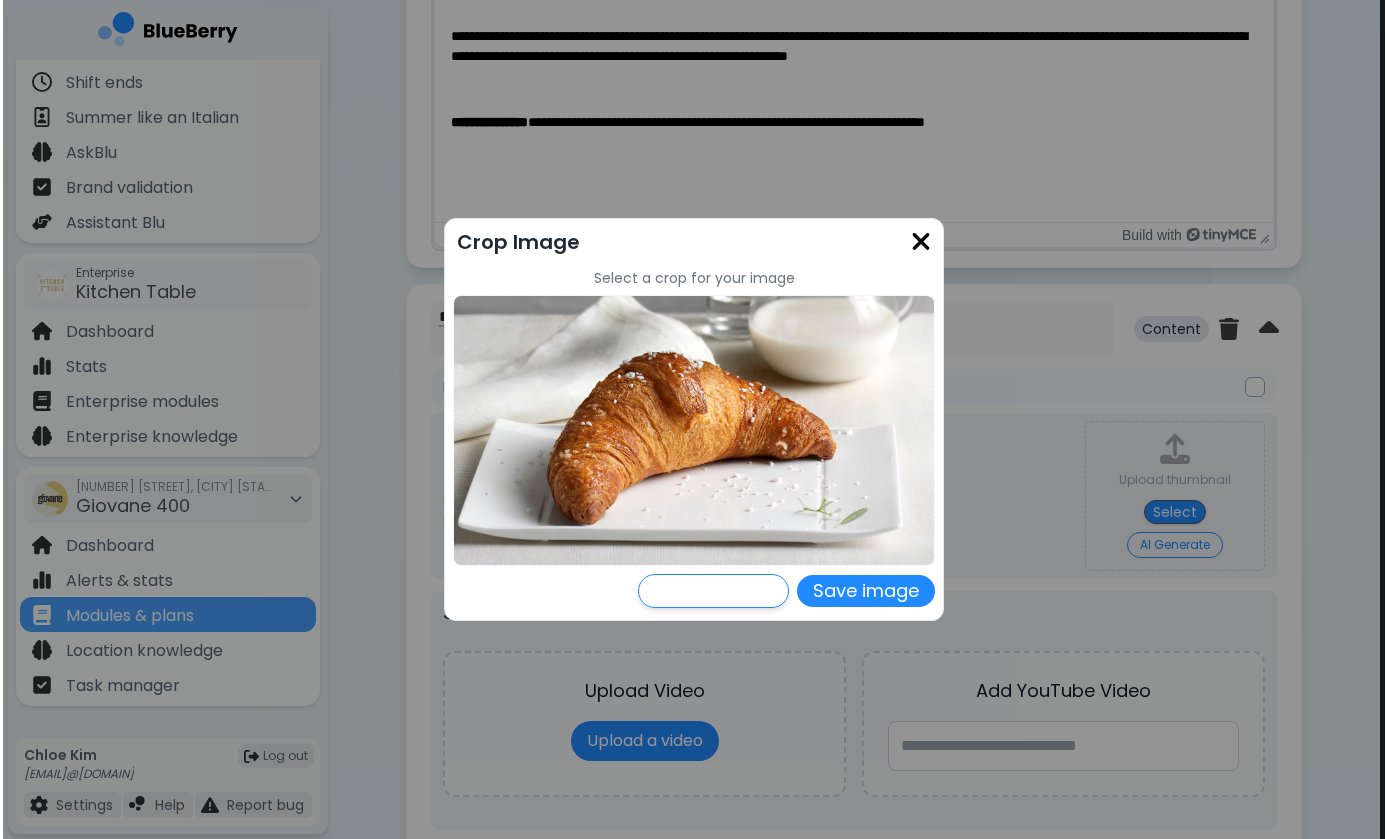scroll, scrollTop: 0, scrollLeft: 0, axis: both 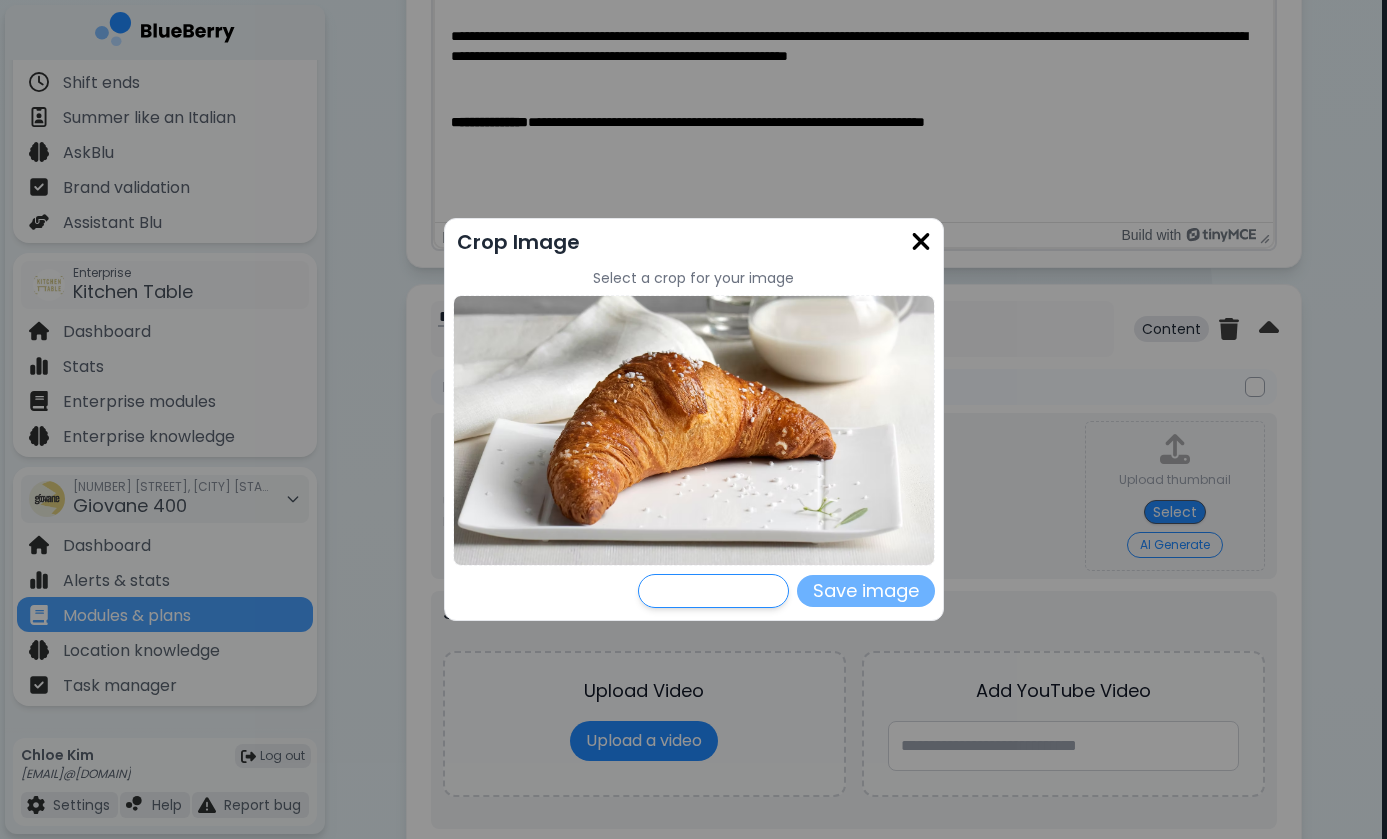 click on "Save image" at bounding box center [866, 591] 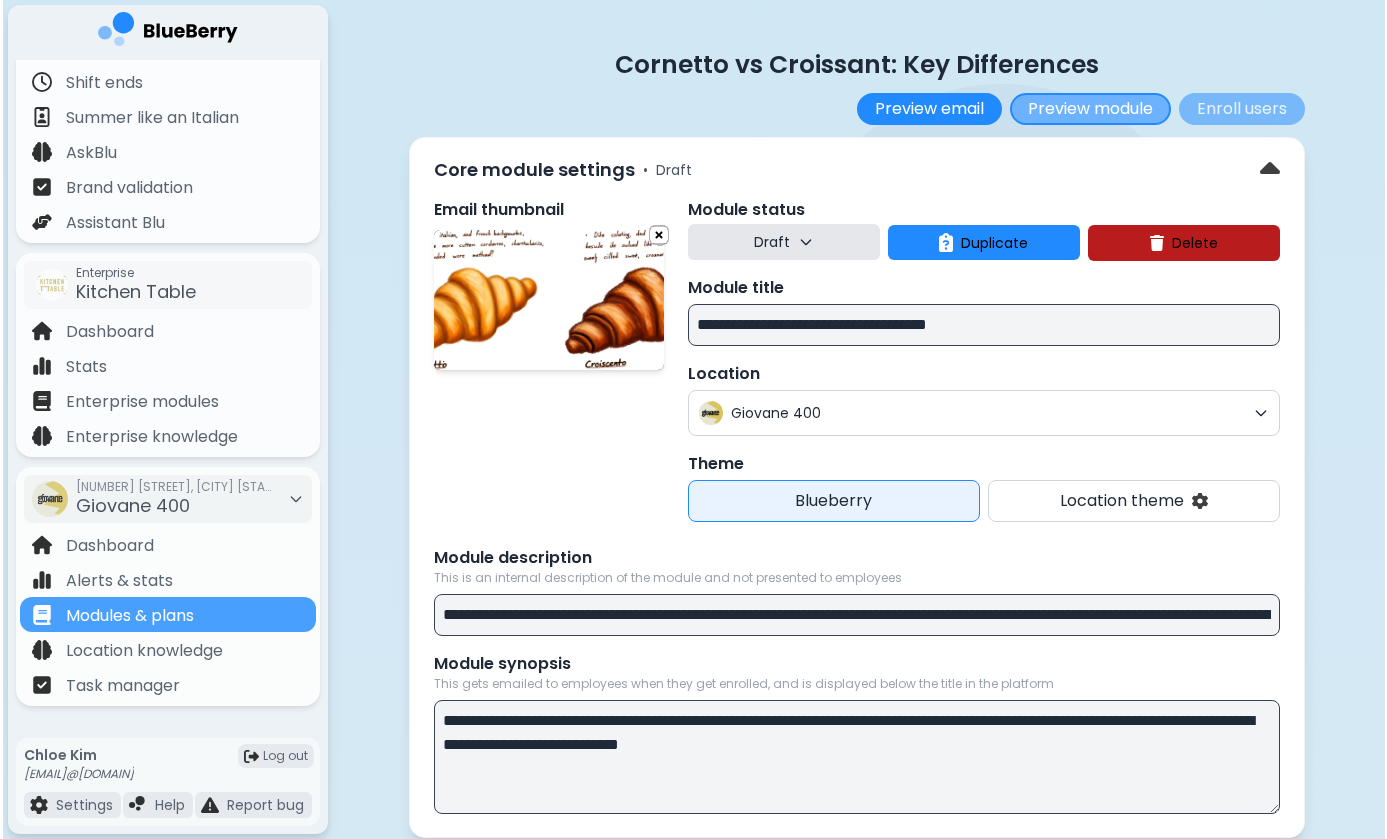 scroll, scrollTop: 0, scrollLeft: 0, axis: both 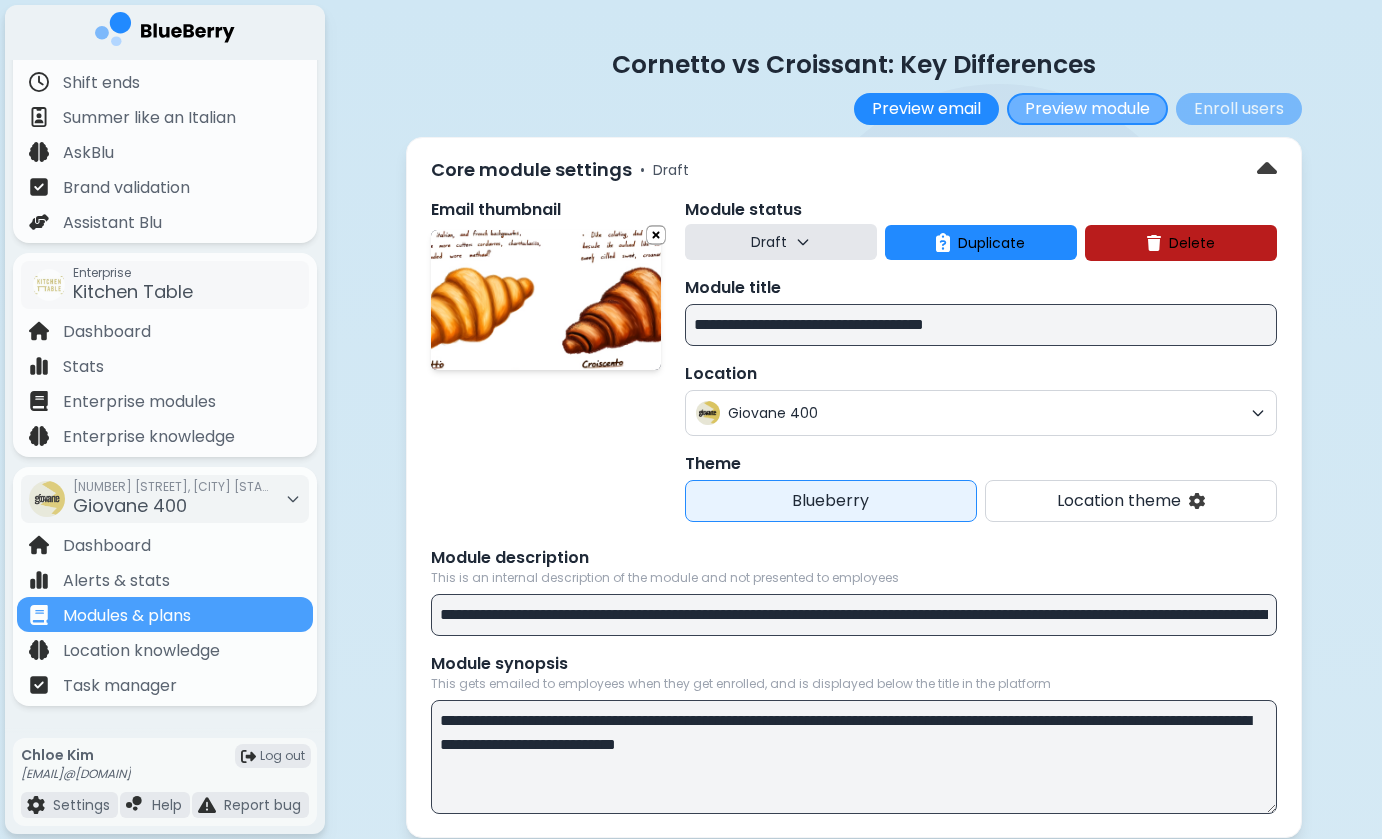 click on "Preview module" at bounding box center [1087, 109] 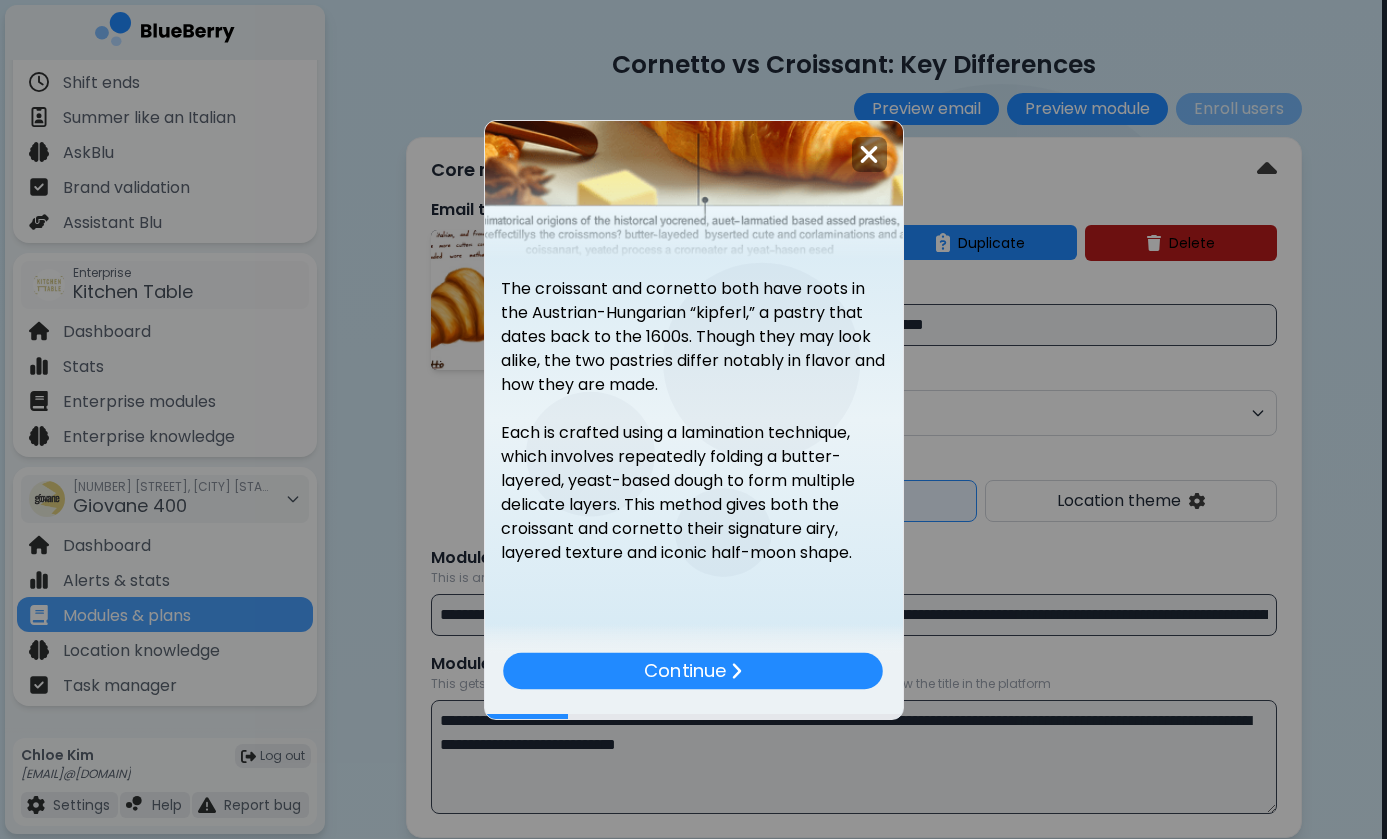 scroll, scrollTop: 250, scrollLeft: 0, axis: vertical 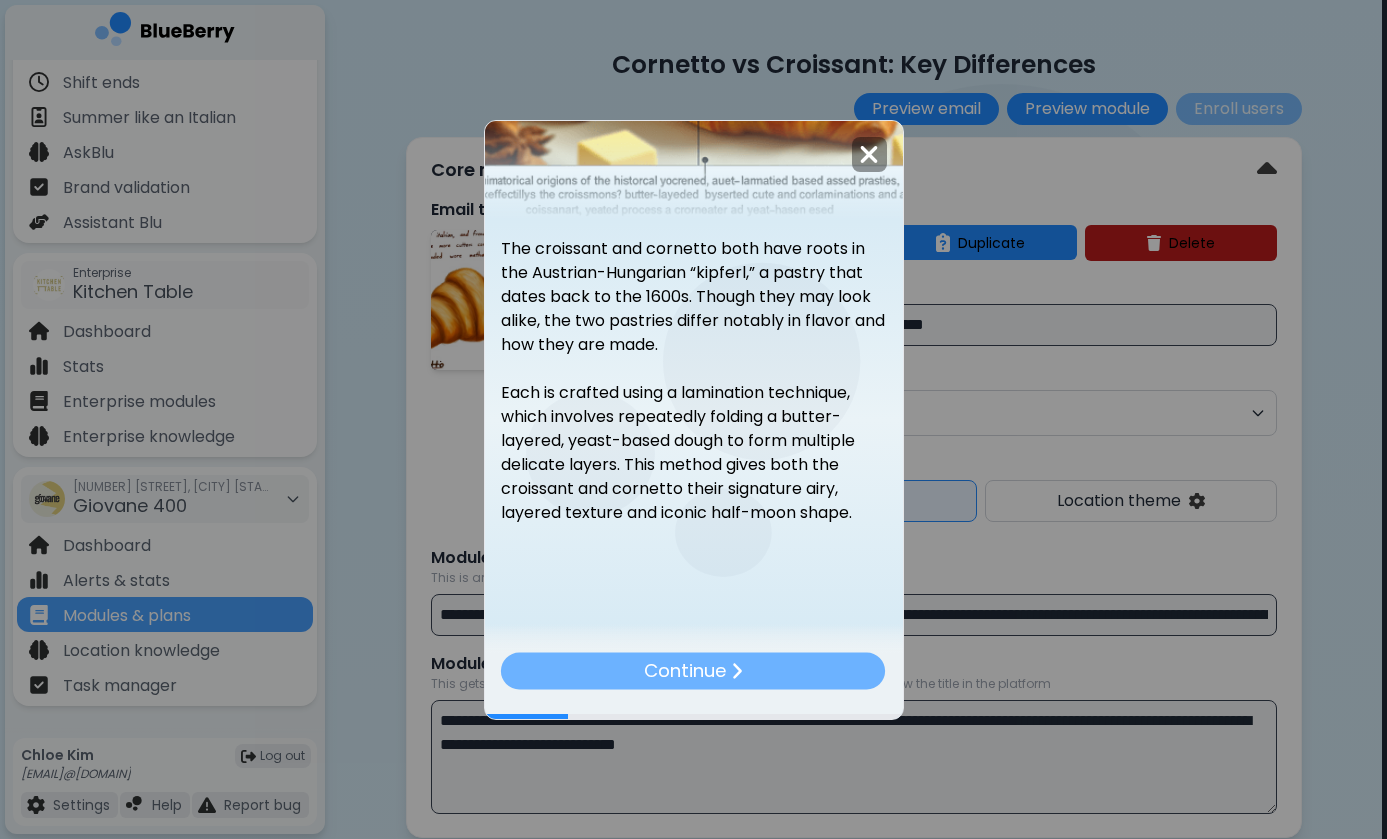 click on "Continue" at bounding box center [693, 670] 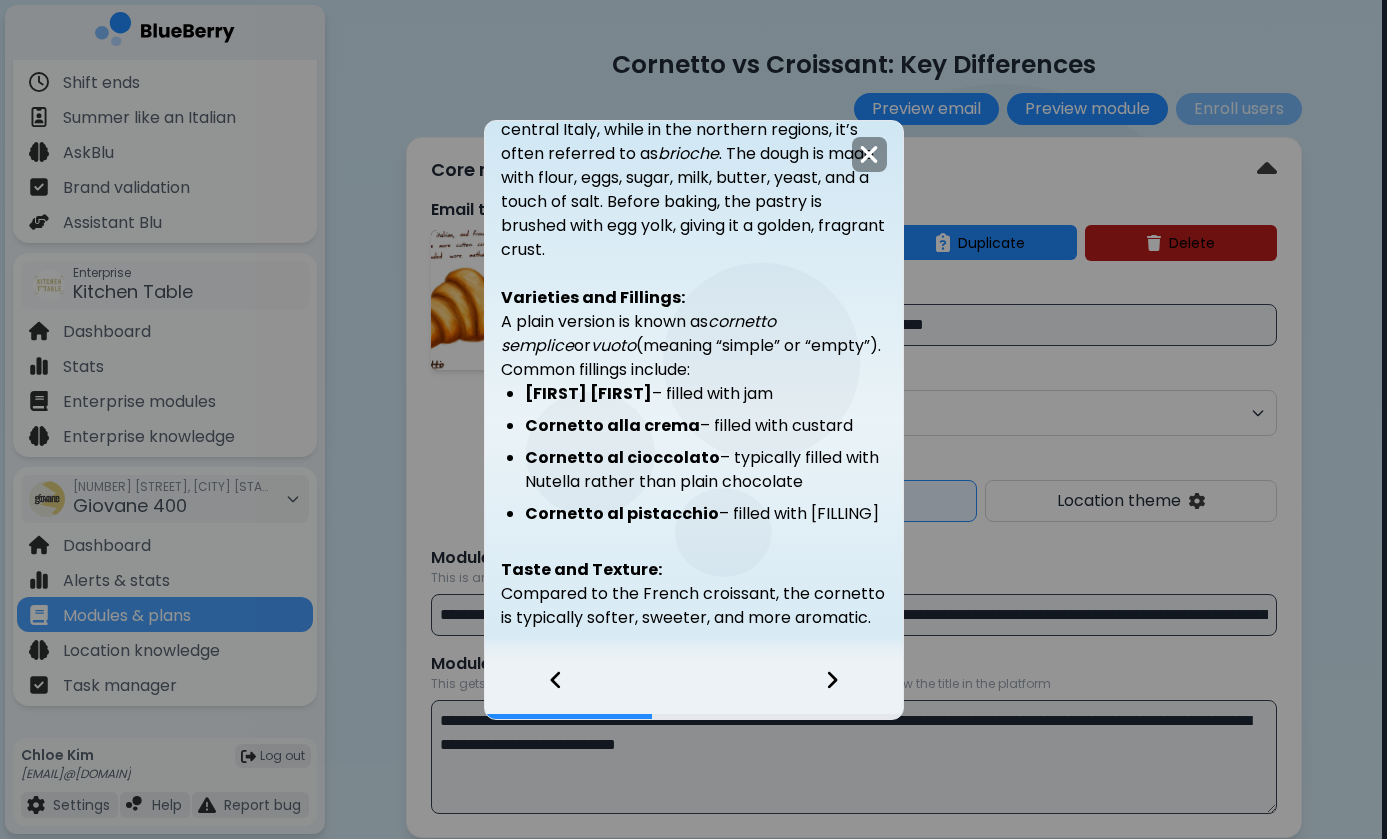 scroll, scrollTop: 541, scrollLeft: 0, axis: vertical 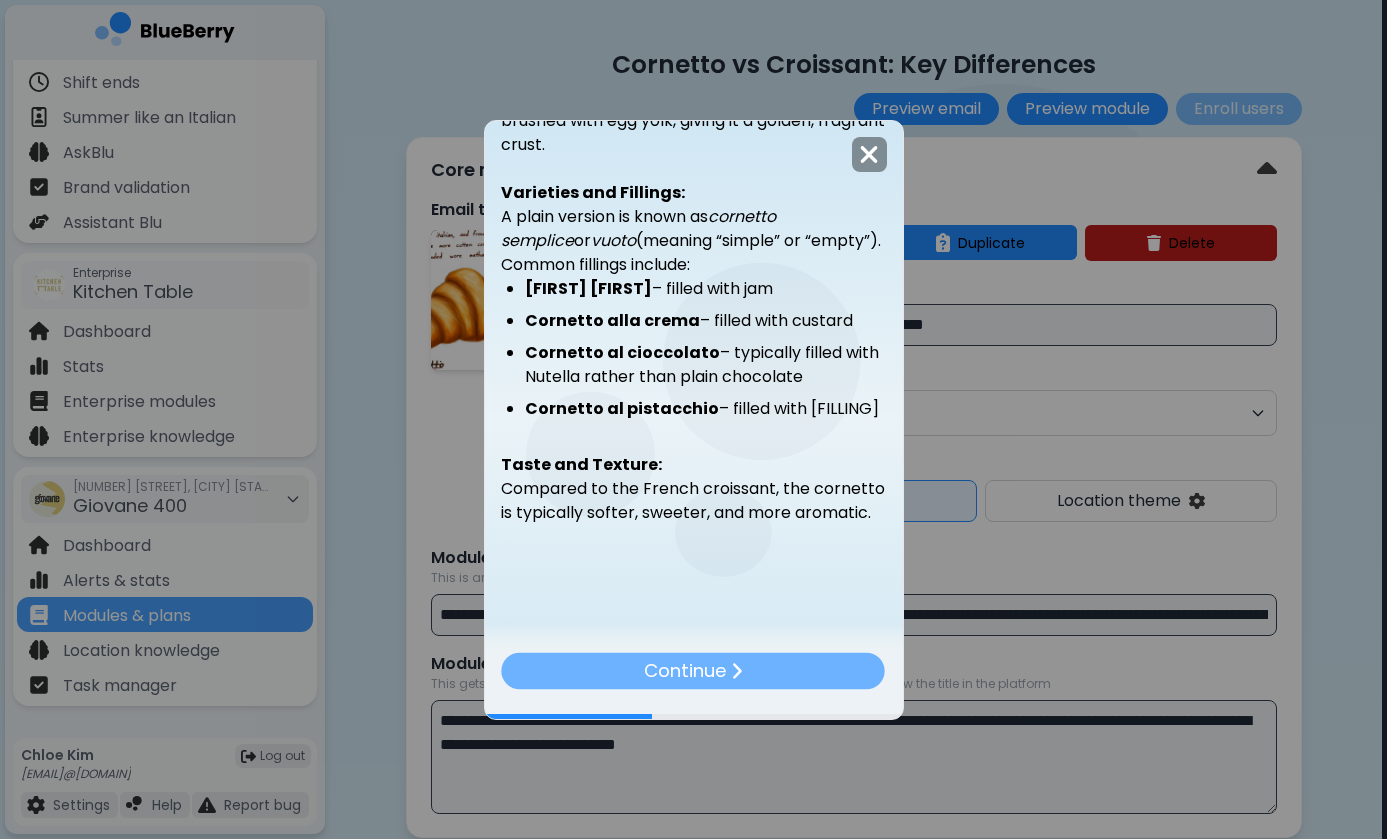 click on "Continue" at bounding box center [694, 670] 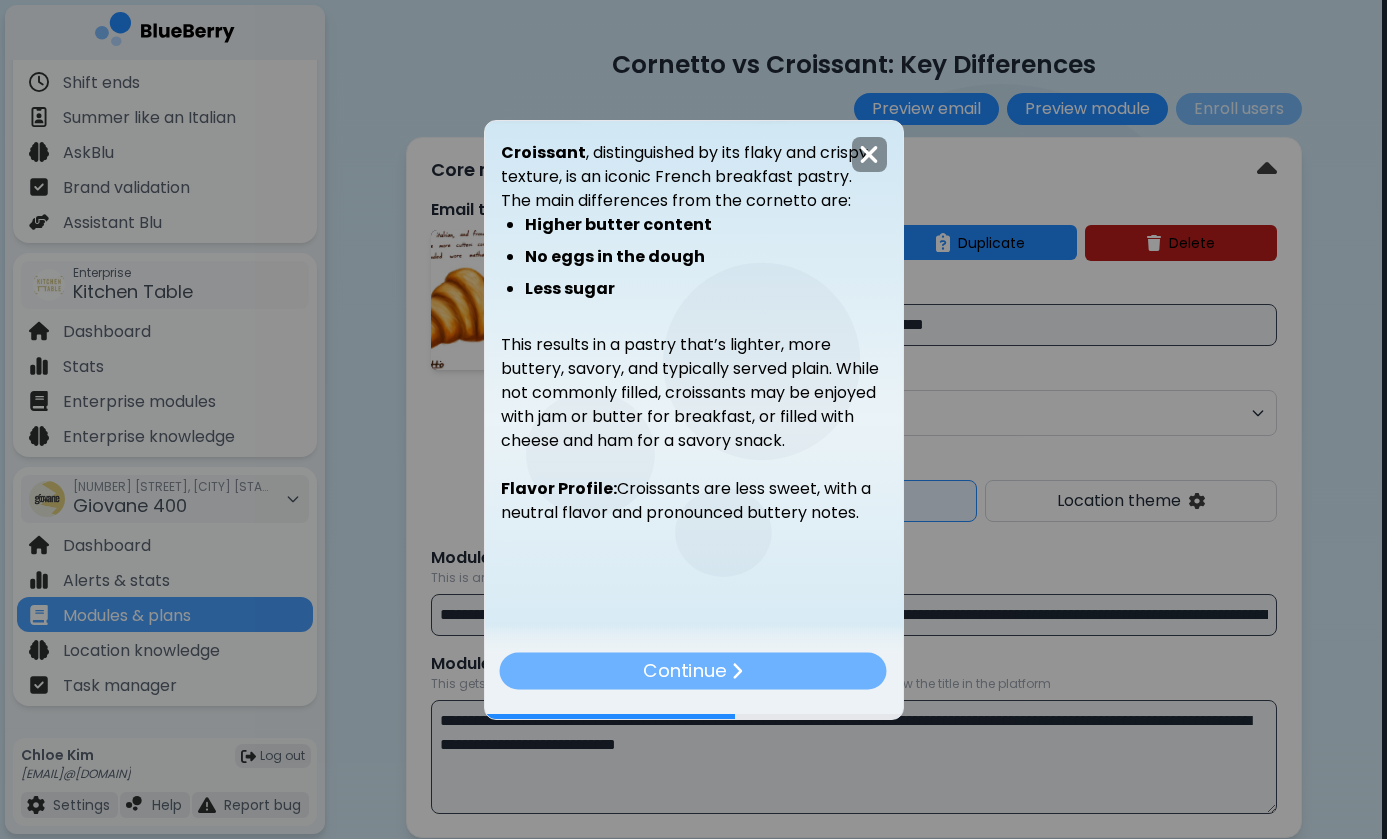 scroll, scrollTop: 346, scrollLeft: 0, axis: vertical 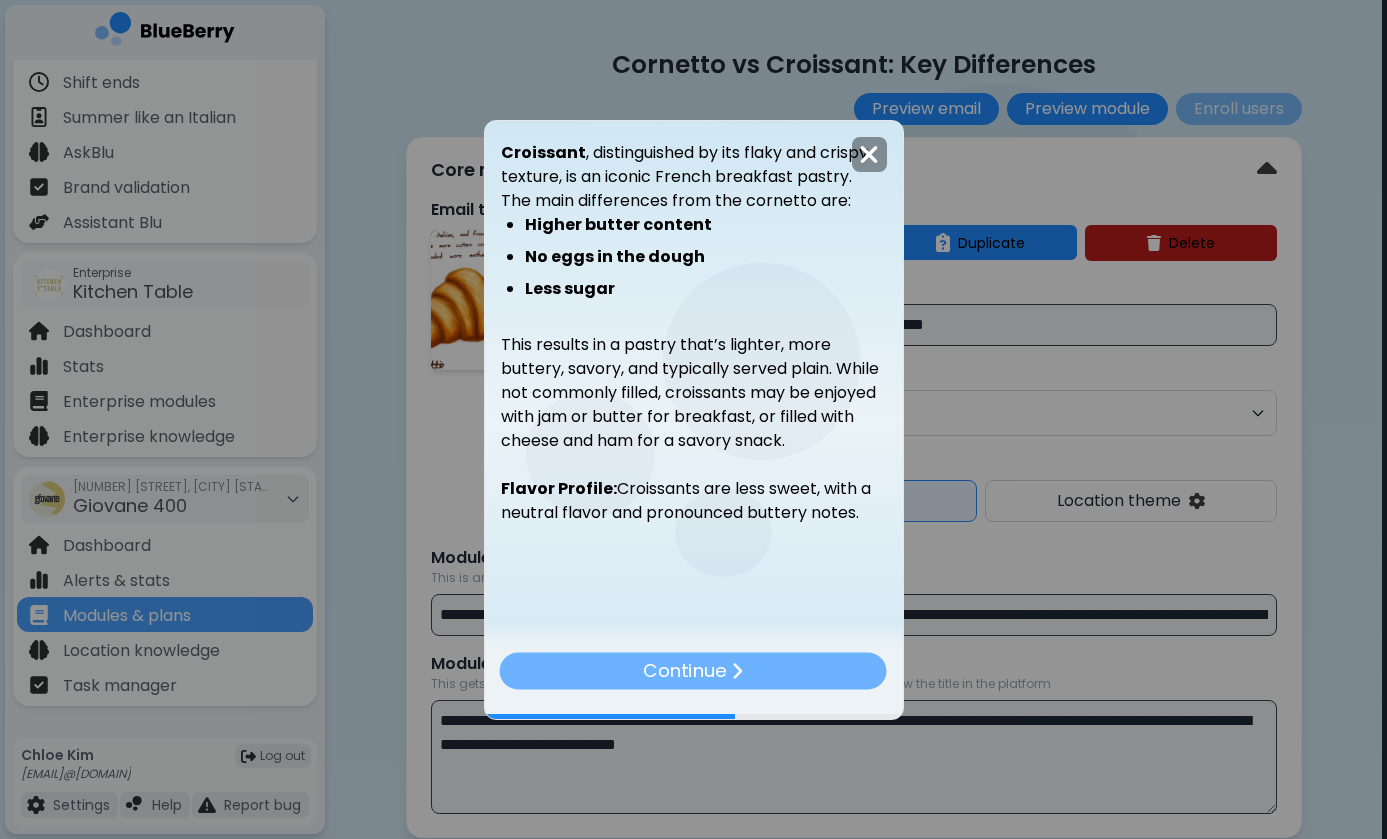 click on "Continue" at bounding box center (693, 670) 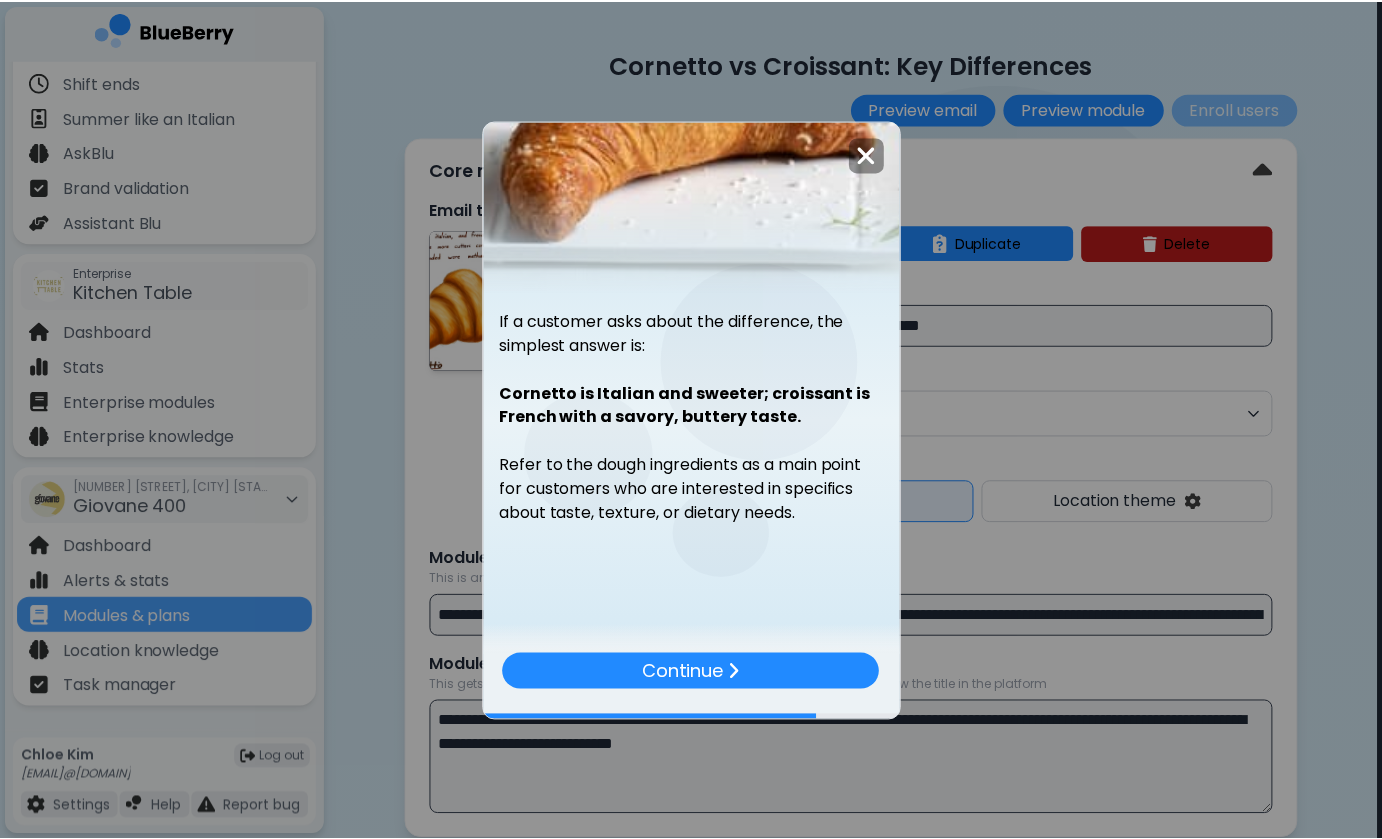 scroll, scrollTop: 178, scrollLeft: 0, axis: vertical 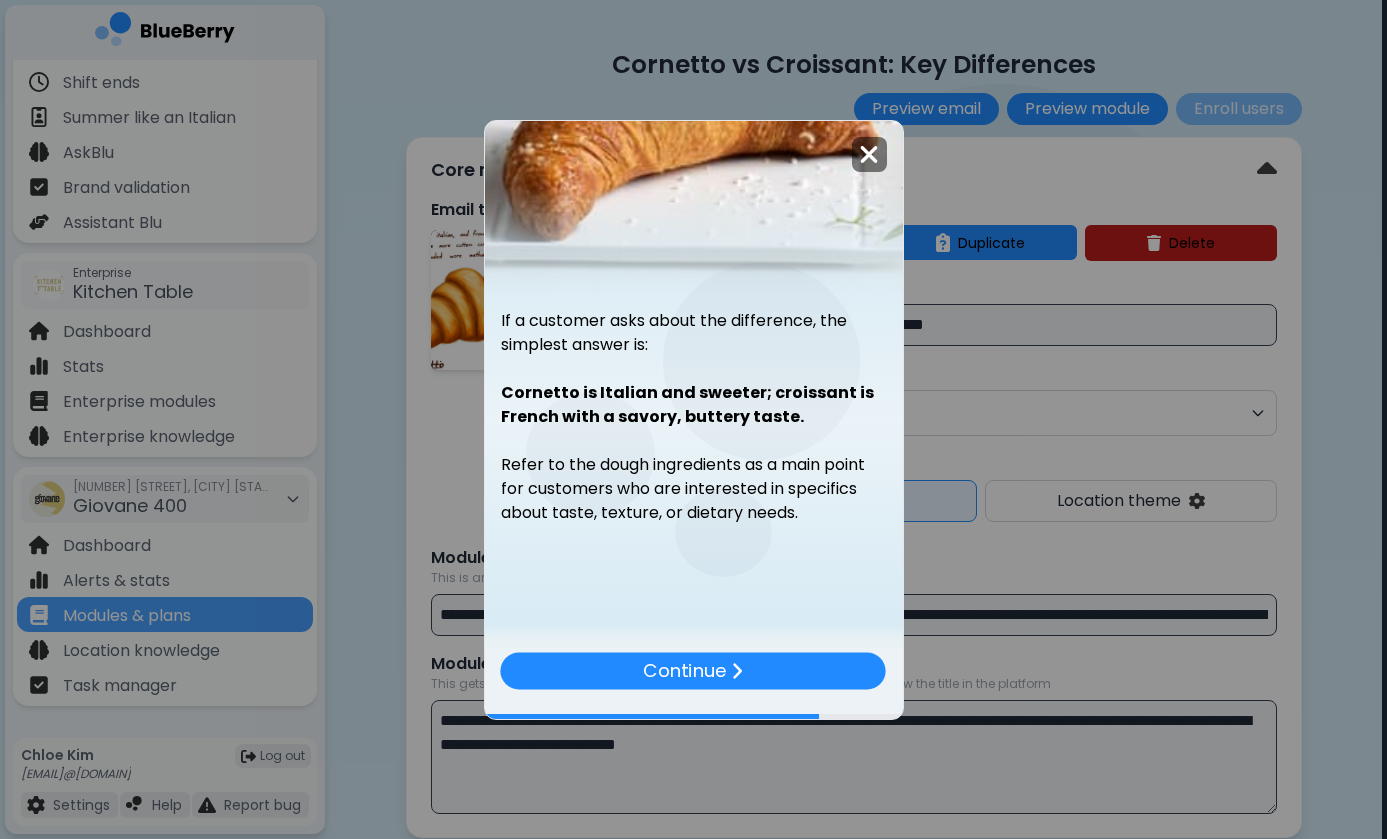 click at bounding box center [869, 154] 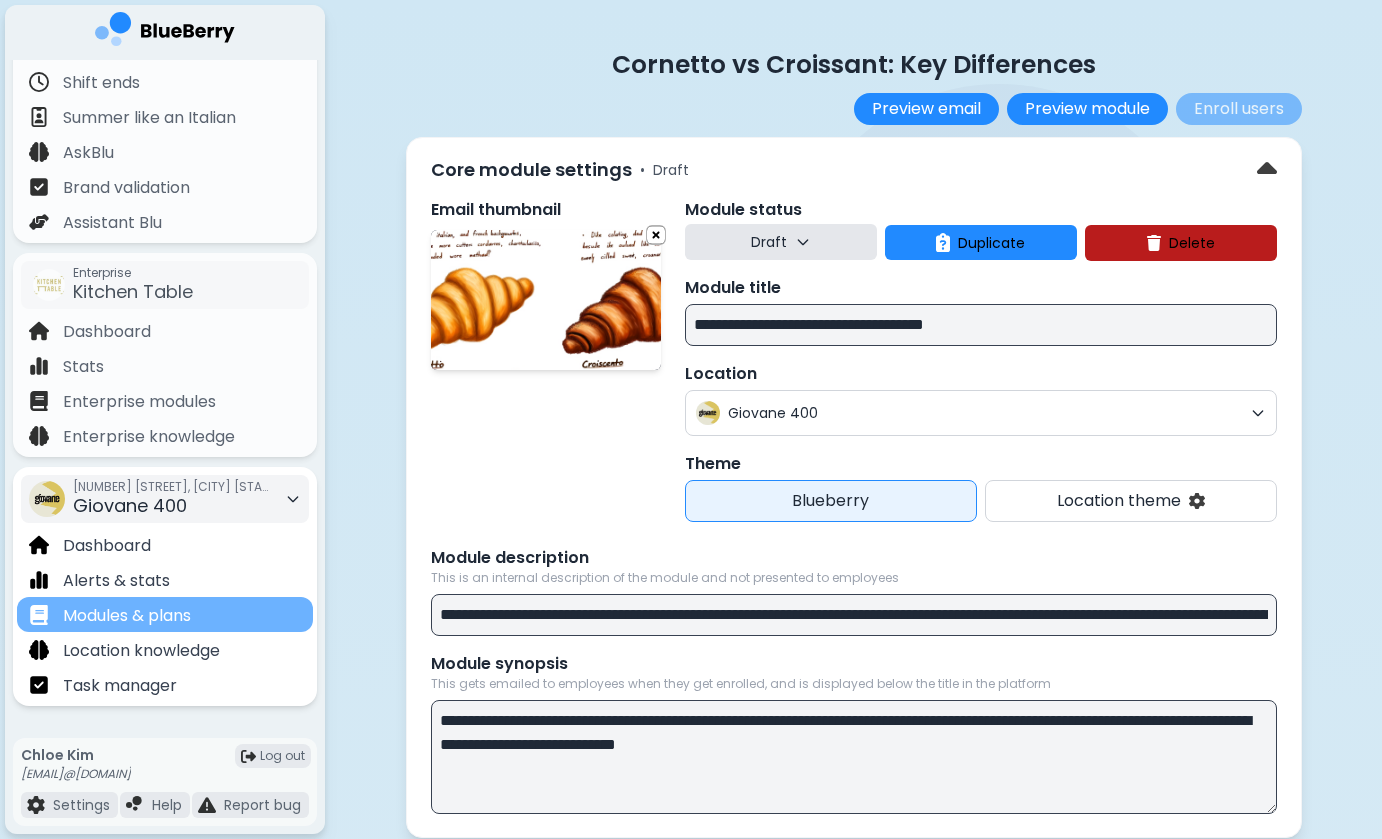 click on "Modules & plans" at bounding box center (127, 616) 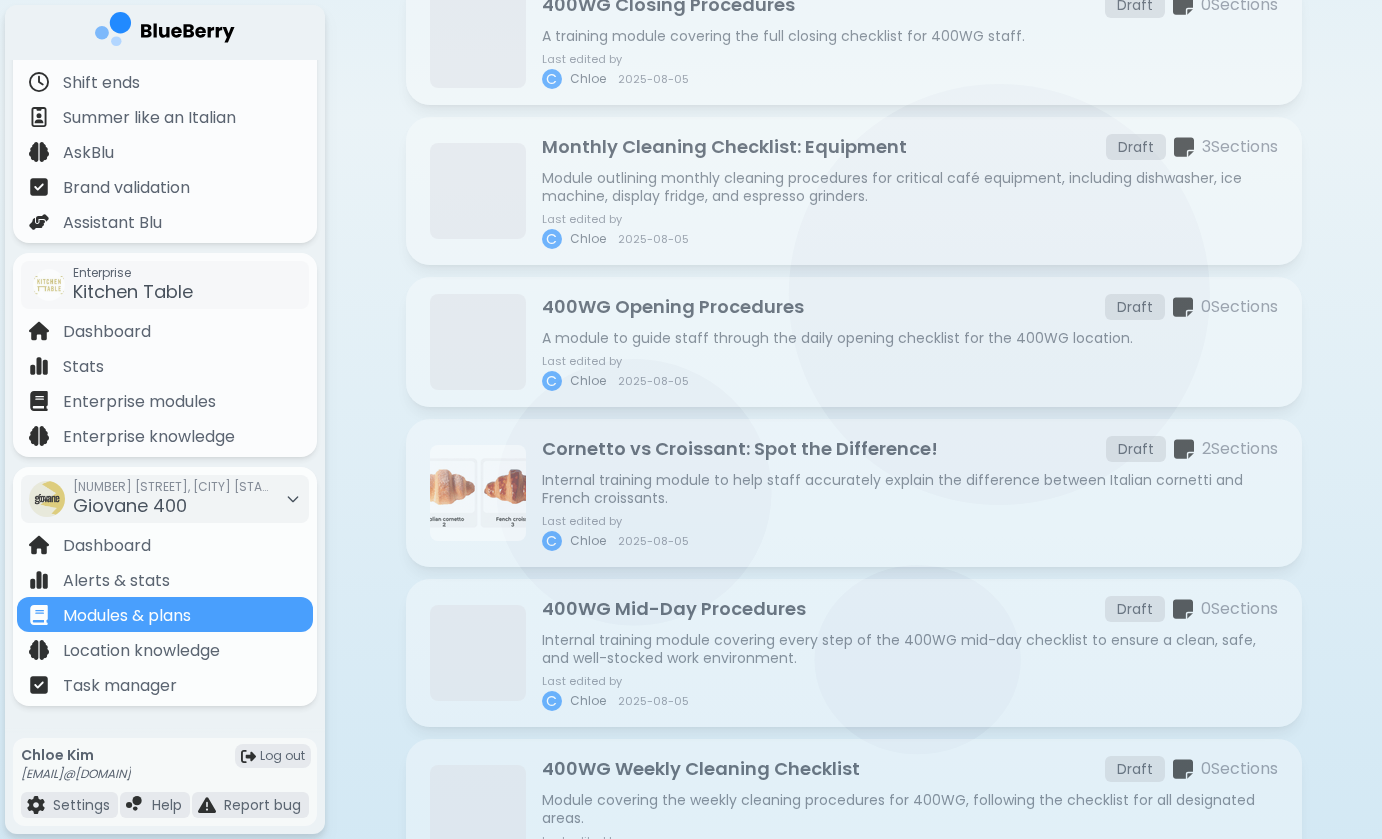 scroll, scrollTop: 730, scrollLeft: 0, axis: vertical 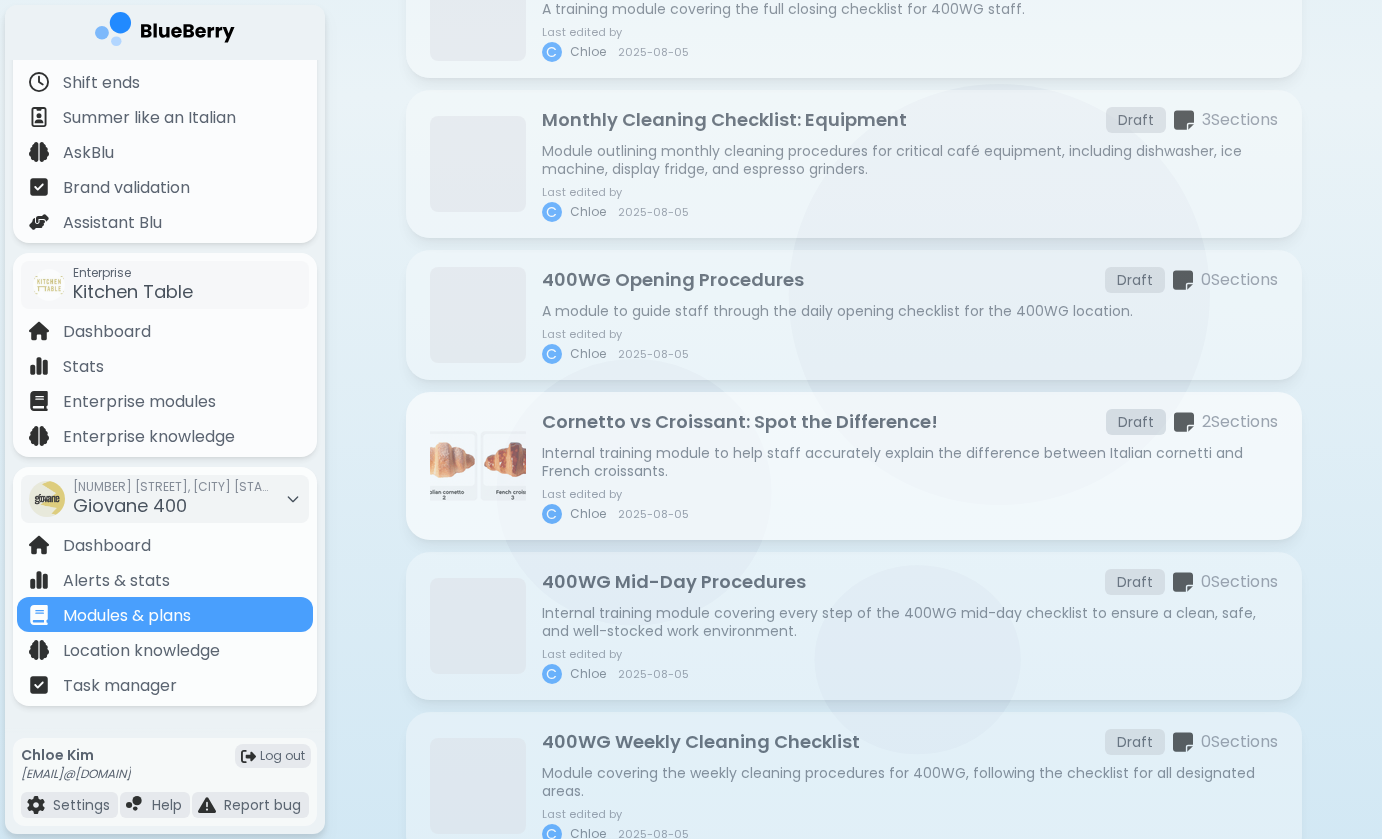 click on "Internal training module to help staff accurately explain the difference between Italian cornetti and French croissants." at bounding box center (910, 462) 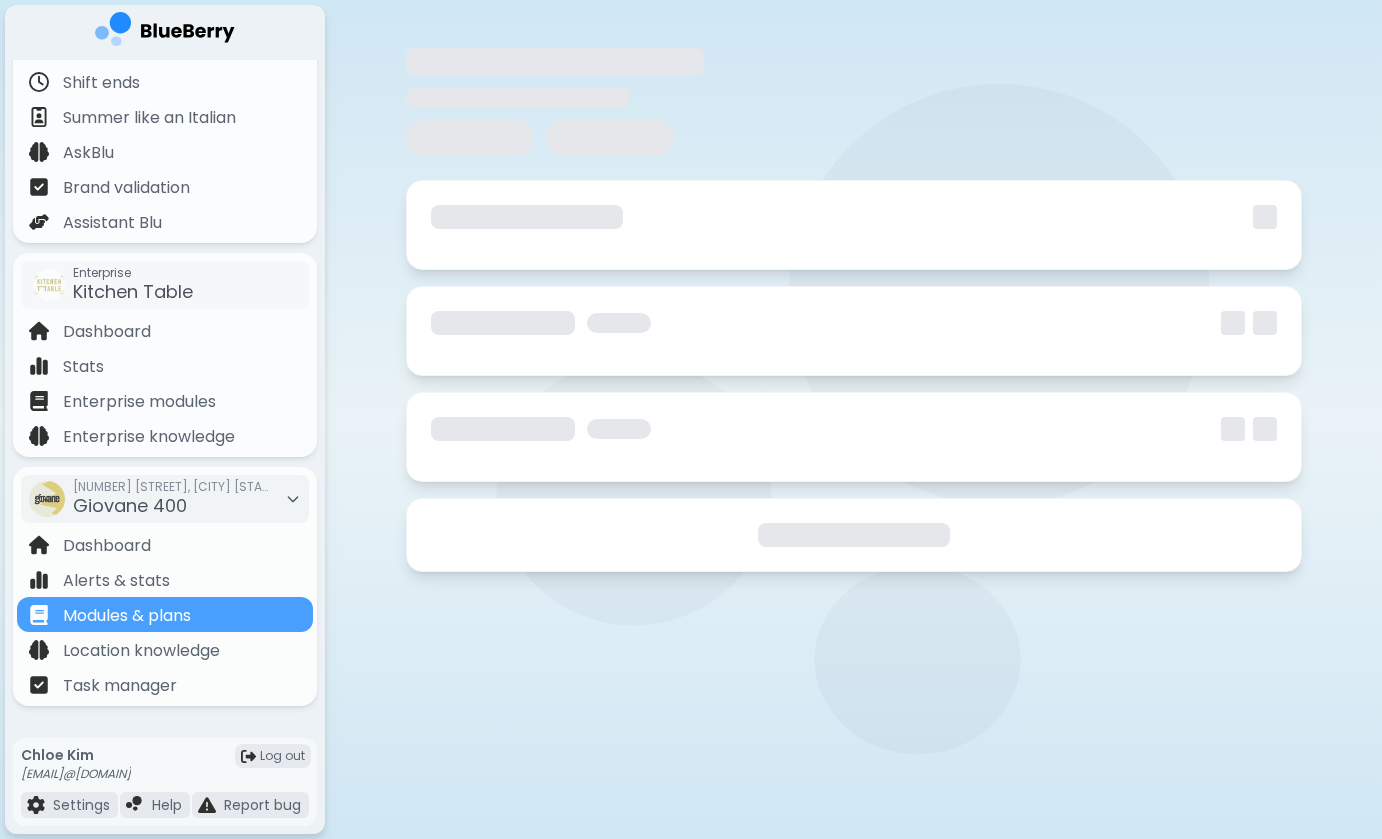scroll, scrollTop: 0, scrollLeft: 0, axis: both 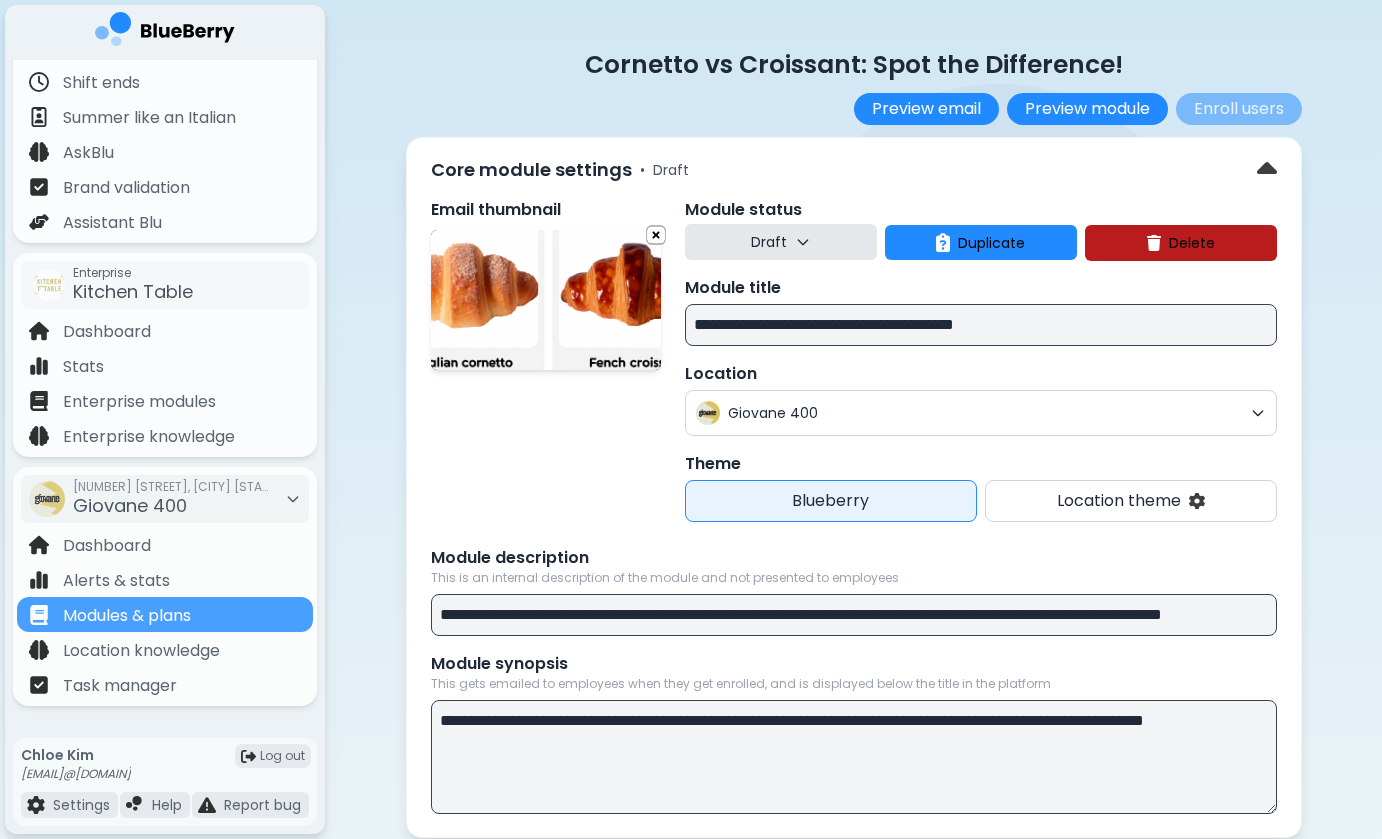 drag, startPoint x: 873, startPoint y: 328, endPoint x: 1184, endPoint y: 328, distance: 311 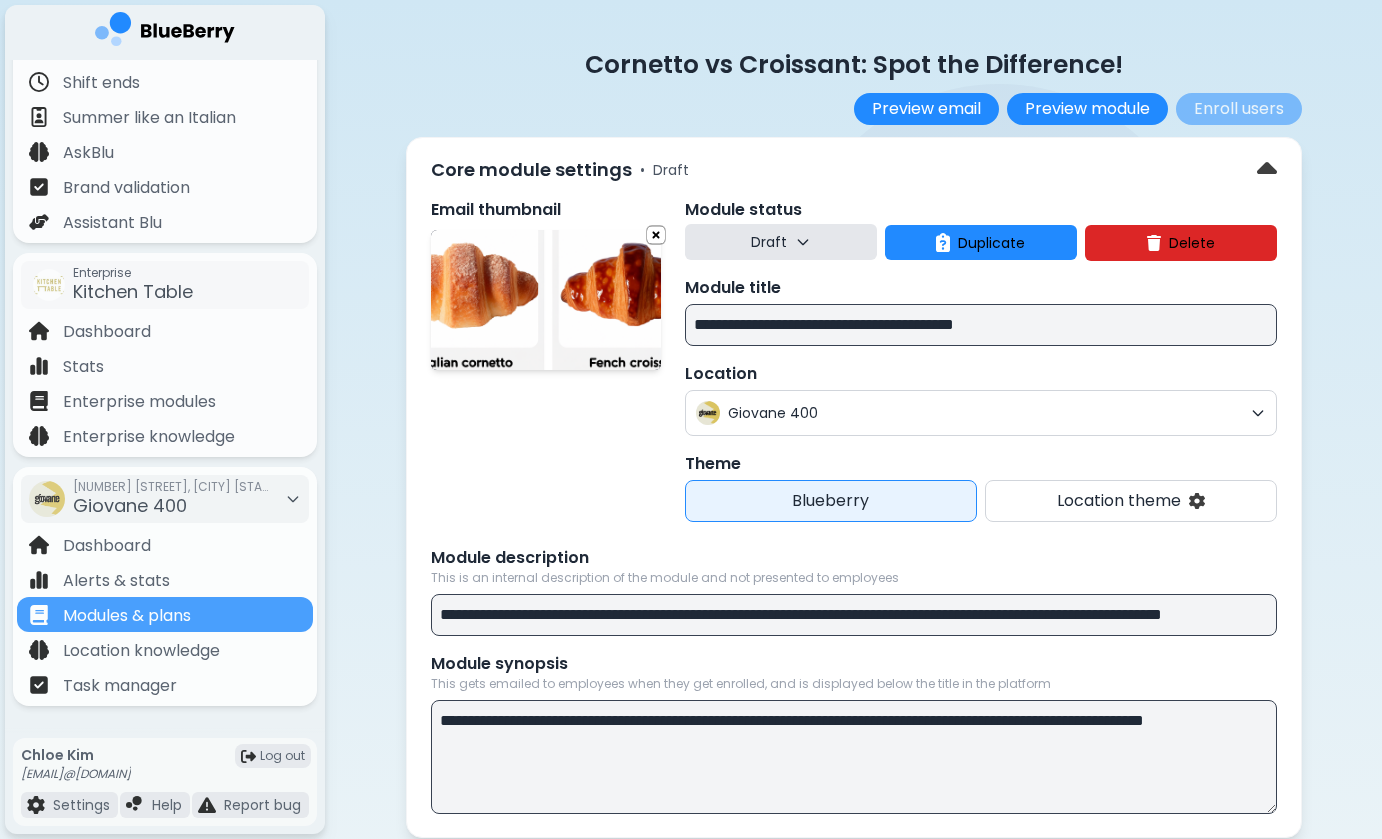 scroll, scrollTop: 0, scrollLeft: 0, axis: both 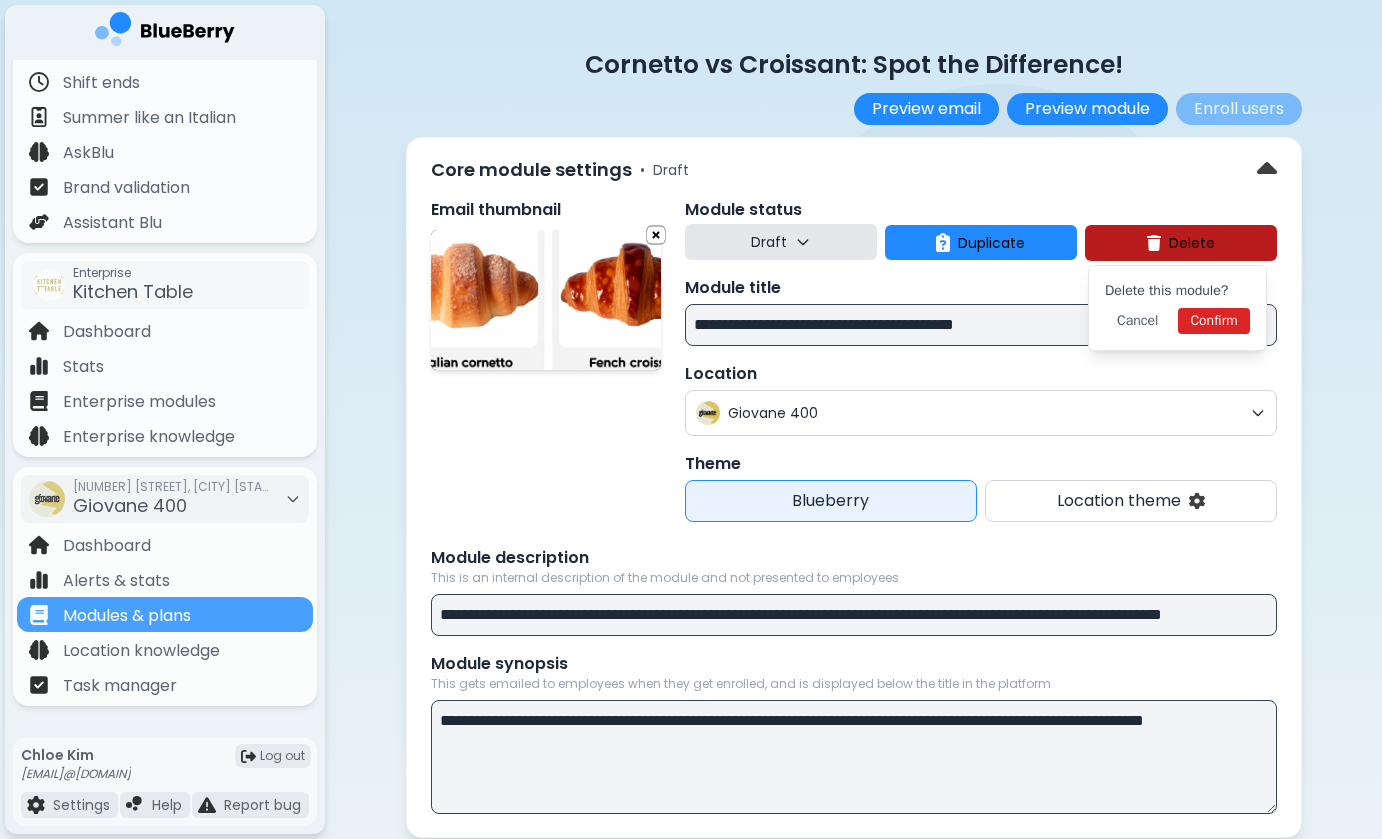 click on "Confirm" at bounding box center (1213, 321) 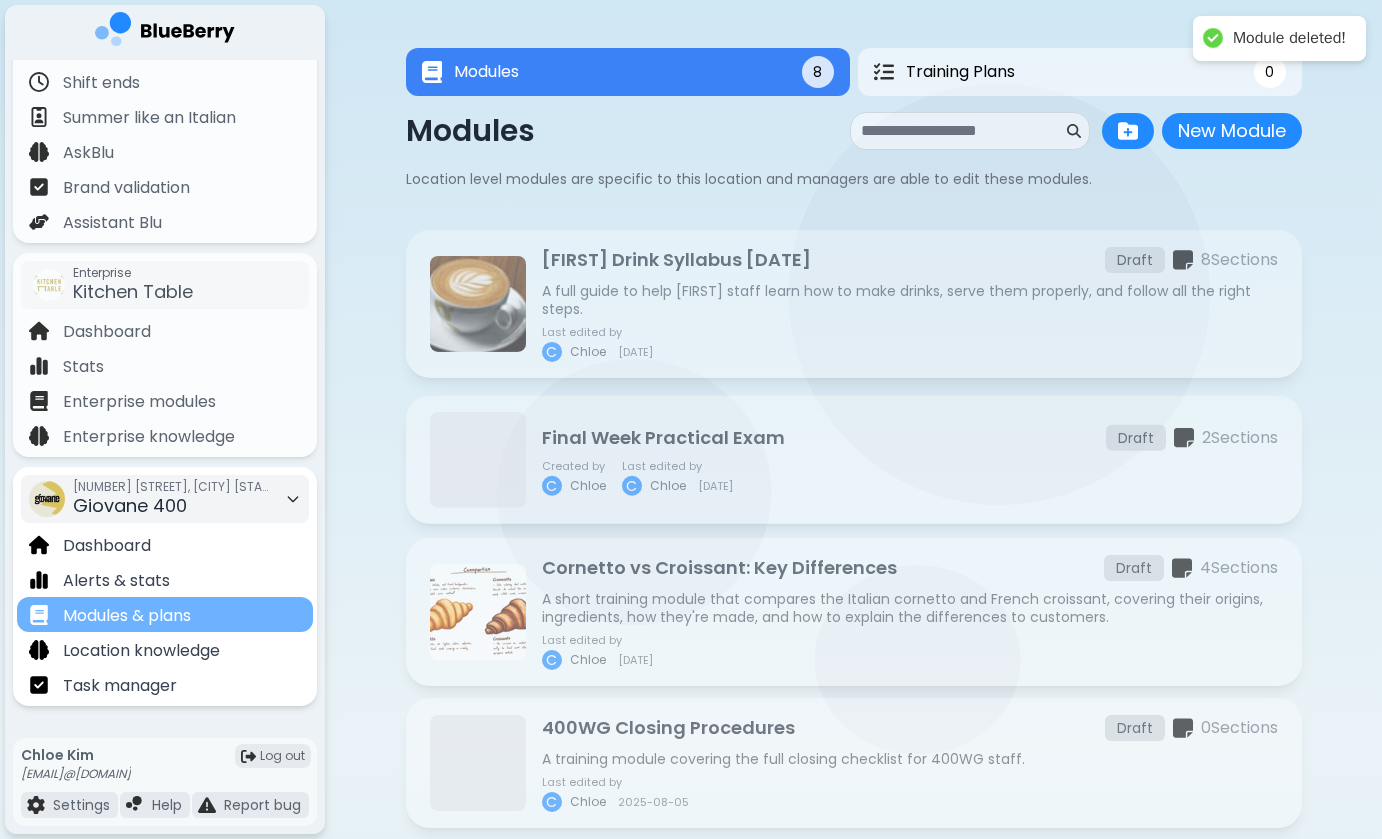 click on "Modules & plans" at bounding box center [127, 616] 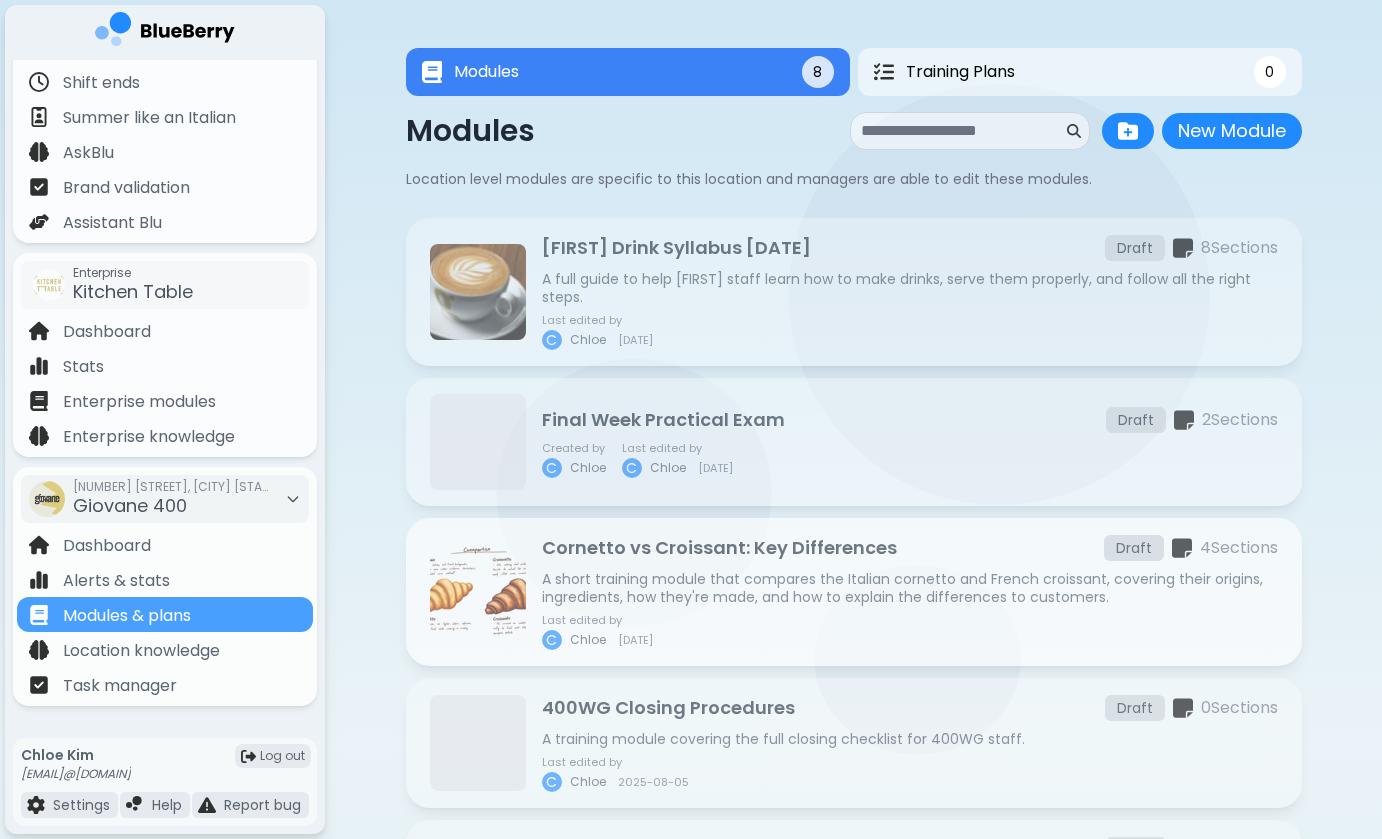 click on "A short training module that compares the Italian cornetto and French croissant, covering their origins, ingredients, how they're made, and how to explain the differences to customers." at bounding box center (910, 588) 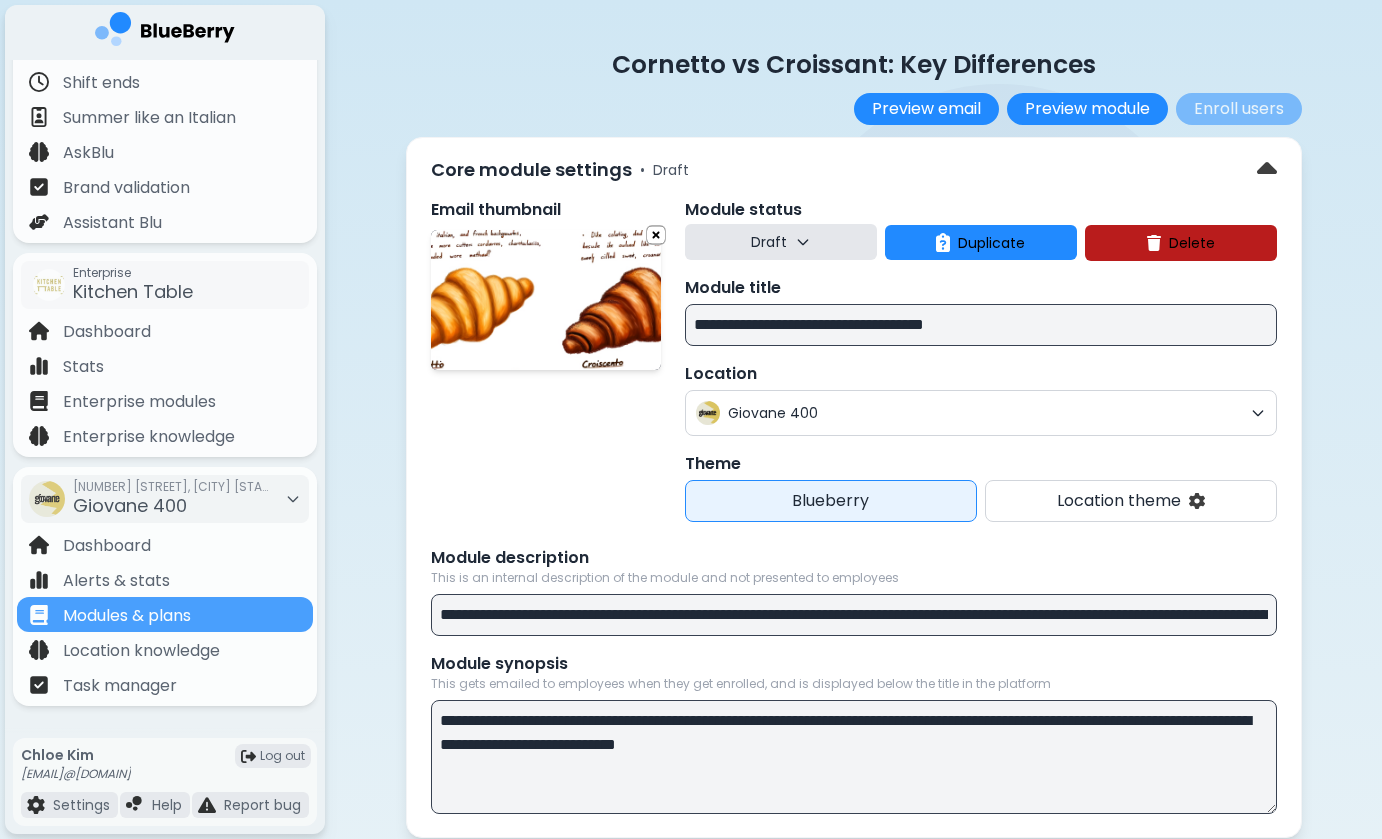 drag, startPoint x: 875, startPoint y: 323, endPoint x: 1131, endPoint y: 323, distance: 256 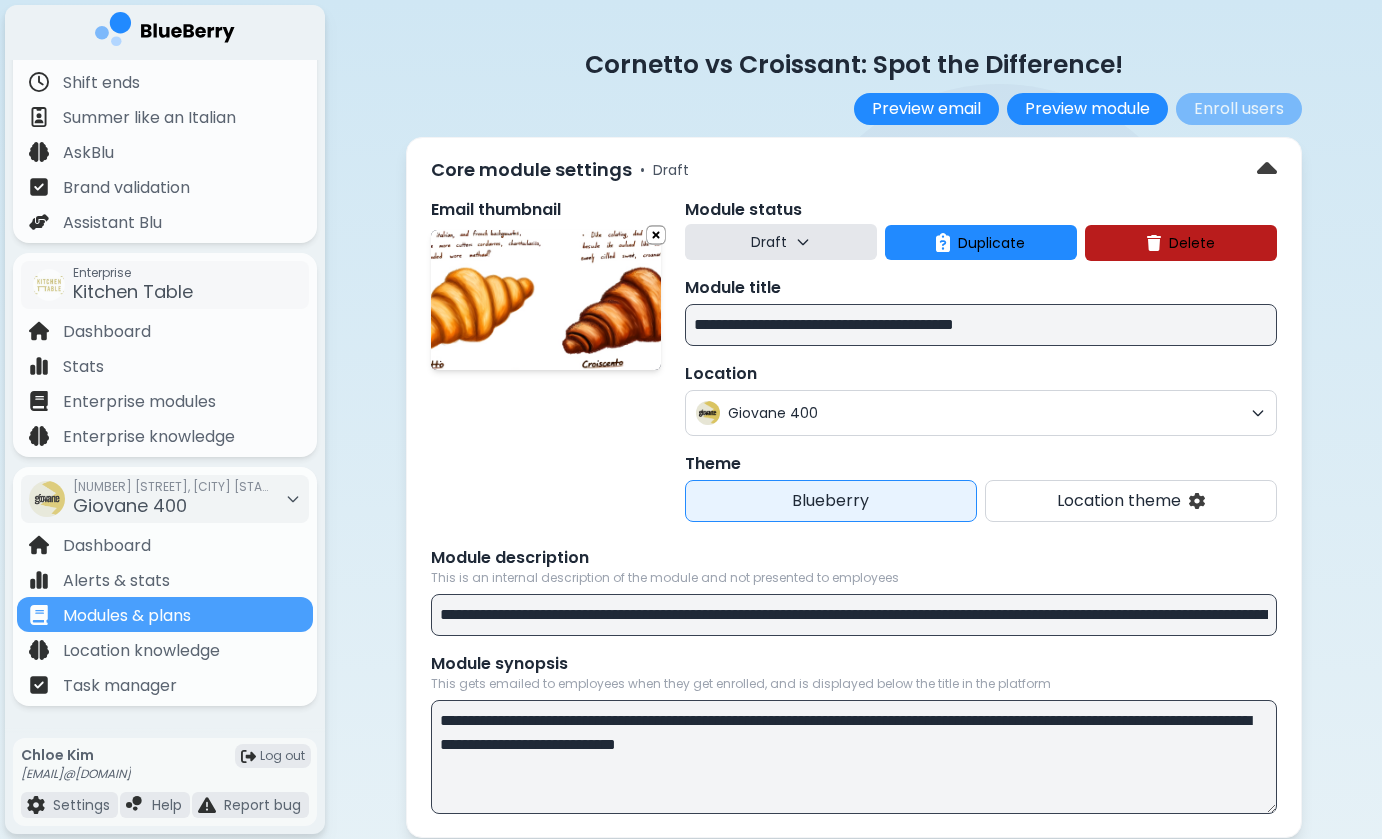 type on "**********" 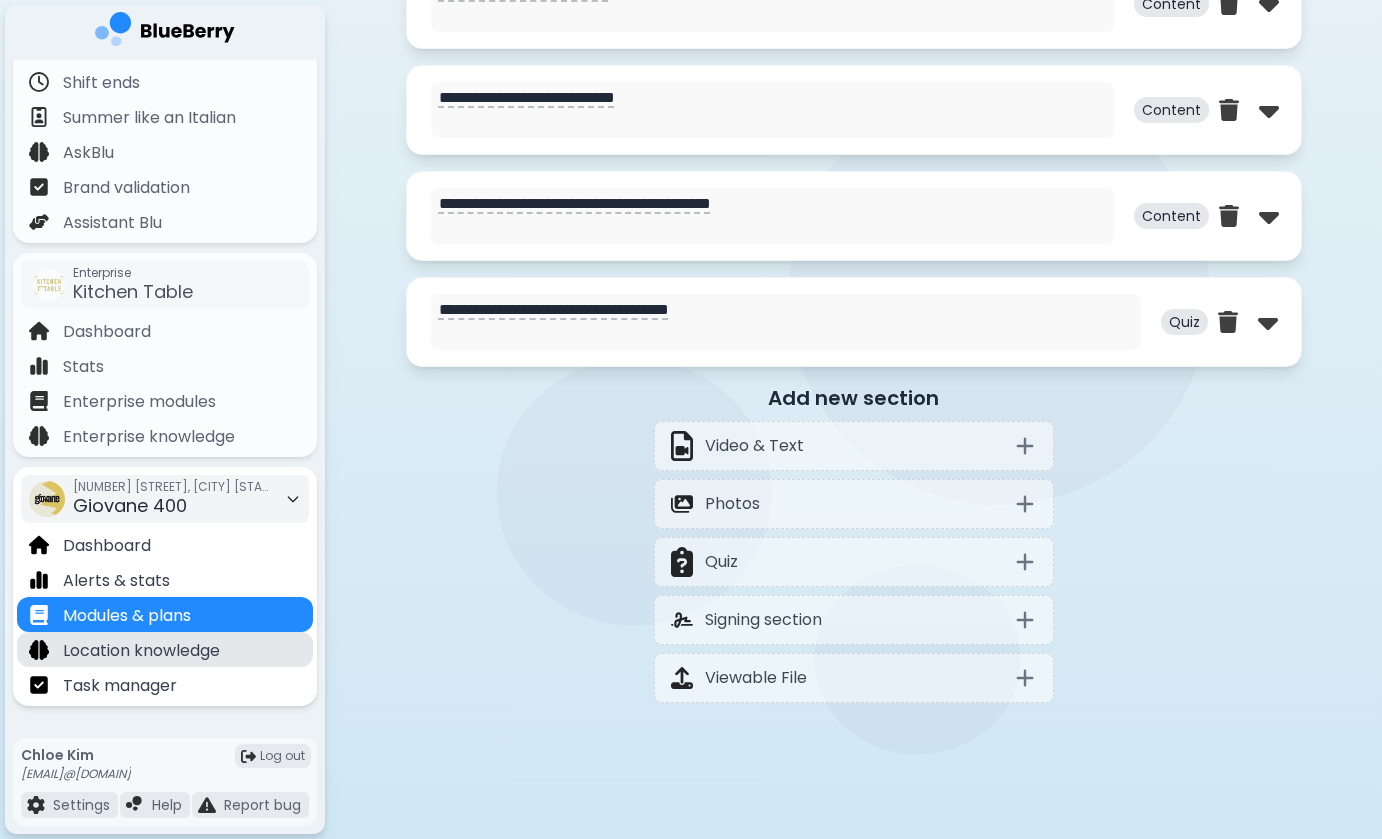 scroll, scrollTop: 1209, scrollLeft: 0, axis: vertical 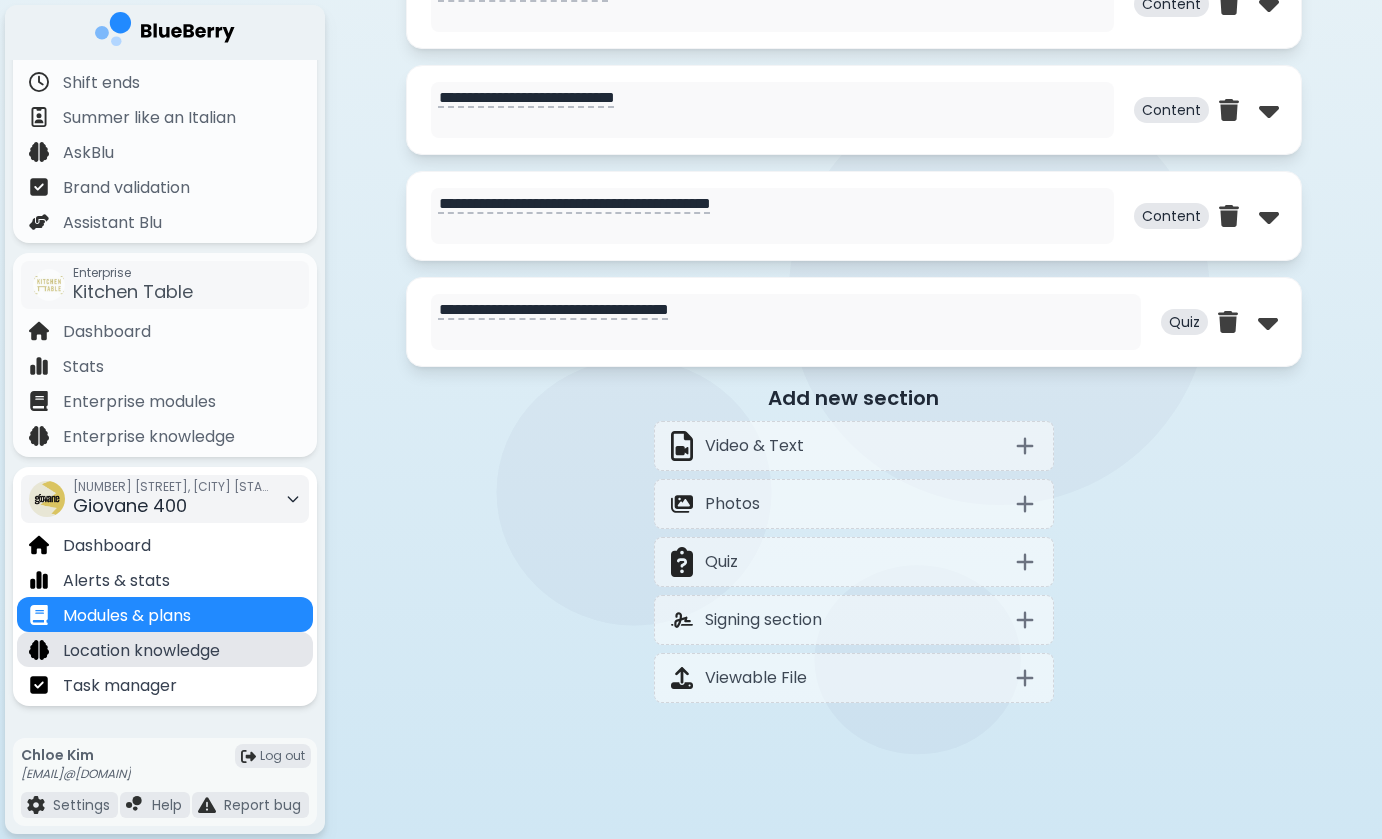 click on "Location knowledge" at bounding box center [141, 651] 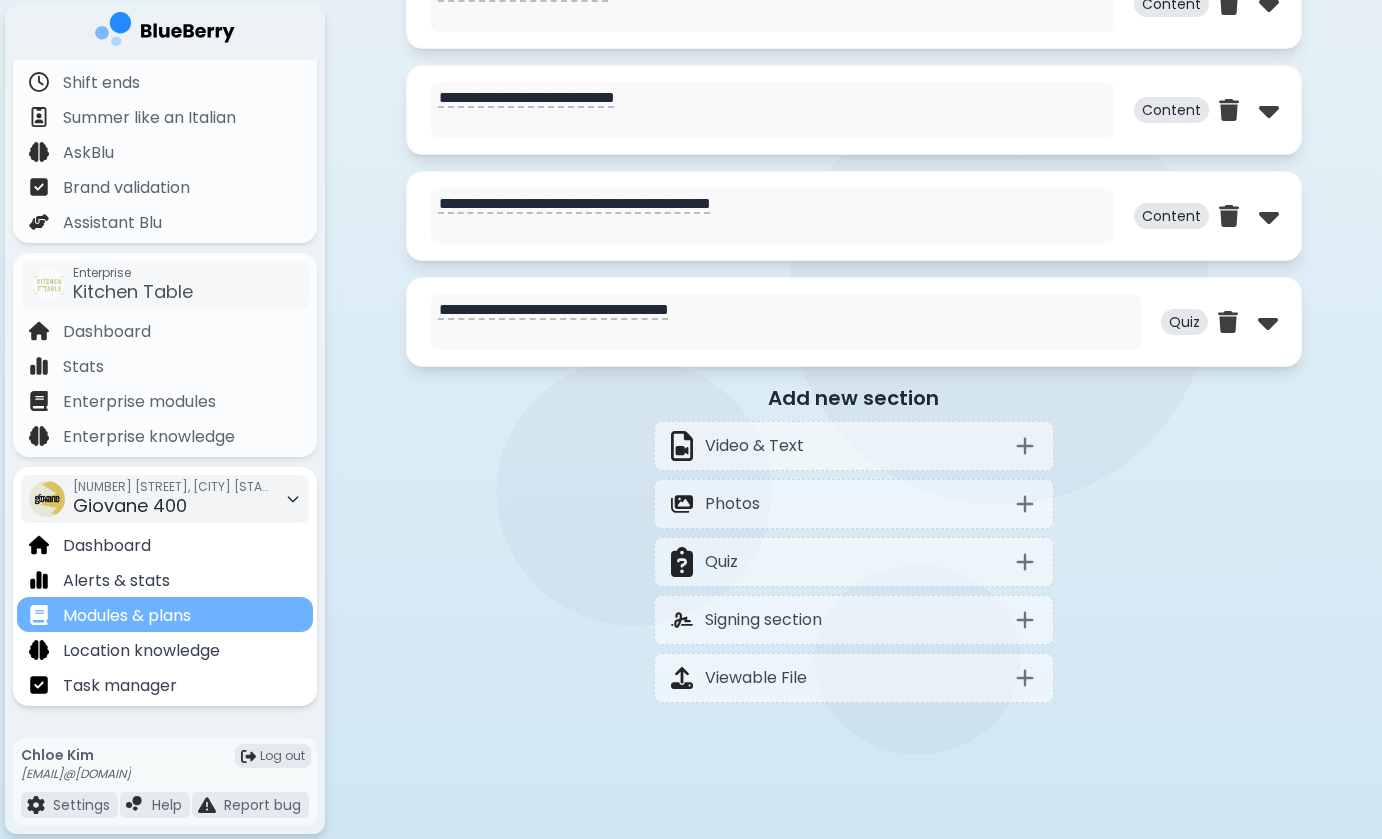 scroll, scrollTop: 0, scrollLeft: 0, axis: both 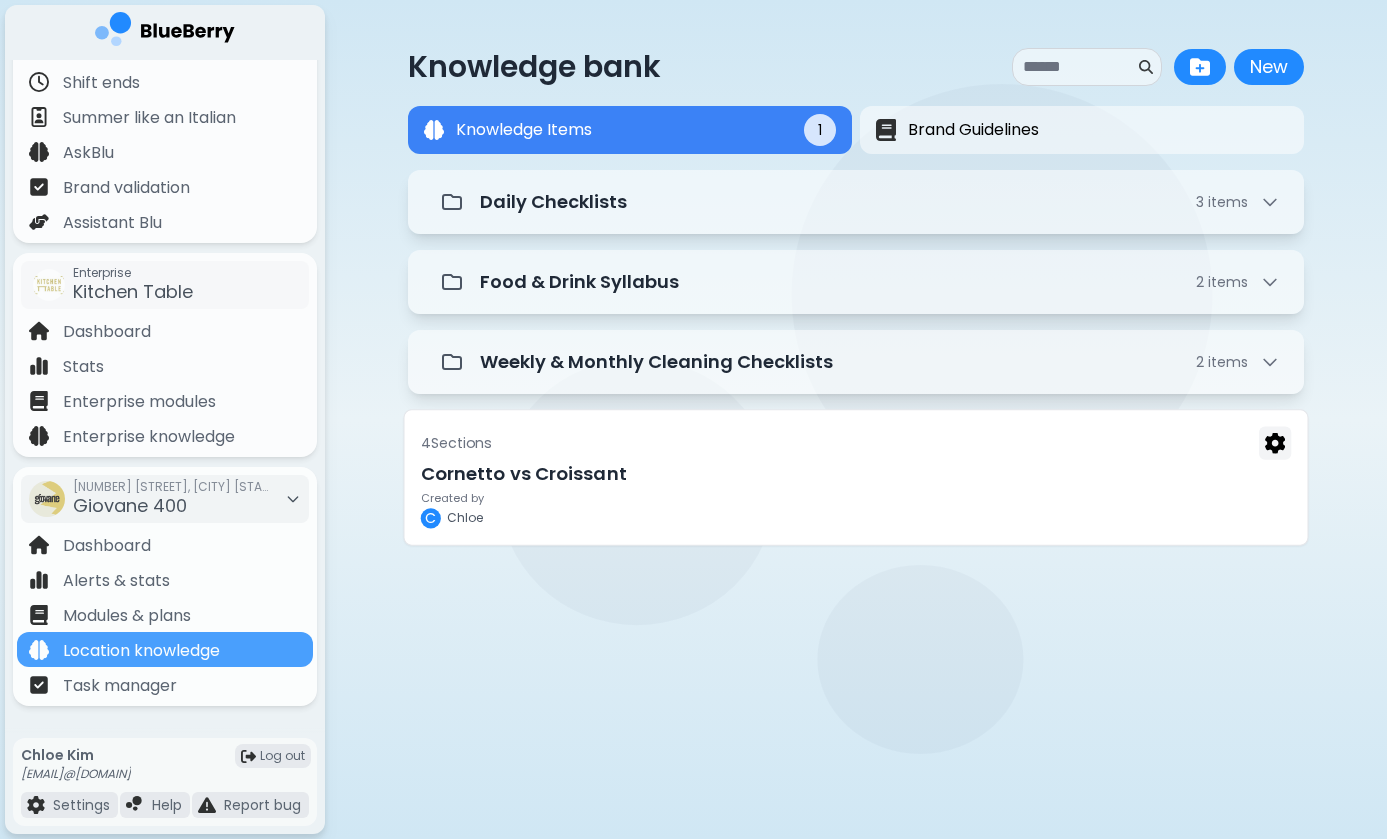 click on "Cornetto vs Croissant" at bounding box center [856, 474] 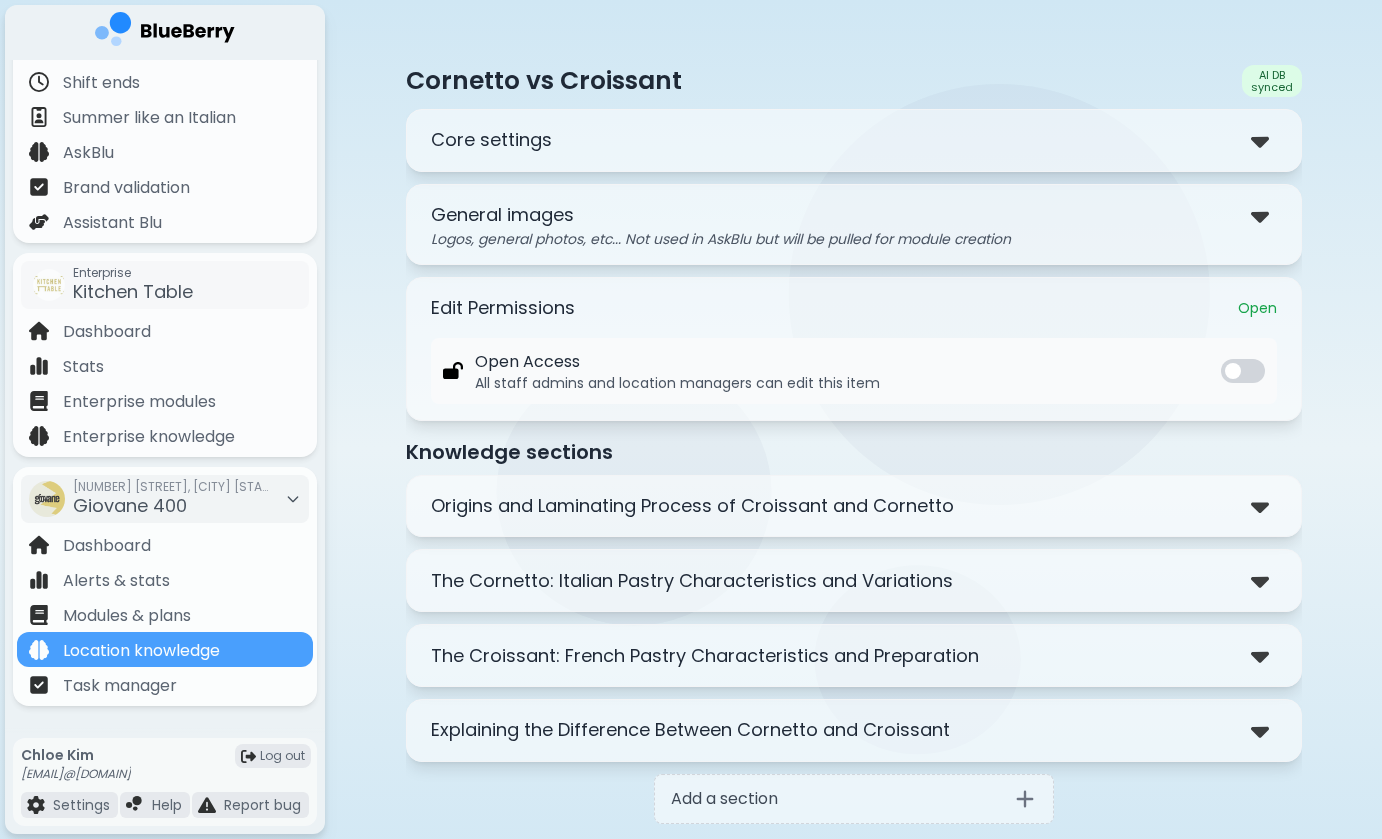 click on "**********" at bounding box center (853, 448) 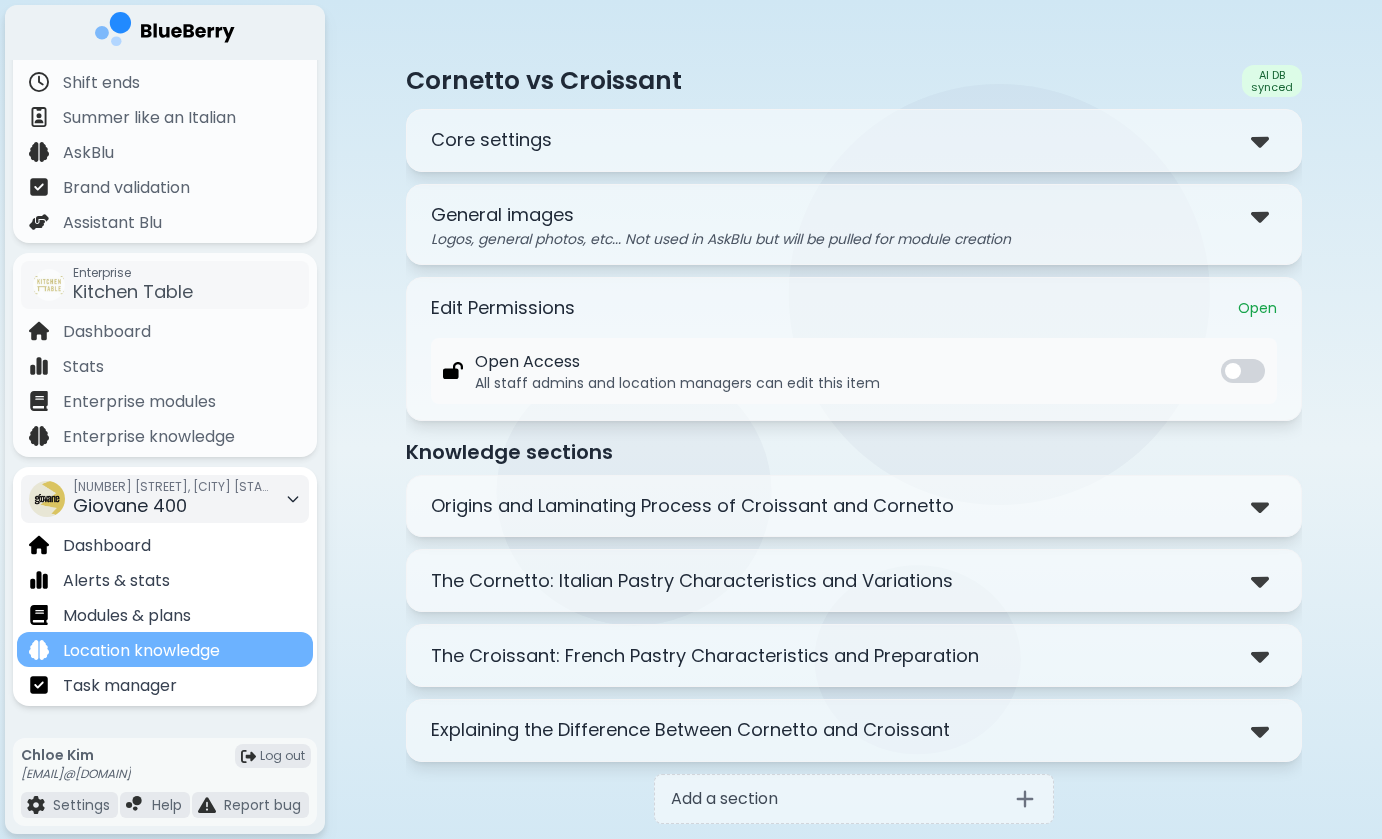 click on "Location knowledge" at bounding box center (165, 649) 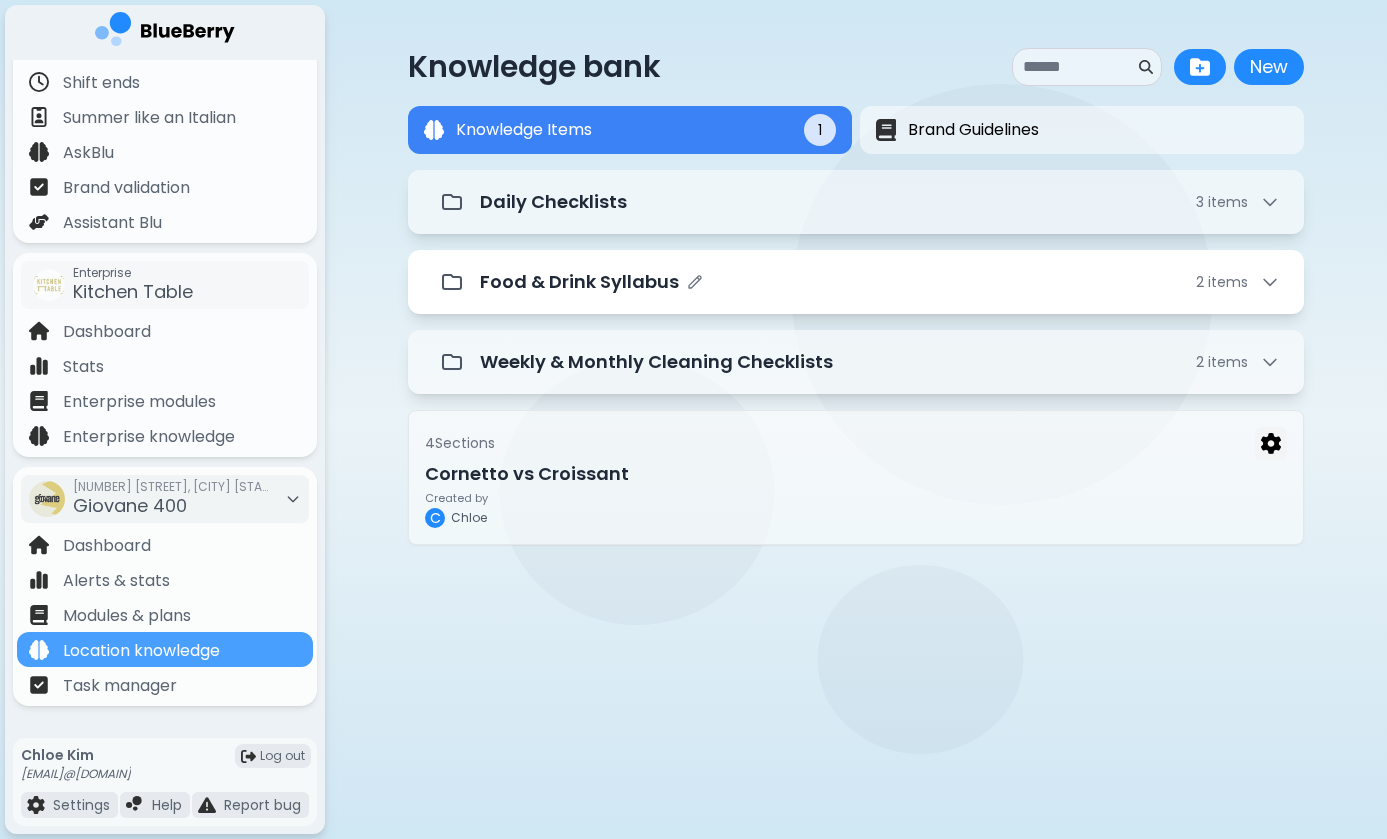 click on "Food & Drink Syllabus 2   item s" at bounding box center (880, 282) 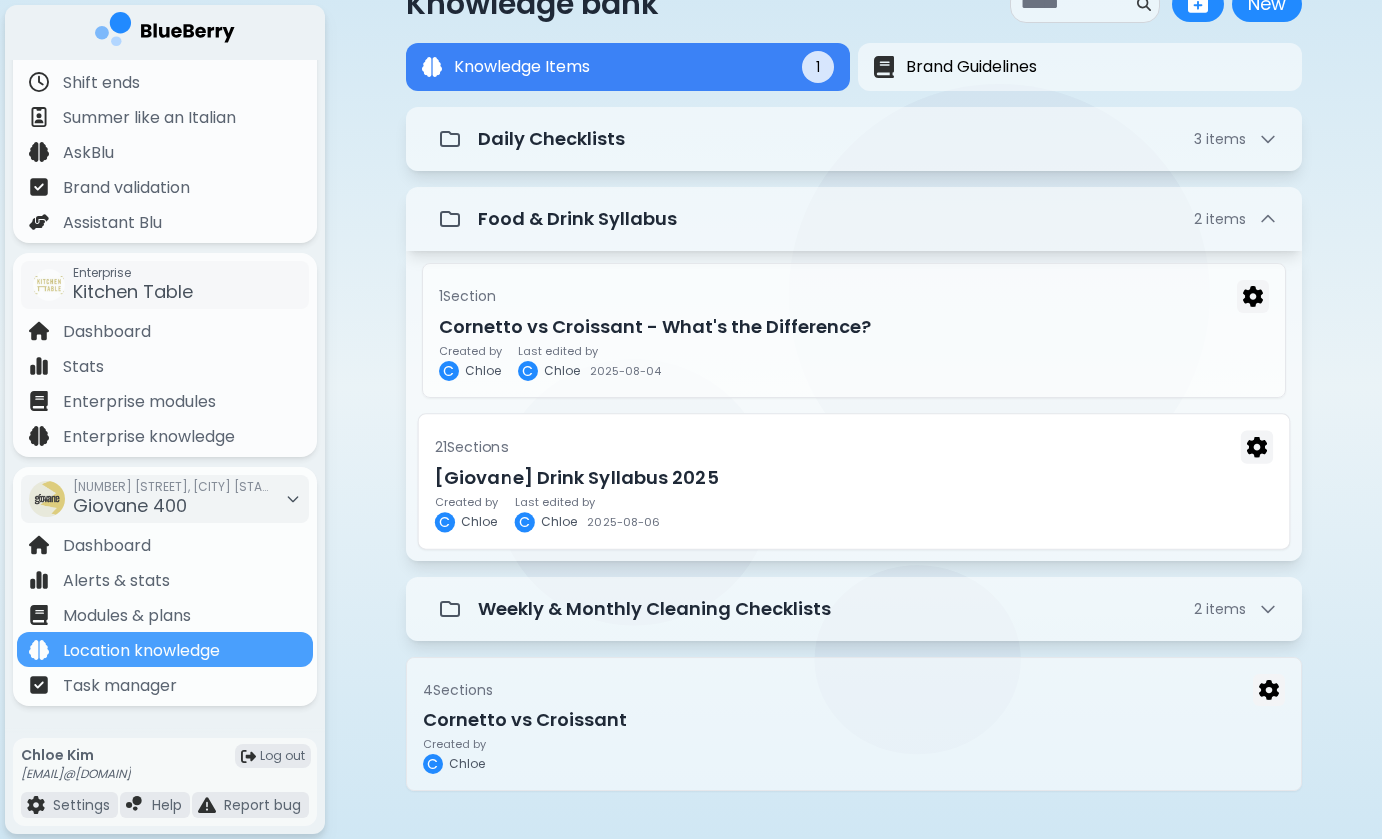 scroll, scrollTop: 64, scrollLeft: 0, axis: vertical 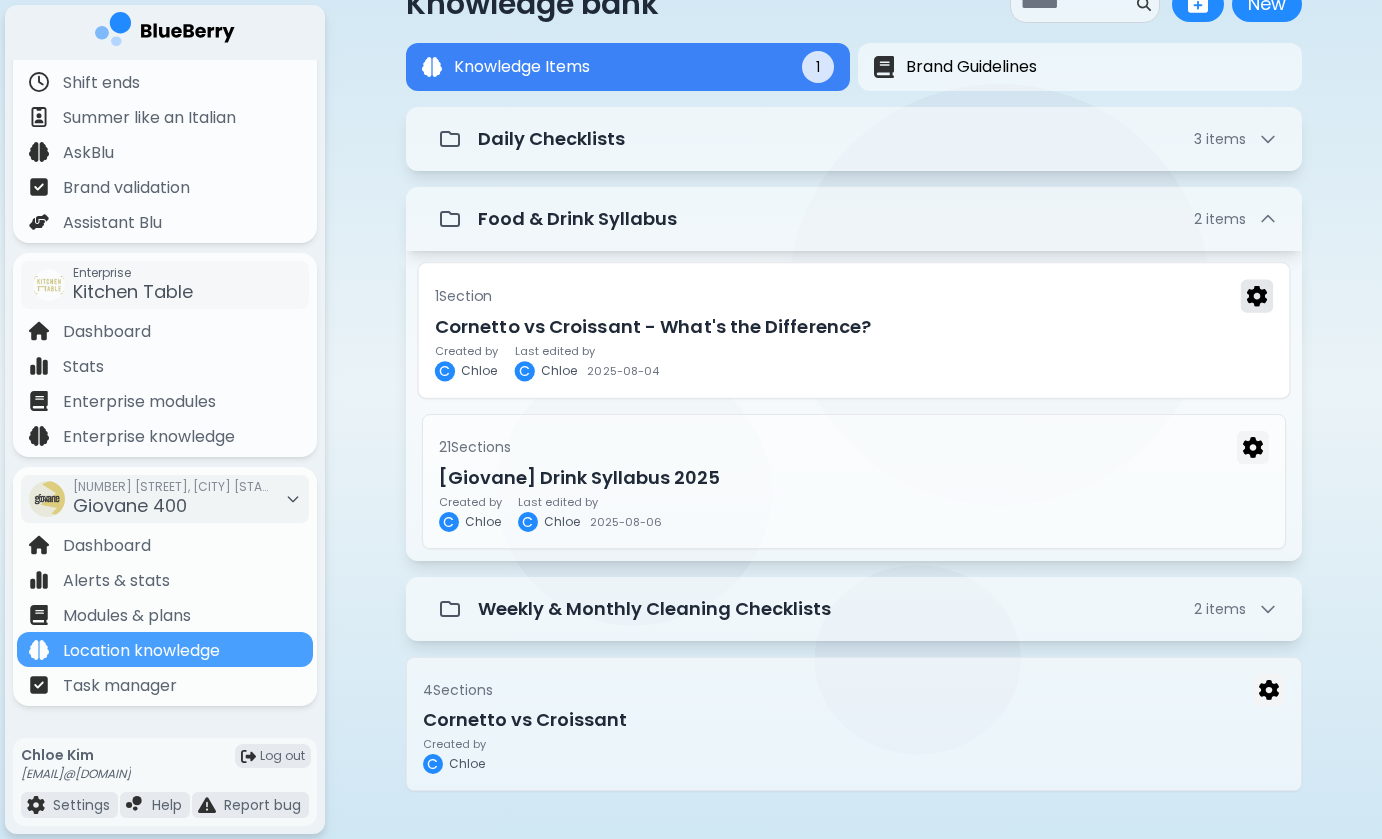 click at bounding box center (1256, 296) 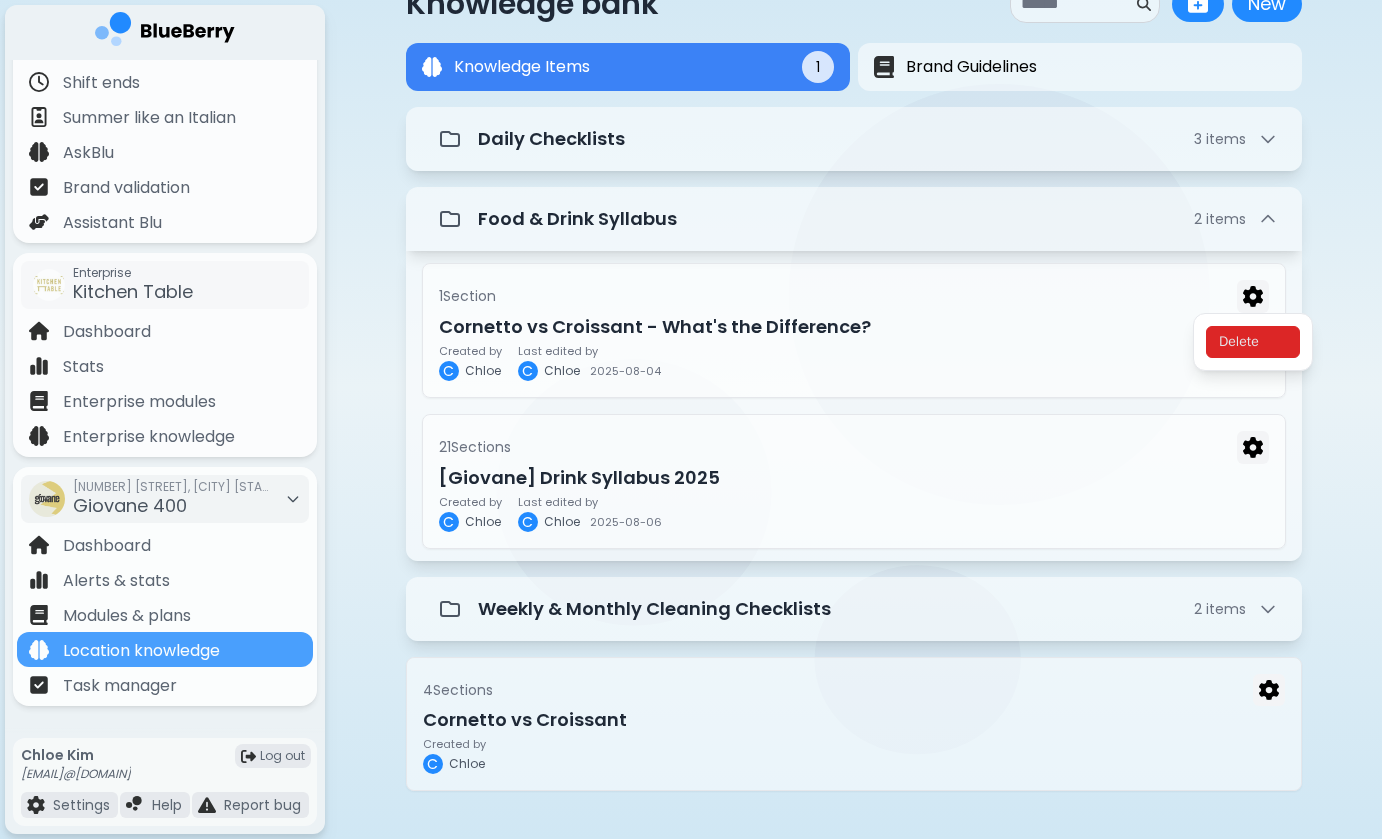 click on "Delete" at bounding box center [1253, 342] 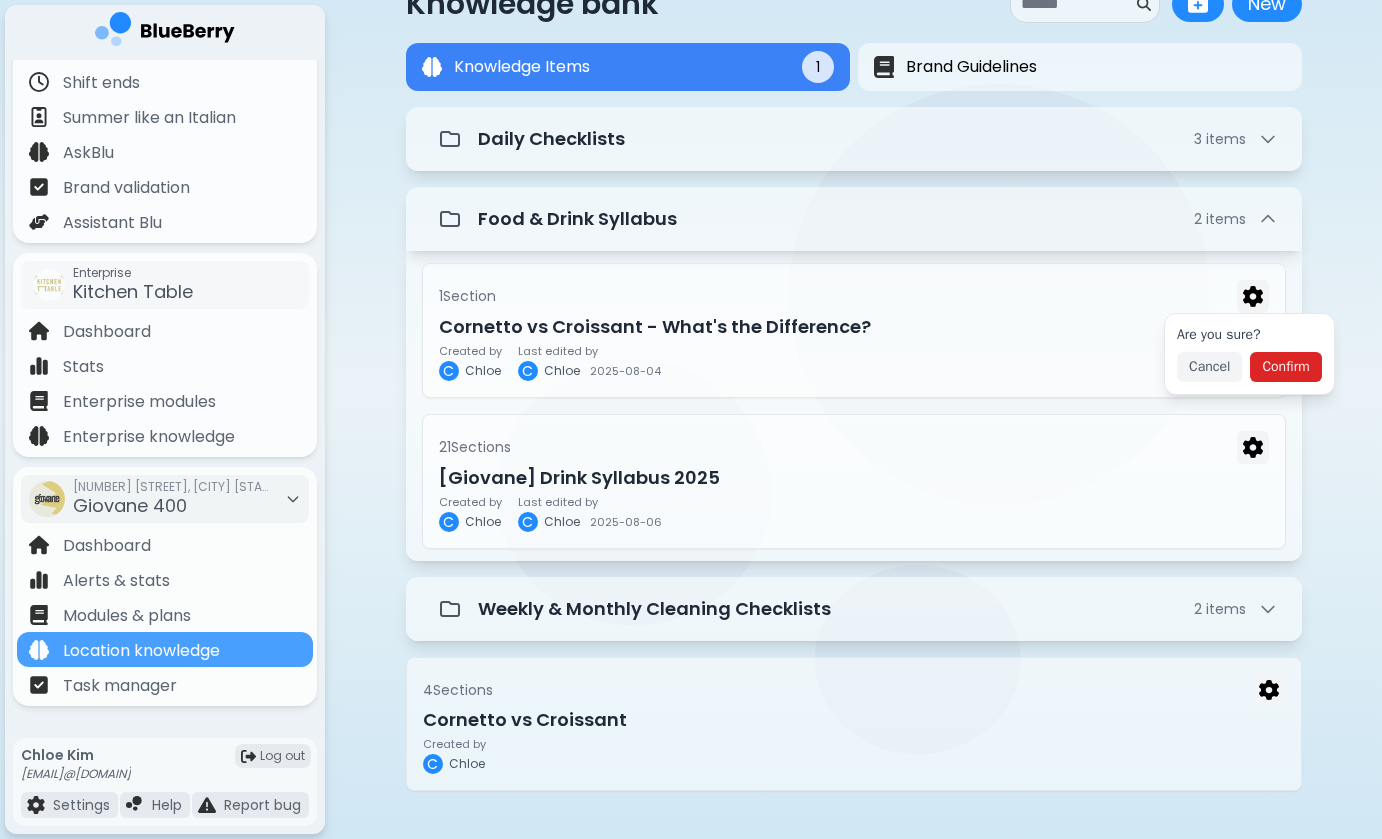click on "Confirm" at bounding box center [1285, 367] 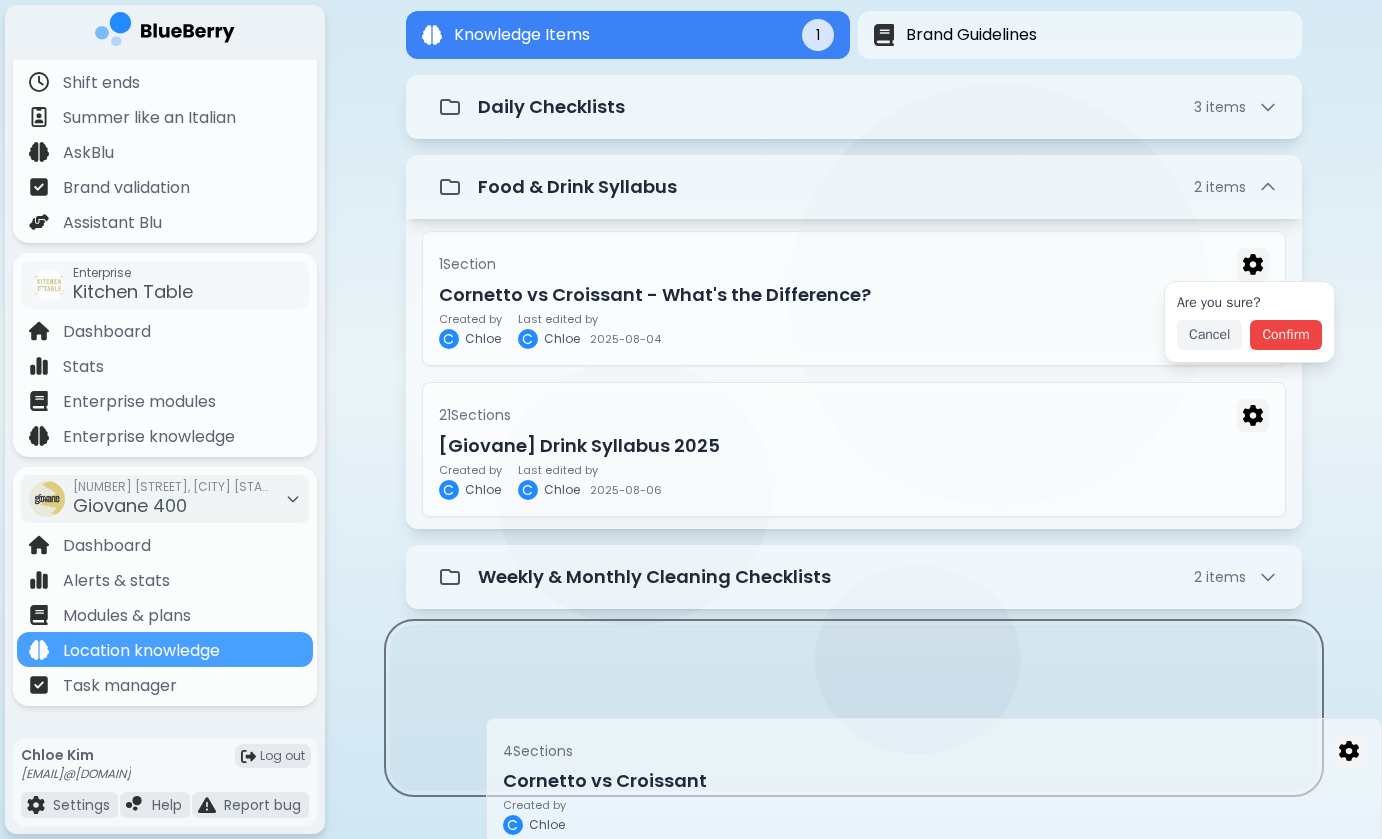 scroll, scrollTop: 64, scrollLeft: 0, axis: vertical 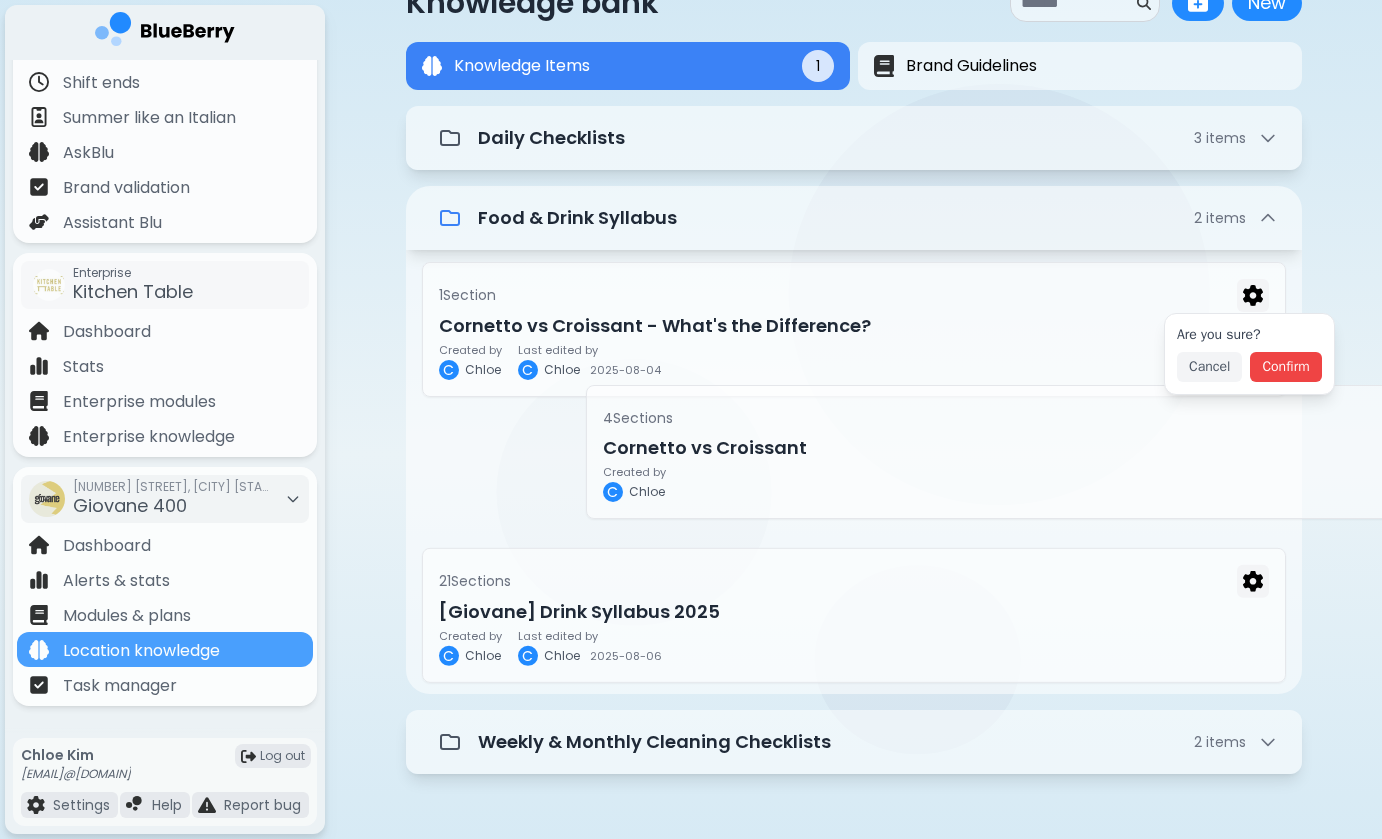 drag, startPoint x: 551, startPoint y: 709, endPoint x: 732, endPoint y: 431, distance: 331.73032 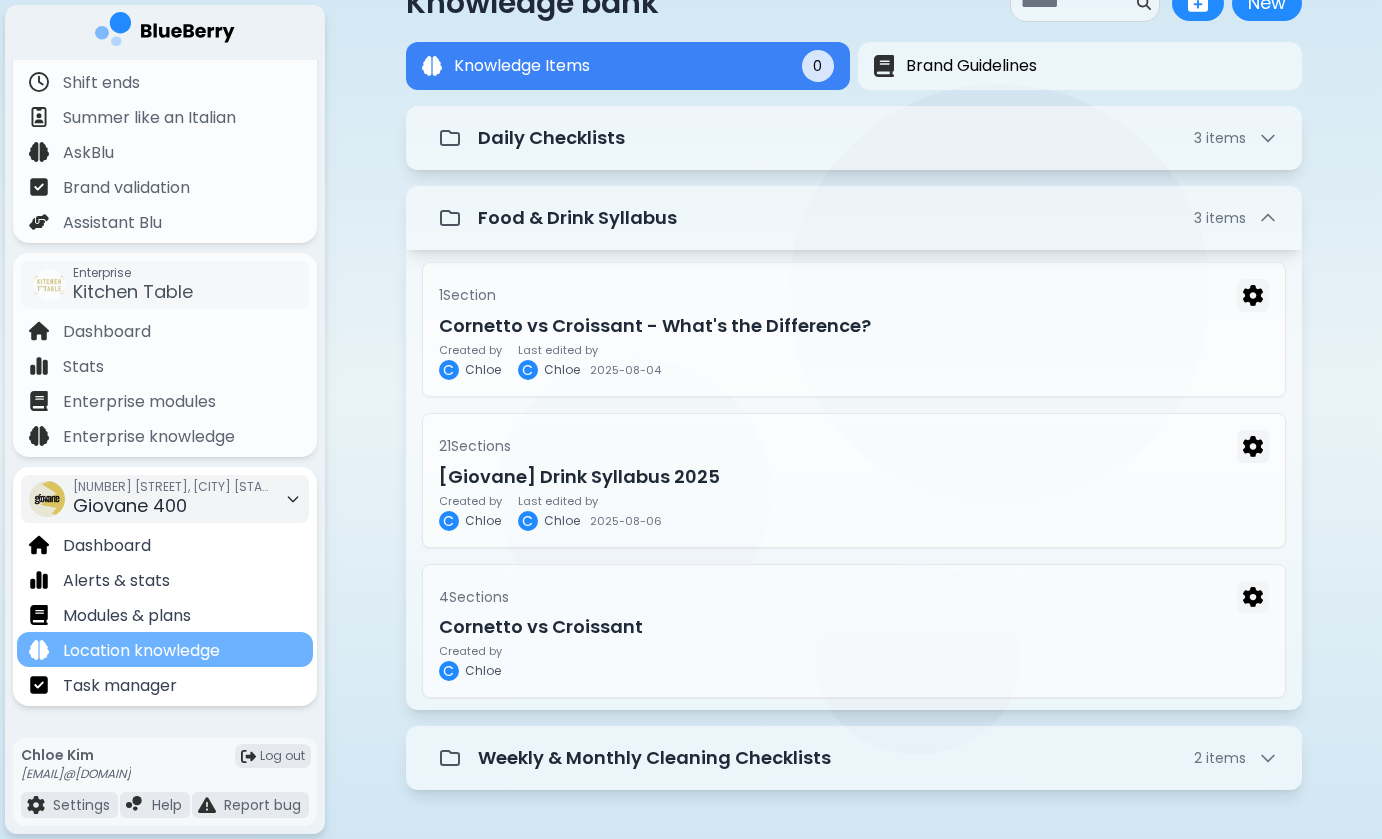 click on "Location knowledge" at bounding box center (141, 651) 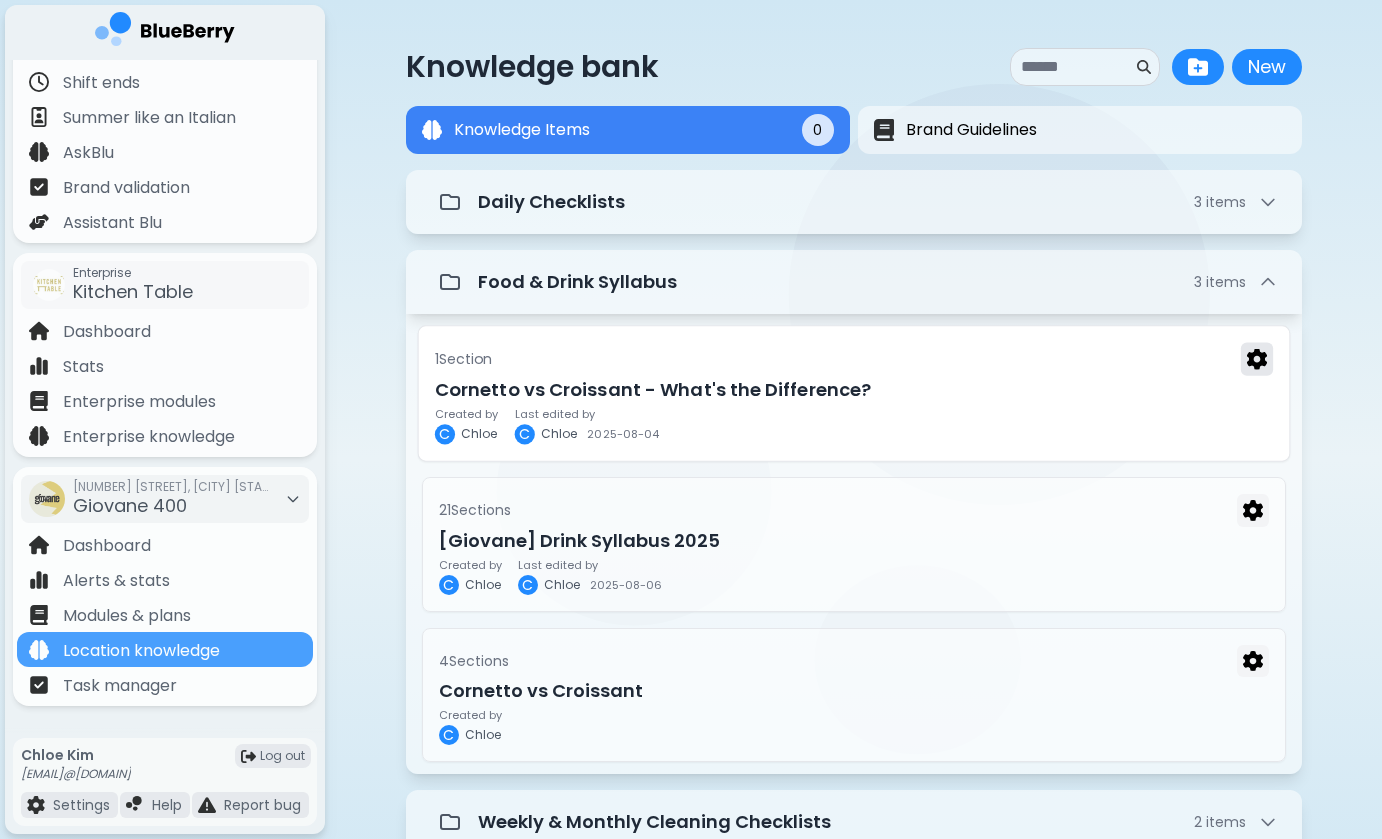 click at bounding box center [1256, 359] 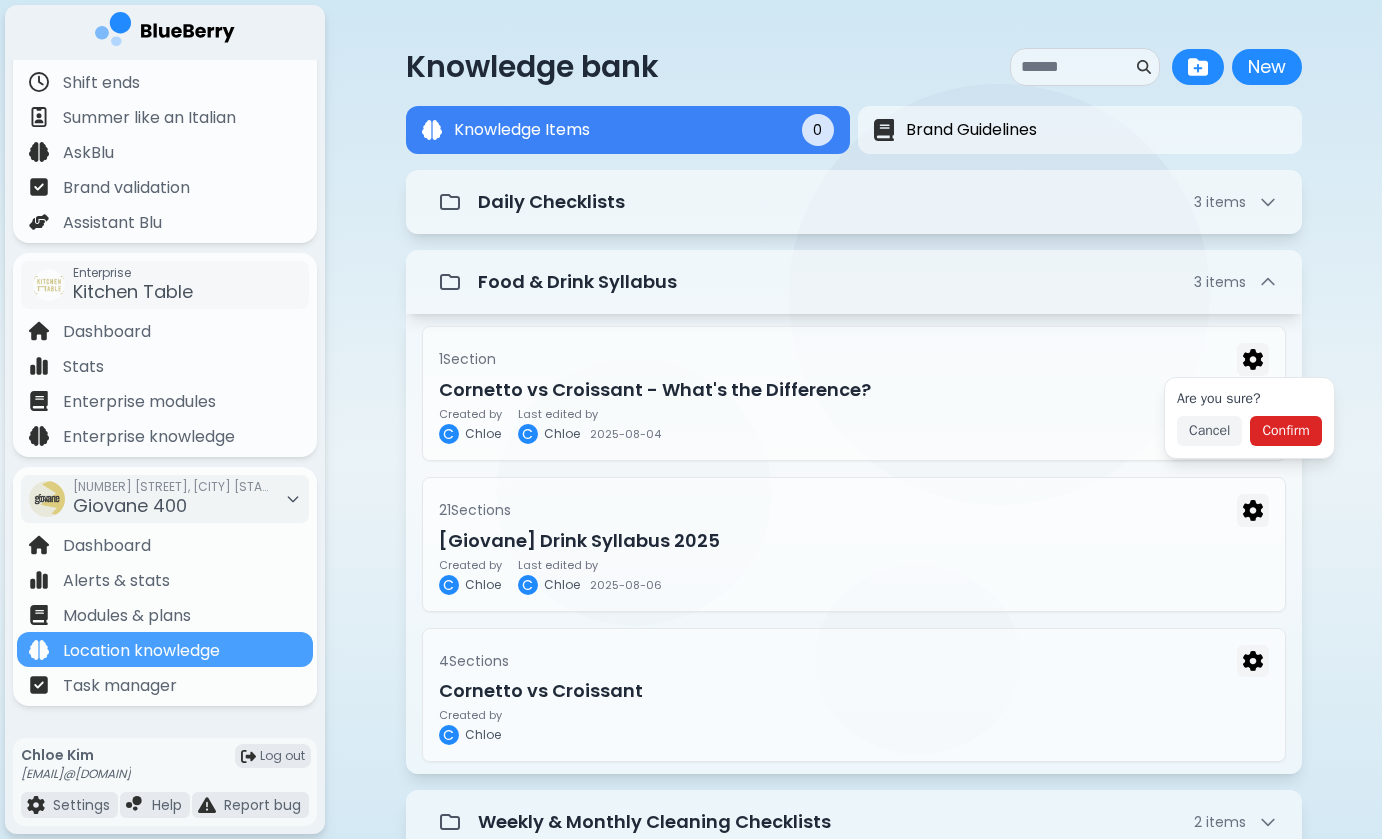 click on "Confirm" at bounding box center [1285, 431] 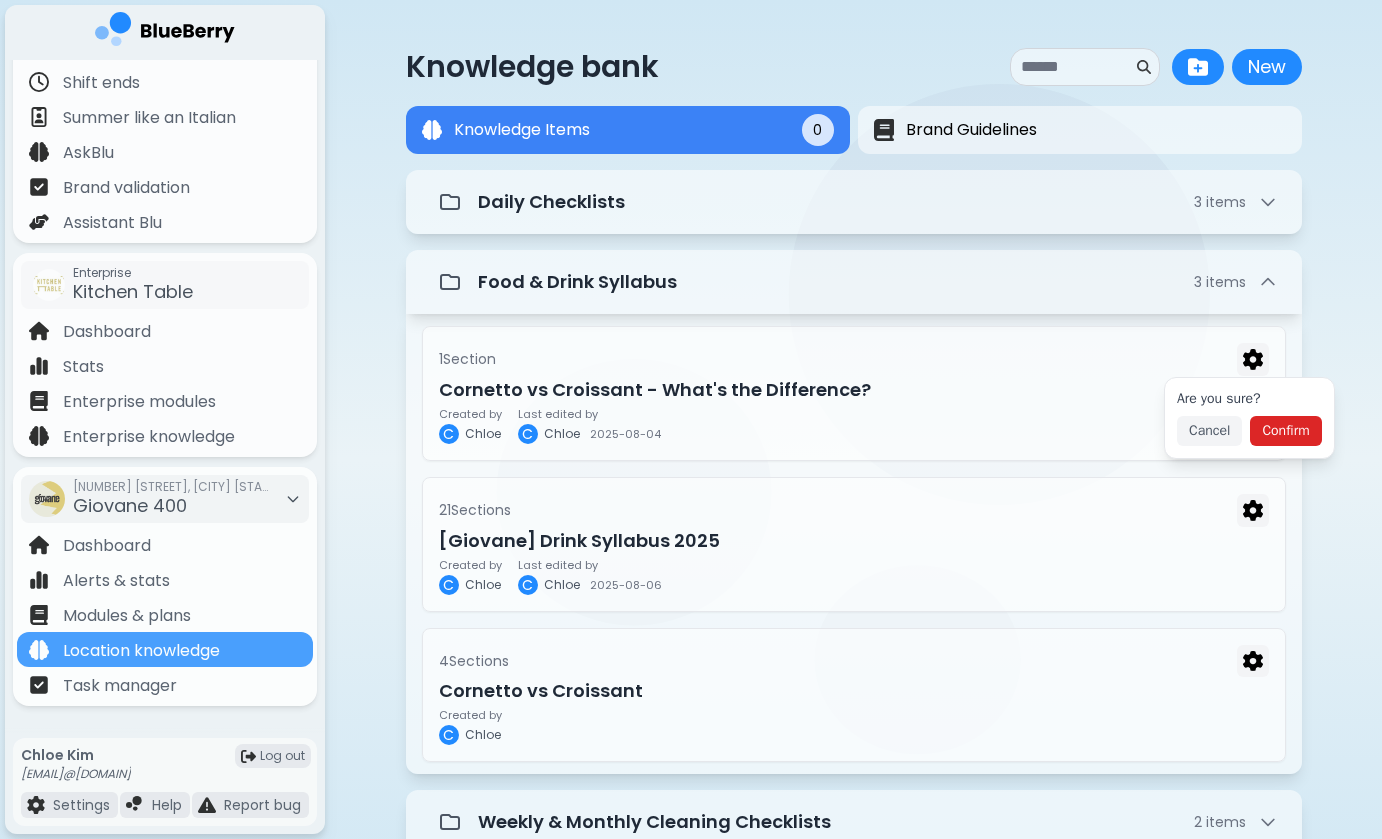 click on "Confirm" at bounding box center (1285, 431) 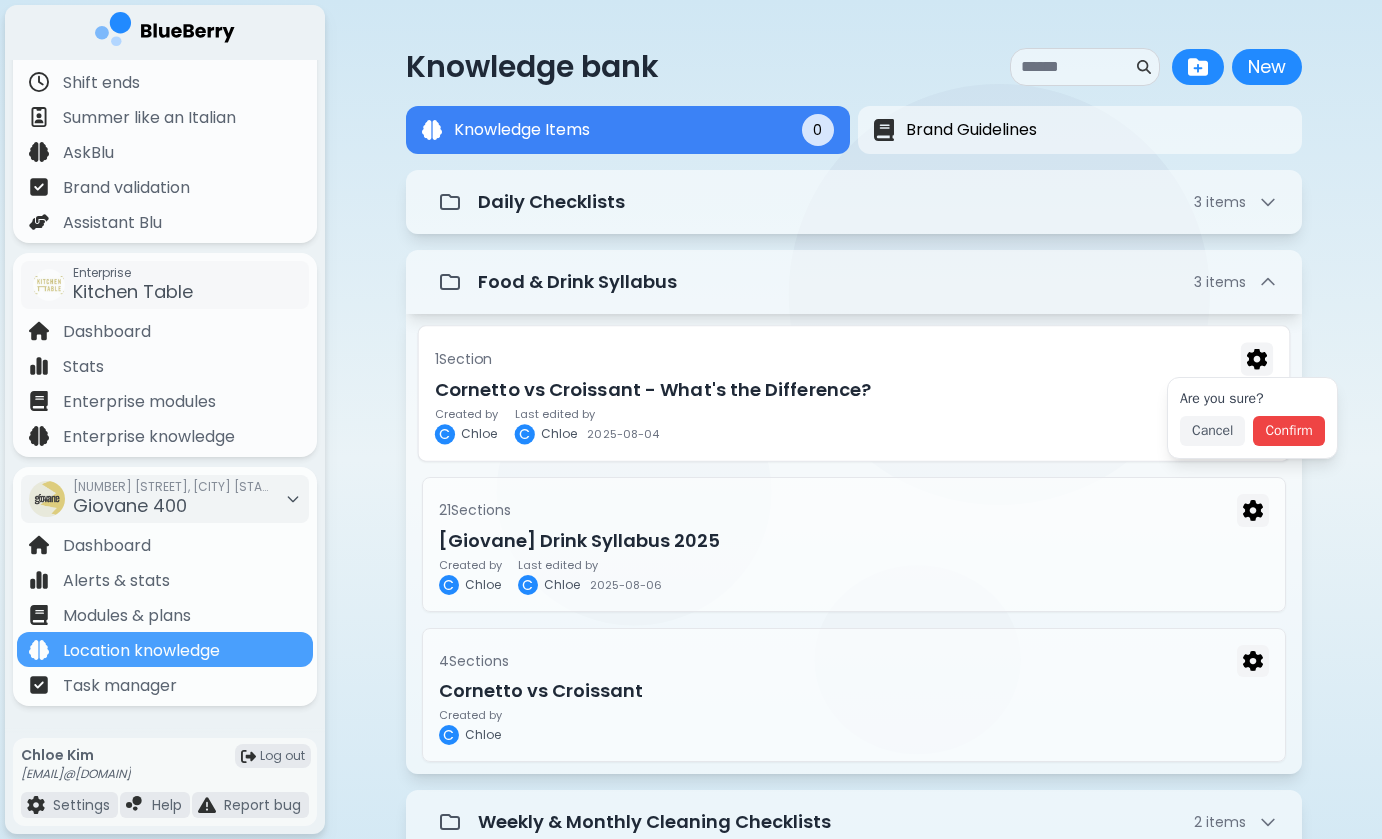 click on "Cornetto vs Croissant - What's the Difference?" at bounding box center (853, 390) 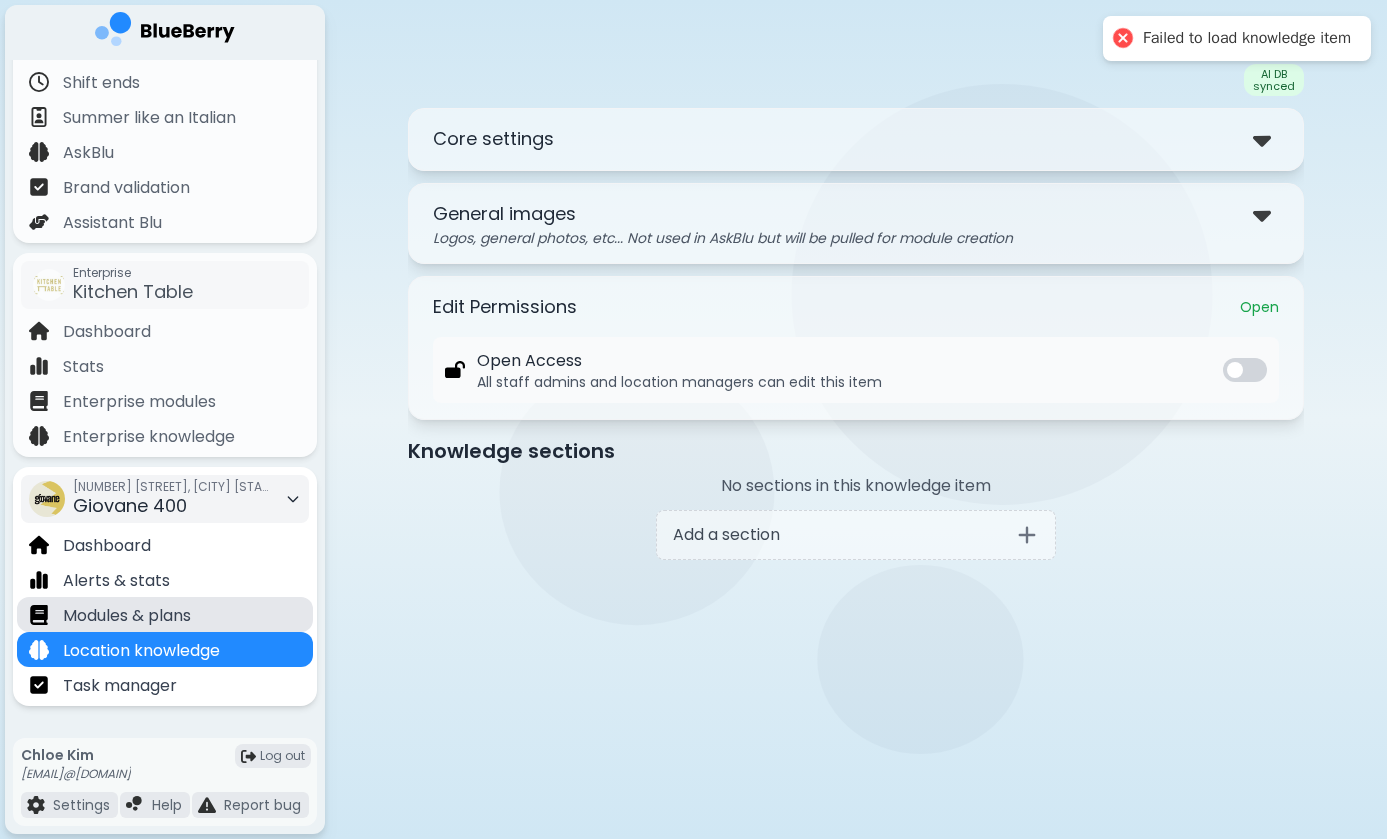 click on "Modules & plans" at bounding box center [165, 614] 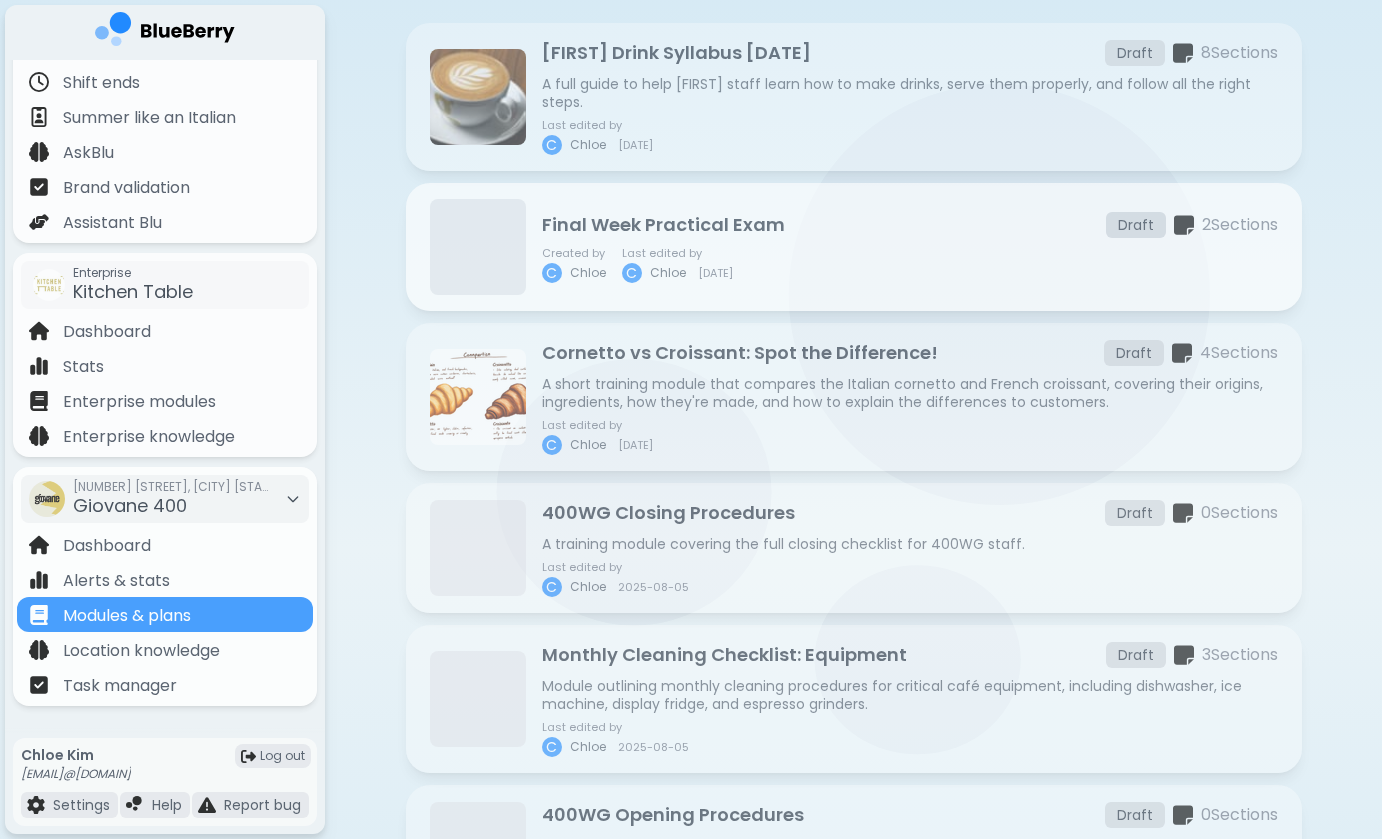 scroll, scrollTop: 247, scrollLeft: 0, axis: vertical 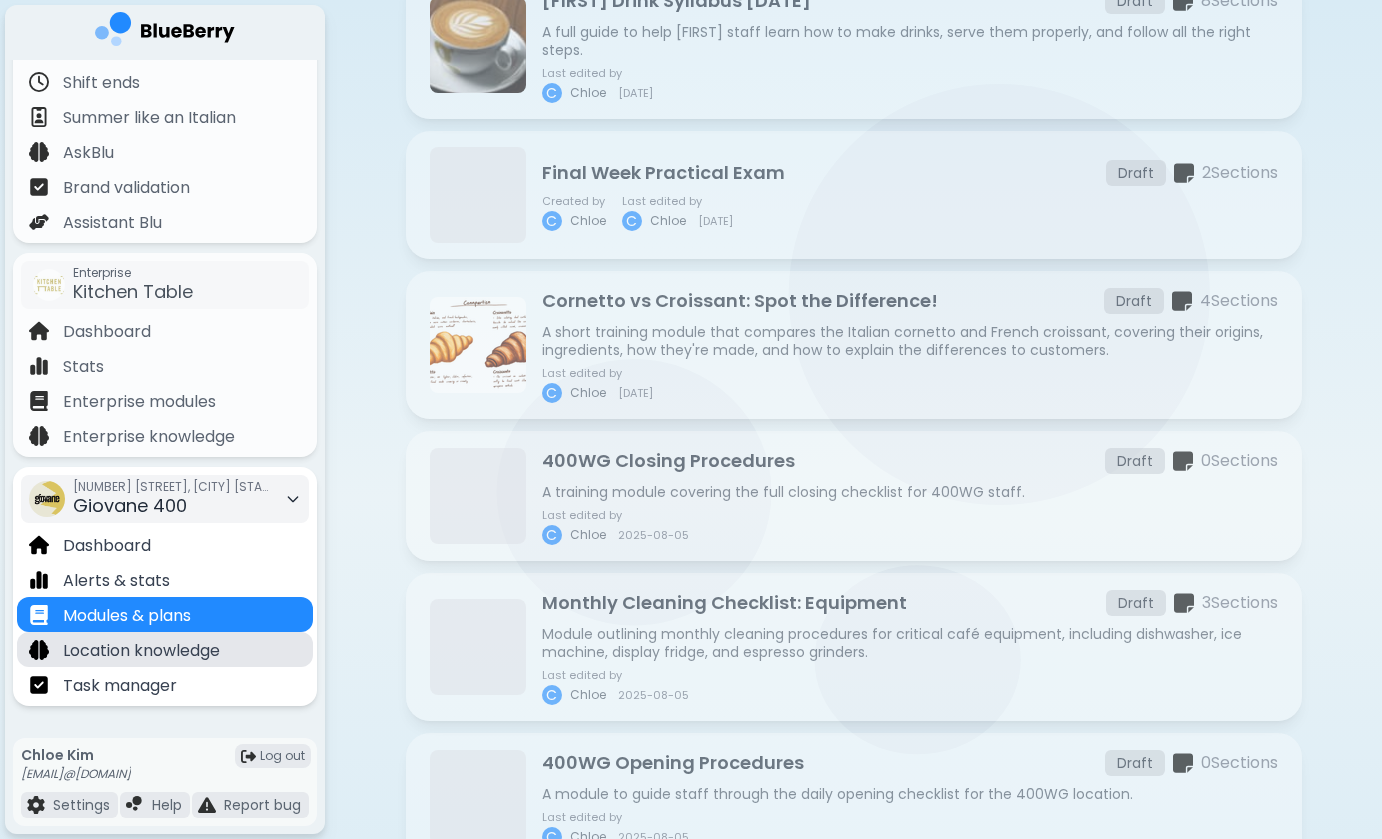 click on "Location knowledge" at bounding box center [165, 649] 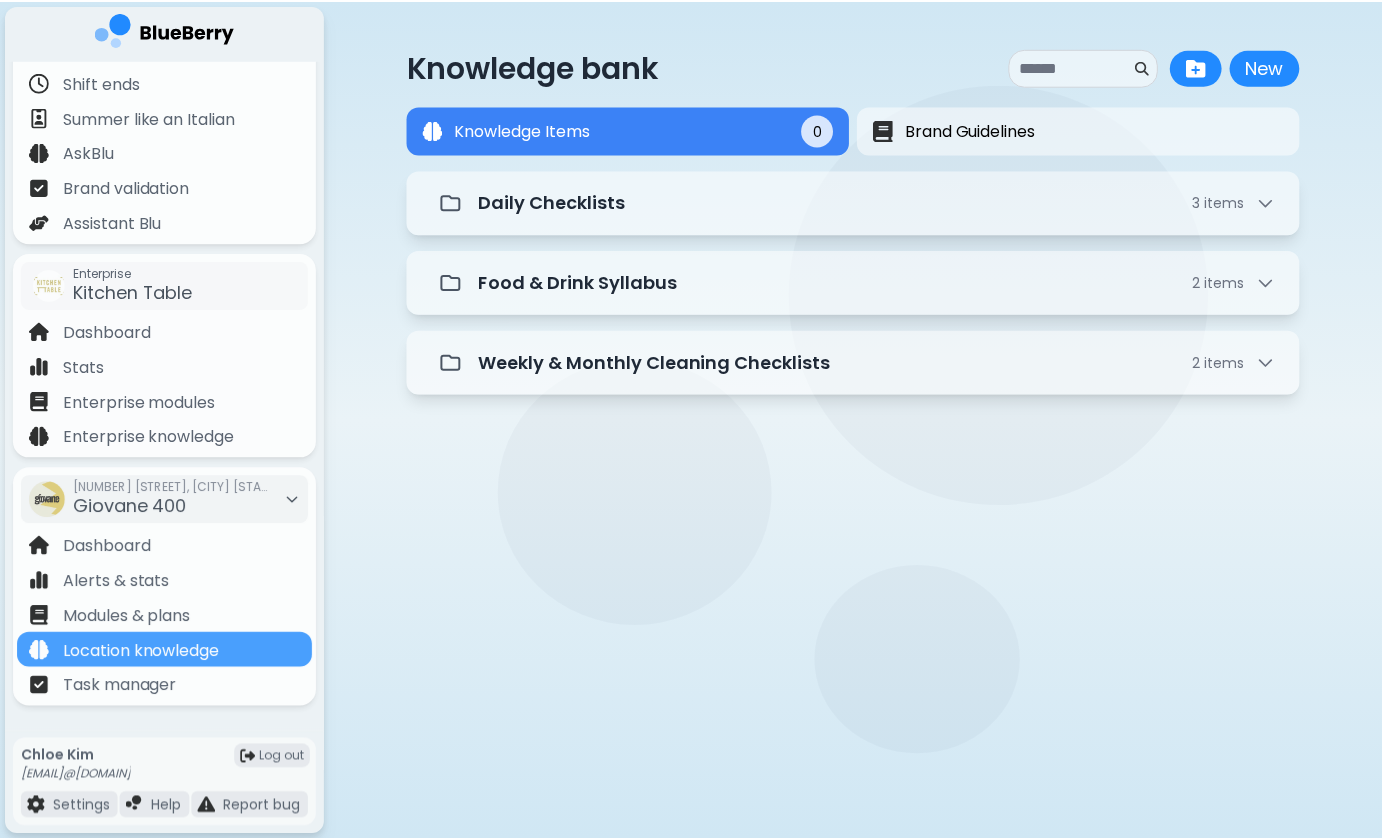 scroll, scrollTop: 0, scrollLeft: 0, axis: both 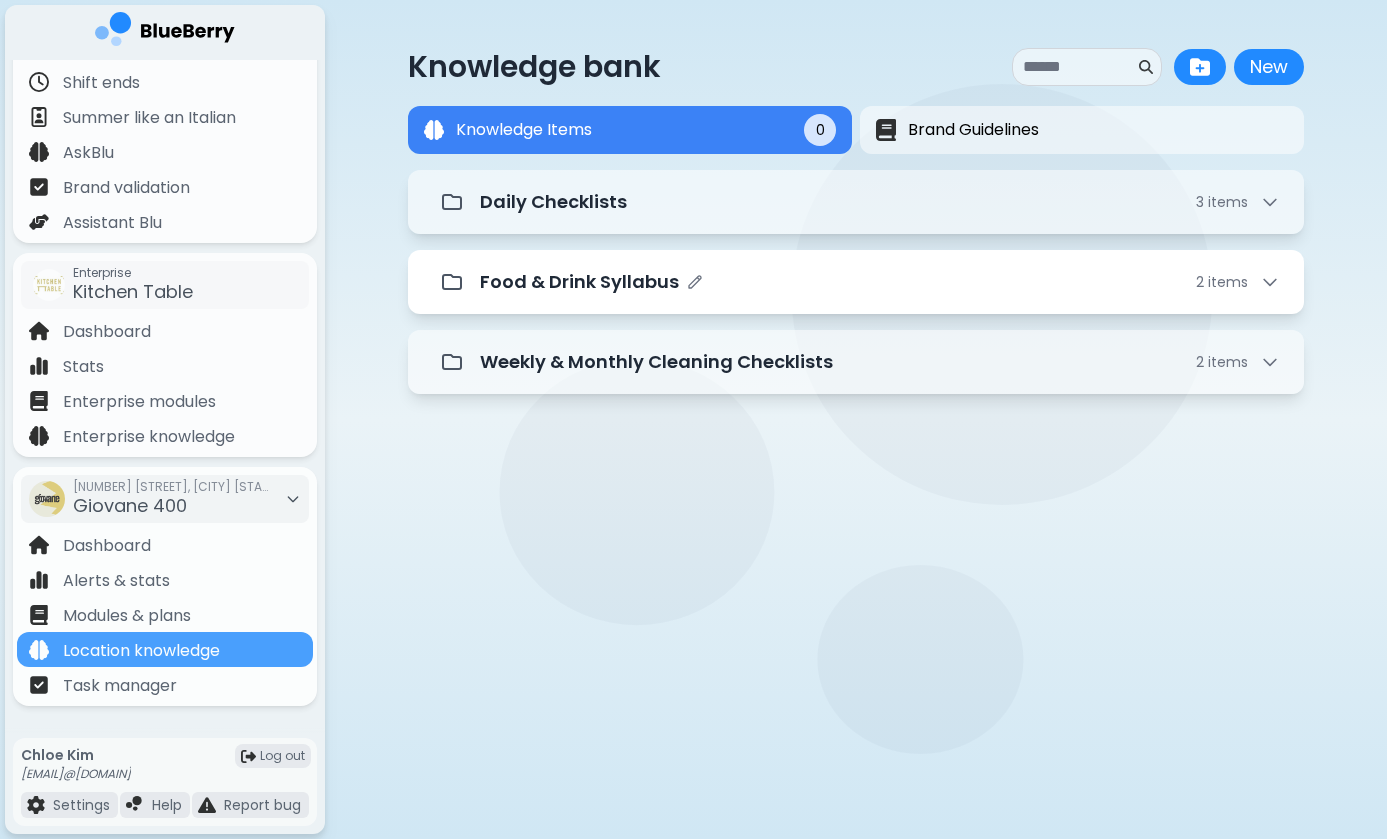 click on "Food & Drink Syllabus 2   item s" at bounding box center [856, 282] 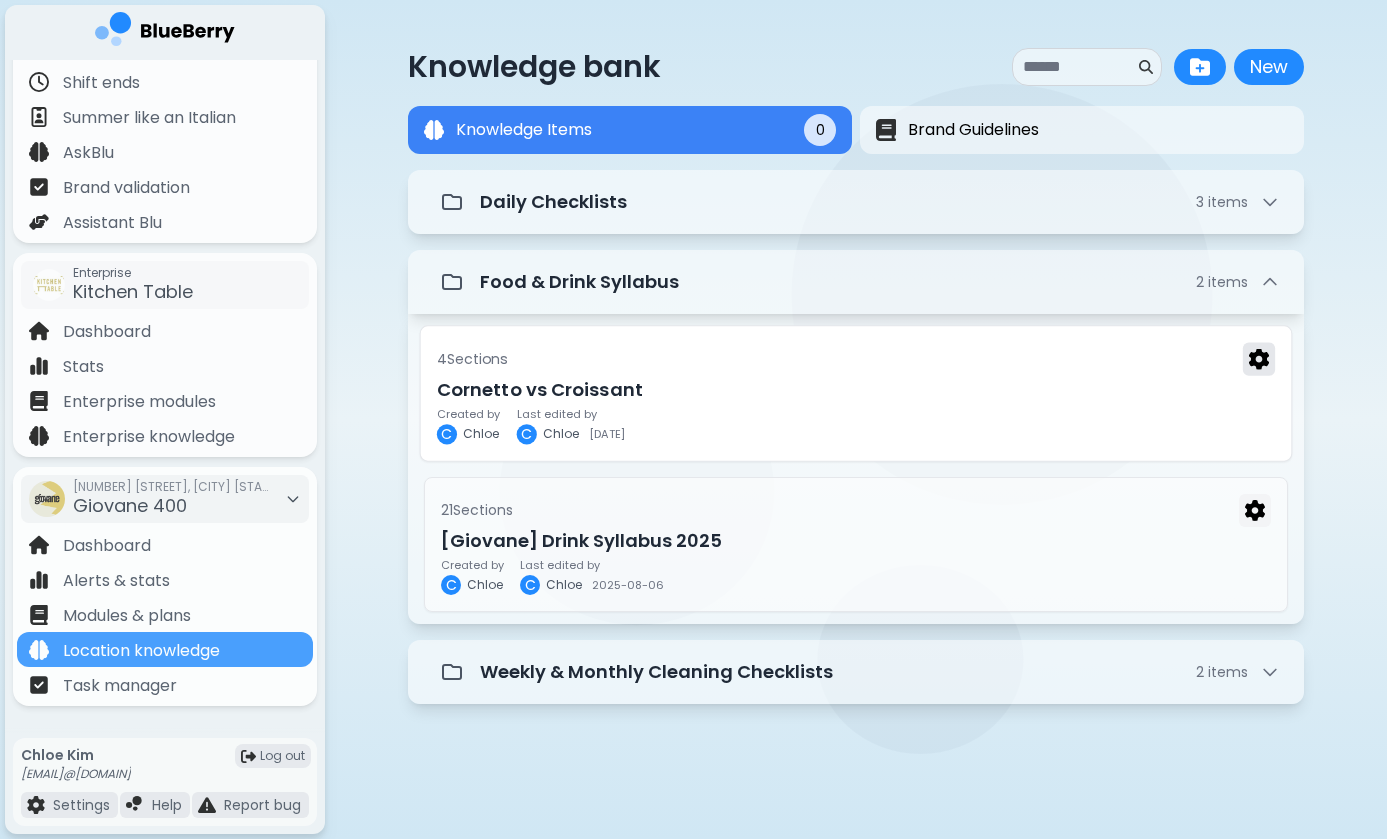 click at bounding box center [1259, 359] 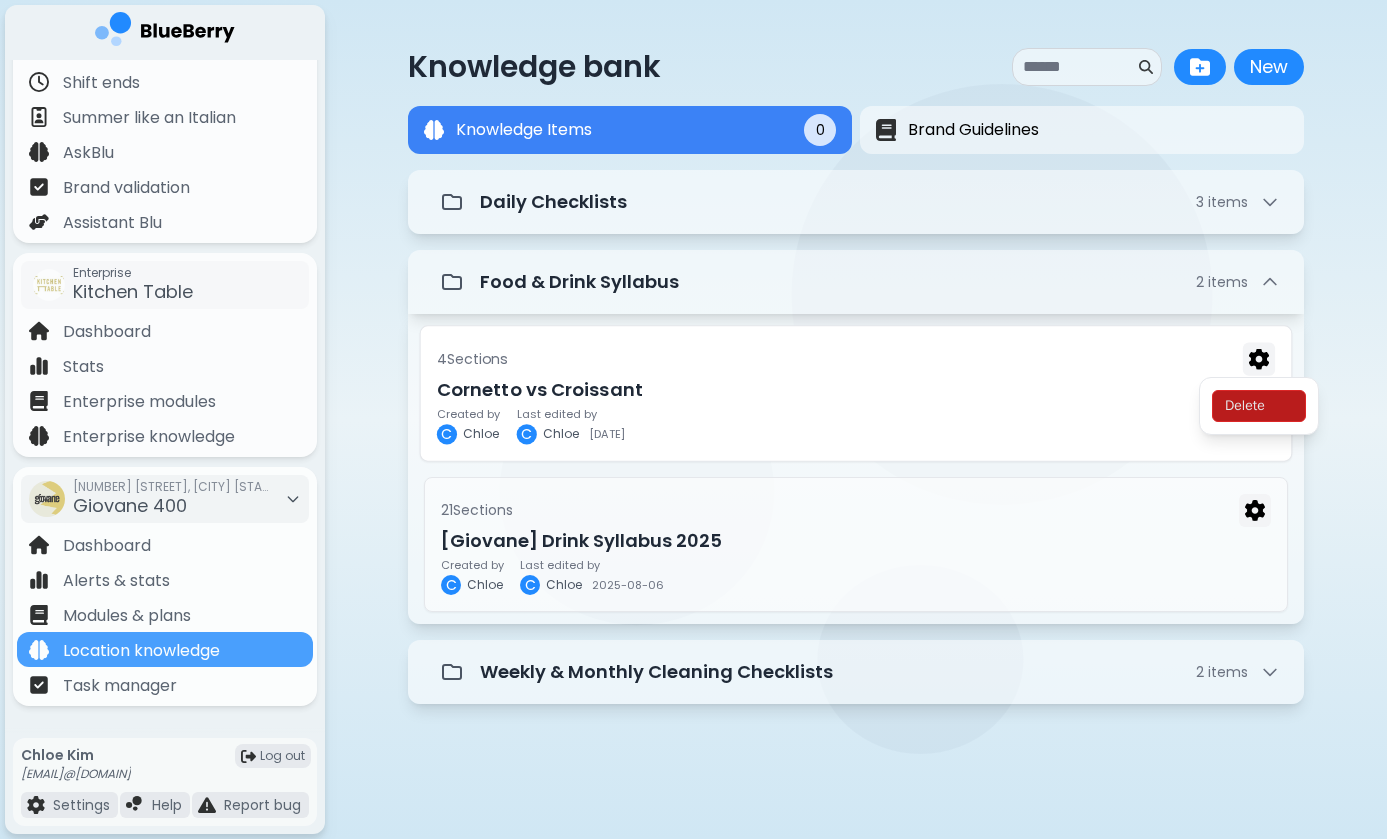 click on "4  Section s" at bounding box center (856, 358) 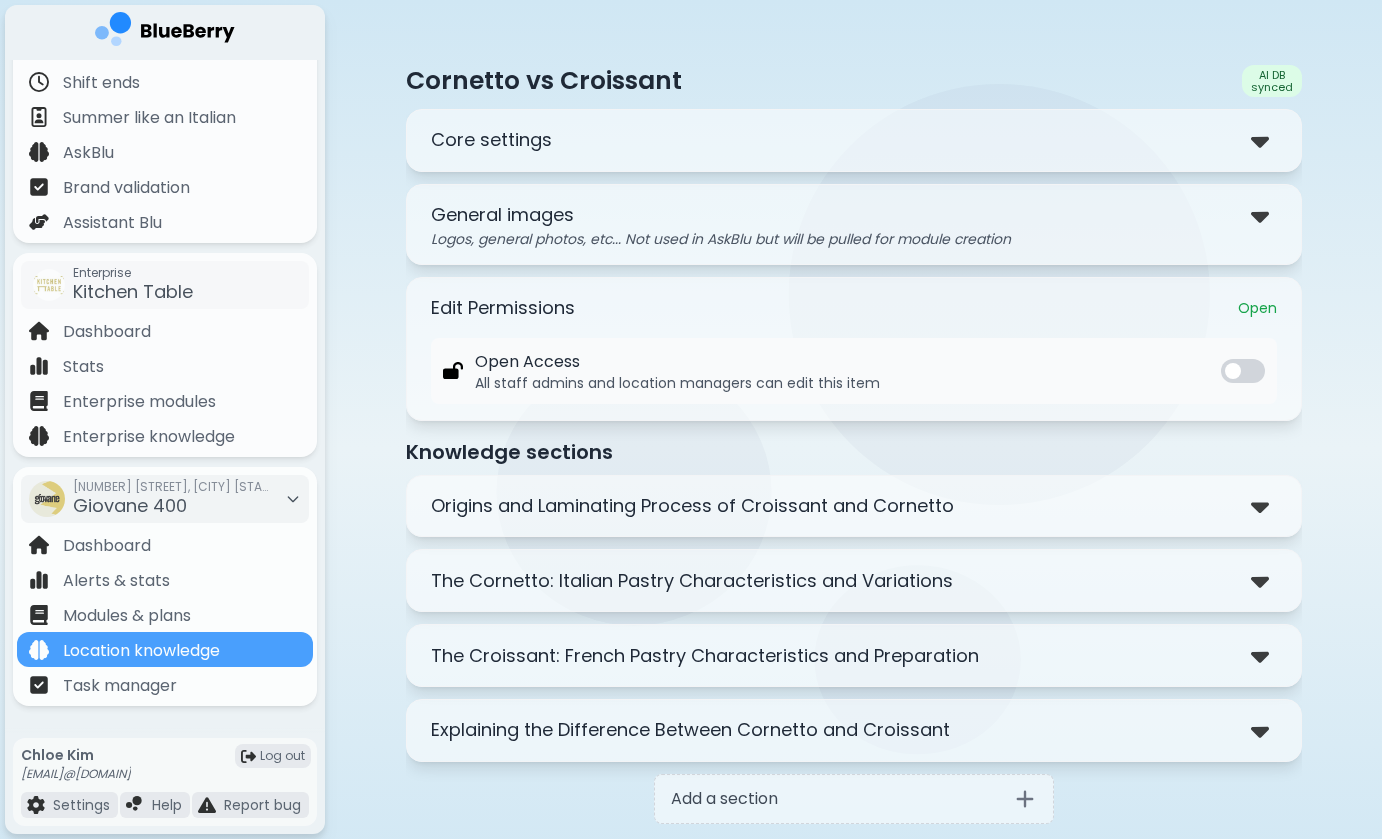 click on "**********" at bounding box center [854, 140] 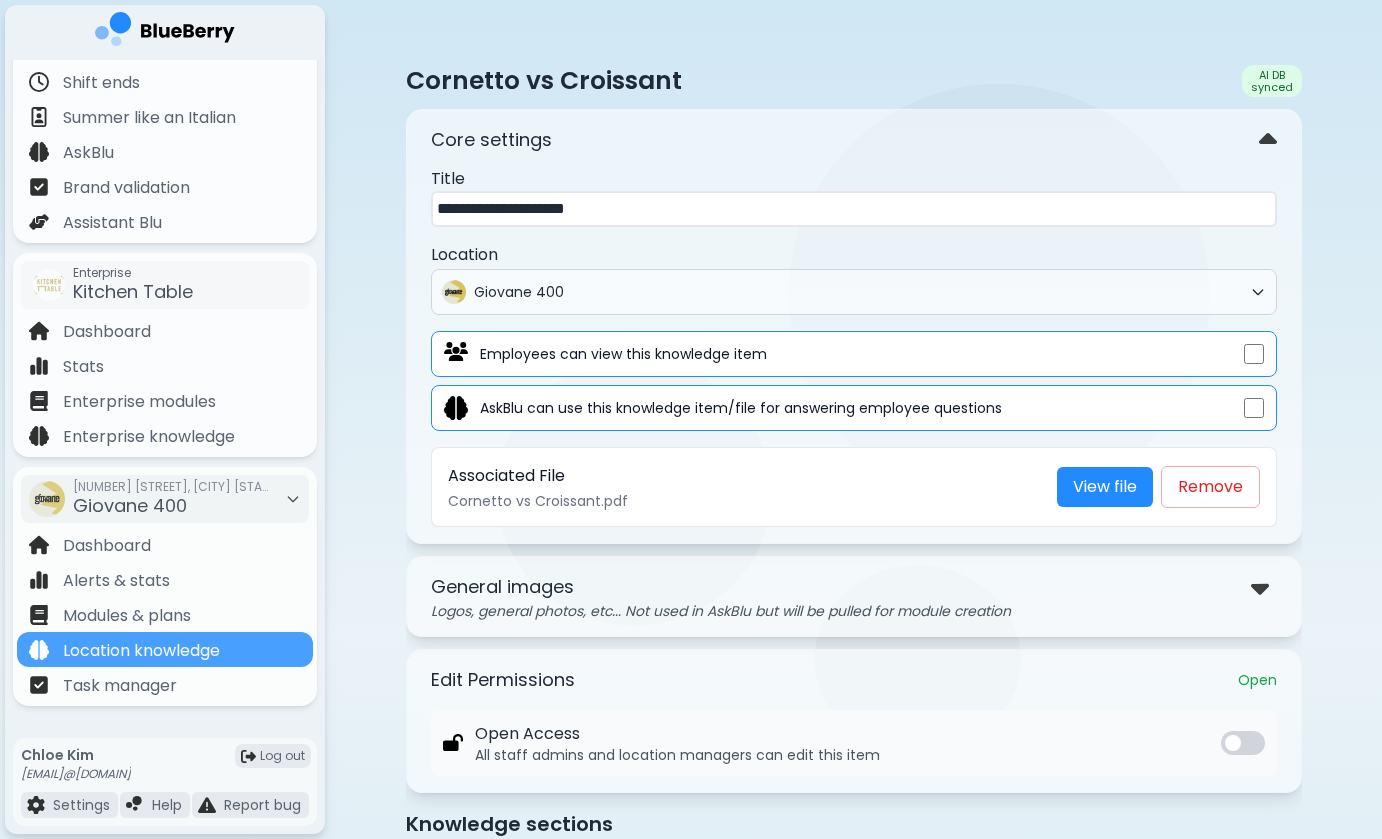 click on "**********" at bounding box center [854, 209] 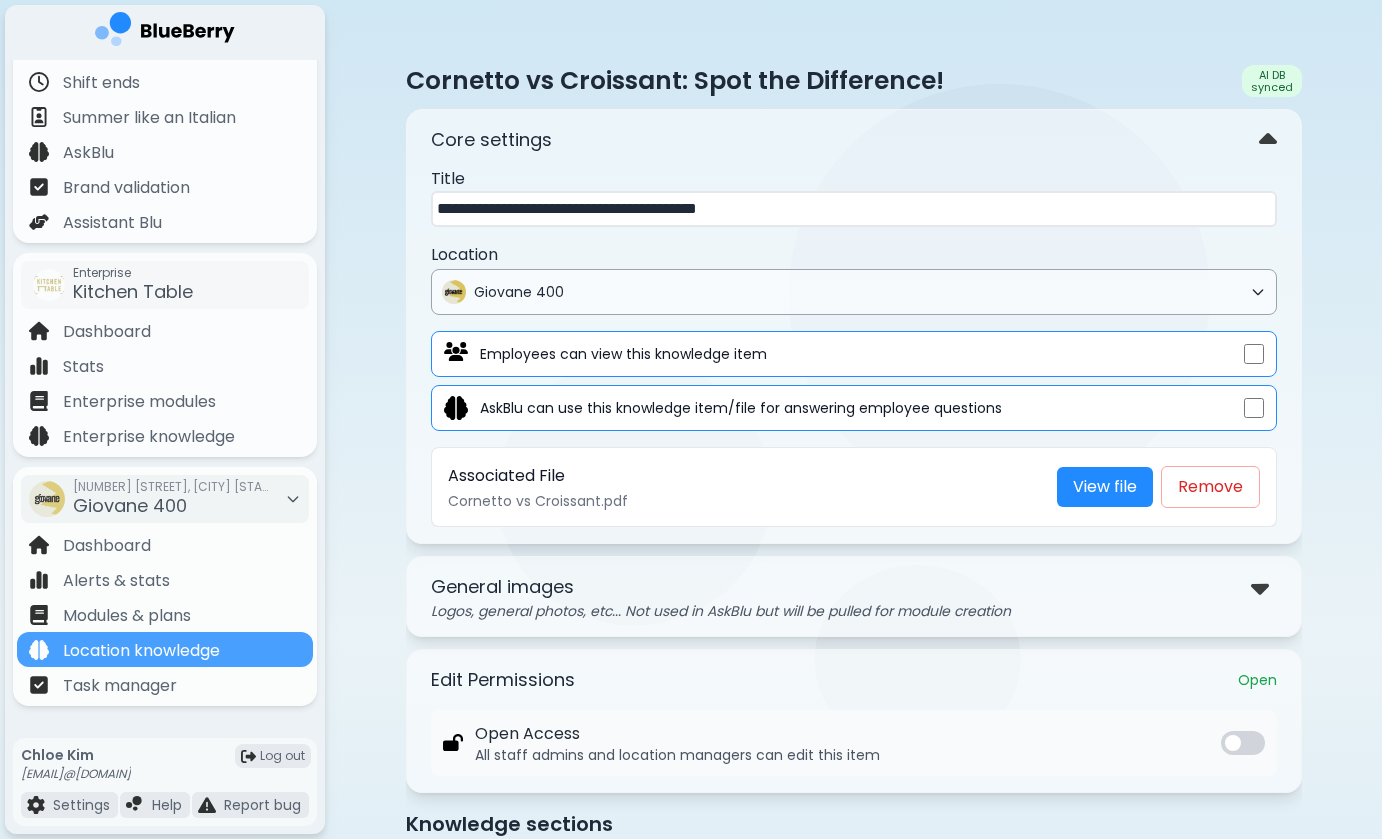 type on "**********" 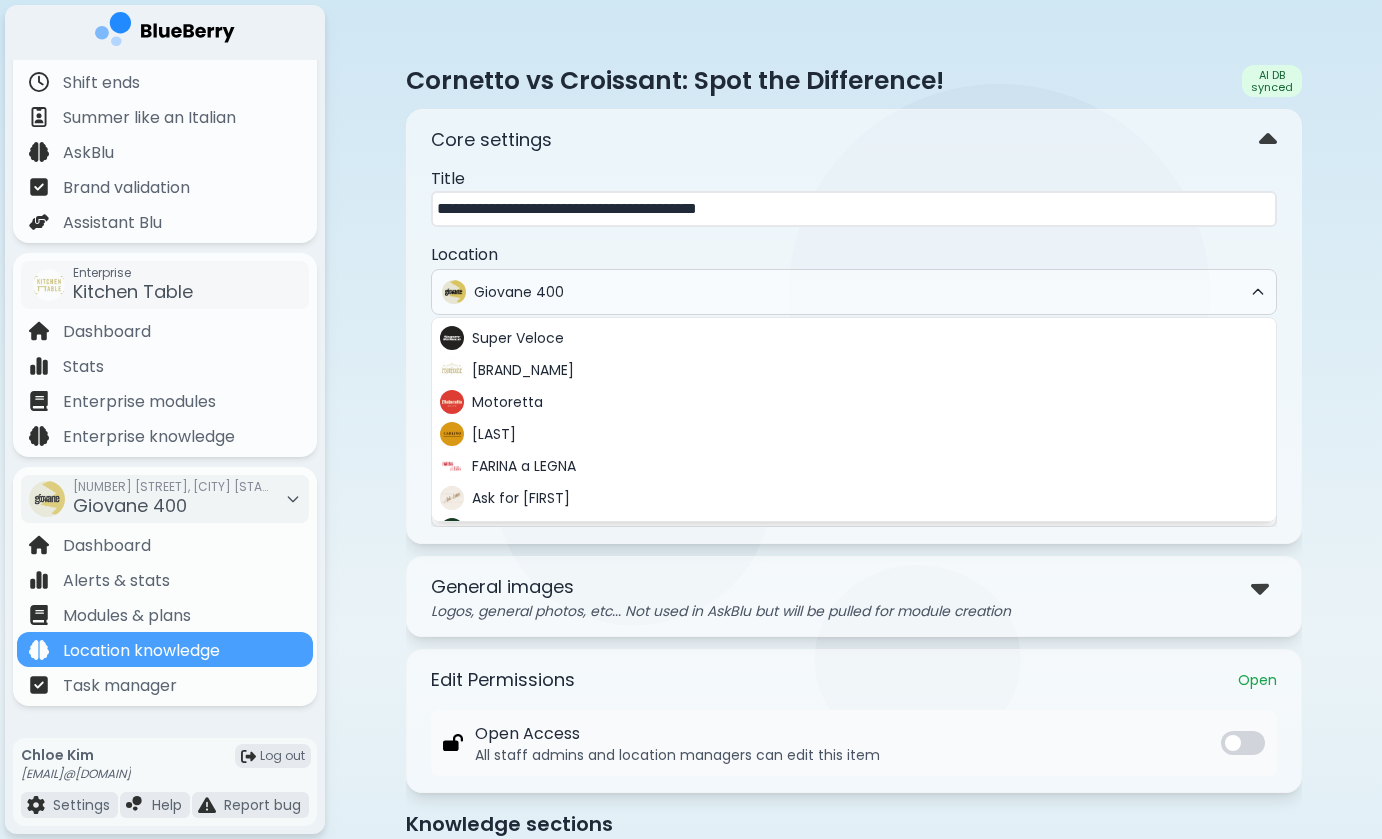 scroll, scrollTop: 300, scrollLeft: 0, axis: vertical 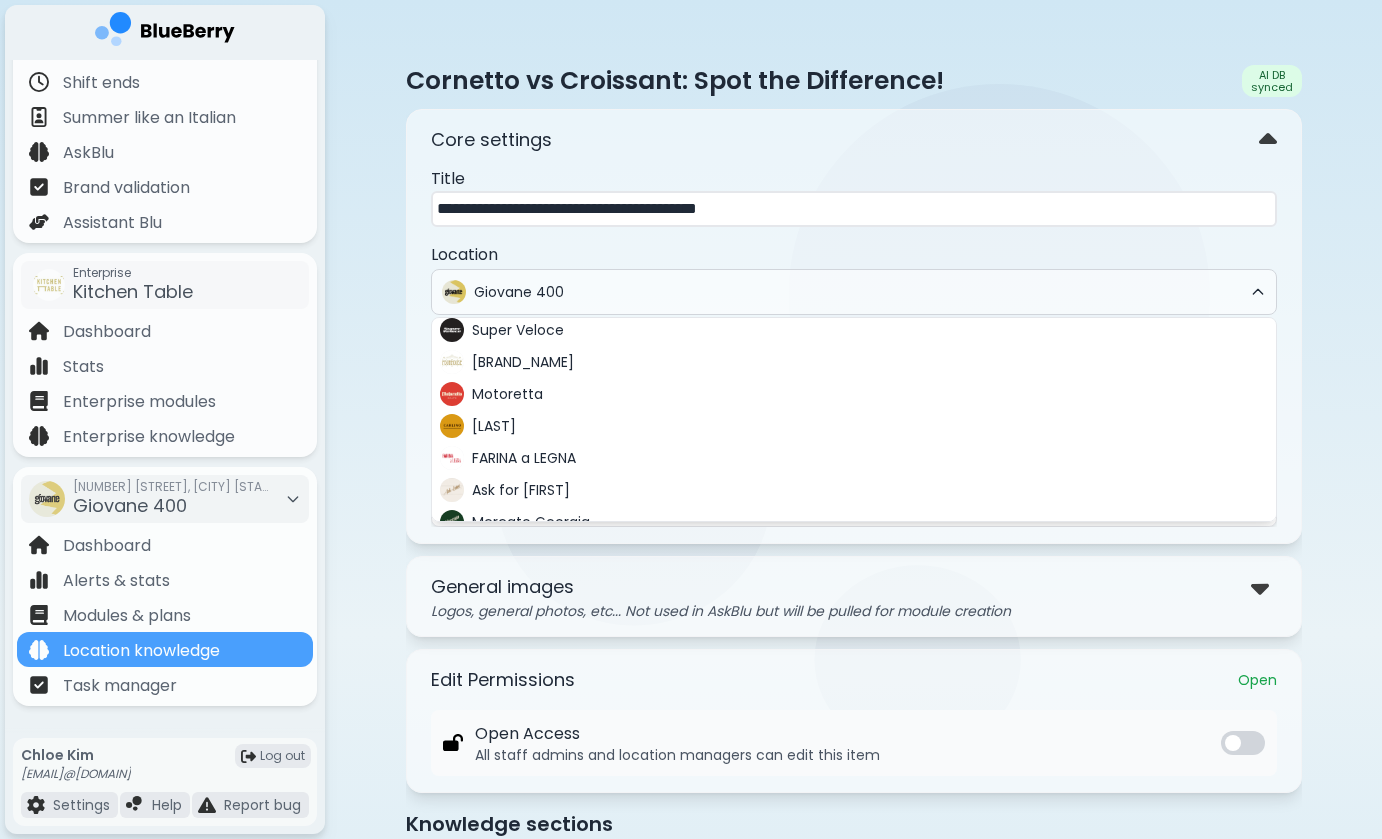 click on "**********" at bounding box center [853, 634] 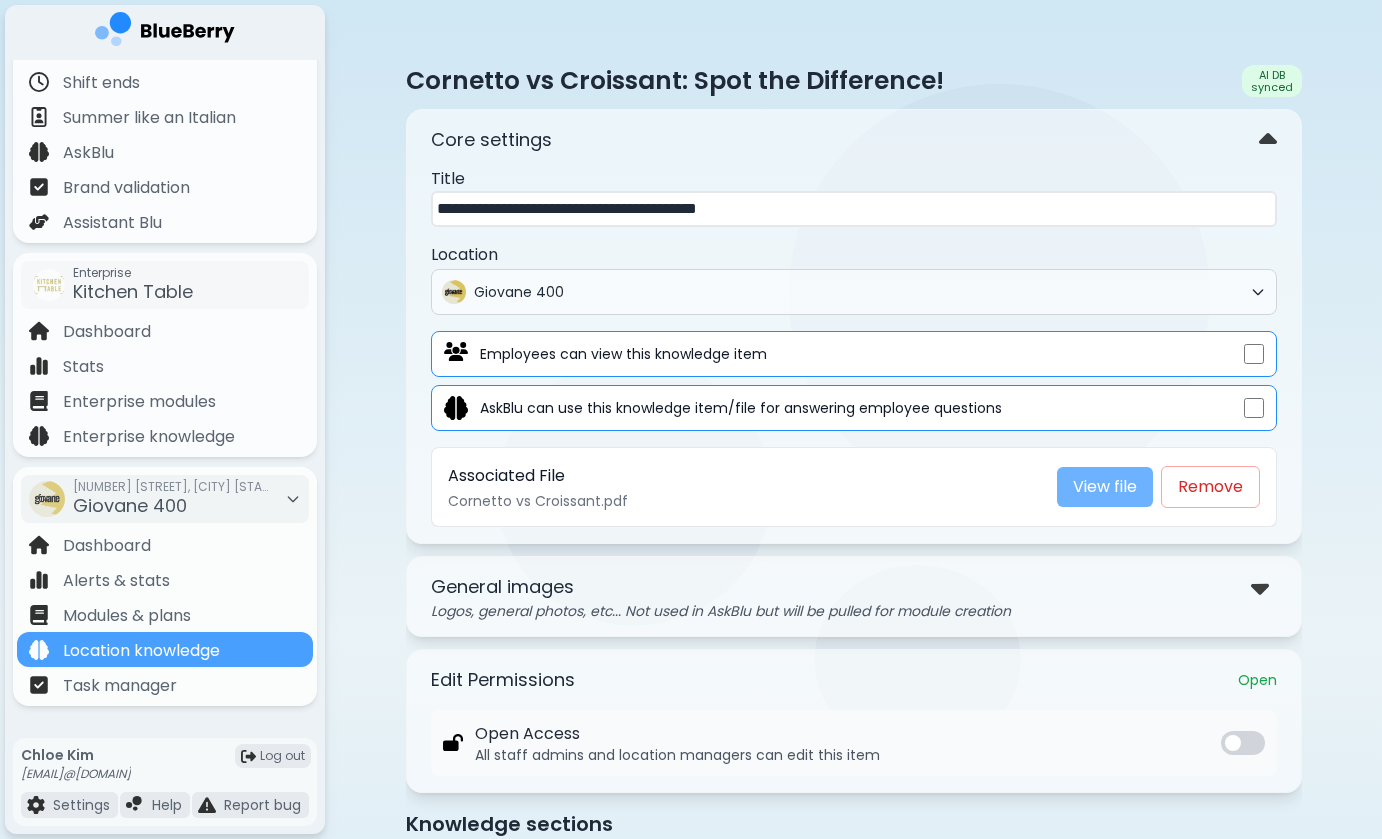 click on "View file" at bounding box center [1105, 487] 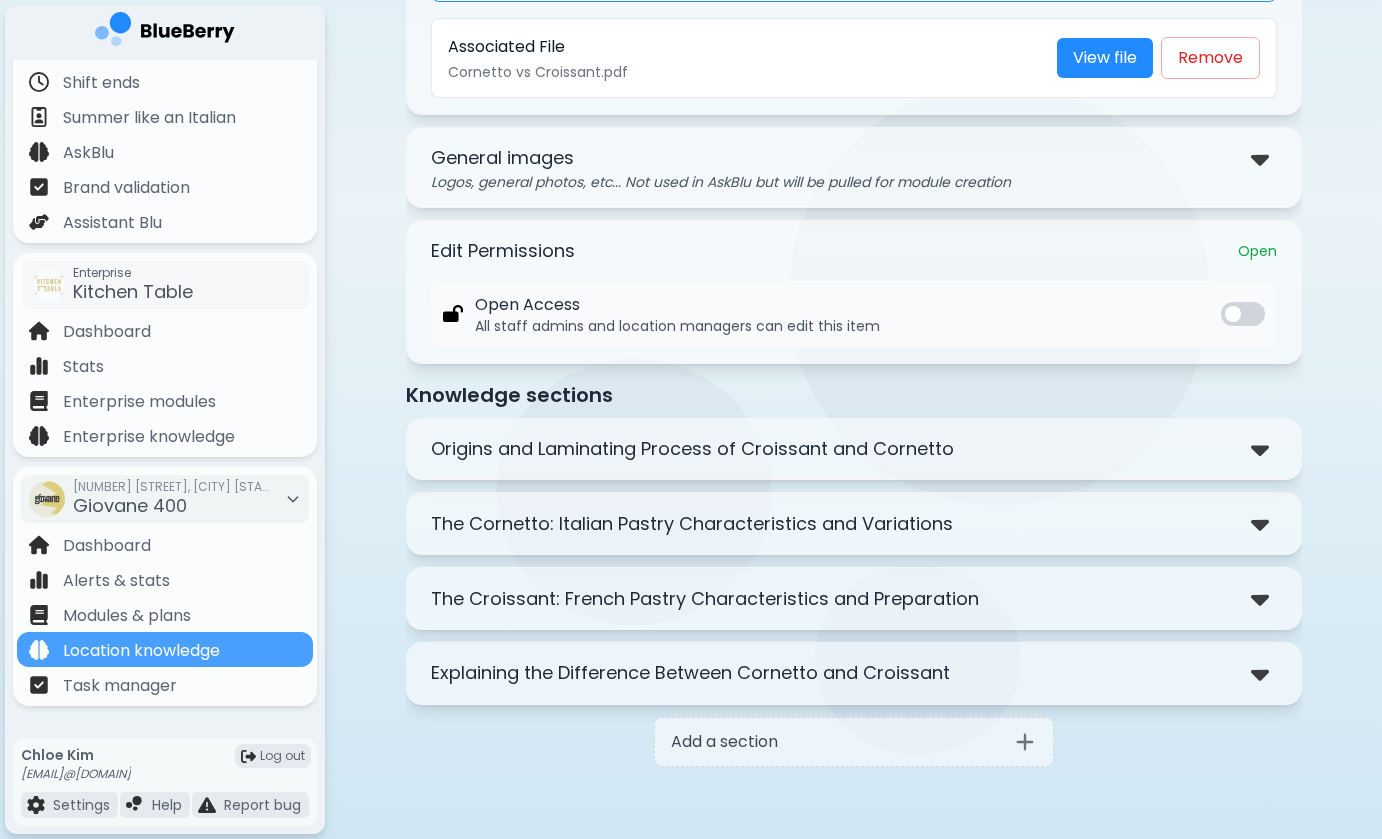 scroll, scrollTop: 430, scrollLeft: 0, axis: vertical 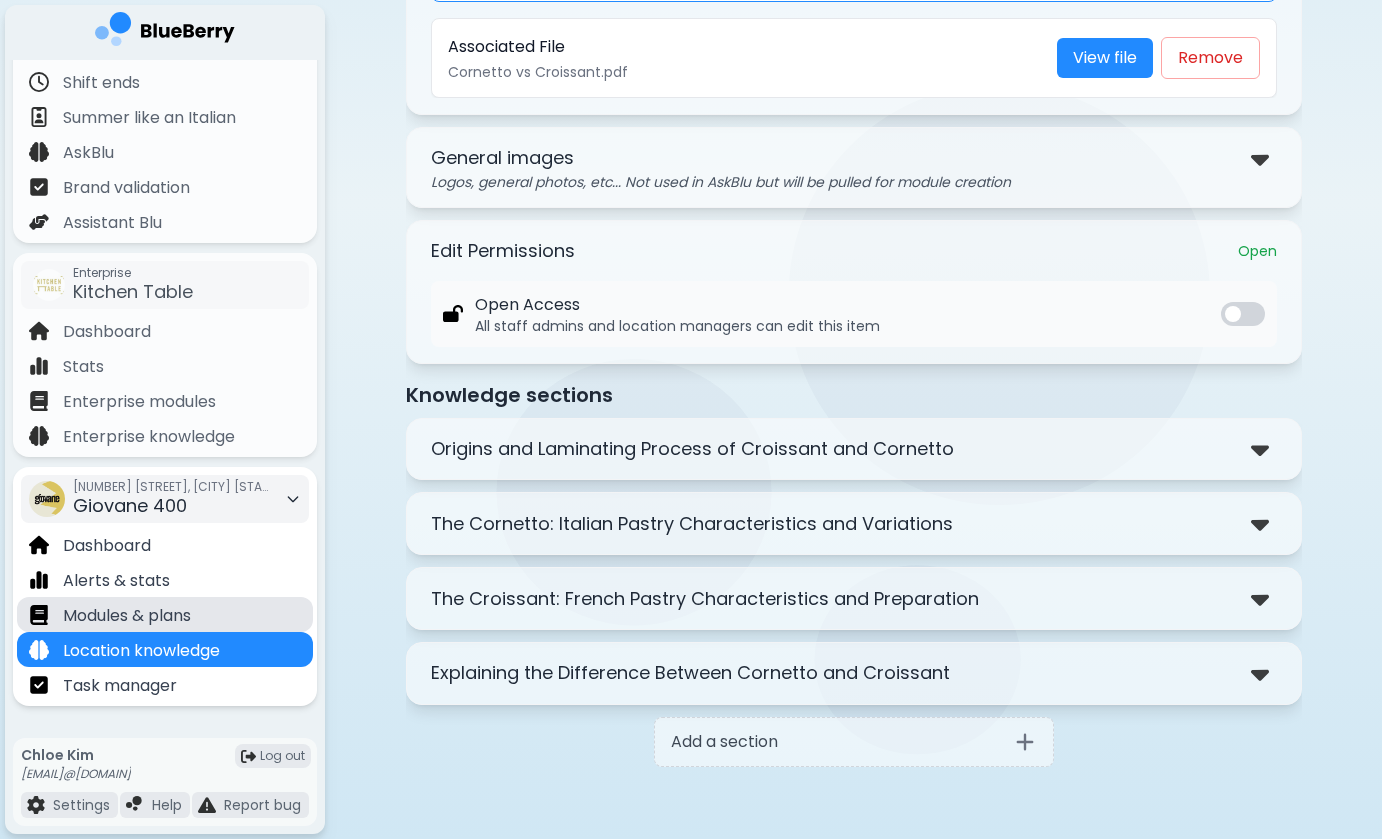 click on "Modules & plans" at bounding box center [165, 614] 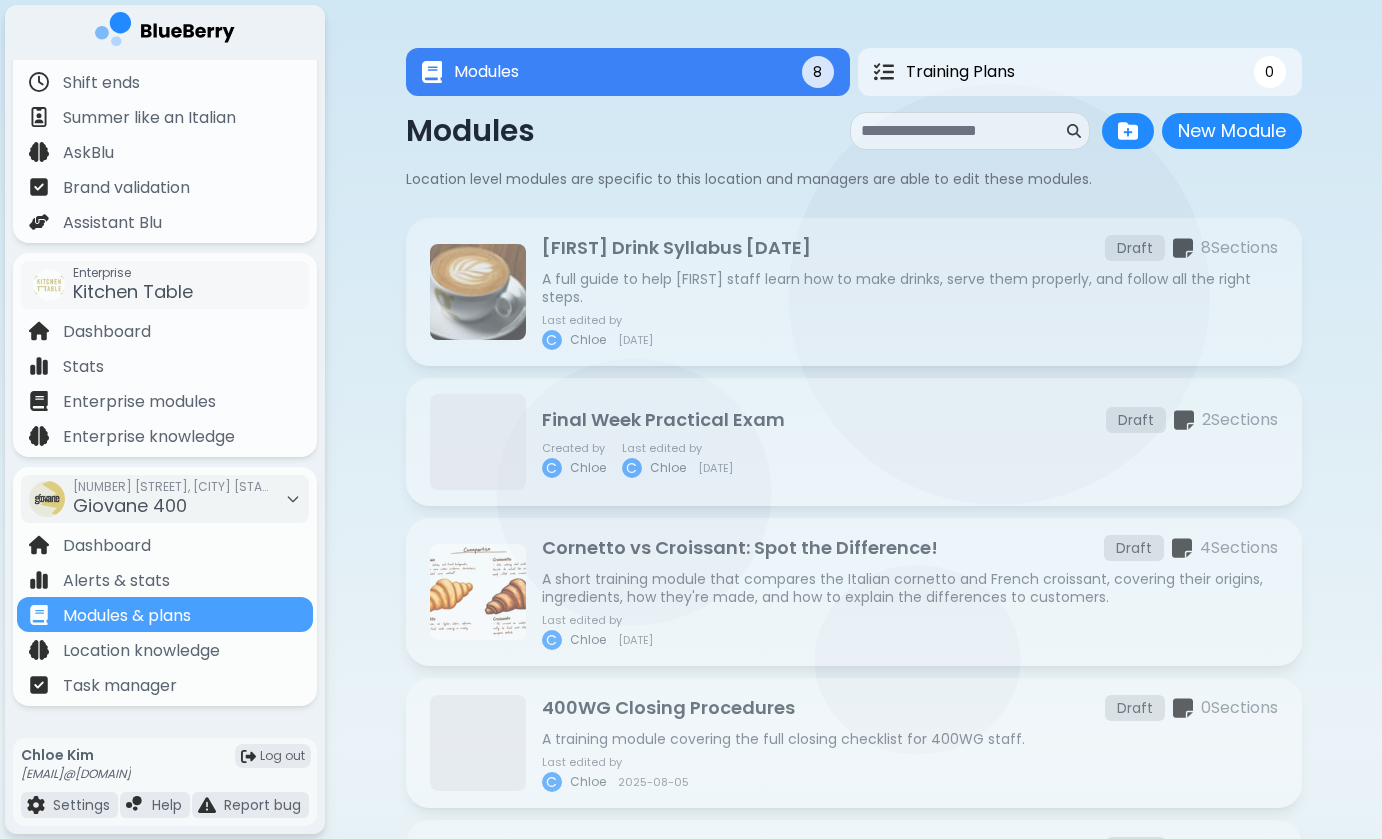 scroll, scrollTop: 0, scrollLeft: 0, axis: both 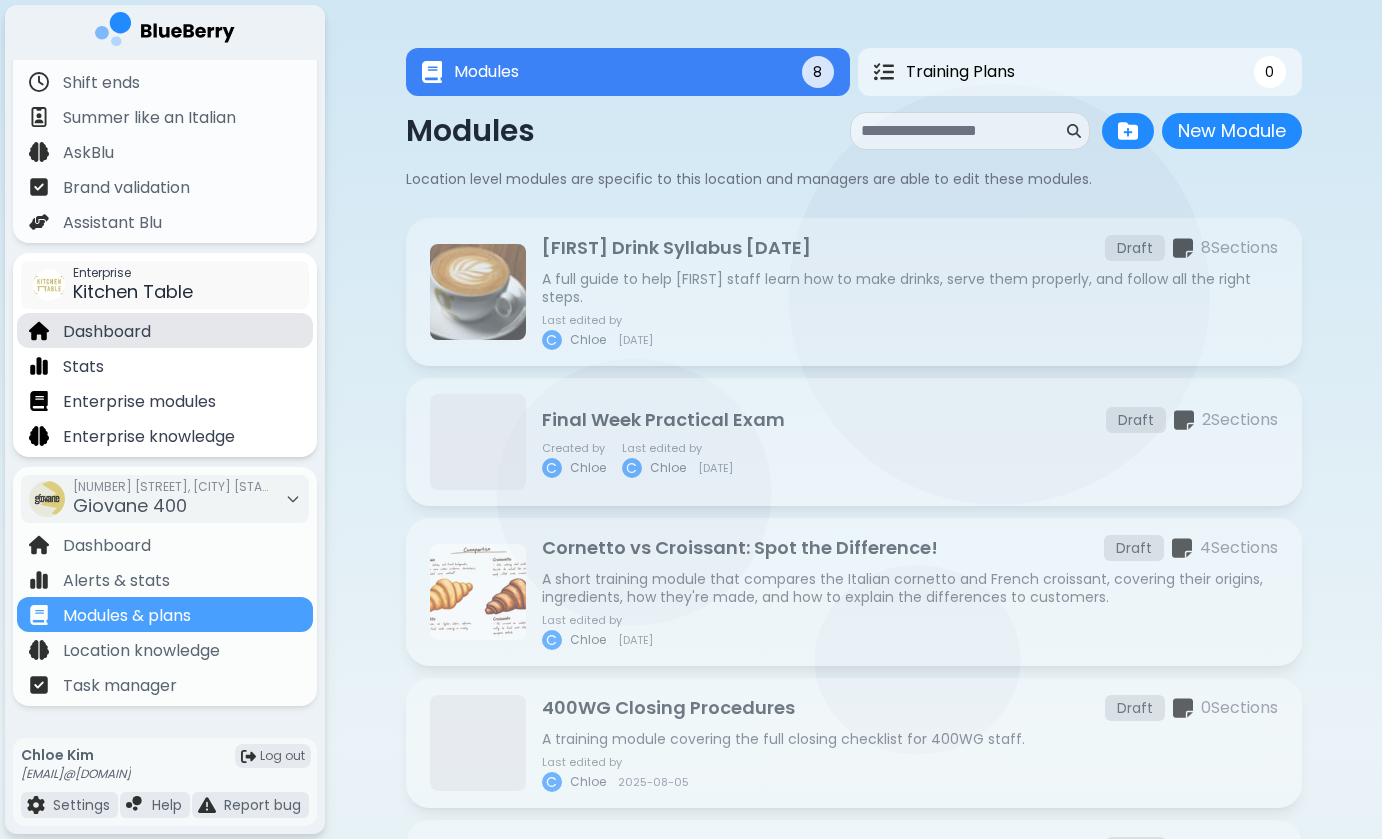 click on "Dashboard" at bounding box center (165, 330) 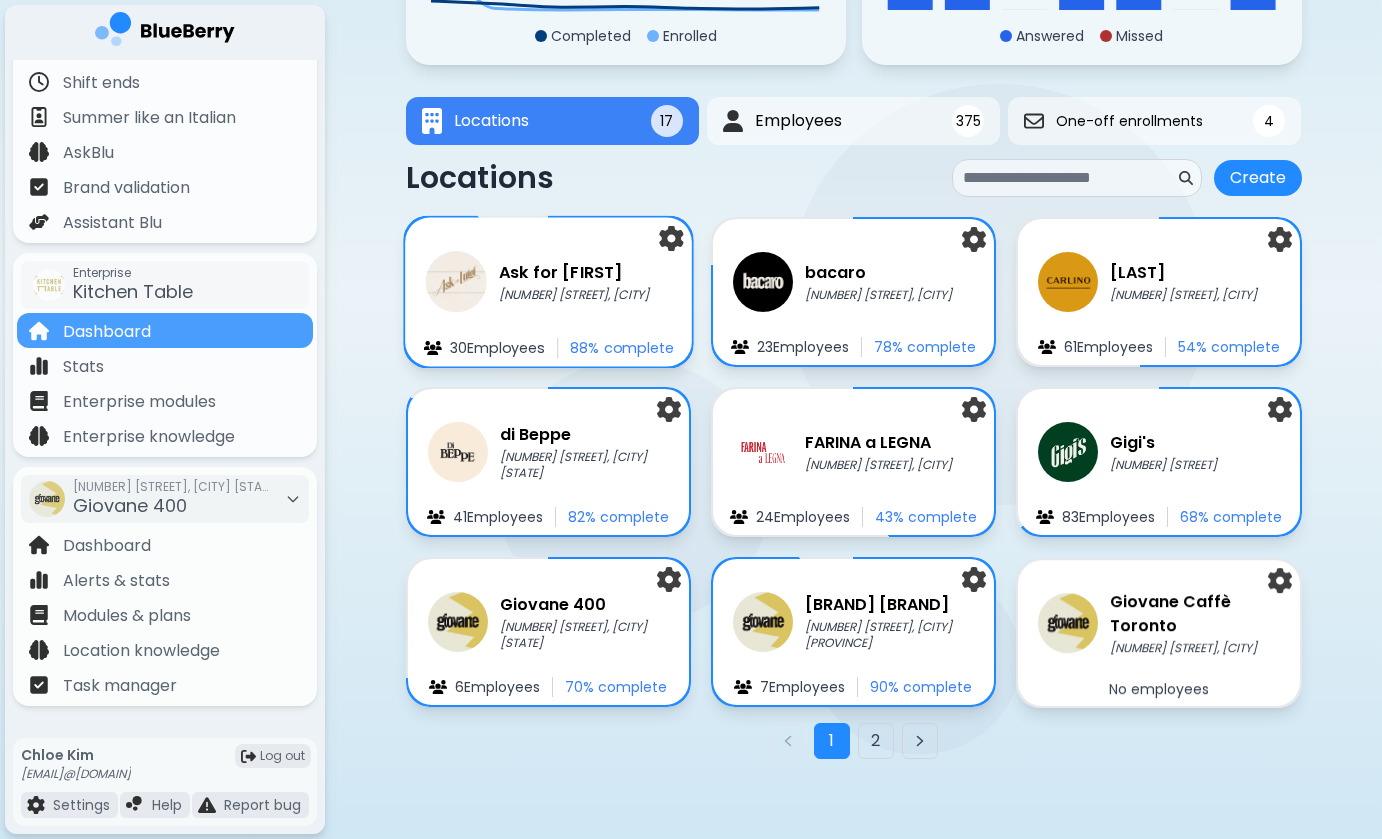 scroll, scrollTop: 252, scrollLeft: 0, axis: vertical 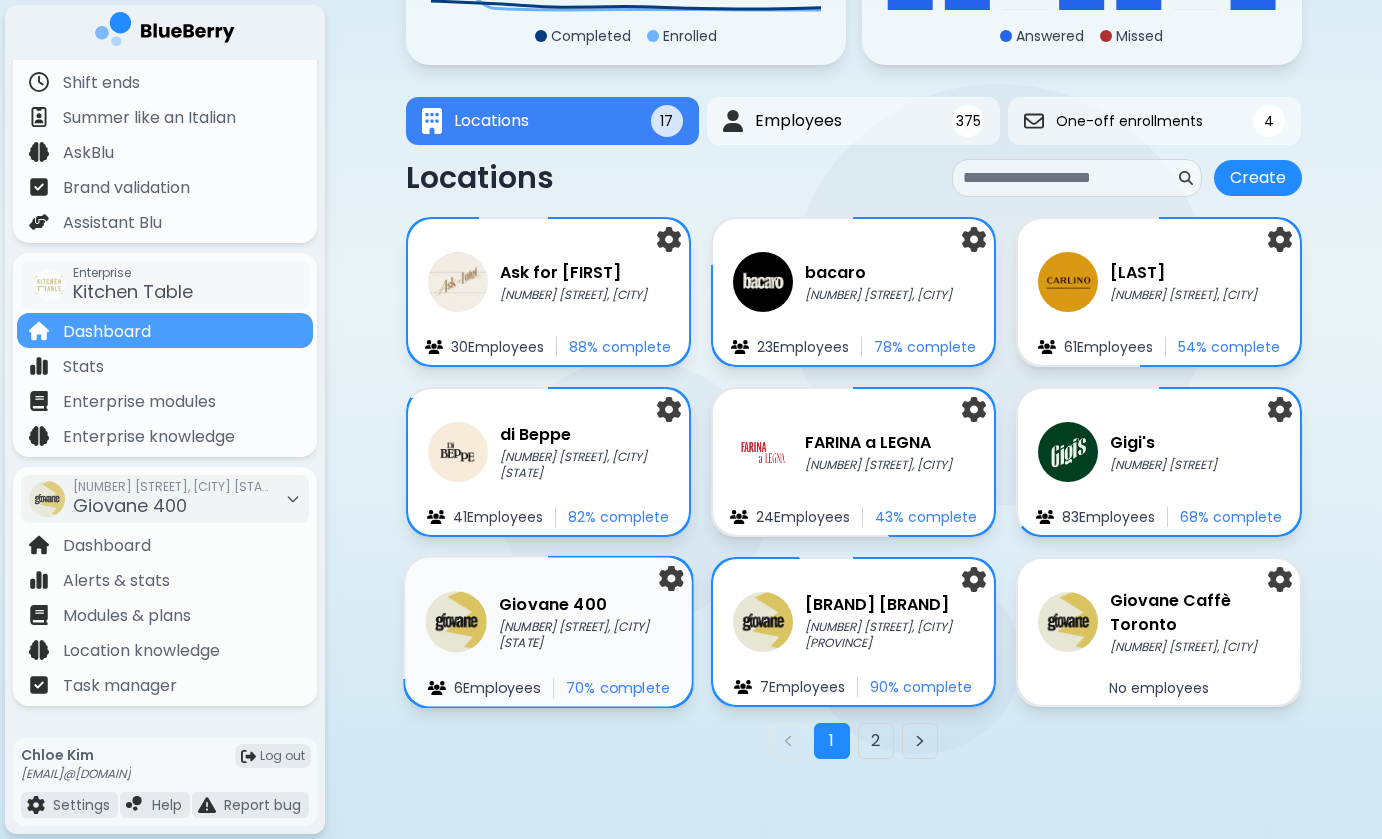click on "[FIRST] [NUMBER] [STREET], [CITY] [PROVINCE] [POSTAL_CODE] [NUMBER] Employee s [PERCENTAGE] complete" at bounding box center [548, 632] 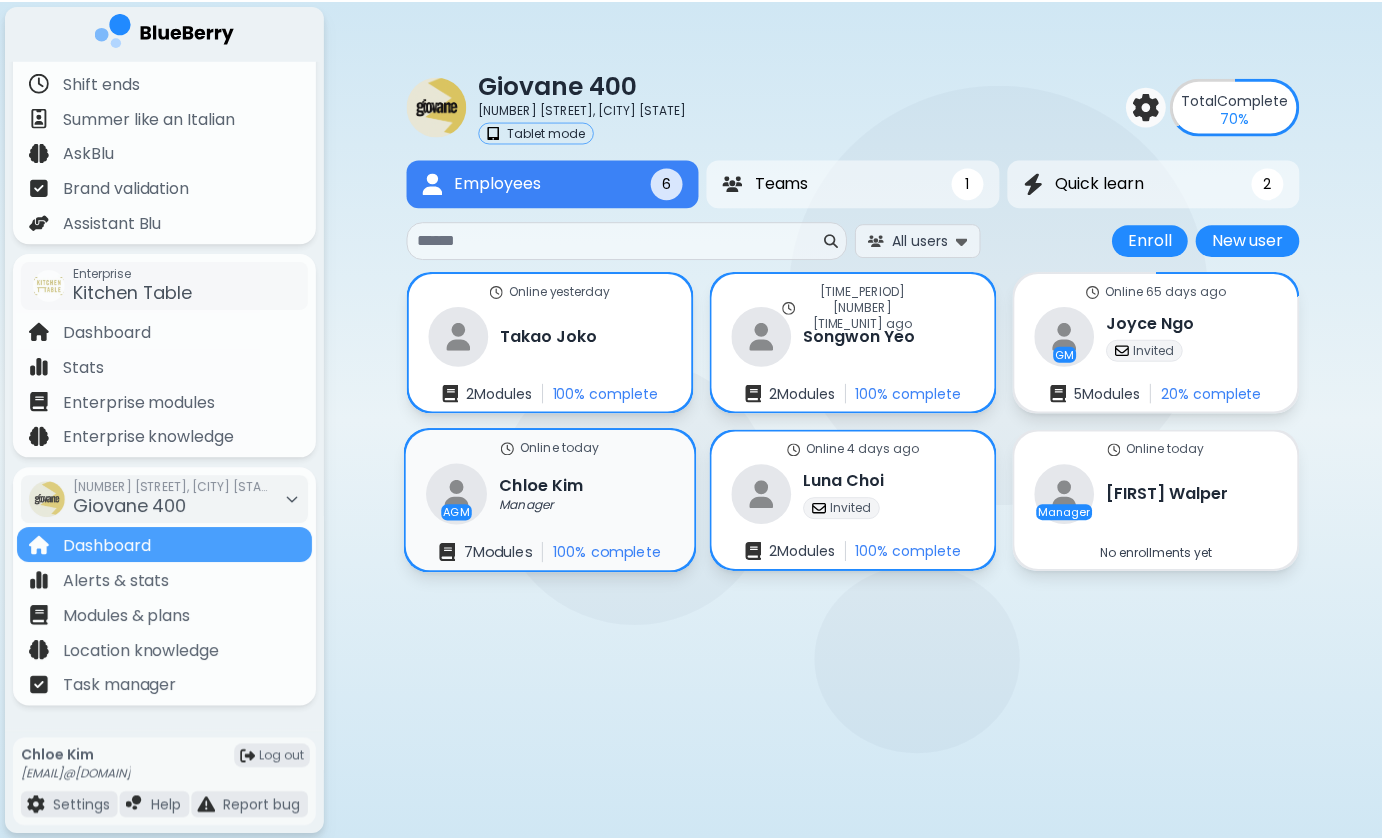scroll, scrollTop: 0, scrollLeft: 0, axis: both 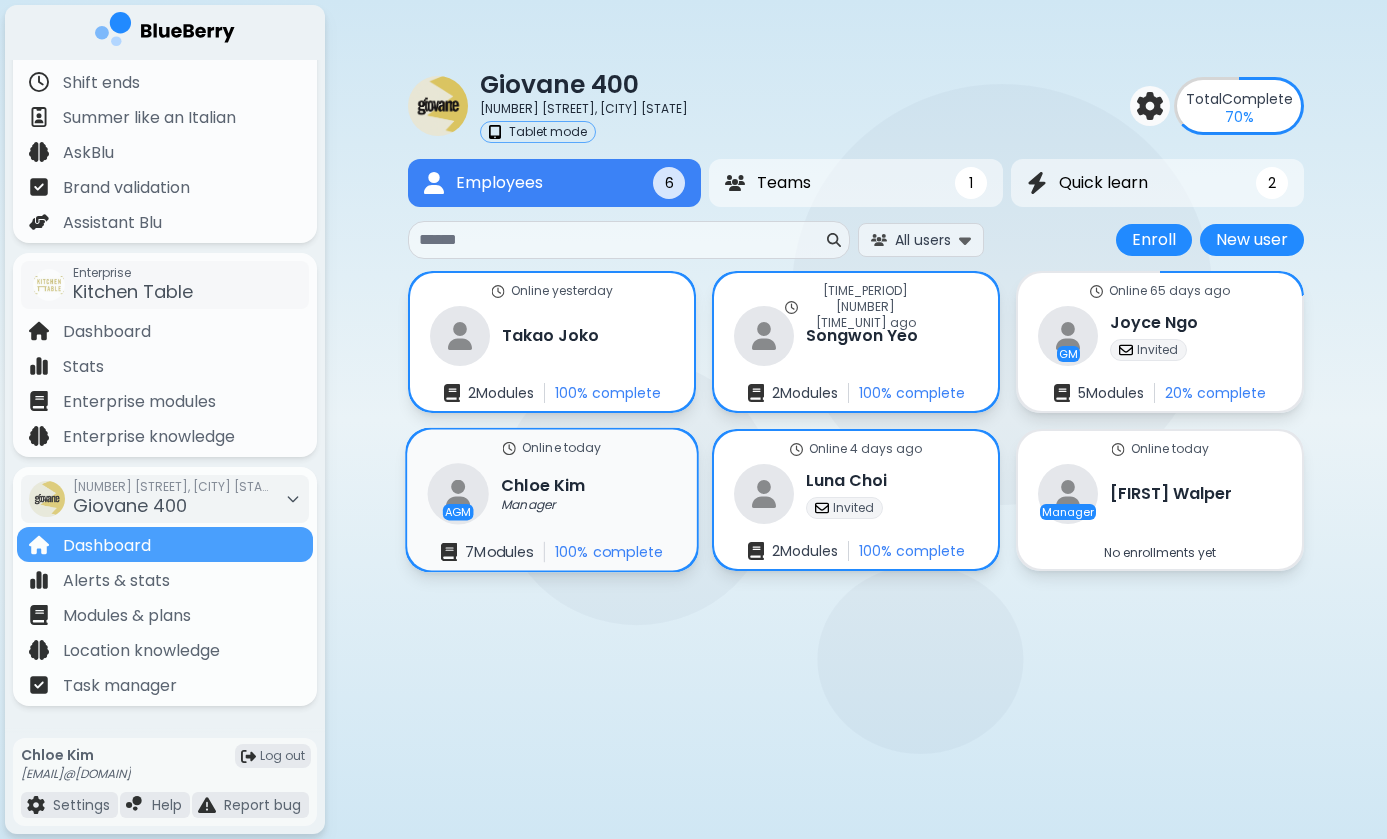 click on "Online today AGM [FIRST] [LAST] Manager 7 Module s 100 % complete" at bounding box center [552, 500] 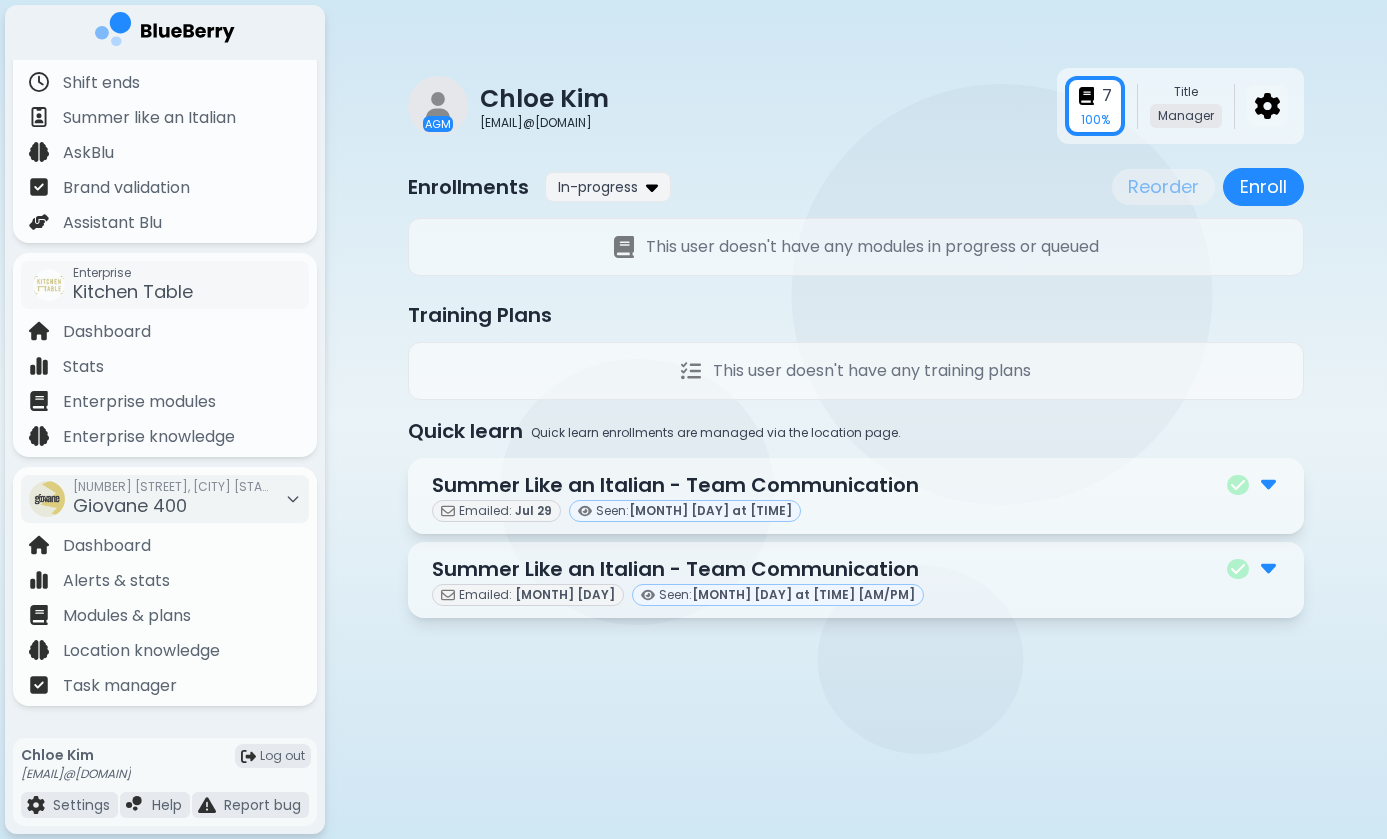 click at bounding box center (1267, 106) 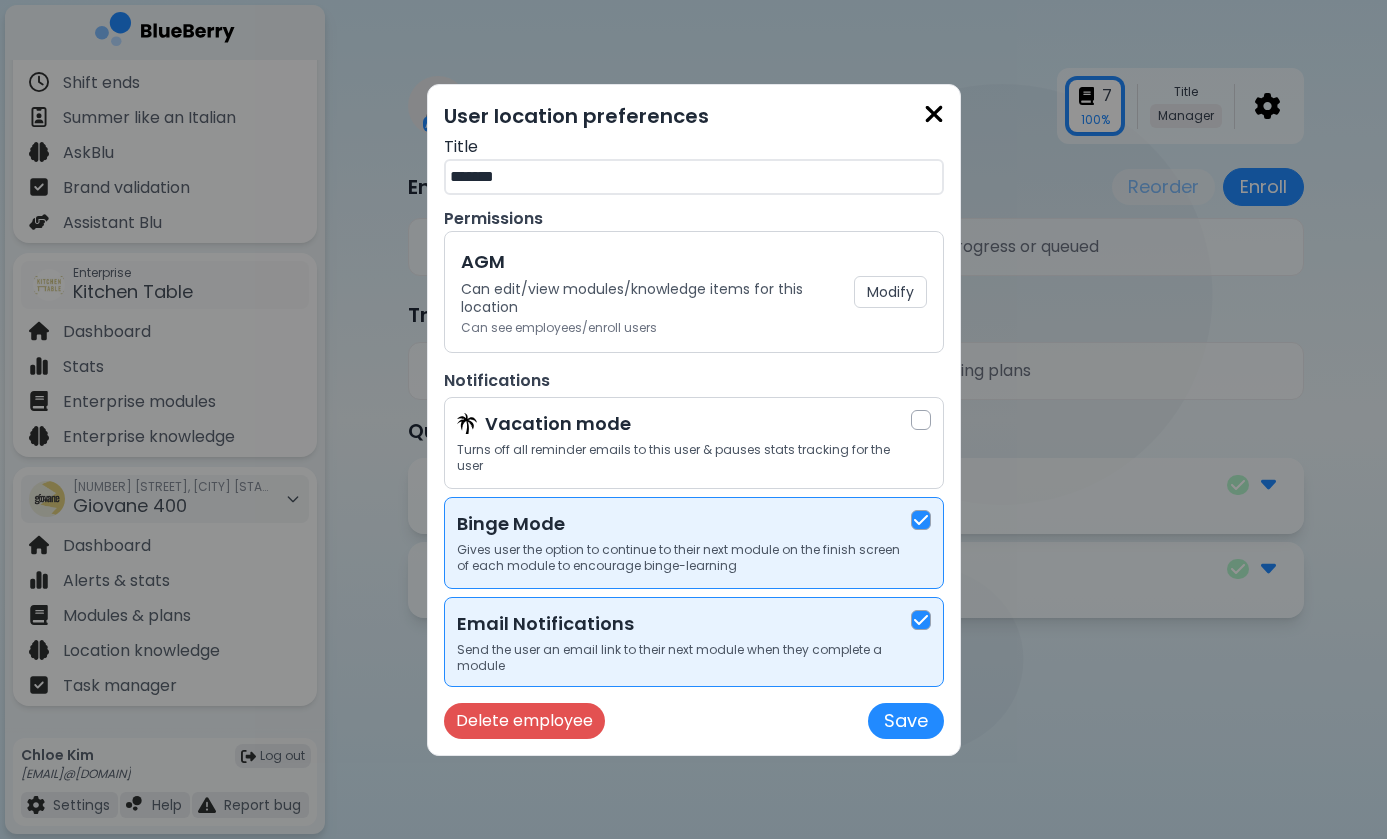 click on "User location preferences Title ******* Permissions AGM Can edit/view modules/knowledge items for this location Can see employees/enroll users Modify Notifications Vacation mode Turns off all reminder emails to this user & pauses stats tracking for the user Binge Mode Gives user the option to continue to their next module on the finish screen of each module to encourage binge-learning Email Notifications Send the user an email link to their next module when they complete a module Delete employee Save" at bounding box center (693, 419) 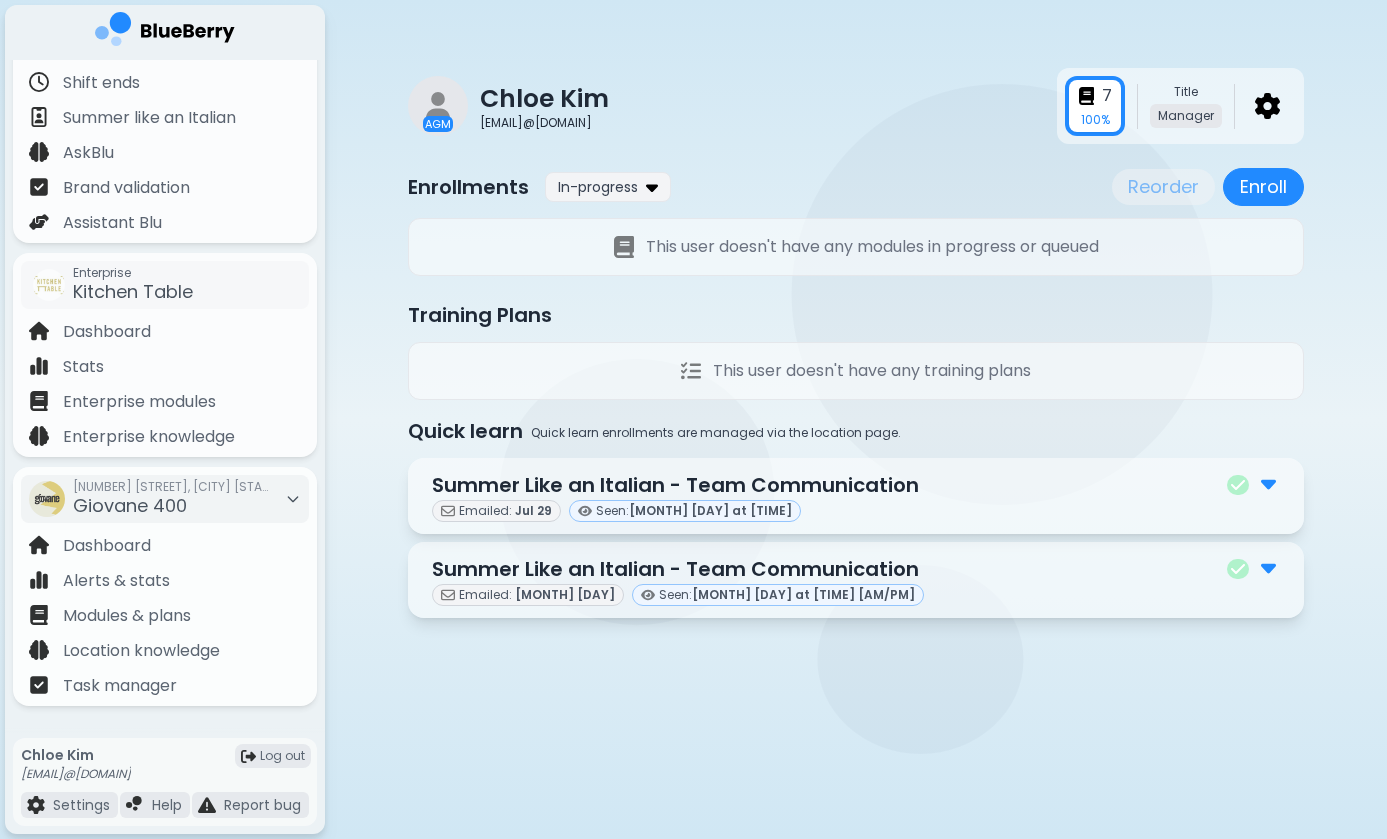 click at bounding box center (1268, 567) 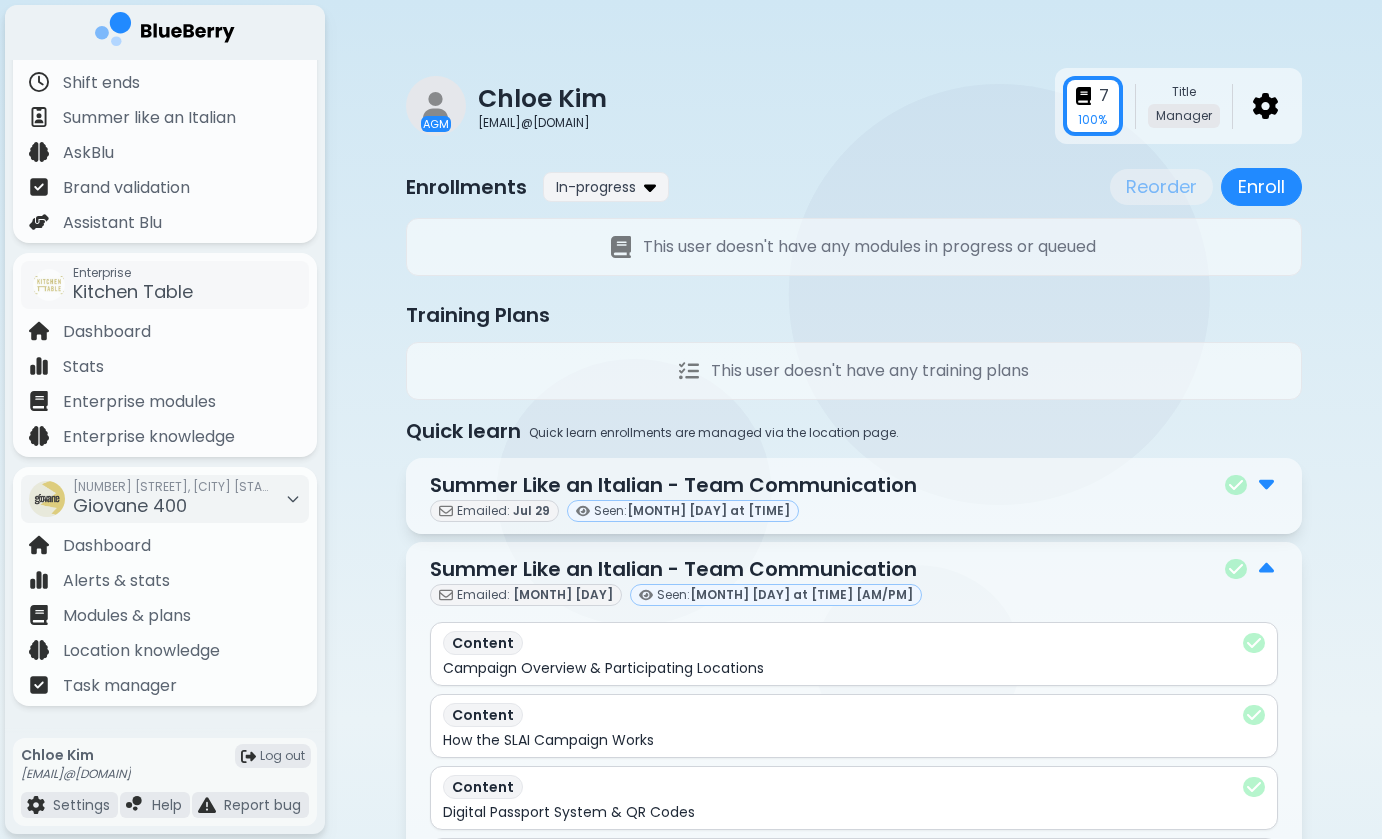 scroll, scrollTop: 0, scrollLeft: 0, axis: both 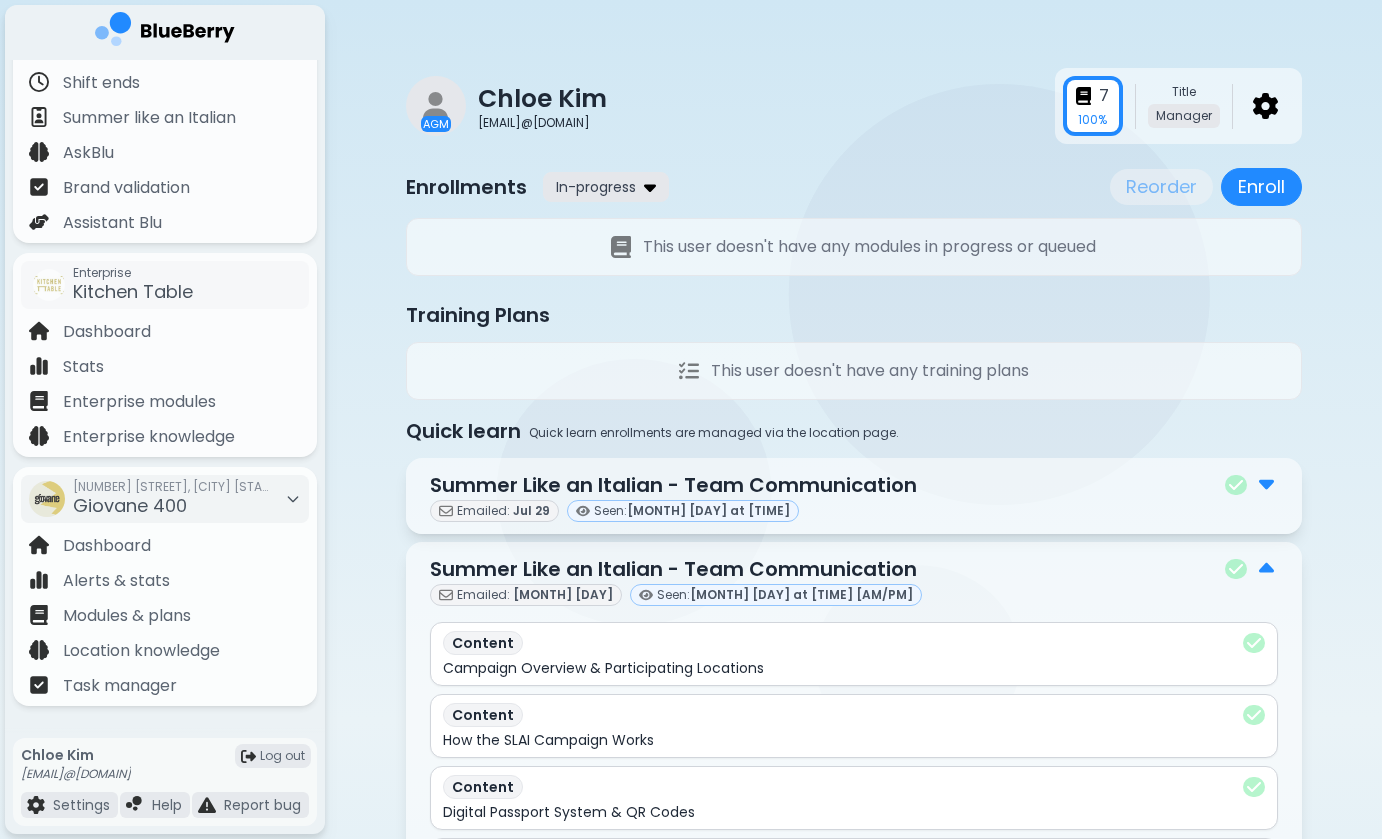 click on "In-progress" at bounding box center [596, 187] 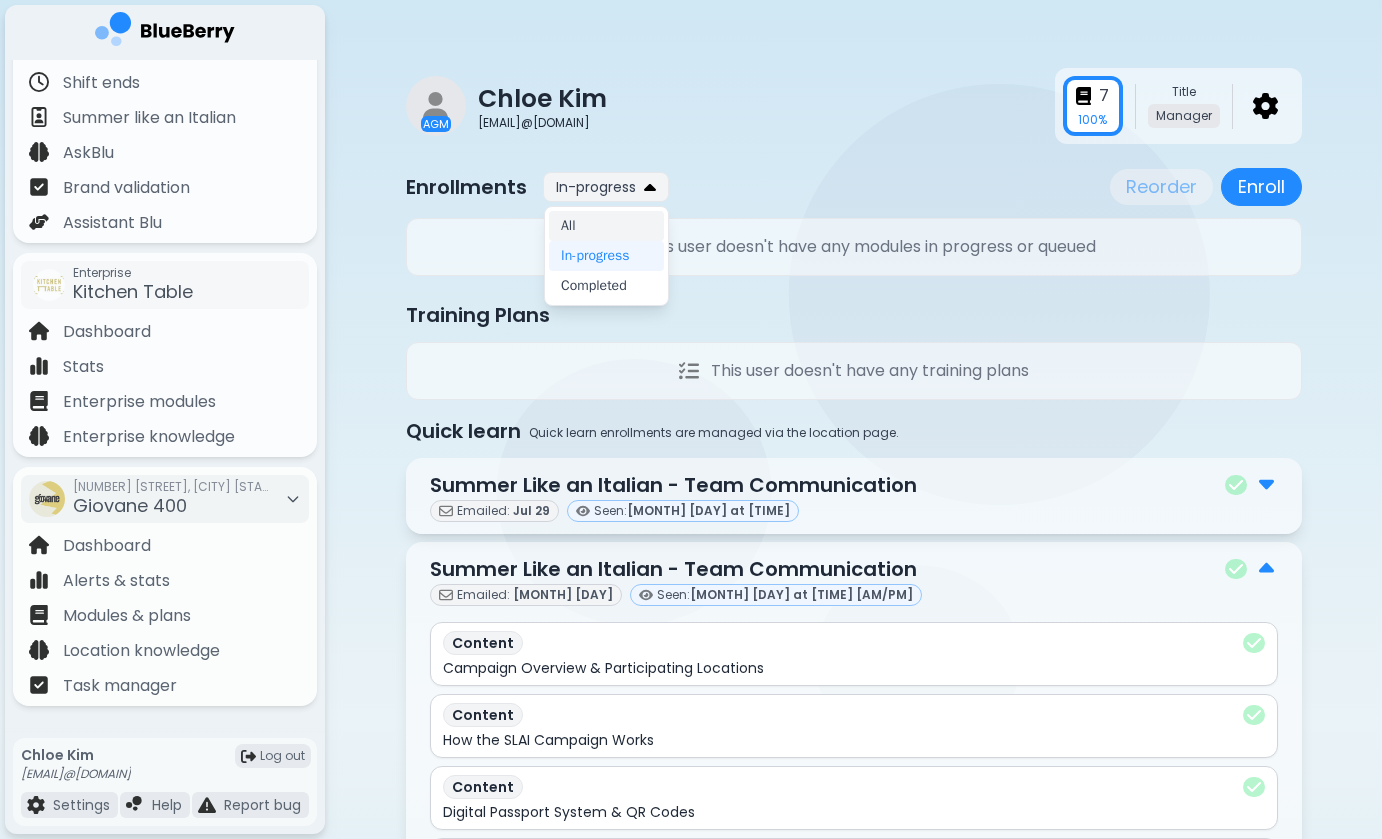 click on "All" at bounding box center (606, 226) 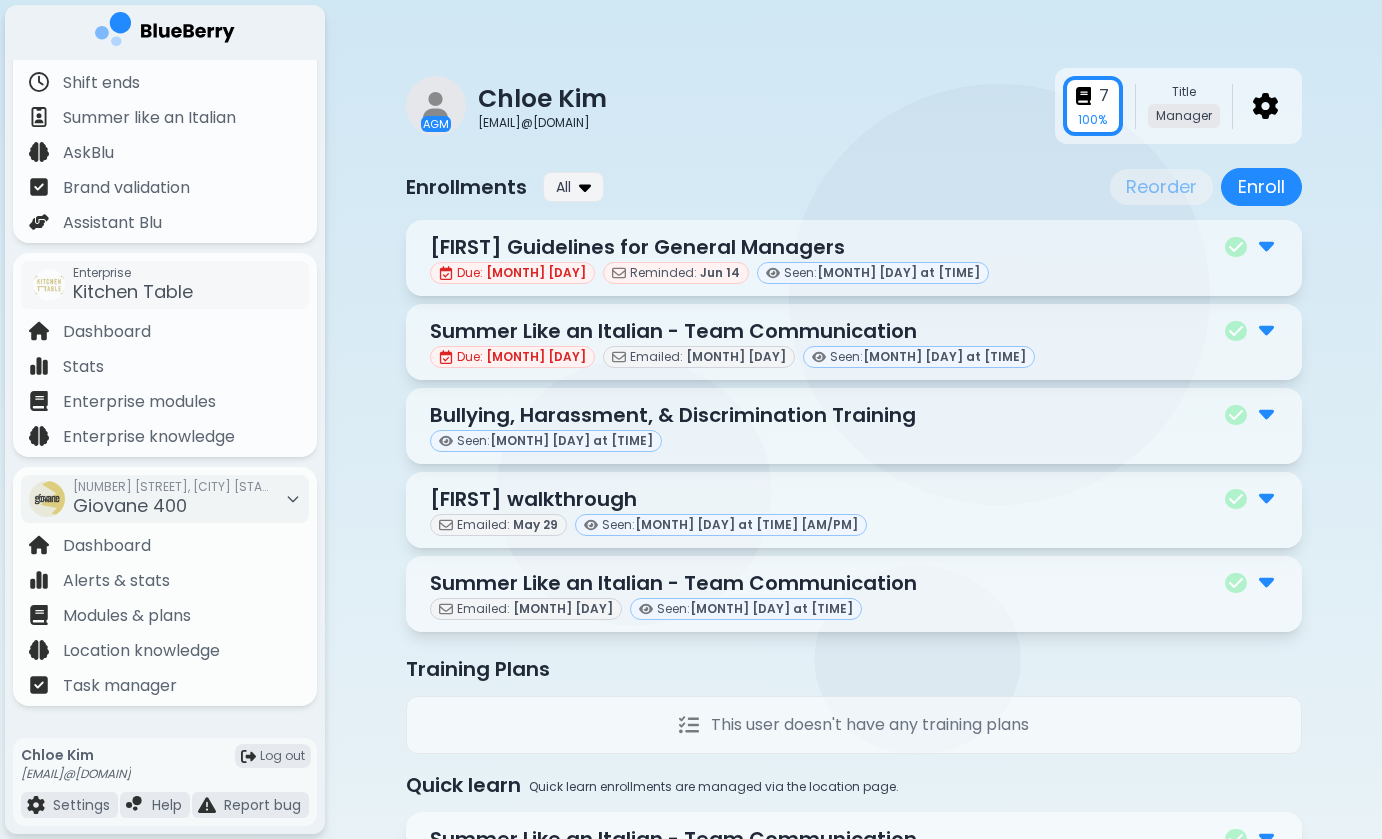 click on "[FIRST] Guidelines for General Managers" at bounding box center [854, 247] 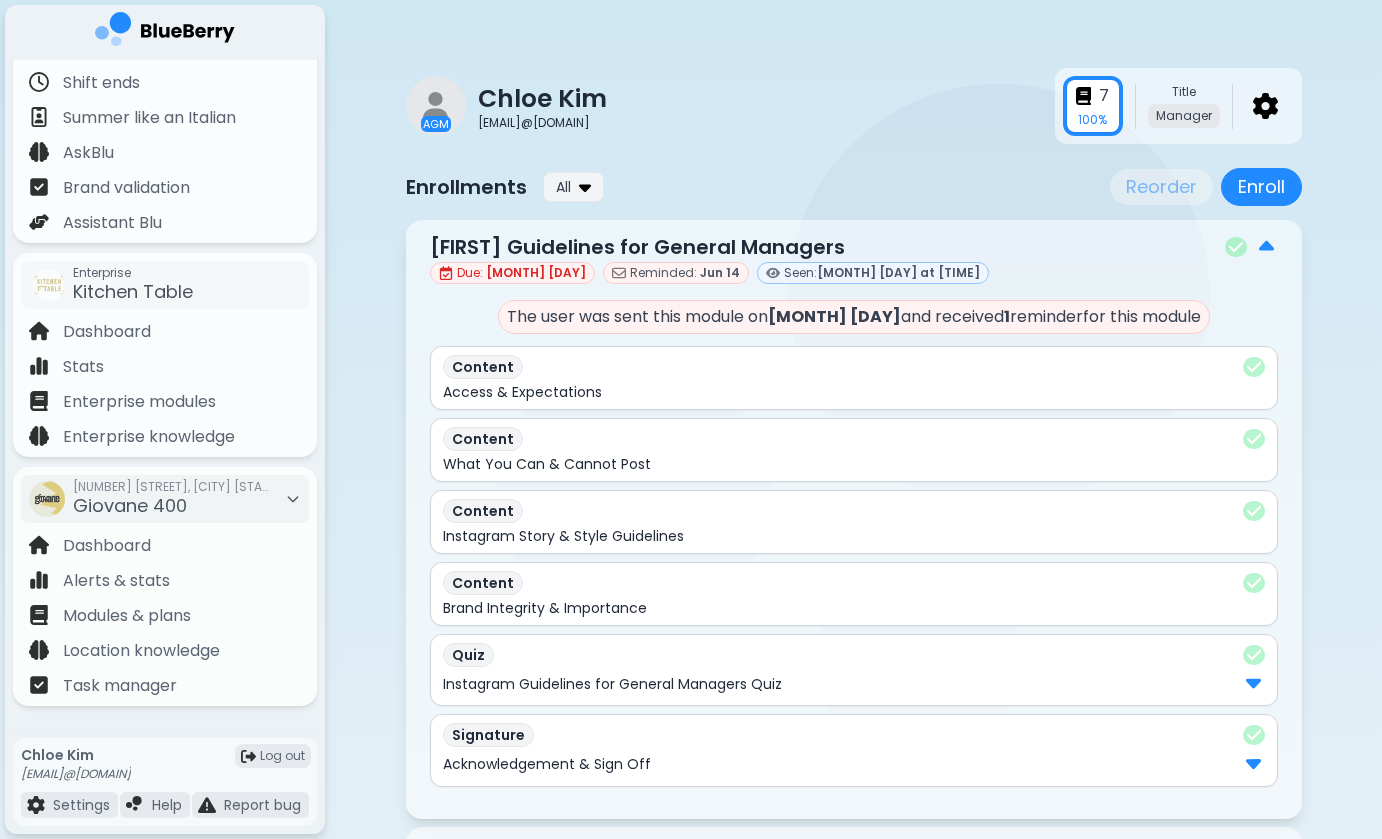 scroll, scrollTop: 0, scrollLeft: 0, axis: both 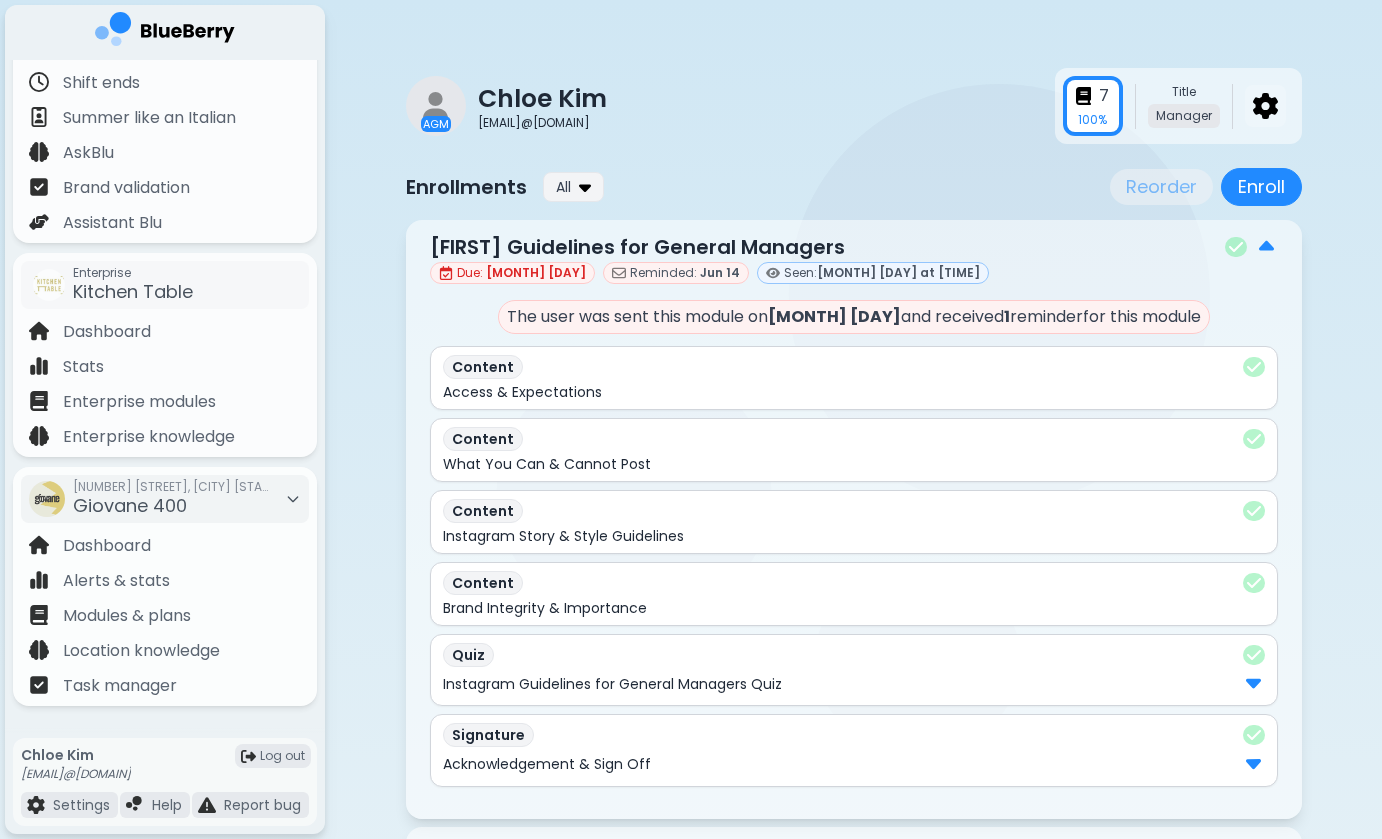 click at bounding box center [1265, 106] 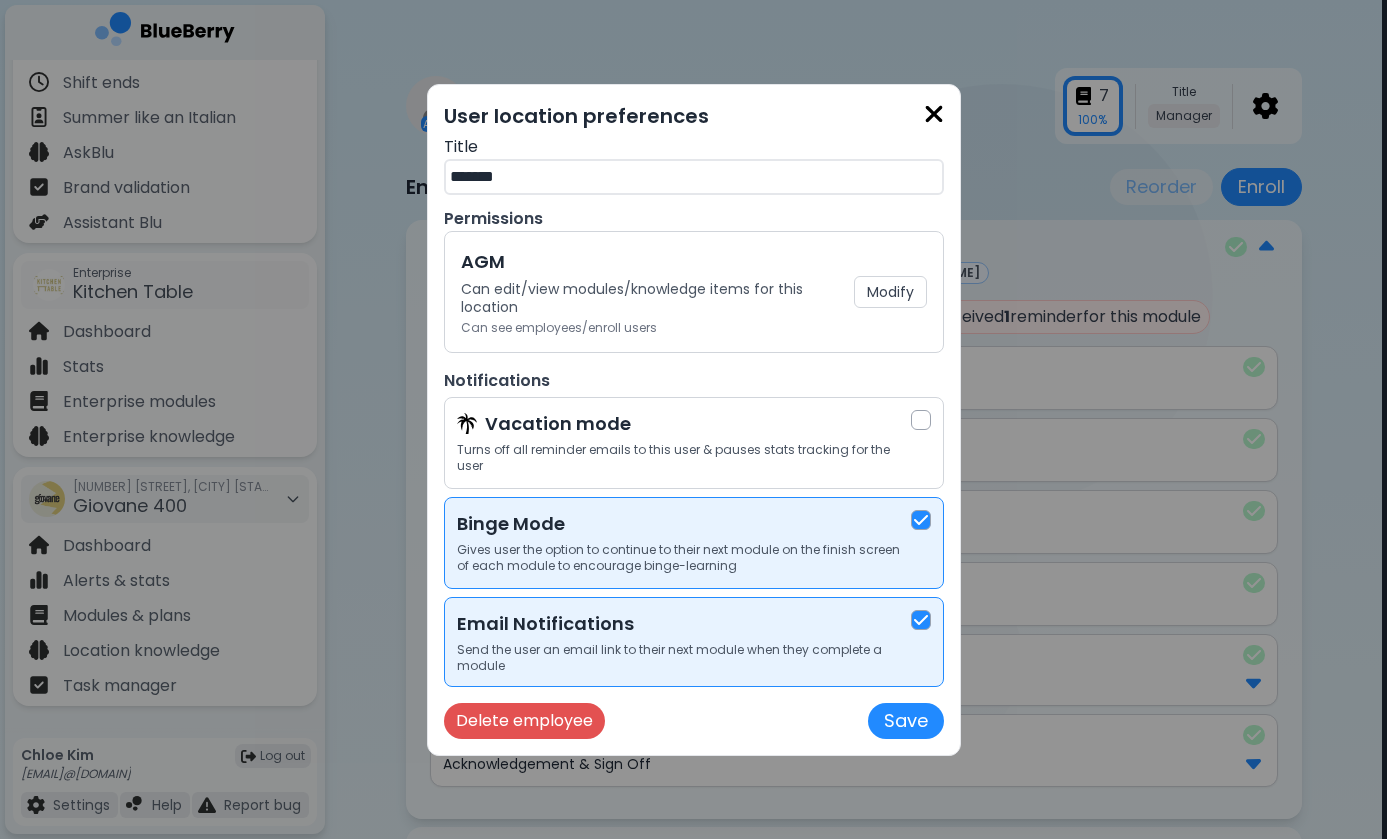click at bounding box center (934, 114) 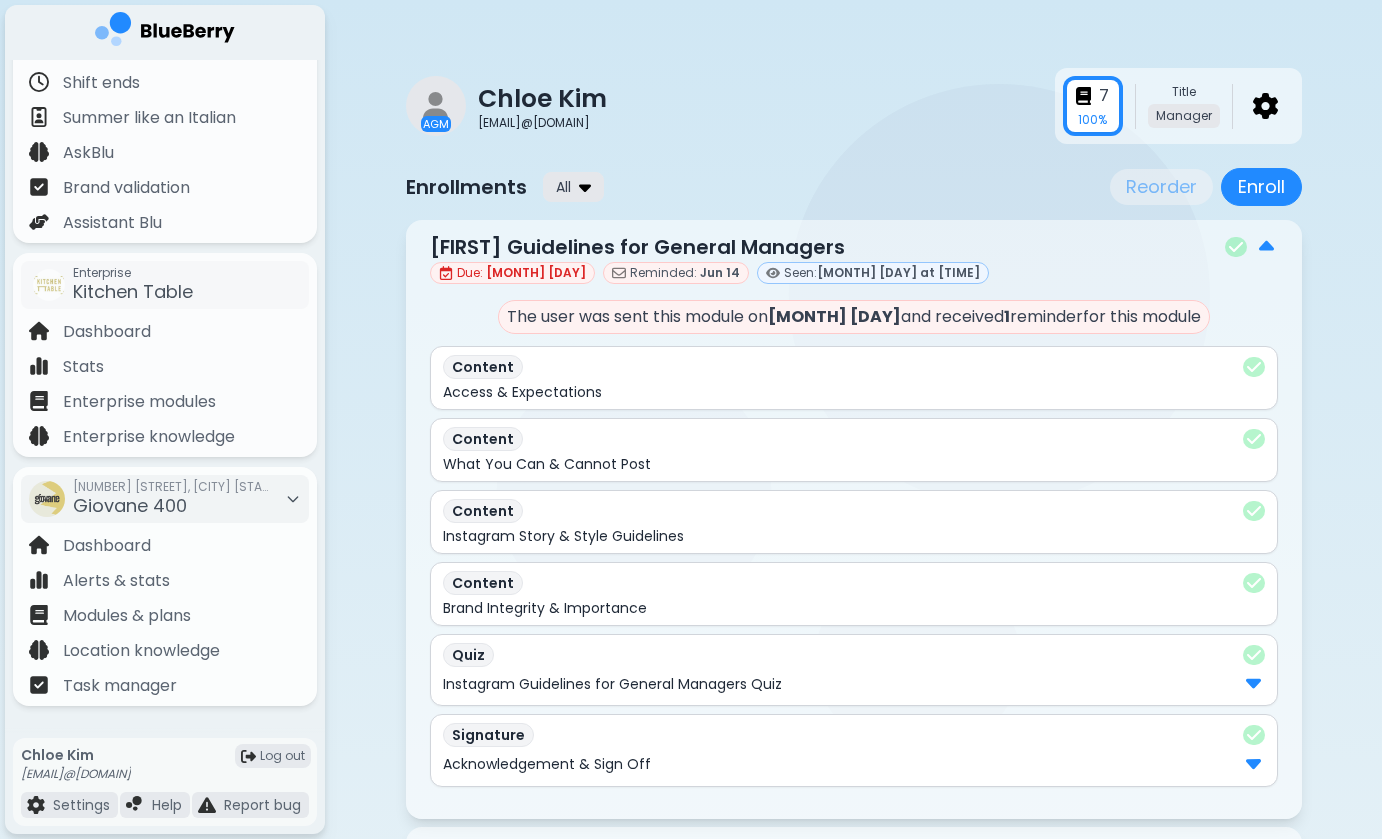 click on "All" at bounding box center (563, 187) 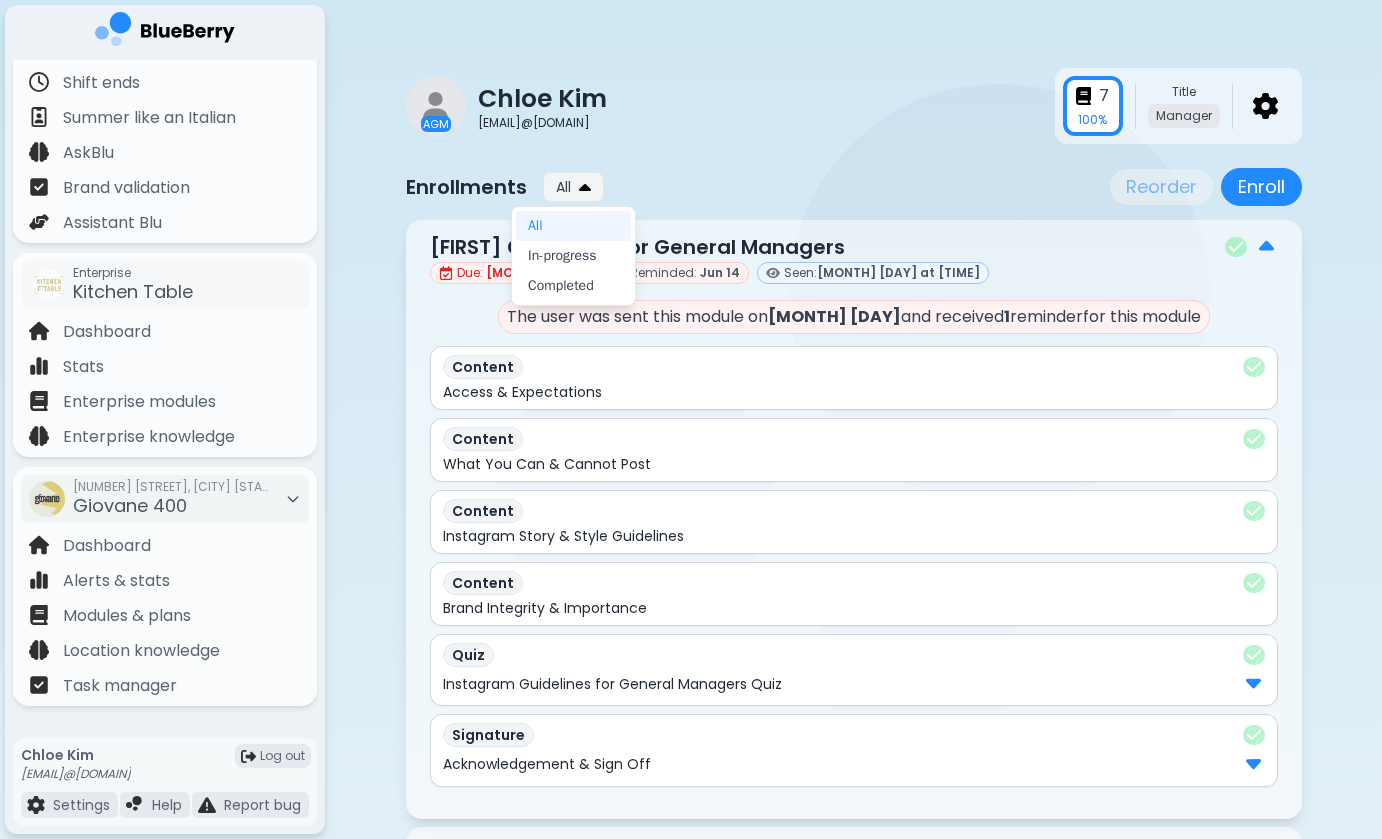 click on "Enrollments All Reorder Enroll" at bounding box center (854, 187) 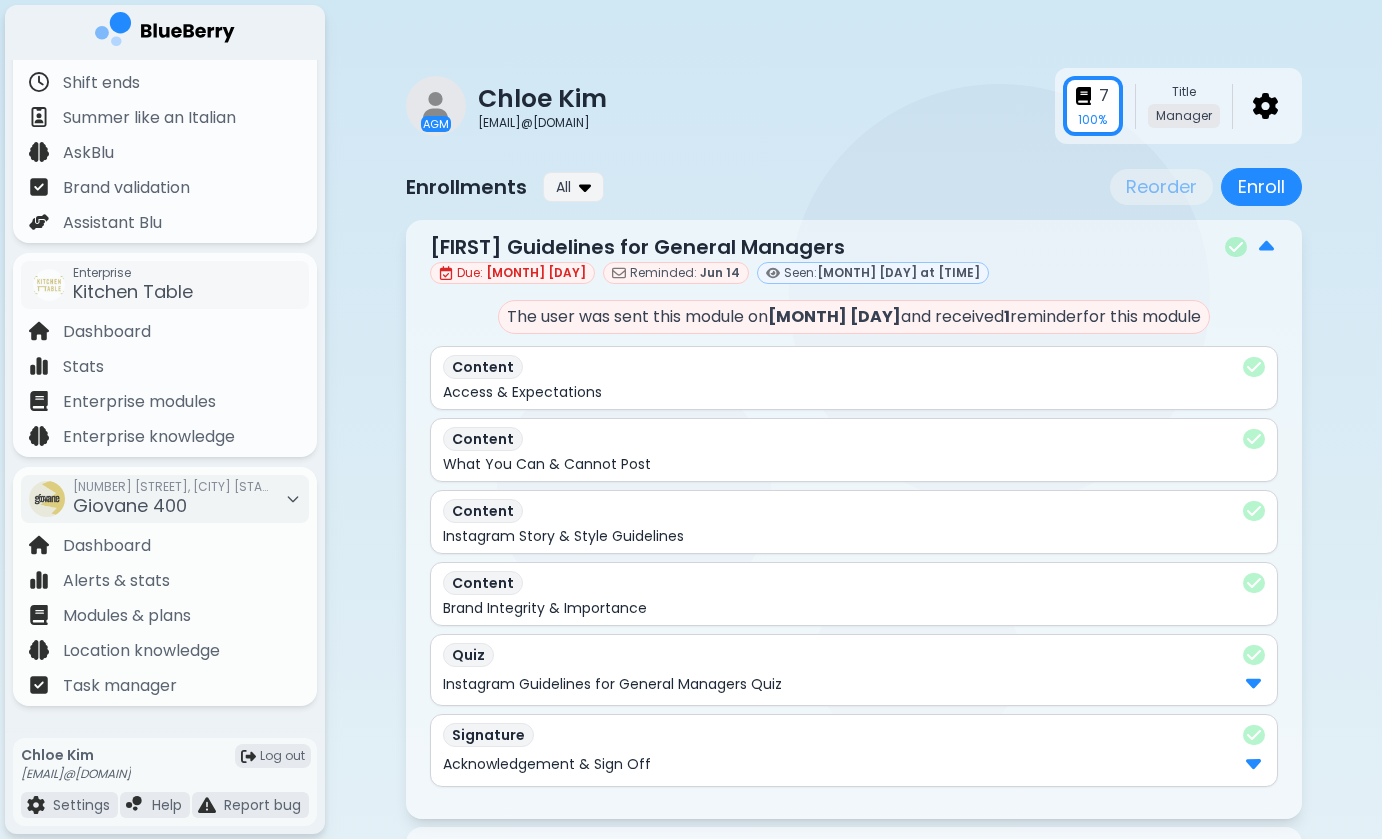 click on "Enrollments" at bounding box center (466, 187) 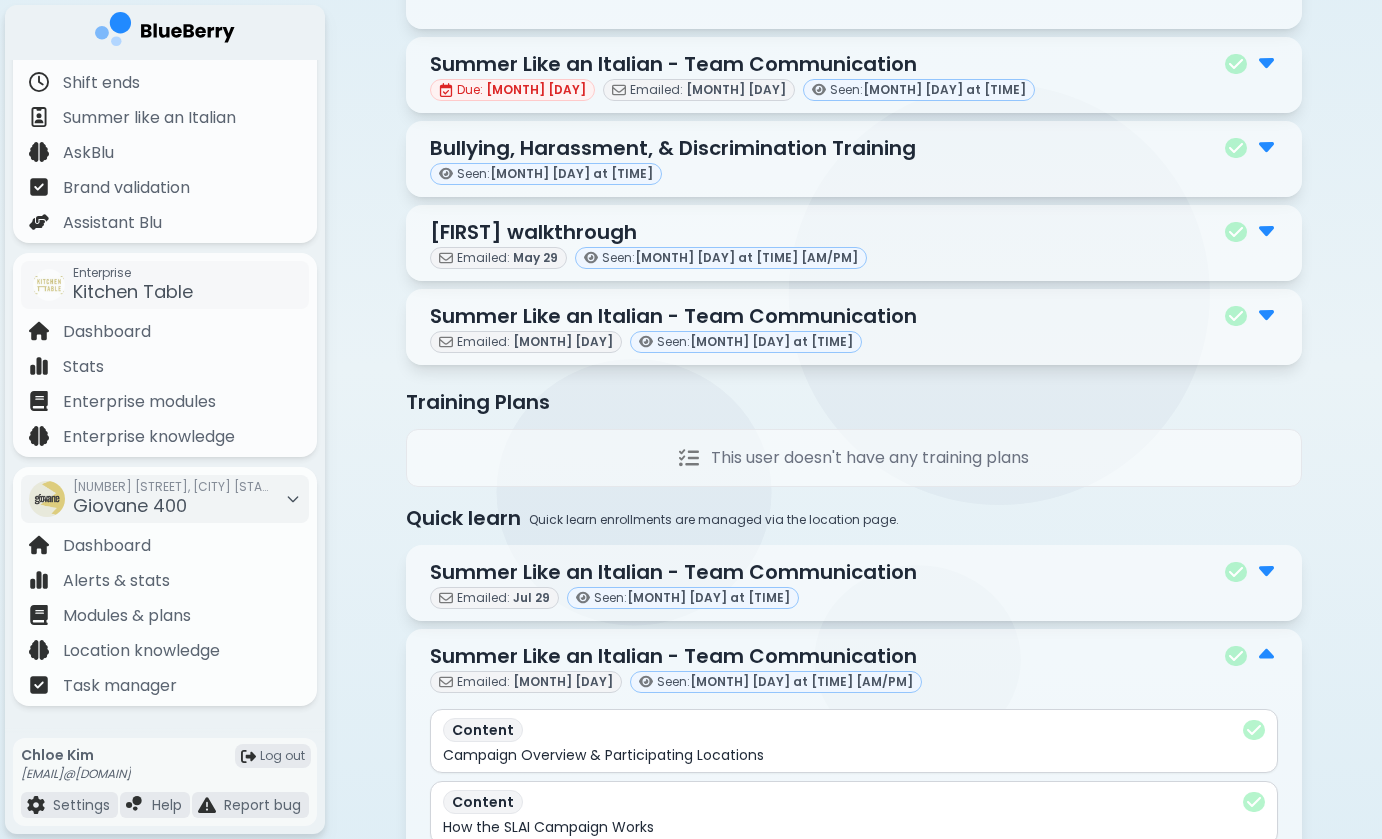 scroll, scrollTop: 420, scrollLeft: 0, axis: vertical 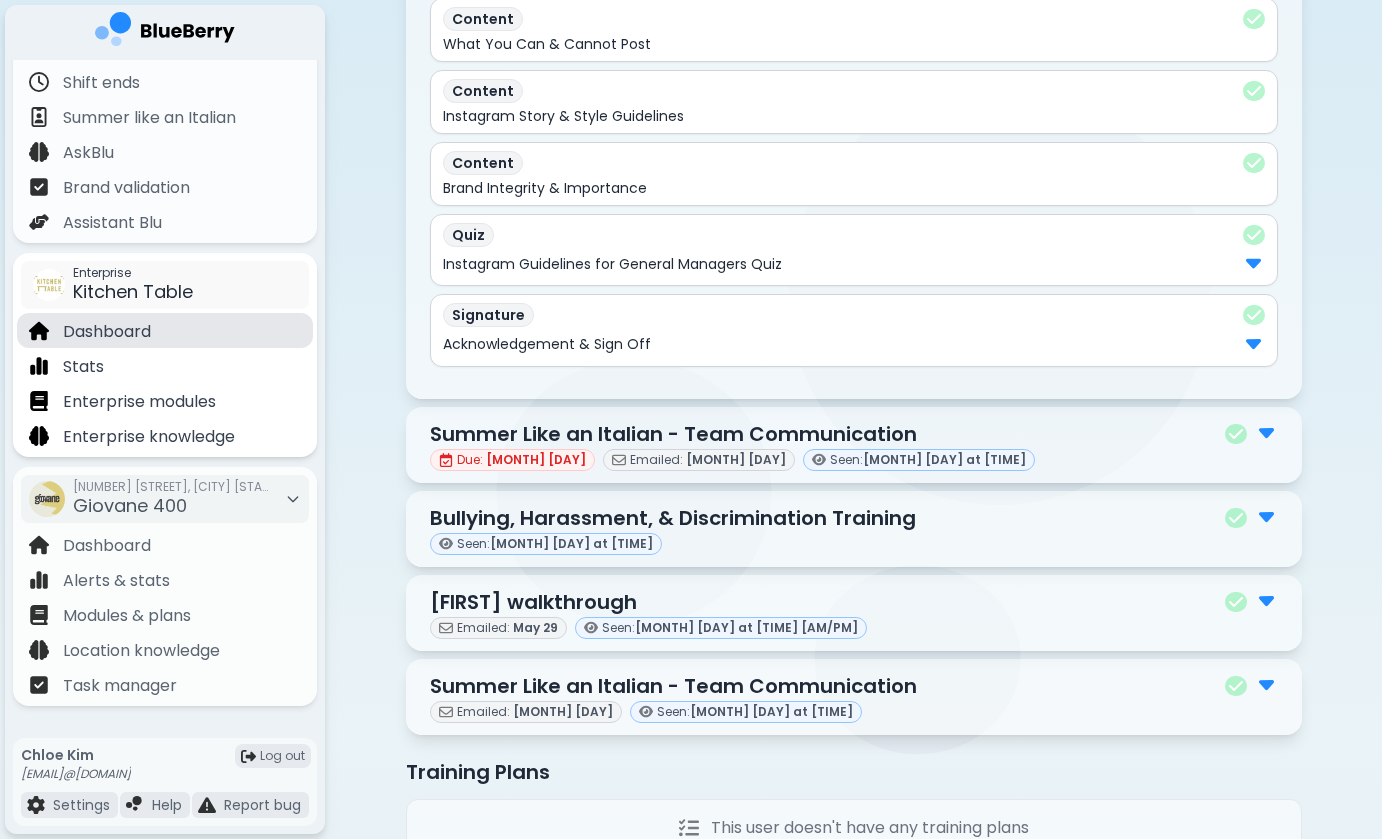 click on "Dashboard" at bounding box center [107, 332] 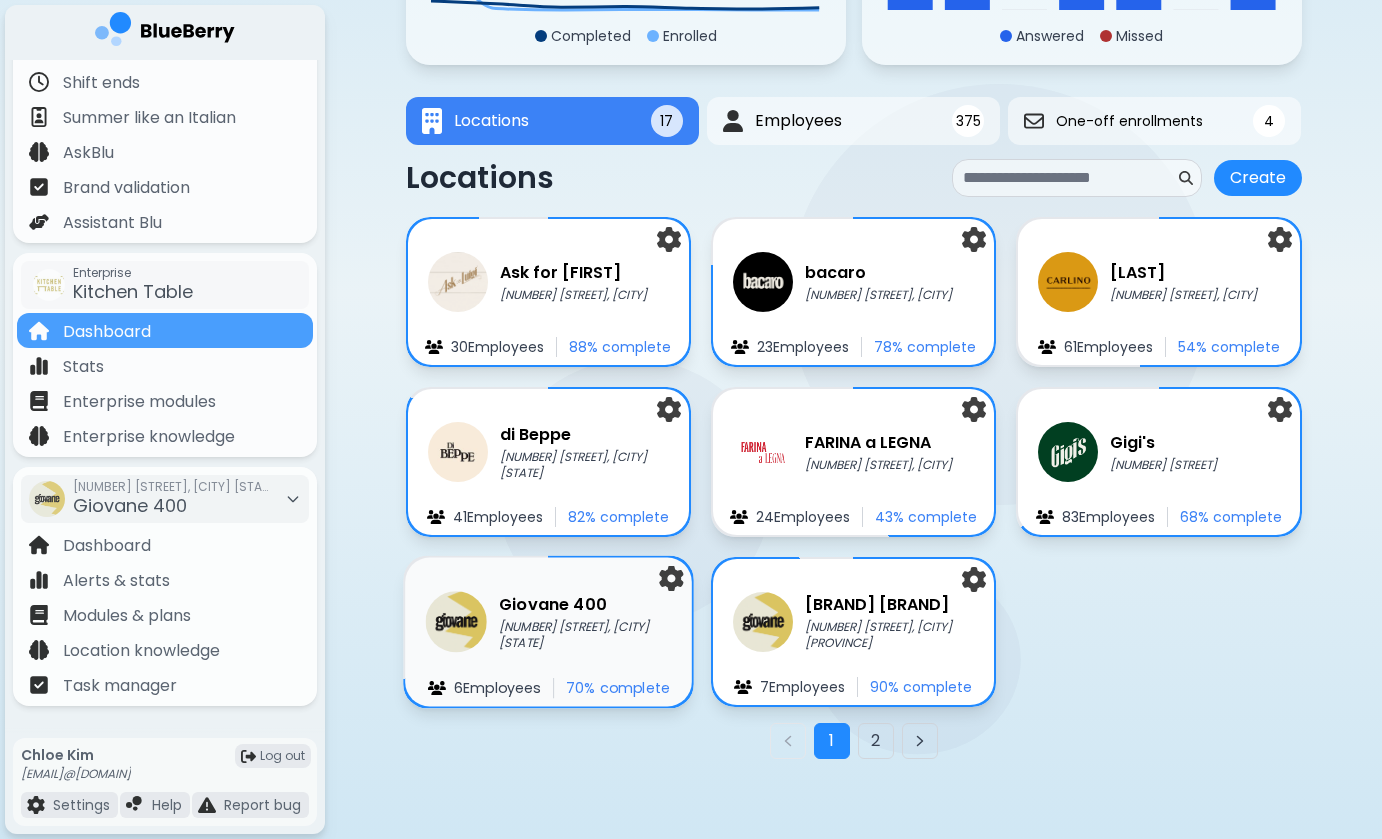 scroll, scrollTop: 252, scrollLeft: 0, axis: vertical 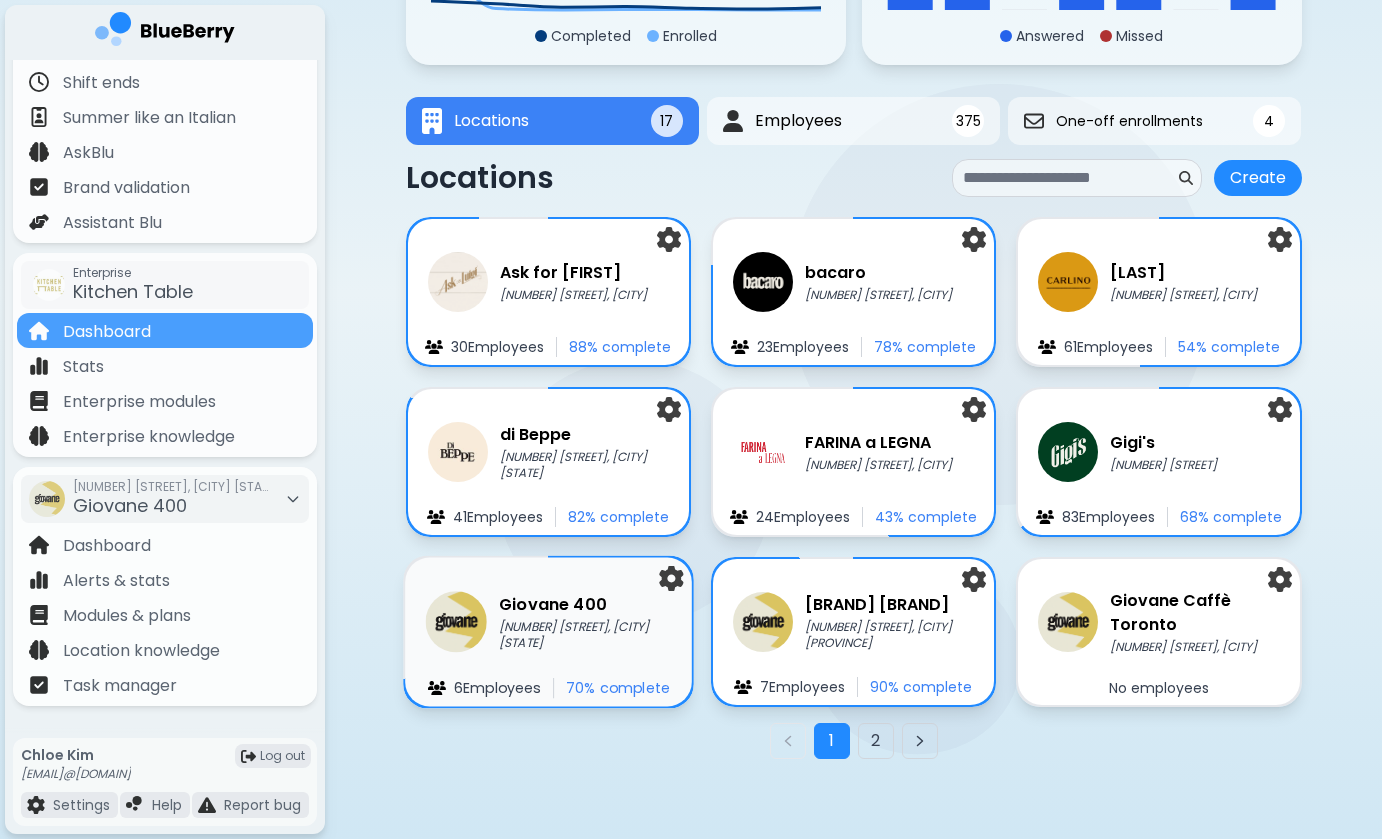 click on "[NUMBER] [STREET], [CITY] [STATE]" at bounding box center (585, 635) 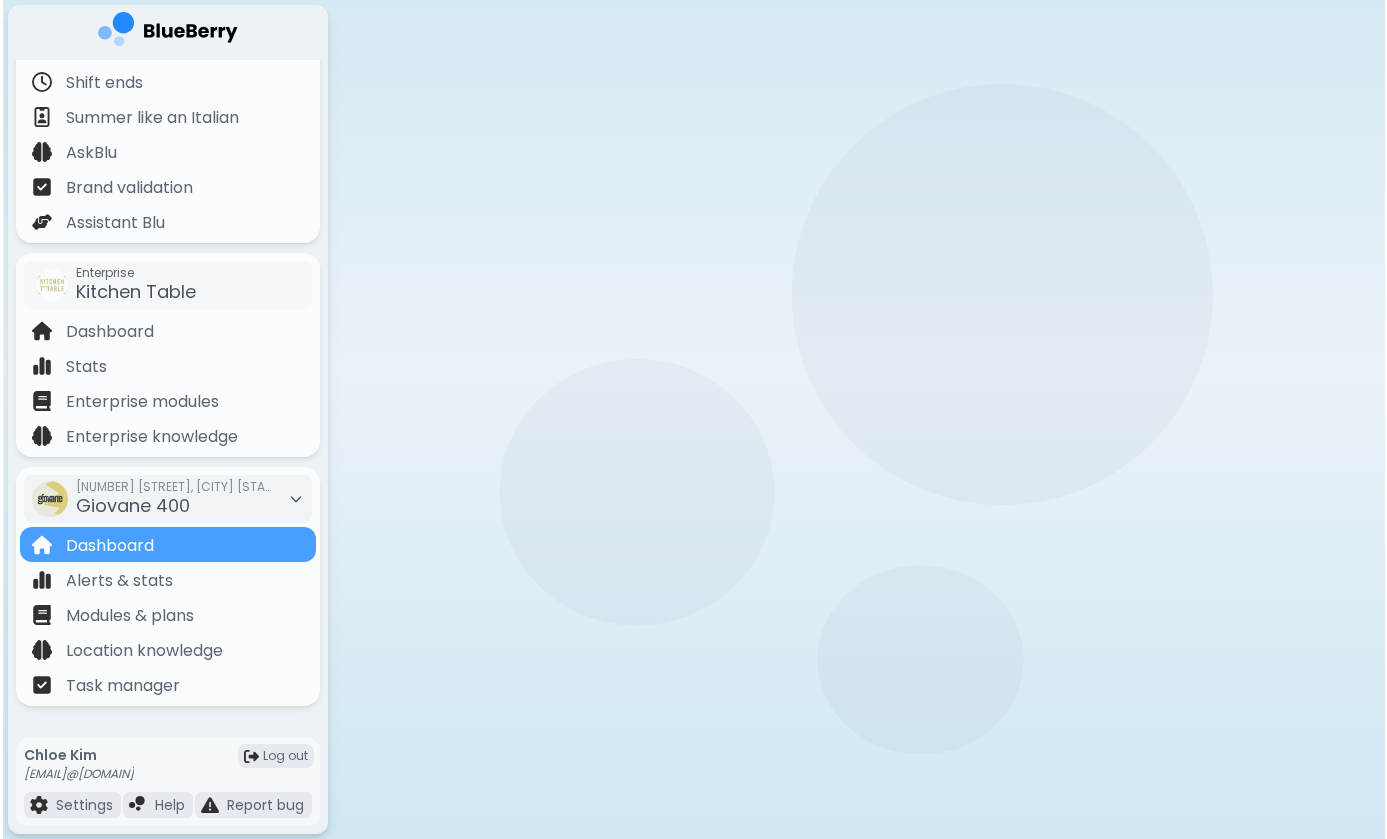 scroll, scrollTop: 0, scrollLeft: 0, axis: both 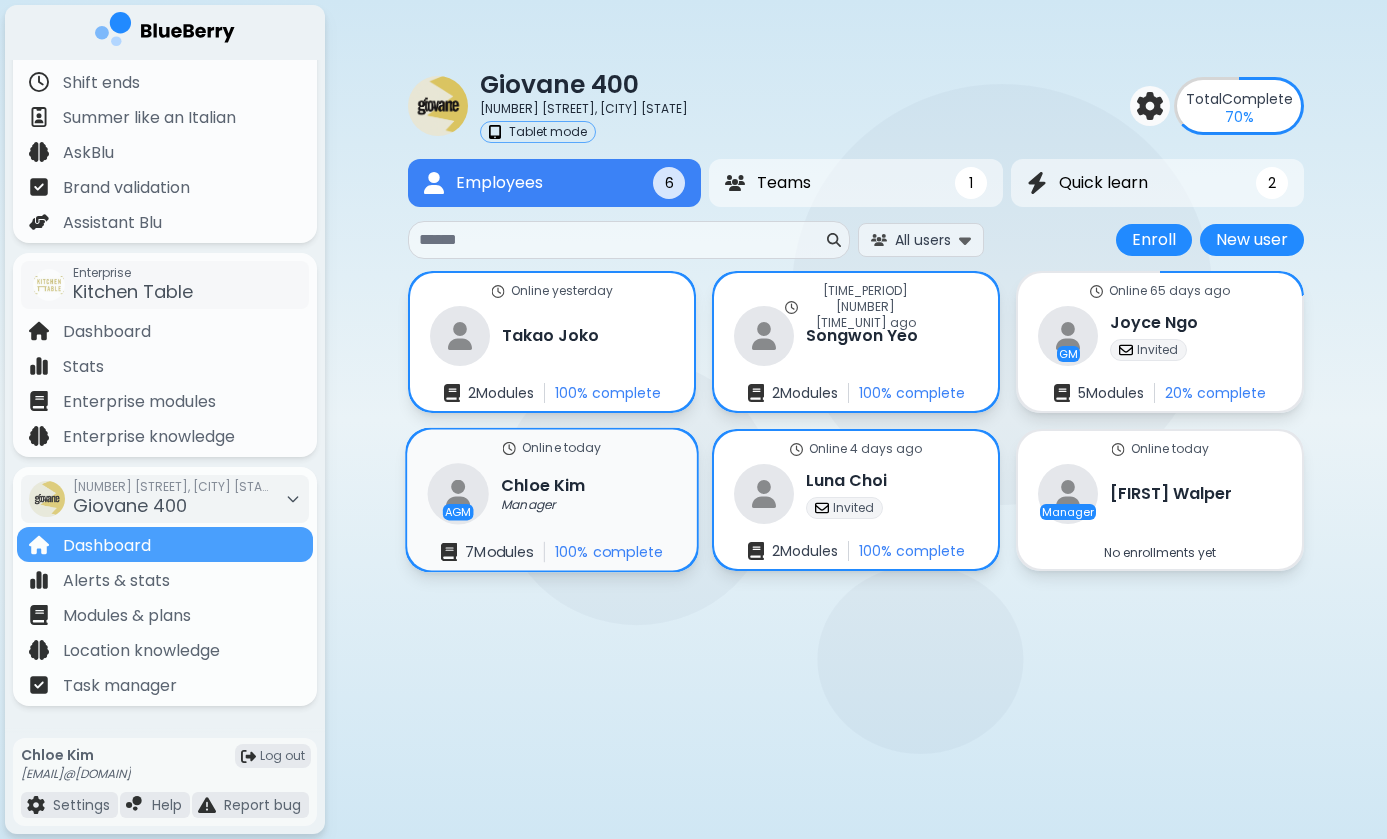 click on "Online today AGM [FIRST] [LAST] Manager 7 Module s 100 % complete" at bounding box center [552, 500] 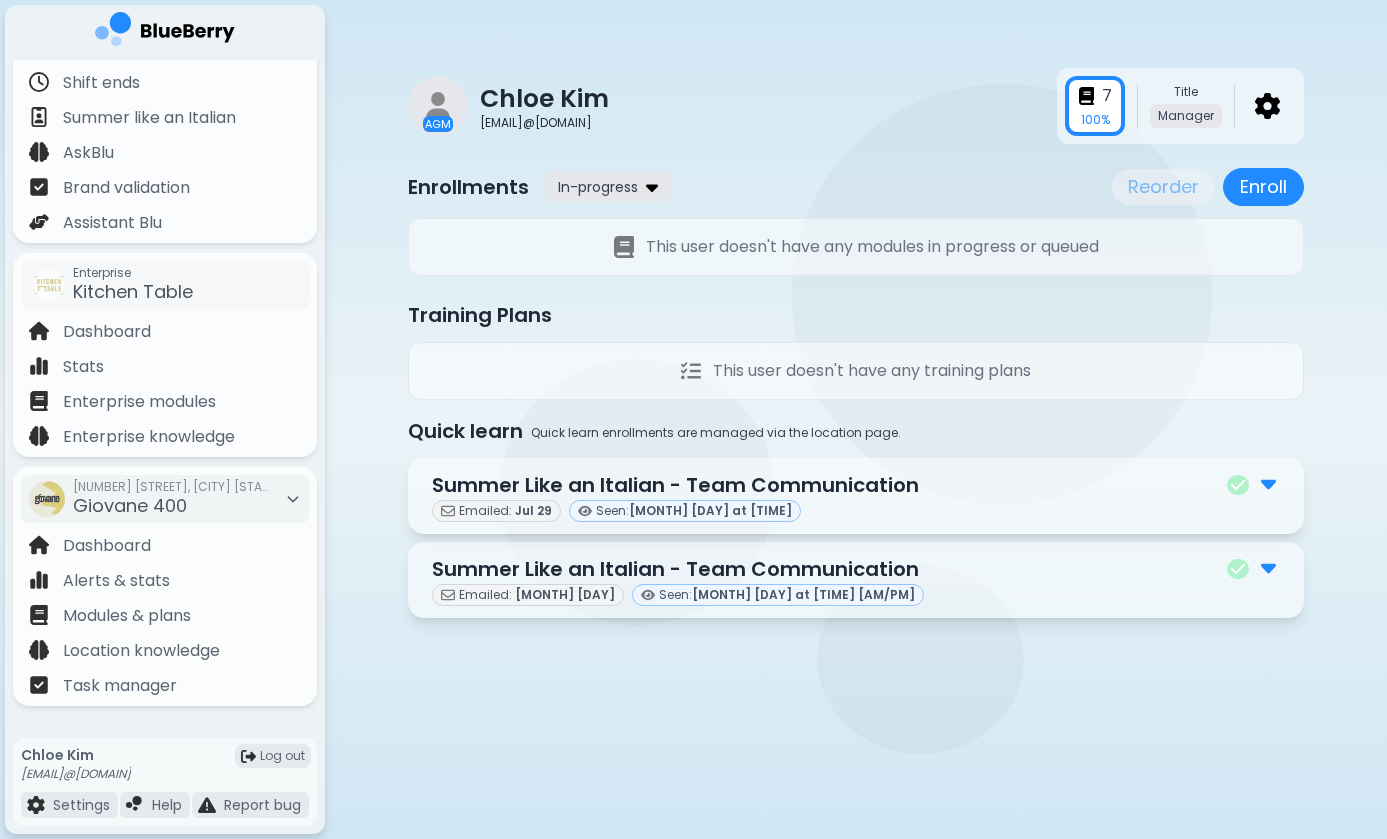 click on "In-progress" at bounding box center (598, 187) 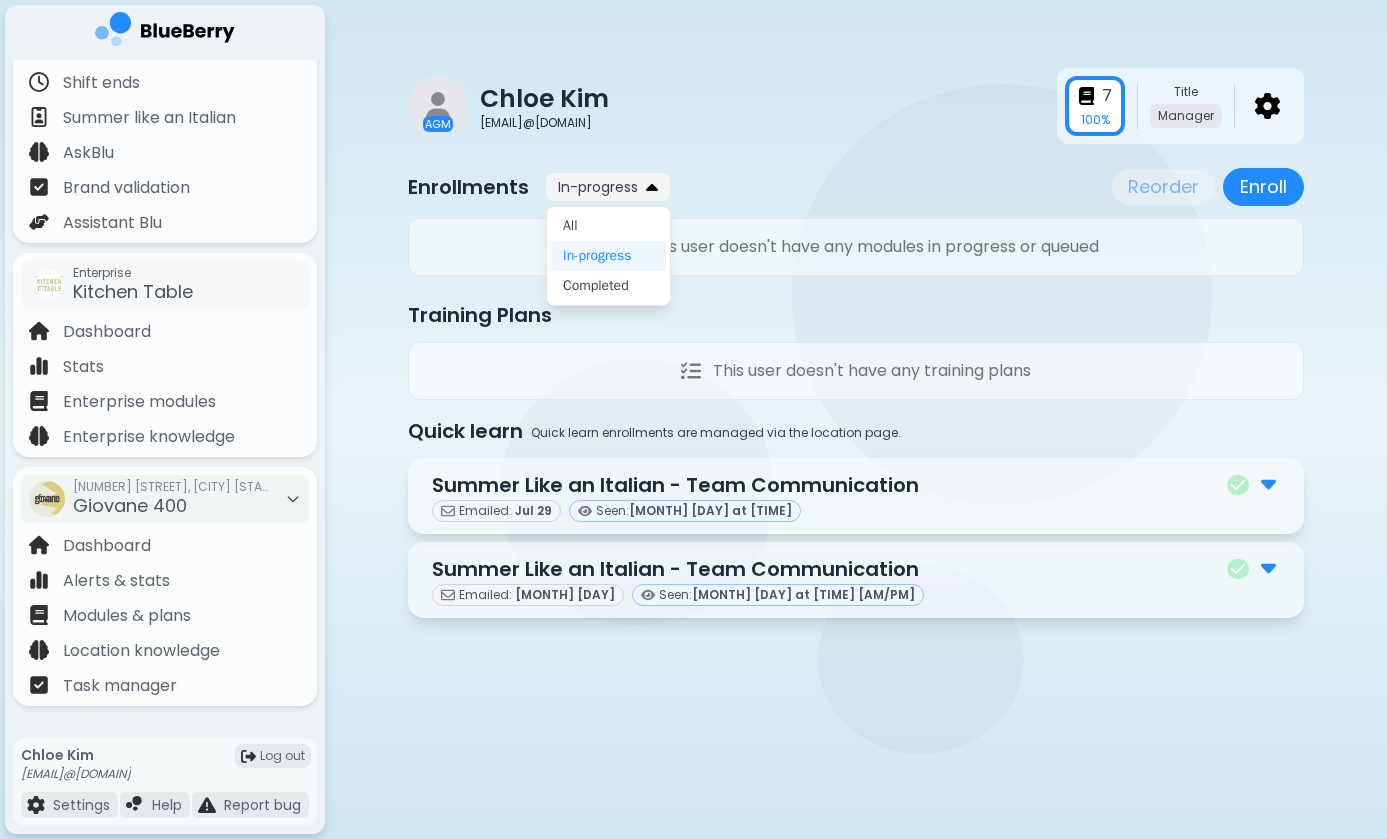 click on "Enrollments In-progress Reorder Enroll" at bounding box center (856, 187) 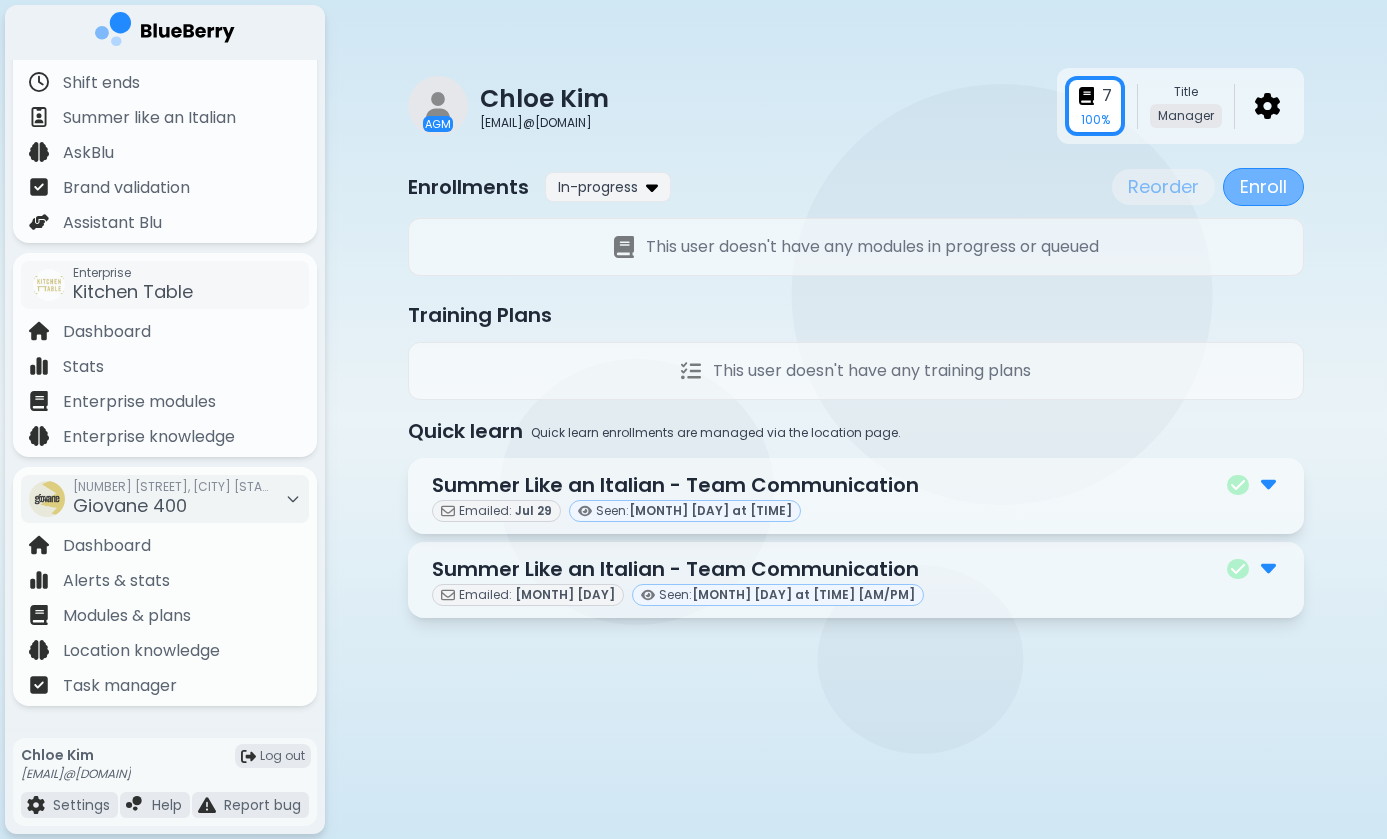 click on "Enroll" at bounding box center [1263, 187] 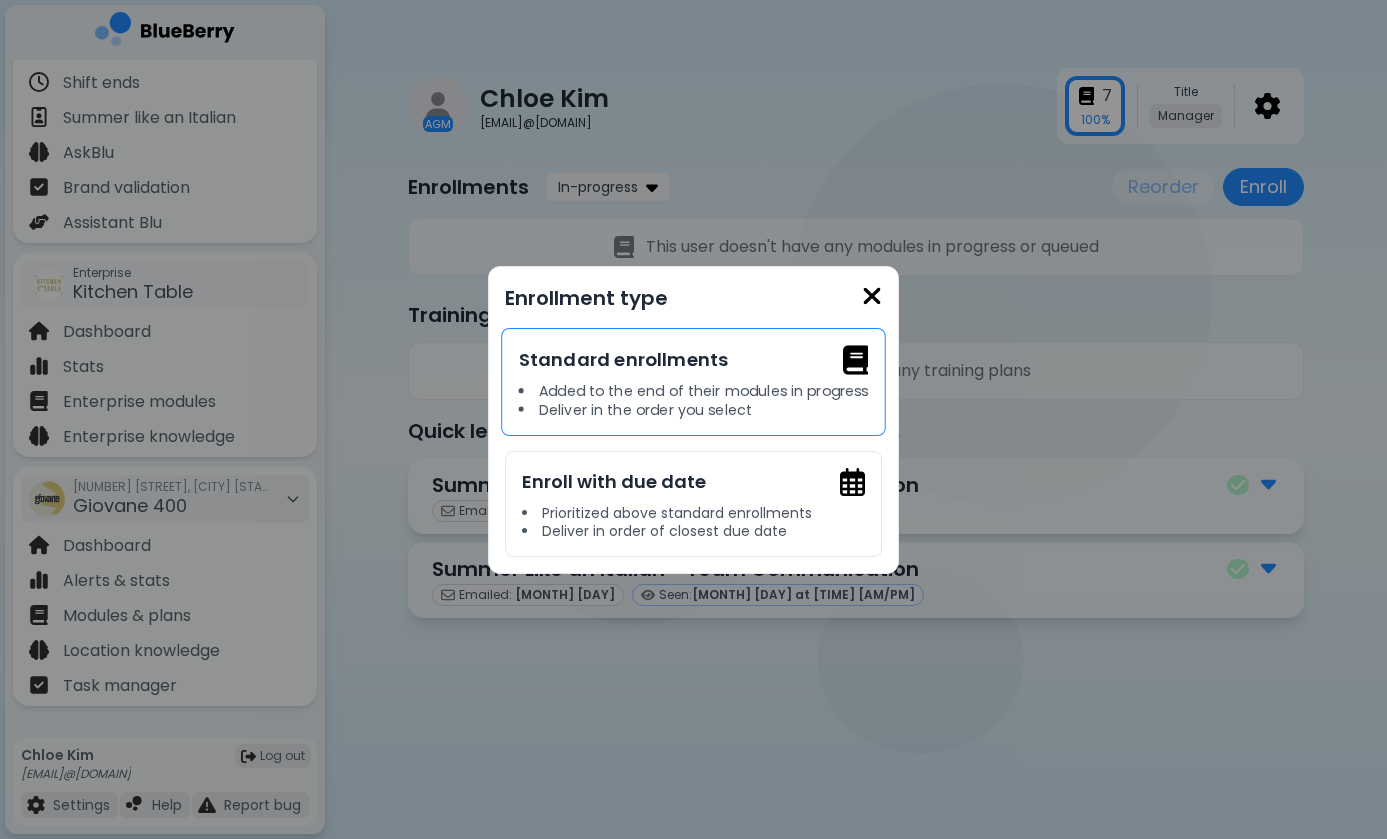 click on "Deliver in the order you select" at bounding box center (694, 409) 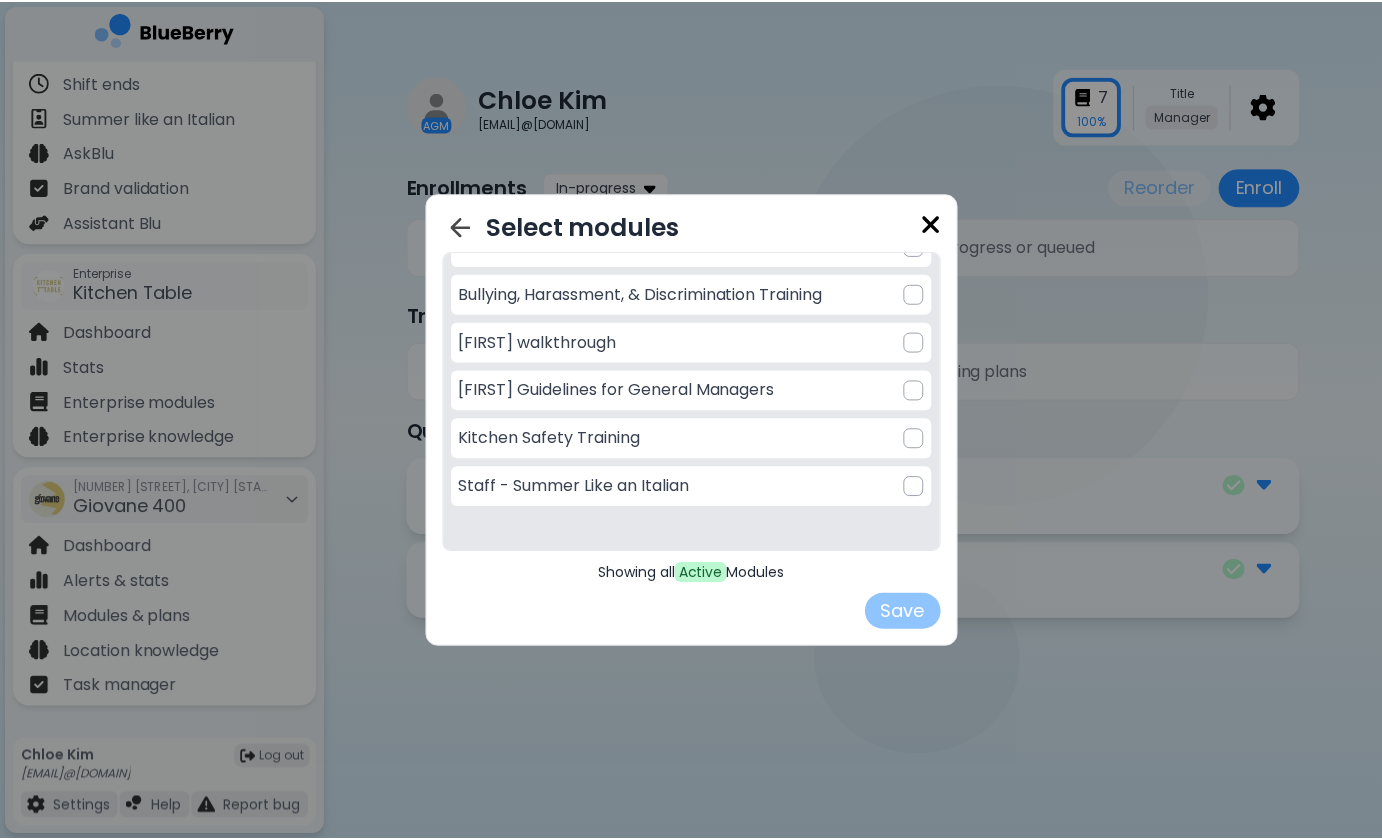 scroll, scrollTop: 574, scrollLeft: 0, axis: vertical 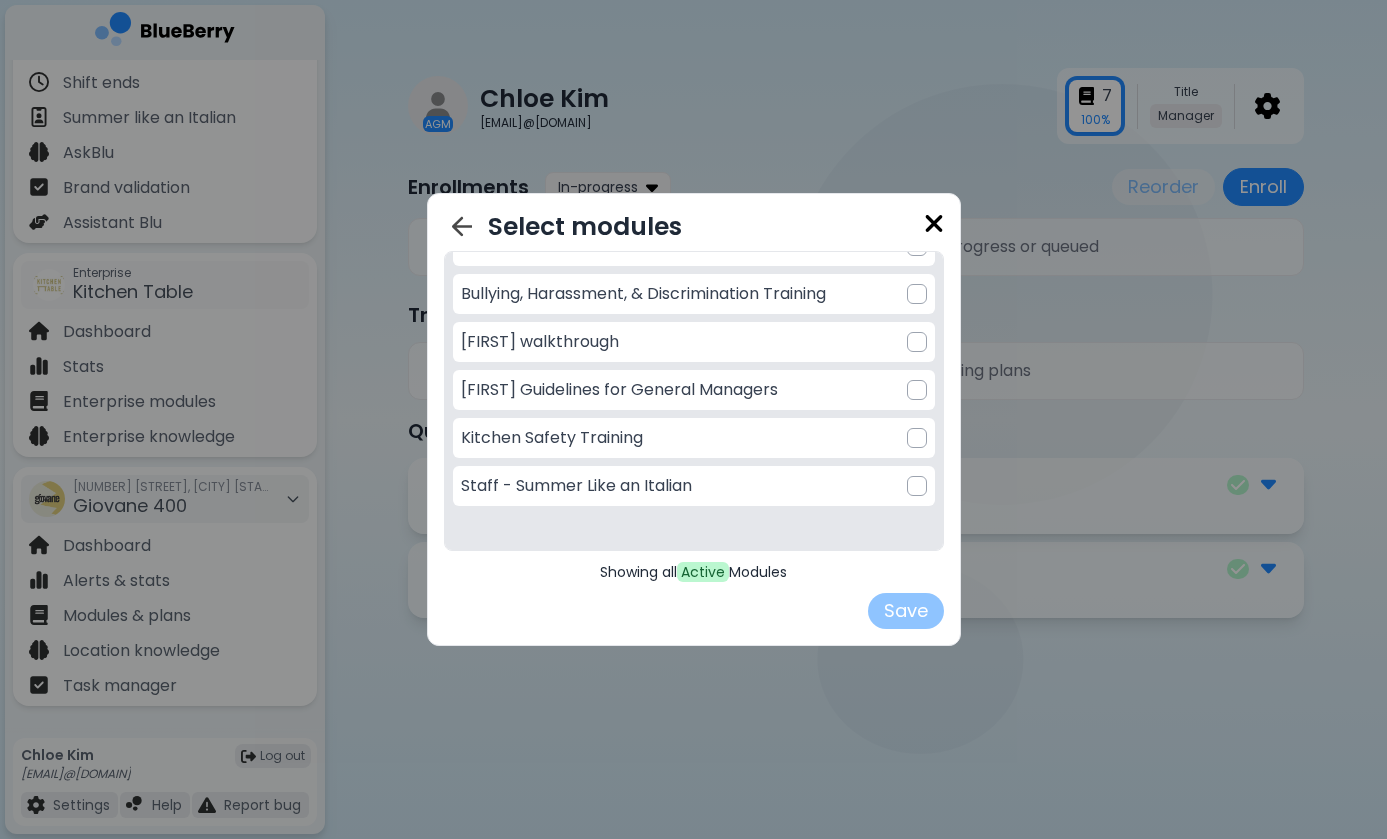 click at bounding box center (934, 223) 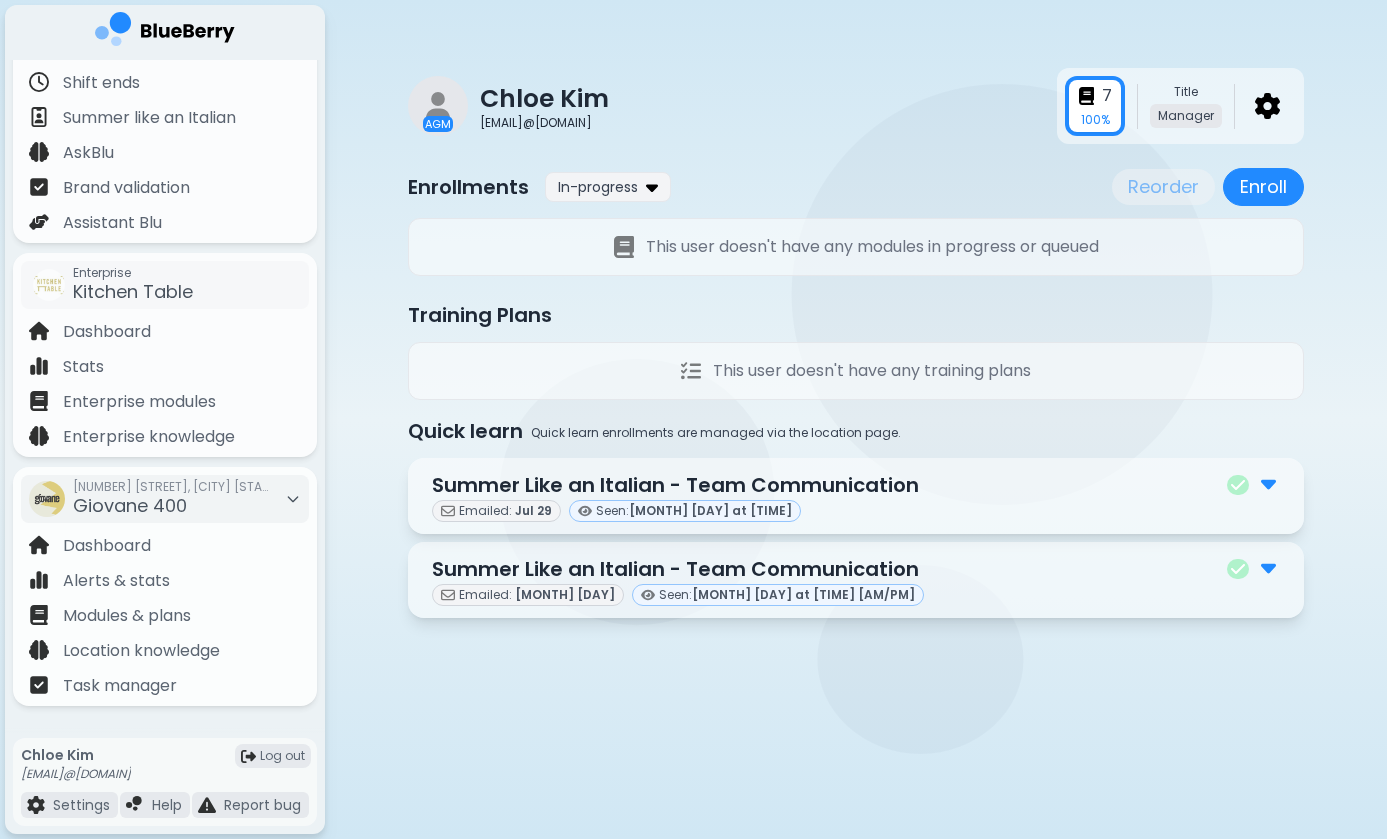 click on "AGM [FIRST] [LAST] Manager 7 100 % Title Manager Enrollments In-progress Reorder Enroll This user doesn't have any modules in progress or queued Training Plans This user doesn't have any training plans Quick learn Quick learn enrollments are managed via the location page. Summer Like an Italian - Team Communication Emailed: Jul 29 Seen: Jul 31 at 08:27 AM Summer Like an Italian - Team Communication Emailed: Aug 1 Seen: Aug 1 at 08:52 PM" at bounding box center [693, 419] 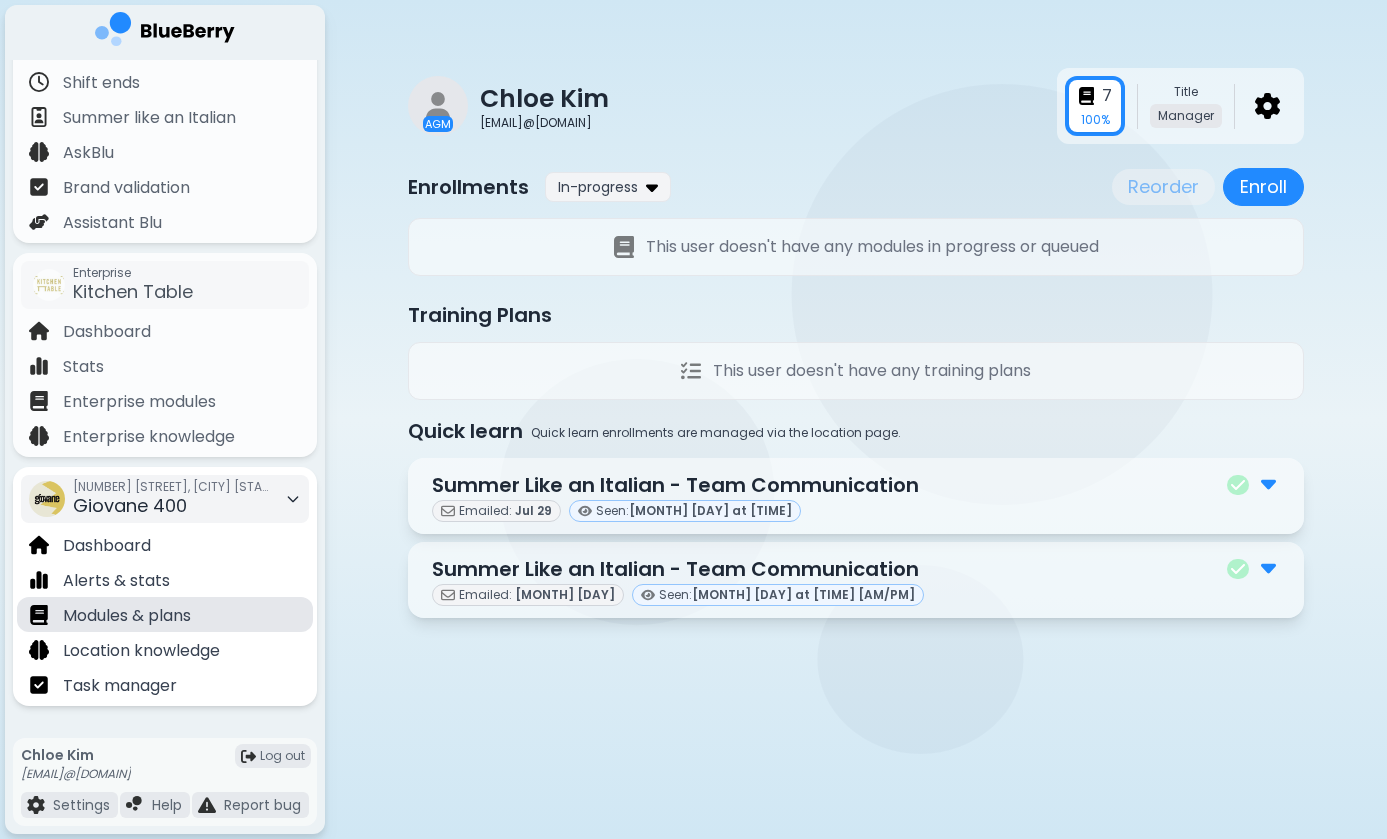 click on "Modules & plans" at bounding box center (127, 616) 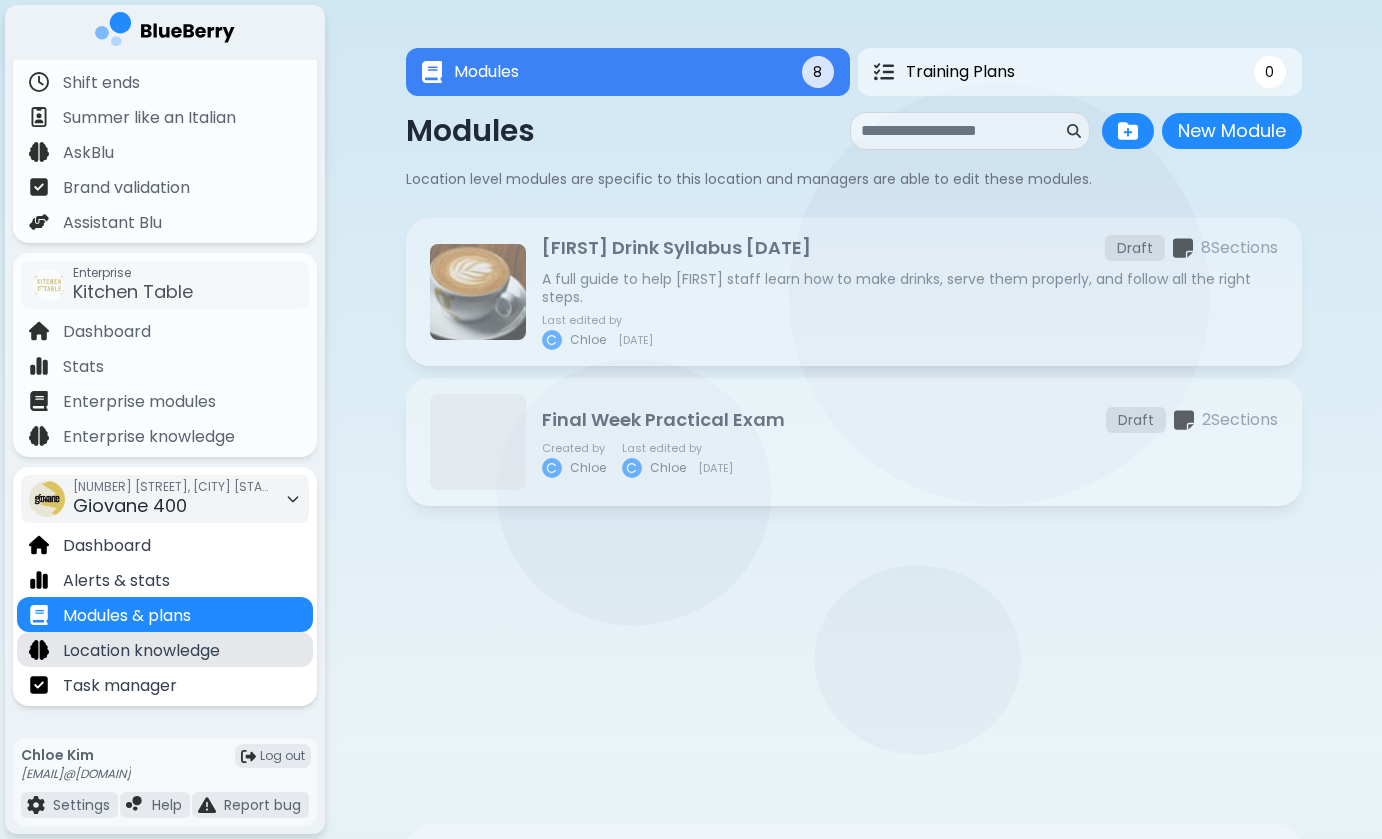 click on "Location knowledge" at bounding box center (141, 651) 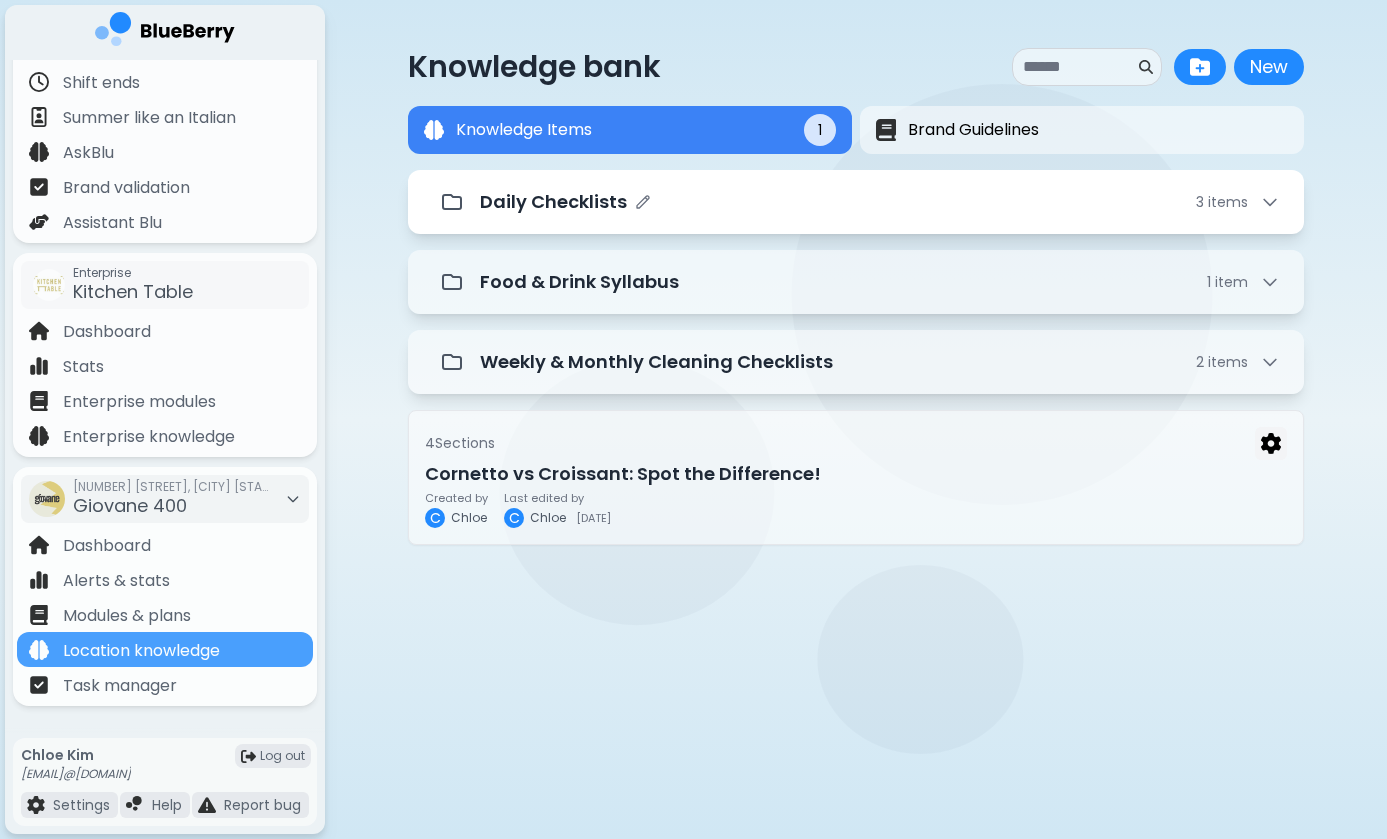 click on "Daily Checklists" at bounding box center [553, 202] 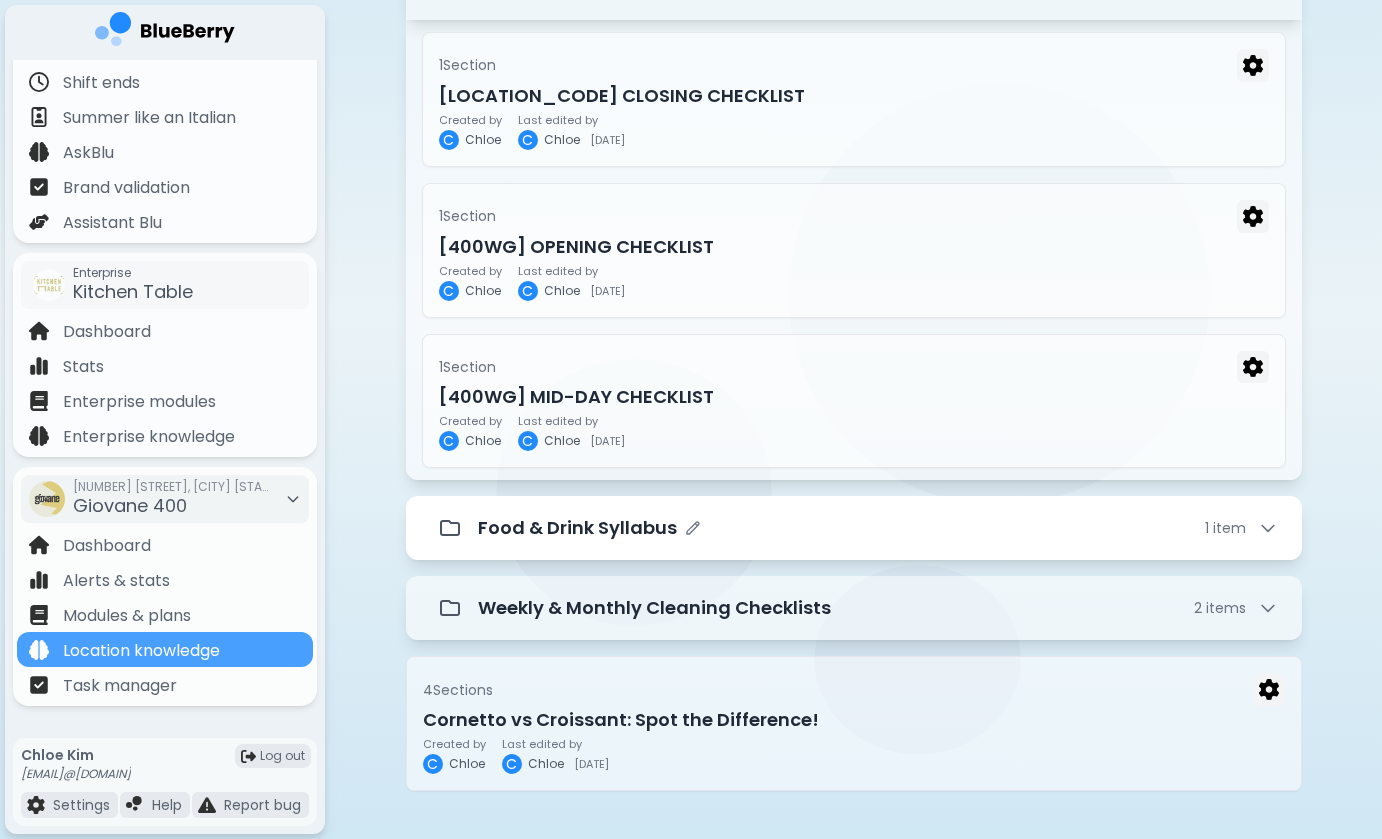 click on "Food & Drink Syllabus" at bounding box center (577, 528) 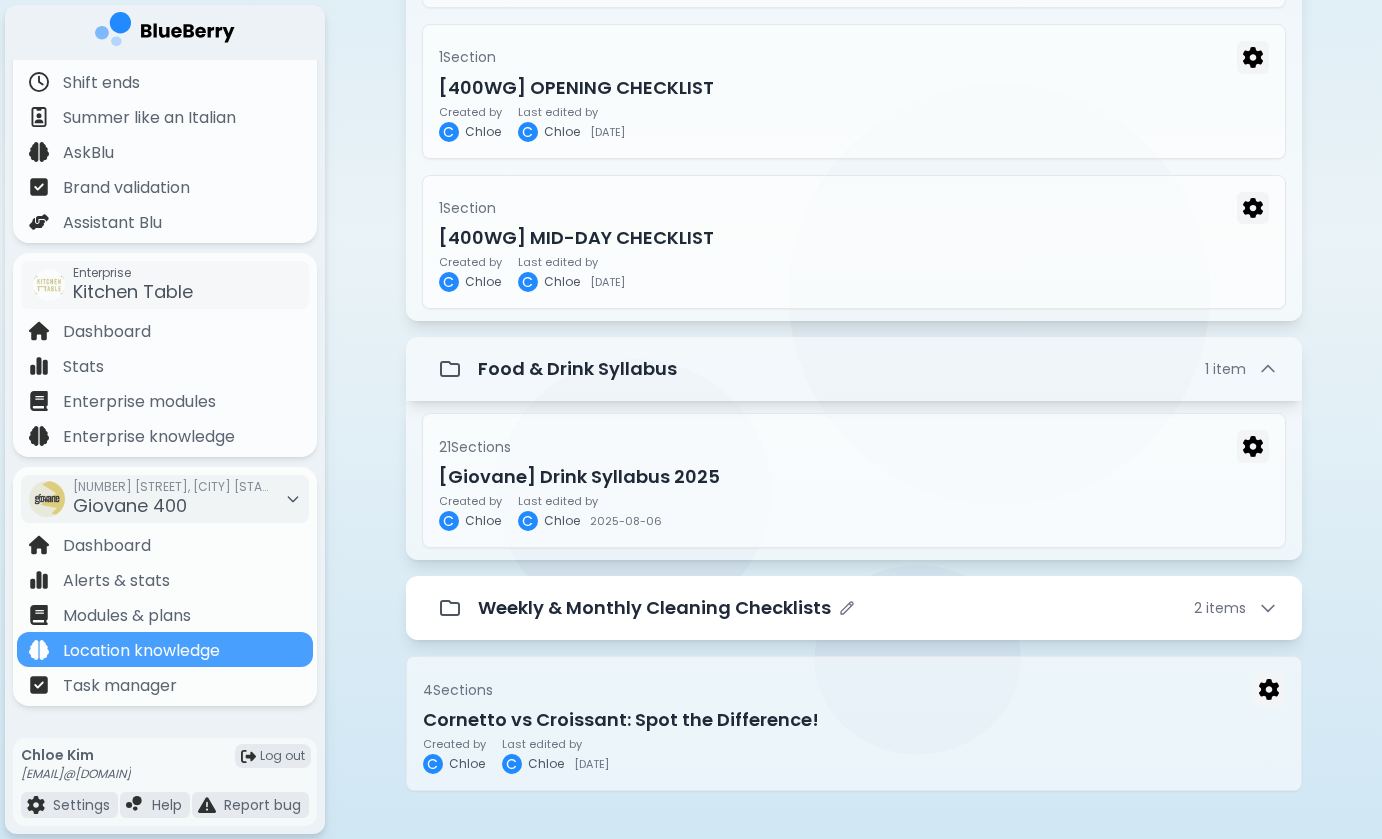 click on "Weekly & Monthly Cleaning Checklists 2   item s" at bounding box center (854, 608) 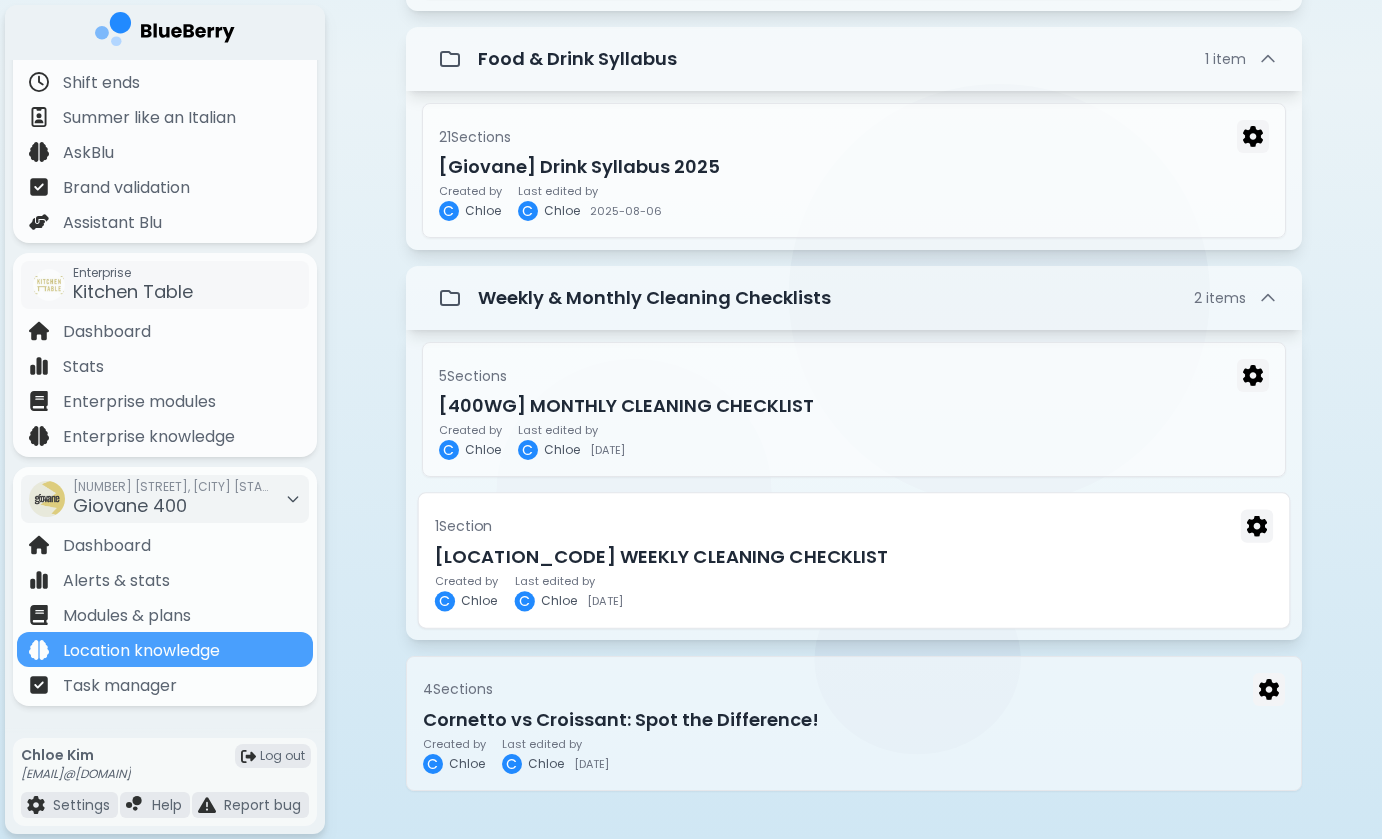 scroll, scrollTop: 684, scrollLeft: 0, axis: vertical 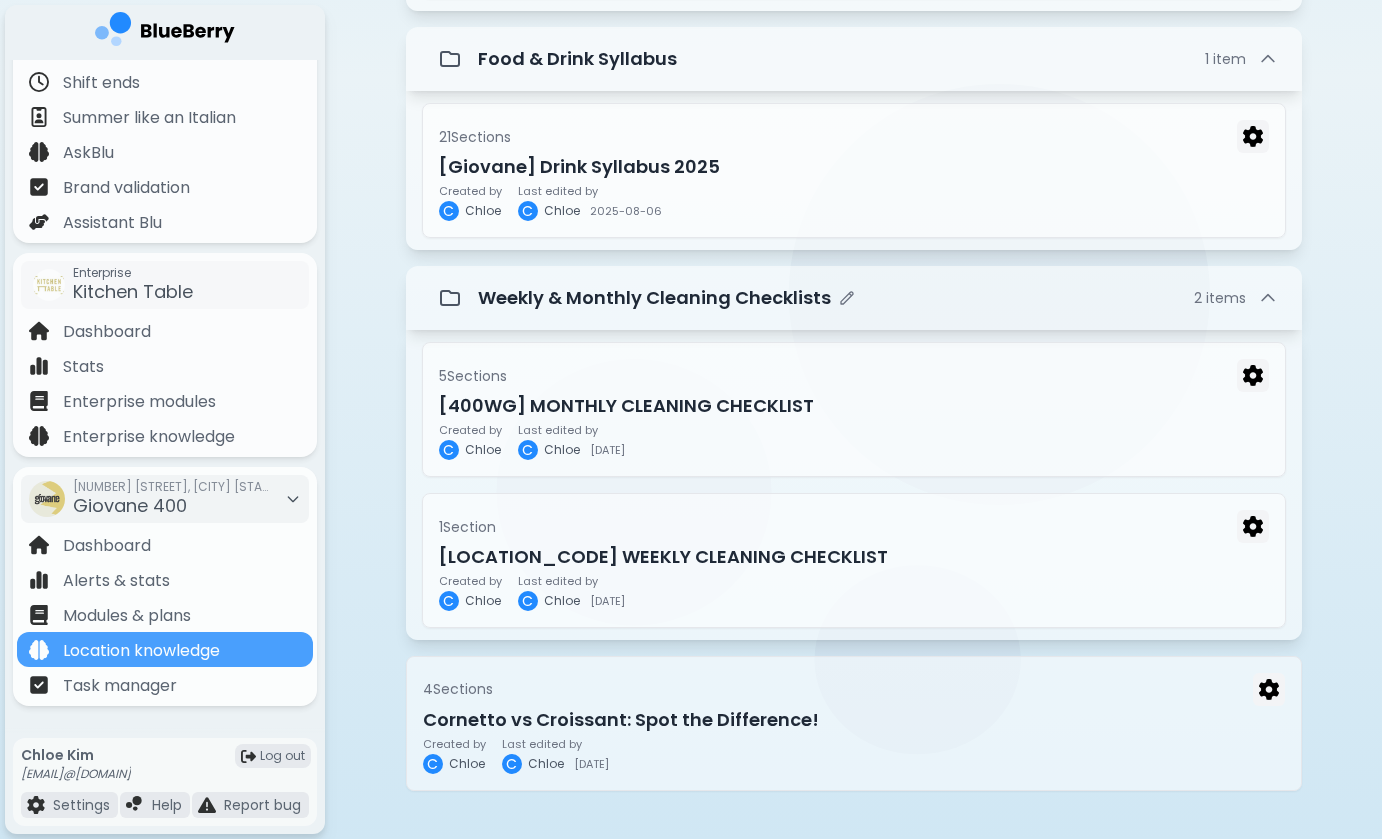 click on "Weekly & Monthly Cleaning Checklists 2   item s" at bounding box center (854, 298) 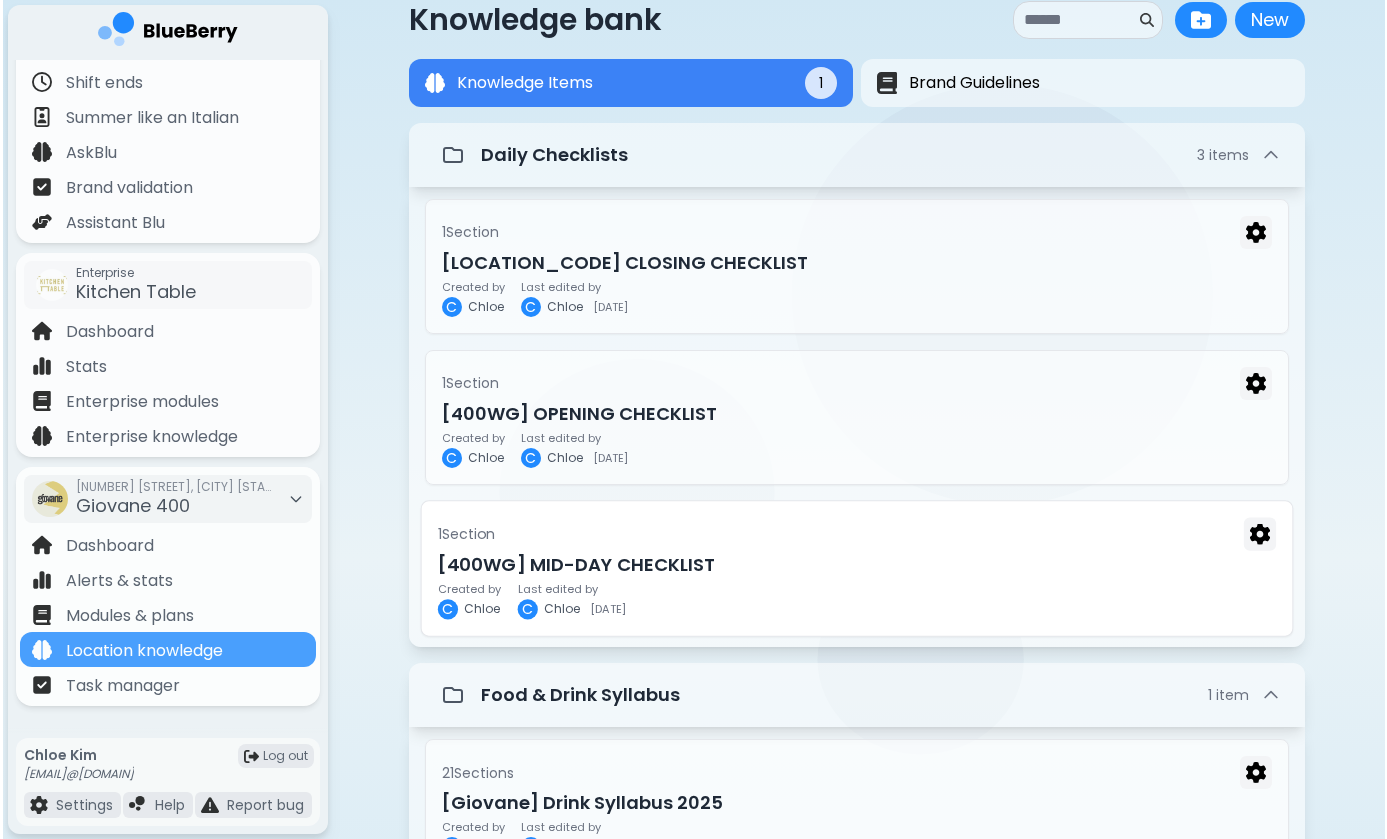 scroll, scrollTop: 0, scrollLeft: 0, axis: both 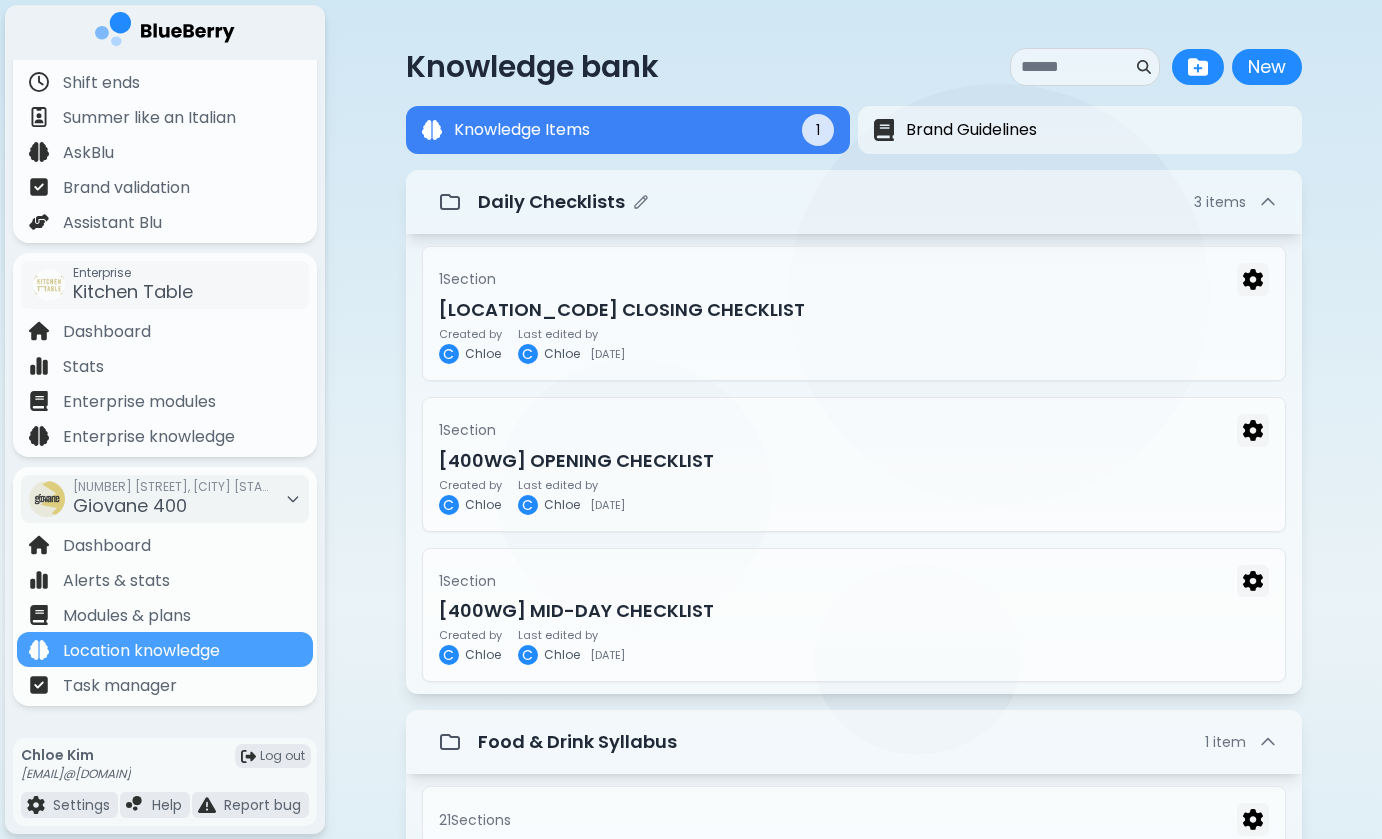 click on "Daily Checklists 3   item s" at bounding box center [878, 202] 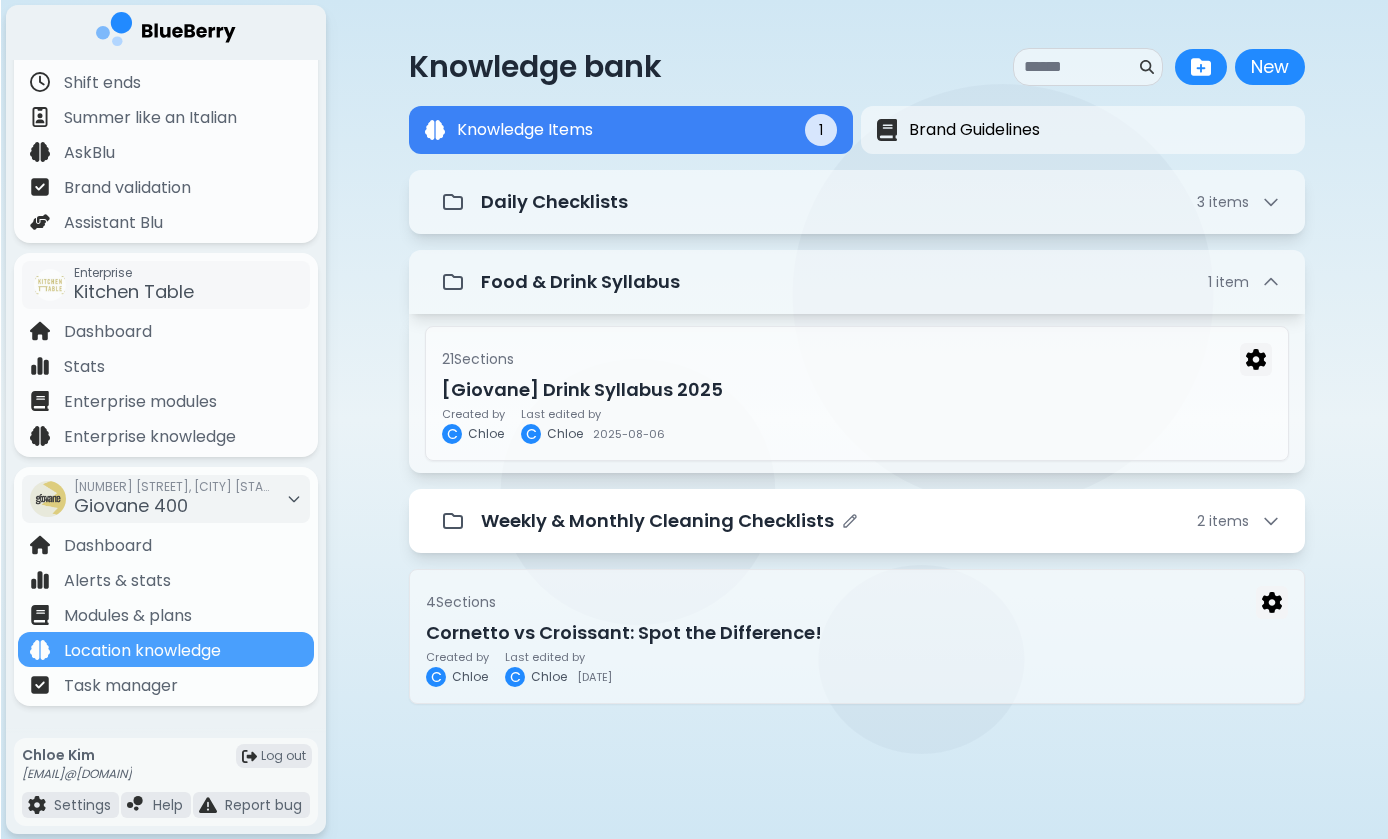 scroll, scrollTop: 0, scrollLeft: 0, axis: both 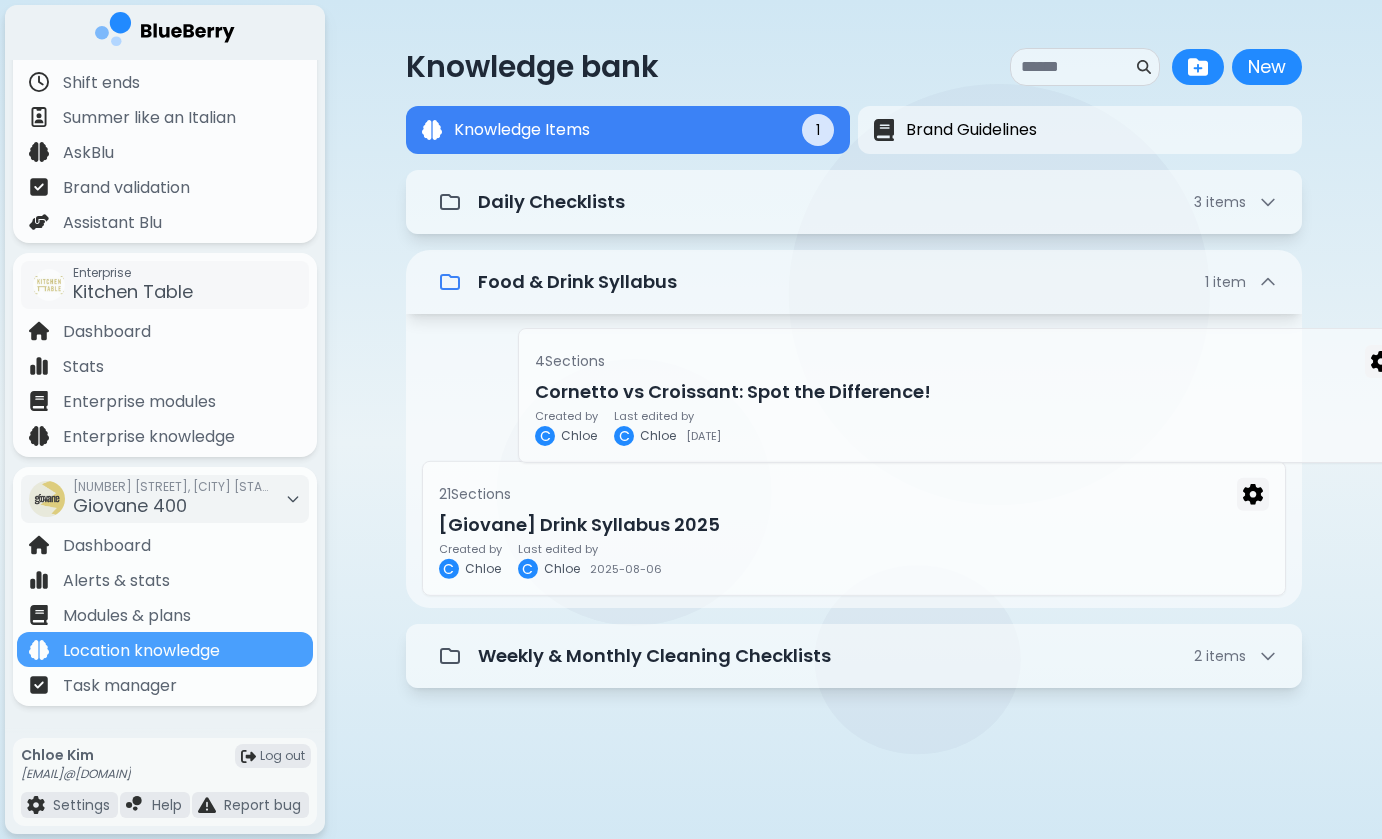drag, startPoint x: 578, startPoint y: 606, endPoint x: 695, endPoint y: 360, distance: 272.40594 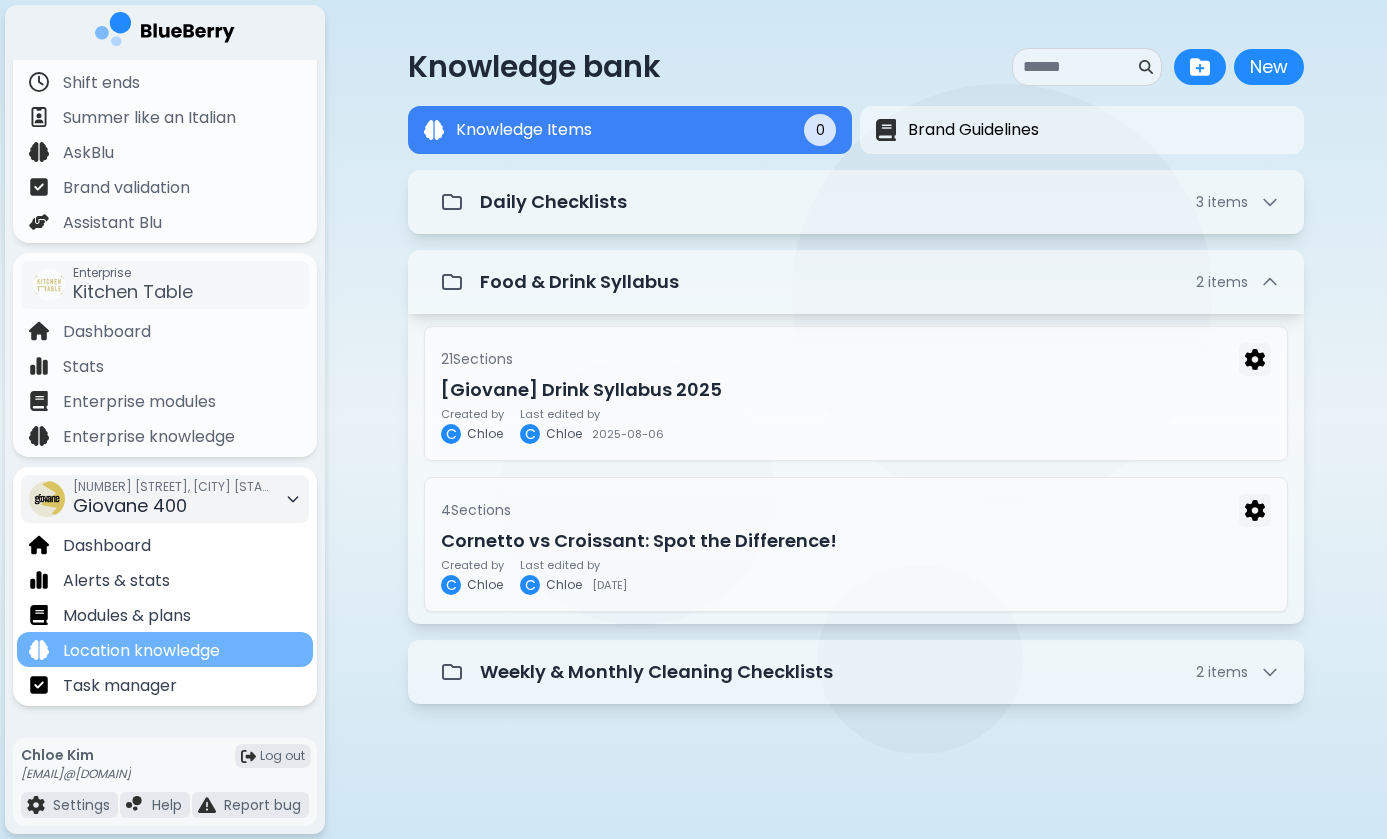 click on "Location knowledge" at bounding box center [141, 651] 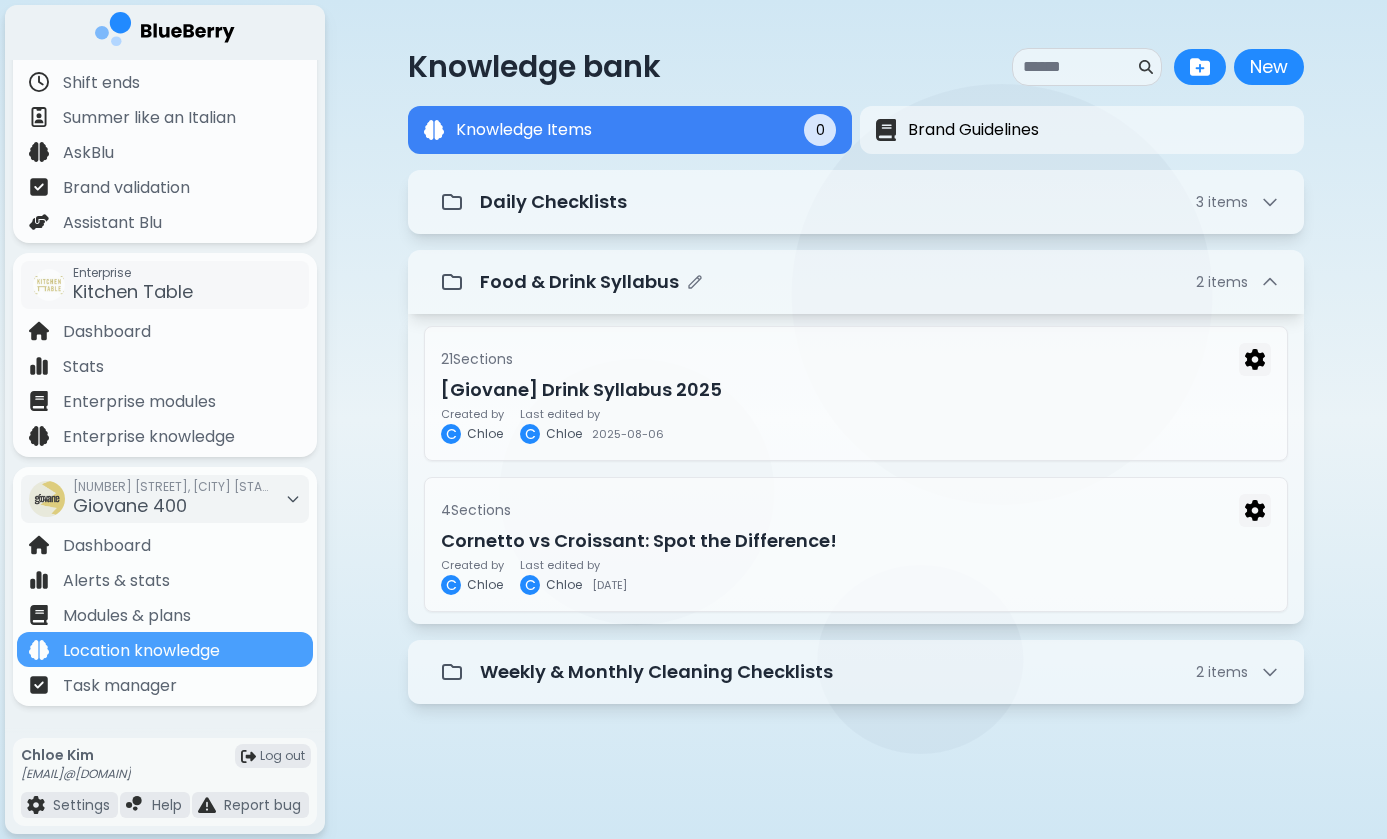 click on "Food & Drink Syllabus 2   item s" at bounding box center (880, 282) 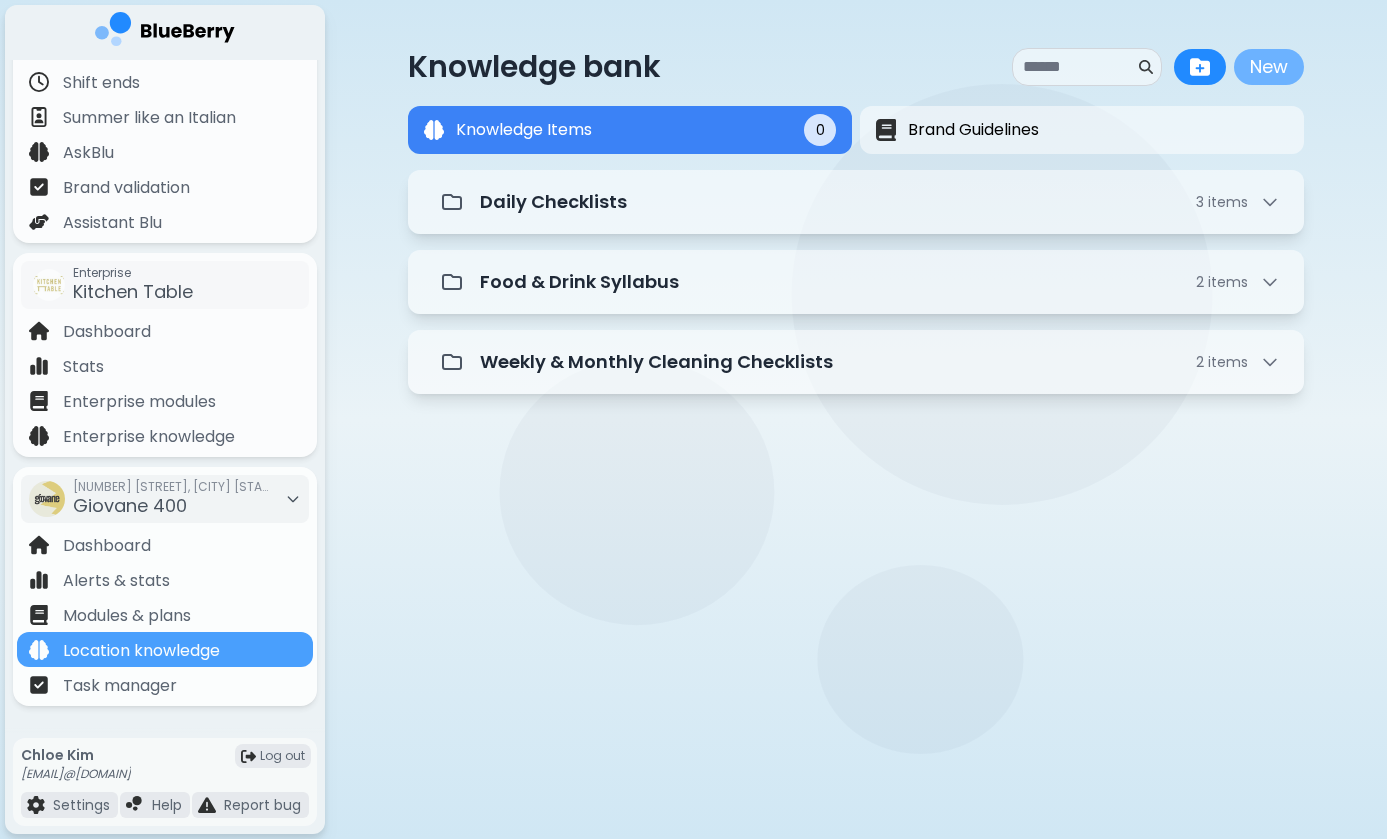 drag, startPoint x: 1019, startPoint y: 838, endPoint x: 1291, endPoint y: 68, distance: 816.62964 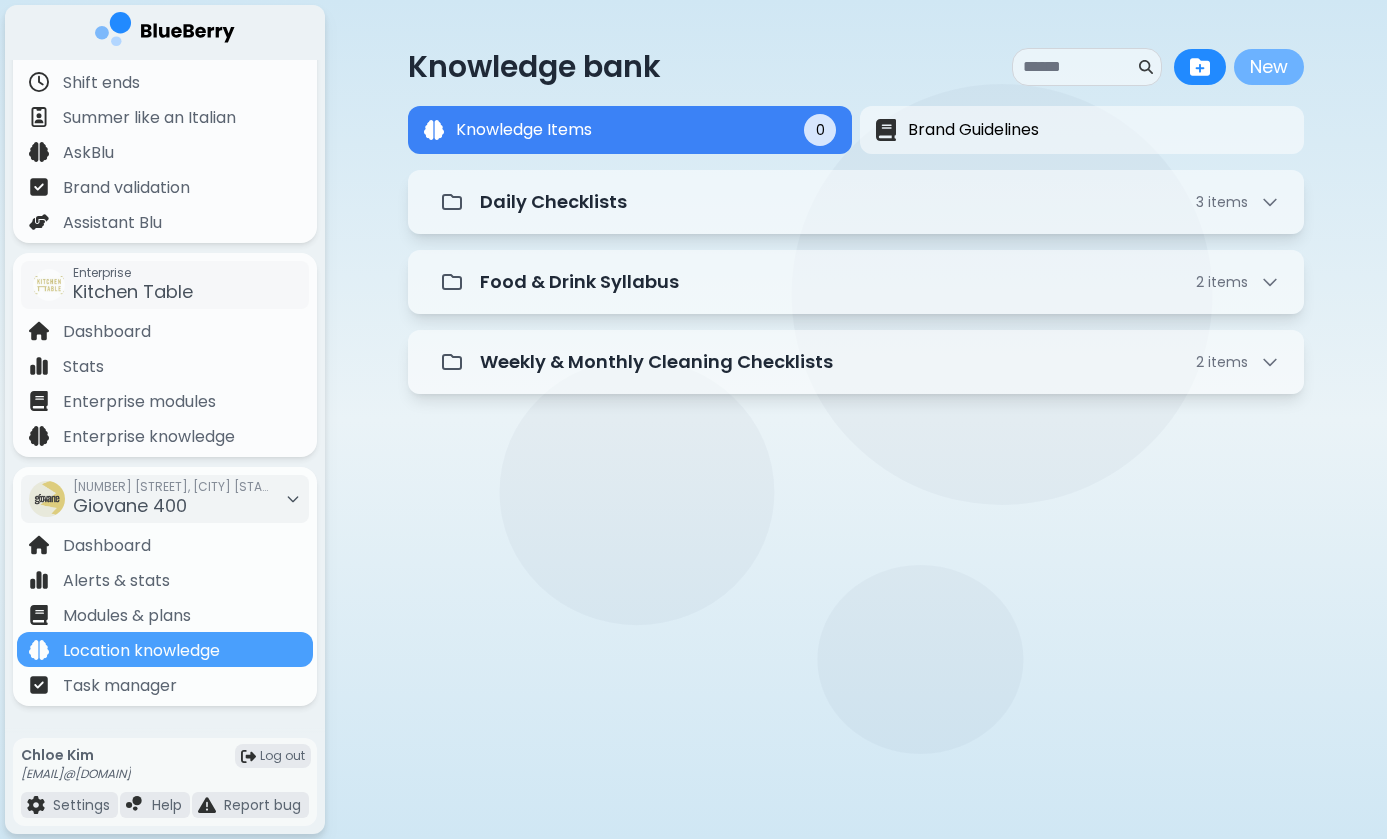 click on "New" at bounding box center (1269, 67) 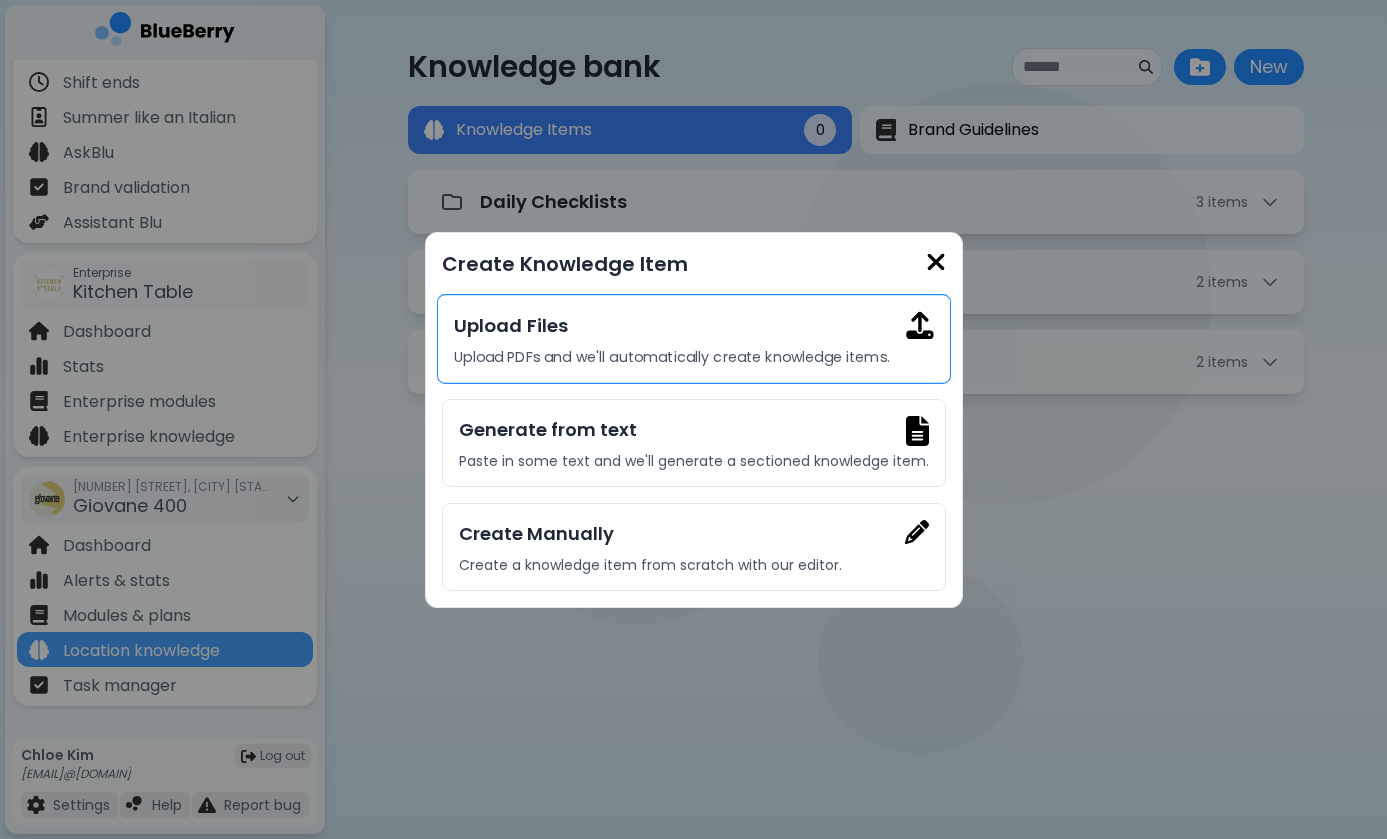 click on "Upload Files" at bounding box center (693, 325) 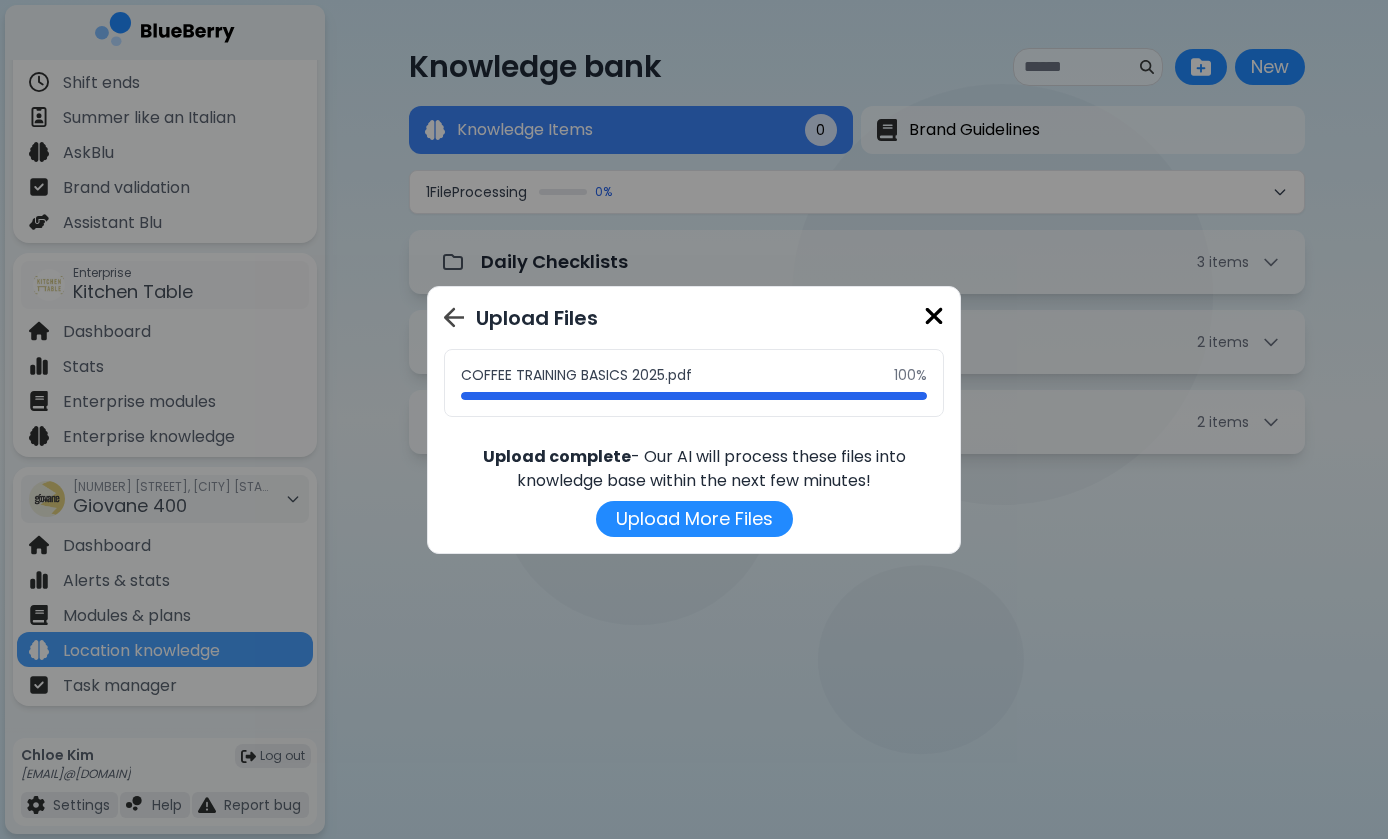 click at bounding box center [934, 316] 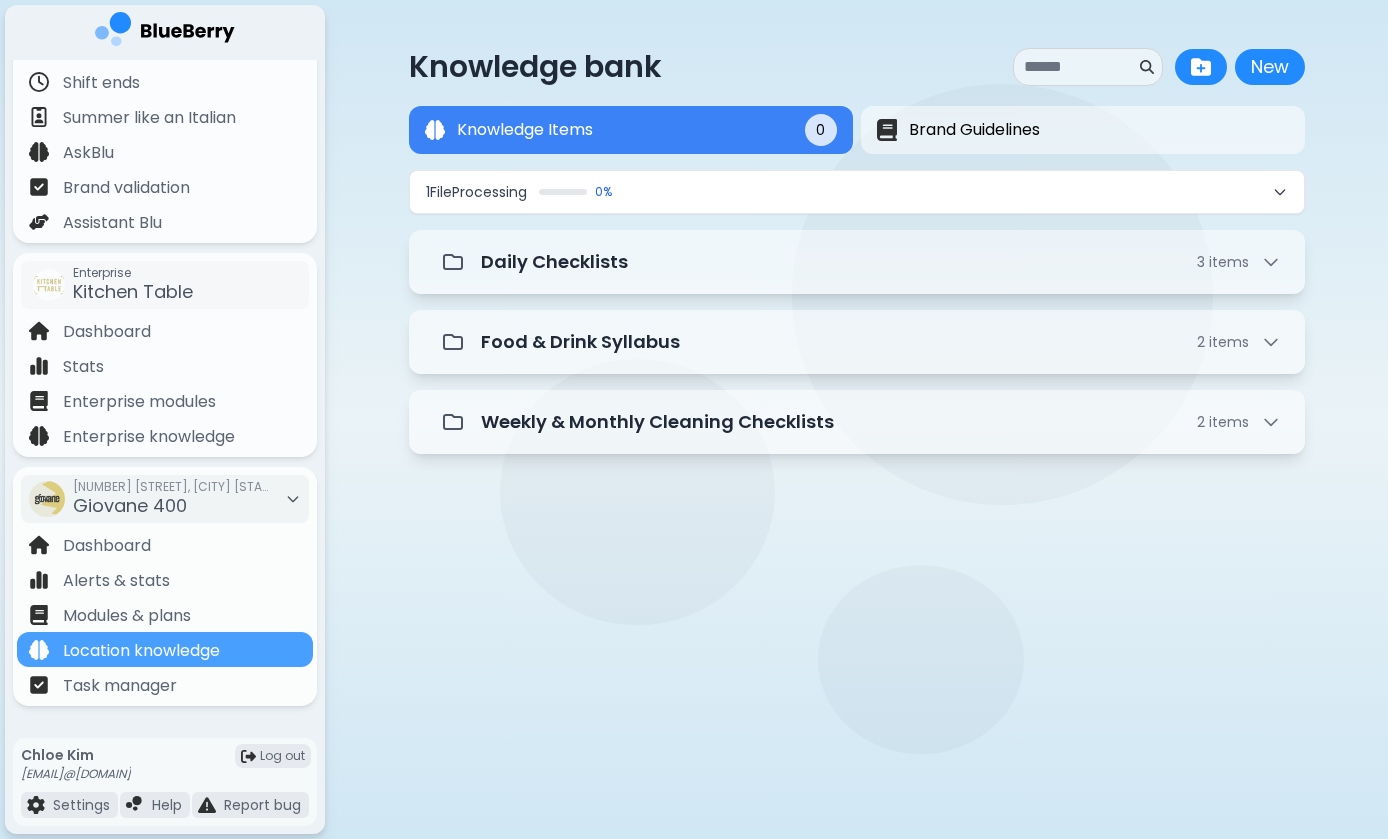 click on "Knowledge bank New New Knowledge Items 0 Brand Guidelines Knowledge Items 0 1 File Processing 0 % Daily Checklists 3 items Food & Drink Syllabus 2 items Weekly & Monthly Cleaning Checklists 2 items" at bounding box center (694, 419) 